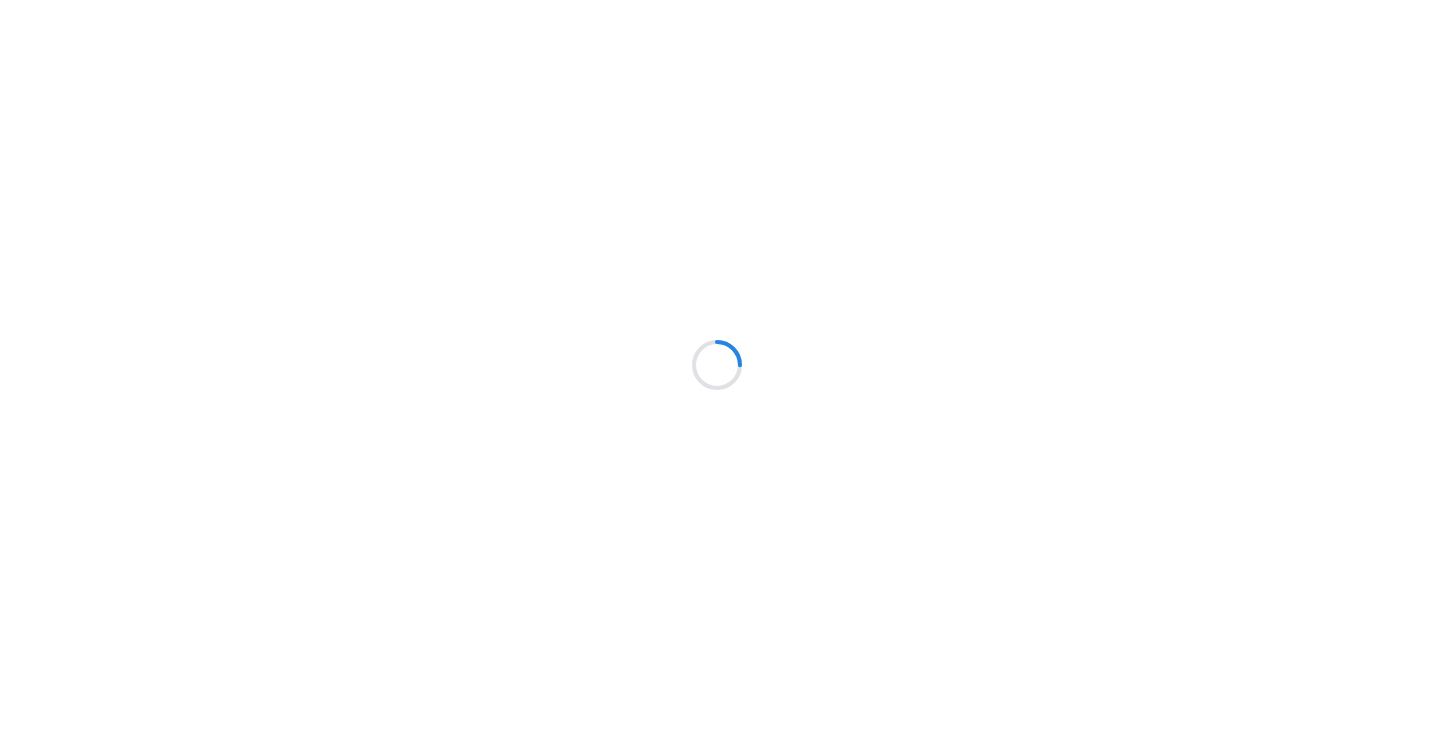 scroll, scrollTop: 0, scrollLeft: 0, axis: both 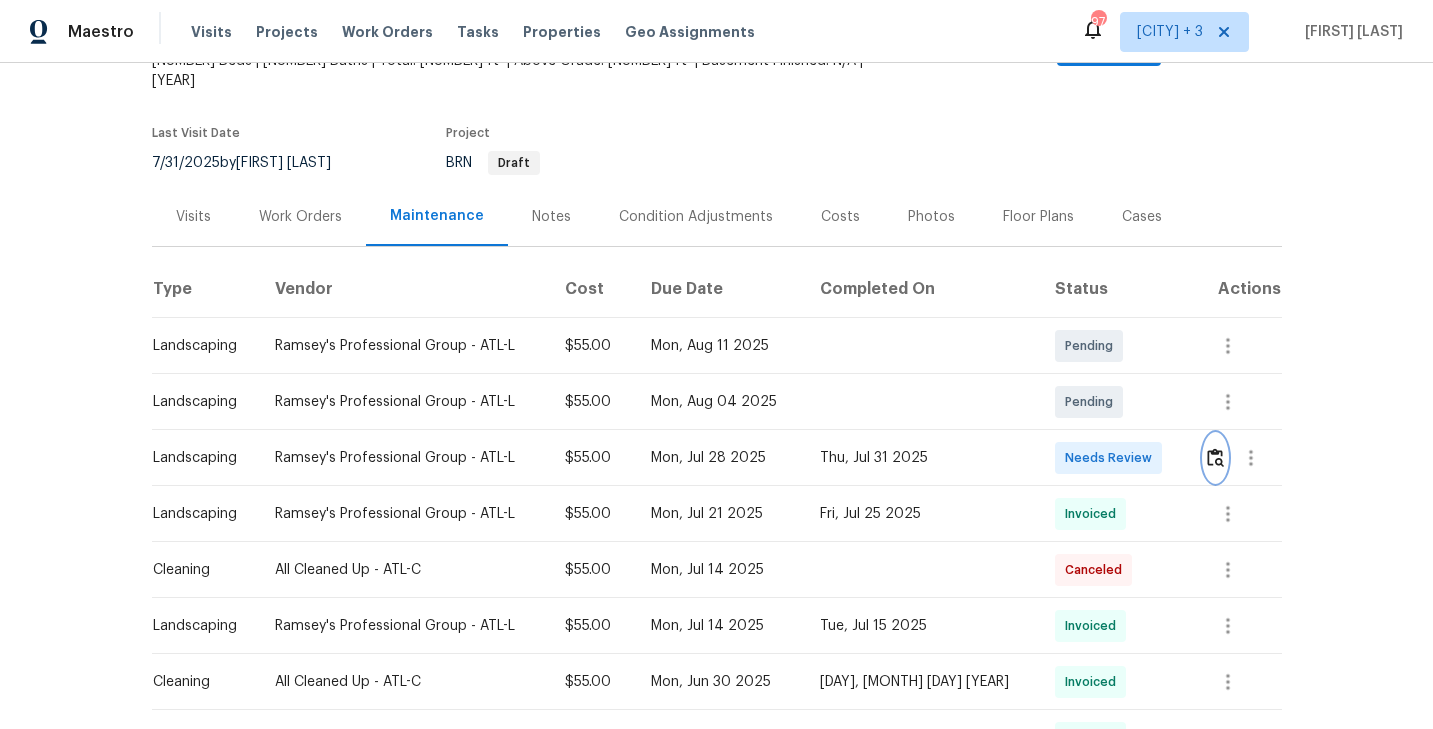 click at bounding box center (1215, 457) 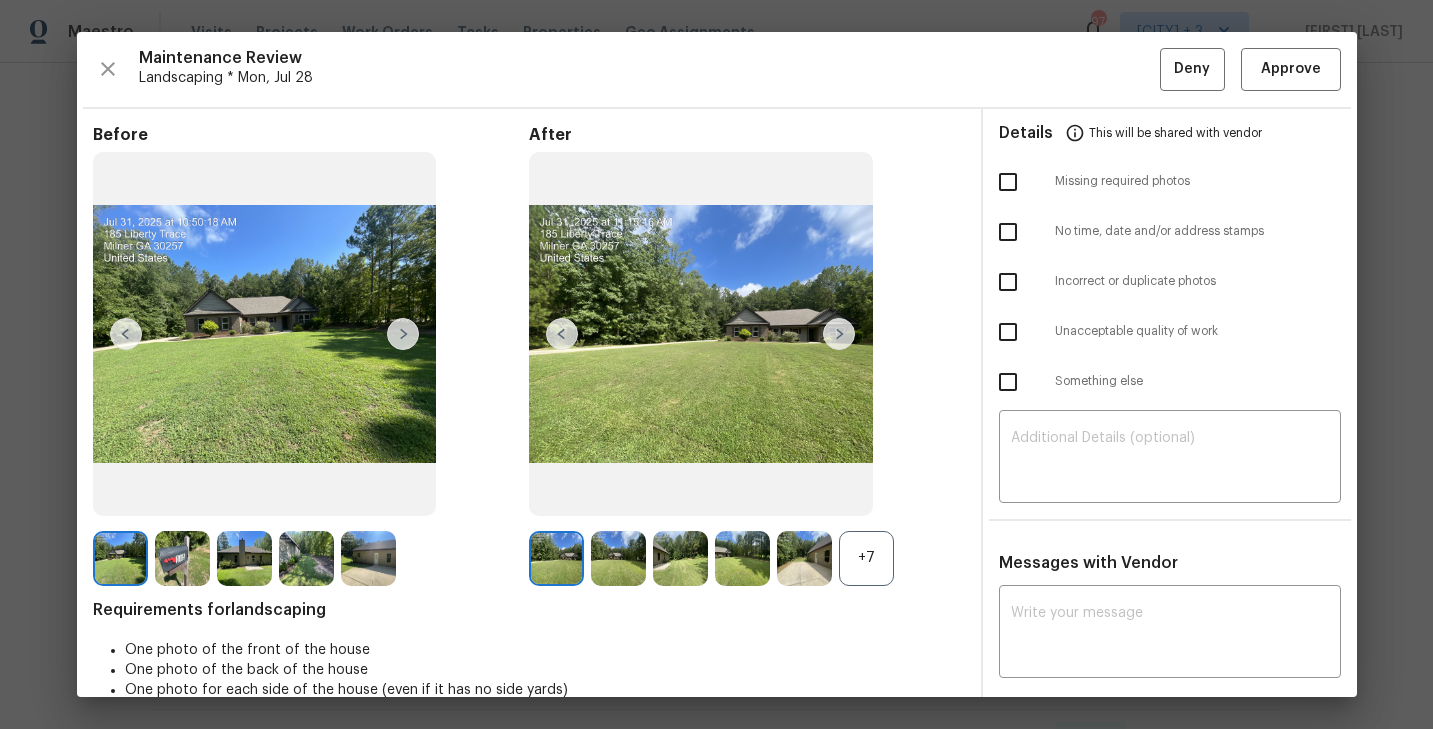 click on "+7" at bounding box center (866, 558) 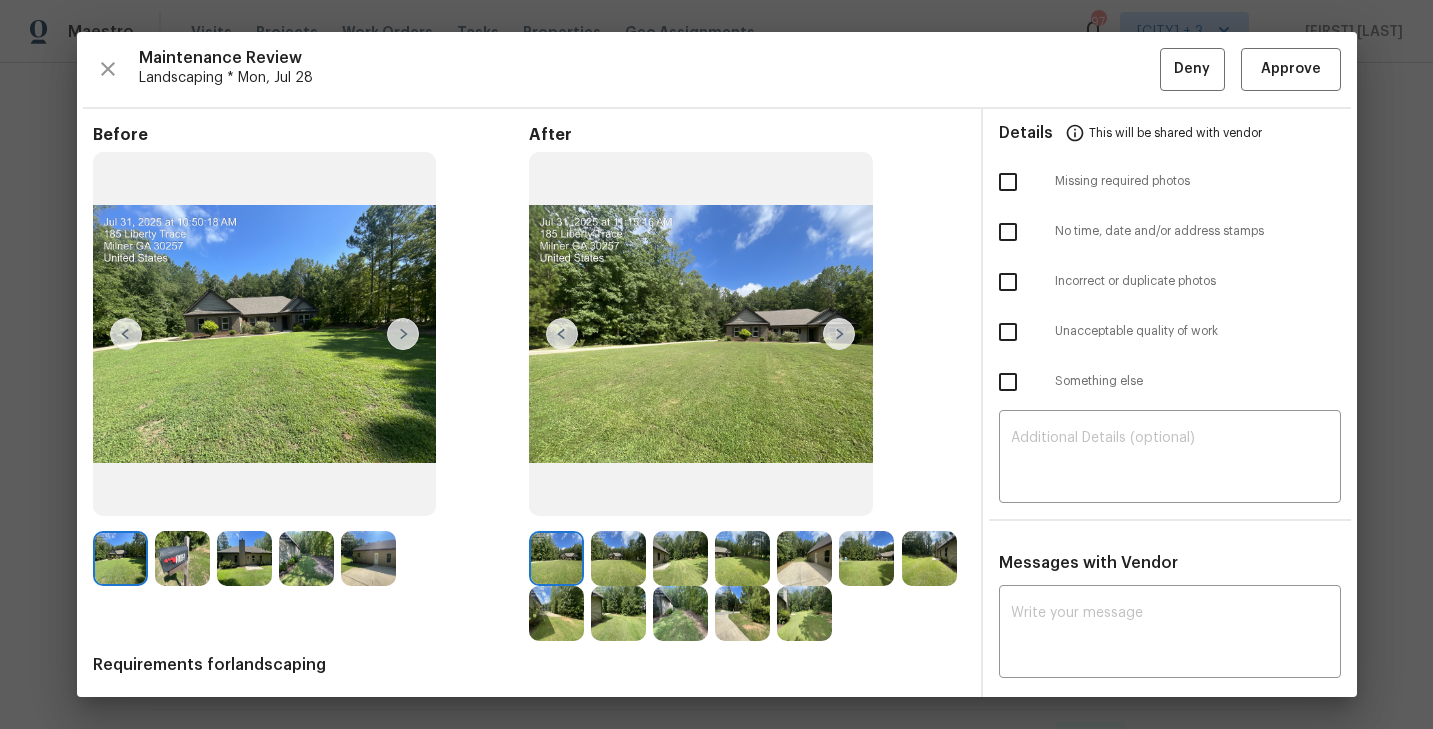 click at bounding box center (556, 558) 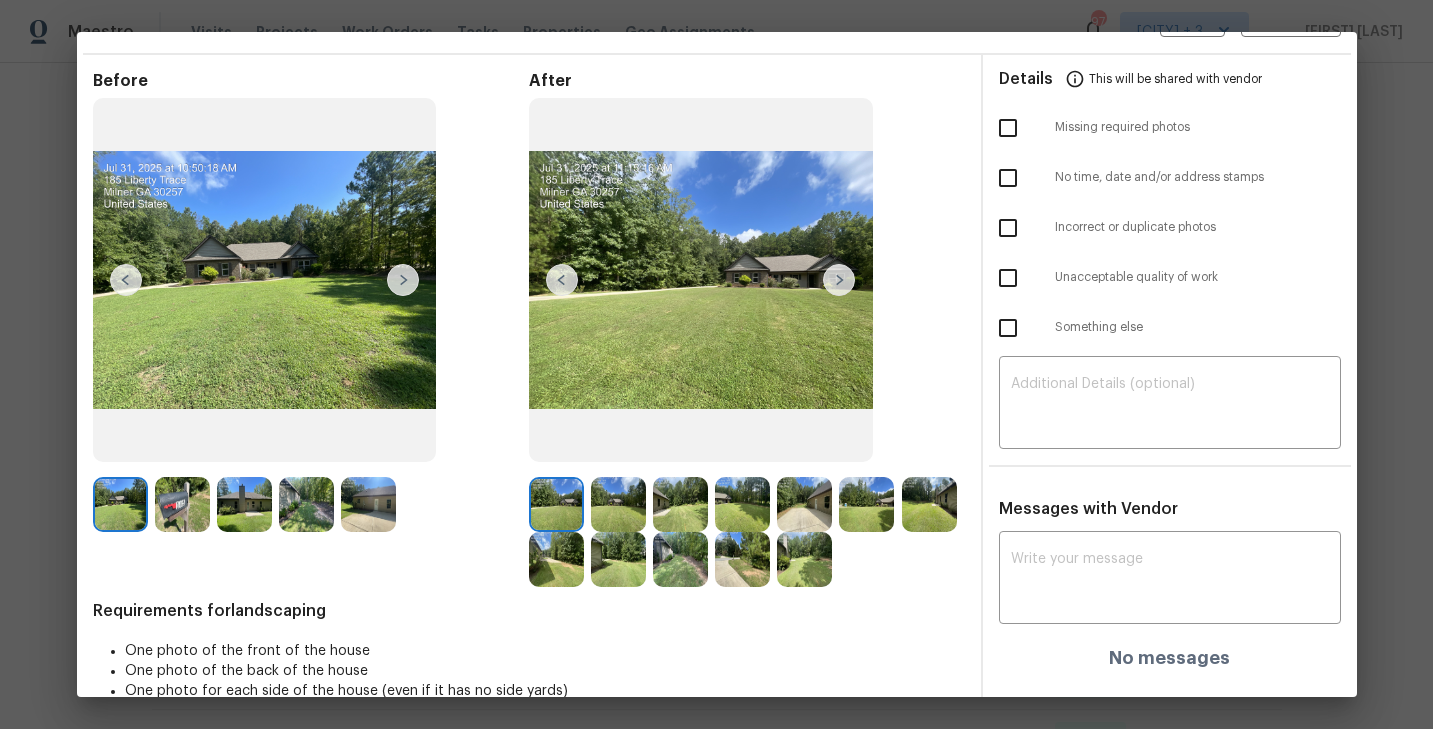 scroll, scrollTop: 87, scrollLeft: 0, axis: vertical 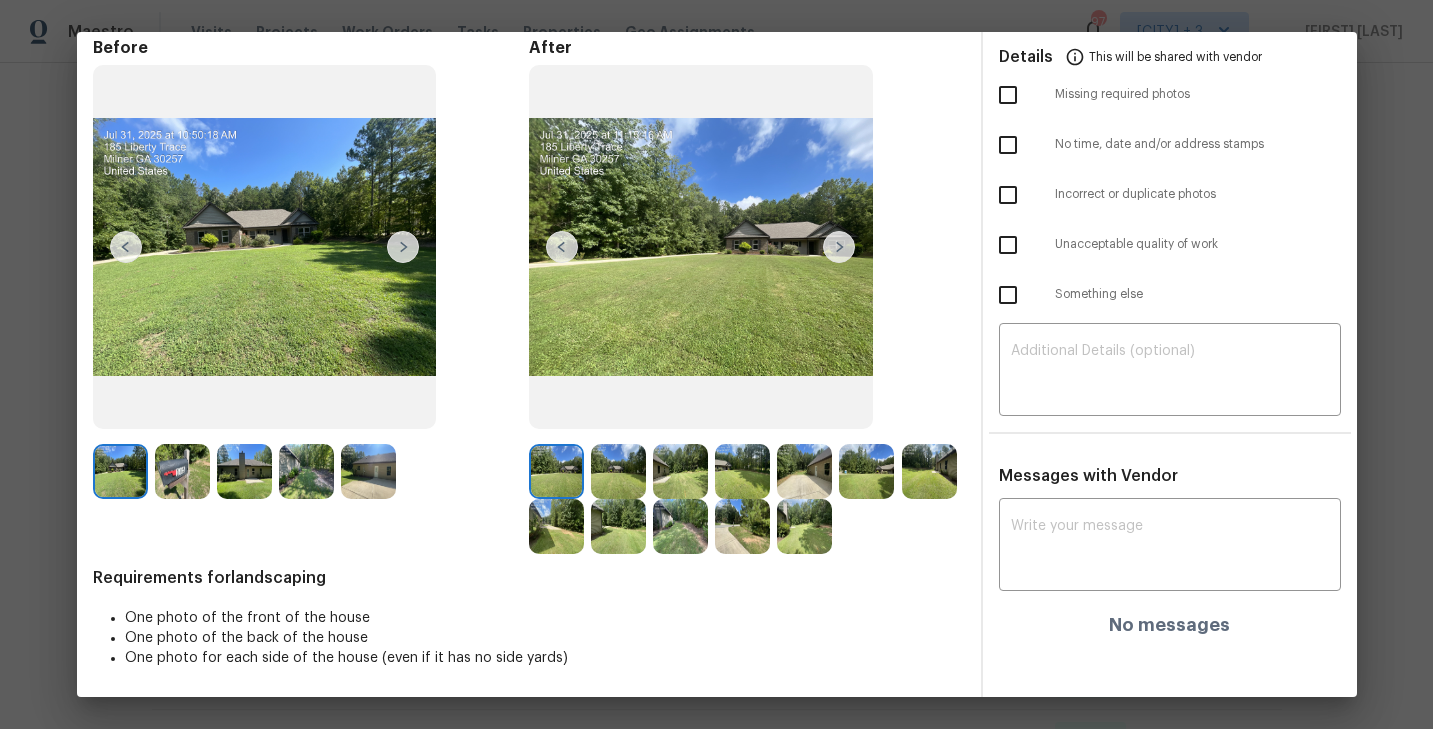 click at bounding box center (839, 247) 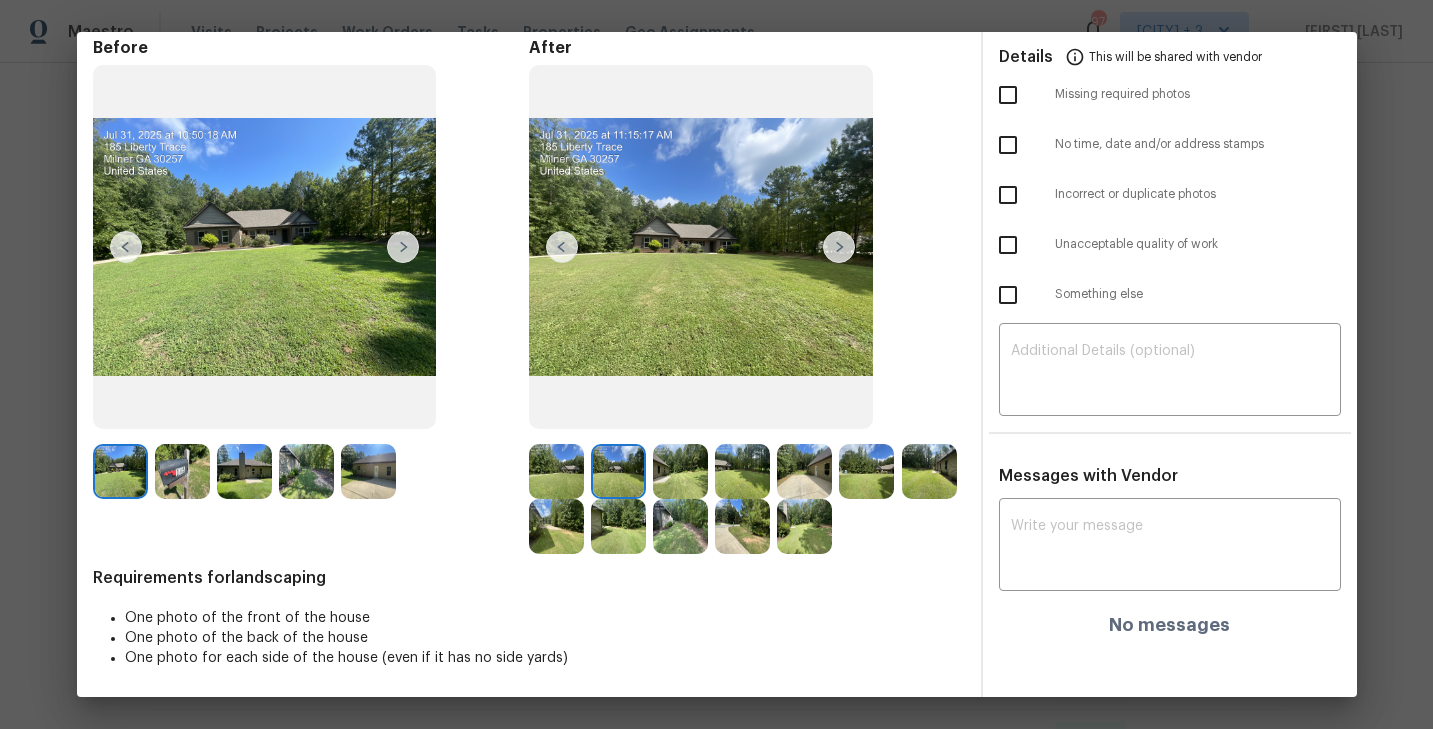 click at bounding box center (839, 247) 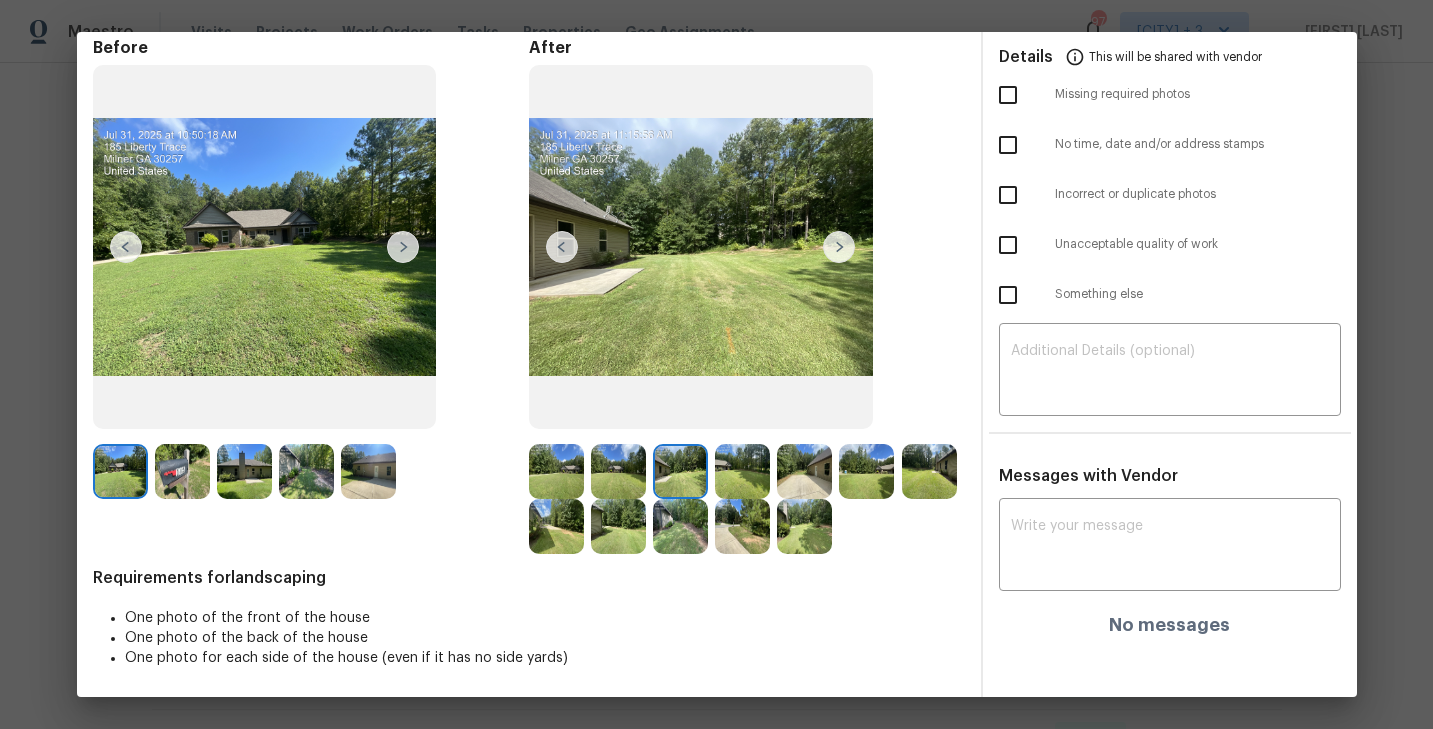 click at bounding box center (839, 247) 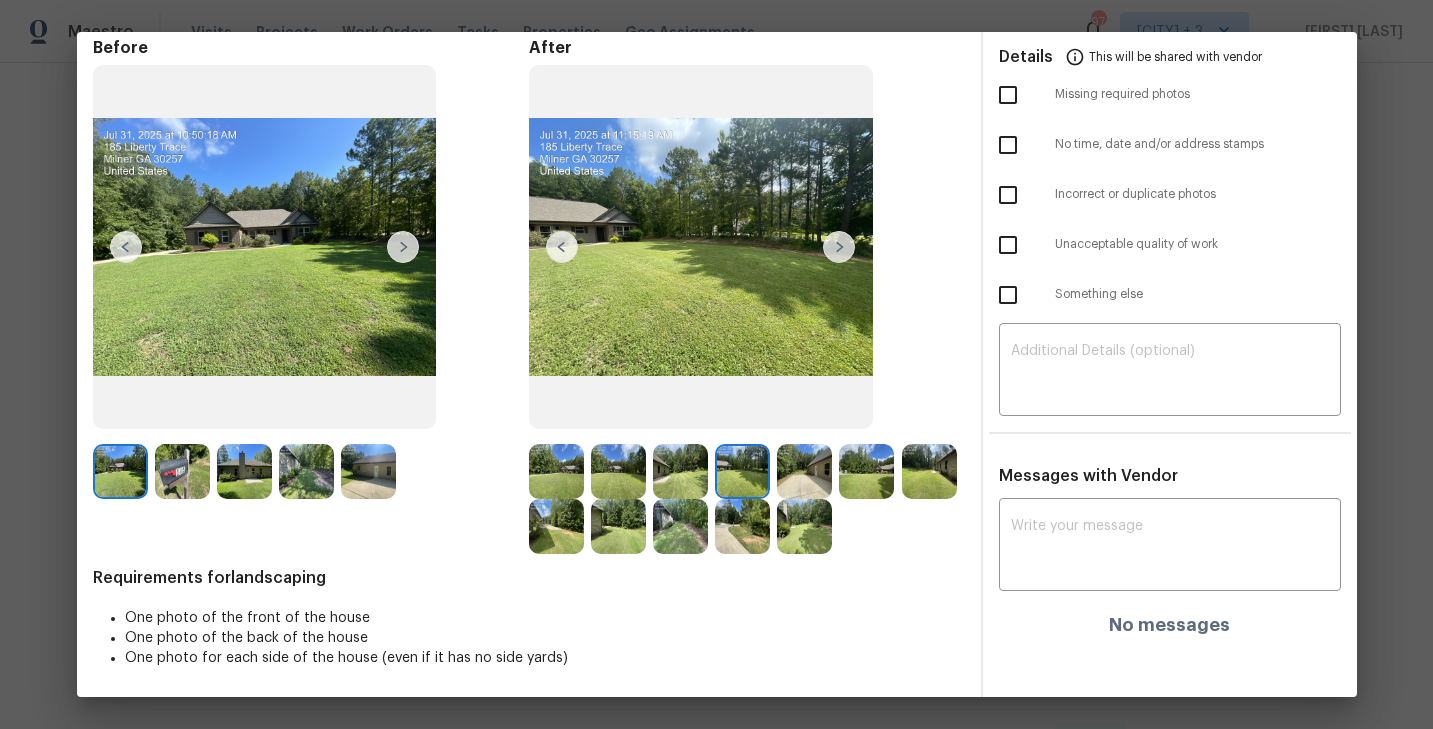 click at bounding box center [839, 247] 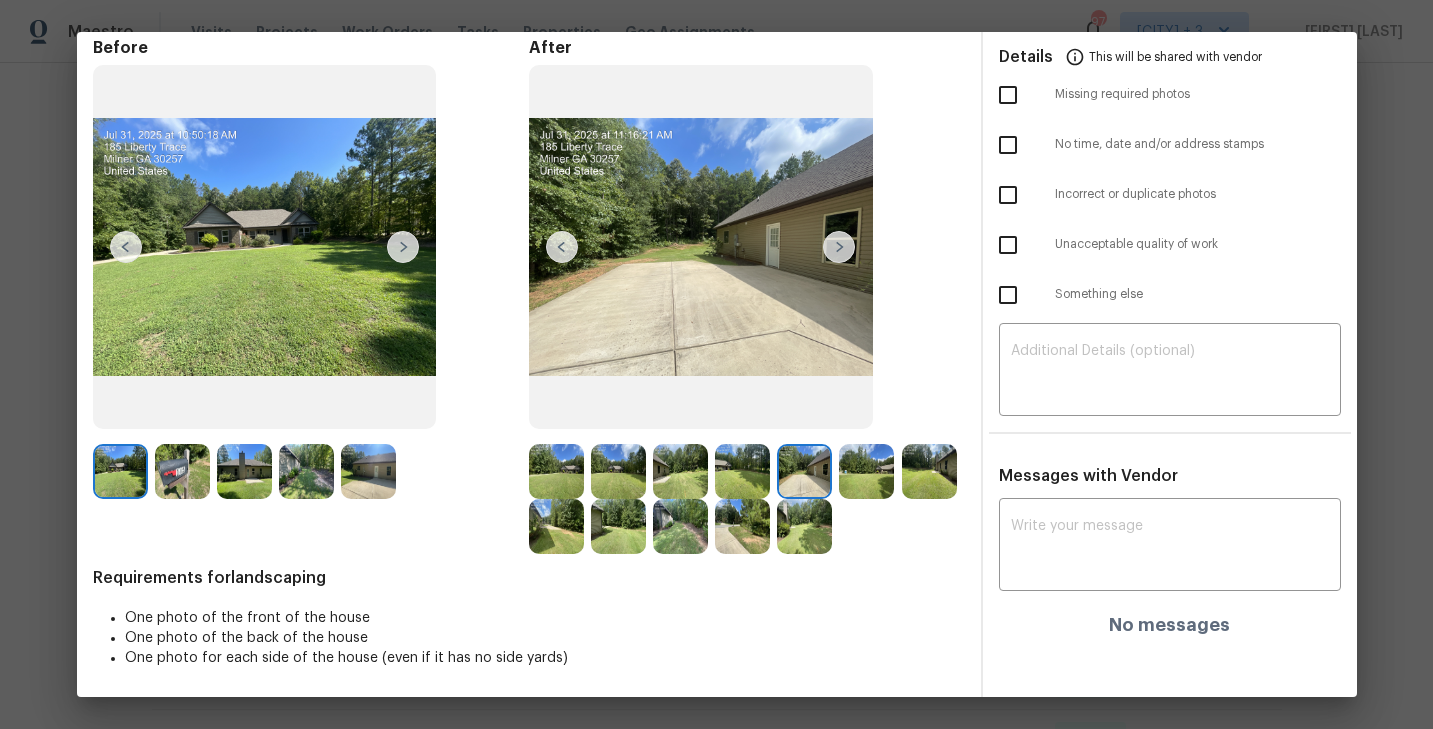 scroll, scrollTop: 0, scrollLeft: 0, axis: both 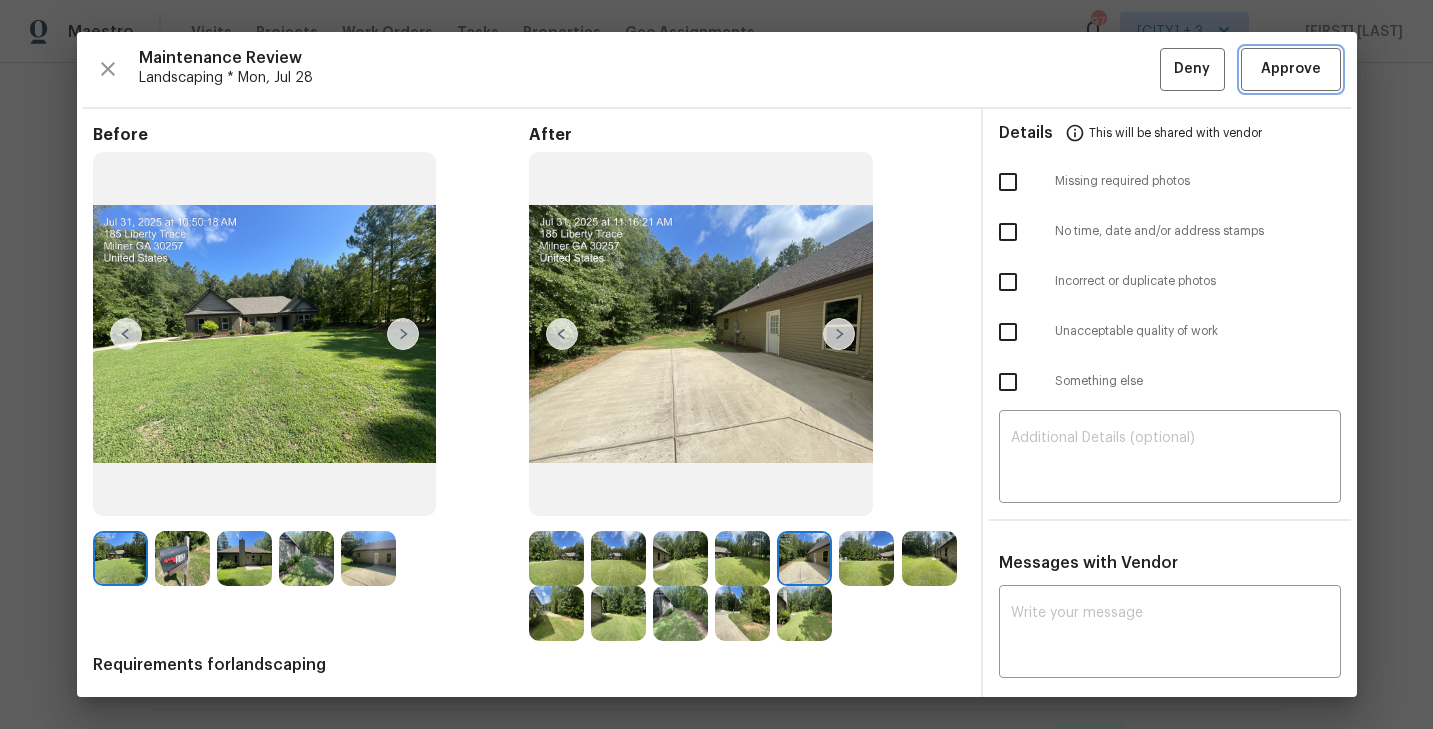 click on "Approve" at bounding box center (1291, 69) 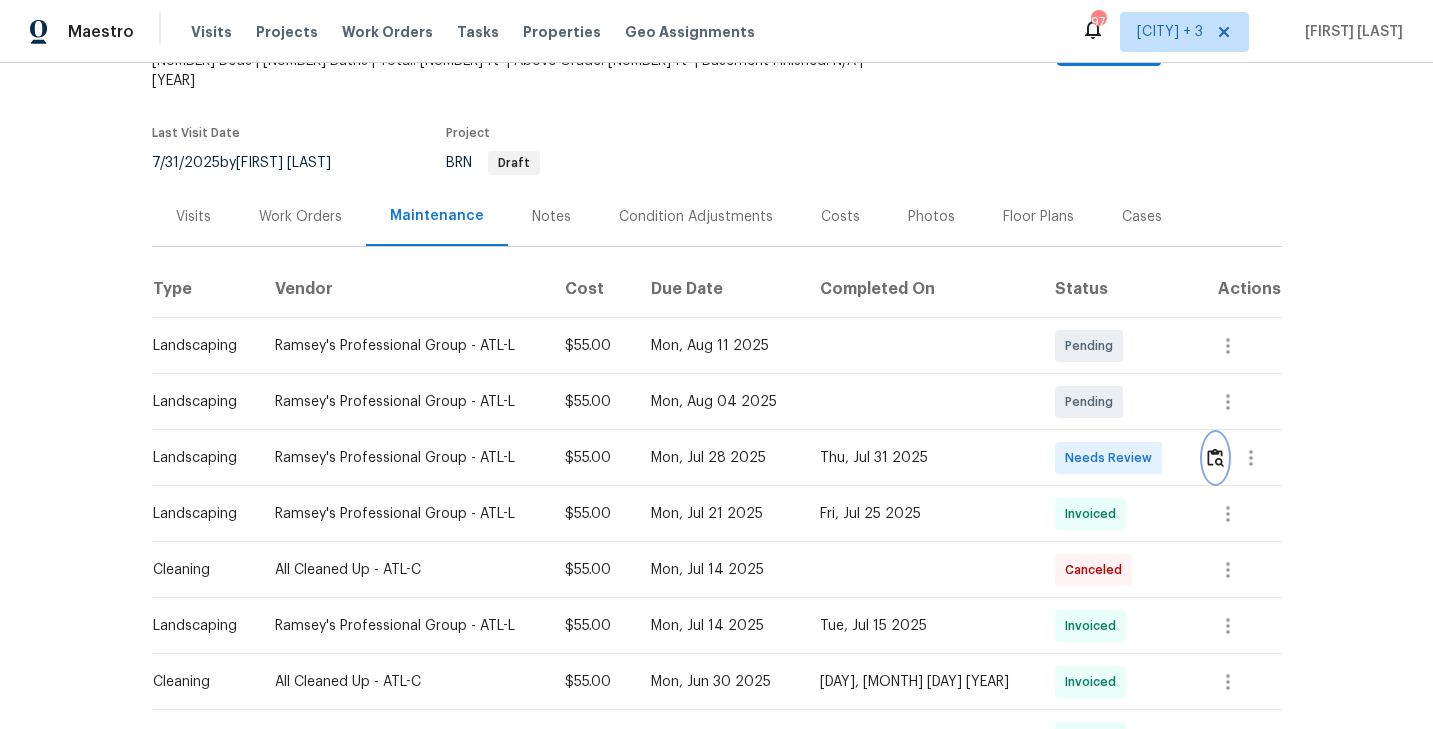 scroll, scrollTop: 0, scrollLeft: 0, axis: both 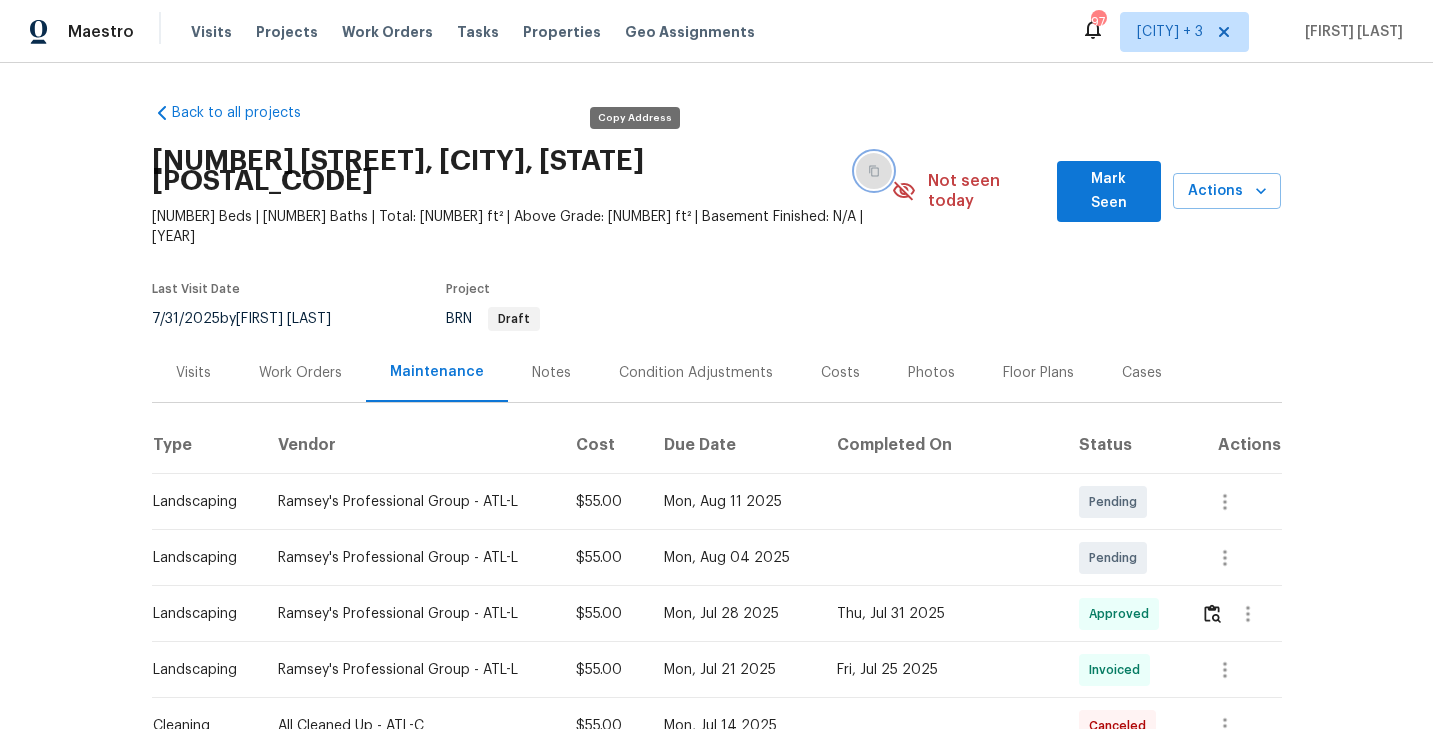 click 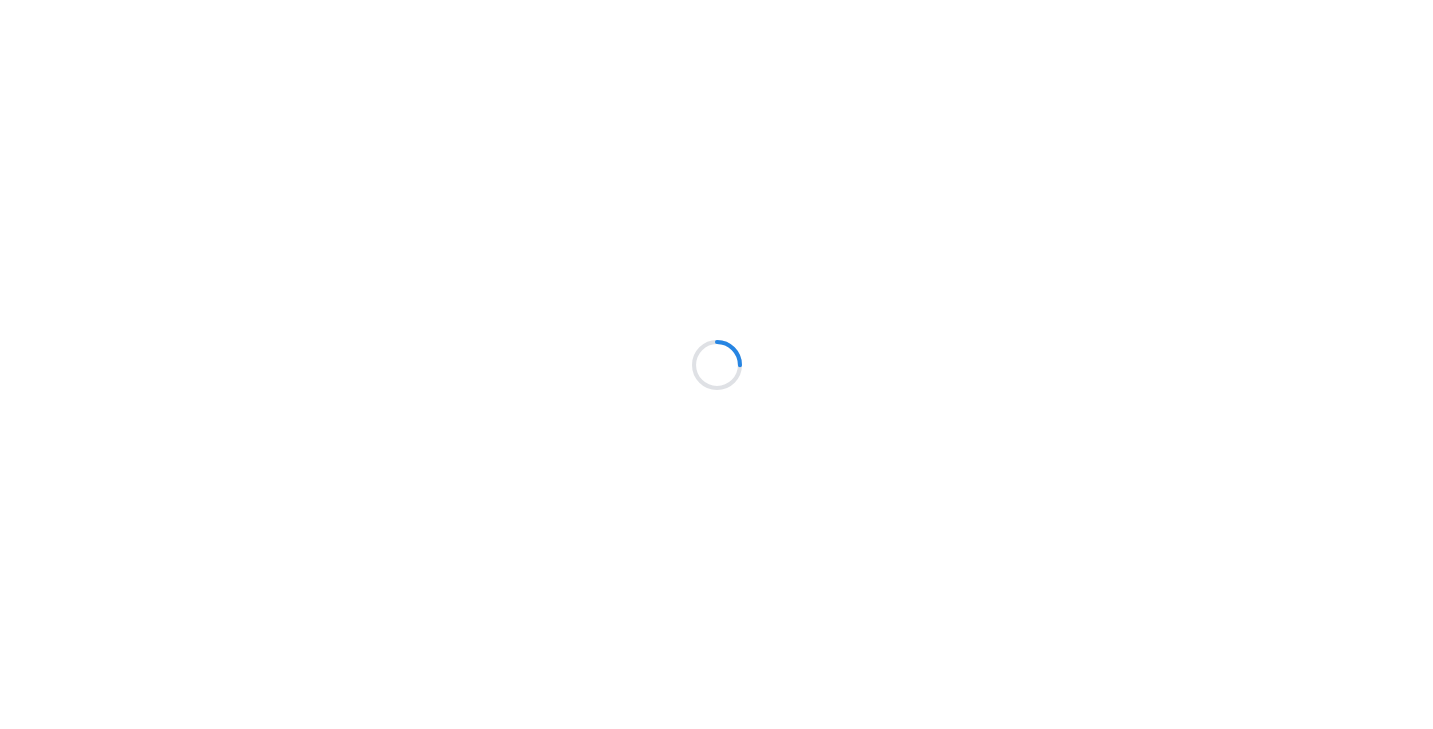 scroll, scrollTop: 0, scrollLeft: 0, axis: both 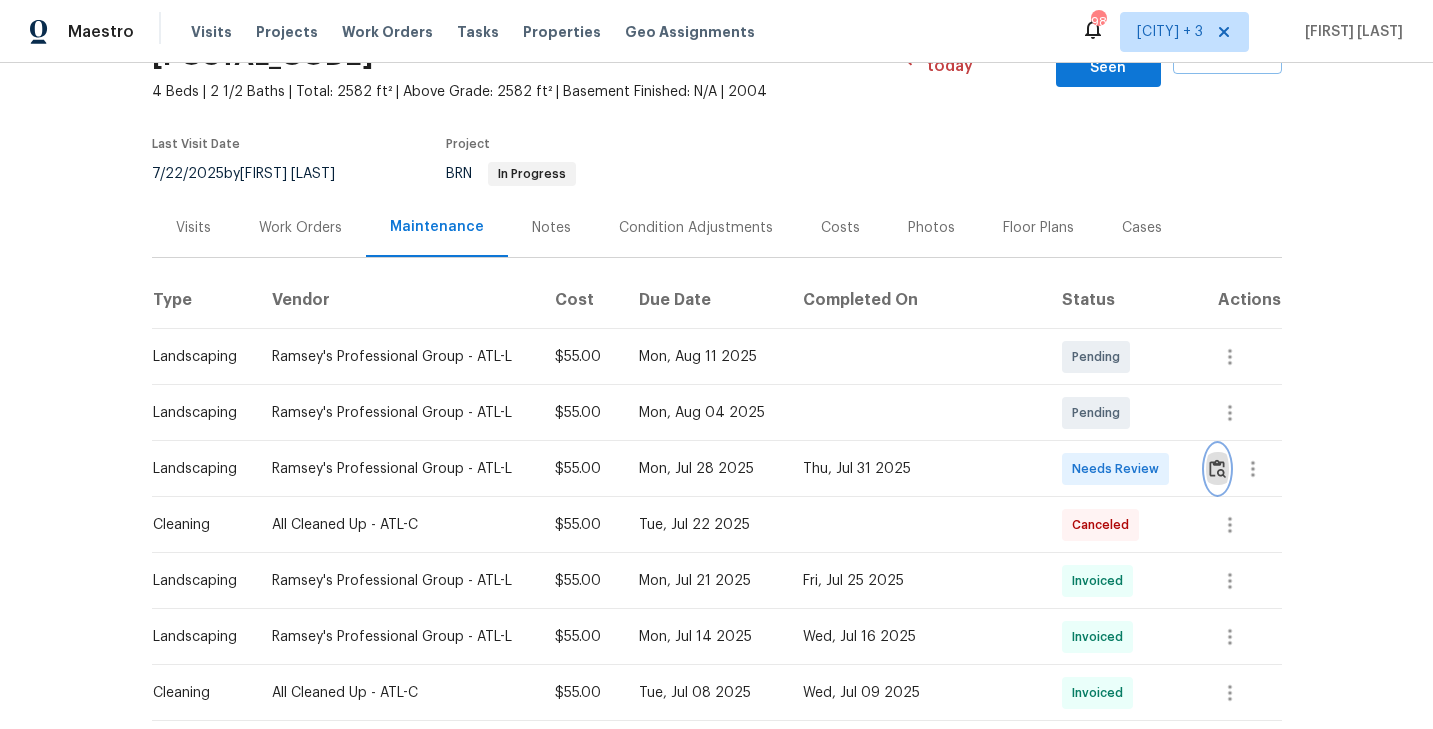 click at bounding box center (1217, 468) 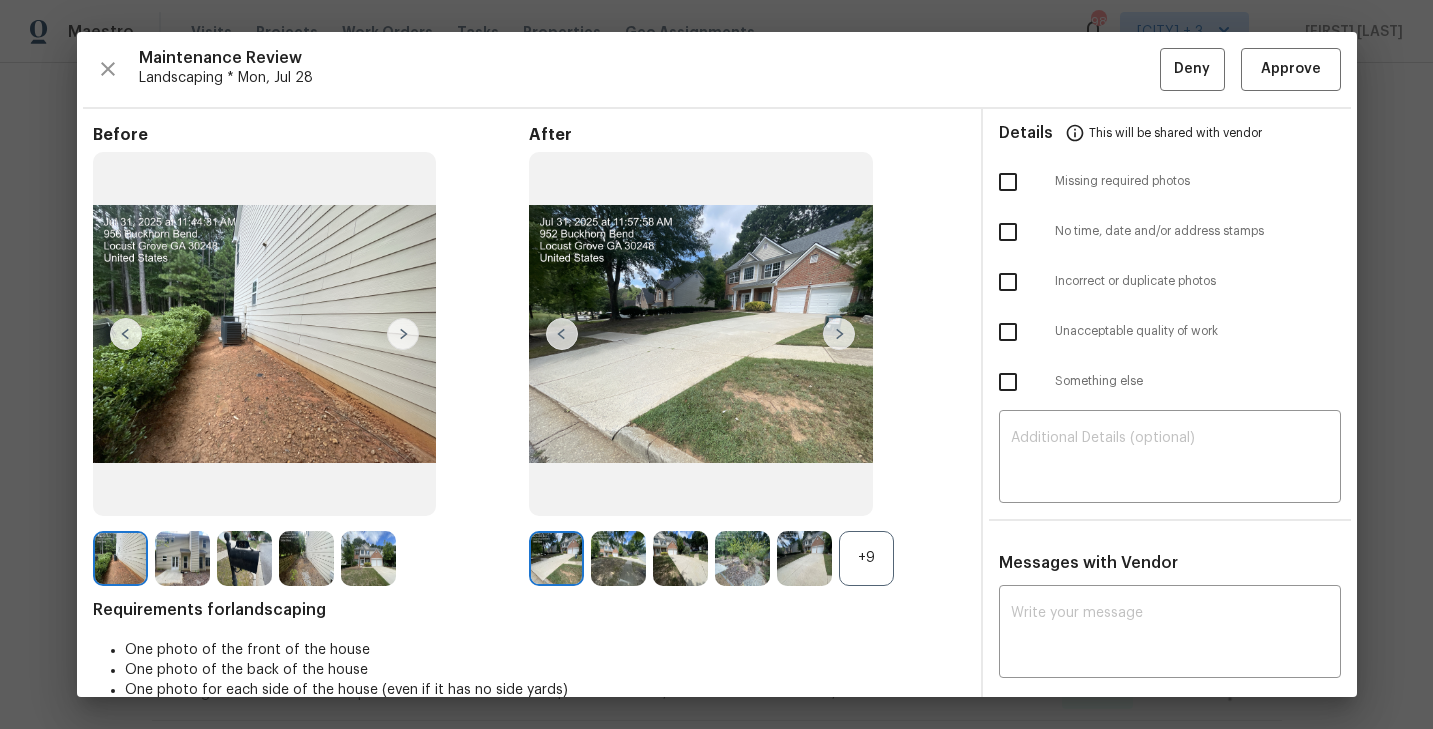 click on "+9" at bounding box center [866, 558] 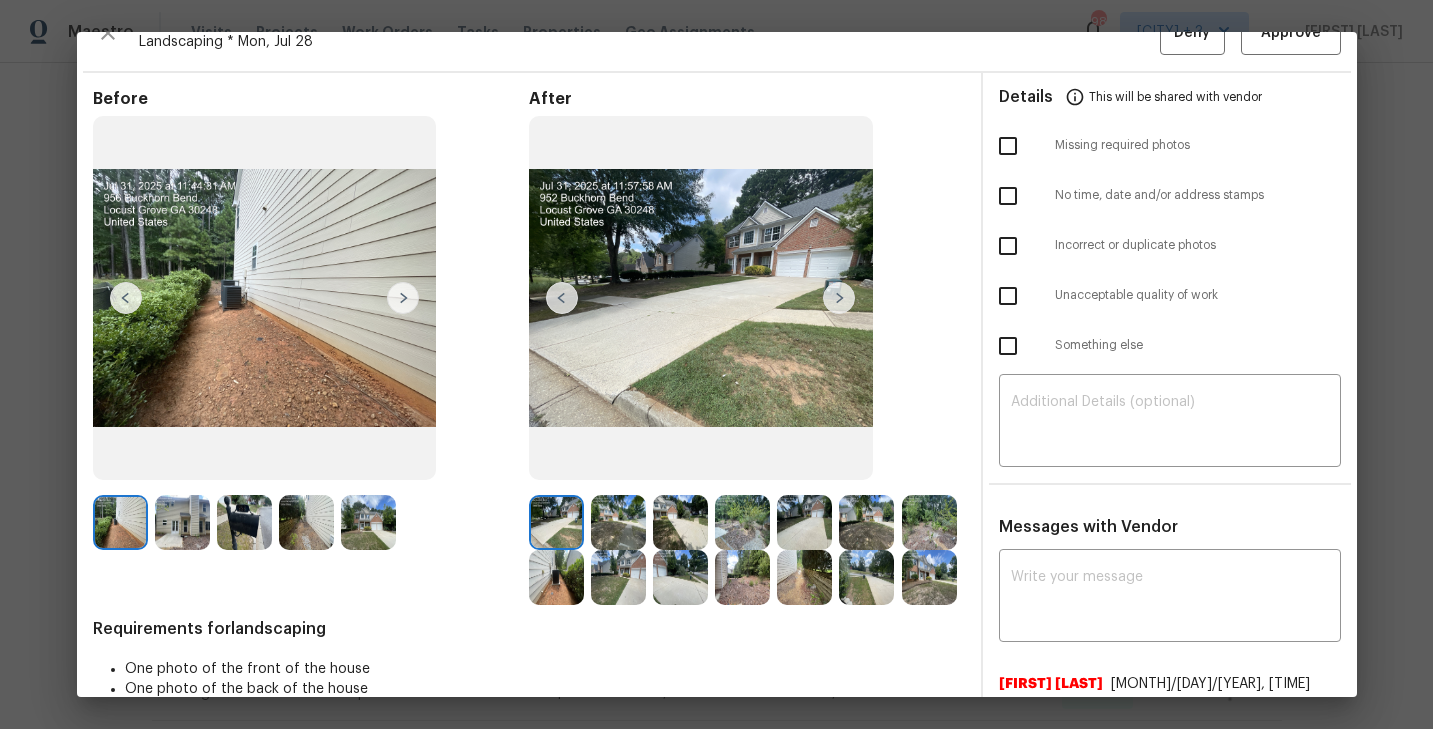 scroll, scrollTop: 38, scrollLeft: 0, axis: vertical 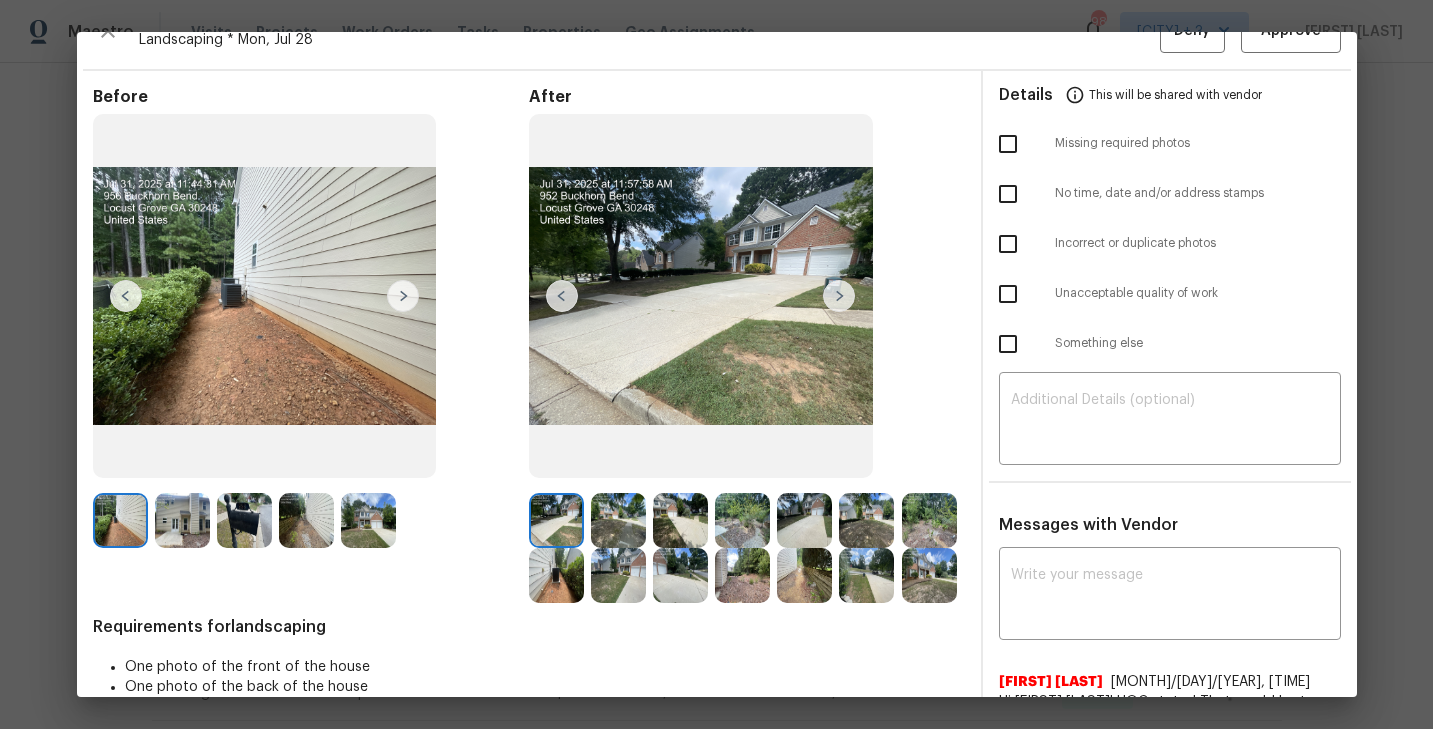 click at bounding box center [839, 296] 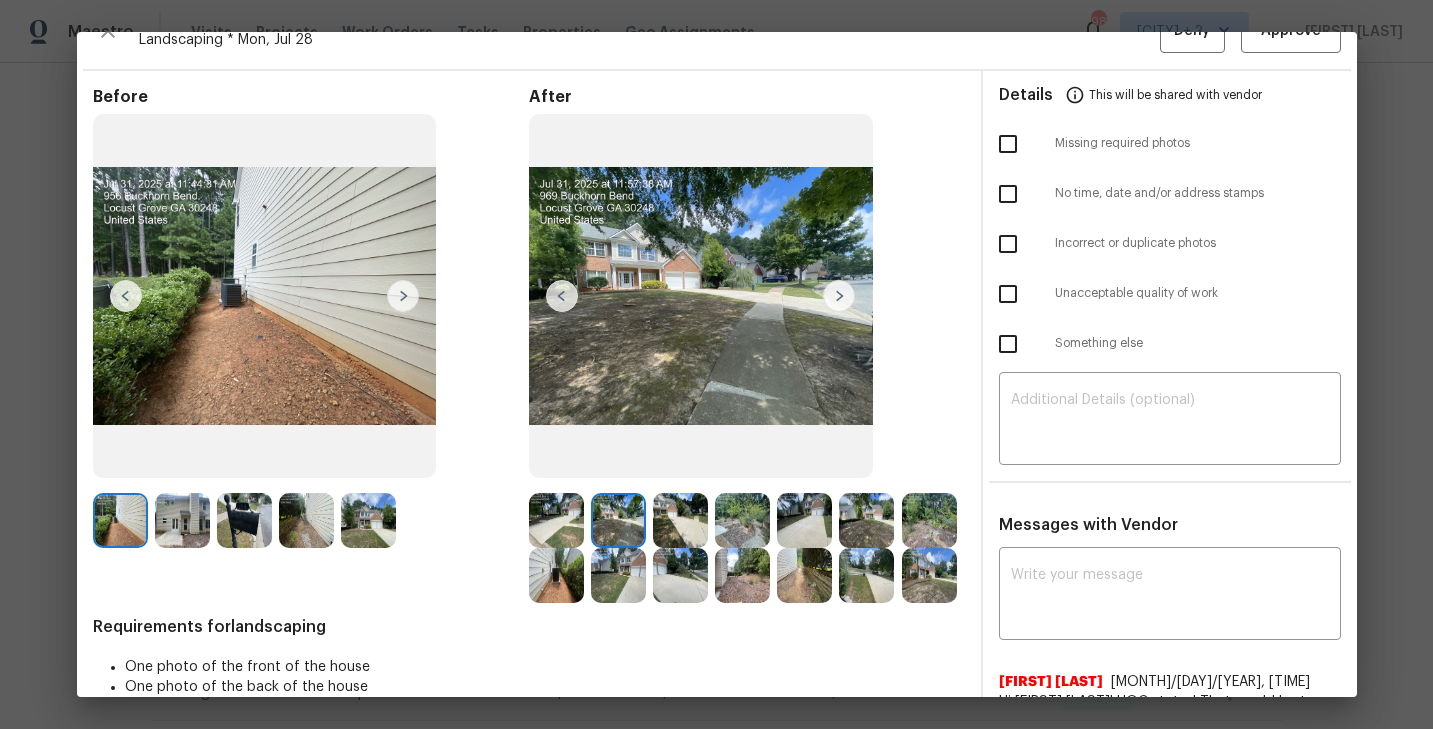 click at bounding box center [618, 520] 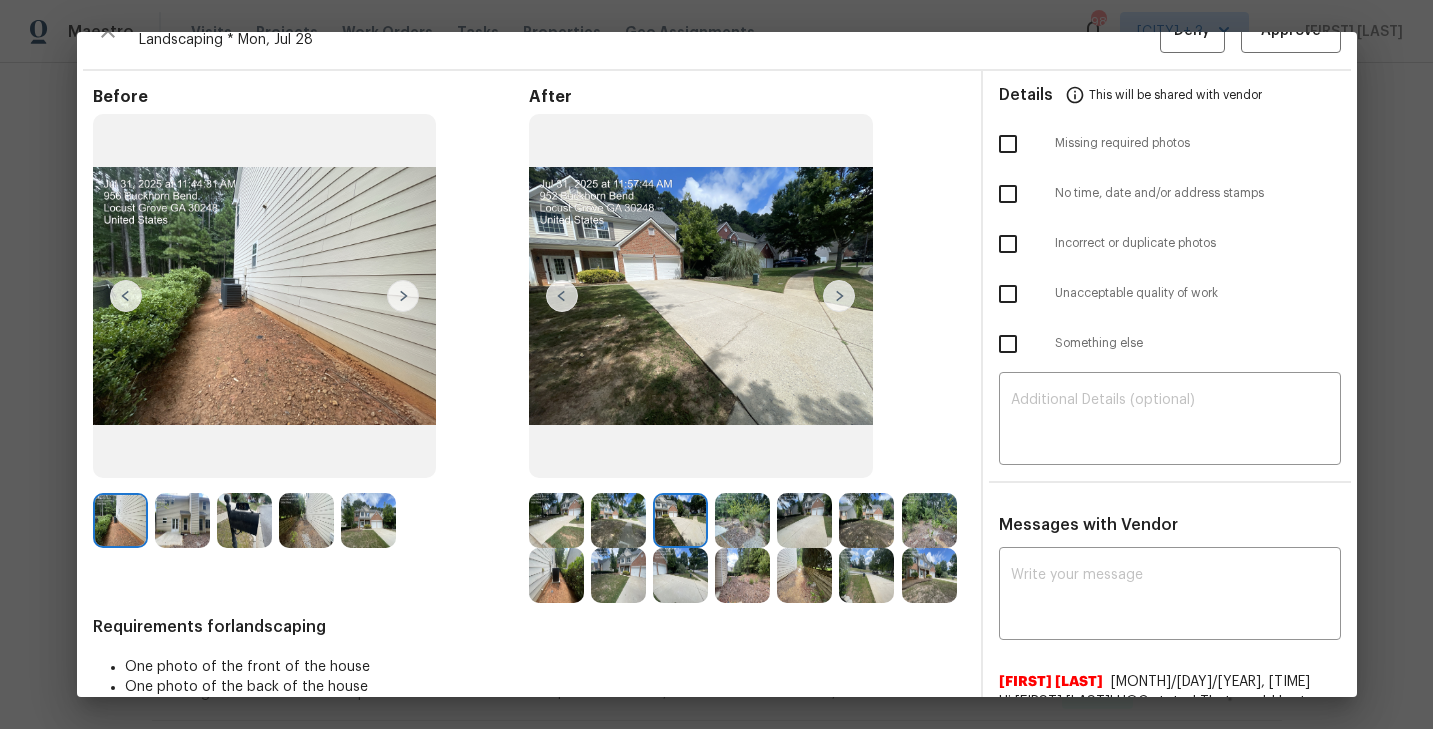 click at bounding box center (742, 520) 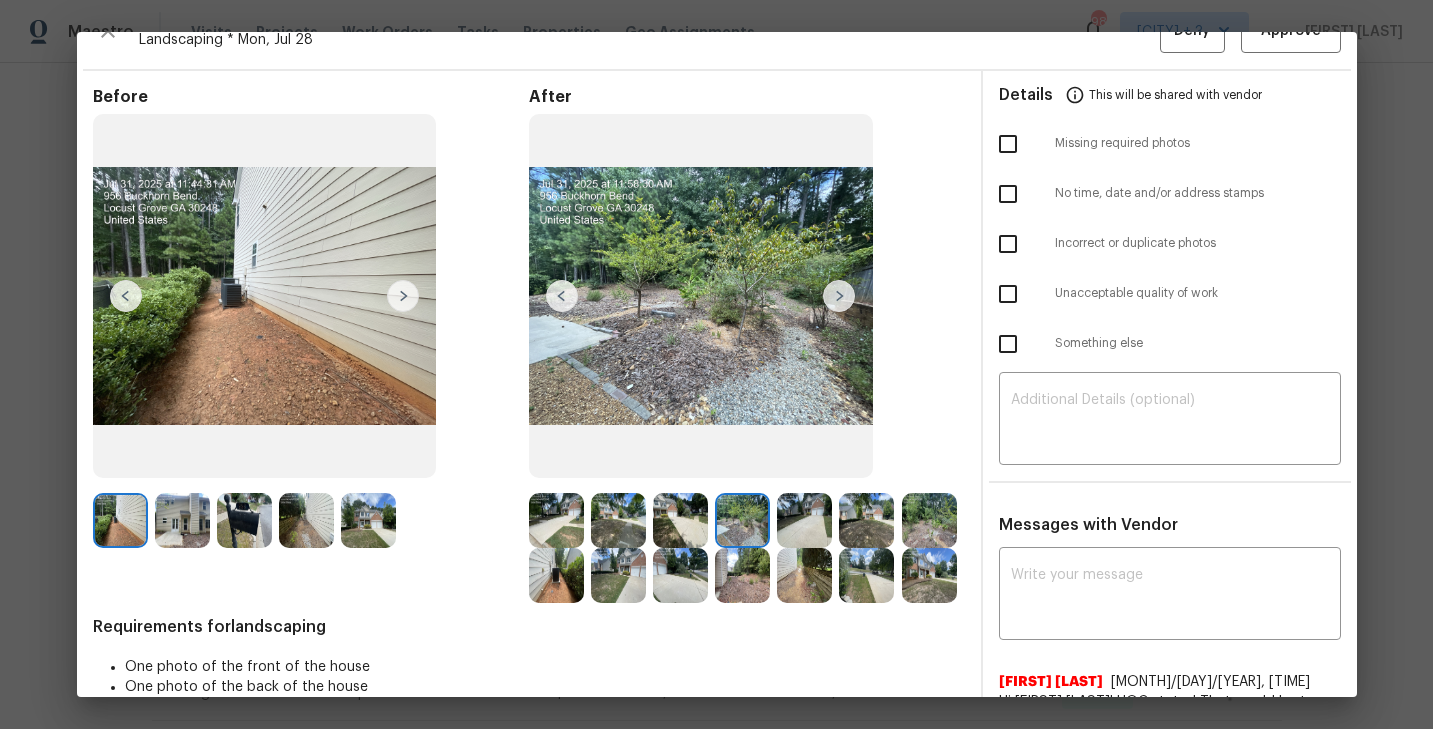 click at bounding box center [742, 520] 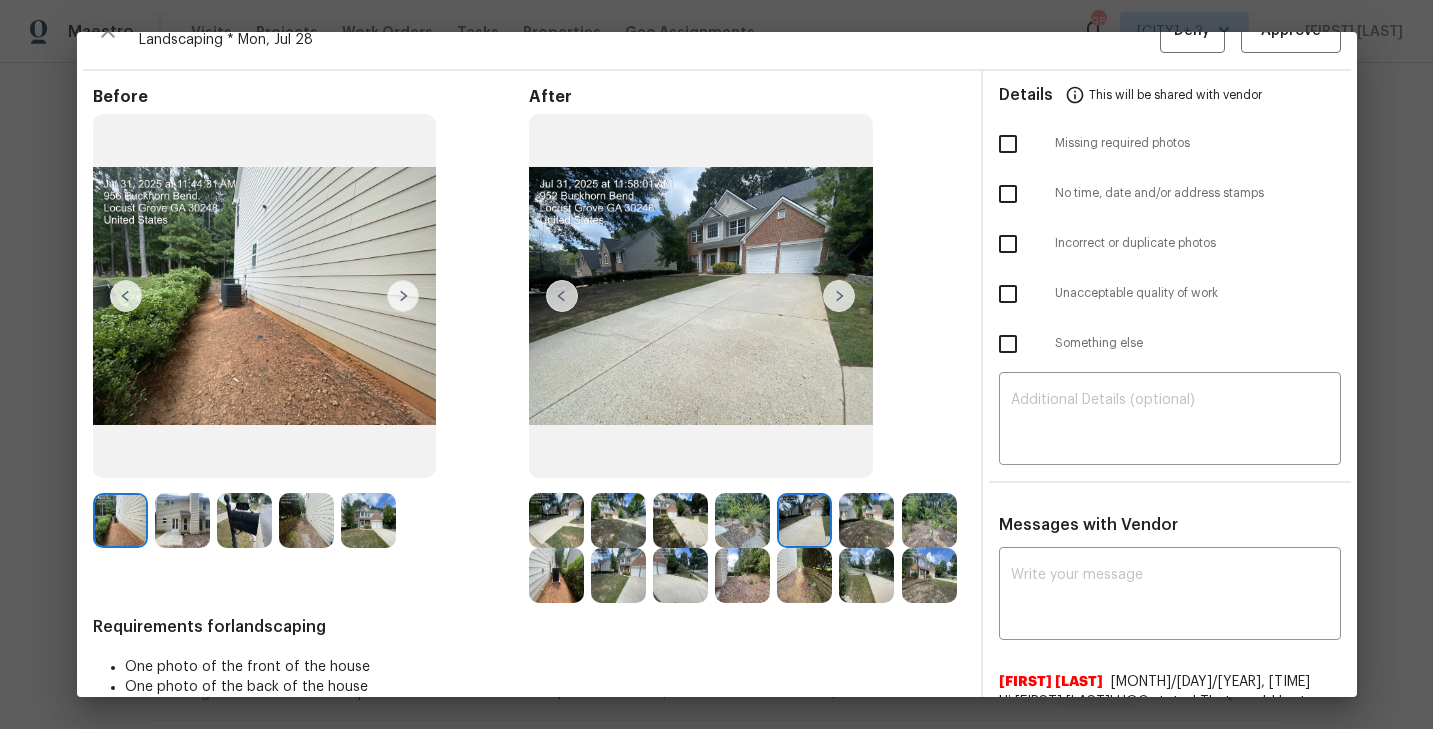 click at bounding box center [866, 520] 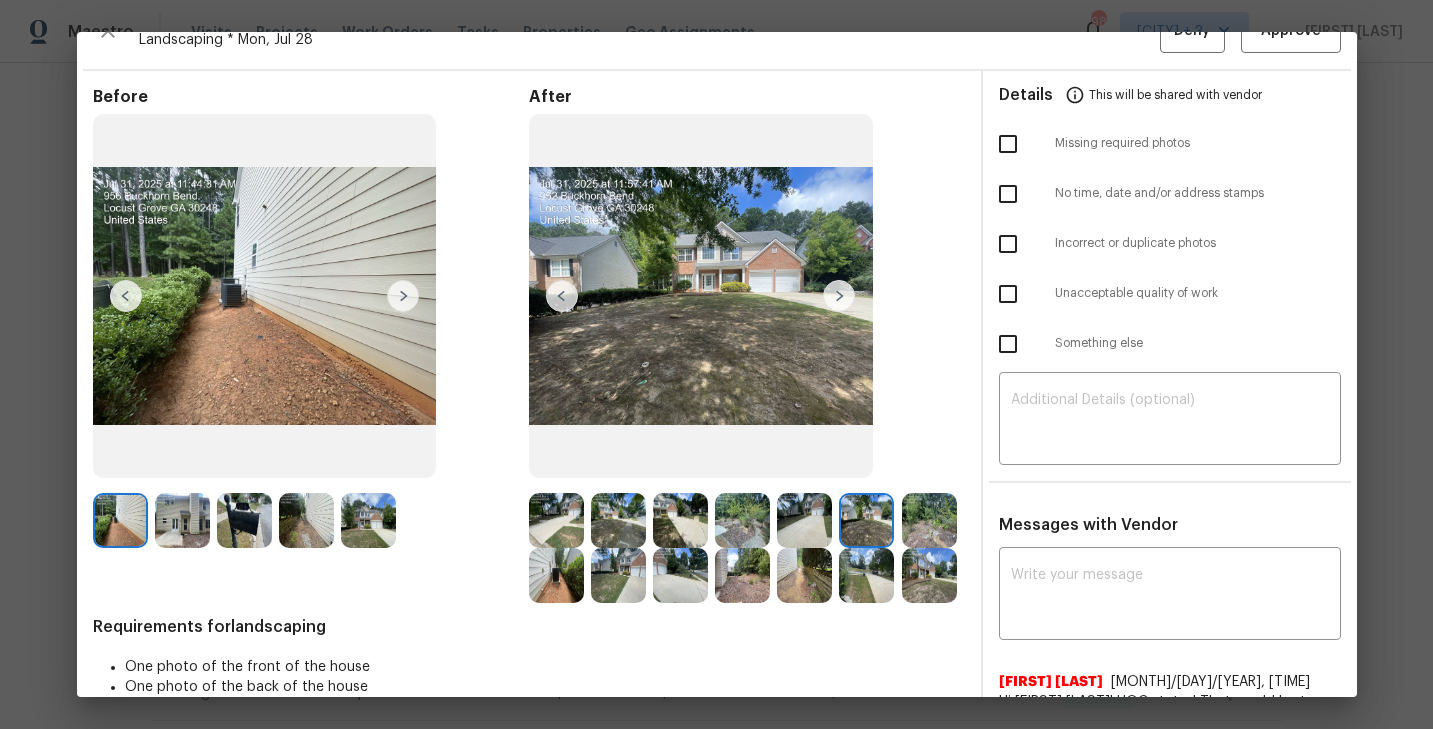 click at bounding box center (929, 520) 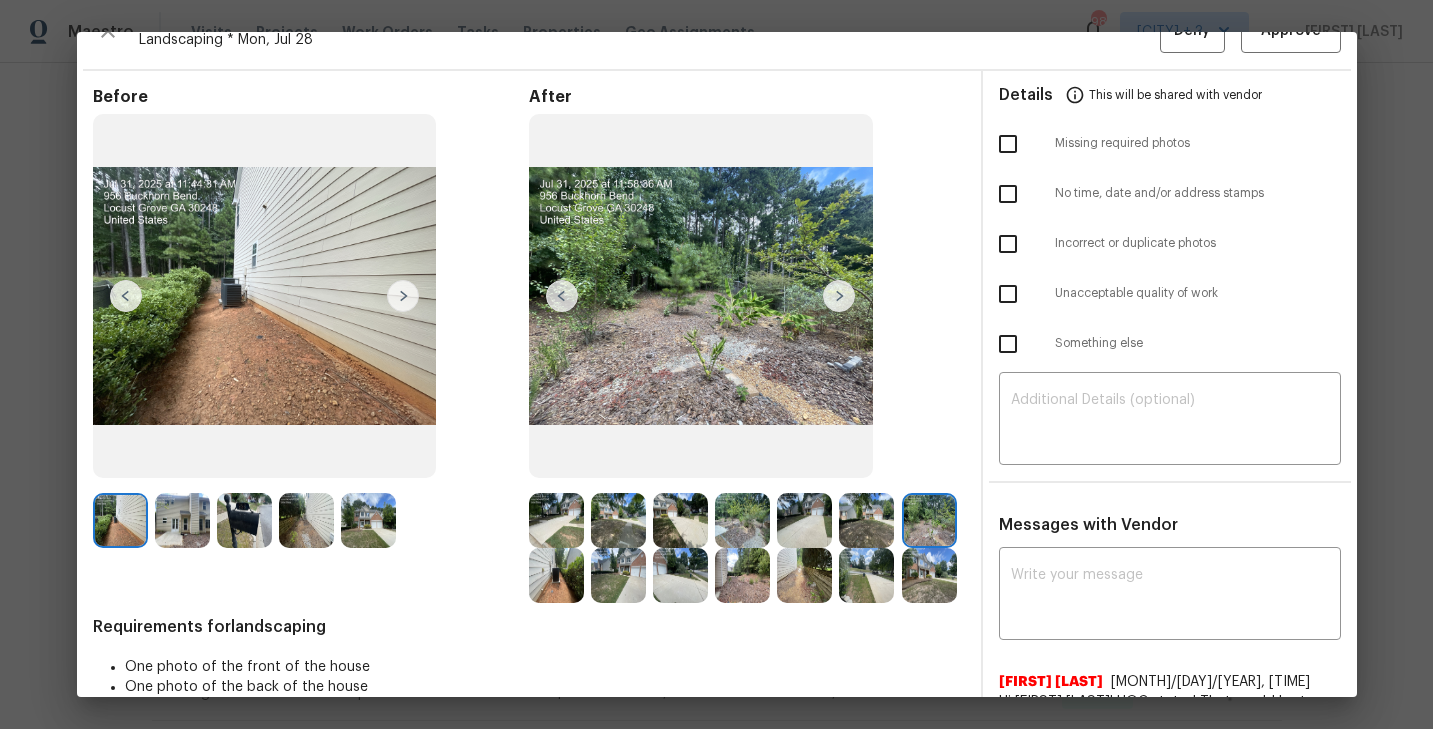 click at bounding box center [556, 575] 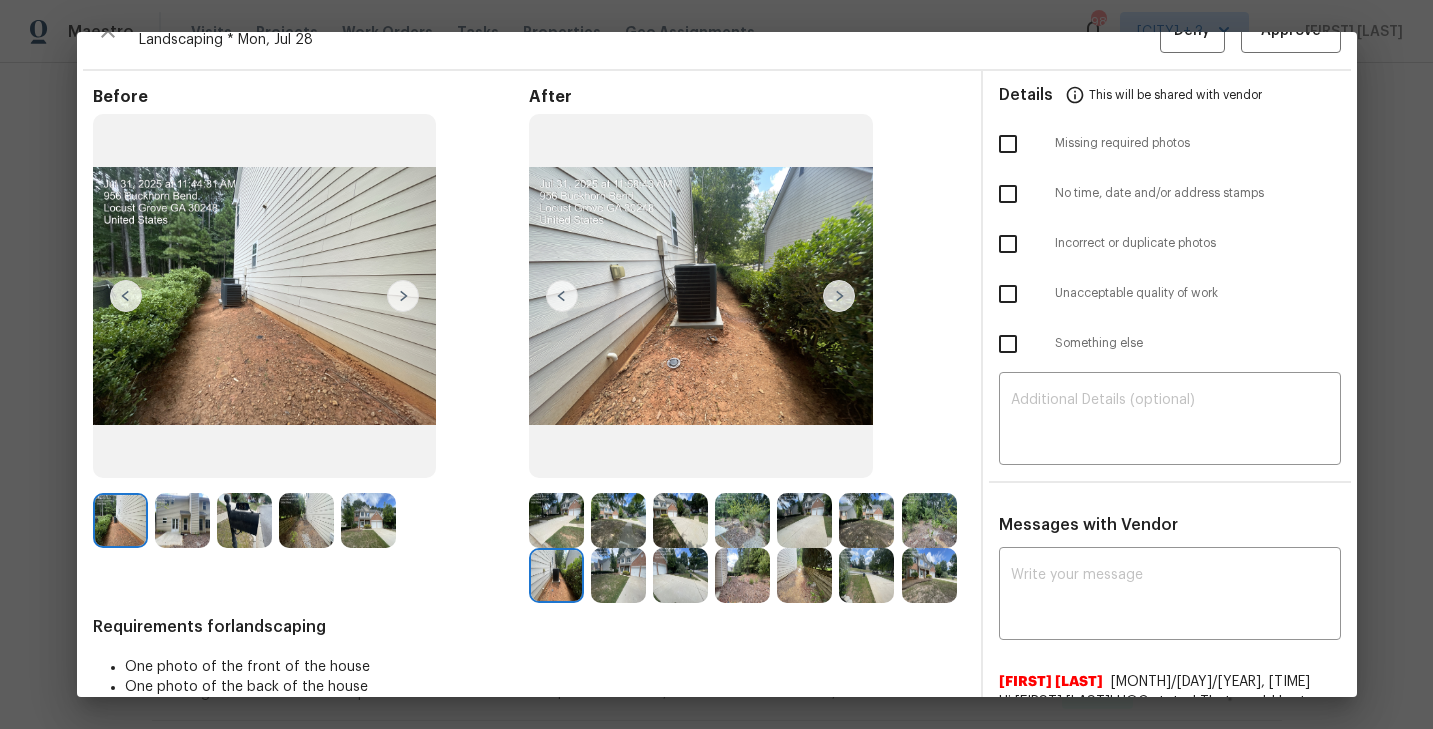 click at bounding box center (618, 575) 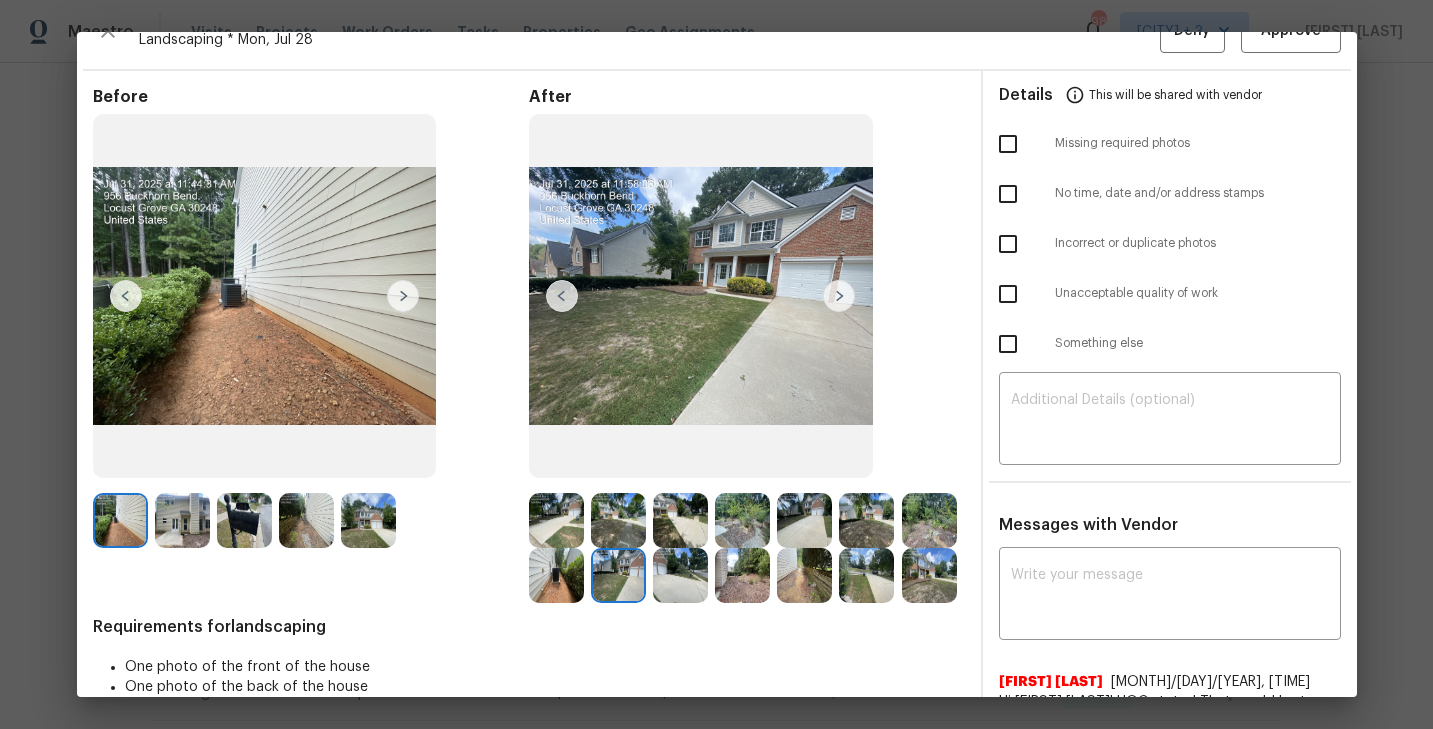 click at bounding box center [680, 575] 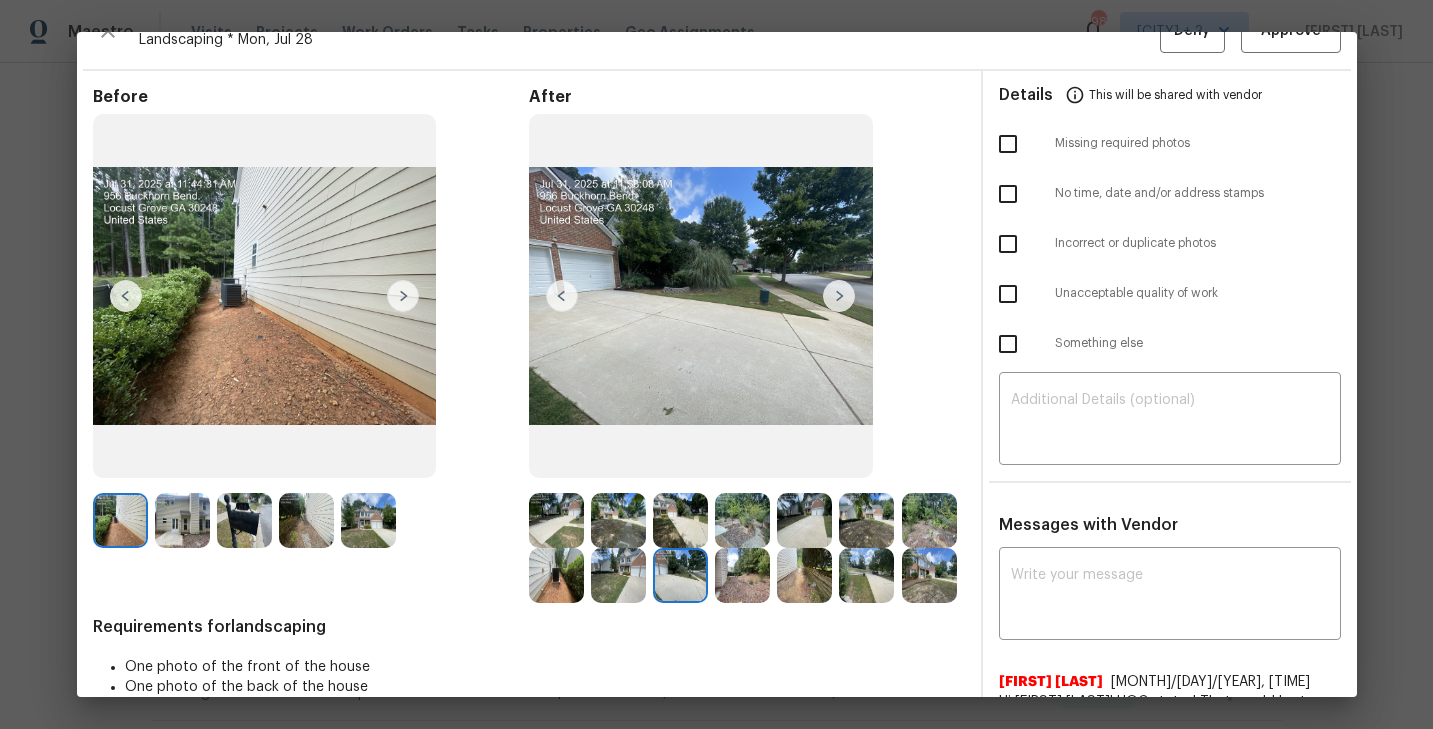 click at bounding box center [742, 575] 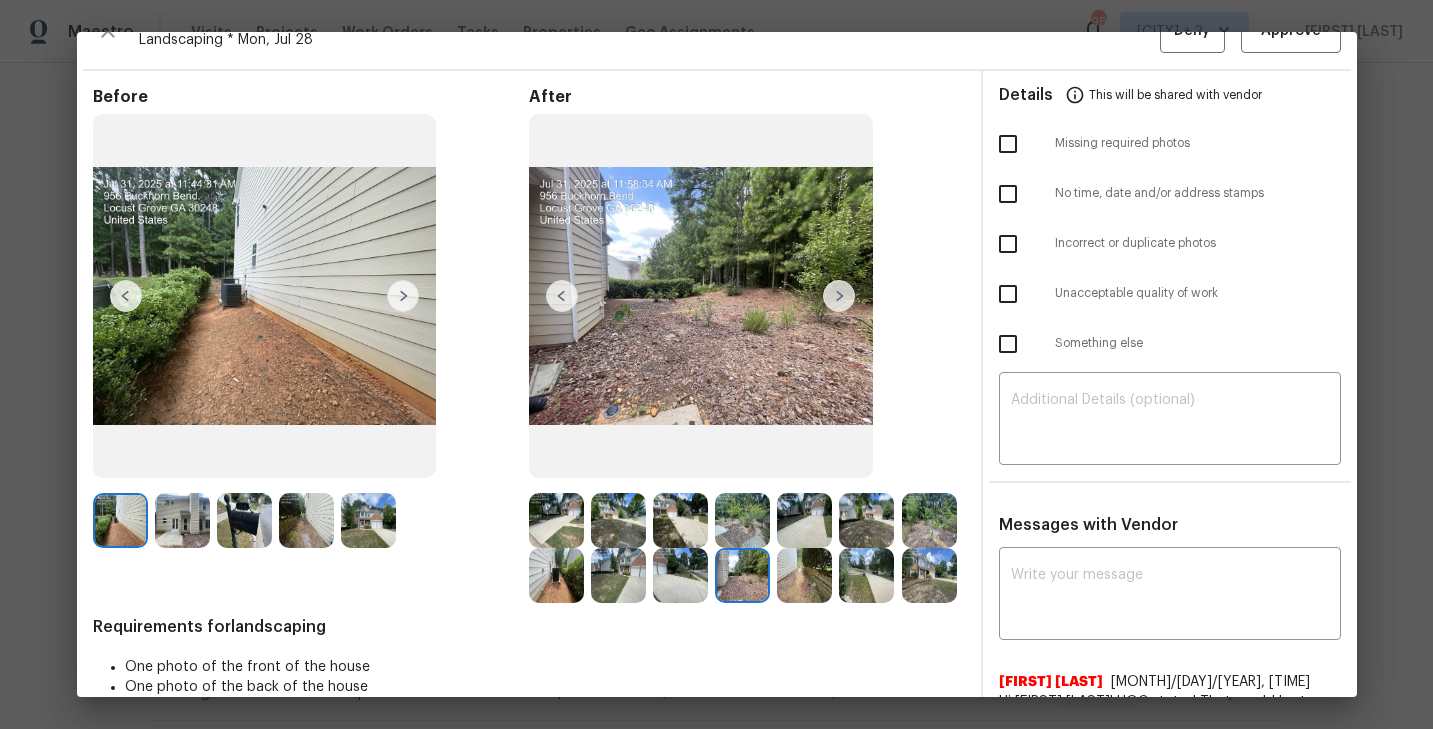 click at bounding box center (804, 575) 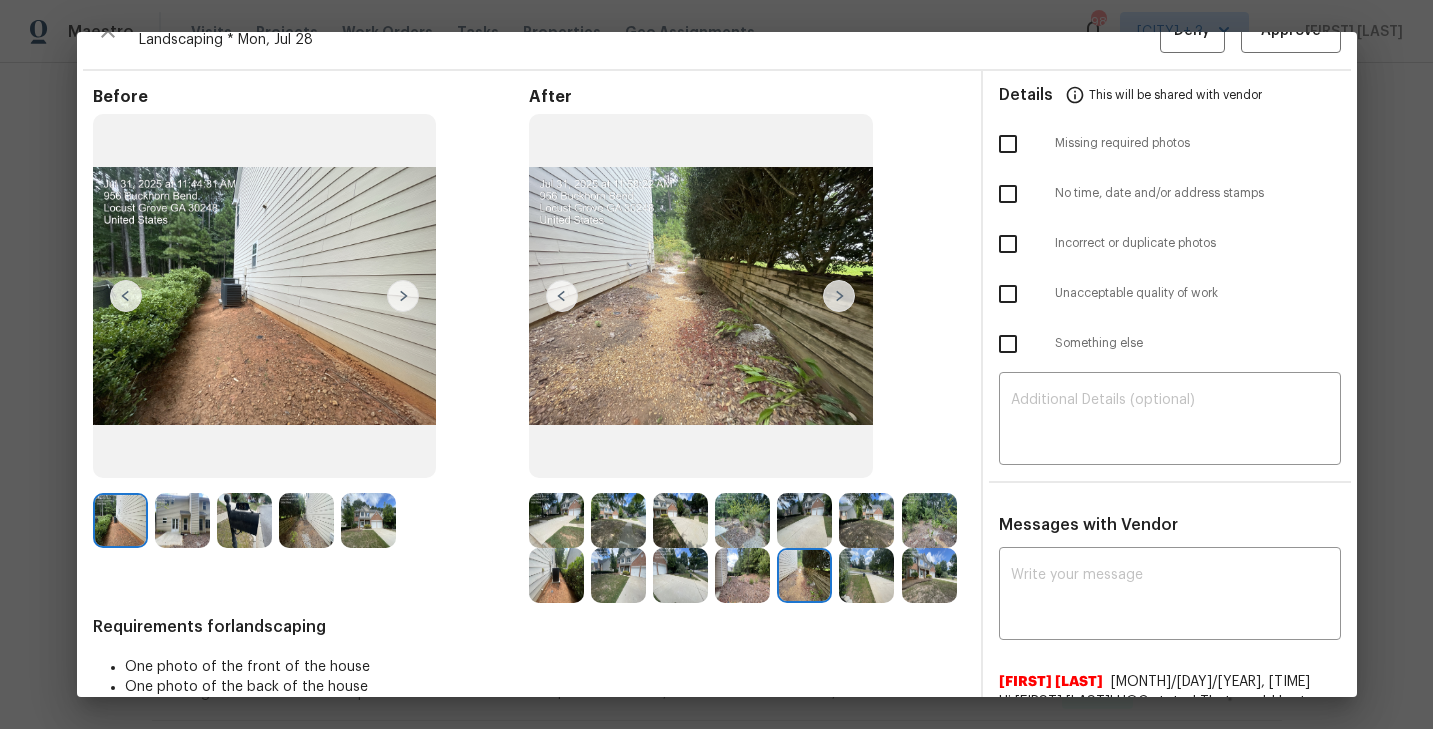 click at bounding box center [866, 575] 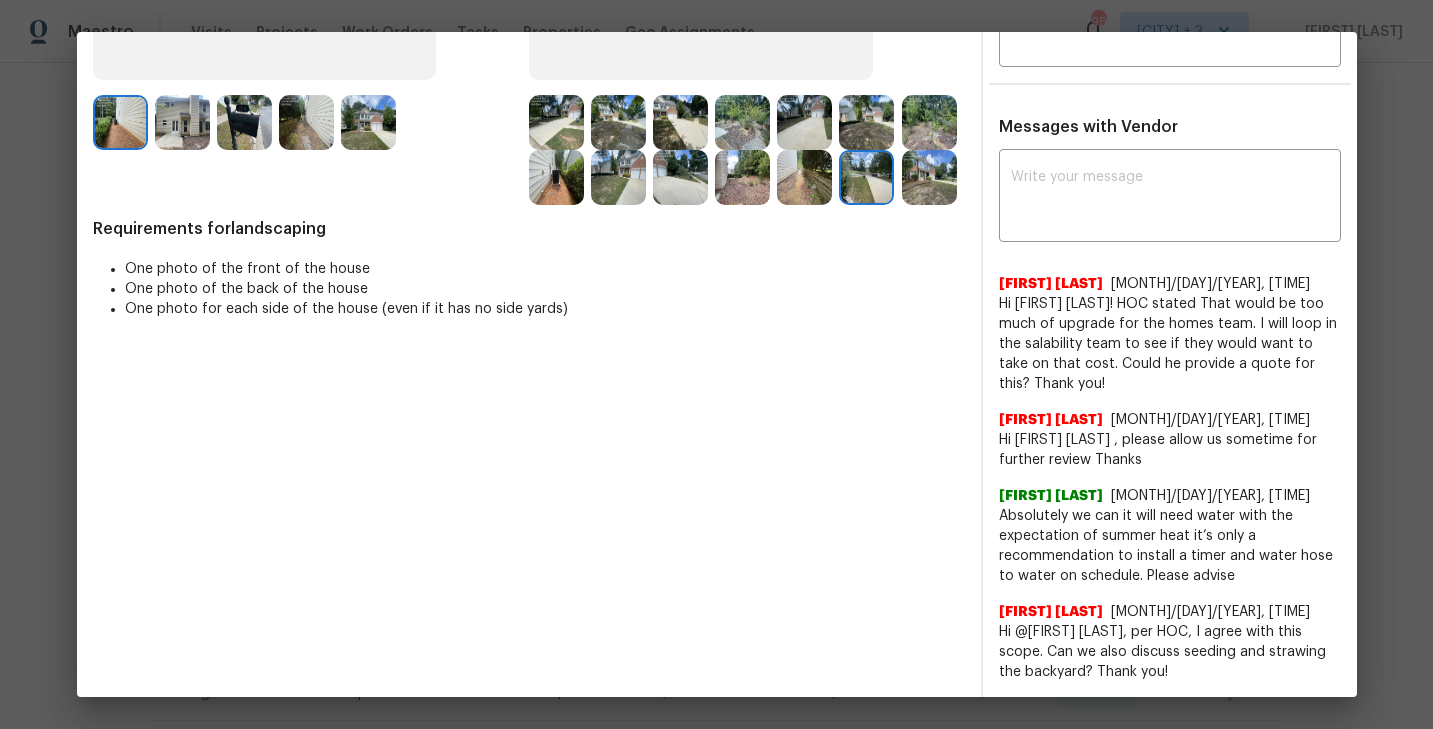 scroll, scrollTop: 0, scrollLeft: 0, axis: both 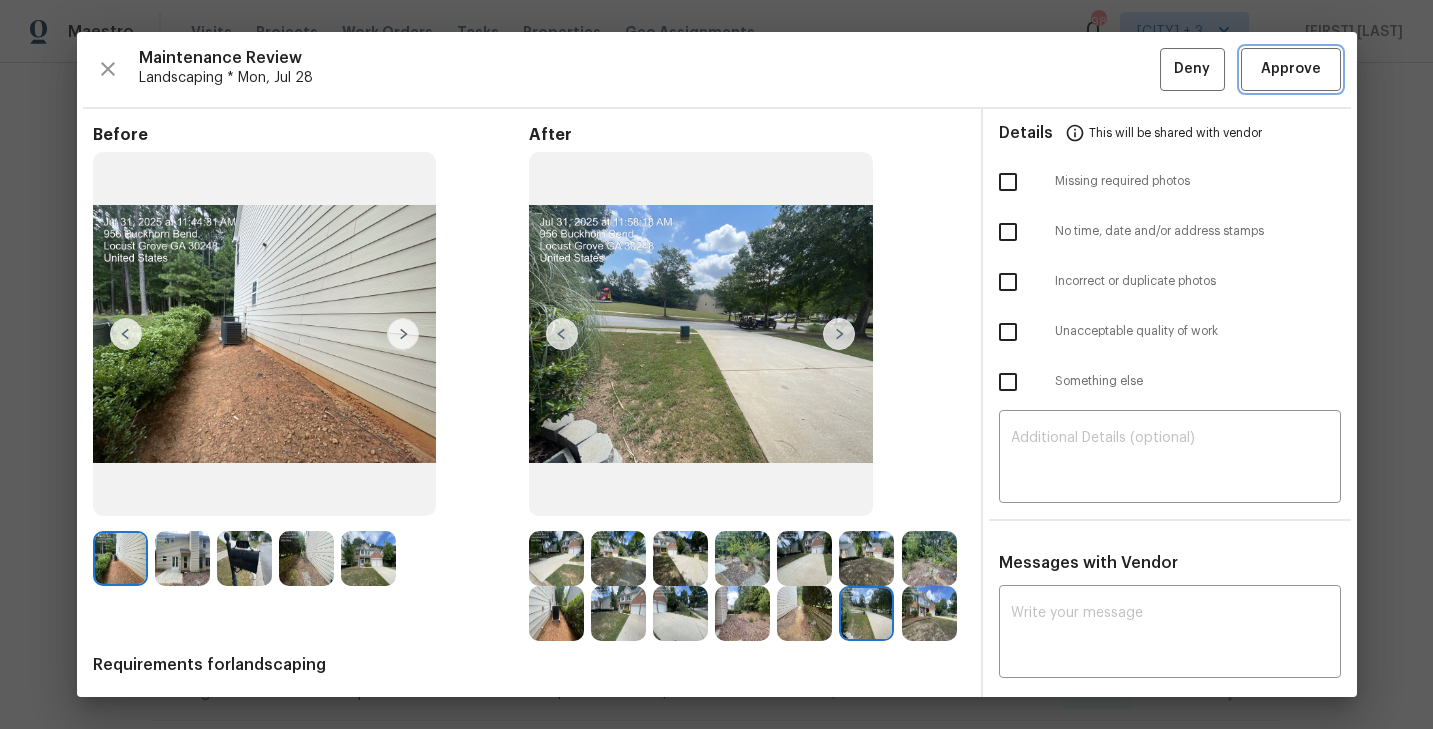 click on "Approve" at bounding box center [1291, 69] 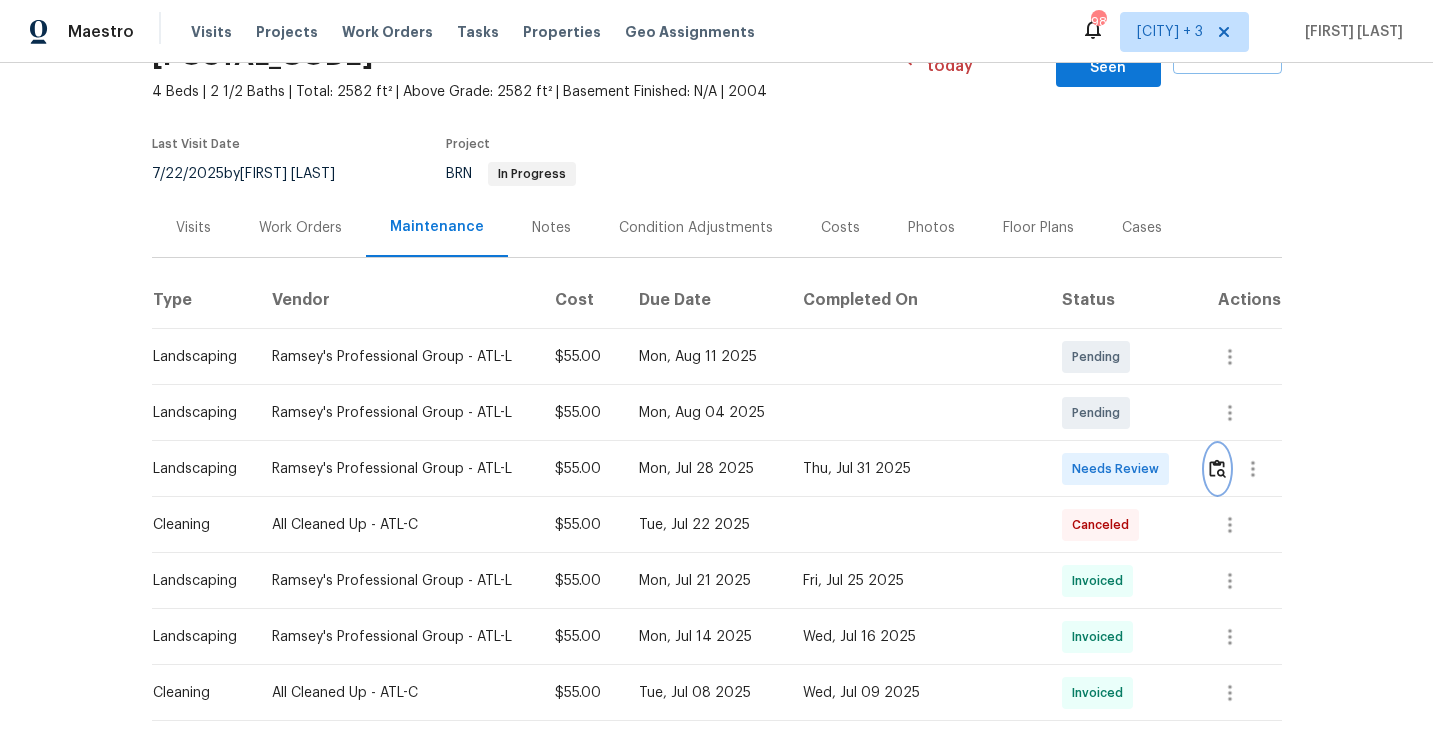 scroll, scrollTop: 0, scrollLeft: 0, axis: both 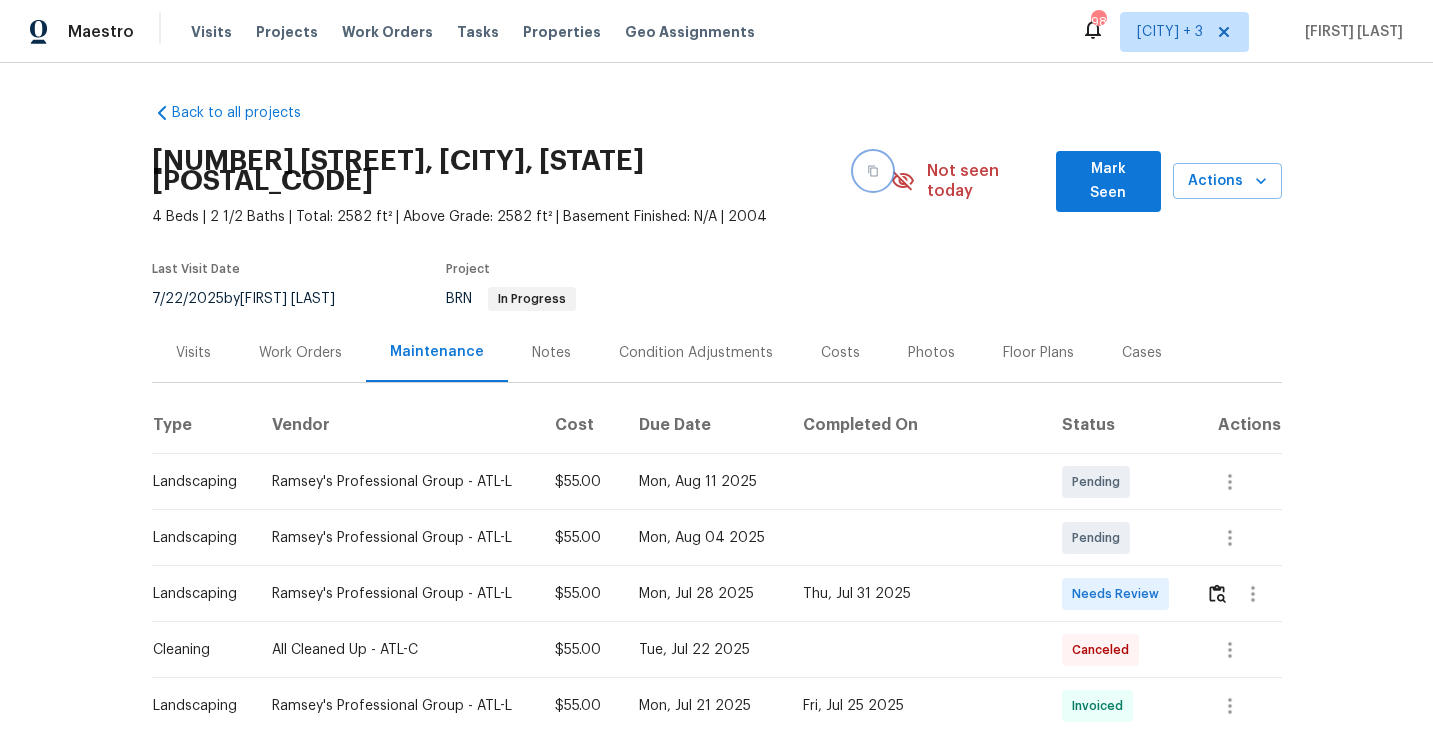 click 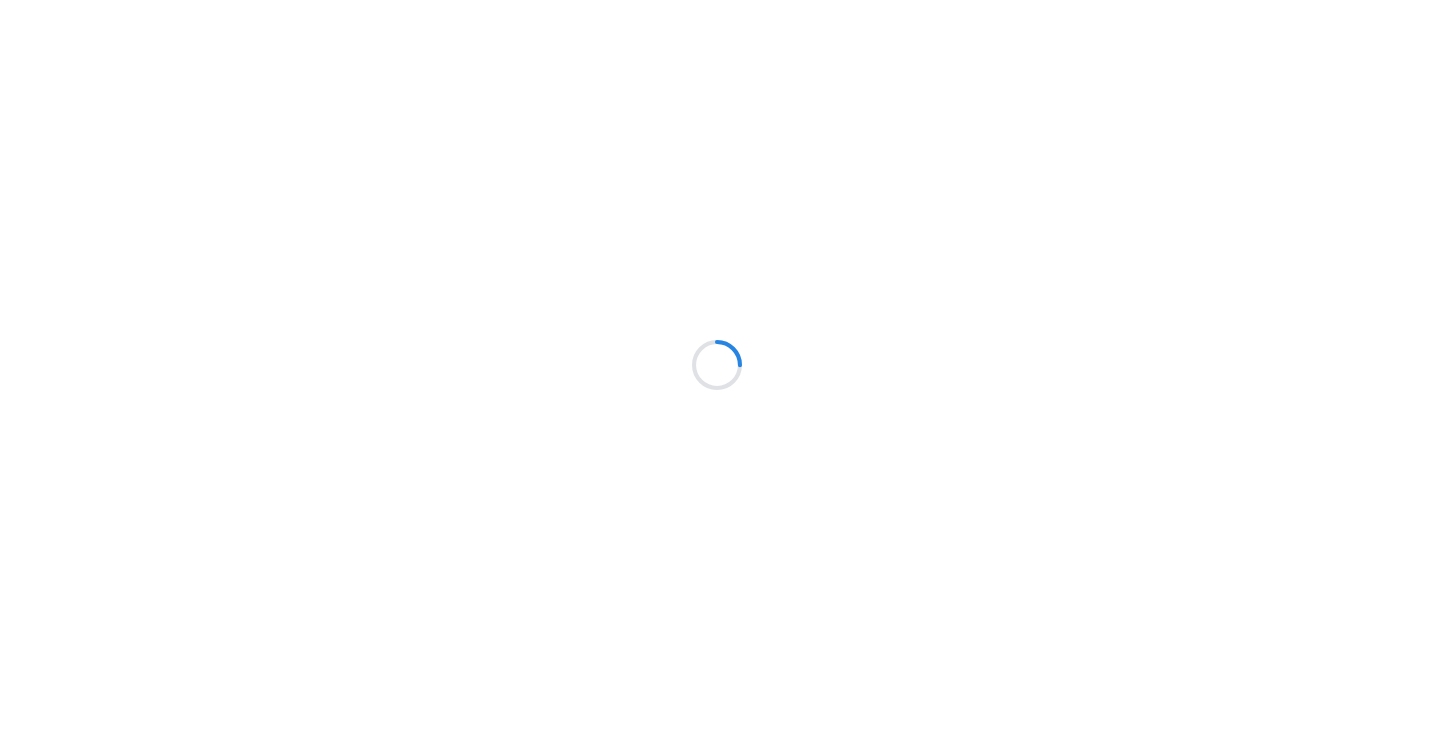 scroll, scrollTop: 0, scrollLeft: 0, axis: both 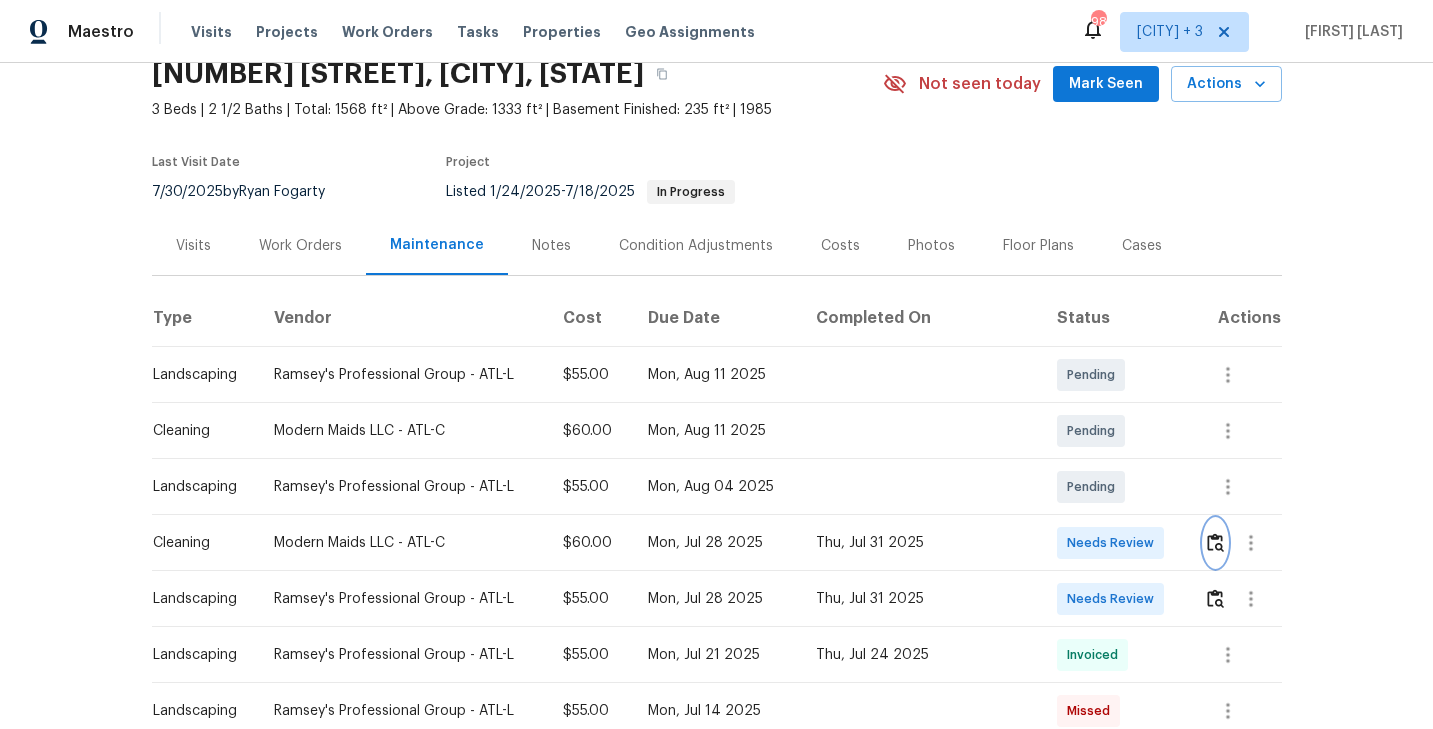 click at bounding box center [1215, 543] 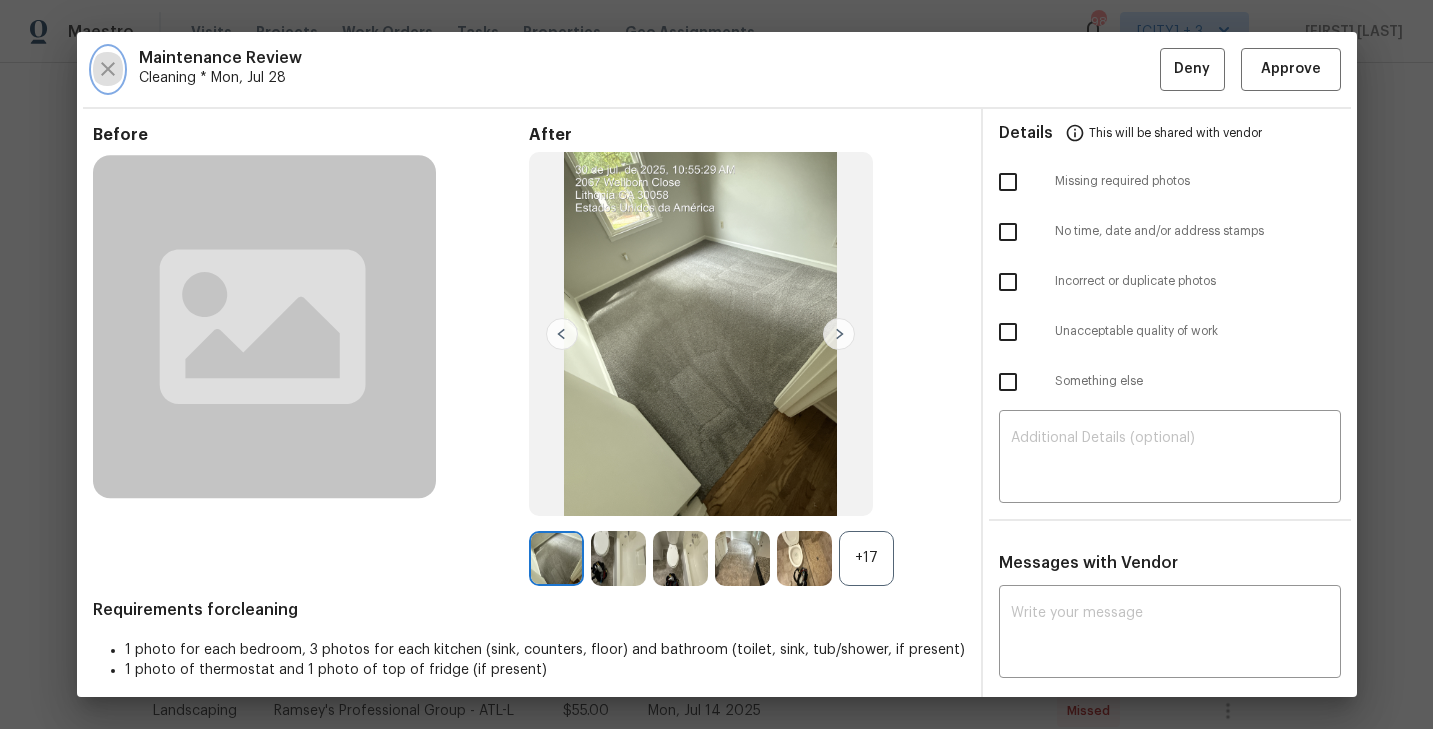 click at bounding box center [108, 69] 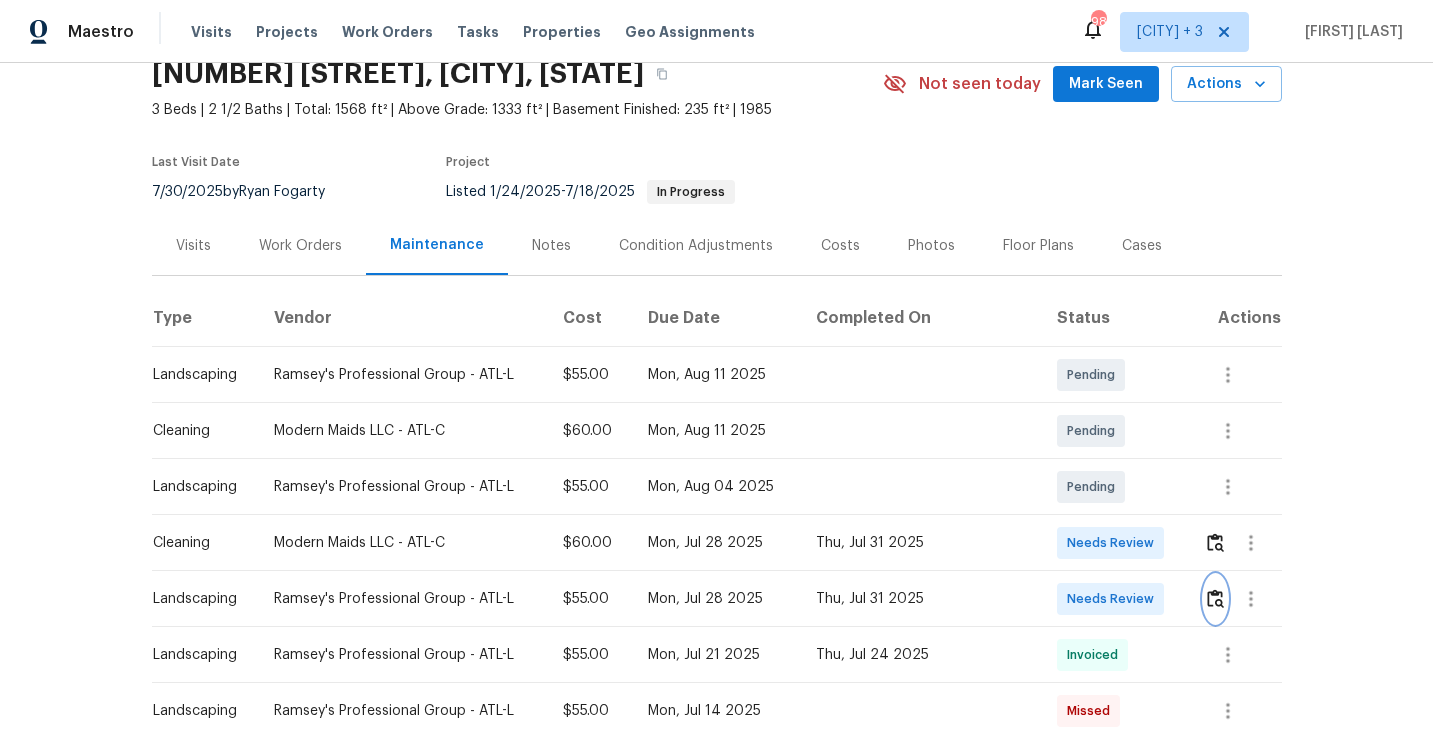 click at bounding box center [1215, 598] 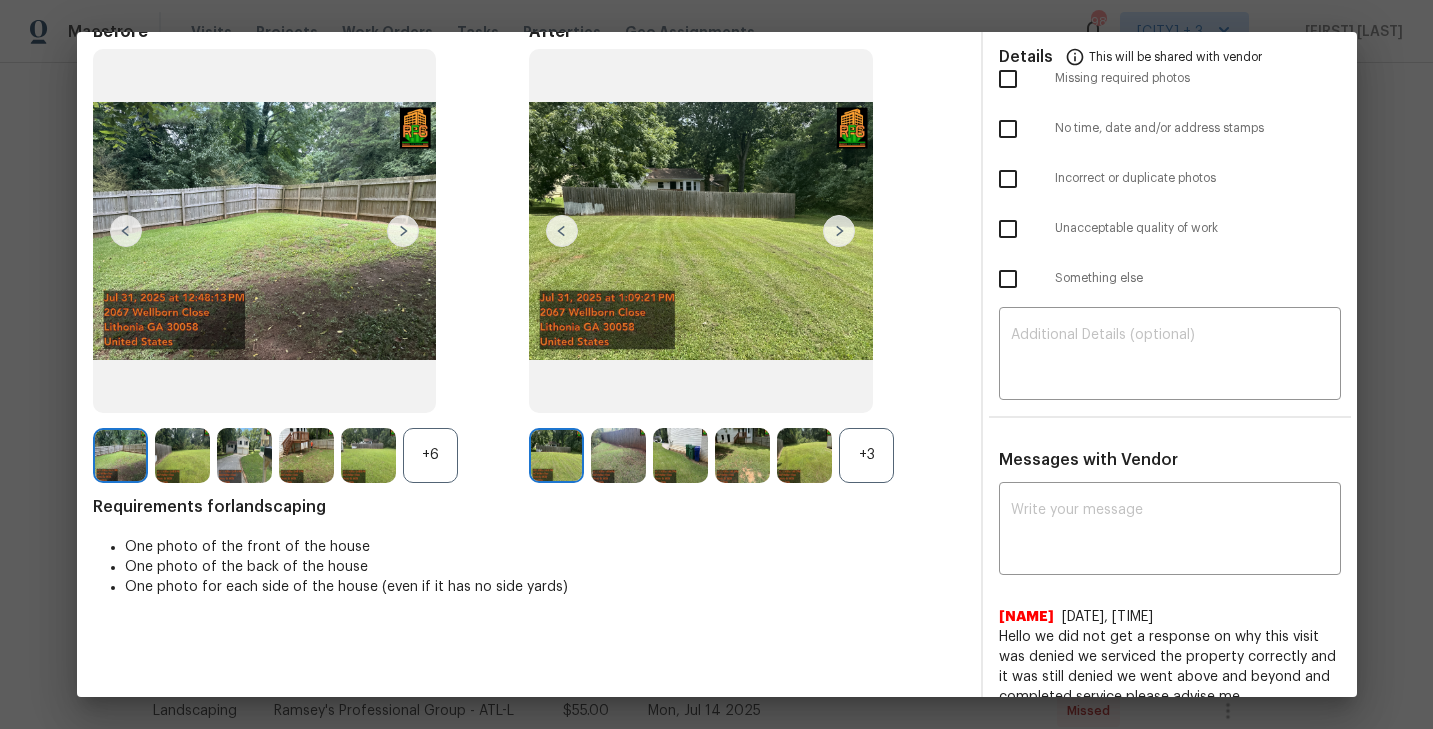 scroll, scrollTop: 138, scrollLeft: 0, axis: vertical 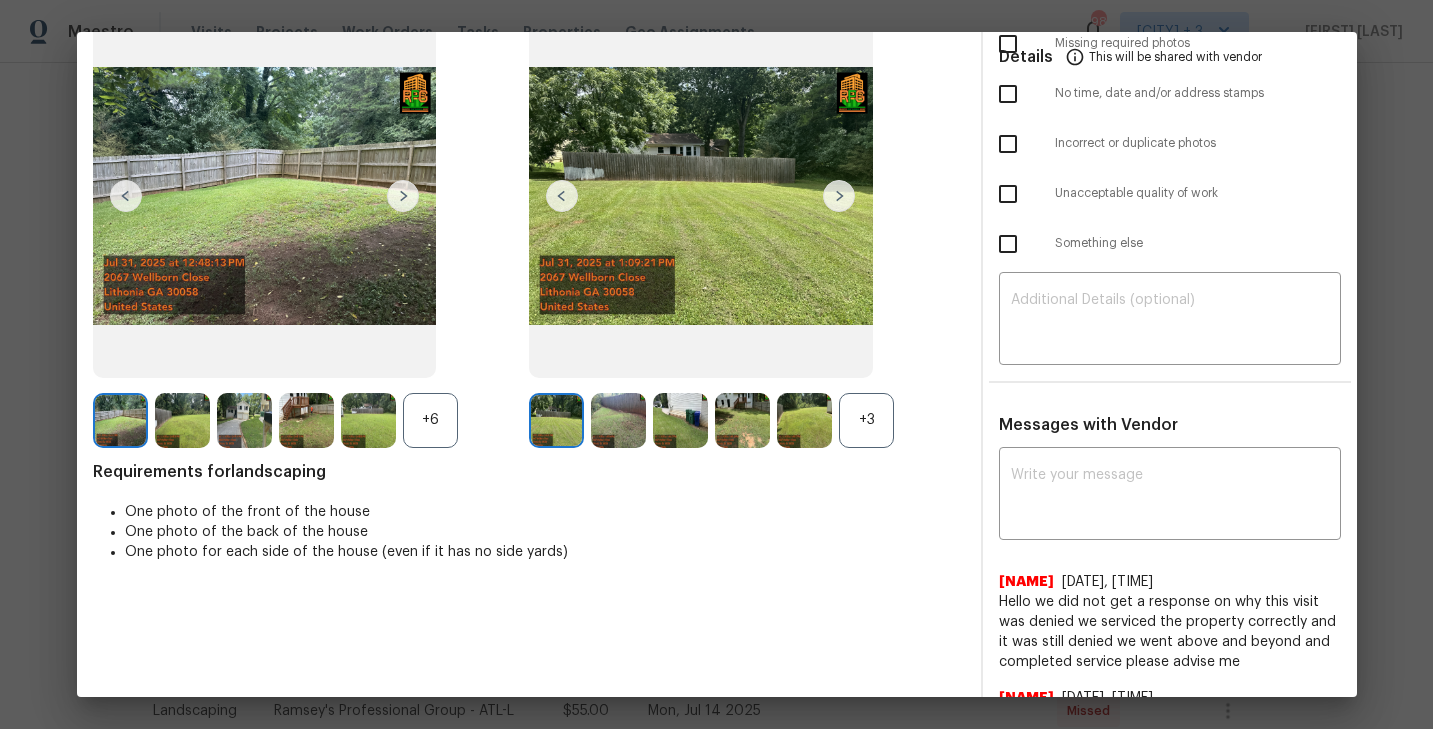 click on "+3" at bounding box center [866, 420] 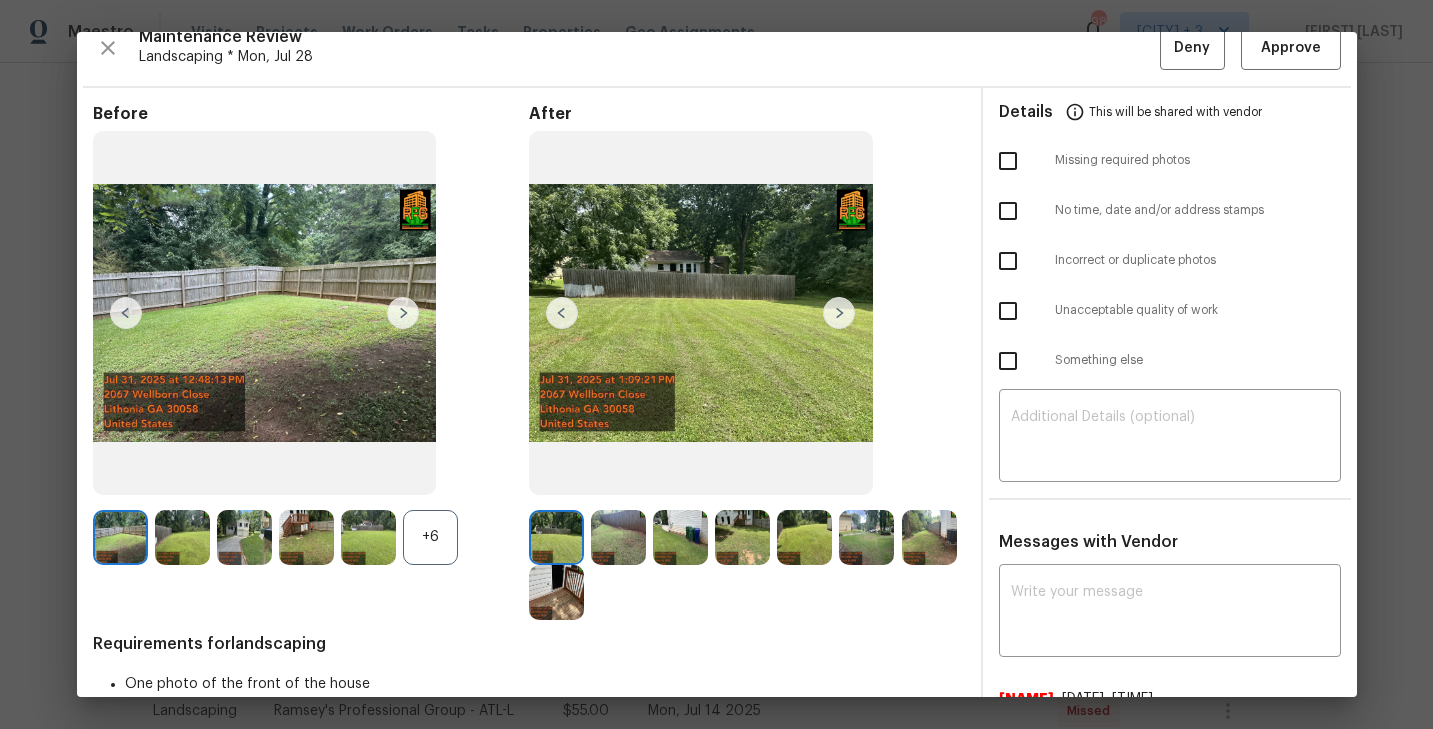 scroll, scrollTop: 0, scrollLeft: 0, axis: both 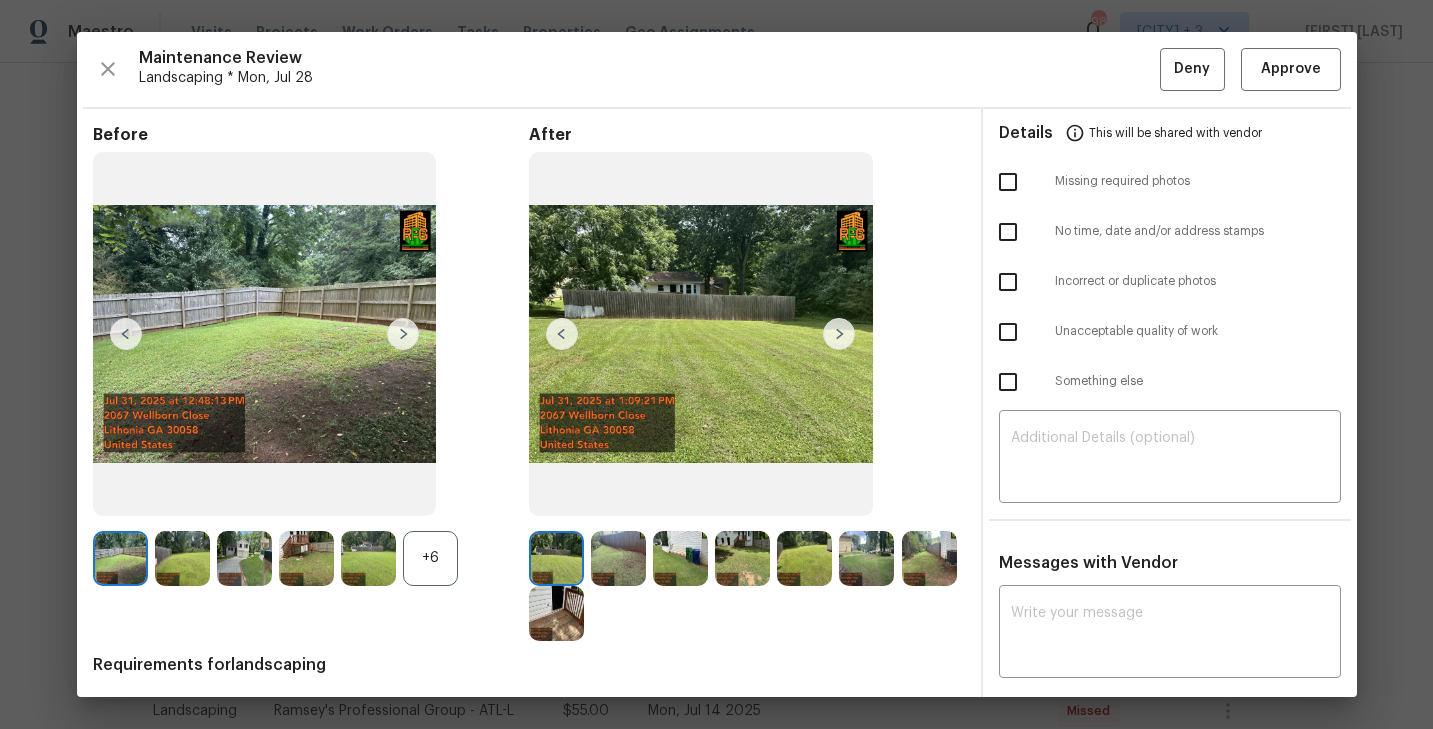 click at bounding box center [839, 334] 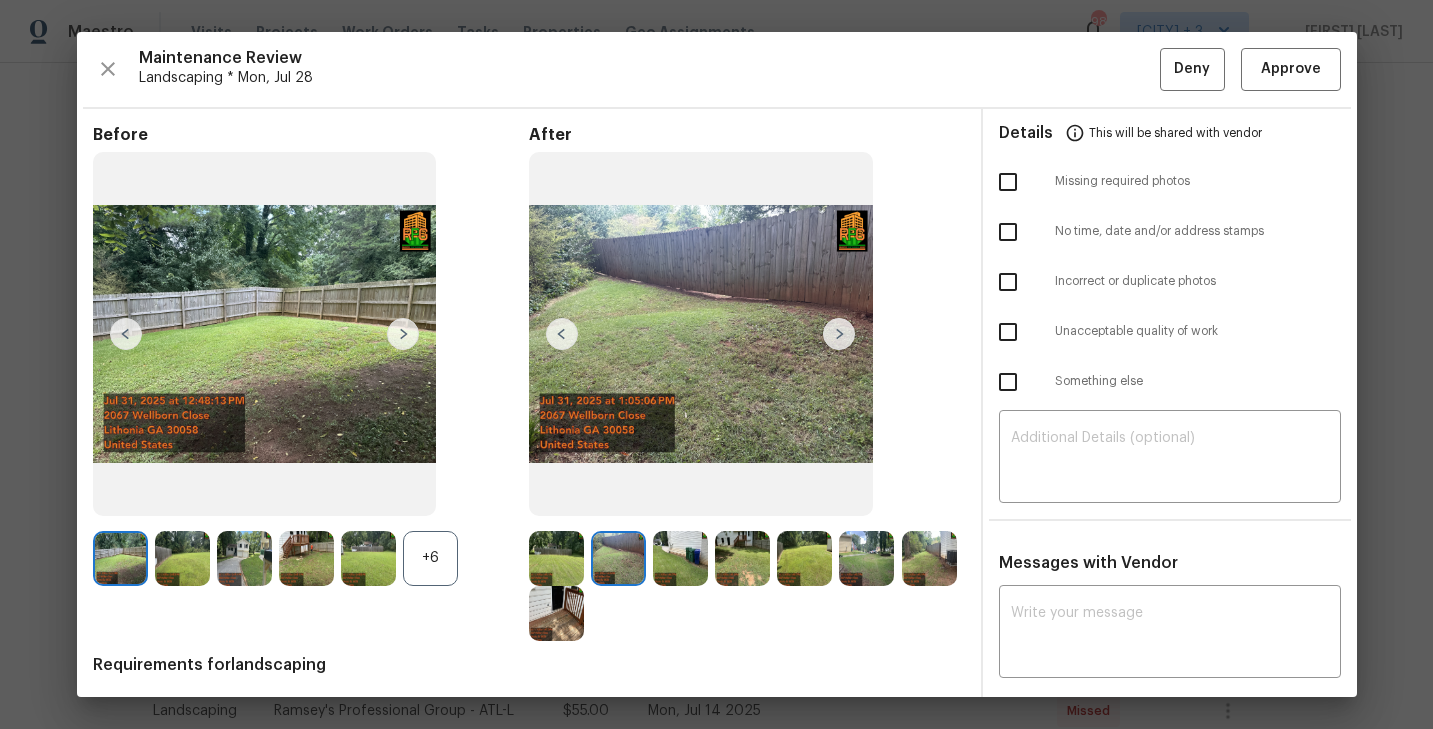 click at bounding box center [839, 334] 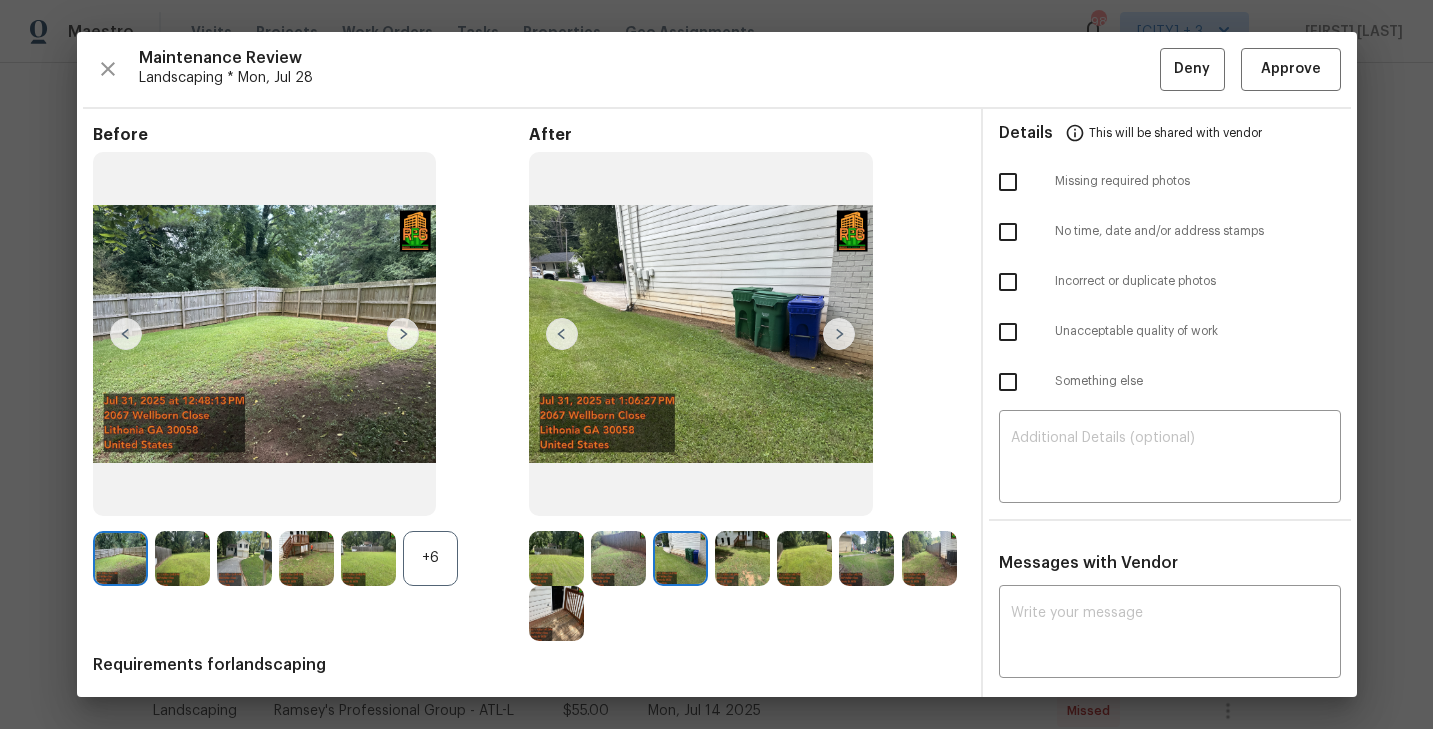 click at bounding box center (618, 558) 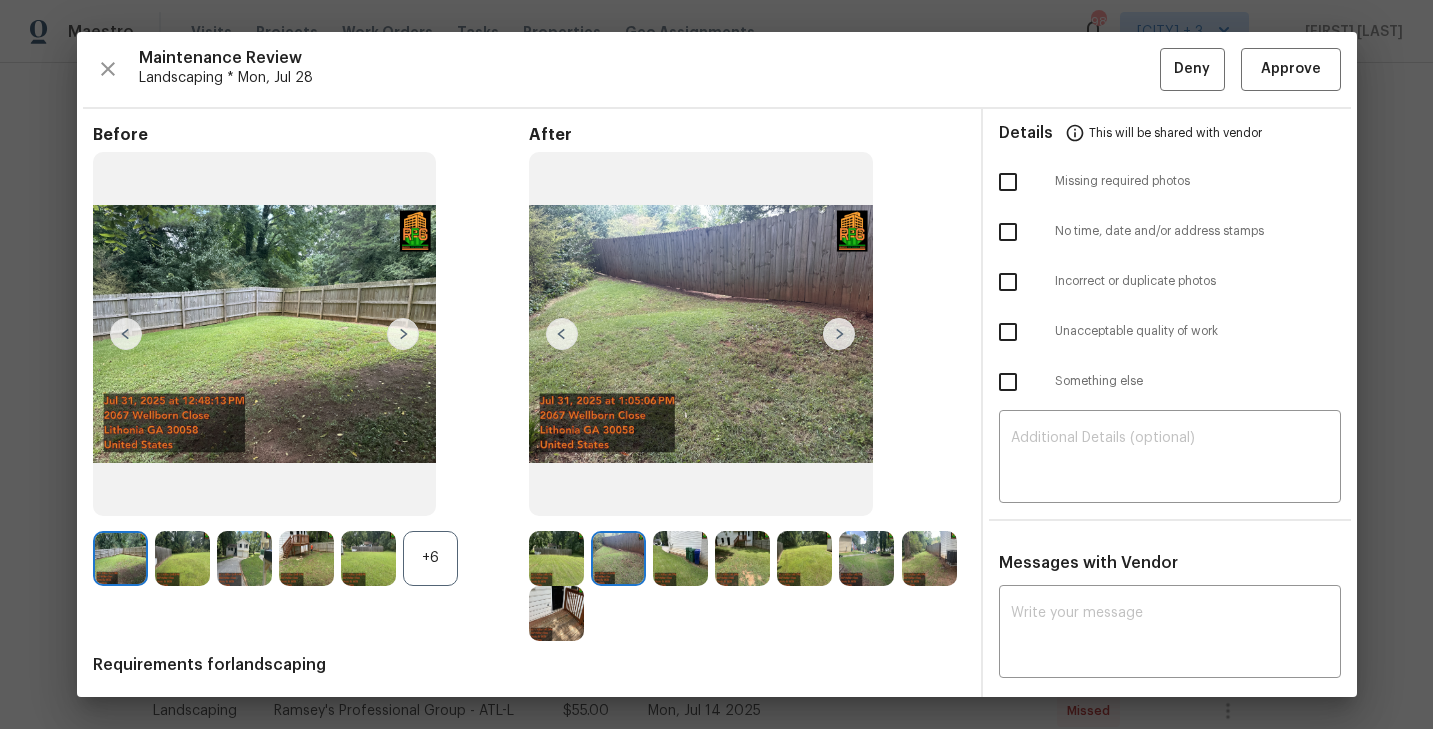 click at bounding box center (680, 558) 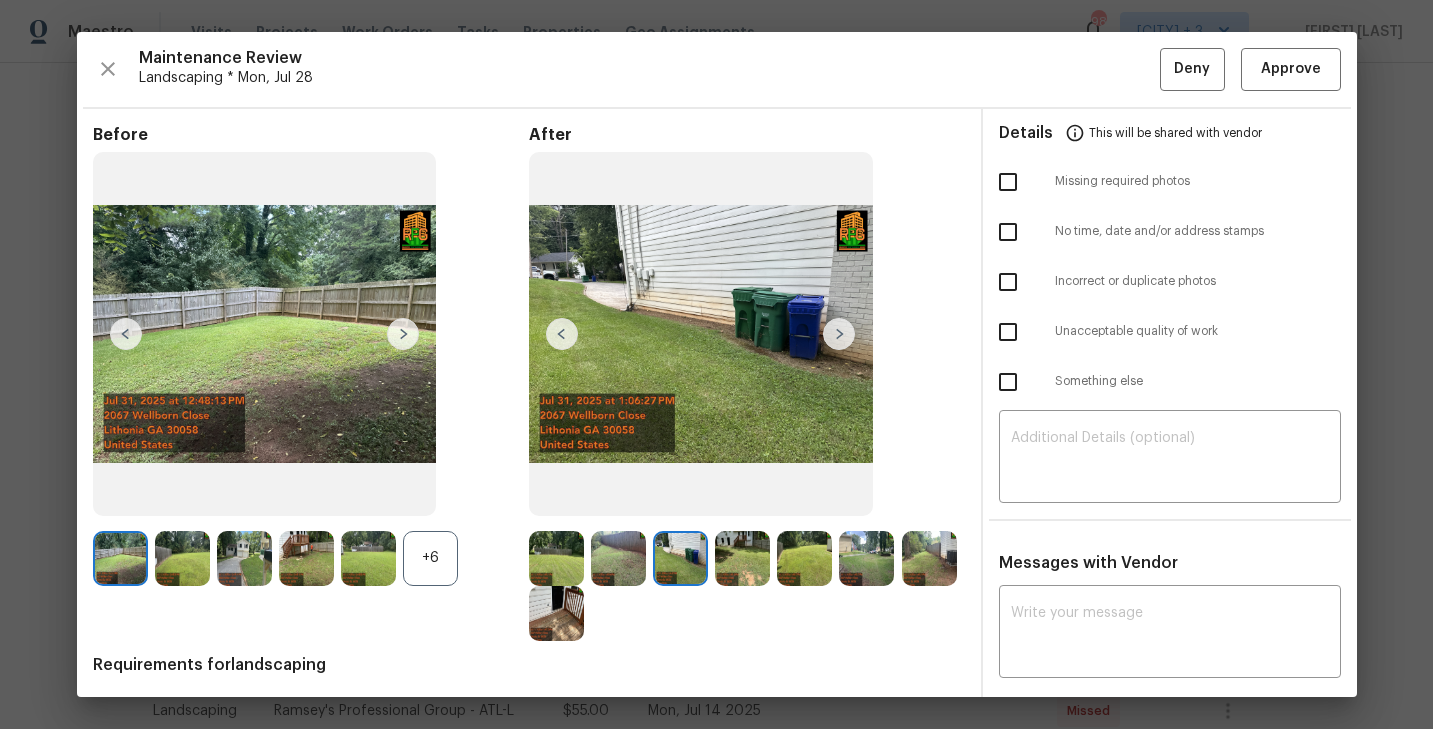 click at bounding box center (742, 558) 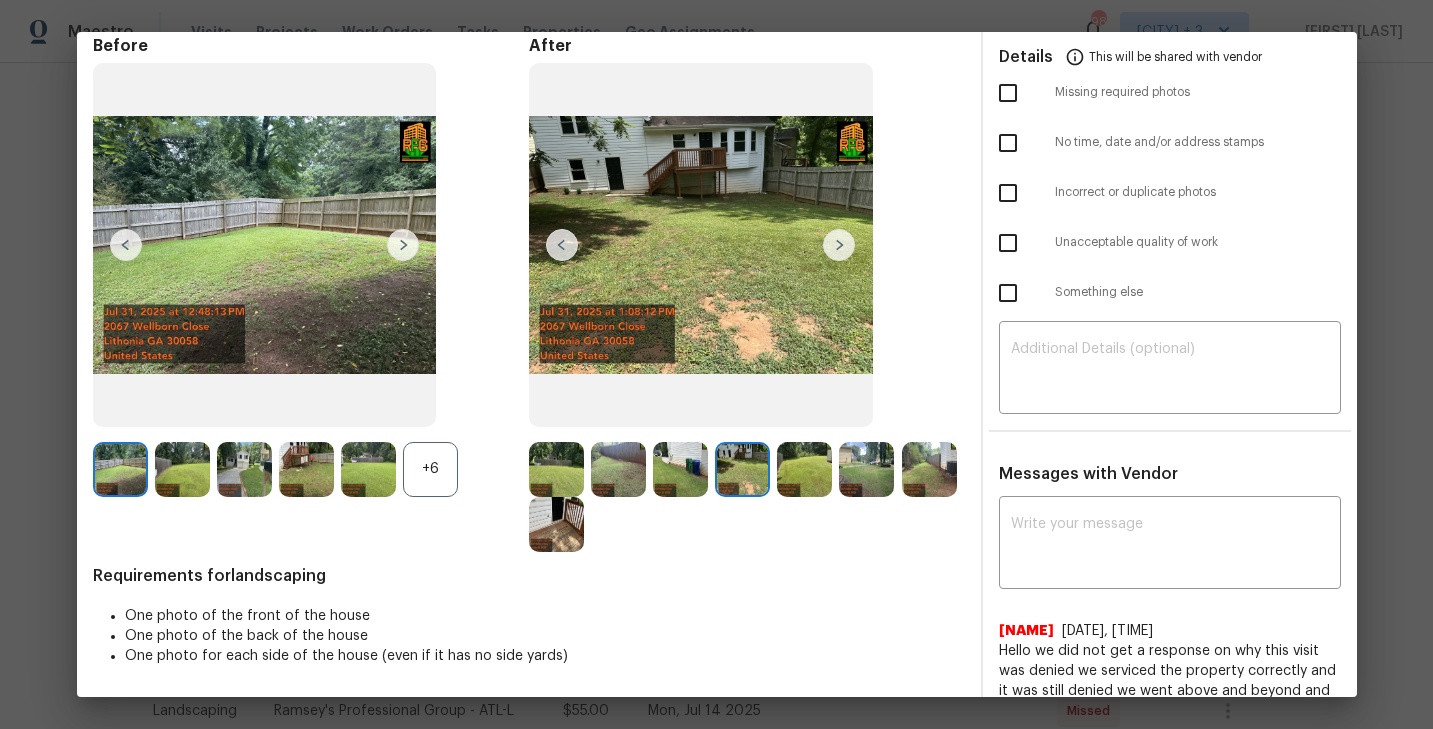 scroll, scrollTop: 0, scrollLeft: 0, axis: both 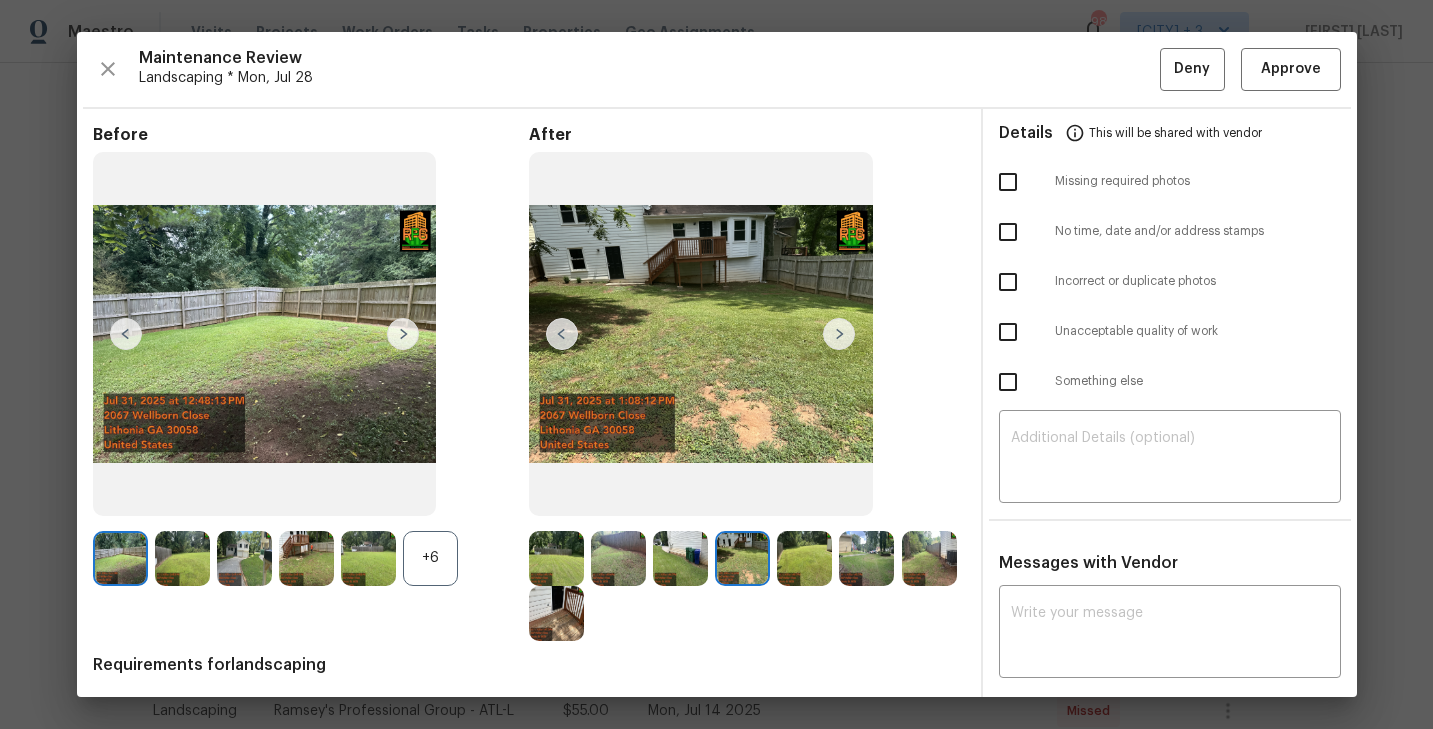 click on "Maintenance Review Landscaping * Mon, Jul 28 Deny Approve Before  +6 After Requirements for  landscaping One photo of the front of the house One photo of the back of the house One photo for each side of the house (even if it has no side yards) Details This will be shared with vendor Missing required photos No time, date and/or address stamps Incorrect or duplicate photos Unacceptable quality of work Something else ​   Messages with Vendor   x ​ Jeremy Ramsey 7/30/25, 9:19 Hello we did not get a response on why this visit was denied we serviced the property correctly and it was still denied we went above and beyond and completed service please advise me Jeremy Ramsey 7/17/25, 3:21 Hello we are confused about the reasoning of the decision to denied the visit for service.We have the timestamp date time and address on each before and after photo.
Please advise me how to prevent getting denied again. Jeremy Ramsey 7/17/25, 3:18 Saravanan Thiagarajan 7/10/25, 5:3 Savitha Ekambaram 5/19/25, 21:14 Jeremy Ramsey" at bounding box center [717, 364] 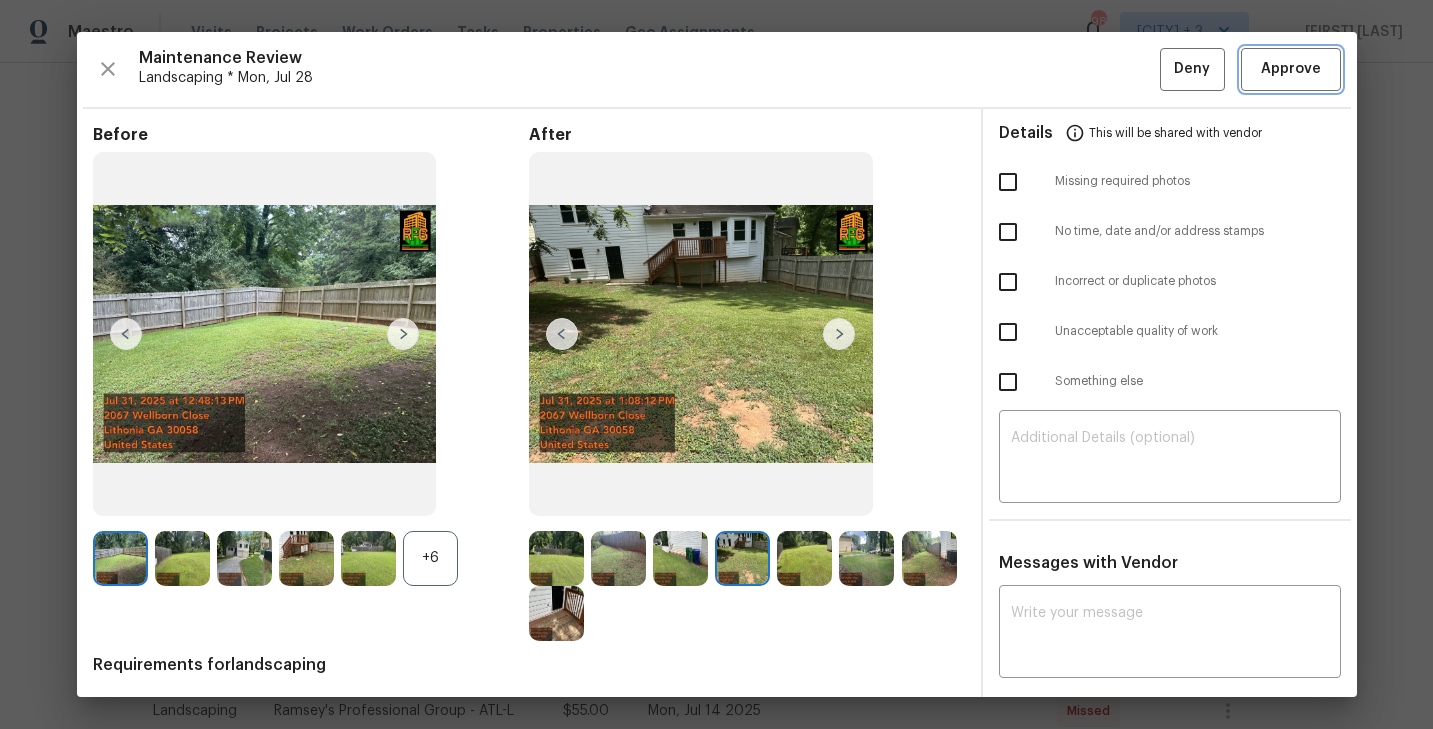 click on "Approve" at bounding box center (1291, 69) 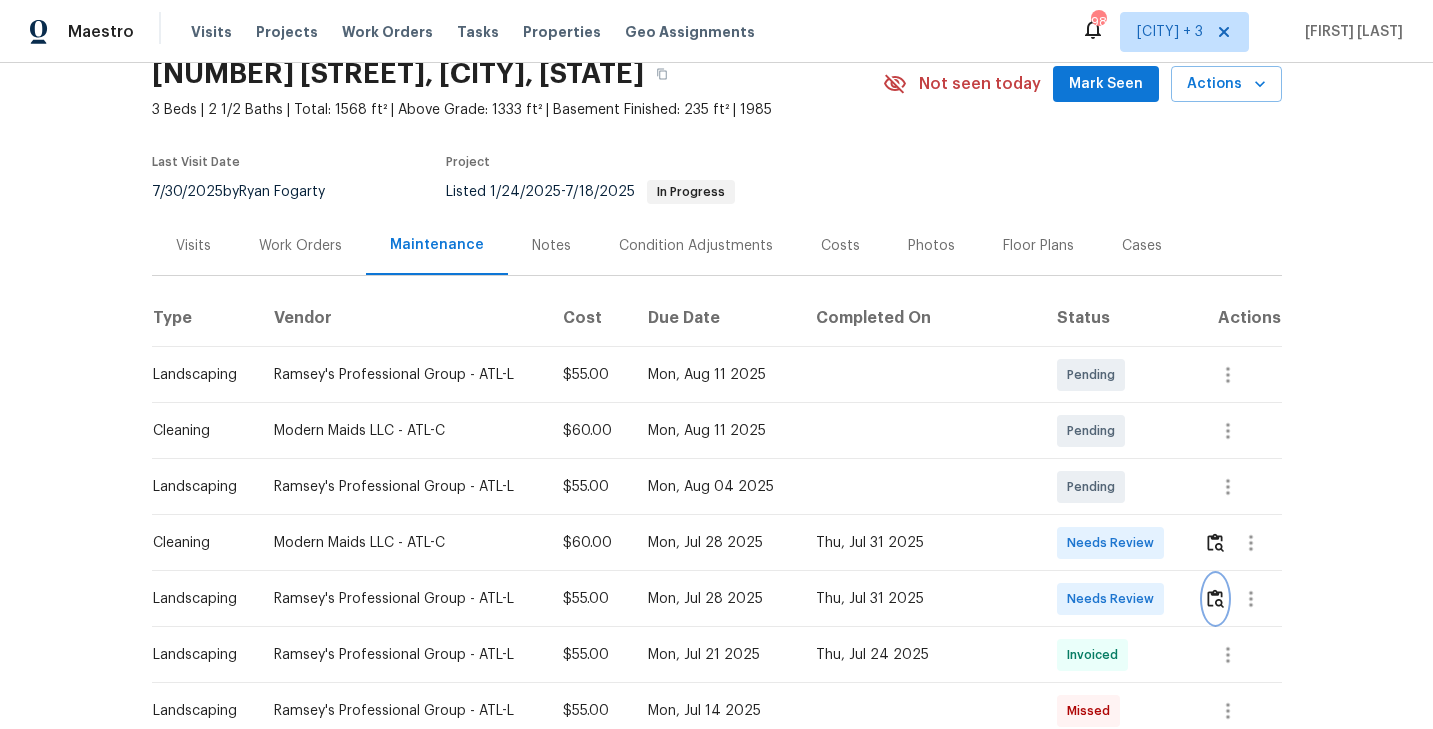 scroll, scrollTop: 0, scrollLeft: 0, axis: both 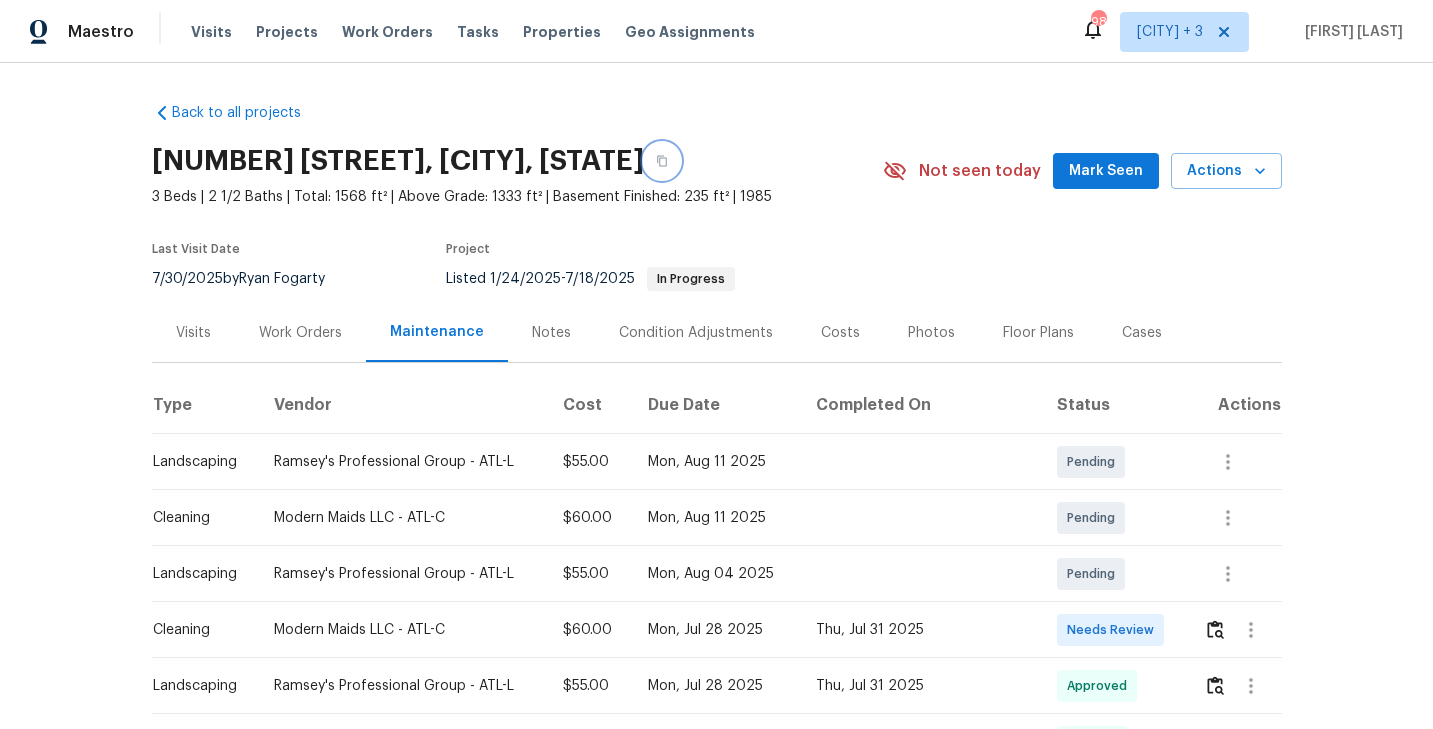 click 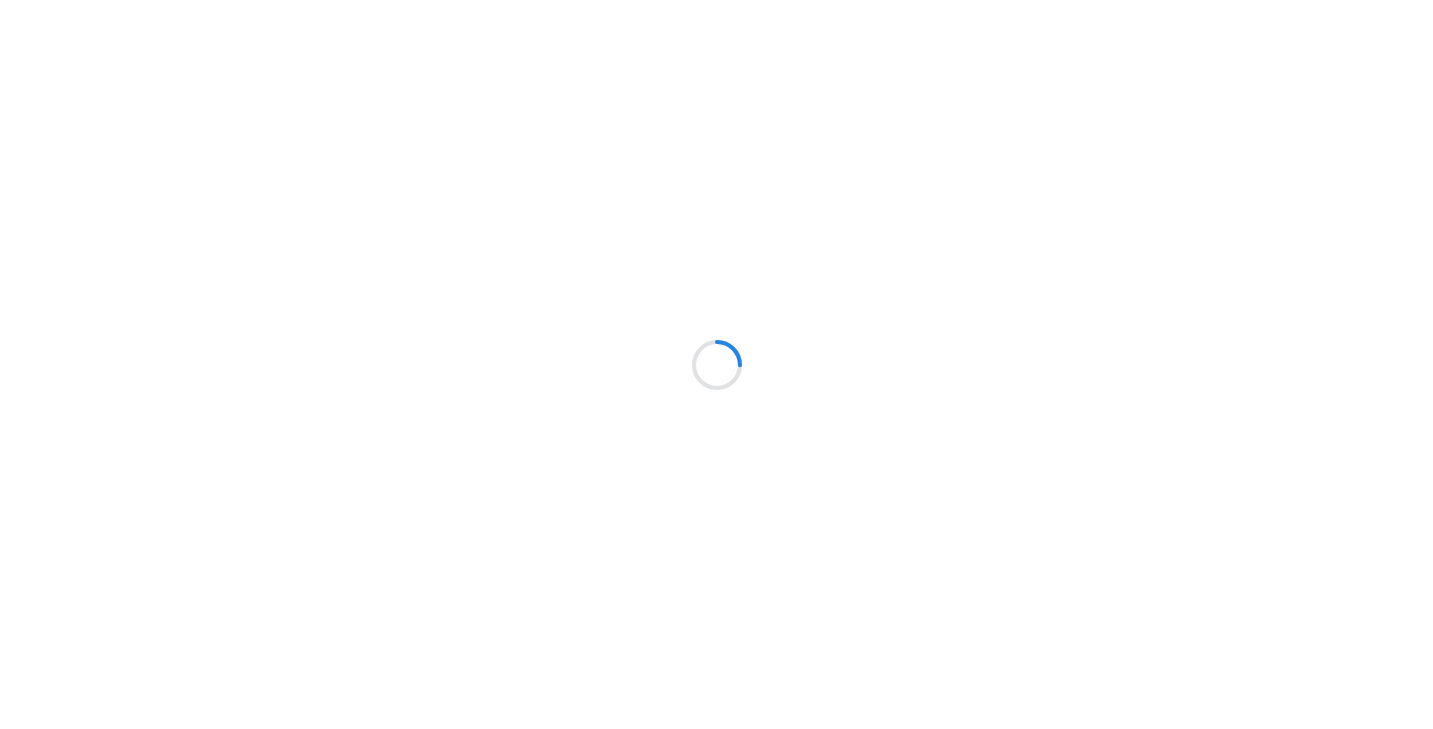 scroll, scrollTop: 0, scrollLeft: 0, axis: both 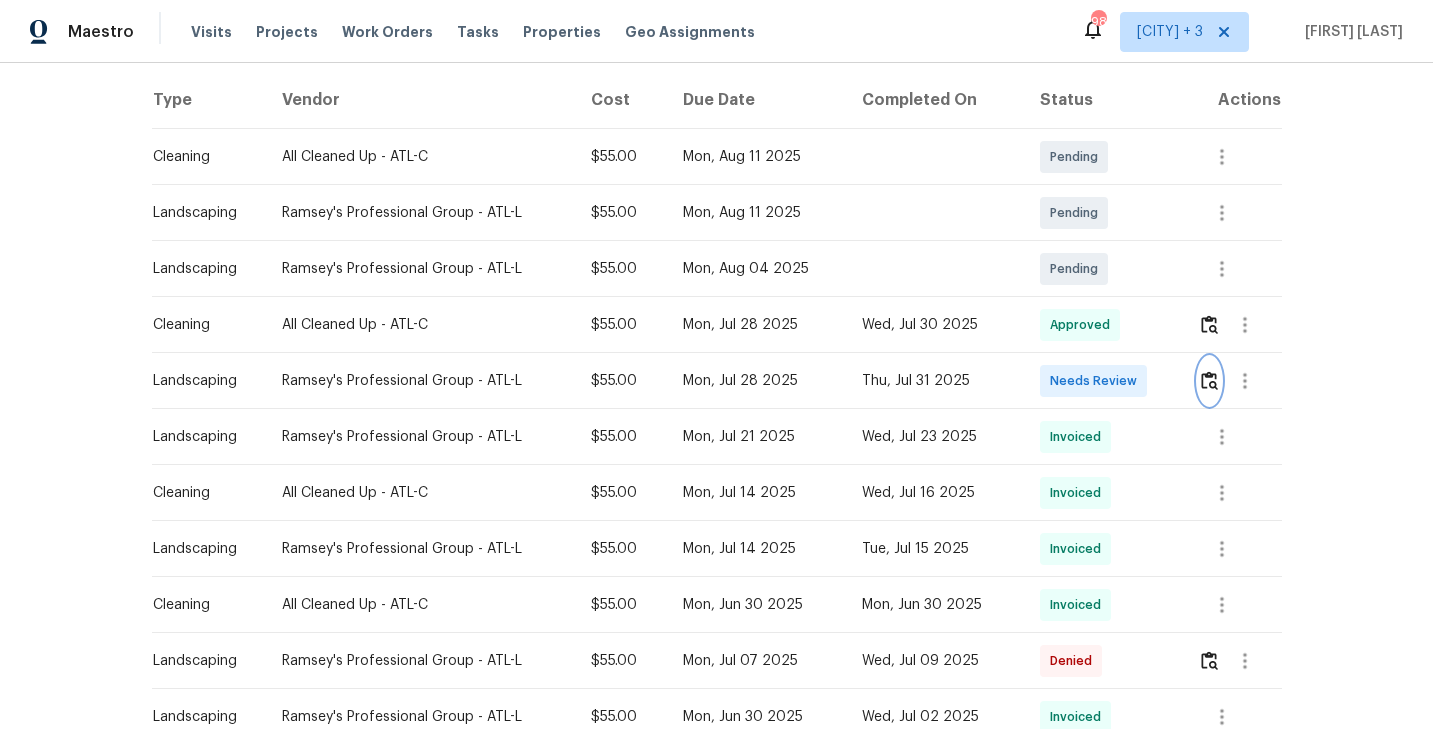 click at bounding box center (1209, 380) 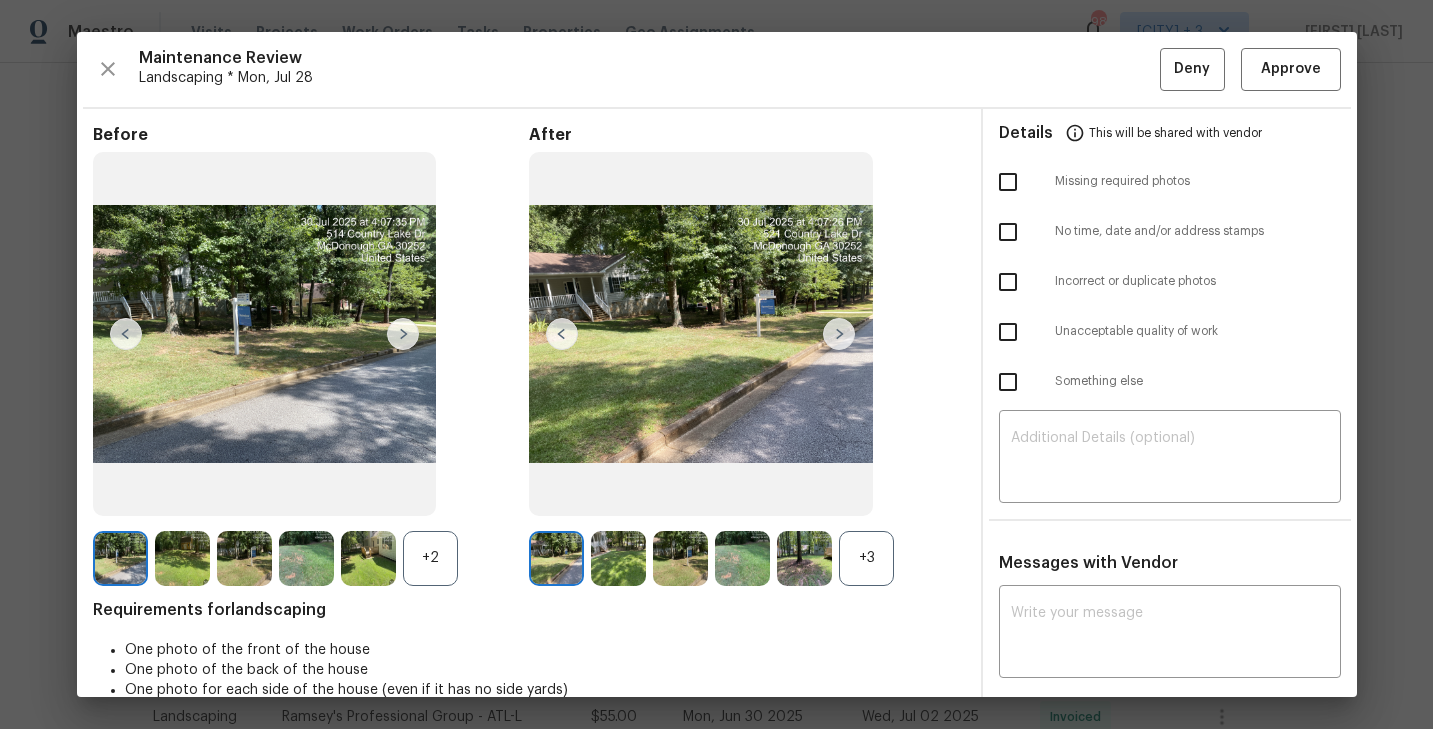 click on "+3" at bounding box center [866, 558] 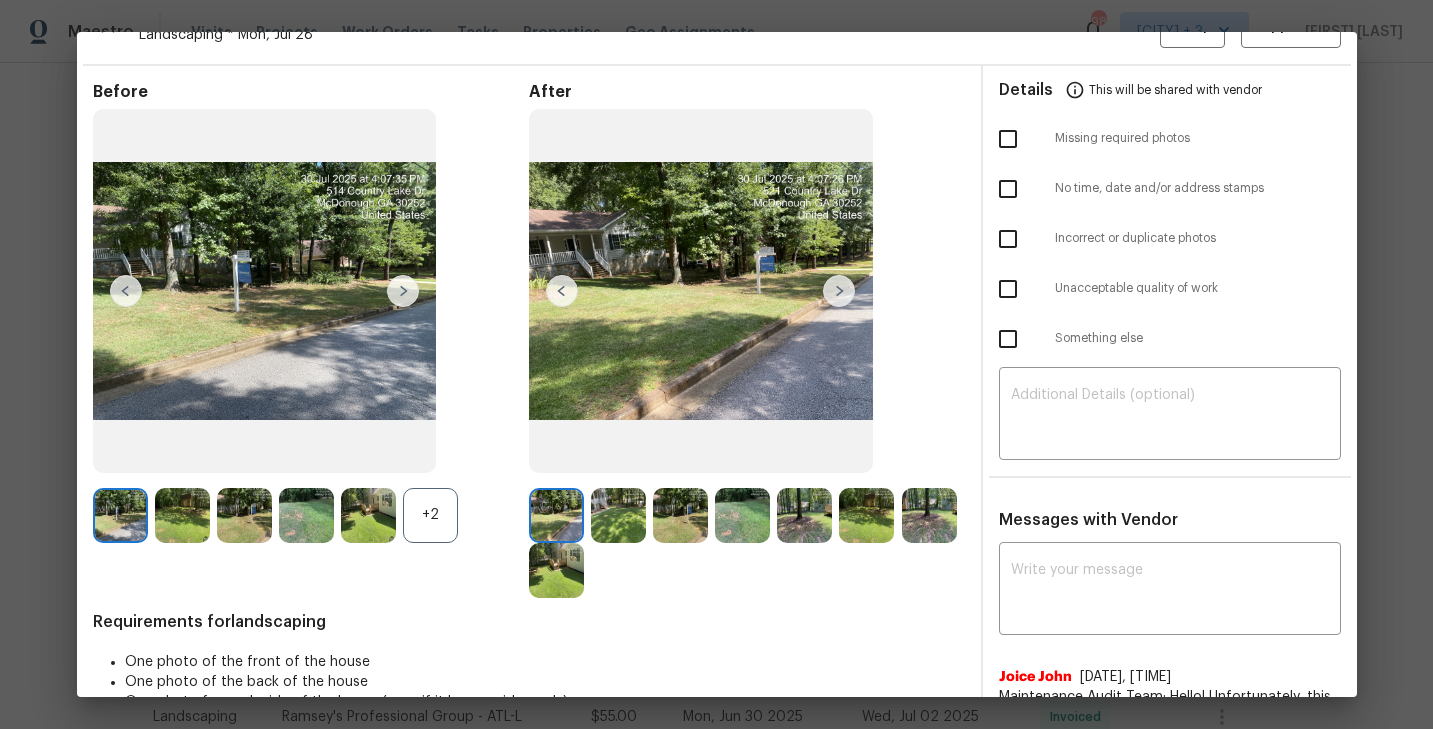 scroll, scrollTop: 0, scrollLeft: 0, axis: both 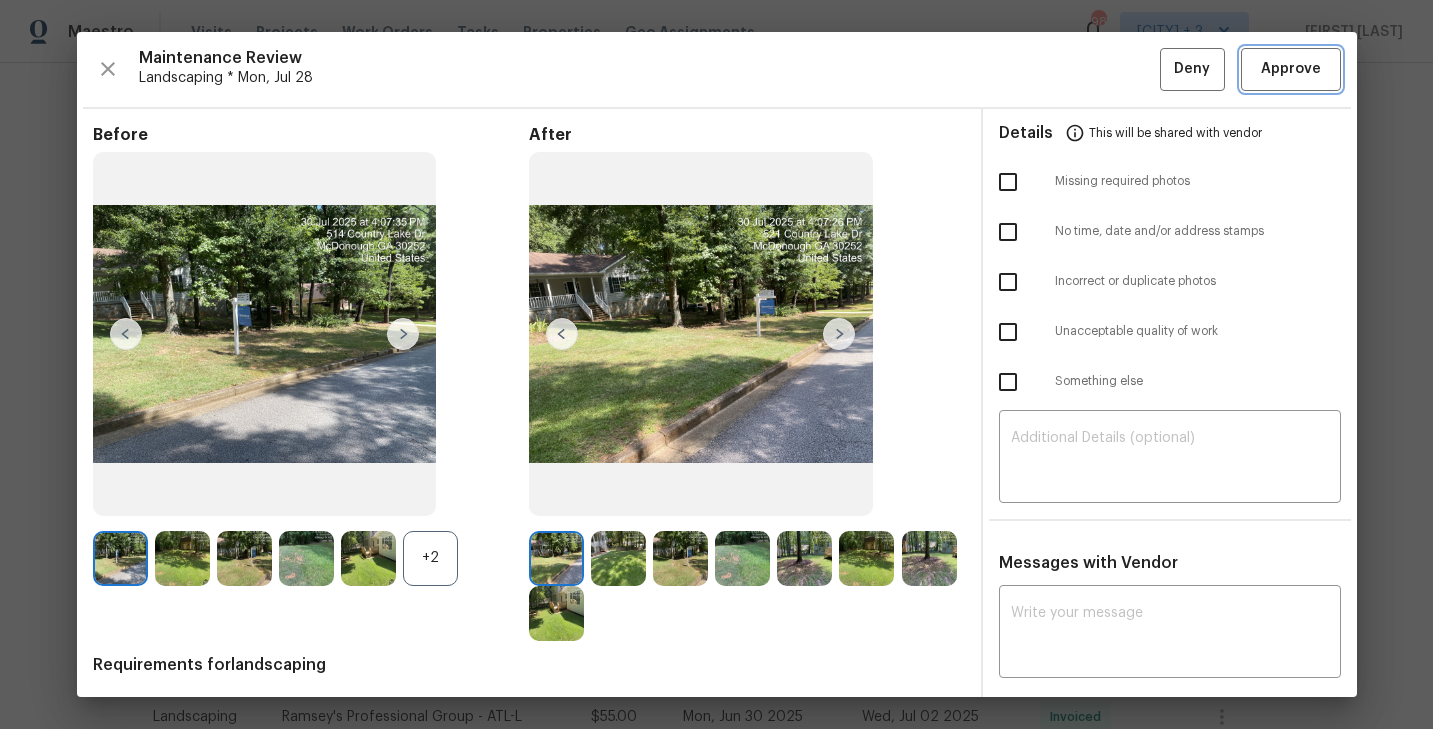 click on "Approve" at bounding box center [1291, 69] 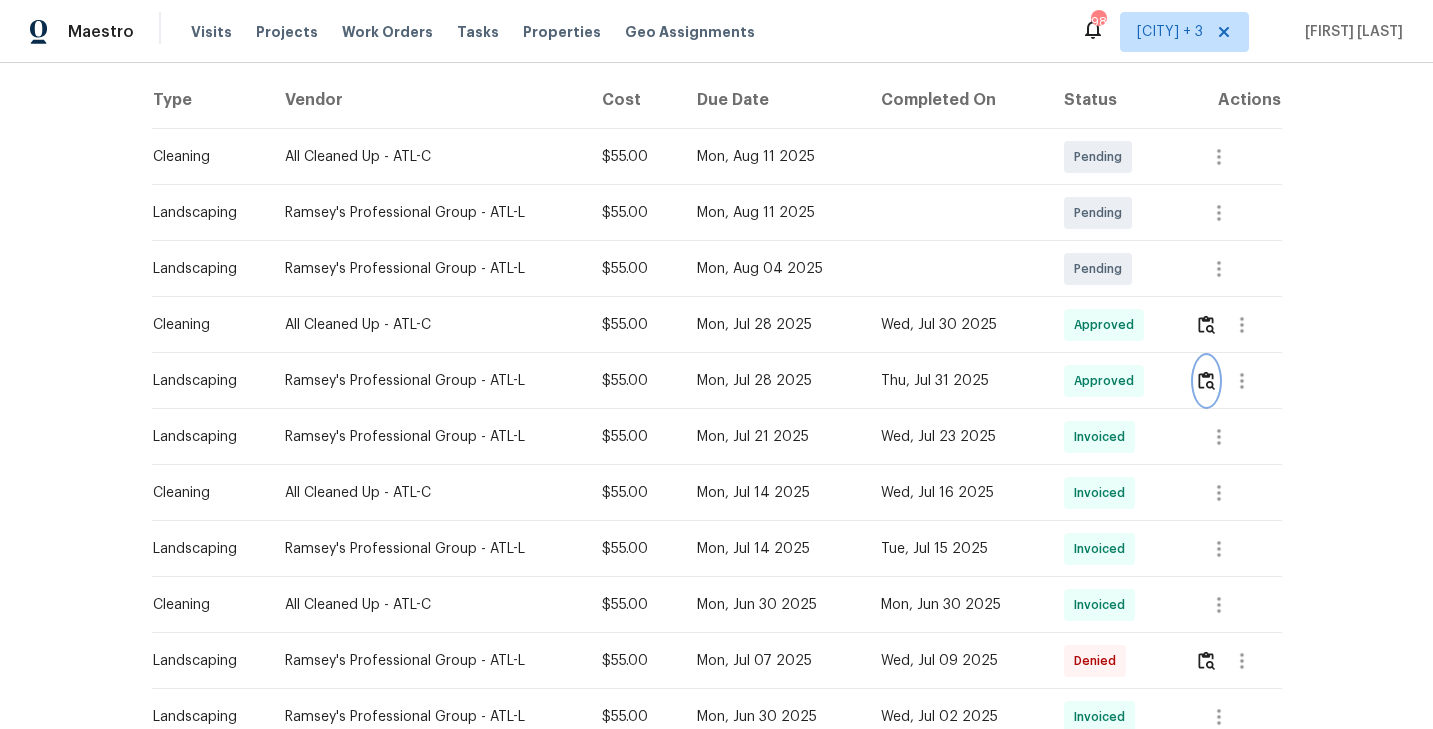 scroll, scrollTop: 0, scrollLeft: 0, axis: both 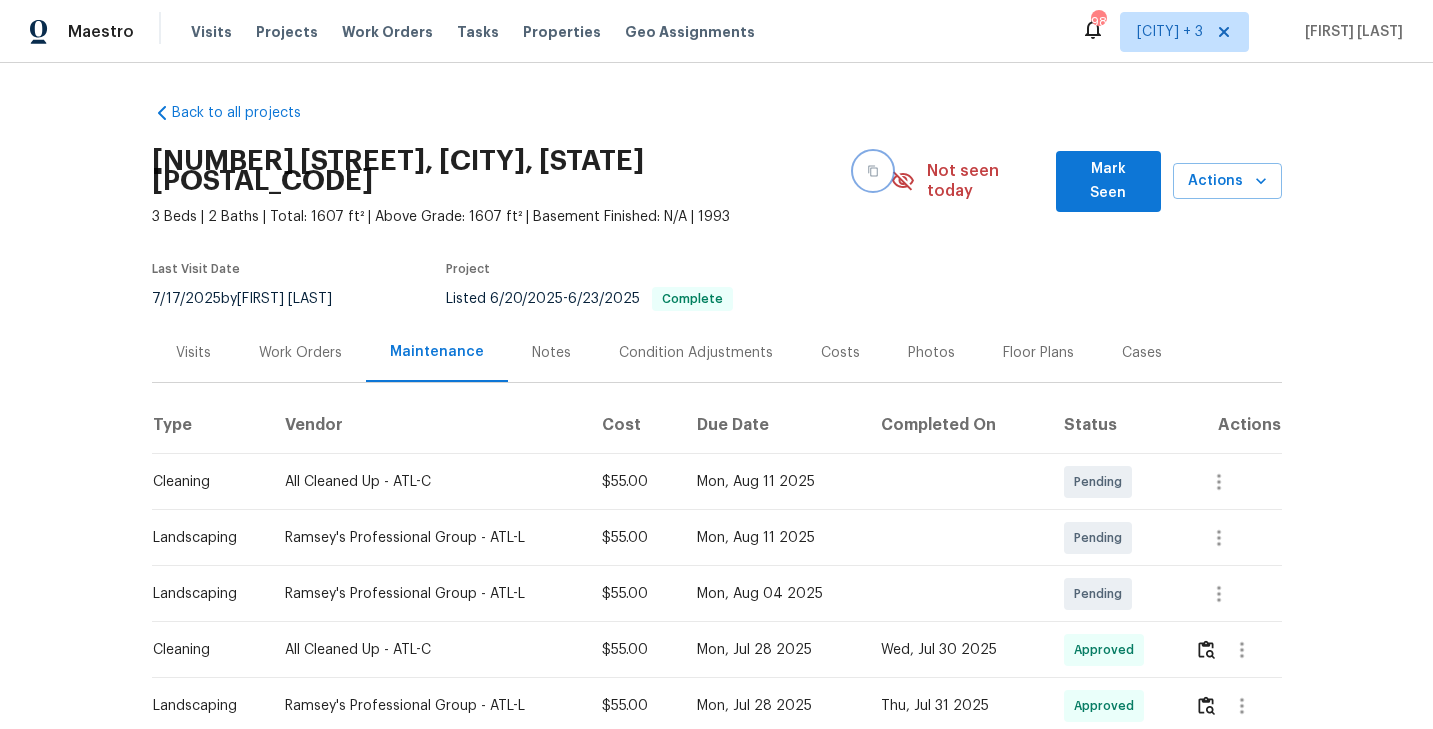 click 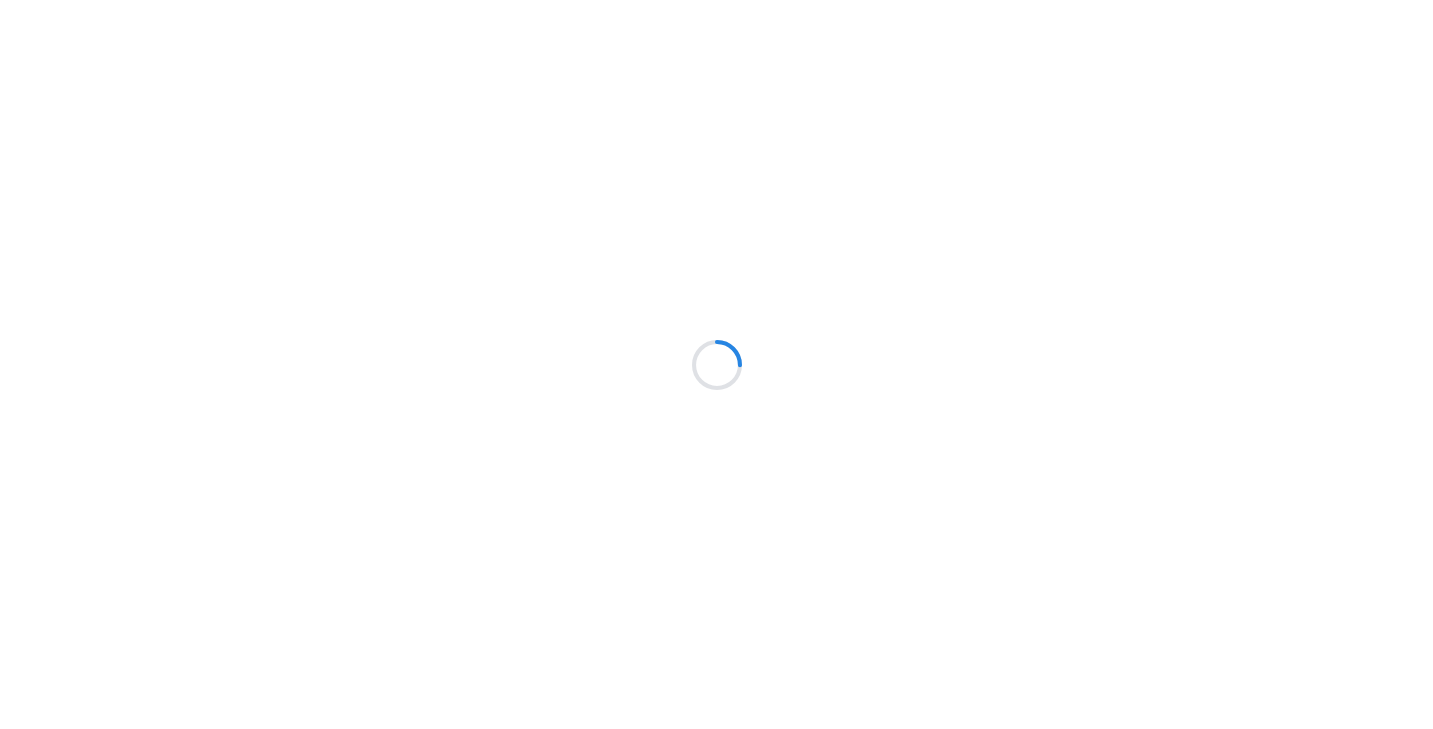 scroll, scrollTop: 0, scrollLeft: 0, axis: both 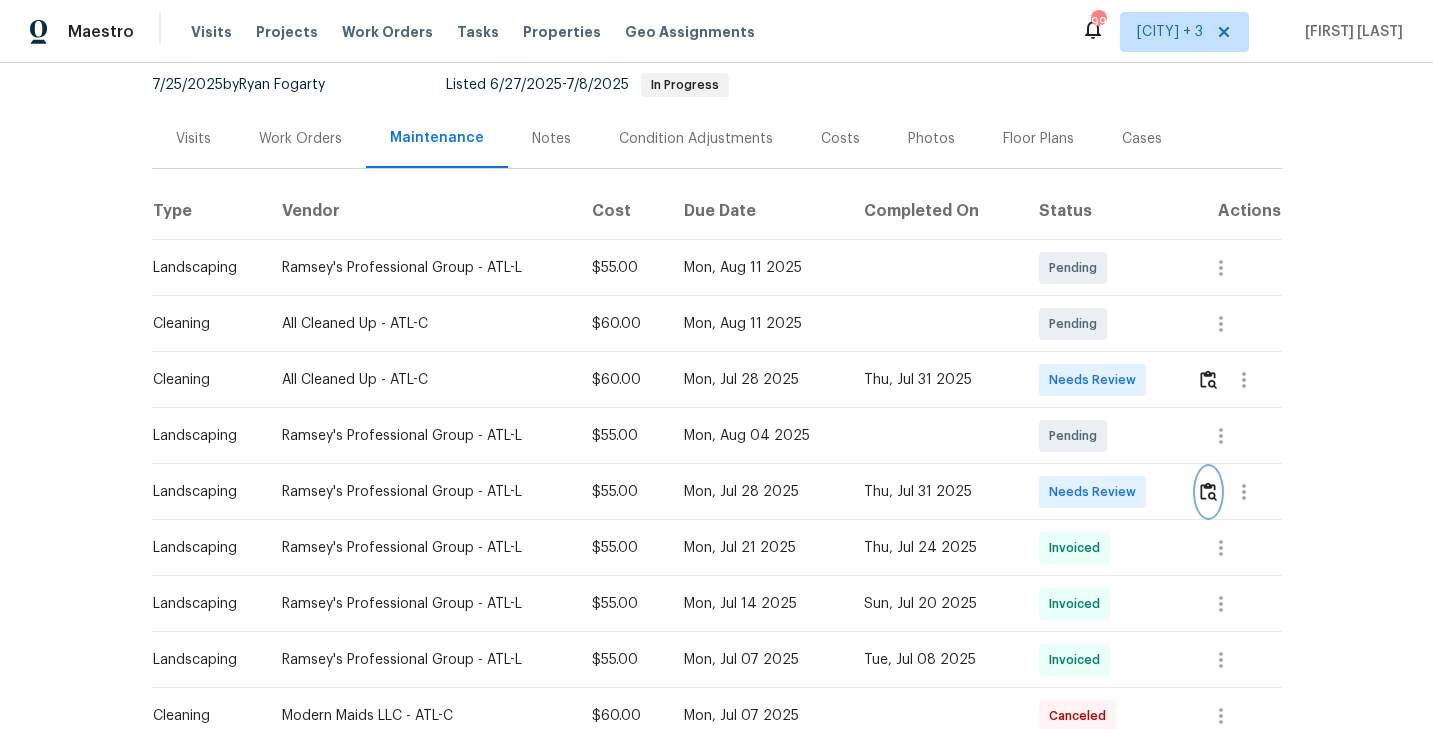 click at bounding box center [1208, 491] 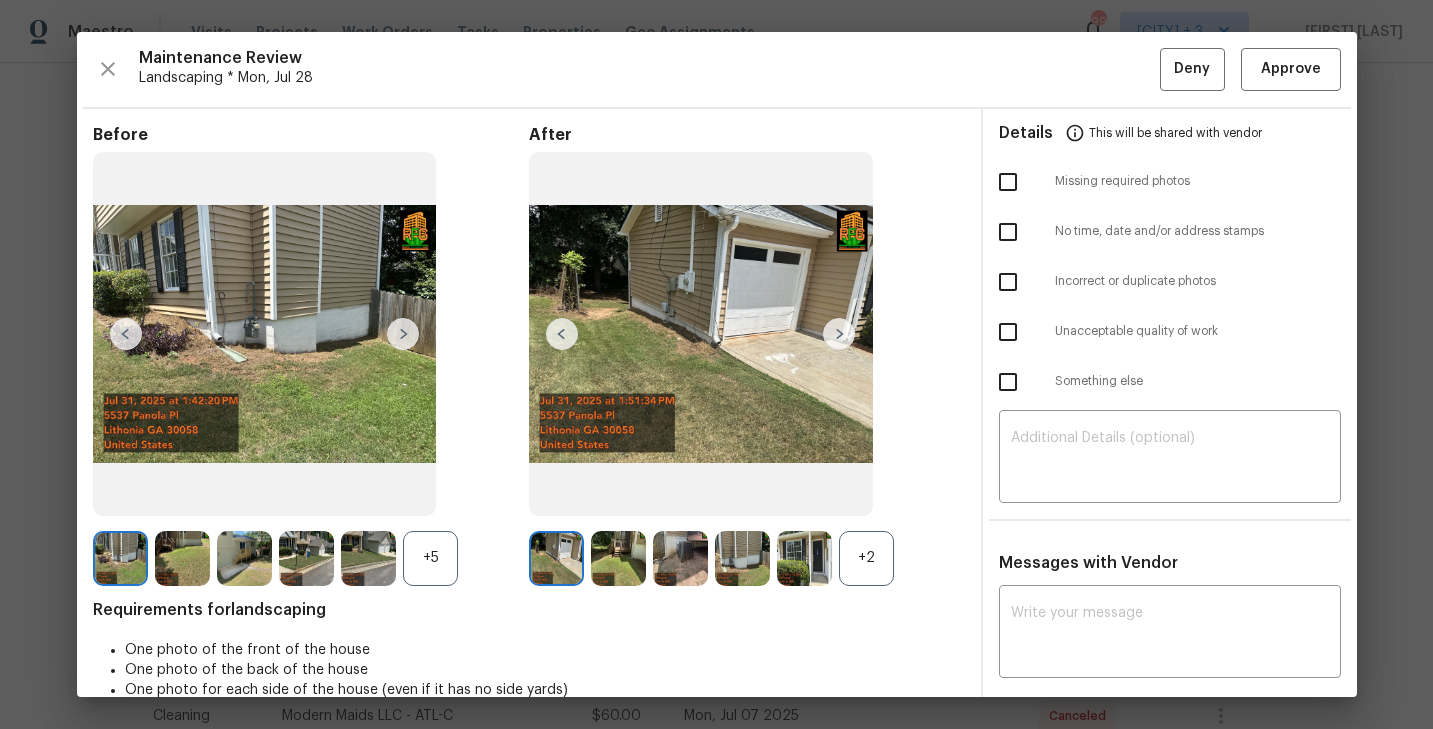 click on "+2" at bounding box center (866, 558) 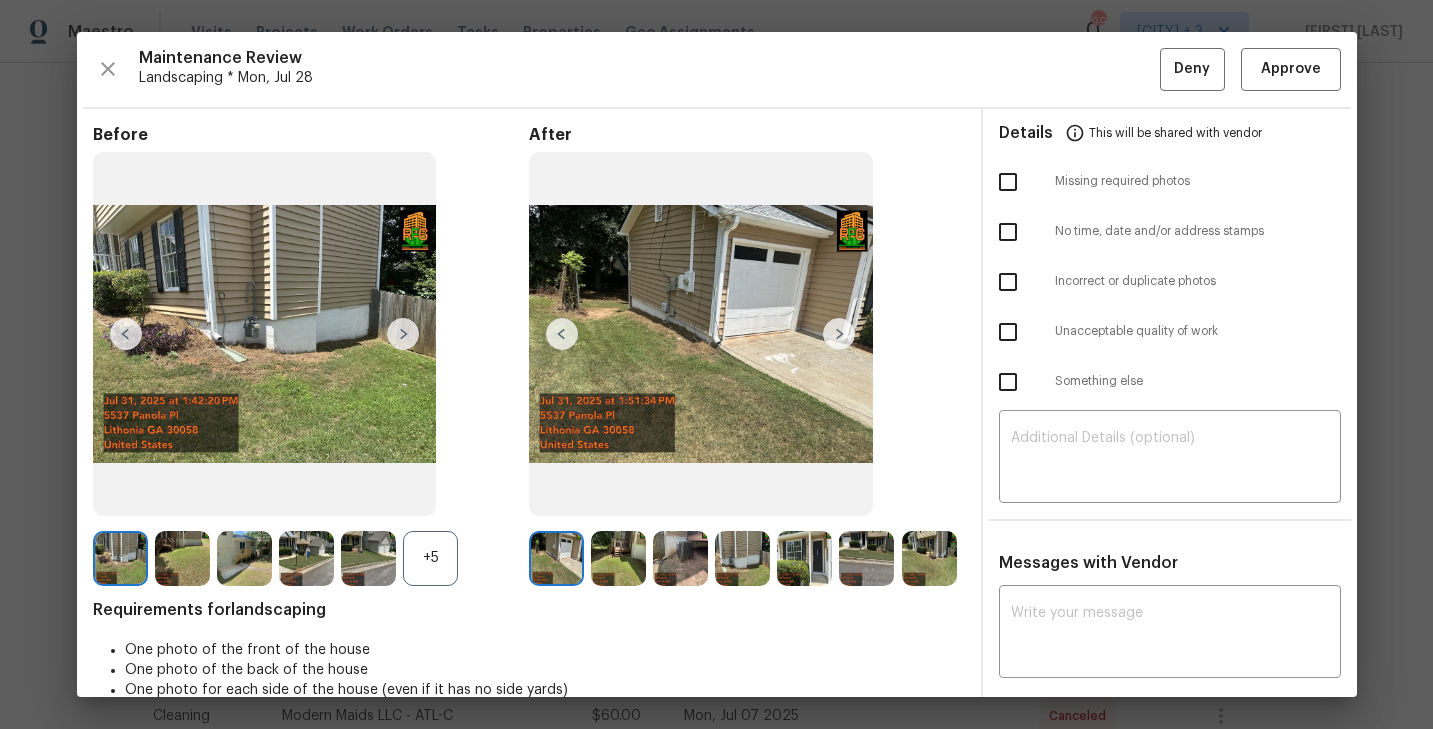 click at bounding box center (839, 334) 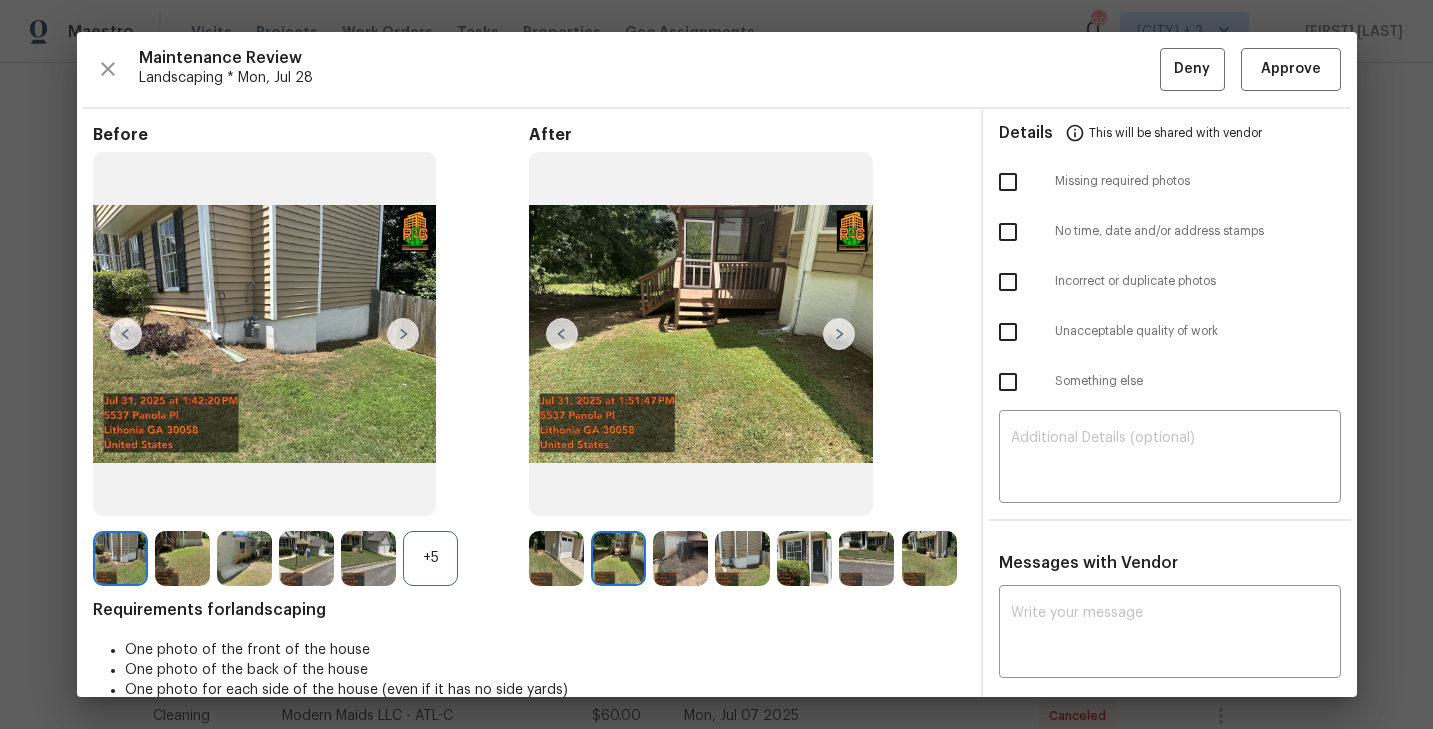 click at bounding box center [839, 334] 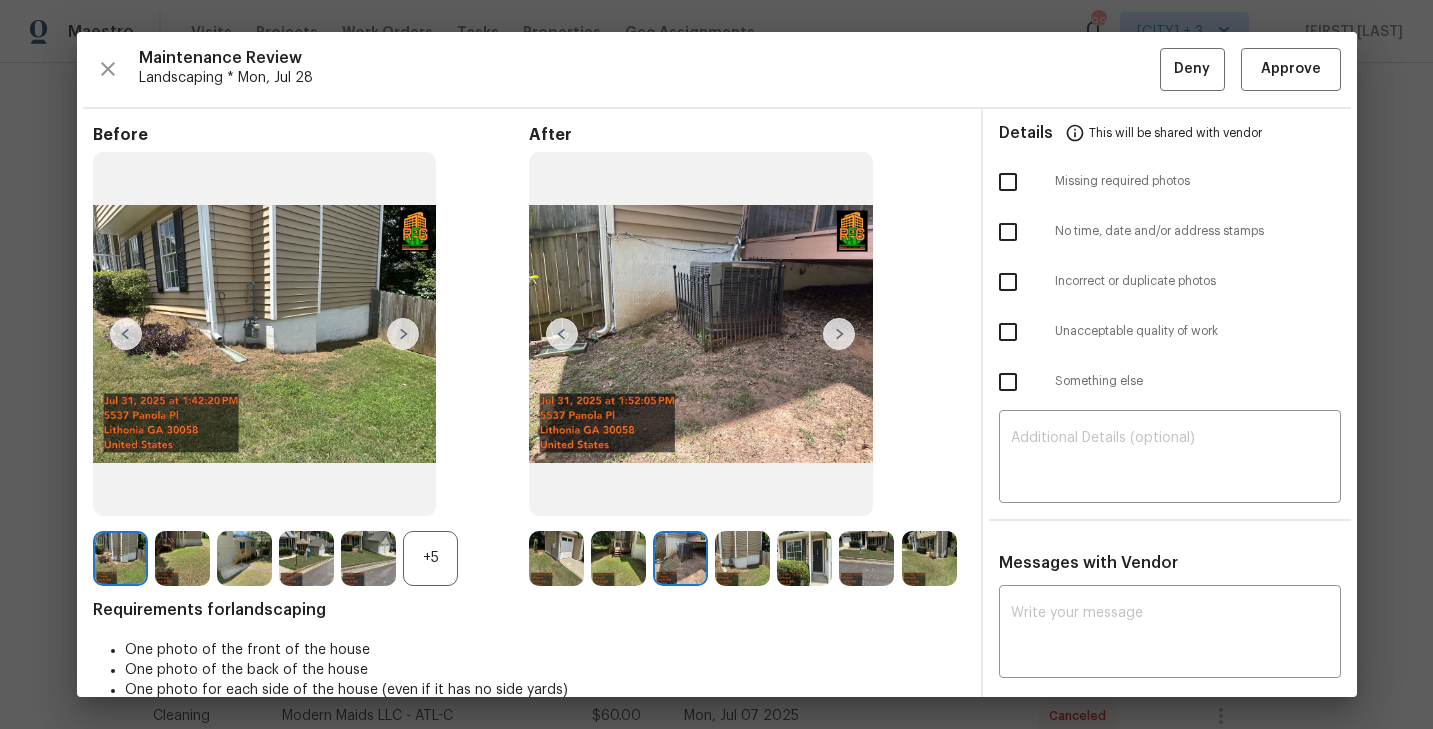 click at bounding box center (839, 334) 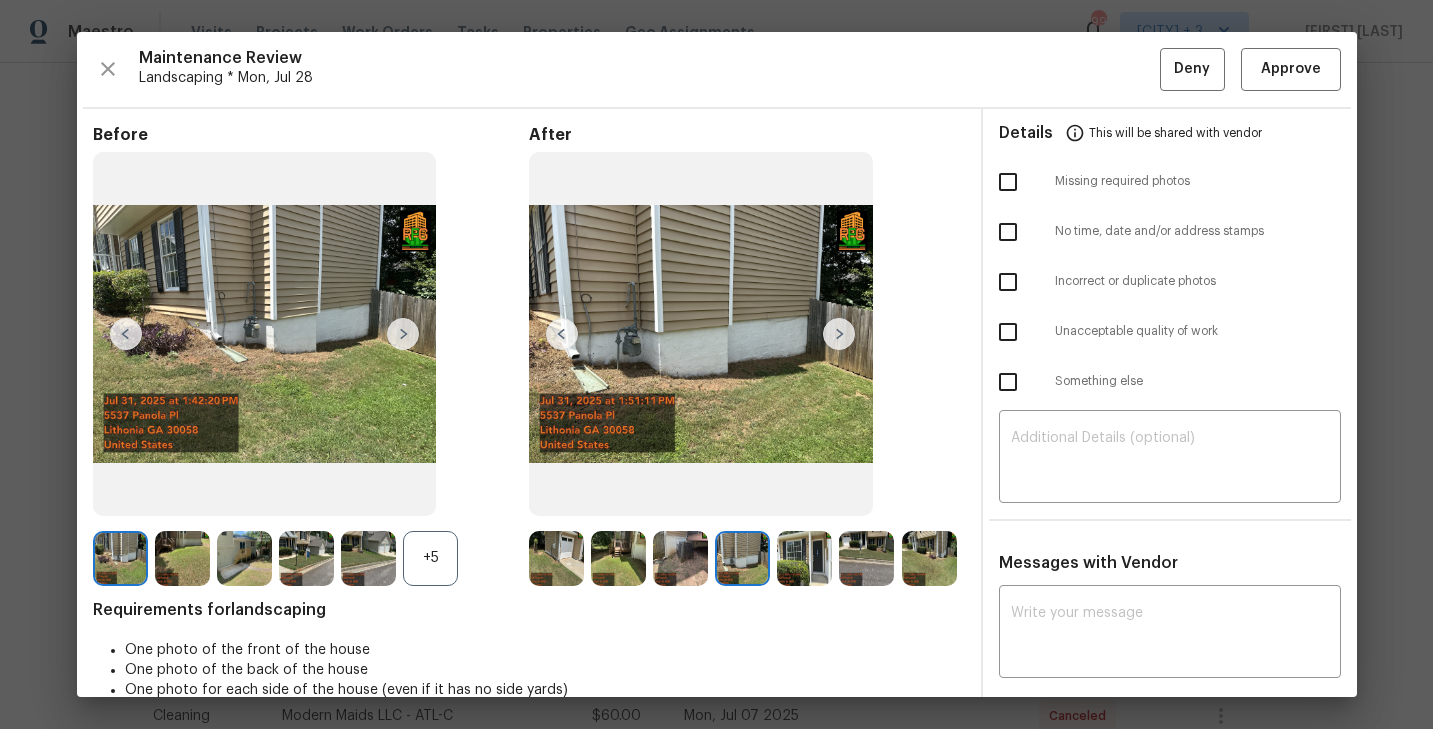 click at bounding box center (839, 334) 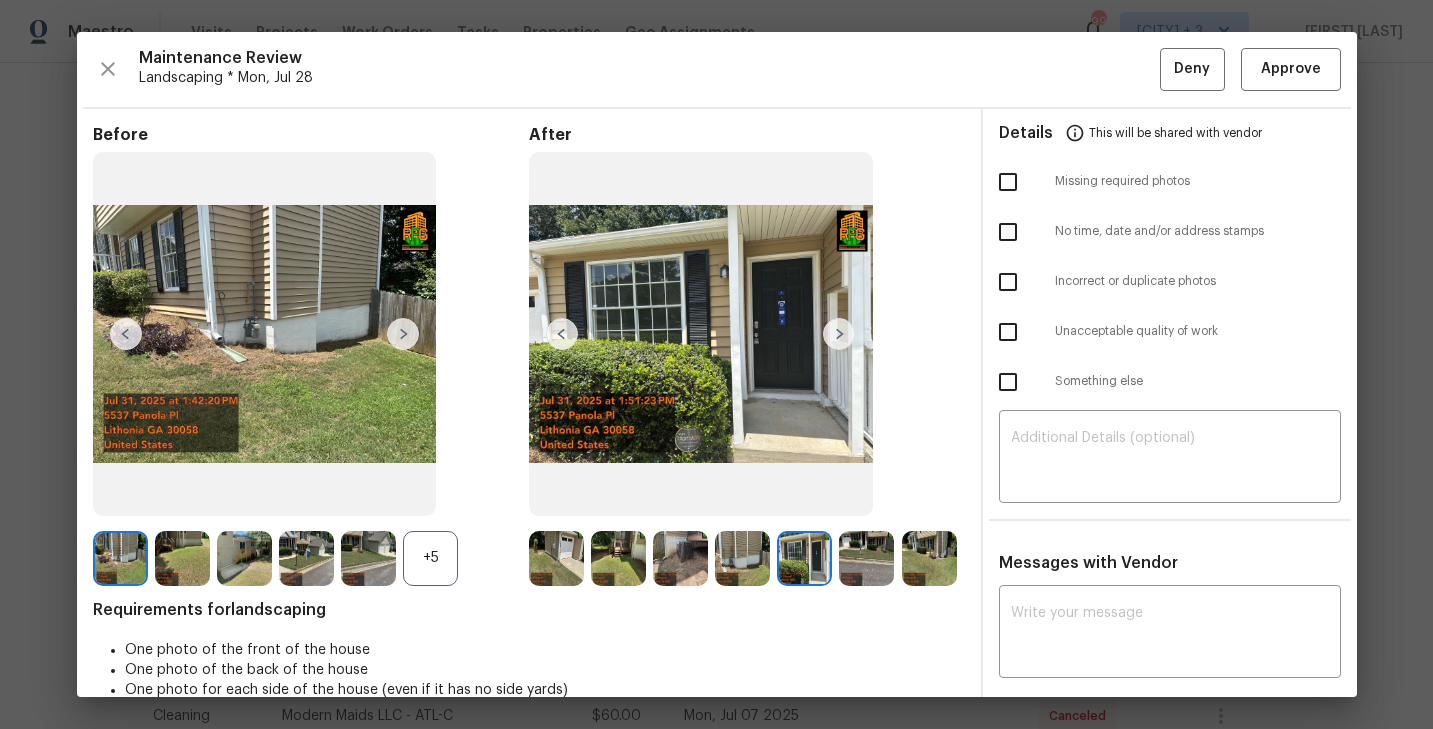 click at bounding box center (839, 334) 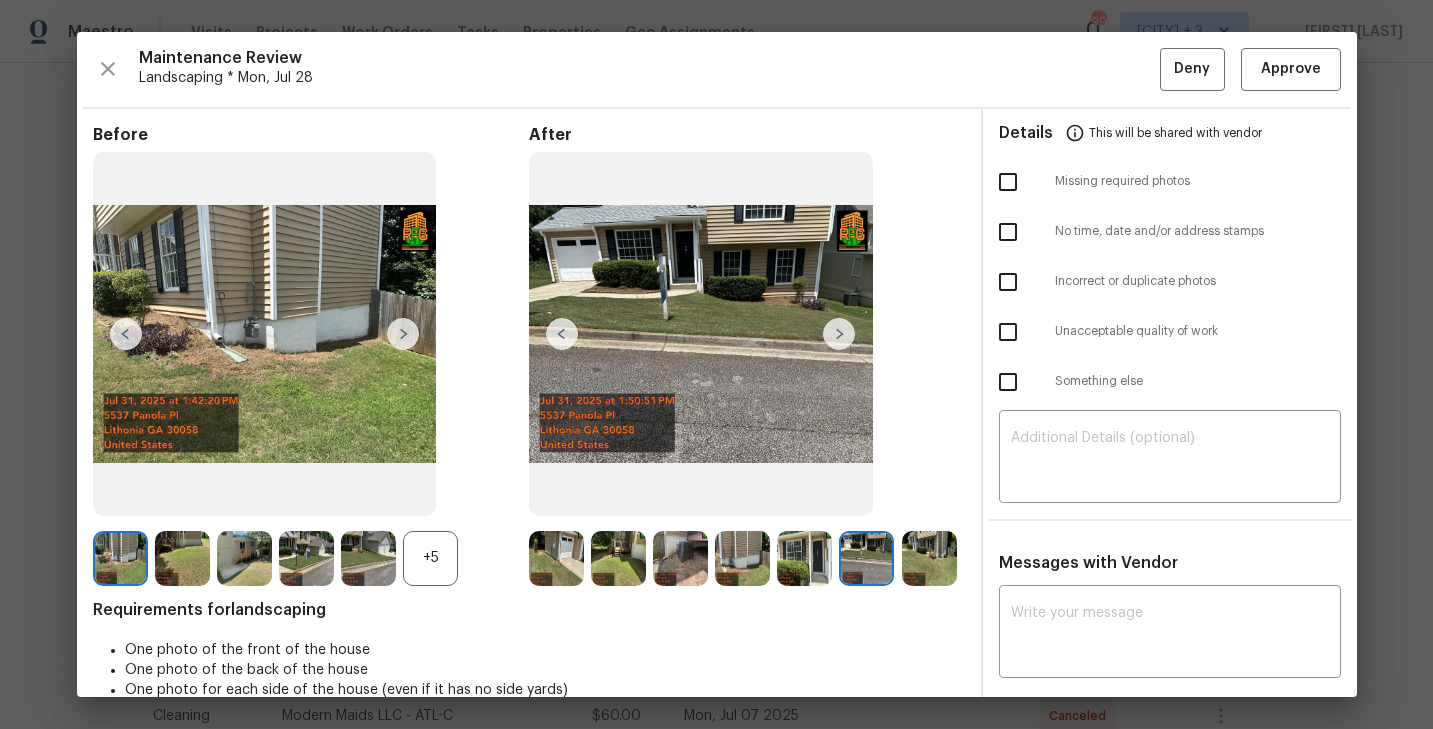 click at bounding box center [839, 334] 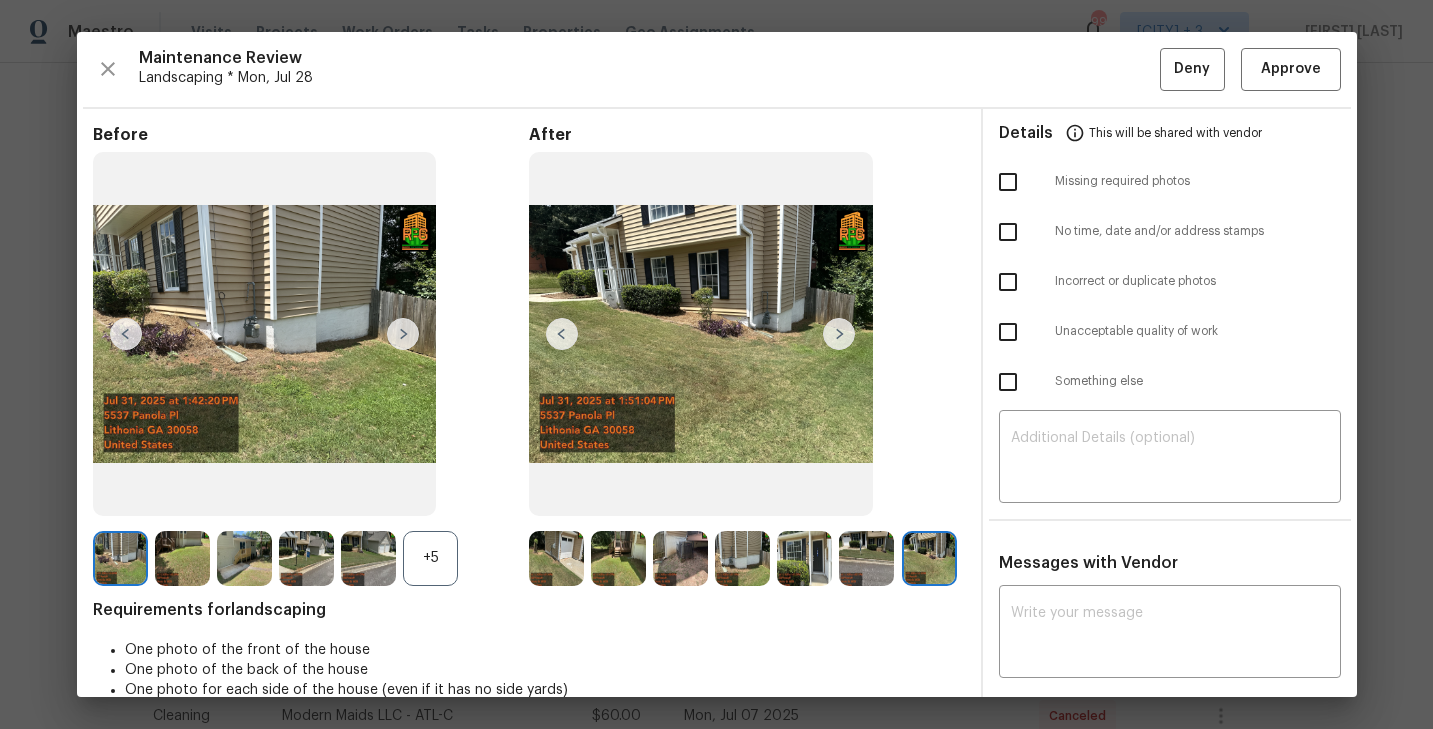 click at bounding box center [839, 334] 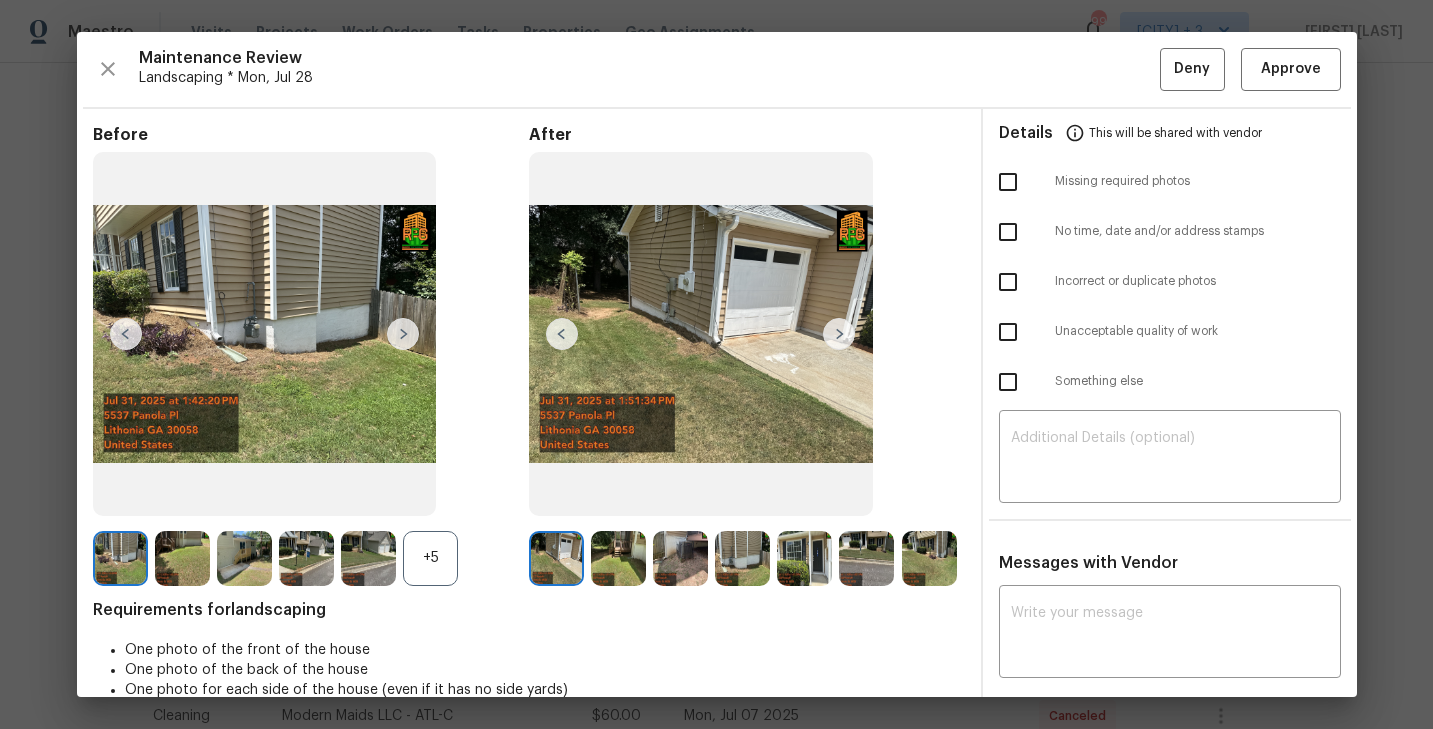 click at bounding box center (618, 558) 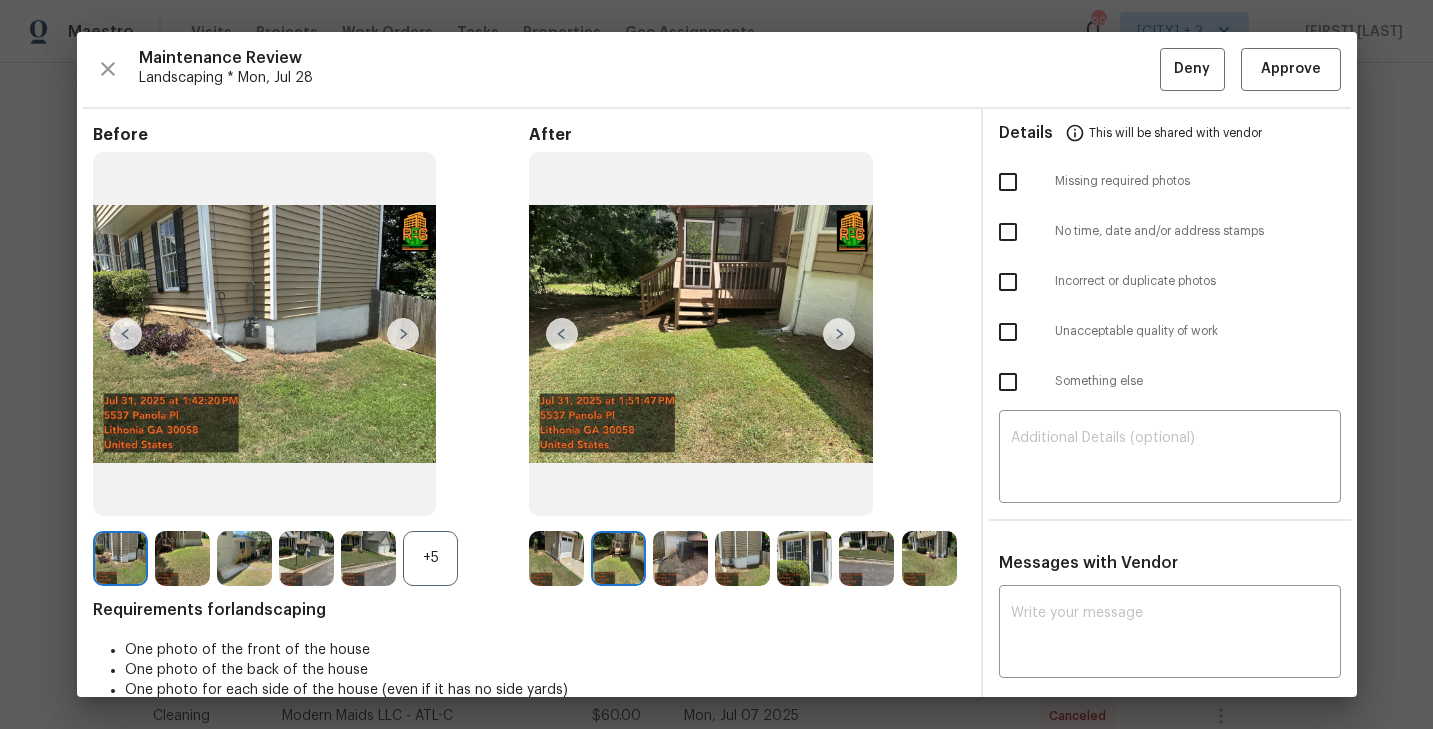 click at bounding box center [742, 558] 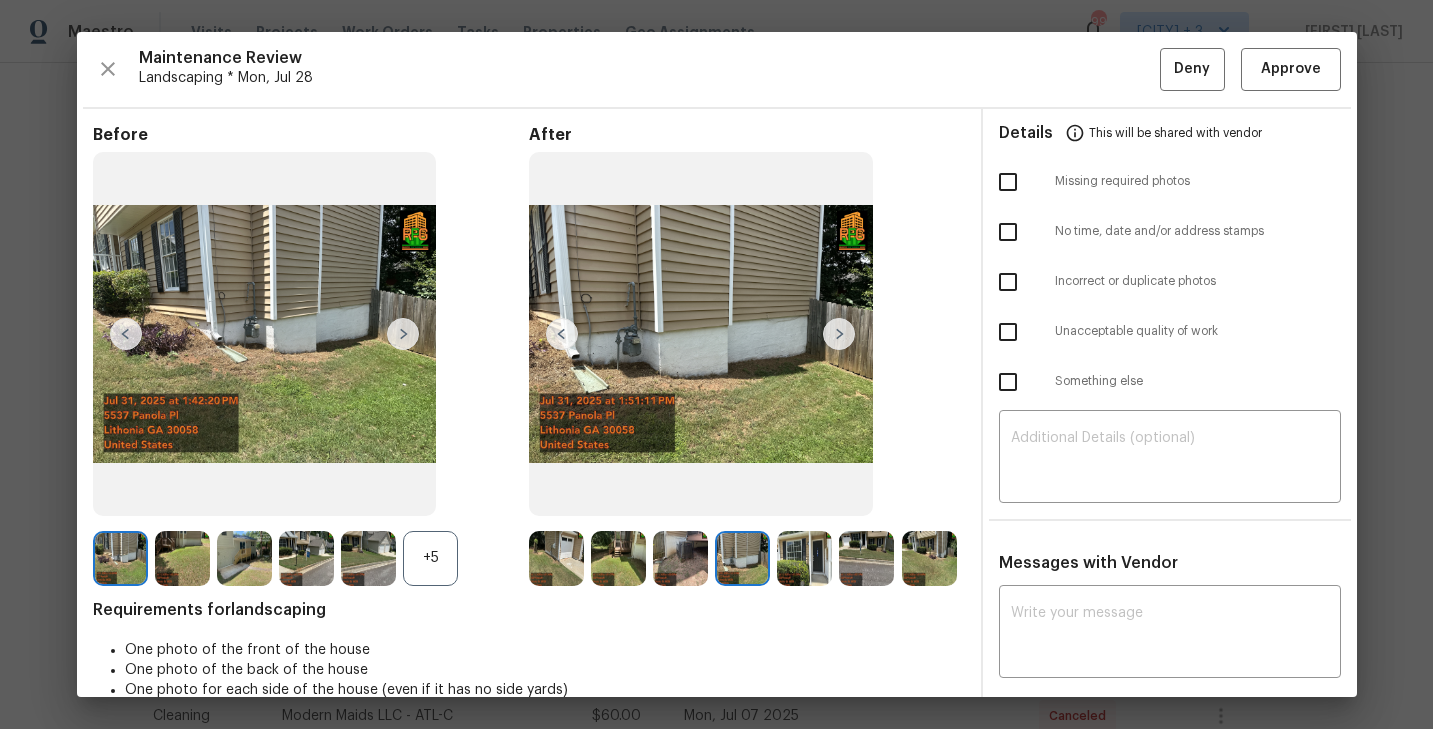 click at bounding box center (804, 558) 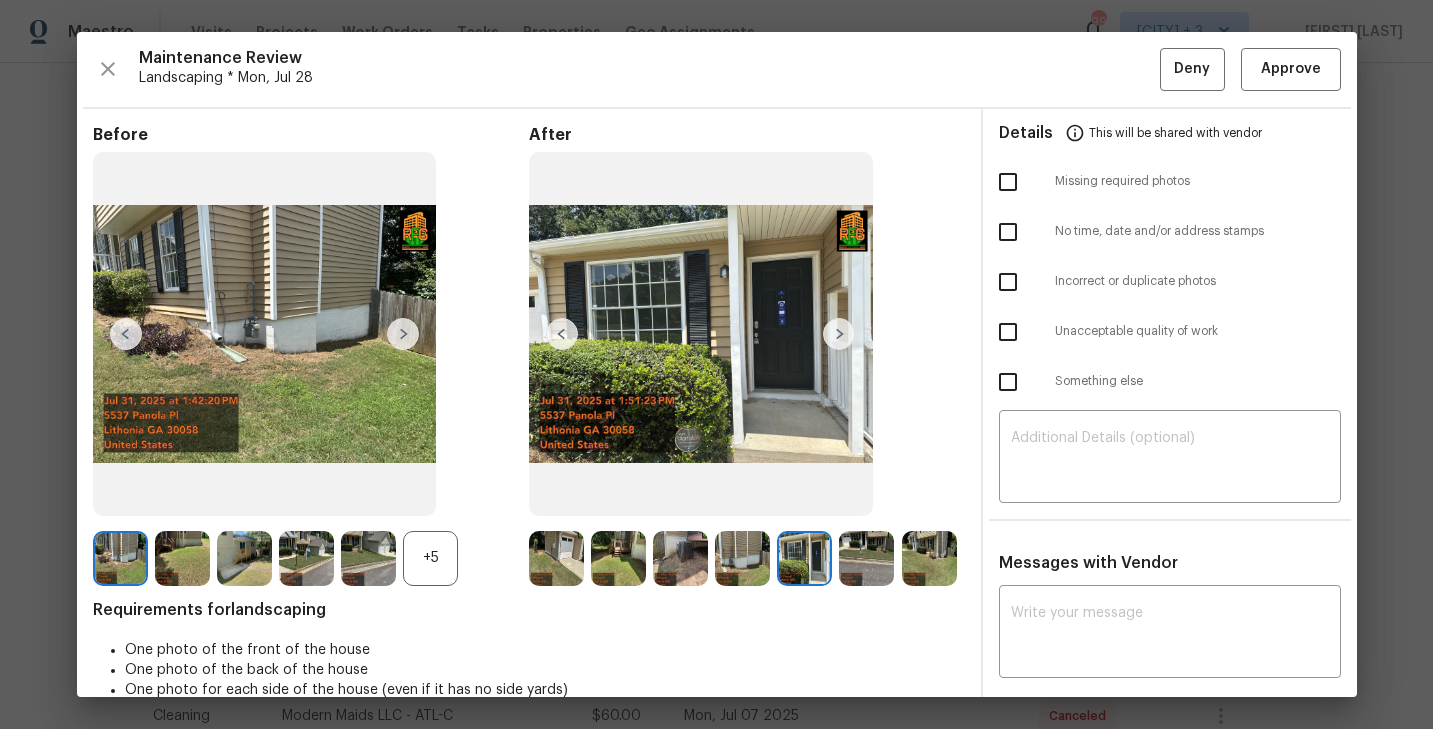 click at bounding box center (804, 558) 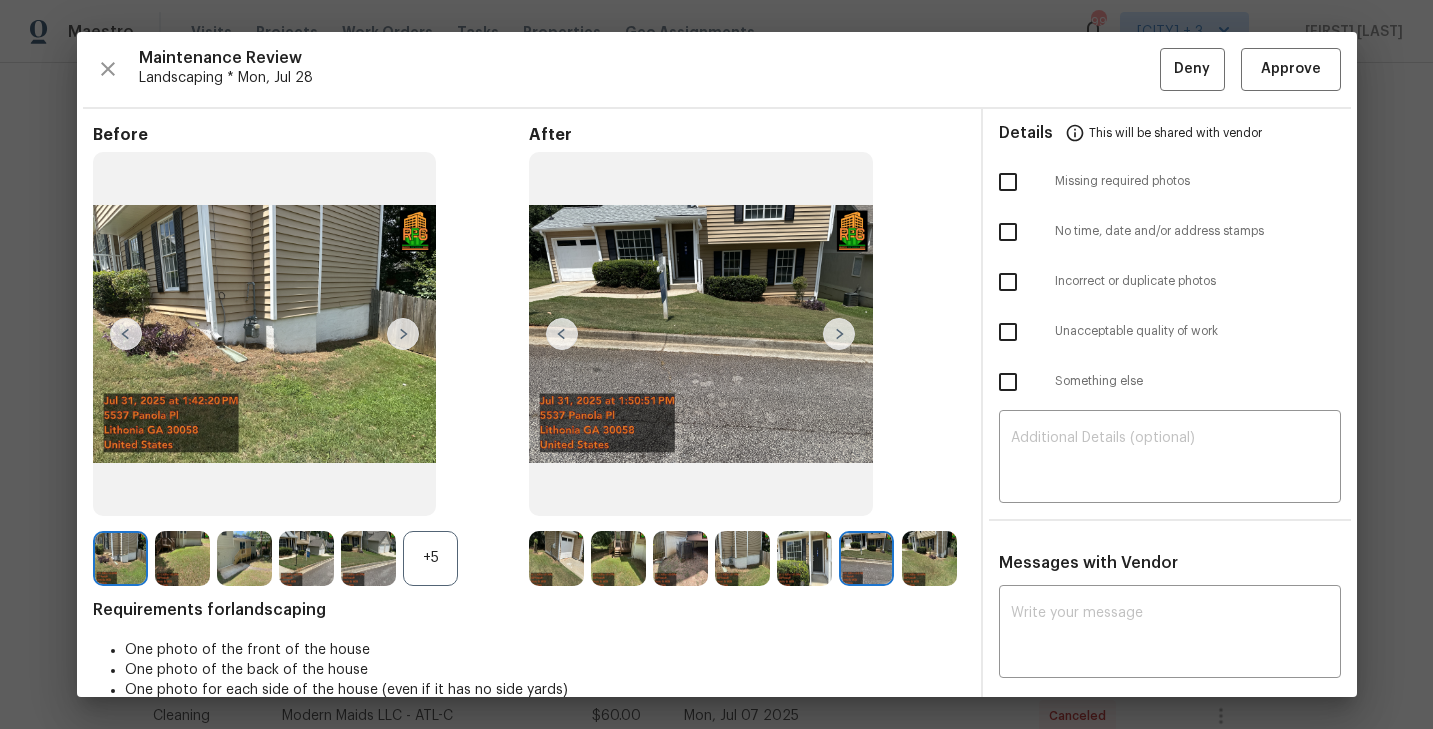 click at bounding box center (929, 558) 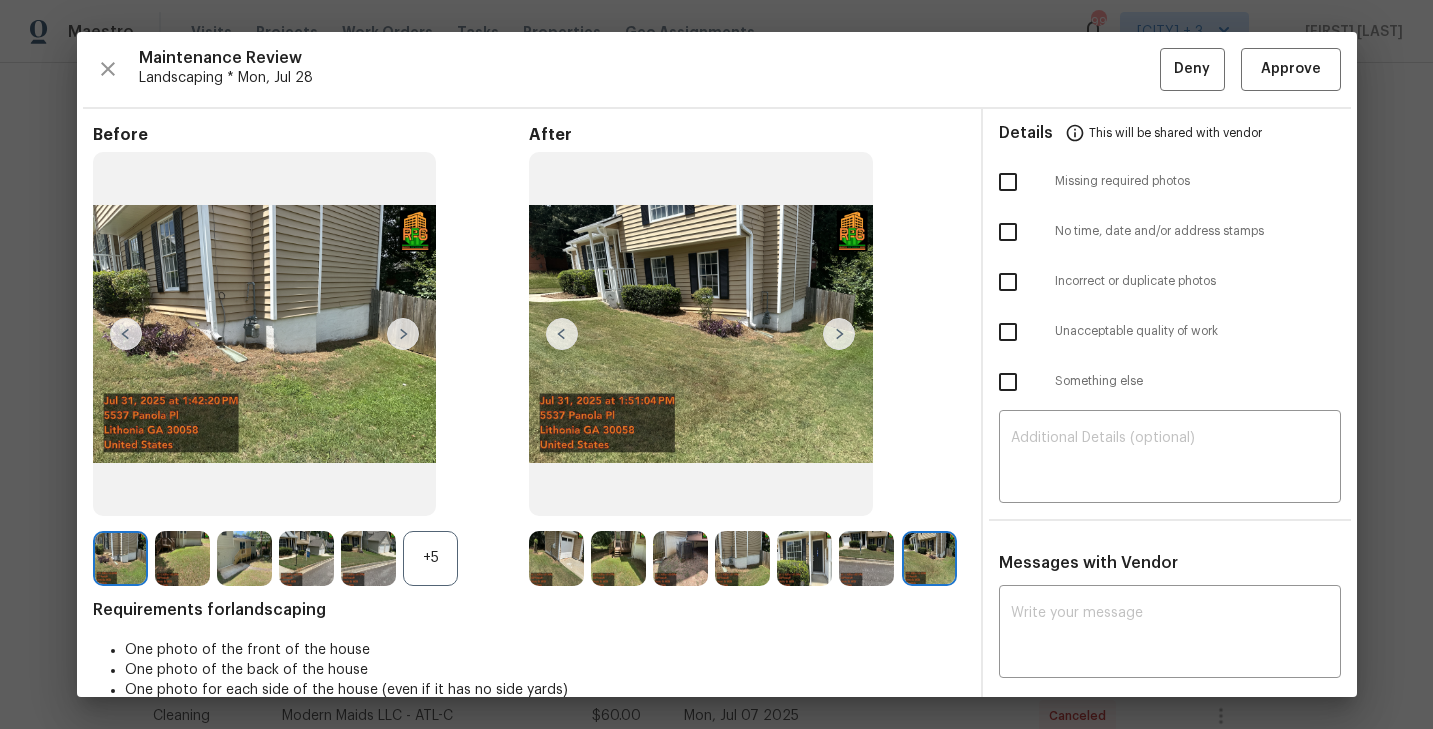 click at bounding box center (556, 558) 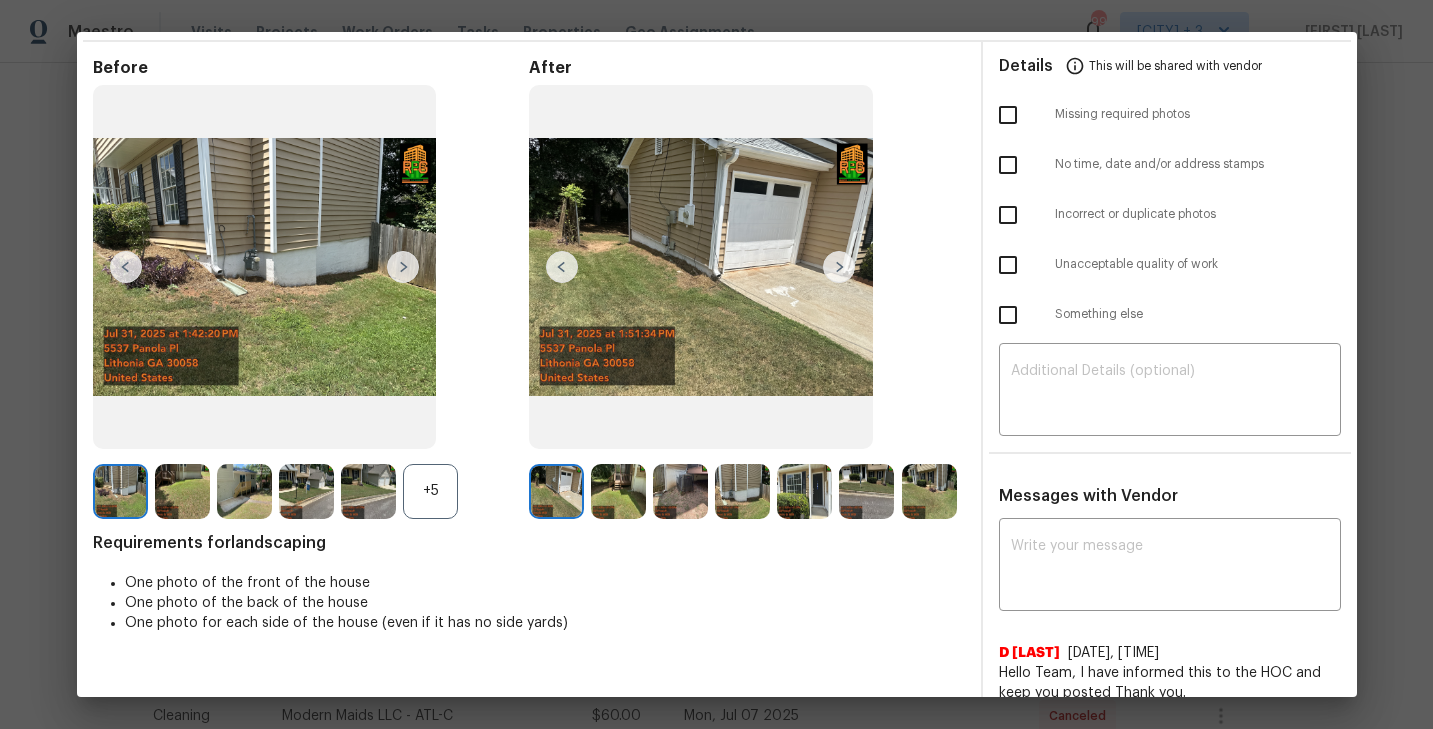scroll, scrollTop: 57, scrollLeft: 0, axis: vertical 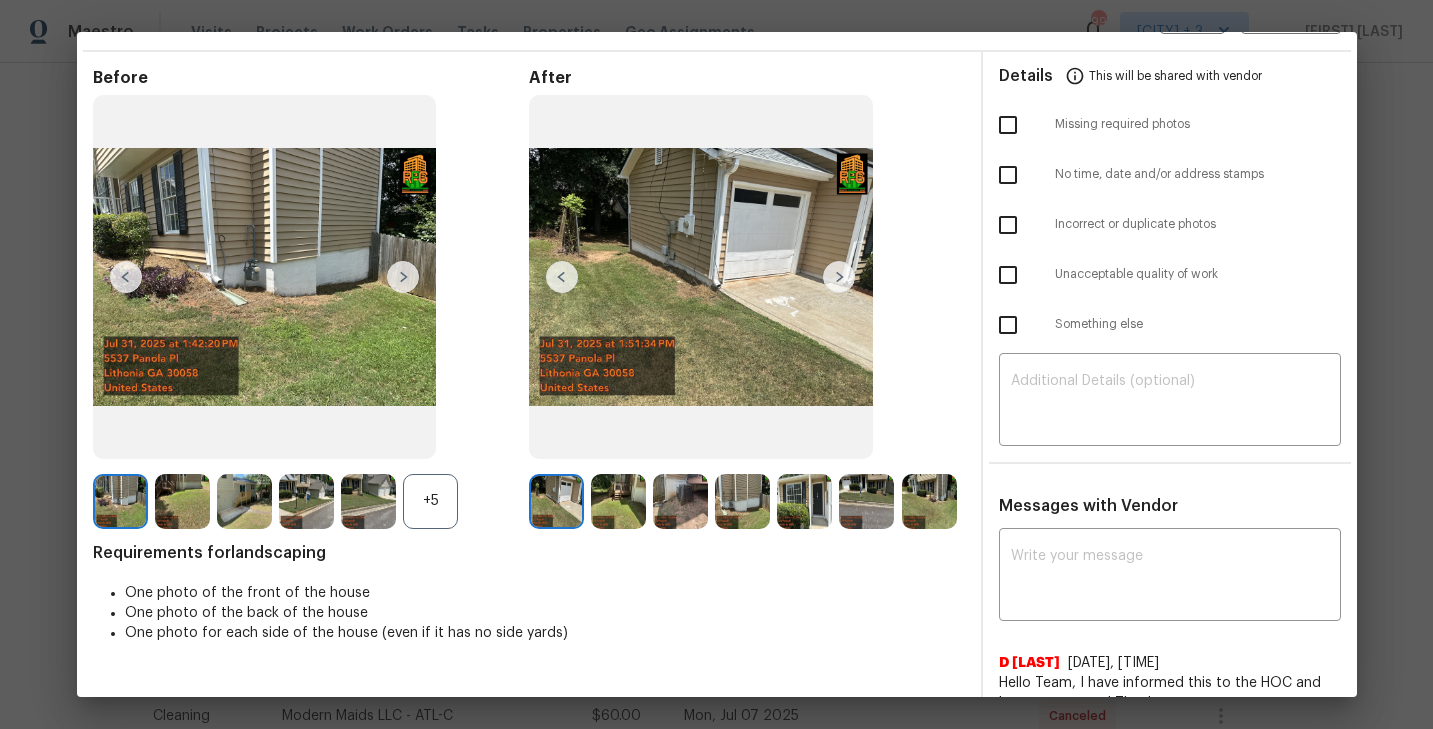 click on "+5" at bounding box center [311, 501] 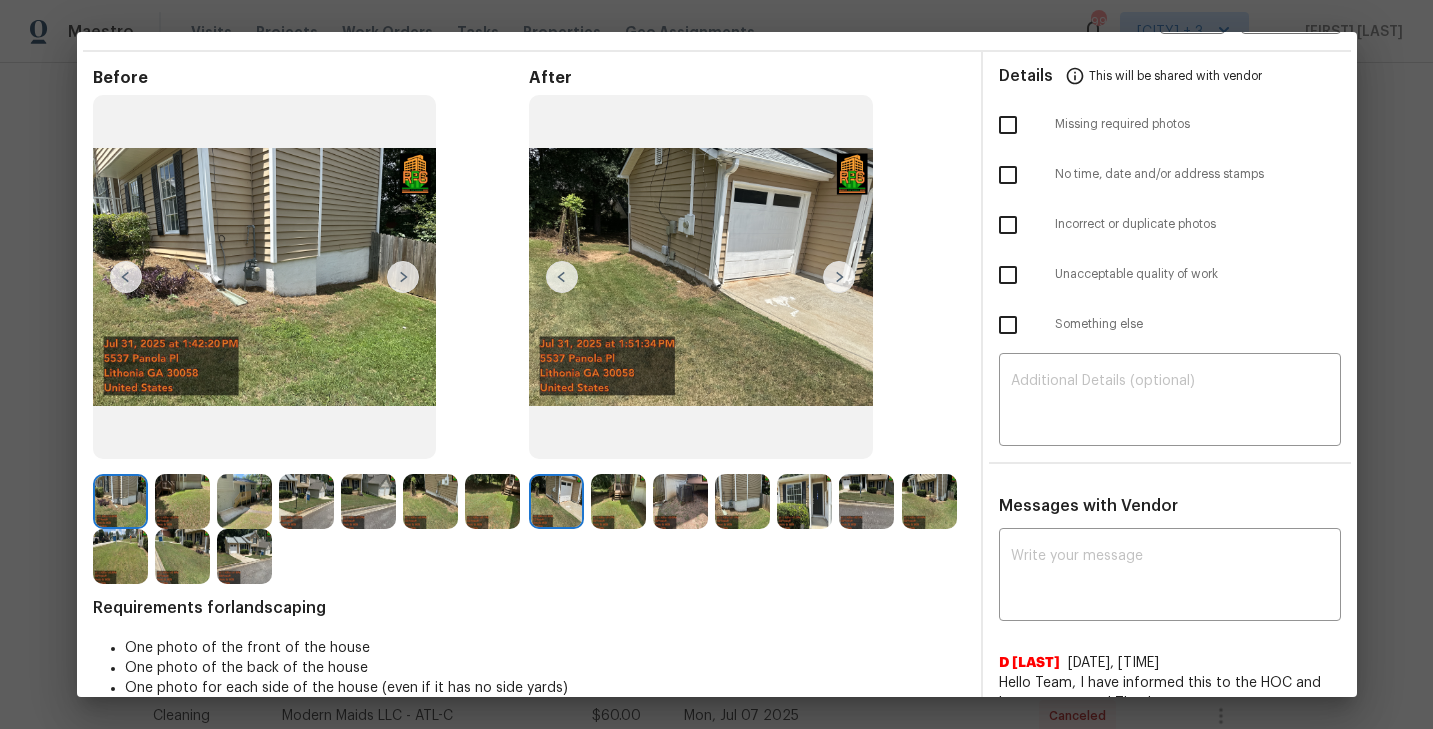 scroll, scrollTop: 0, scrollLeft: 0, axis: both 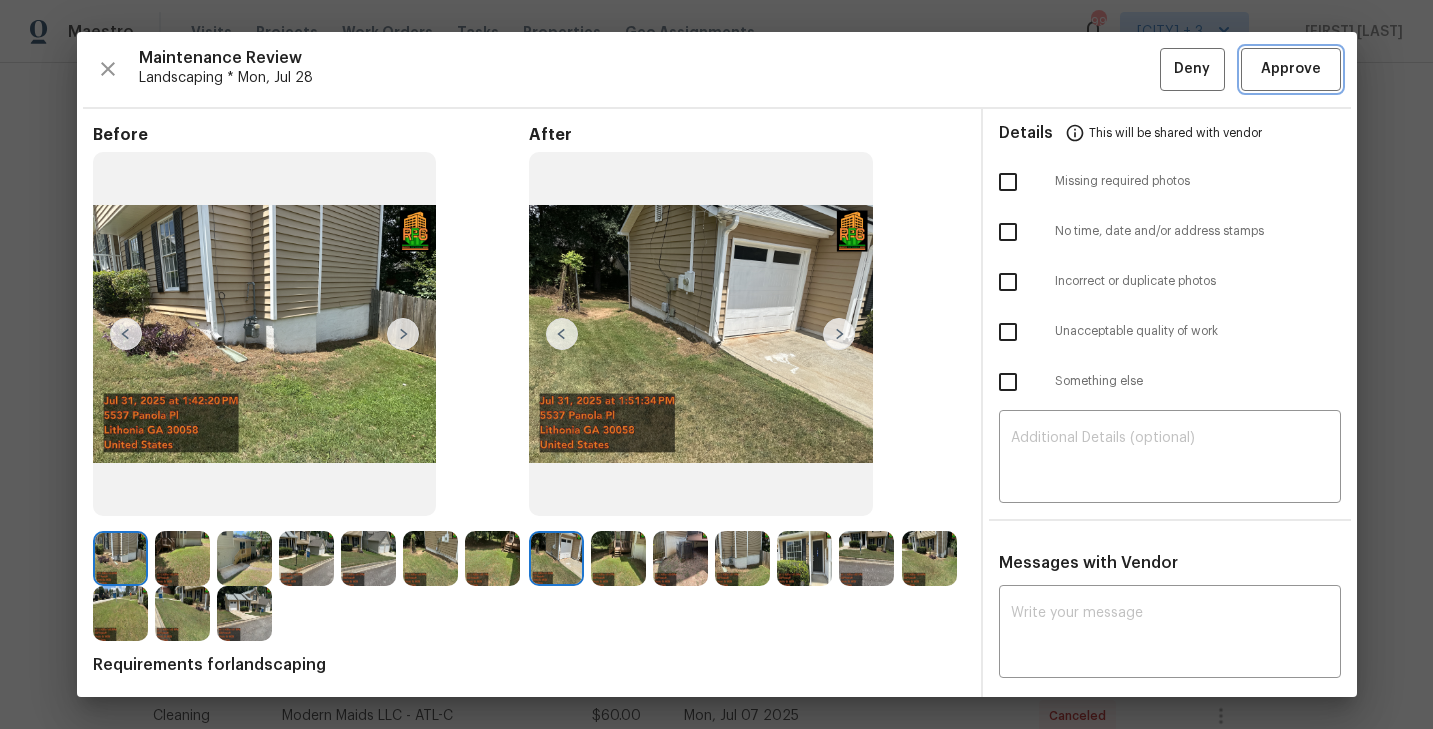 click on "Approve" at bounding box center [1291, 69] 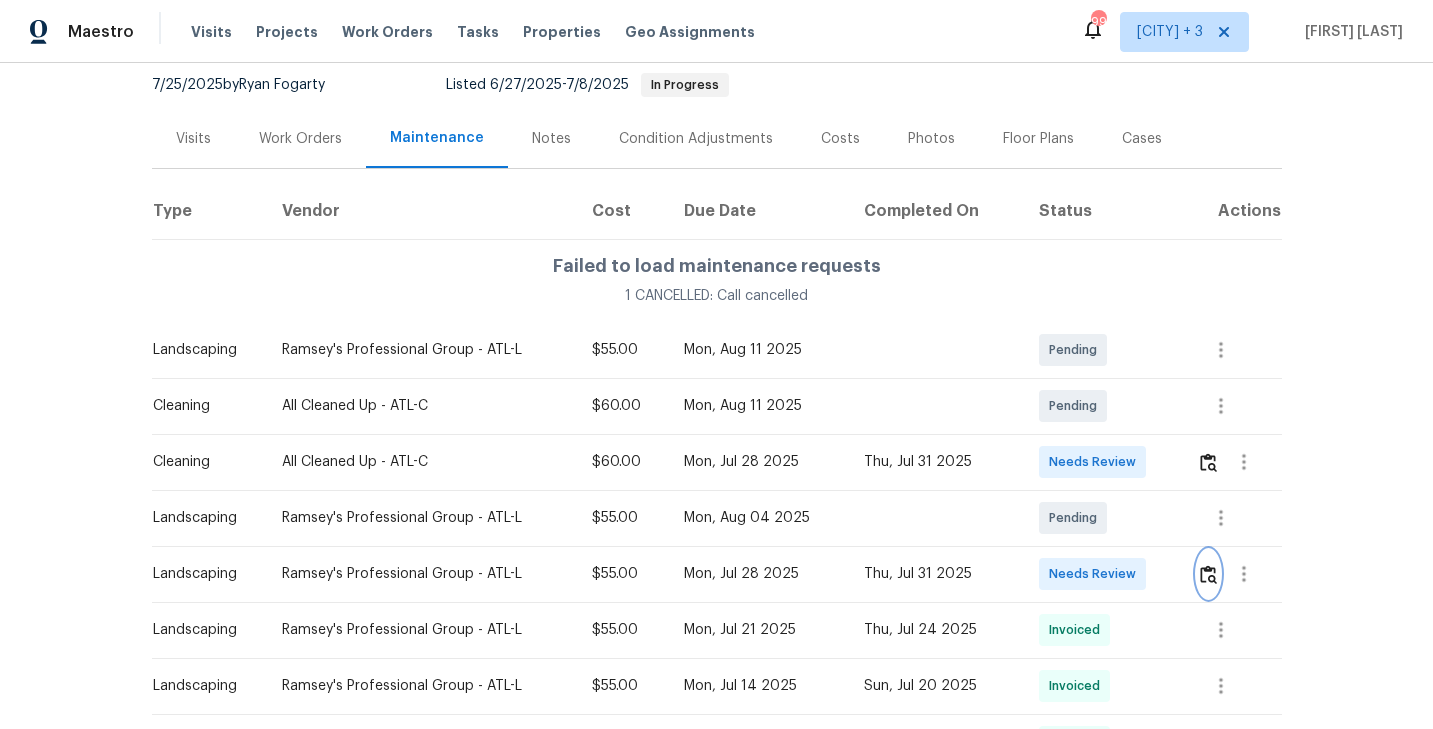scroll, scrollTop: 0, scrollLeft: 0, axis: both 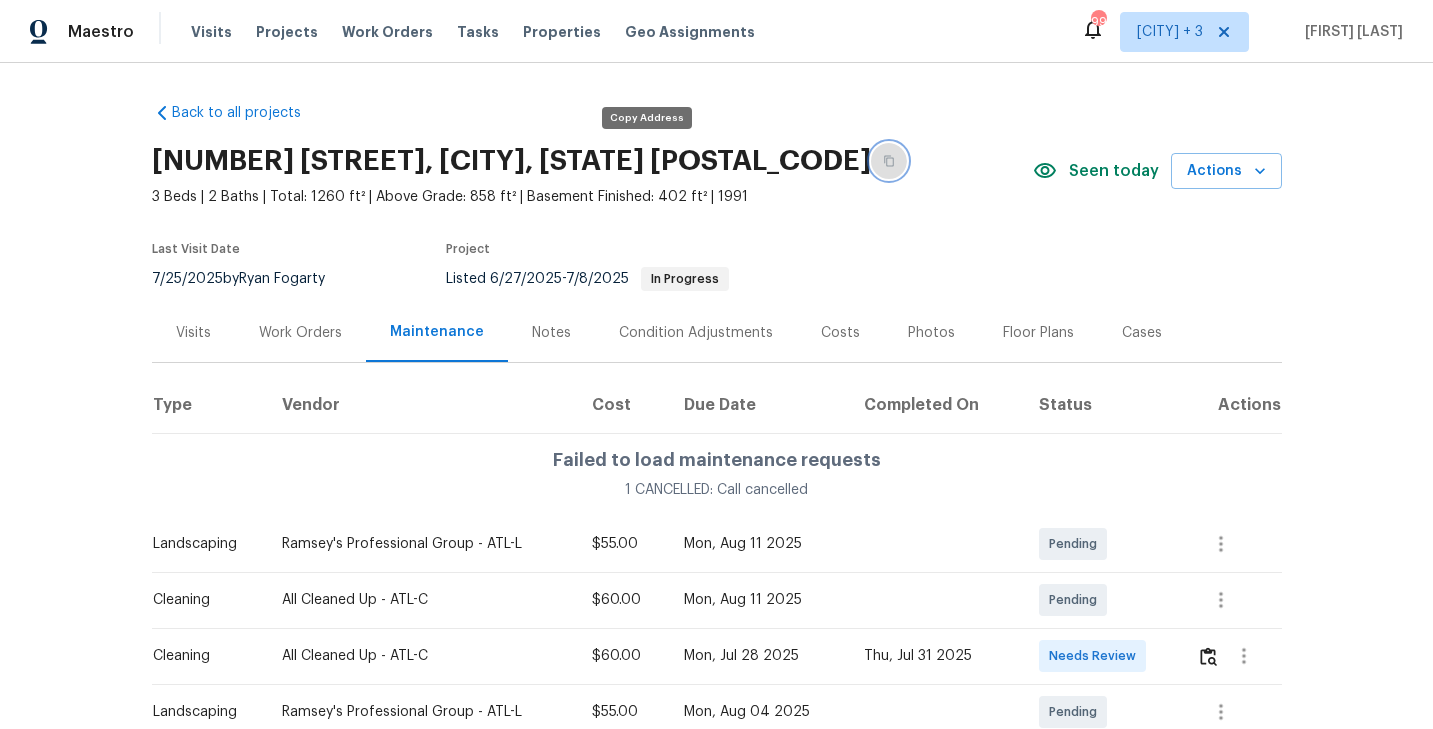 click at bounding box center [889, 161] 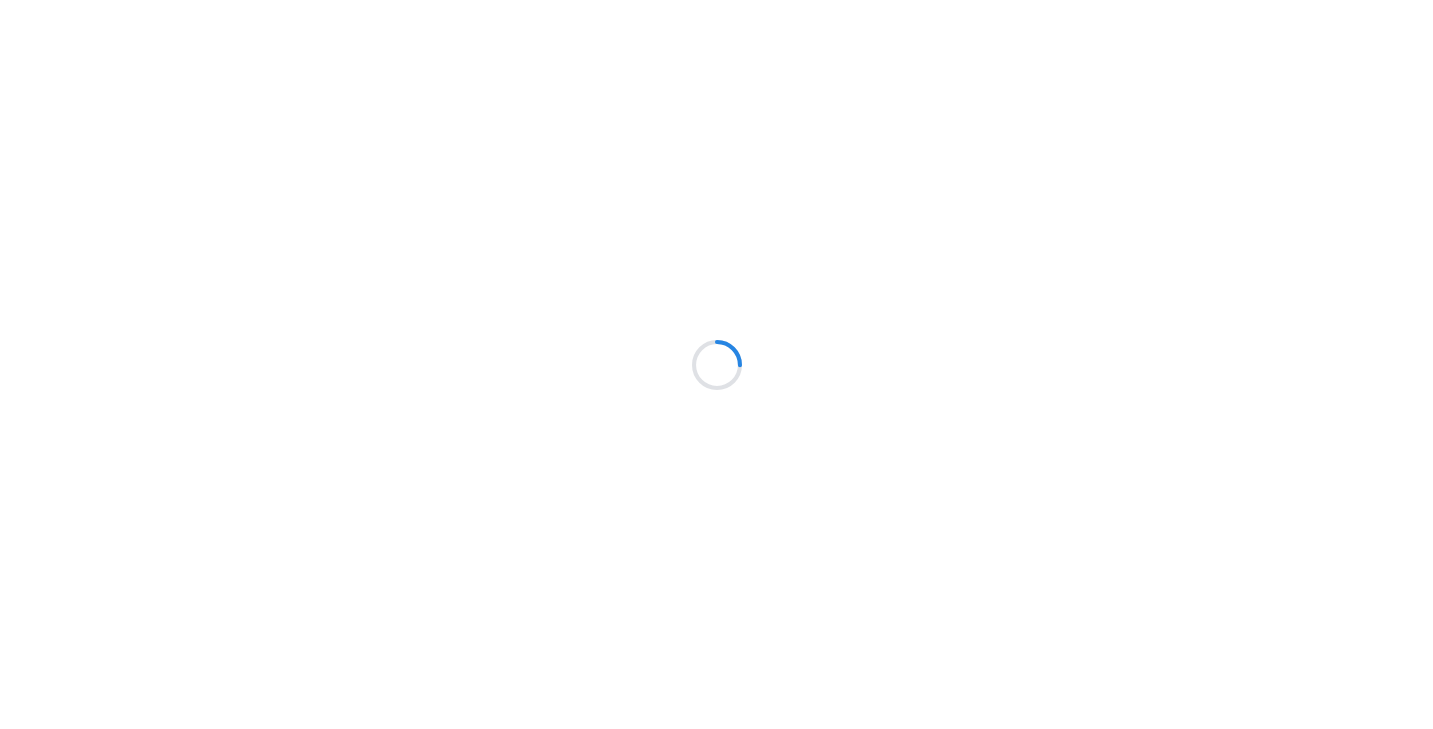 scroll, scrollTop: 0, scrollLeft: 0, axis: both 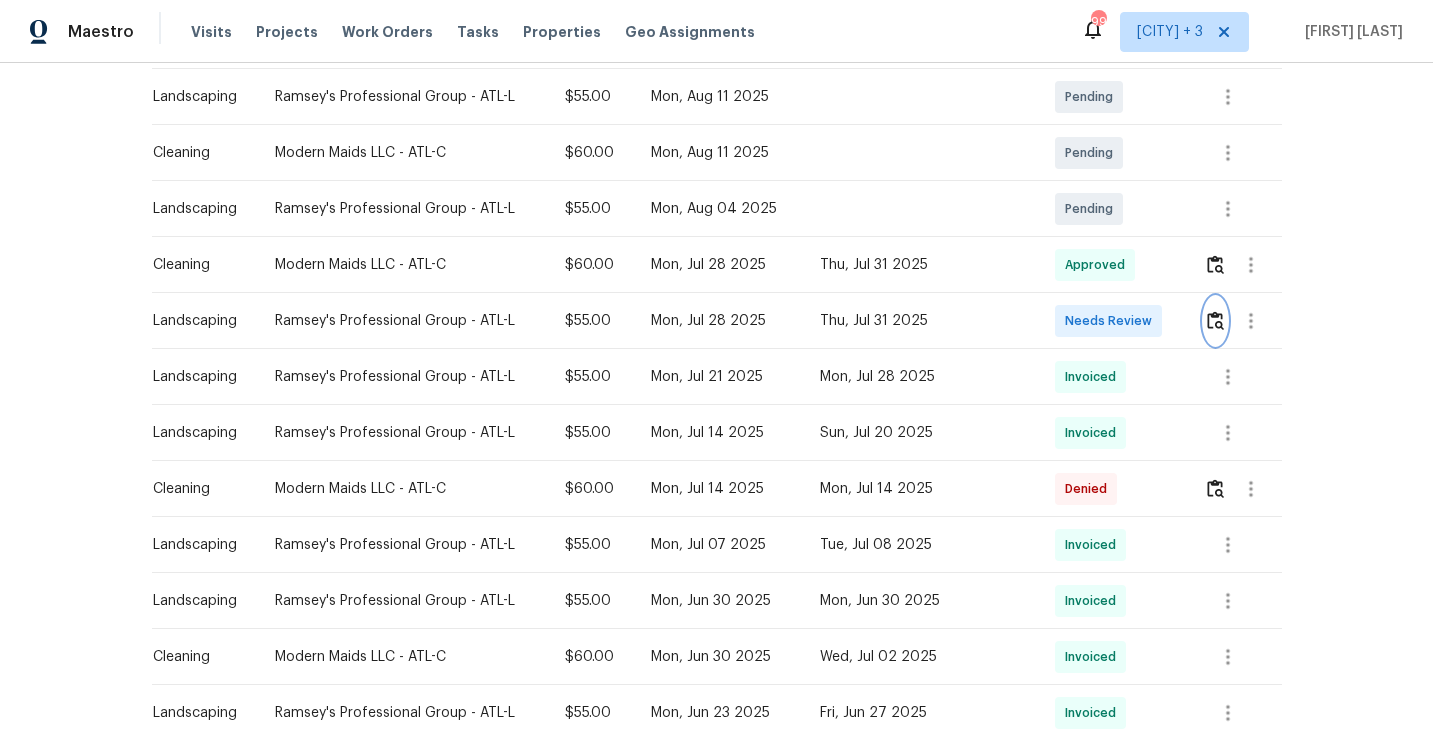 click at bounding box center [1215, 321] 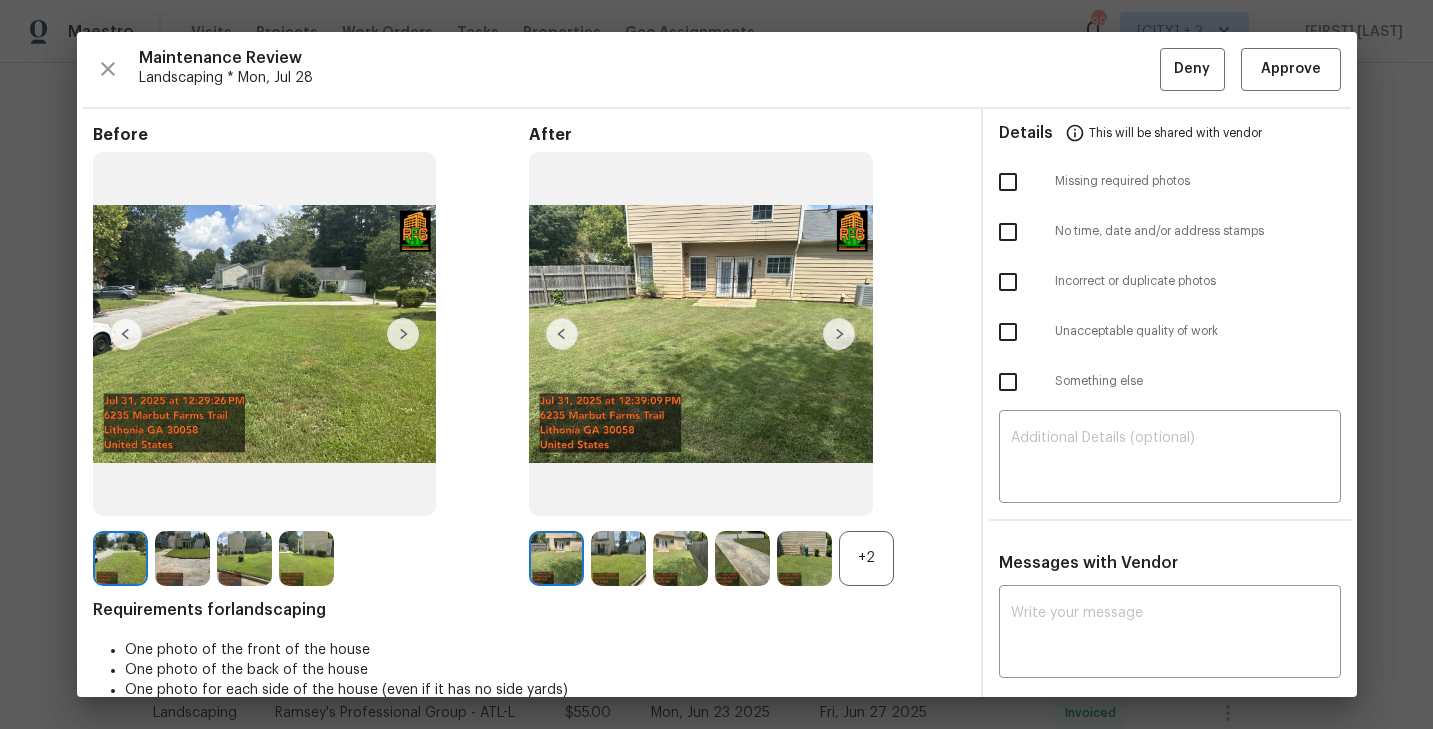 click on "+2" at bounding box center [866, 558] 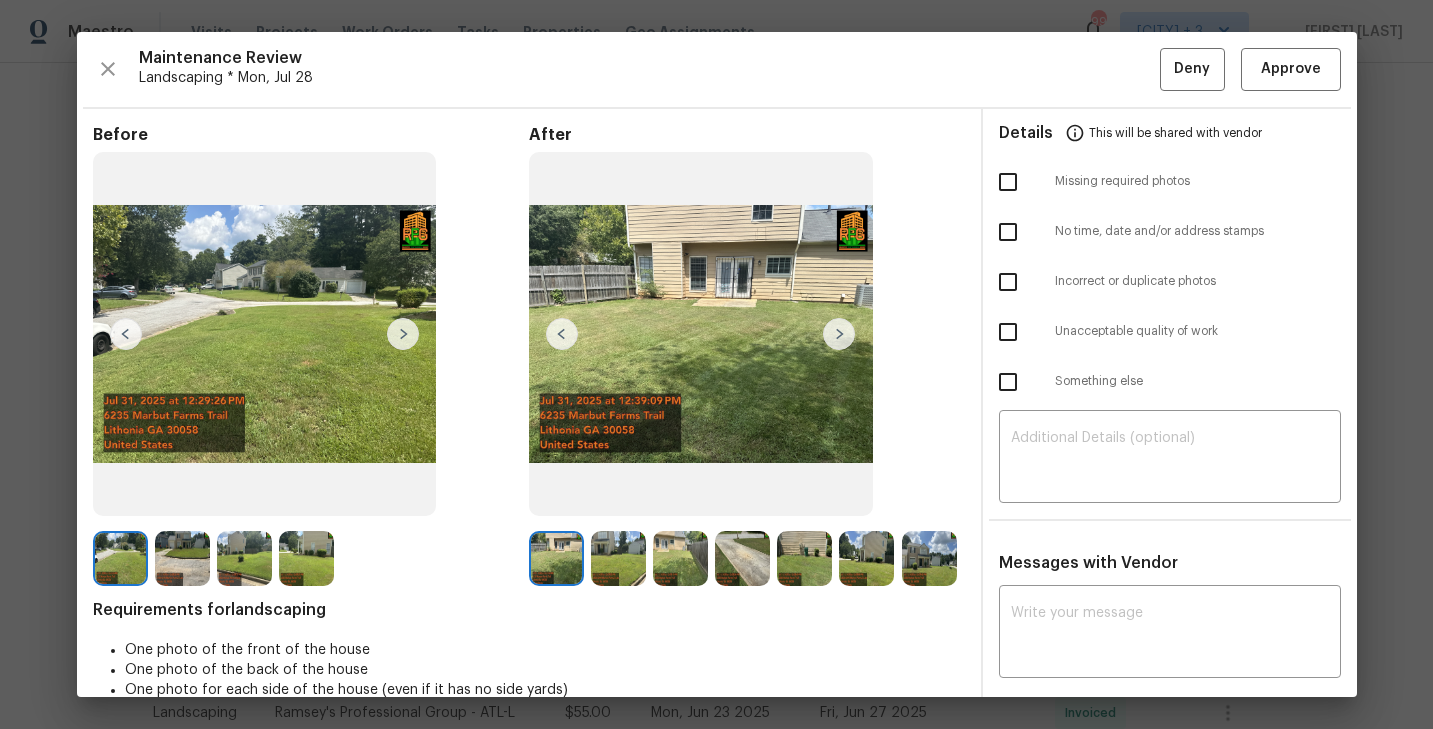 click at bounding box center [839, 334] 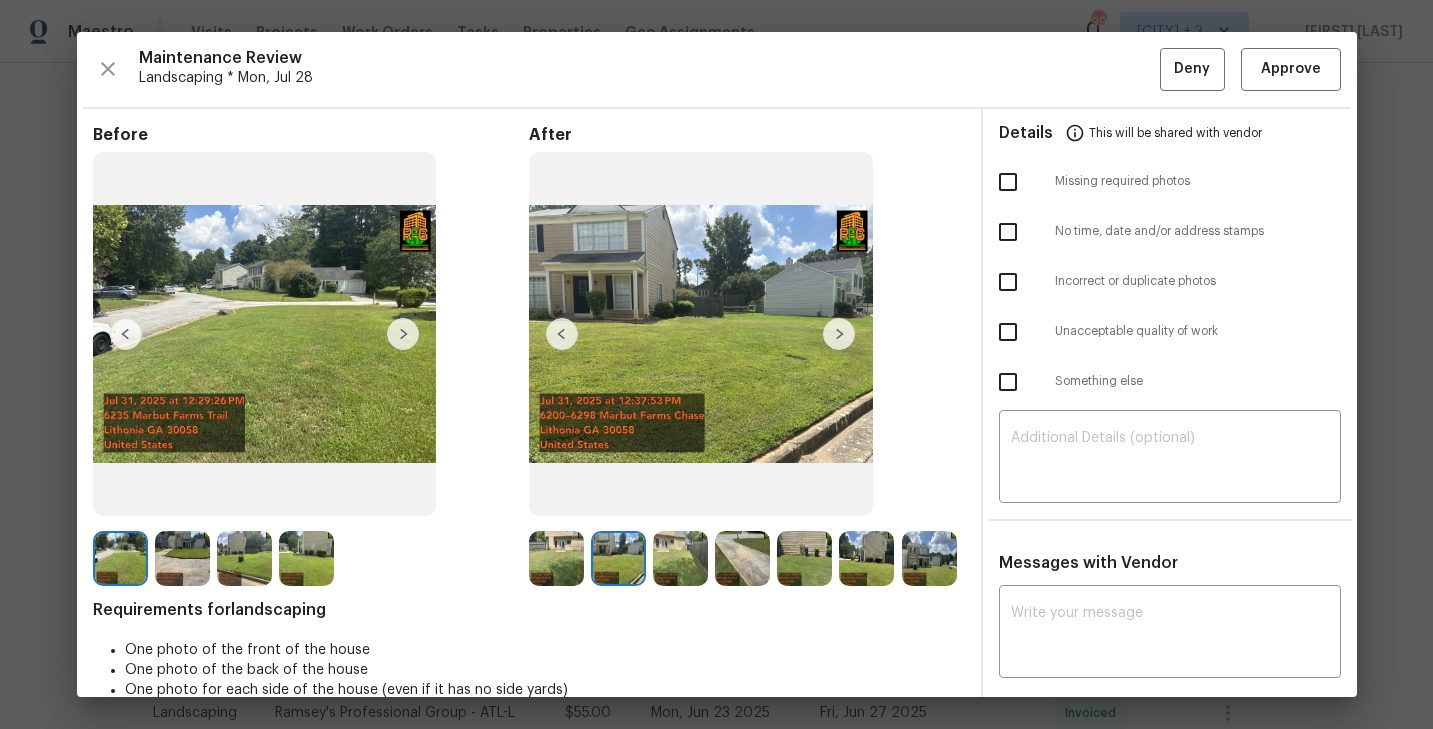 click at bounding box center [839, 334] 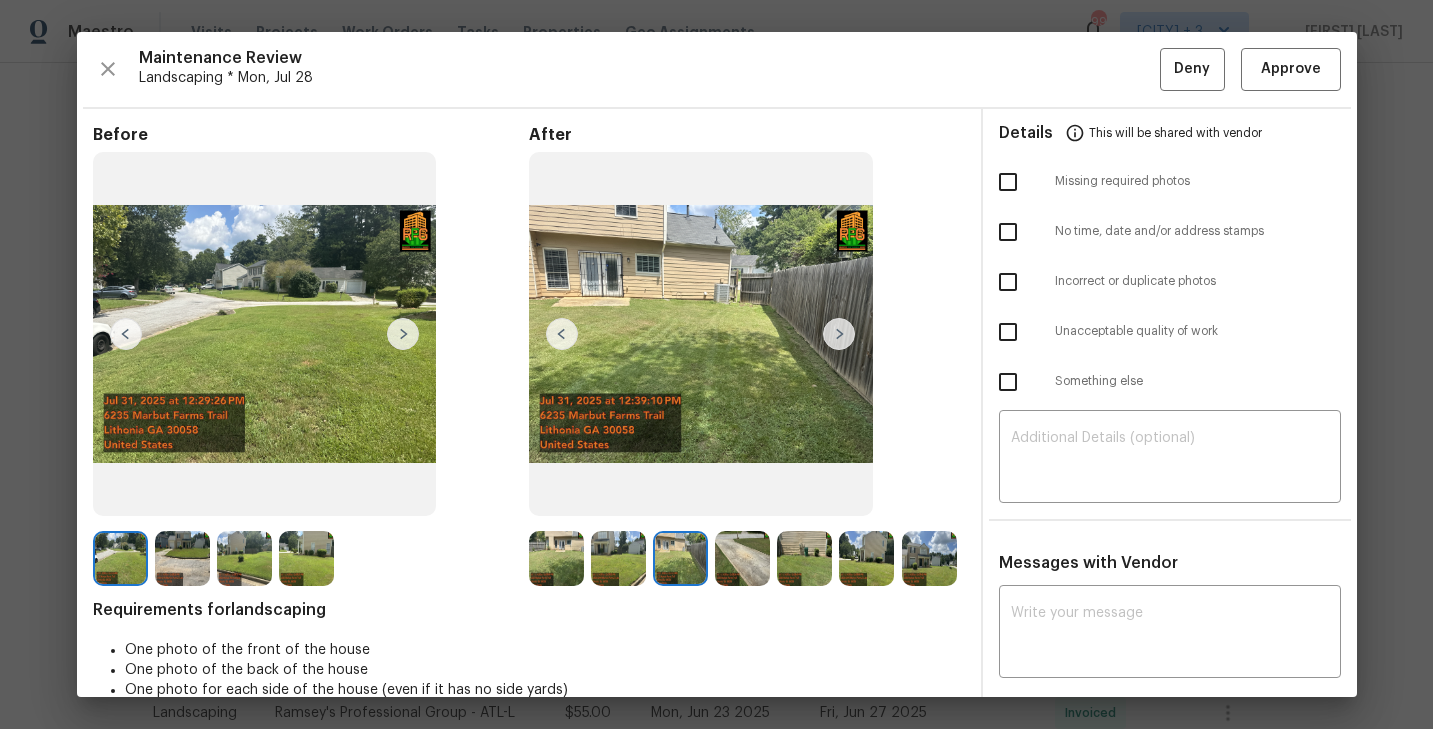 click at bounding box center (839, 334) 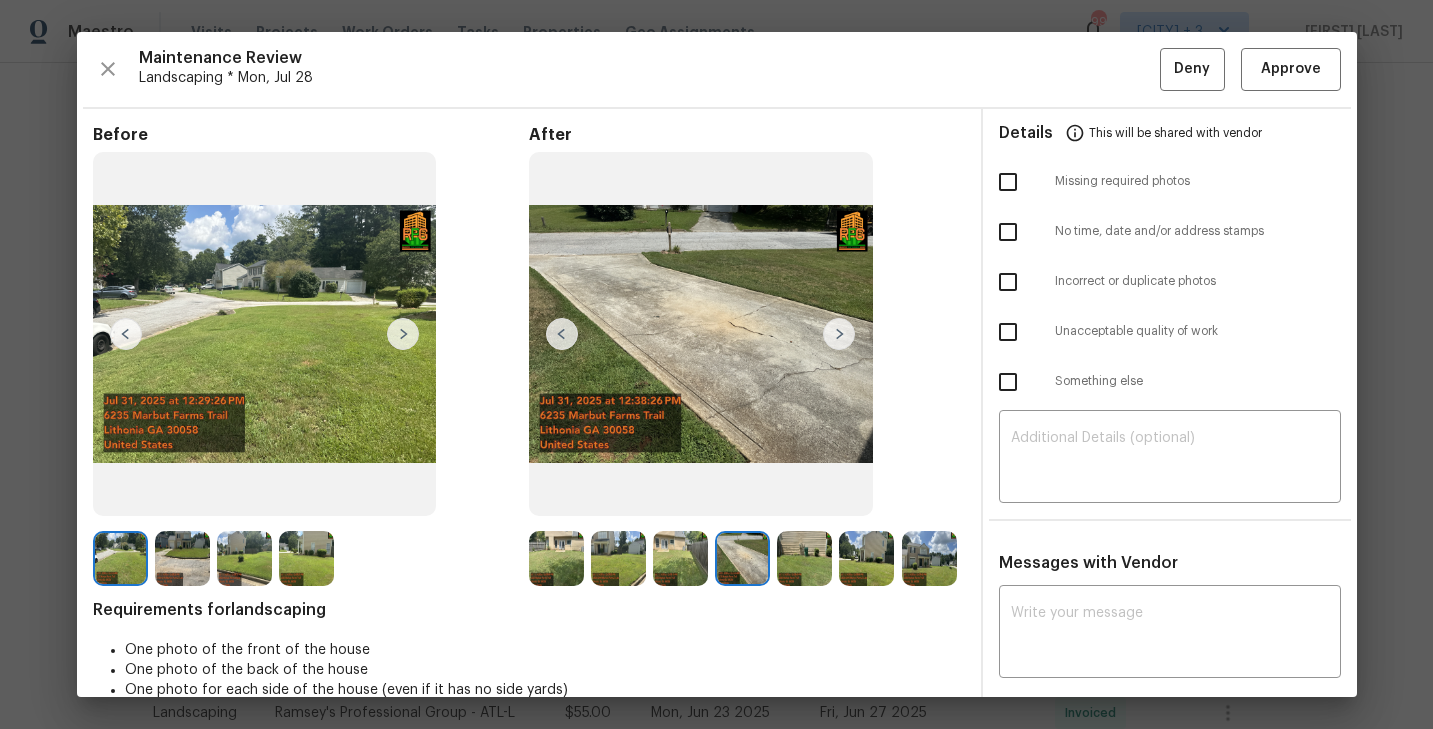 click at bounding box center (839, 334) 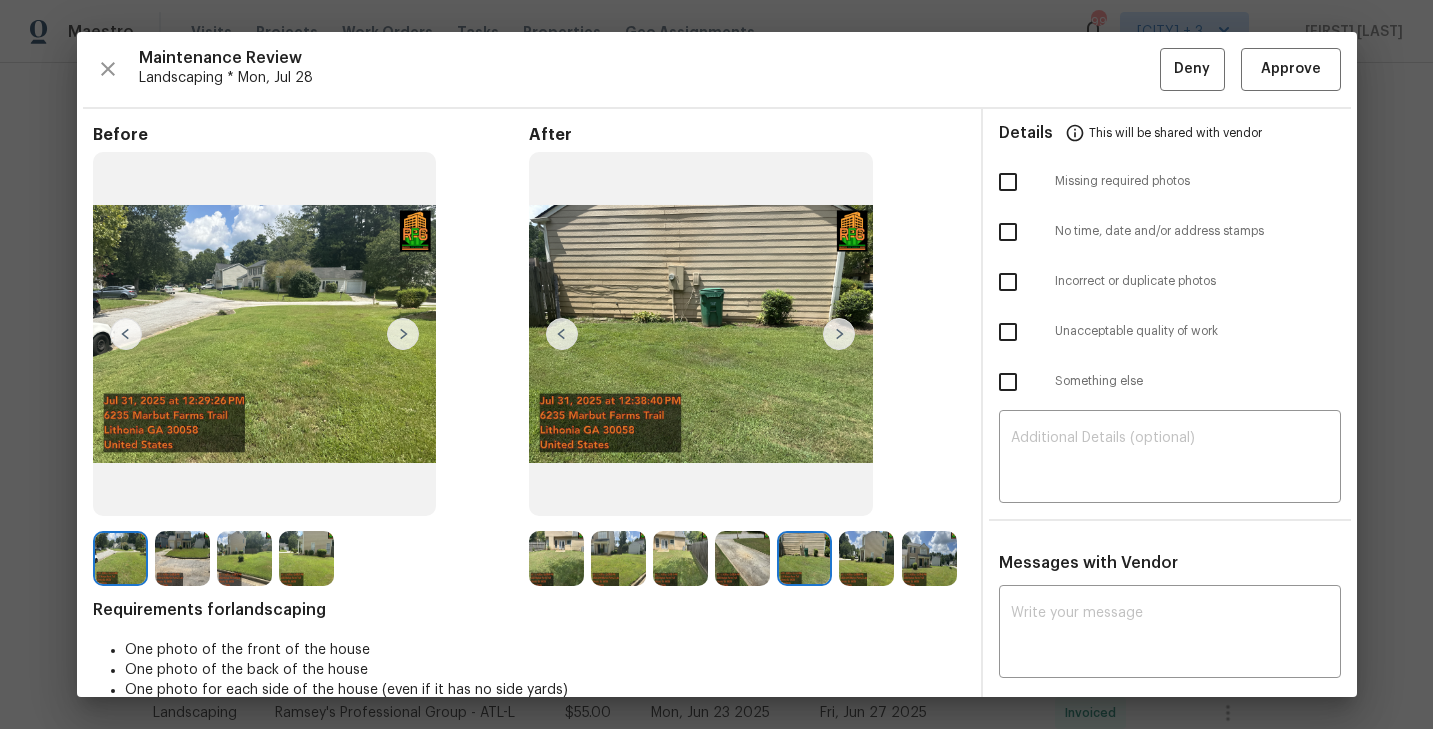 click at bounding box center (839, 334) 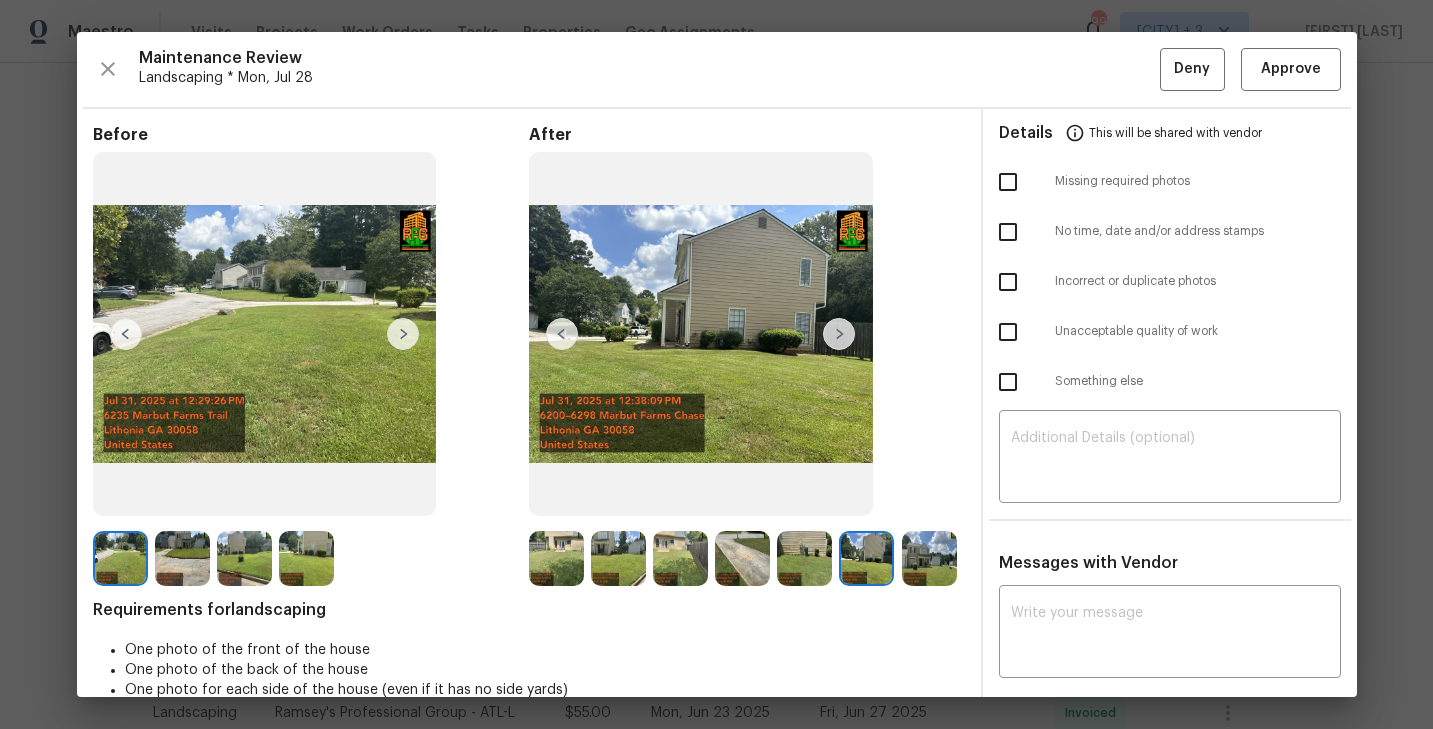click at bounding box center [839, 334] 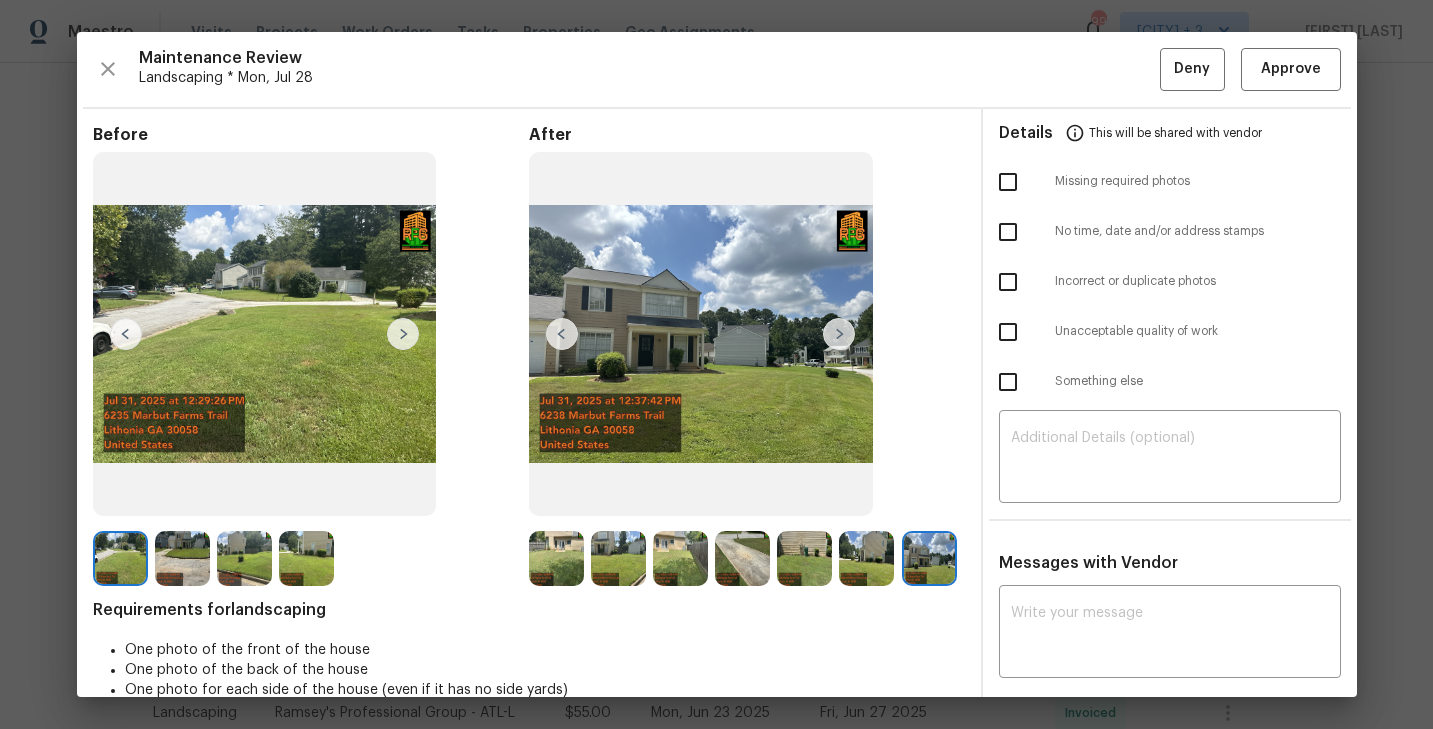 click at bounding box center (839, 334) 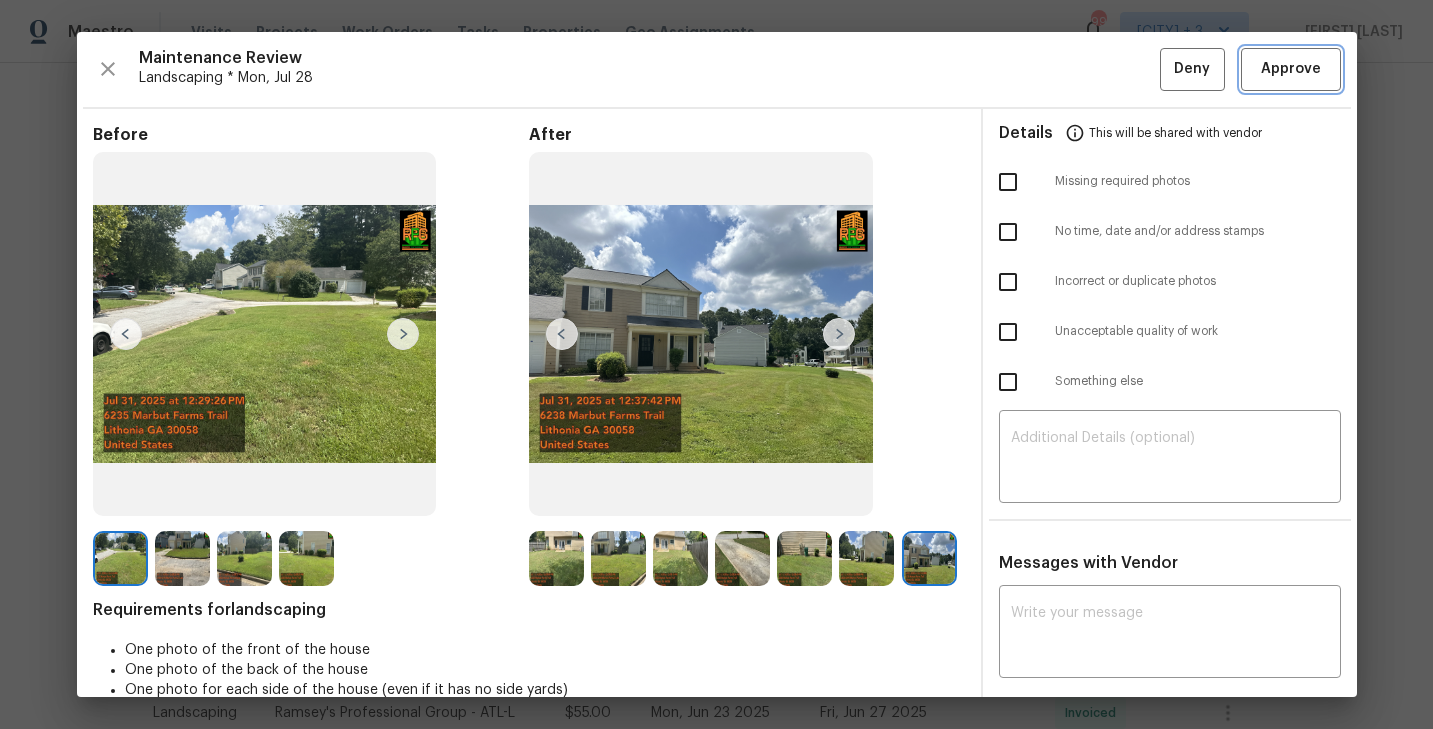 click on "Approve" at bounding box center [1291, 69] 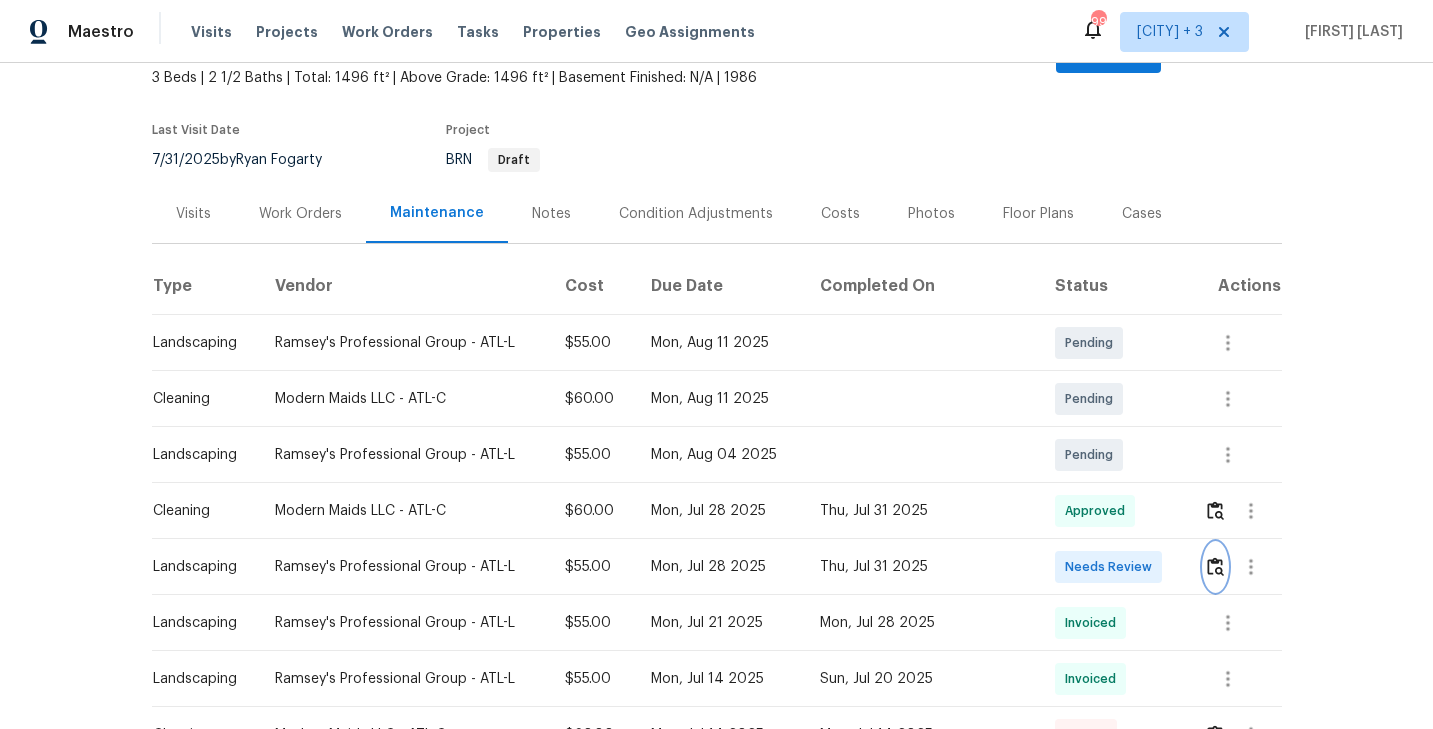 scroll, scrollTop: 0, scrollLeft: 0, axis: both 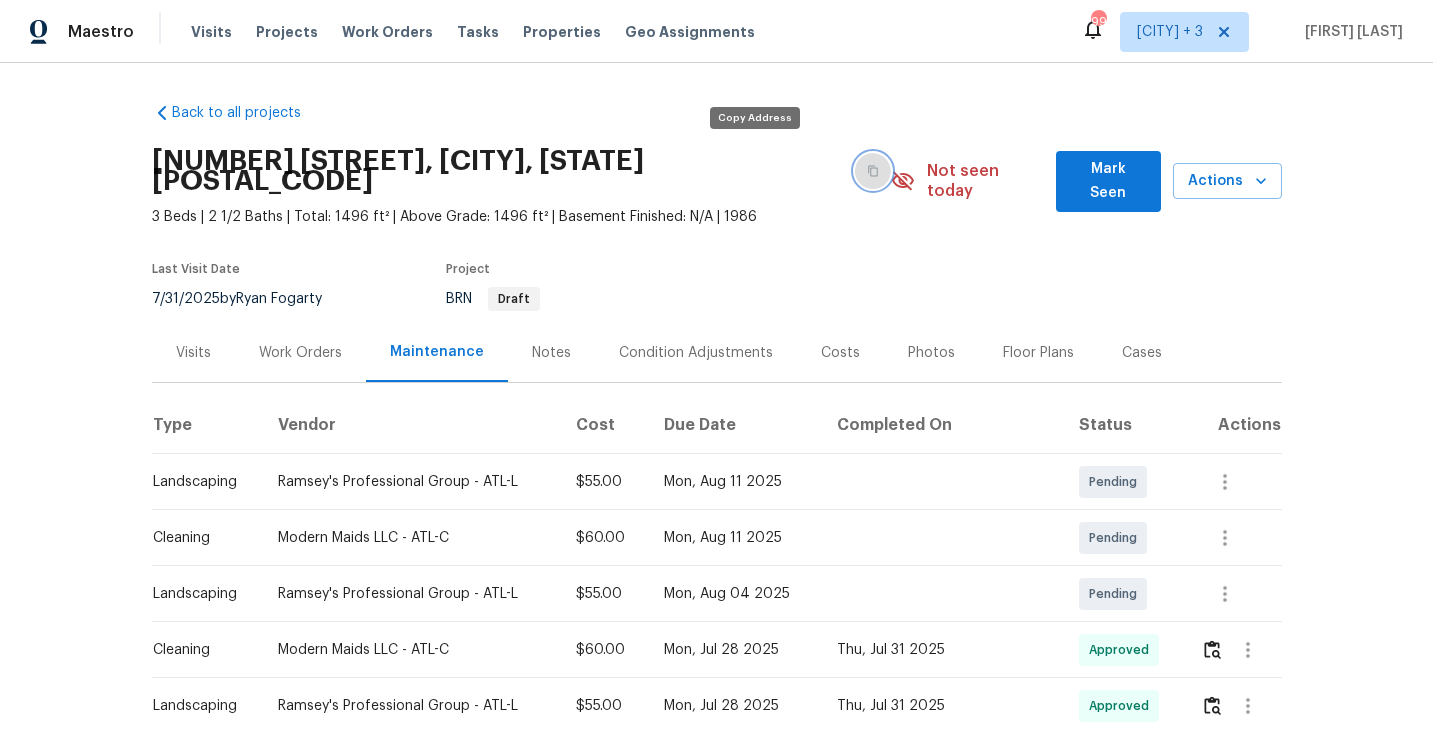 click at bounding box center [873, 171] 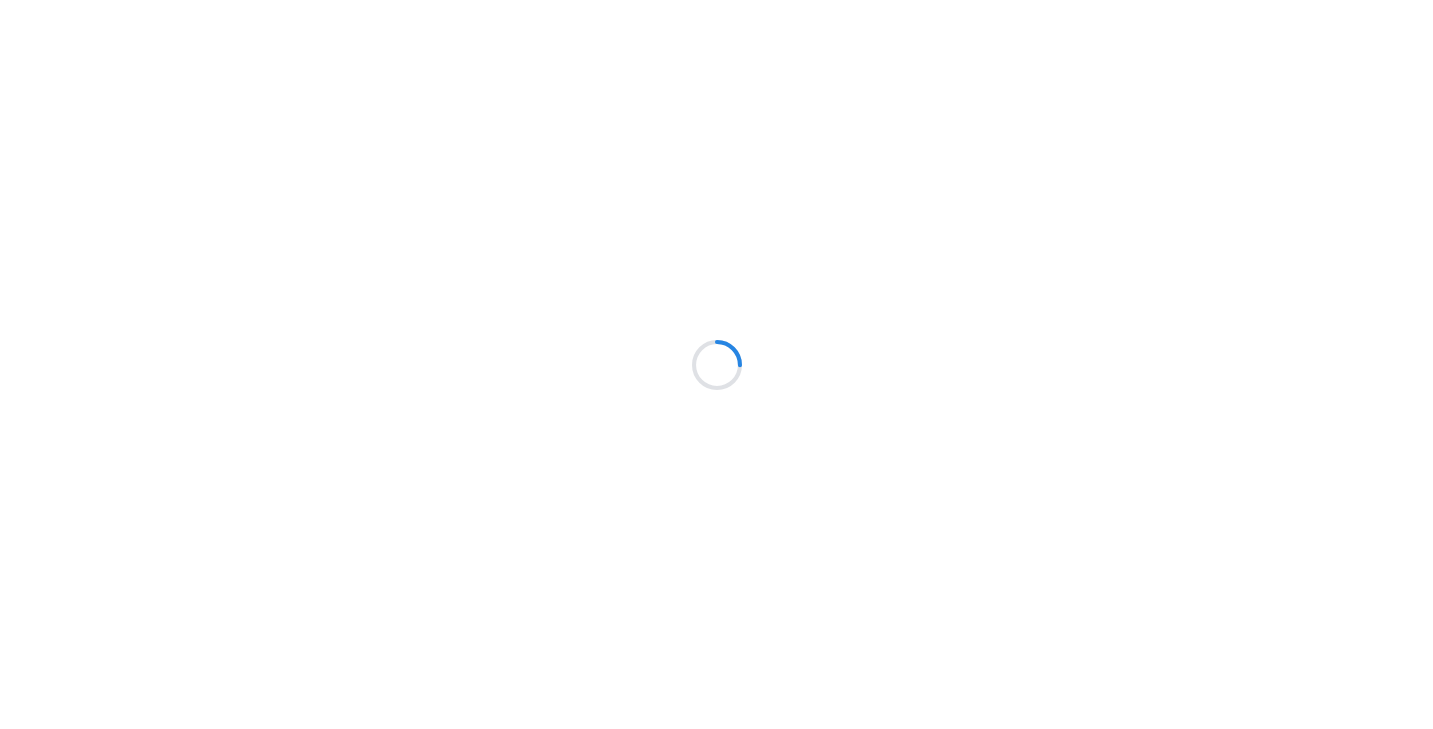 scroll, scrollTop: 0, scrollLeft: 0, axis: both 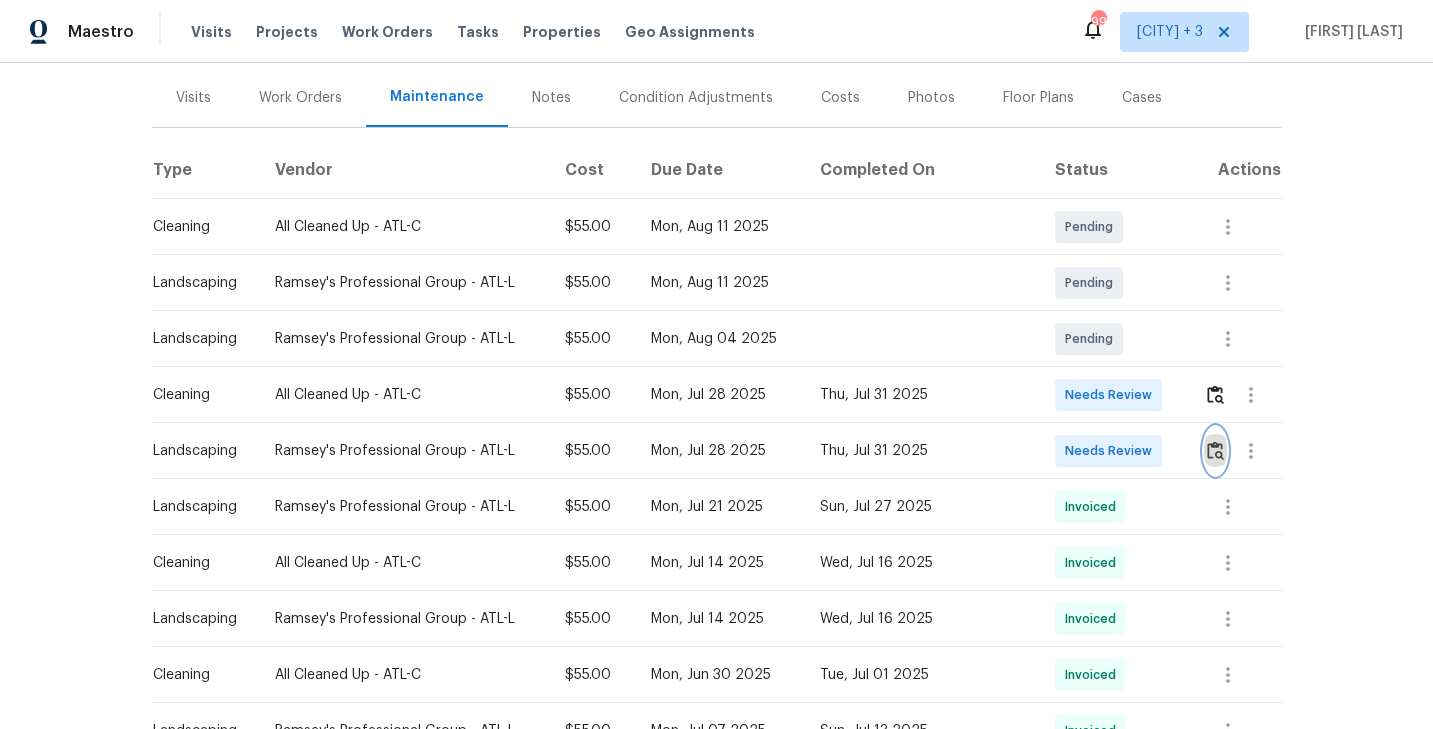 click at bounding box center [1215, 450] 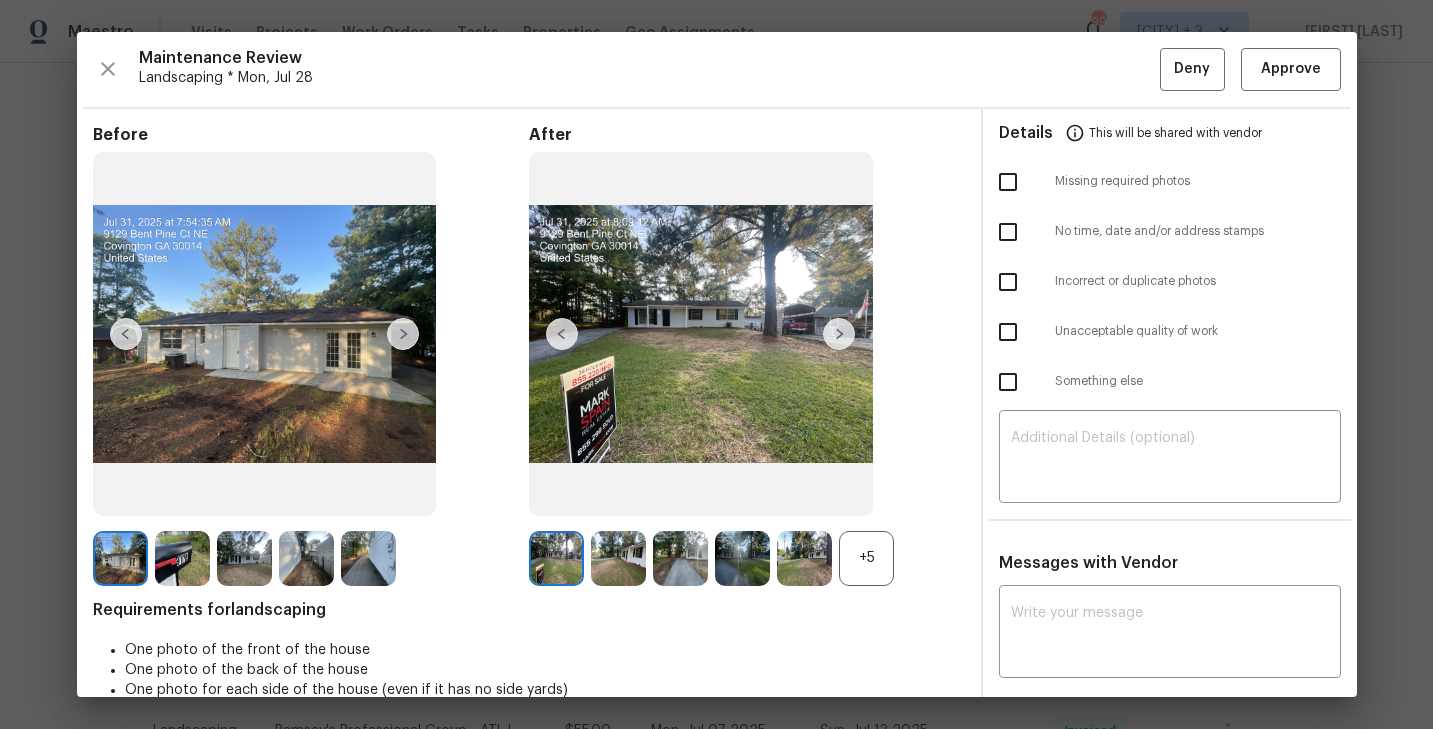 click on "+5" at bounding box center [866, 558] 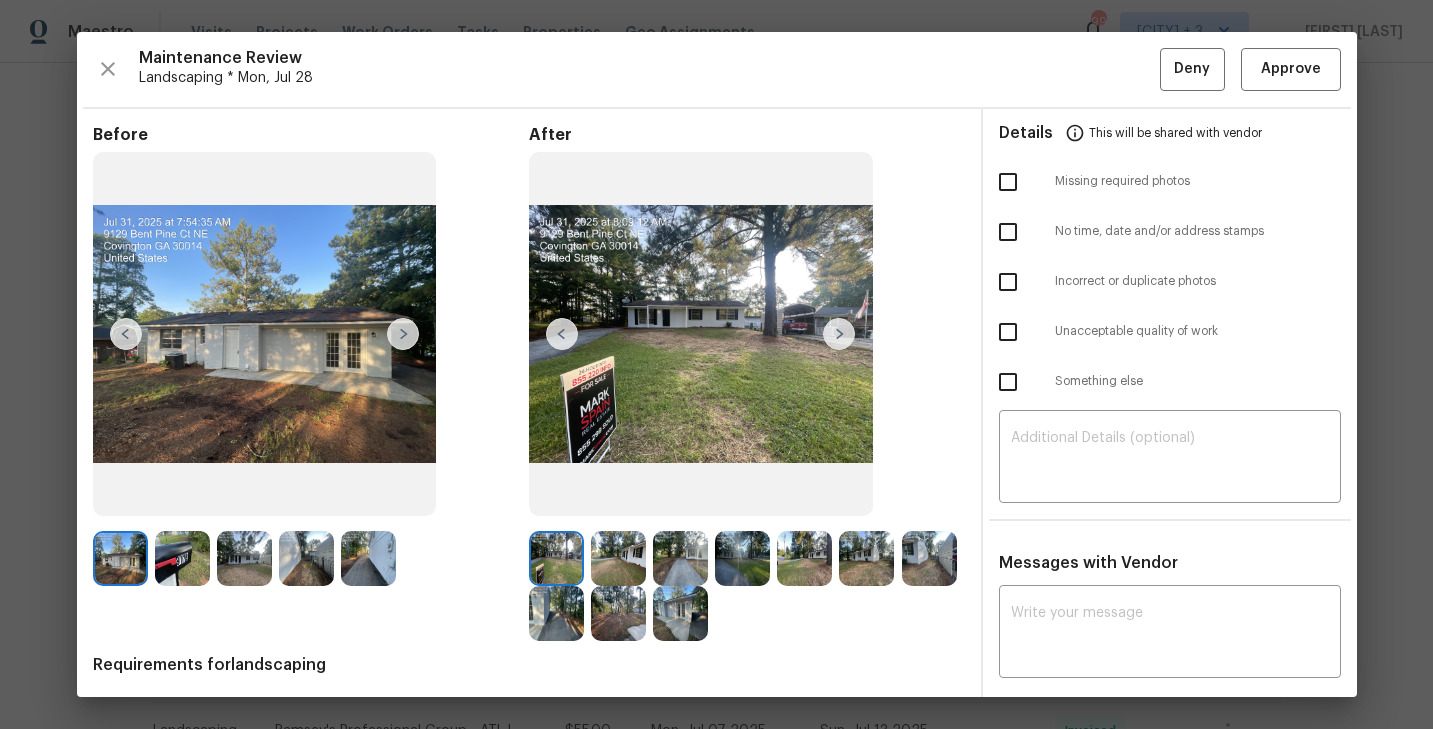 click at bounding box center [839, 334] 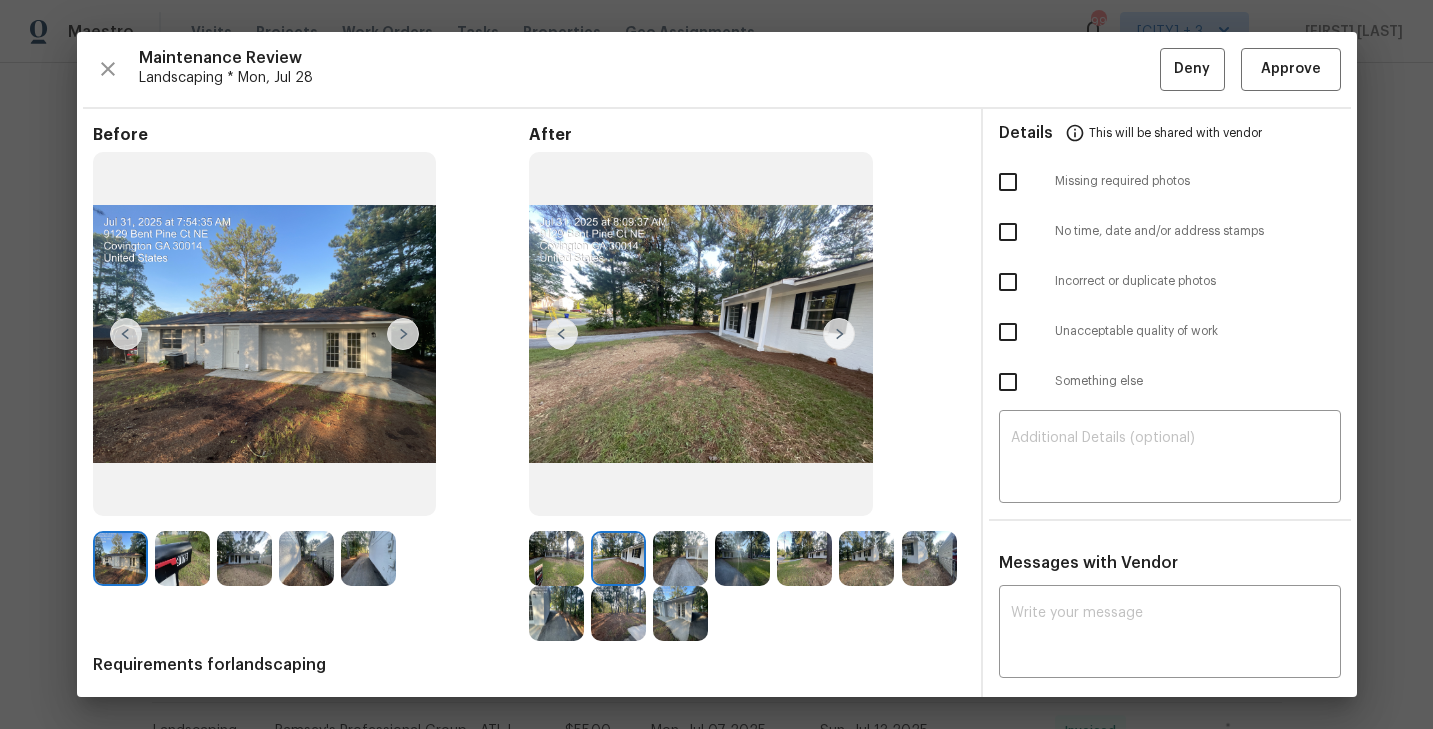 click at bounding box center [839, 334] 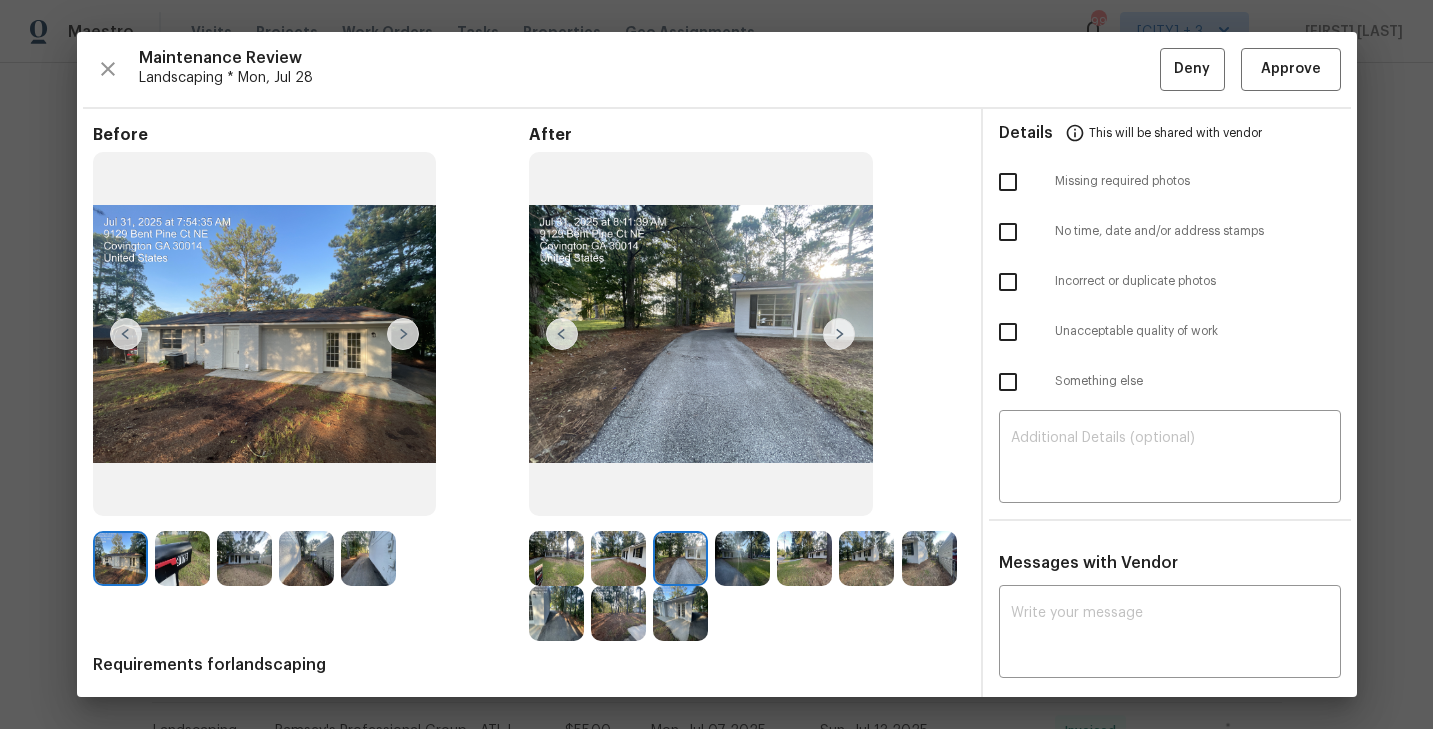 click at bounding box center [839, 334] 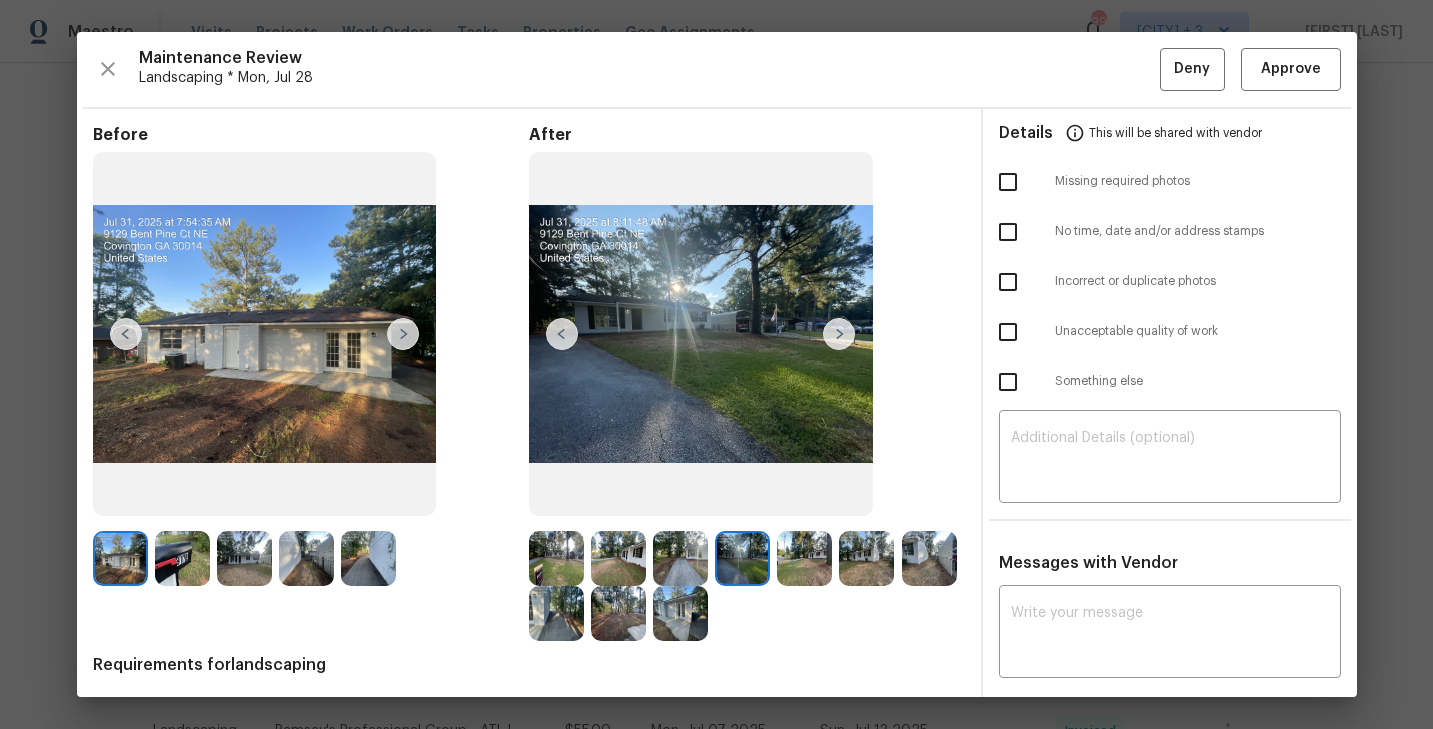 click at bounding box center [839, 334] 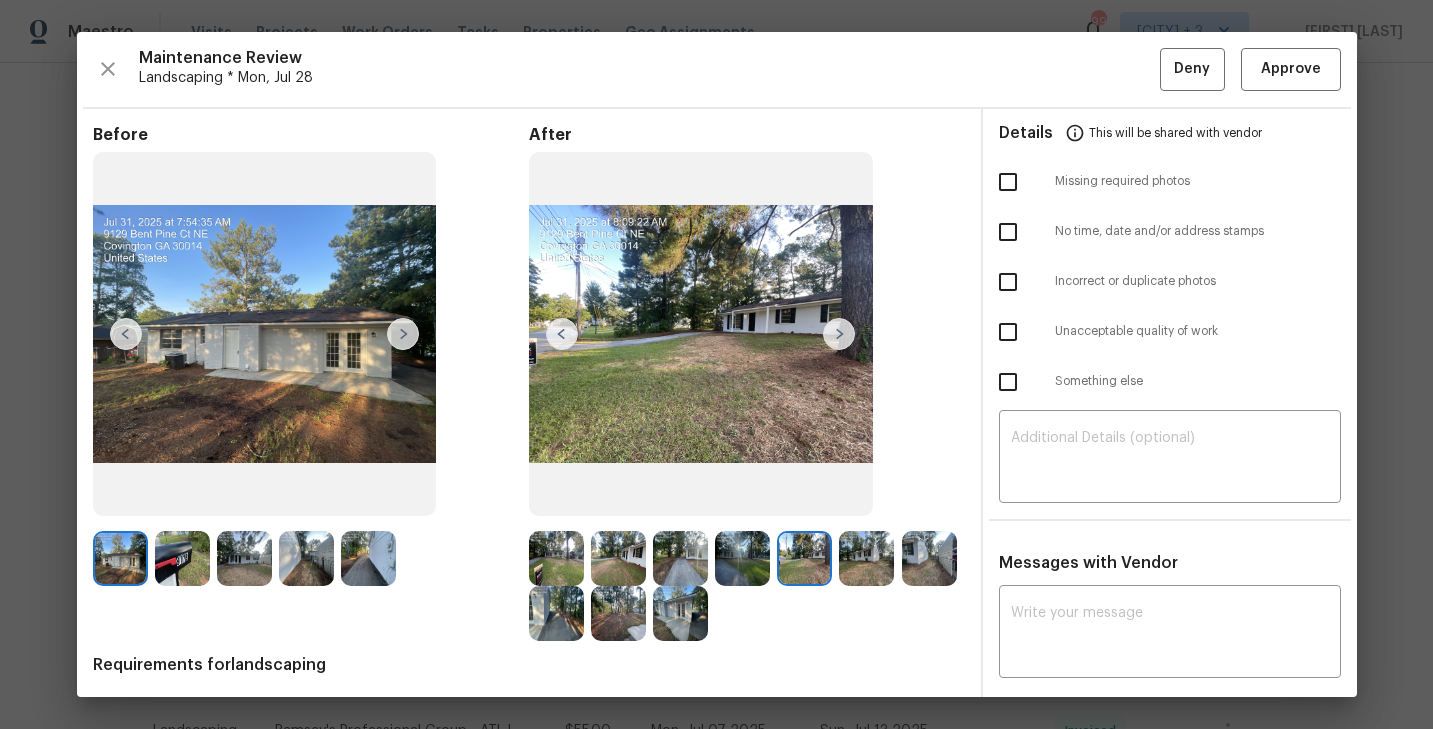 click at bounding box center (680, 613) 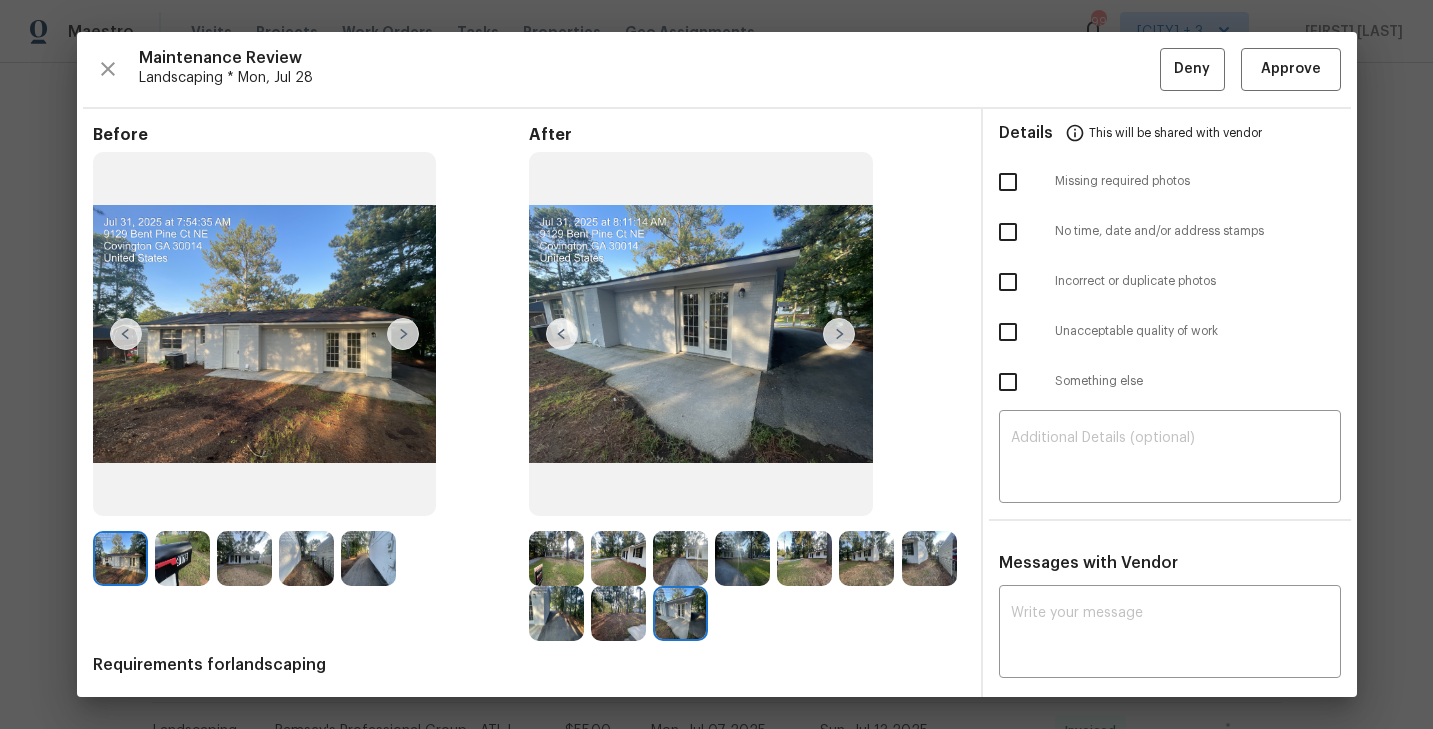 click at bounding box center [556, 613] 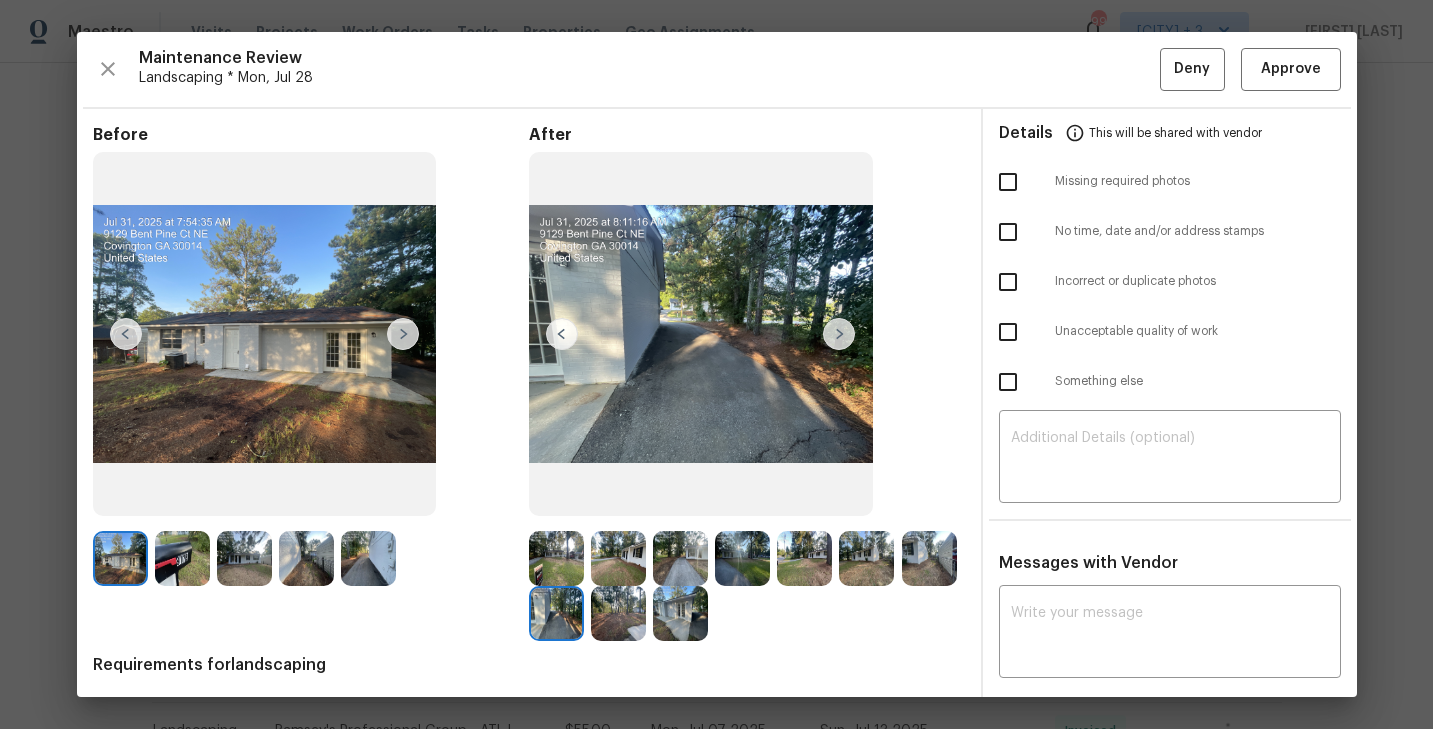 click at bounding box center (556, 613) 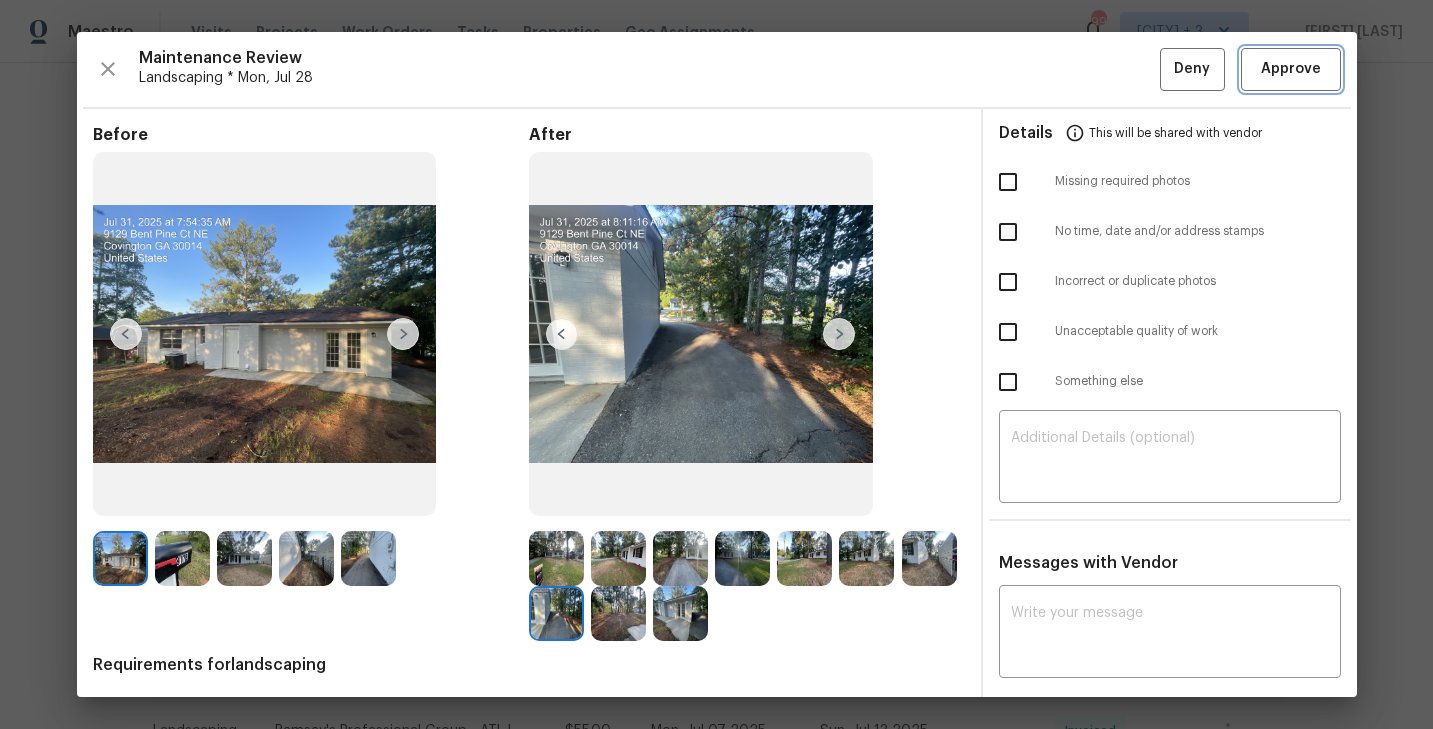 click on "Approve" at bounding box center (1291, 69) 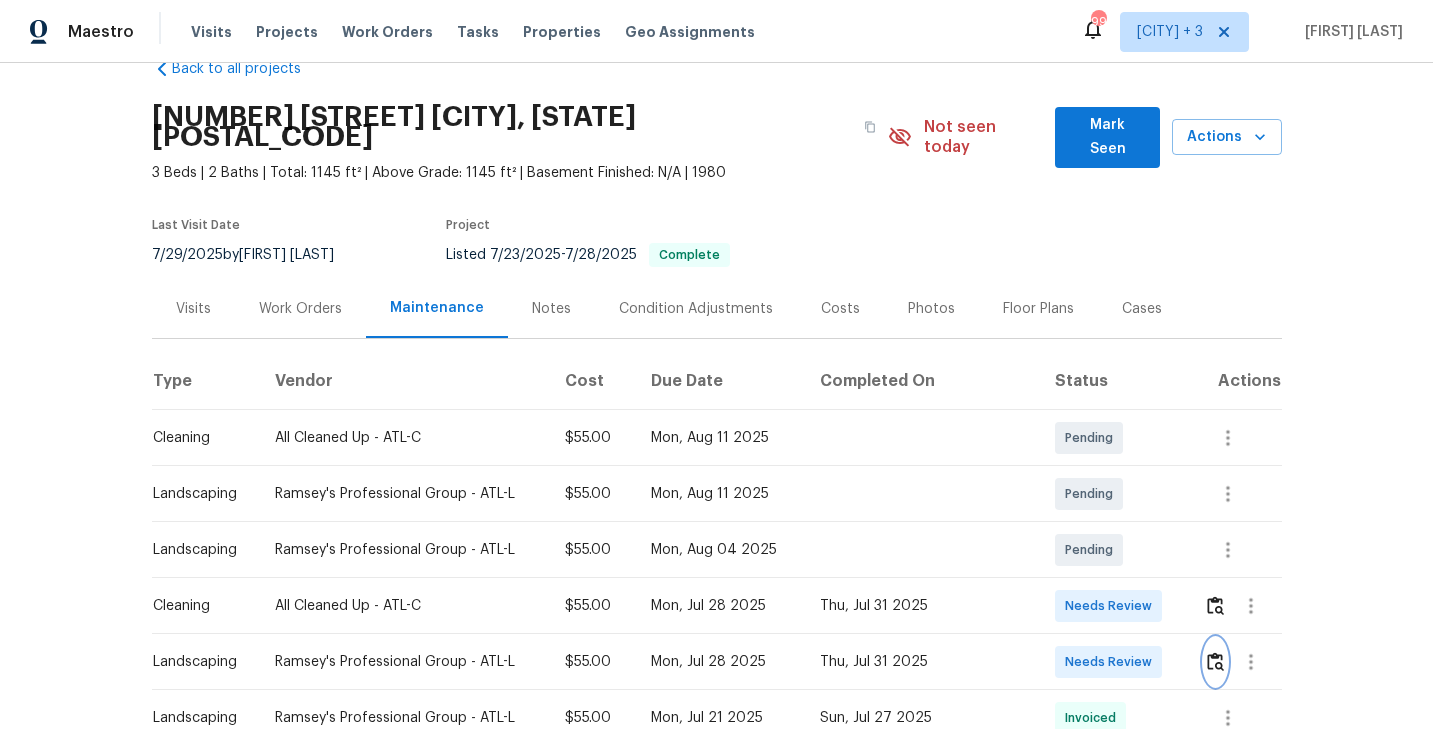 scroll, scrollTop: 0, scrollLeft: 0, axis: both 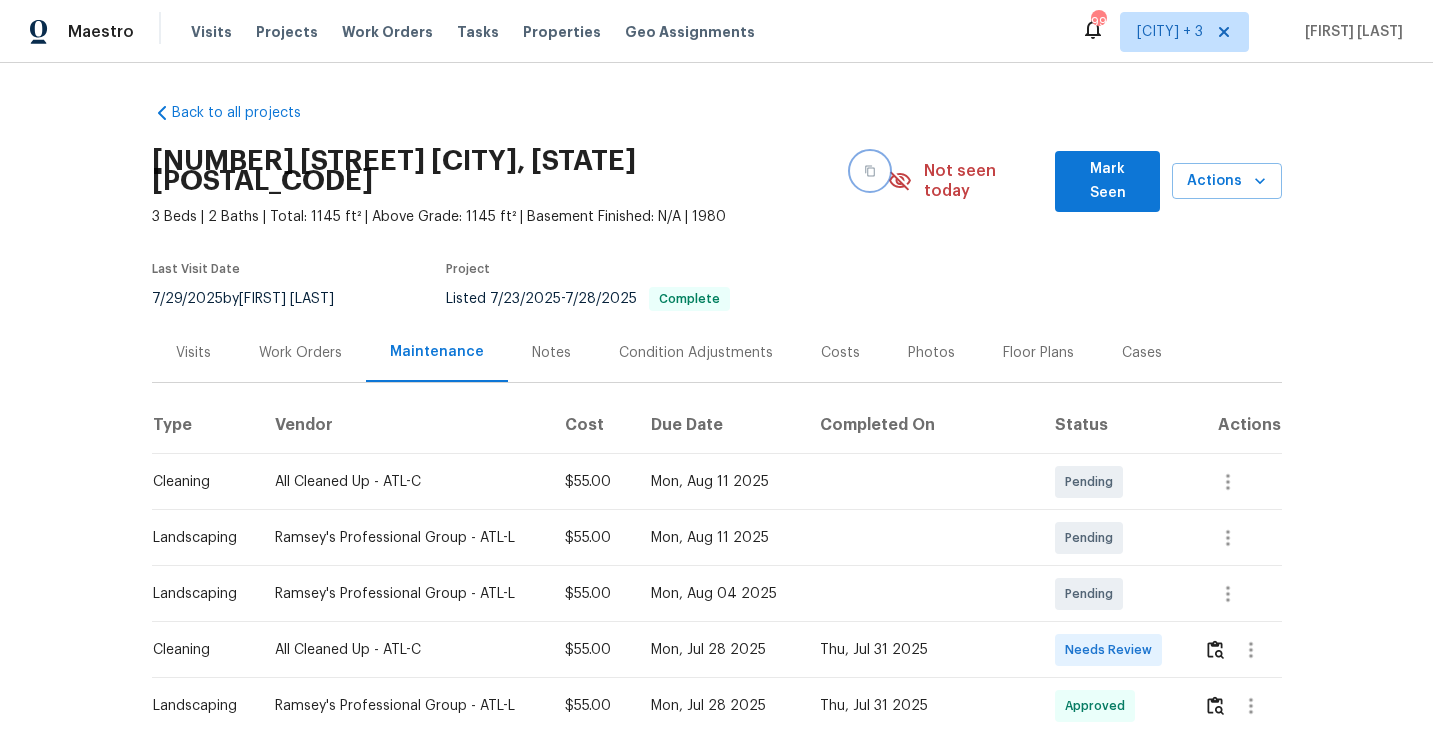 click at bounding box center (870, 171) 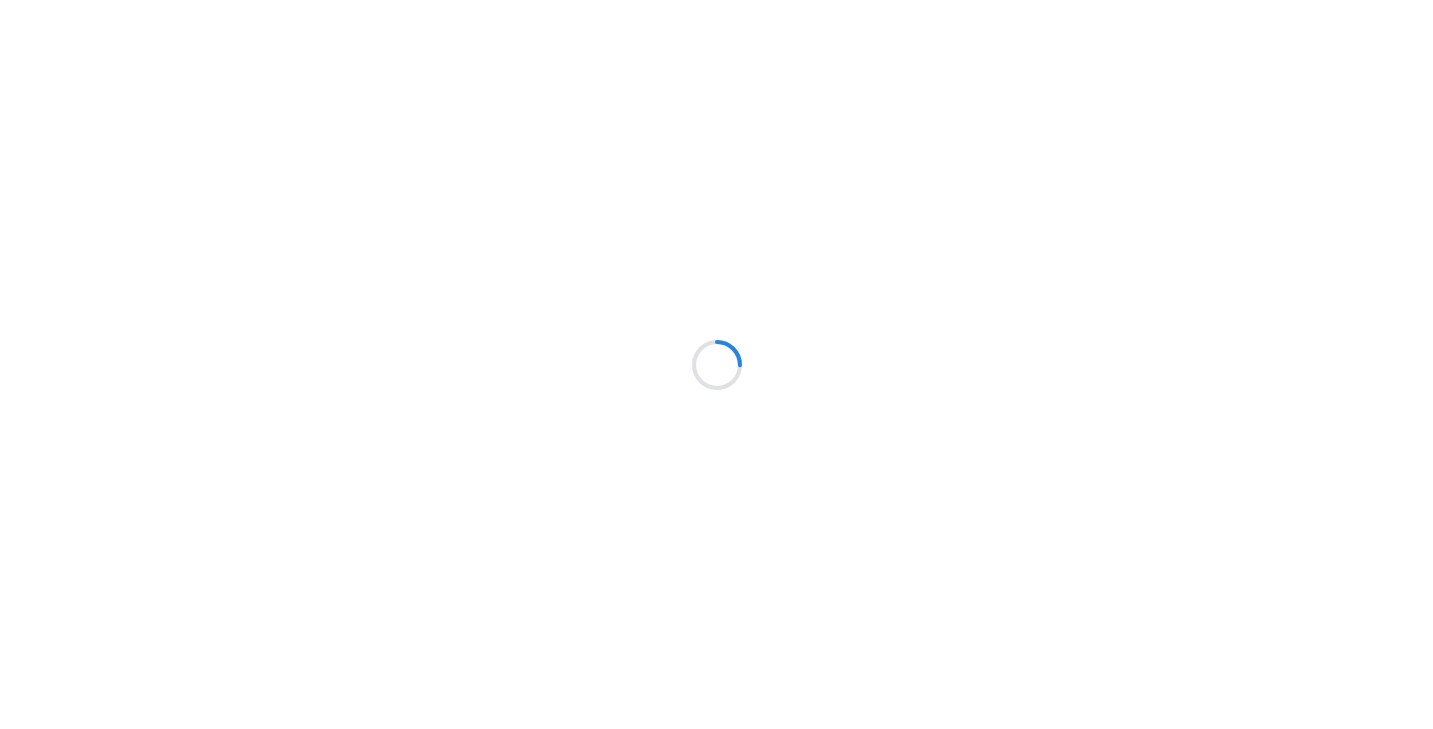 scroll, scrollTop: 0, scrollLeft: 0, axis: both 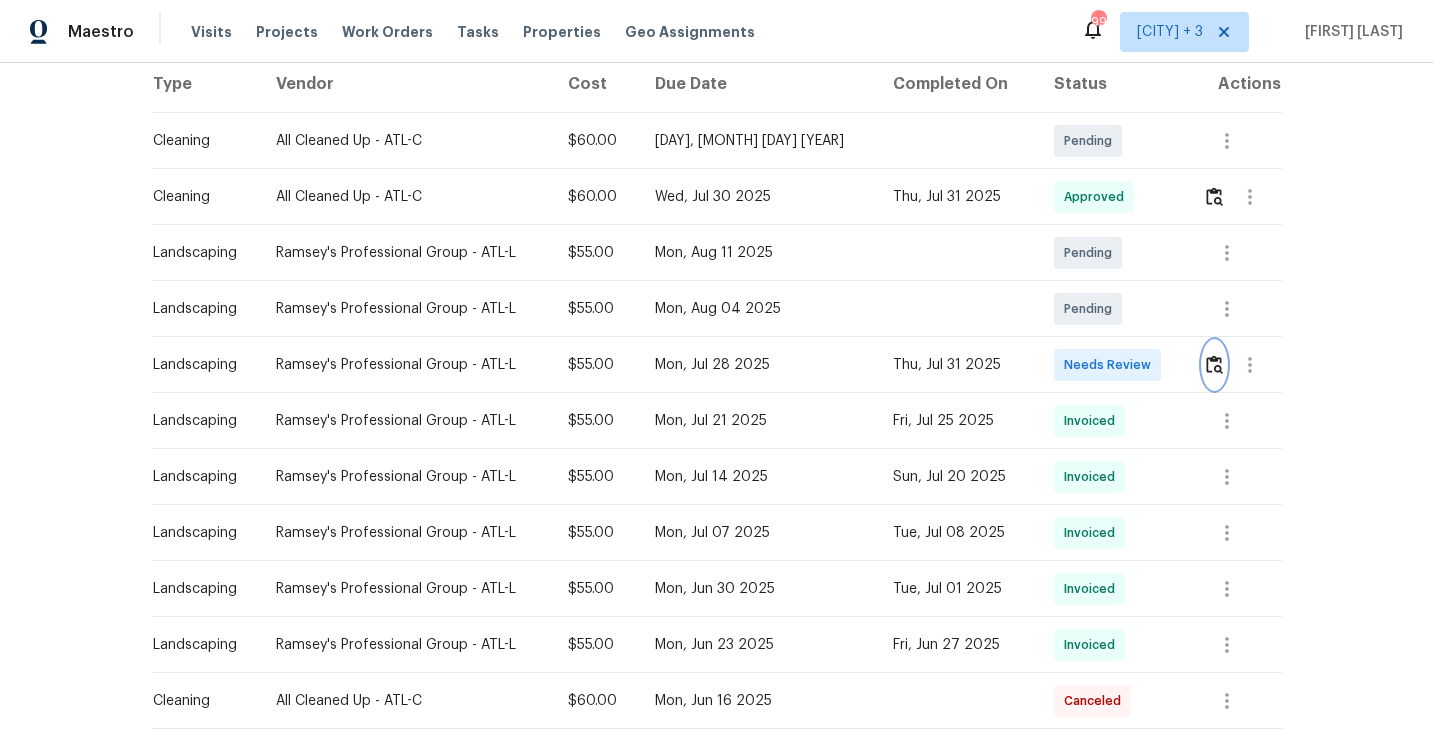 click at bounding box center (1214, 364) 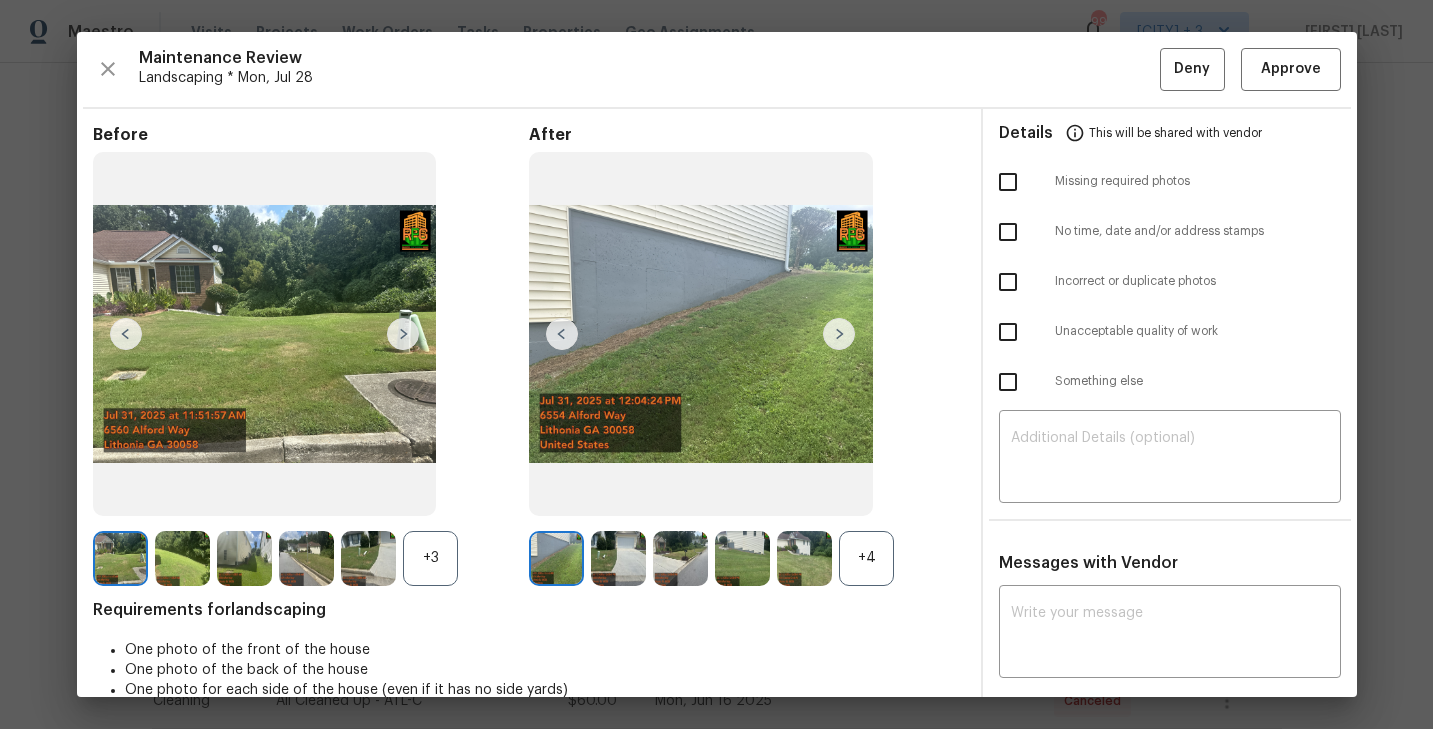 click on "+4" at bounding box center (866, 558) 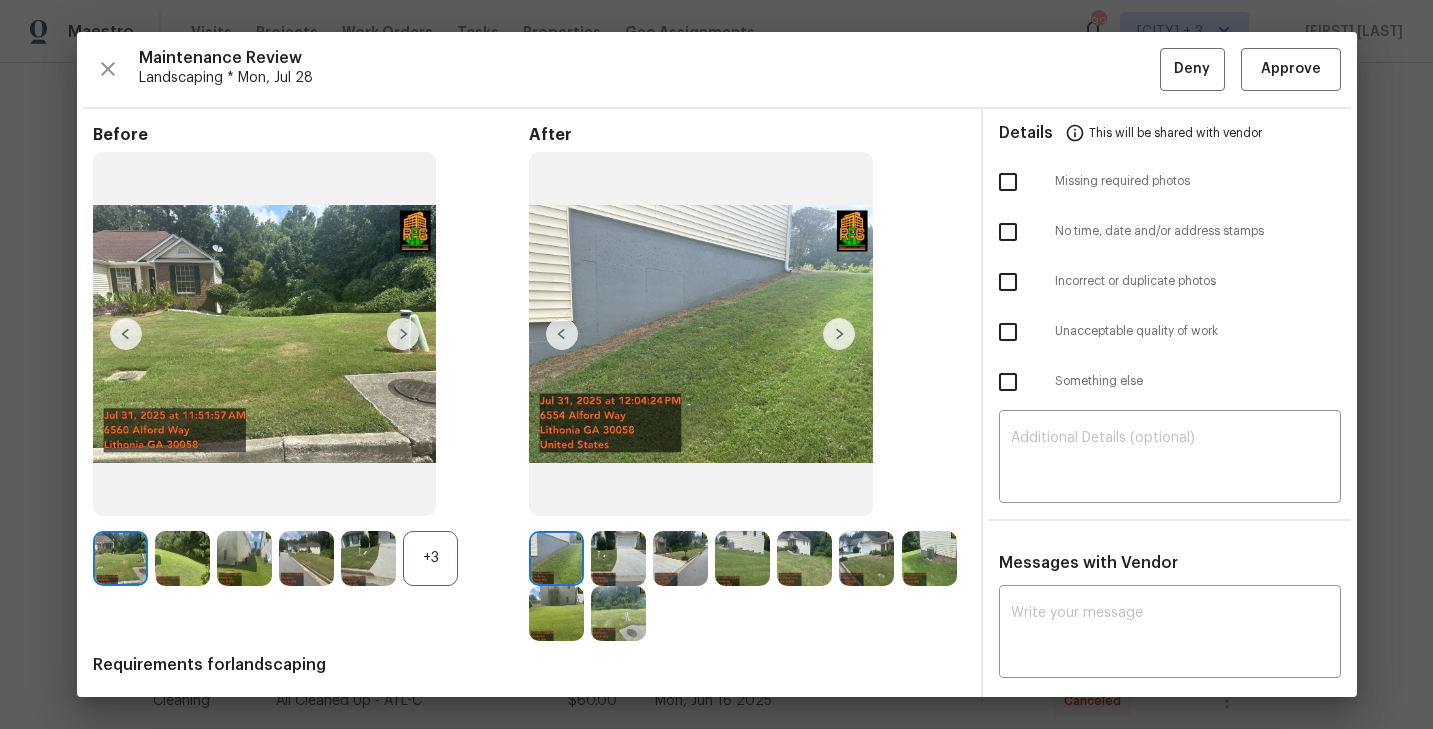 click at bounding box center [839, 334] 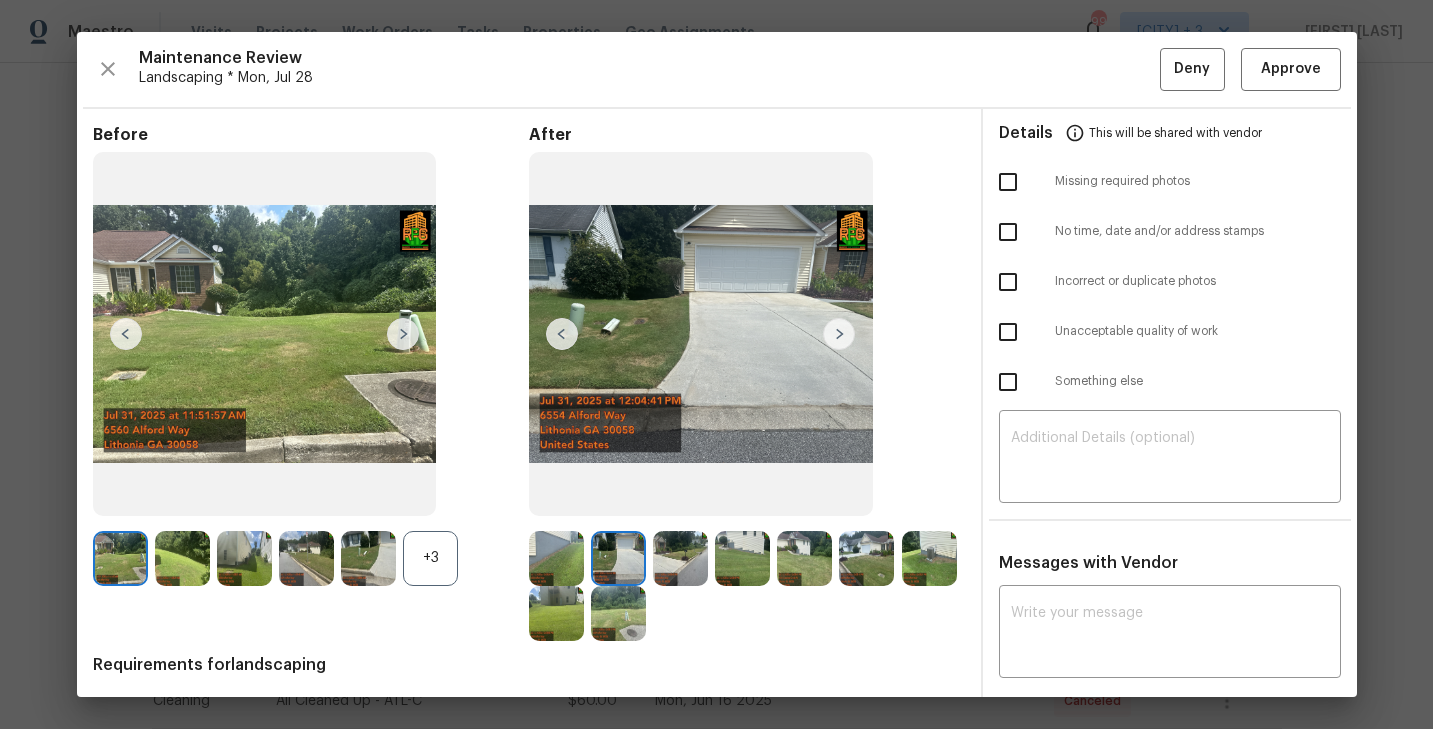 click on "+3" at bounding box center [311, 558] 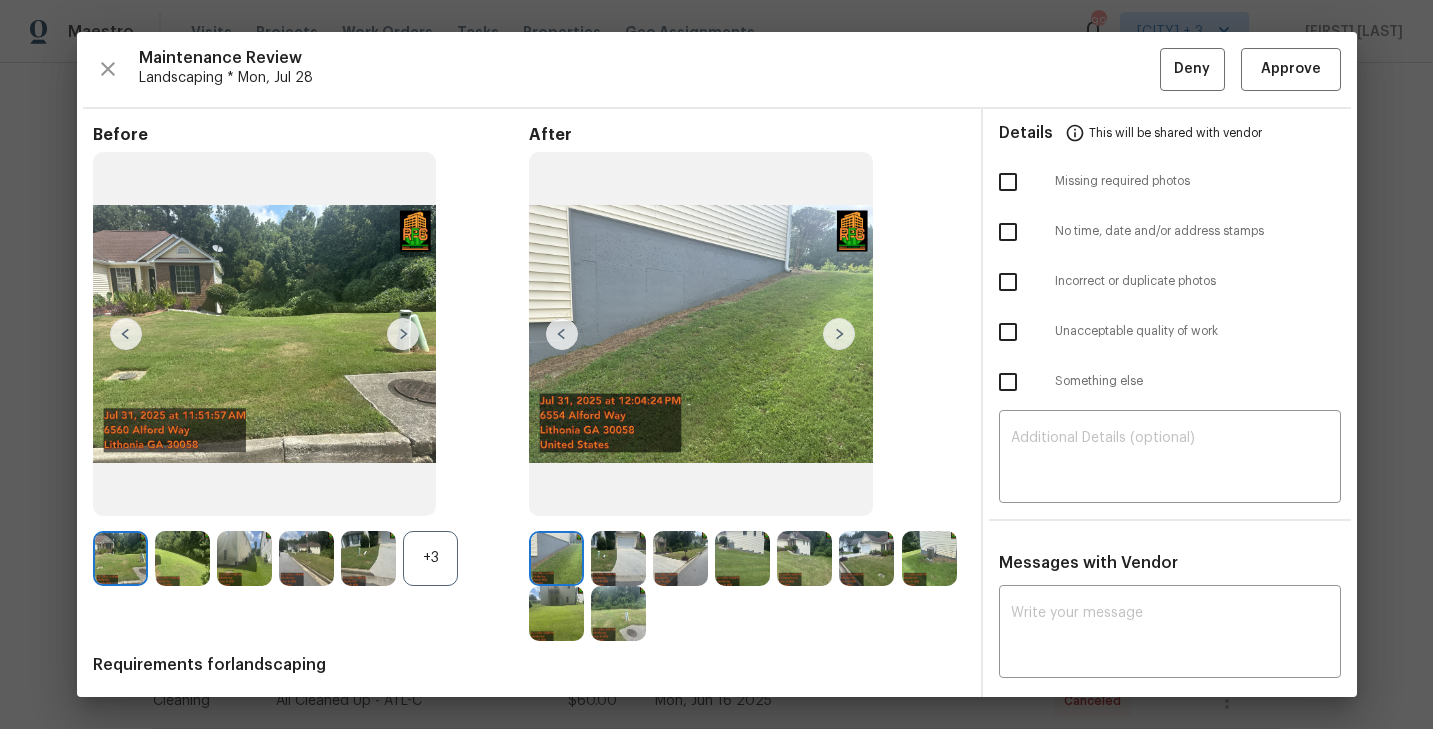 click at bounding box center [839, 334] 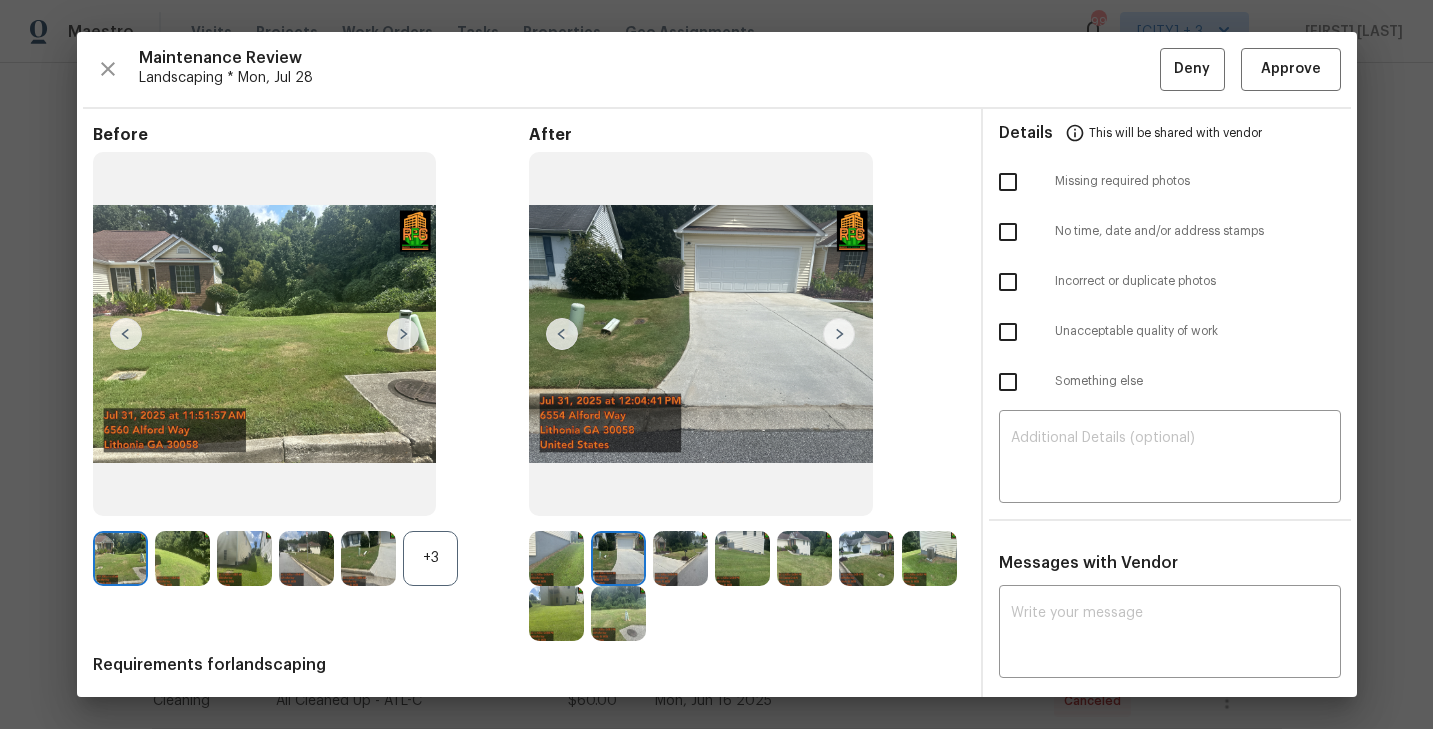 click at bounding box center [839, 334] 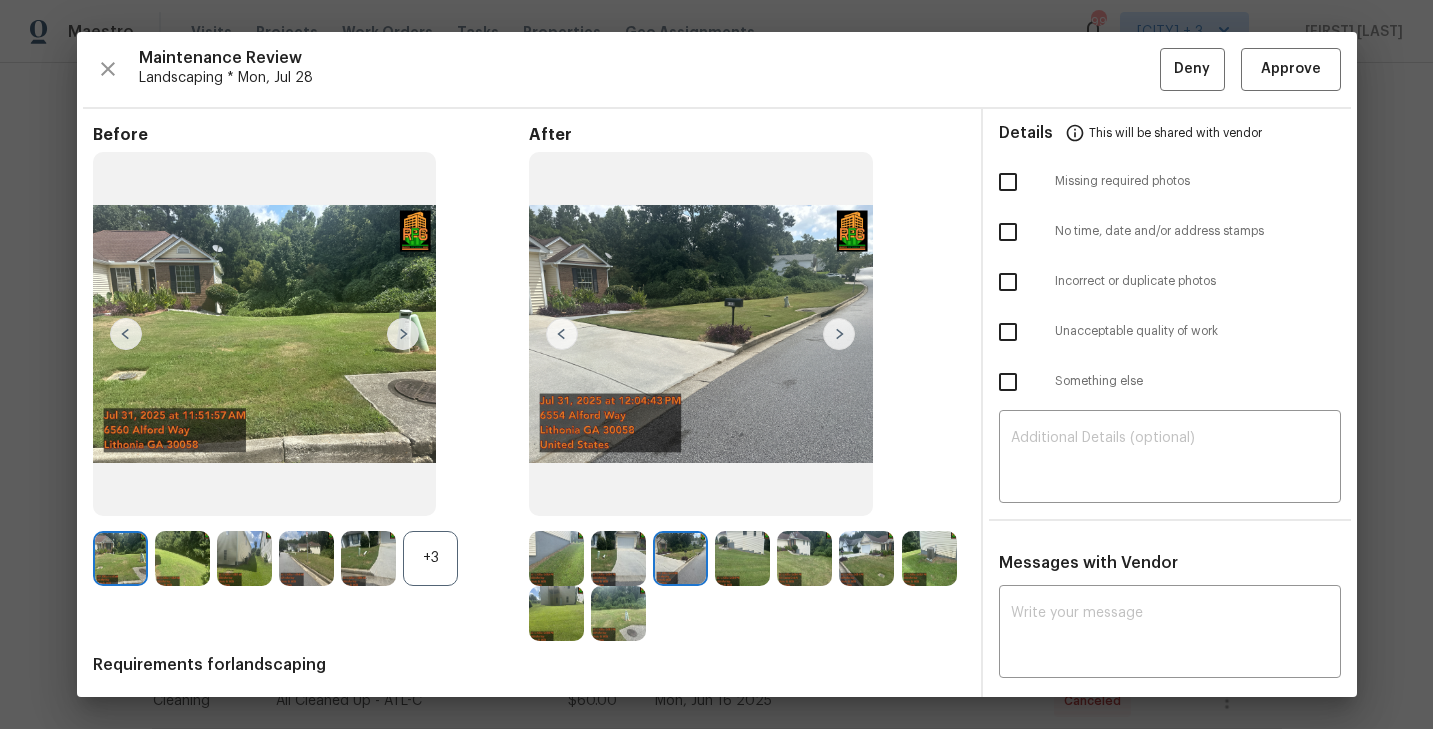 click at bounding box center (839, 334) 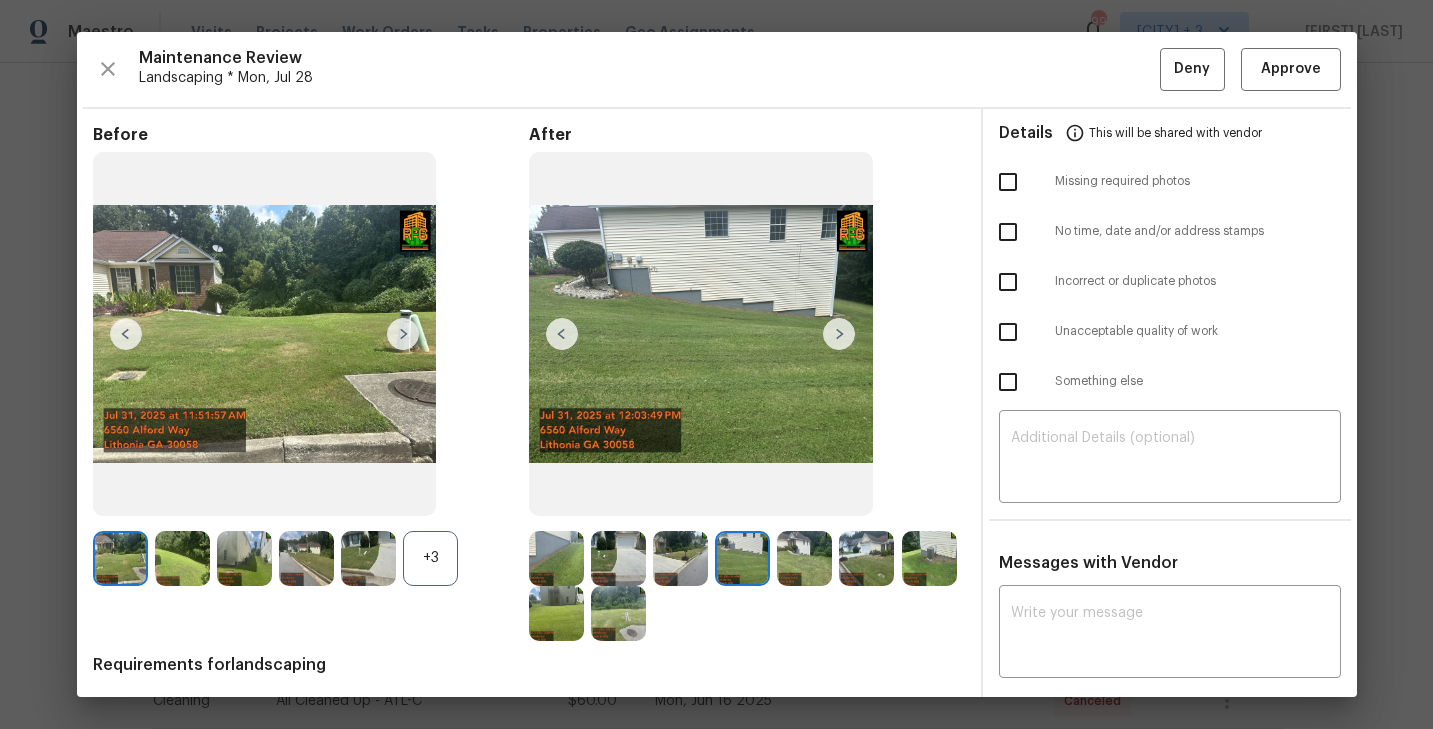 click at bounding box center [839, 334] 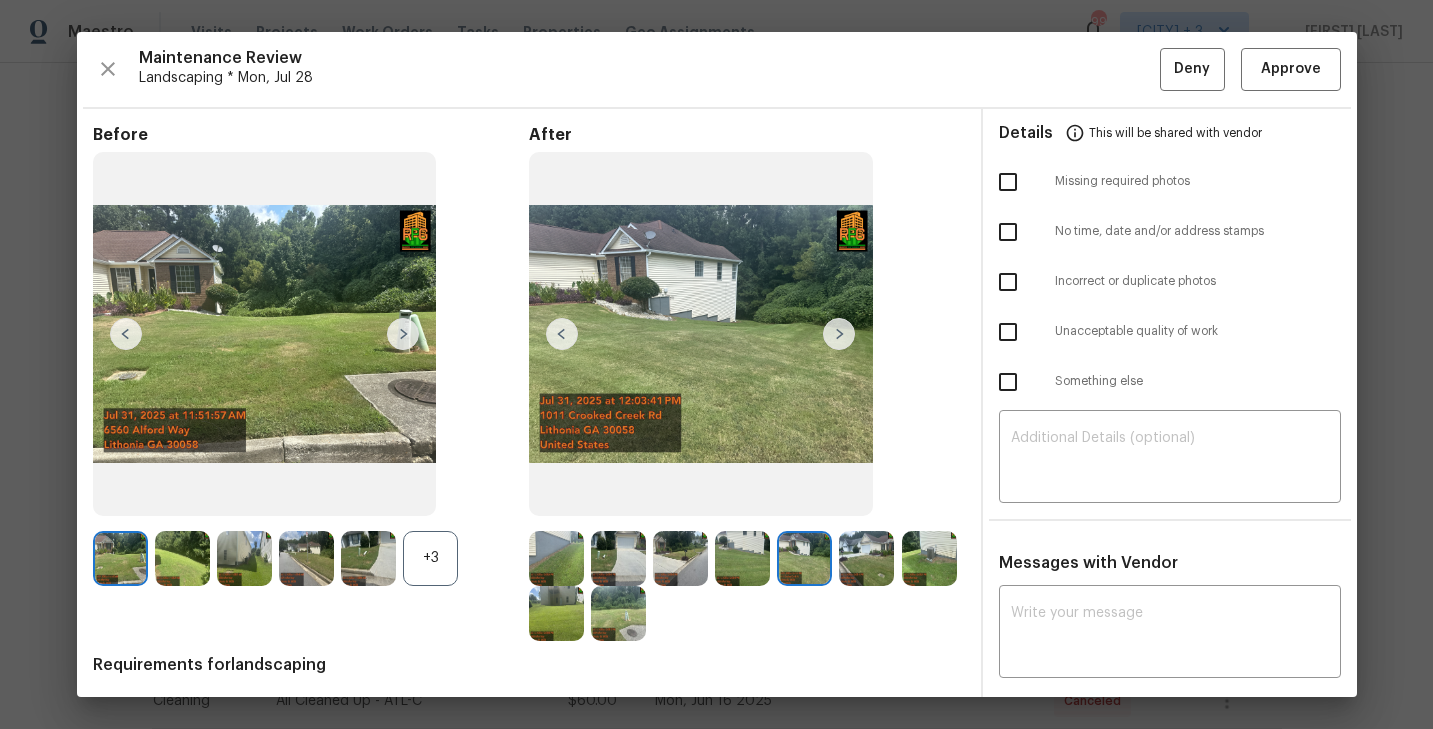 click at bounding box center (839, 334) 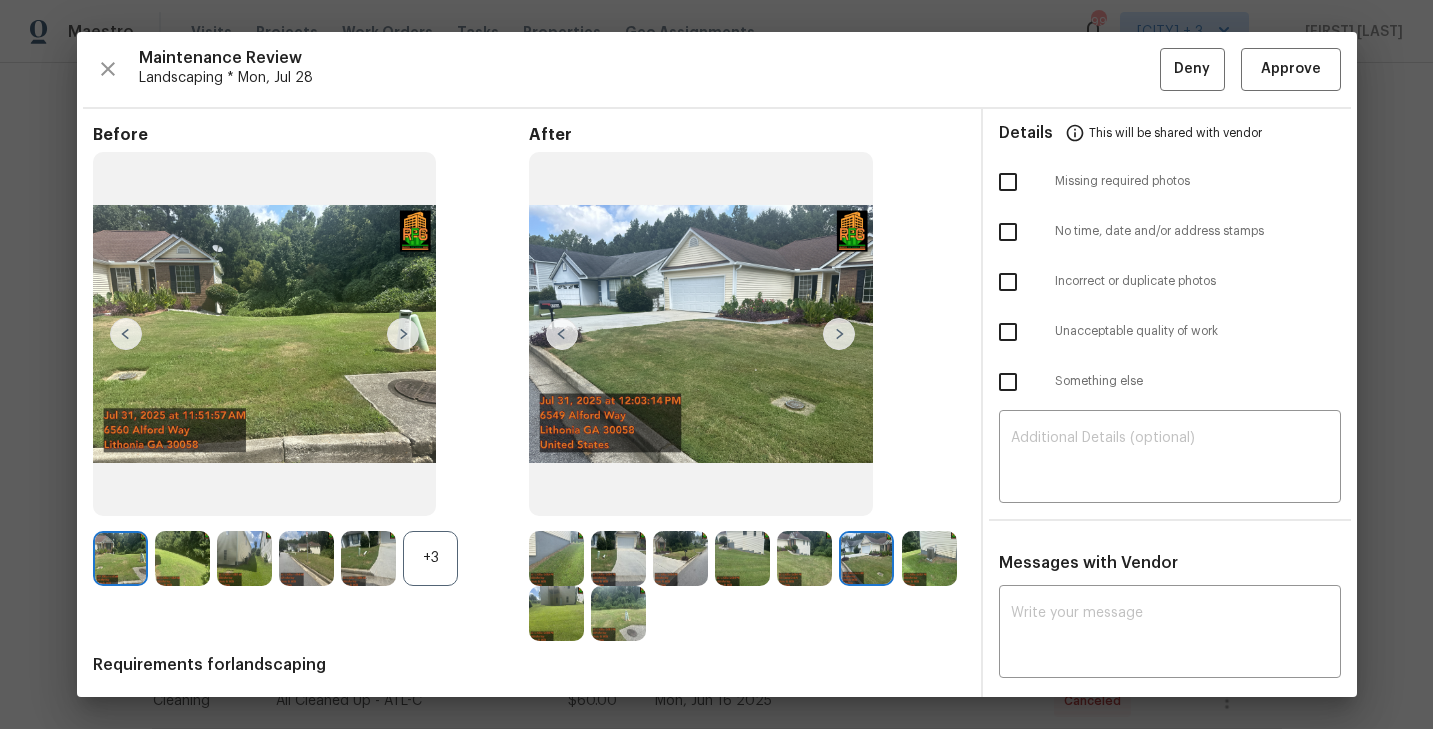 click at bounding box center (839, 334) 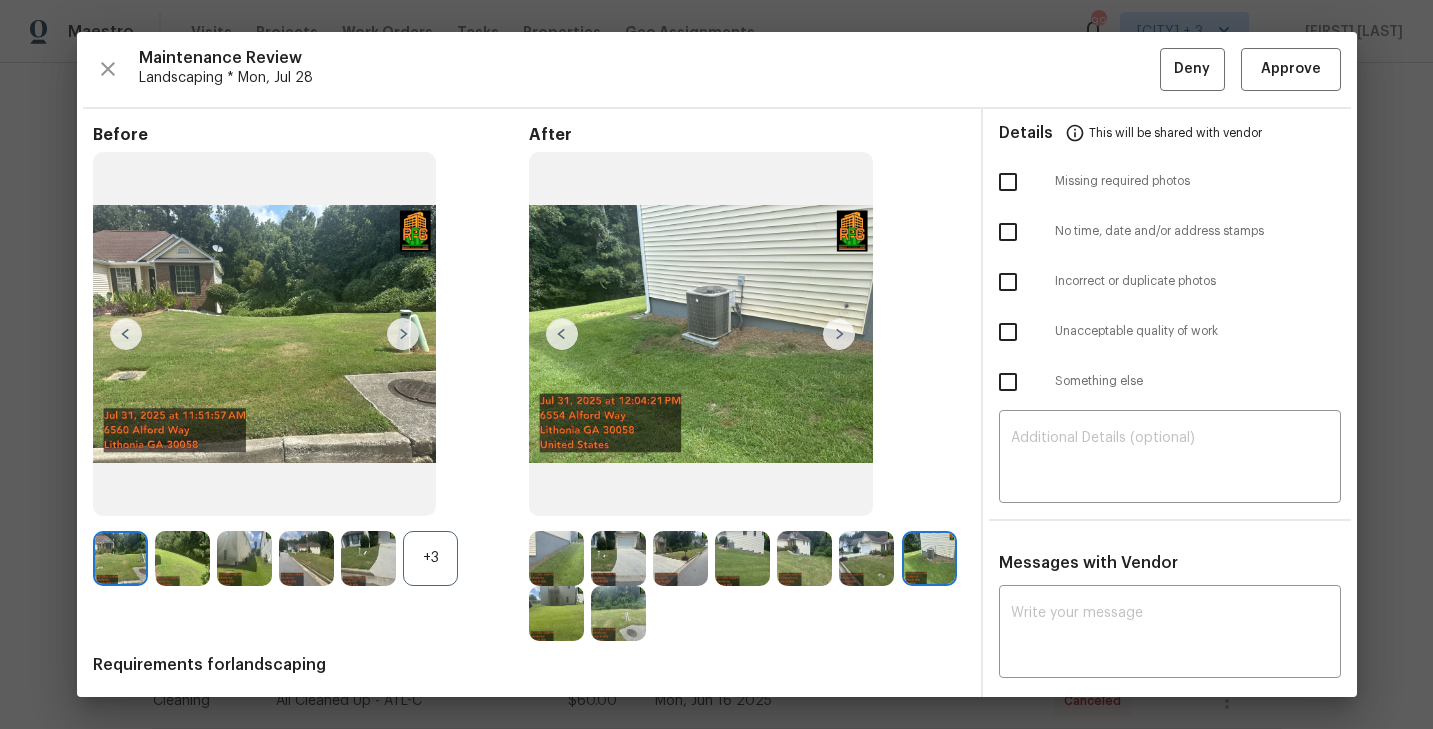click at bounding box center [839, 334] 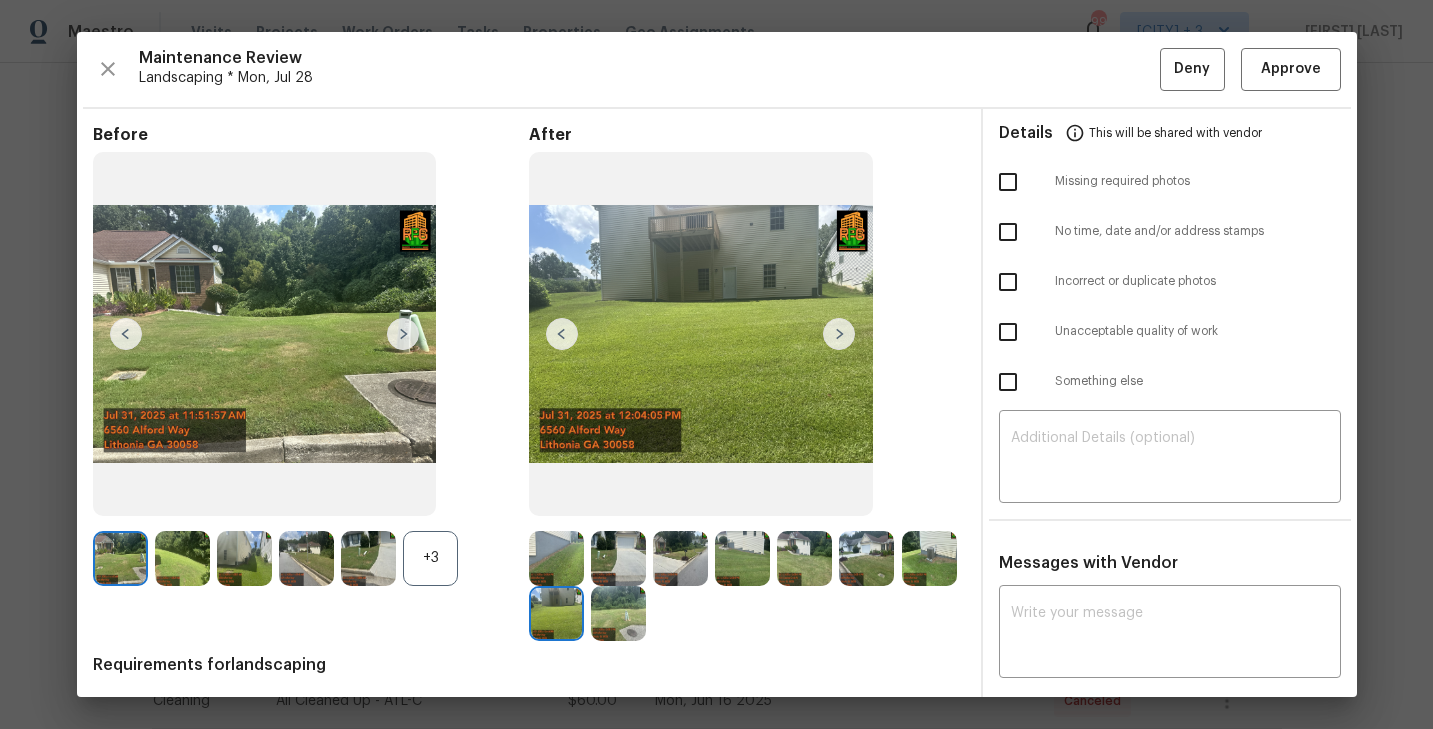 click at bounding box center [839, 334] 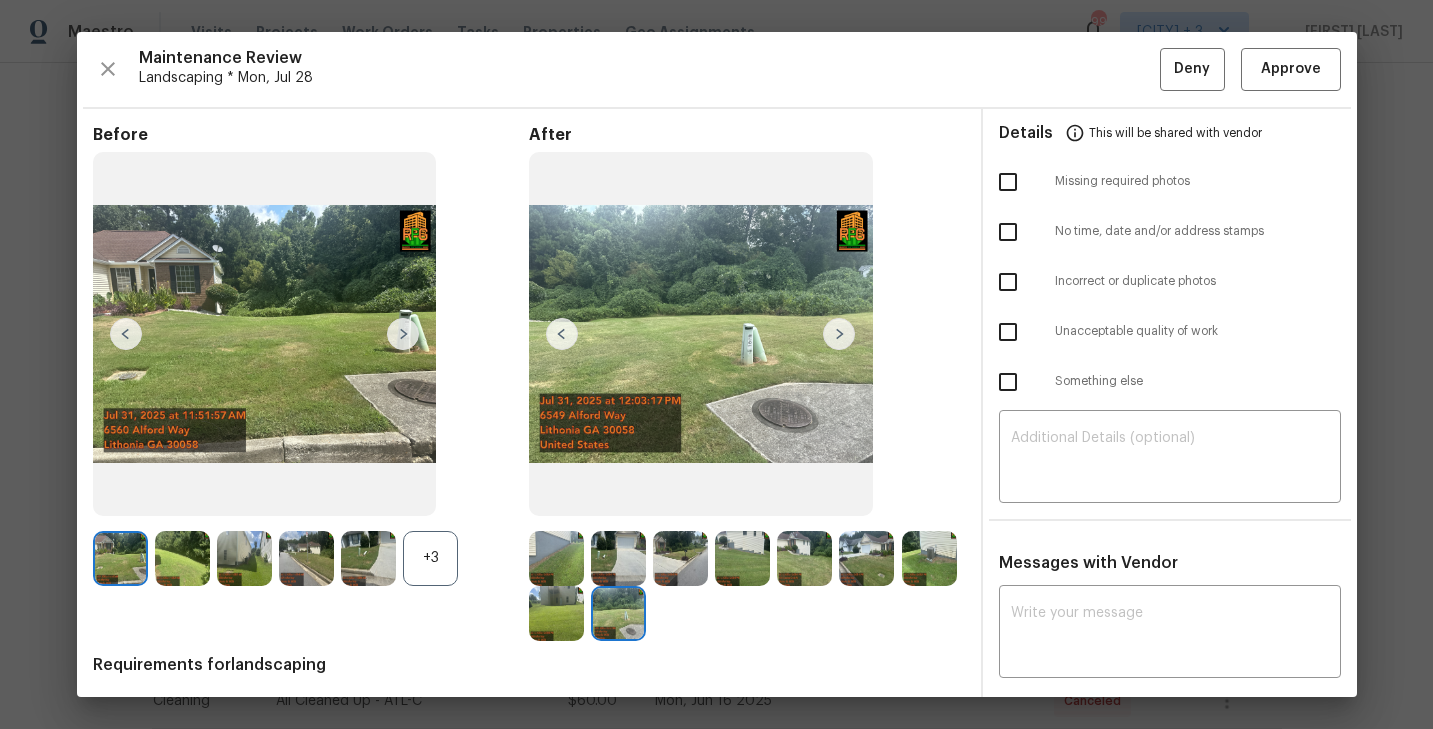 click at bounding box center (839, 334) 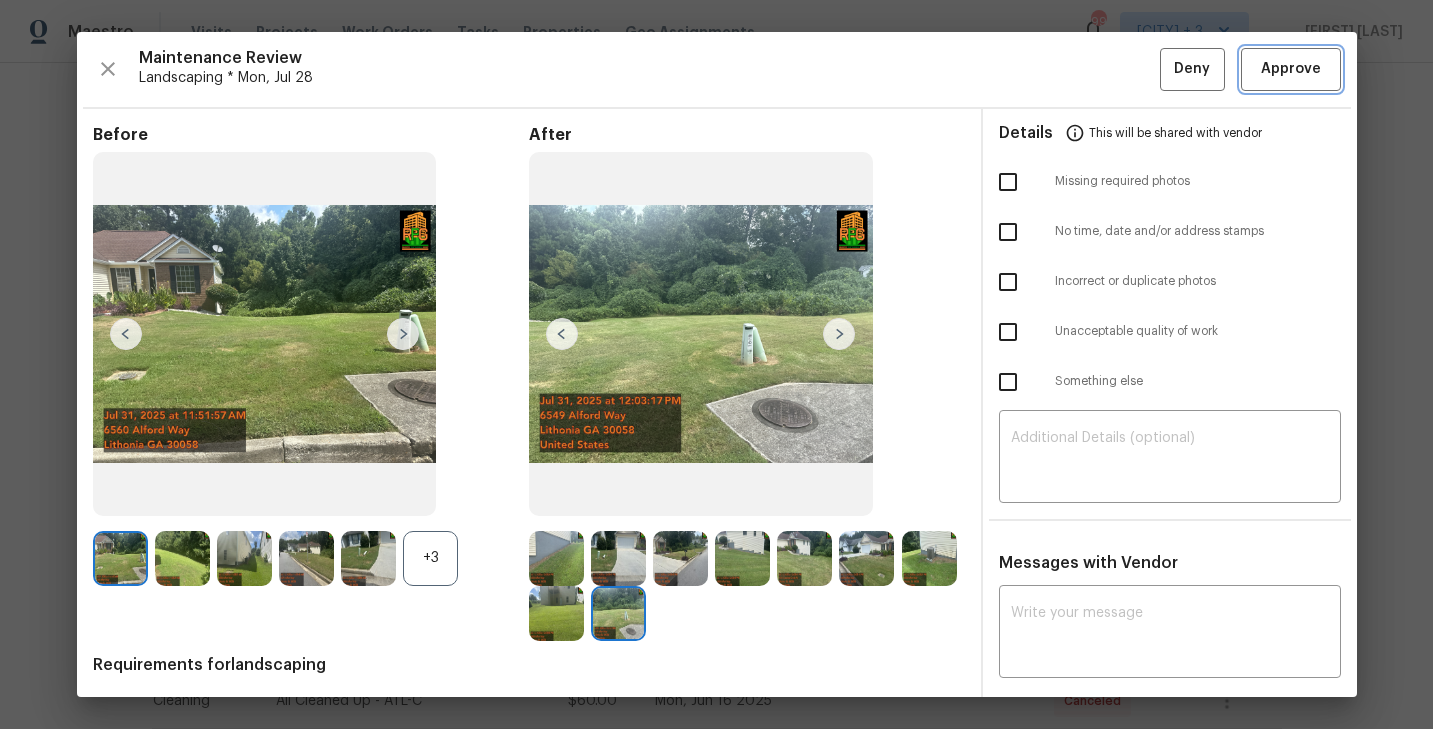 click on "Approve" at bounding box center [1291, 69] 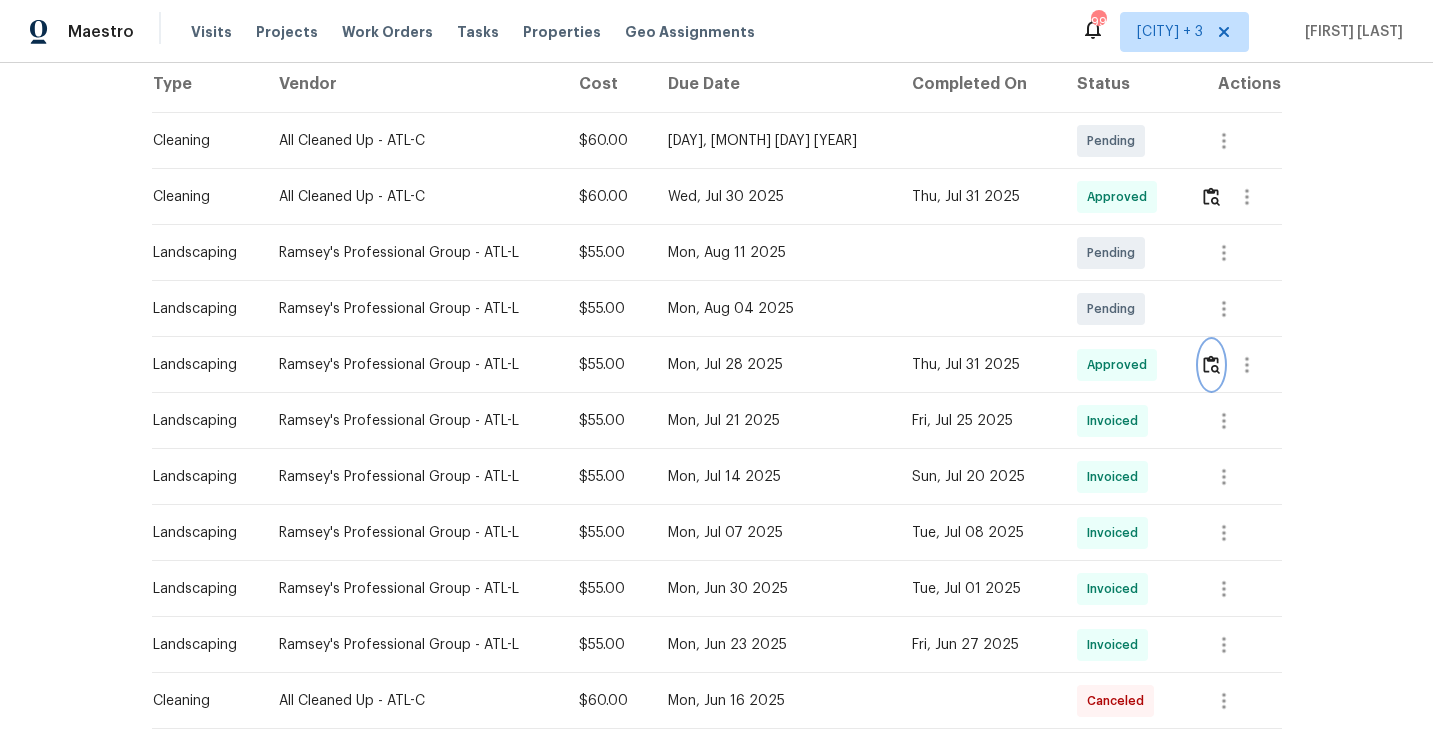 scroll, scrollTop: 0, scrollLeft: 0, axis: both 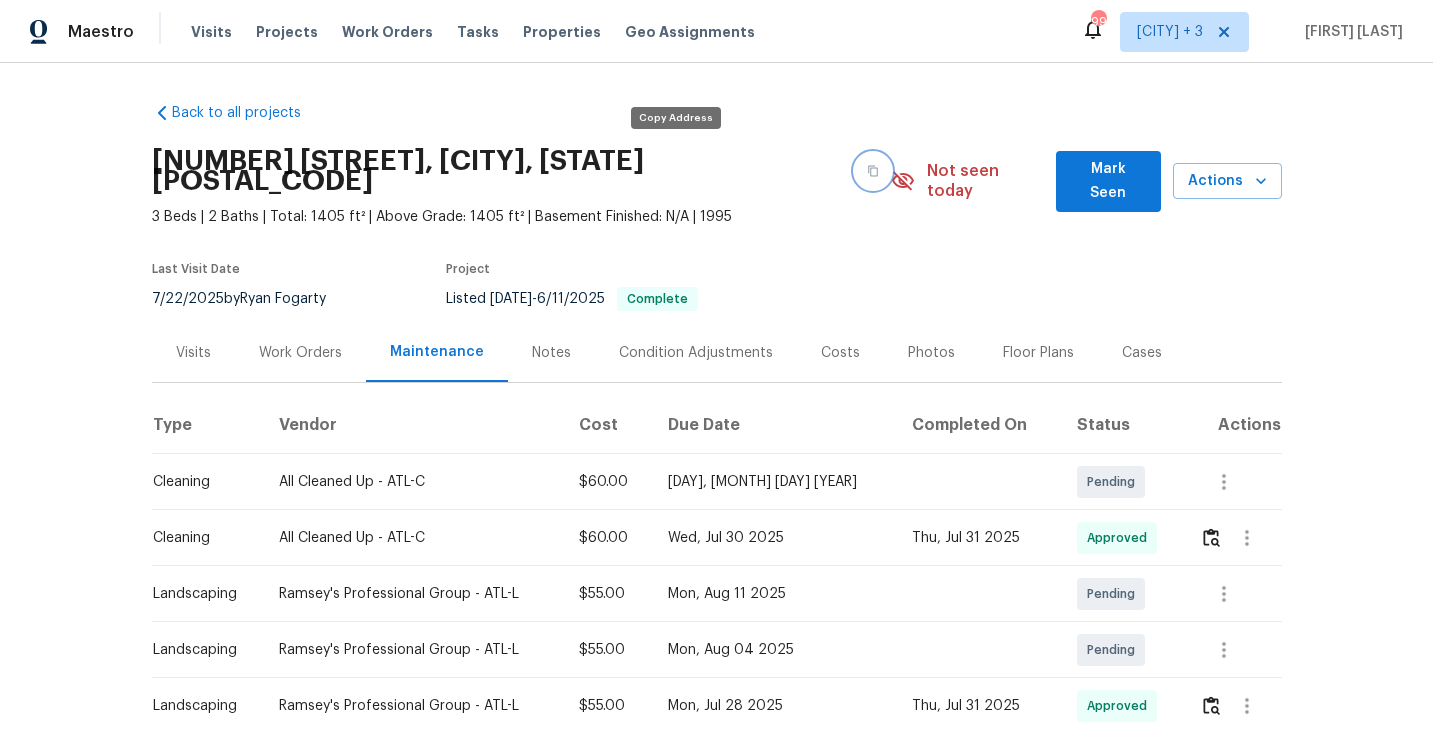 click at bounding box center (873, 171) 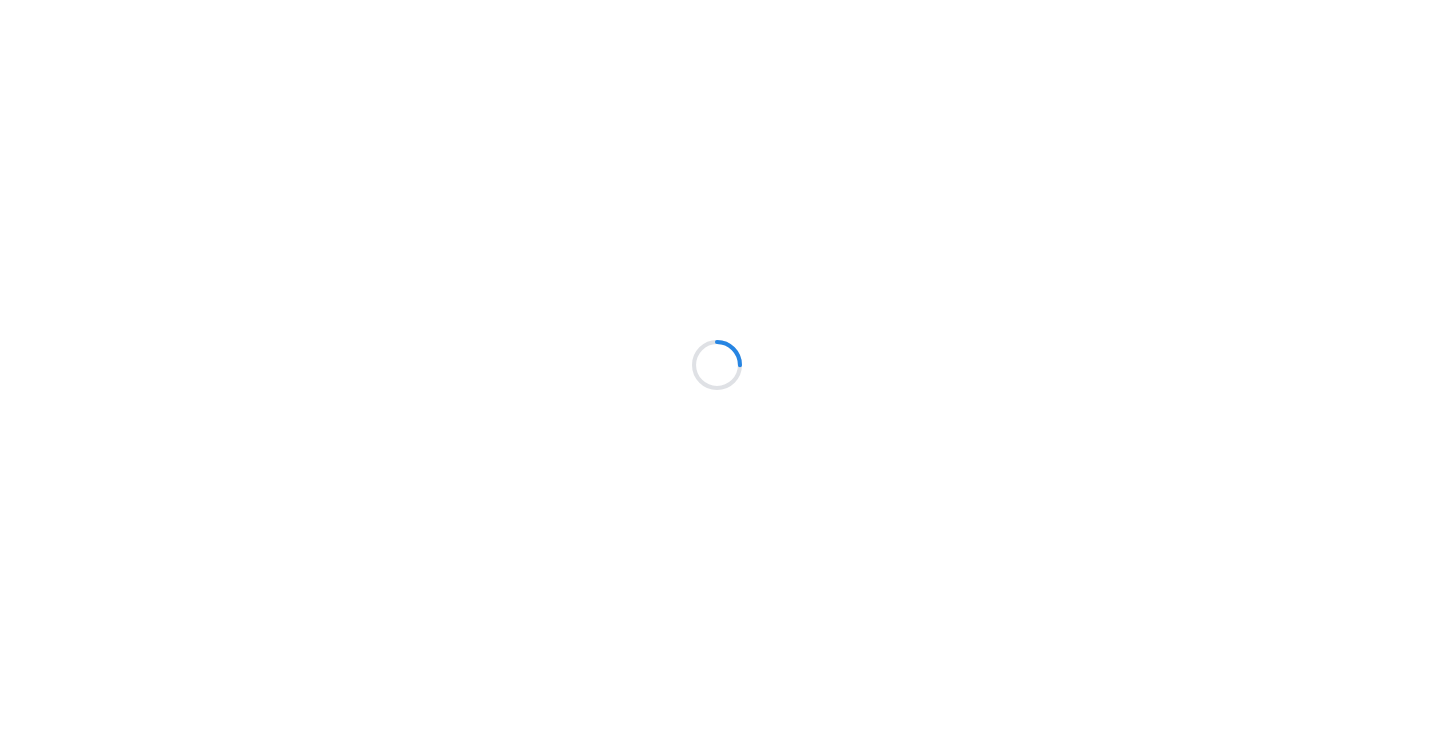 scroll, scrollTop: 0, scrollLeft: 0, axis: both 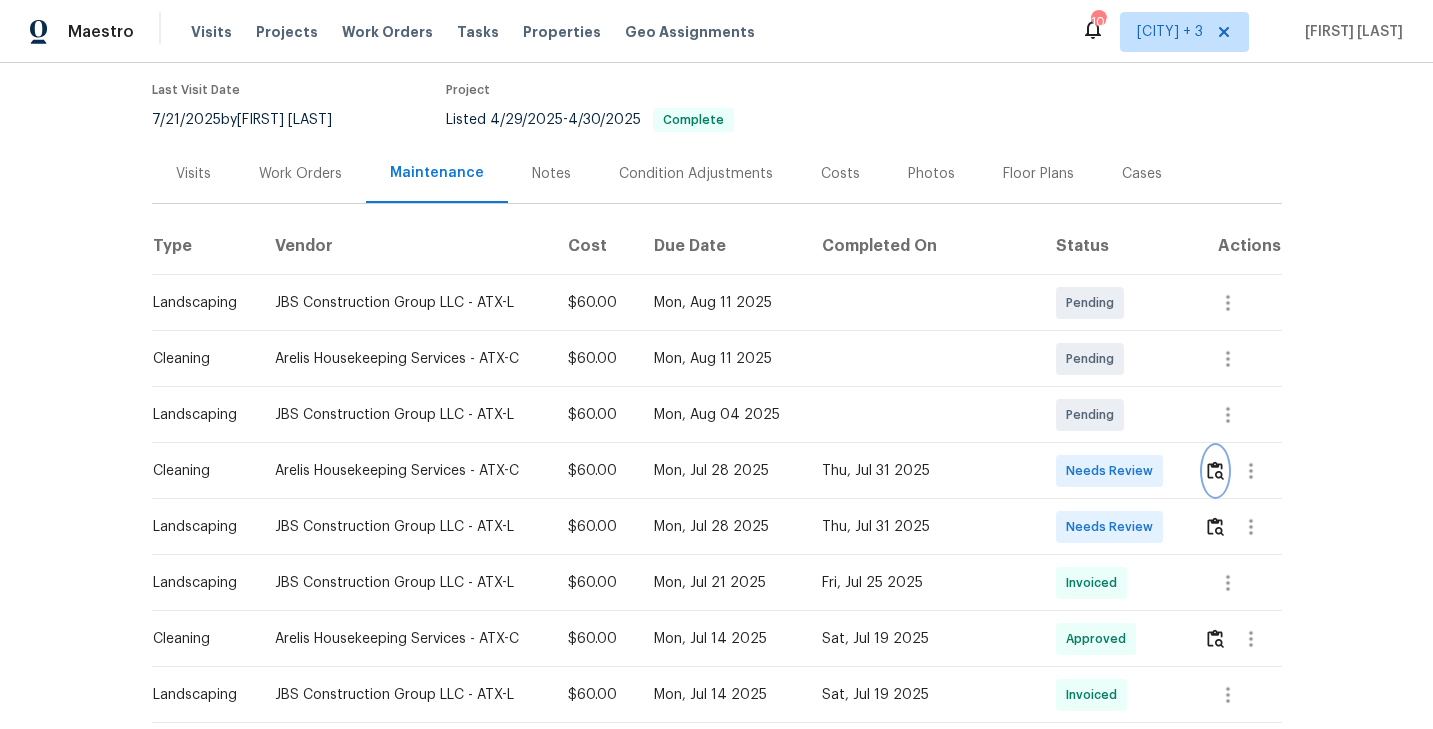 click at bounding box center [1215, 470] 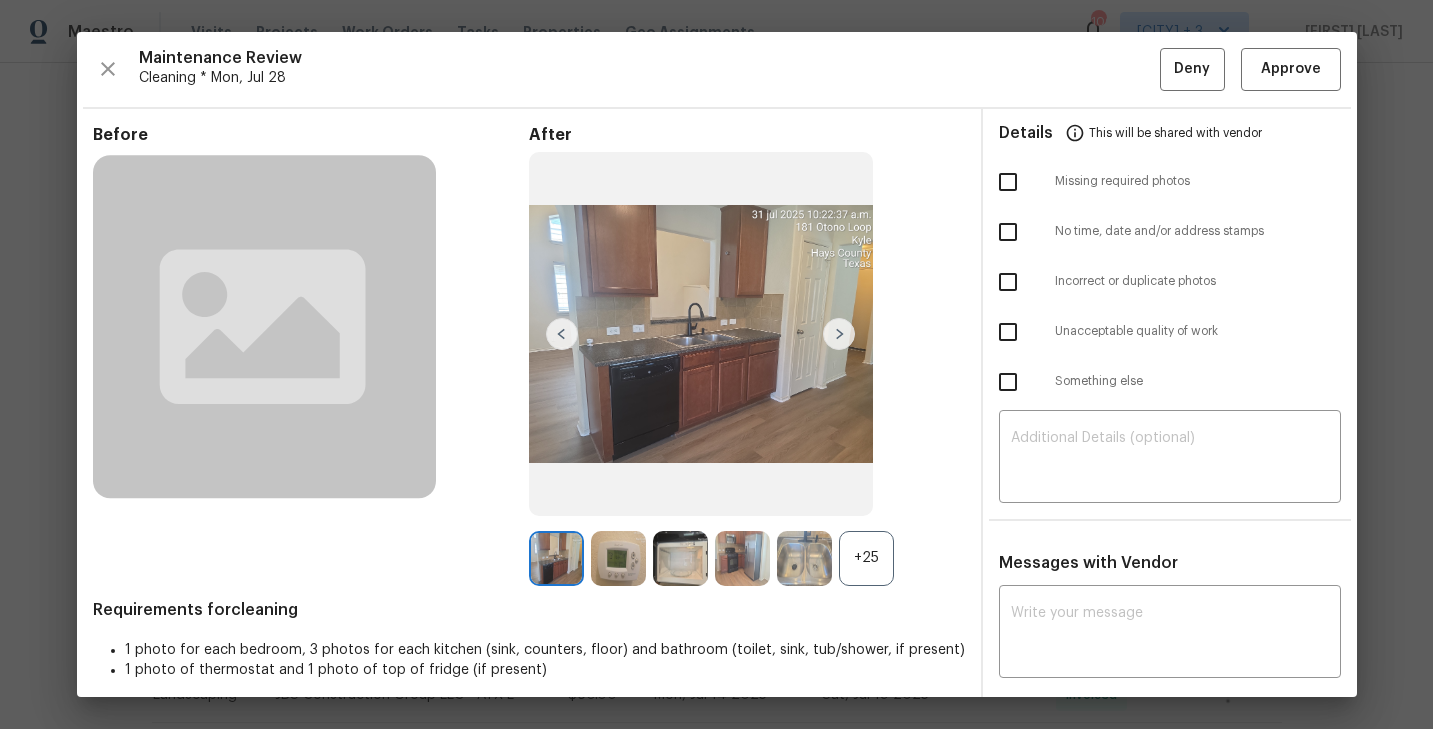 click on "+25" at bounding box center [866, 558] 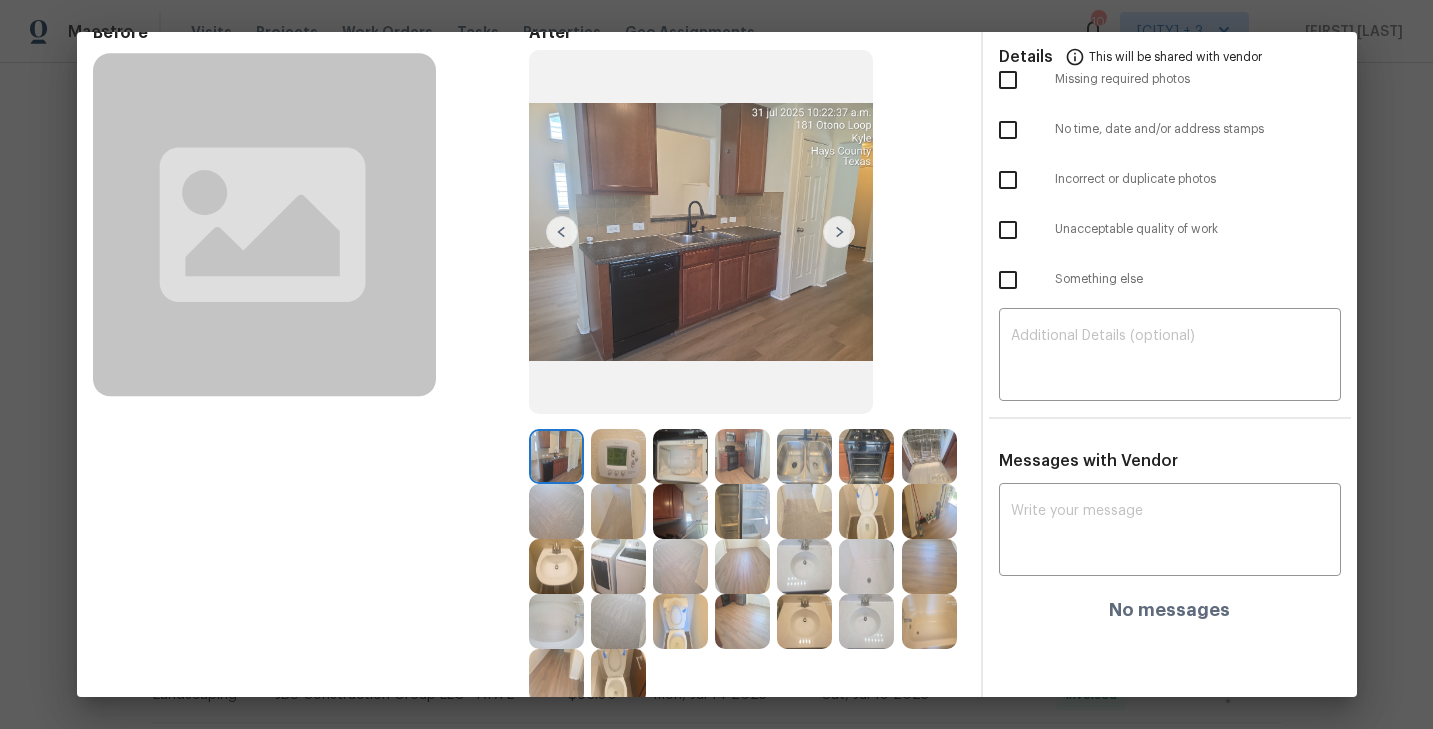 scroll, scrollTop: 127, scrollLeft: 0, axis: vertical 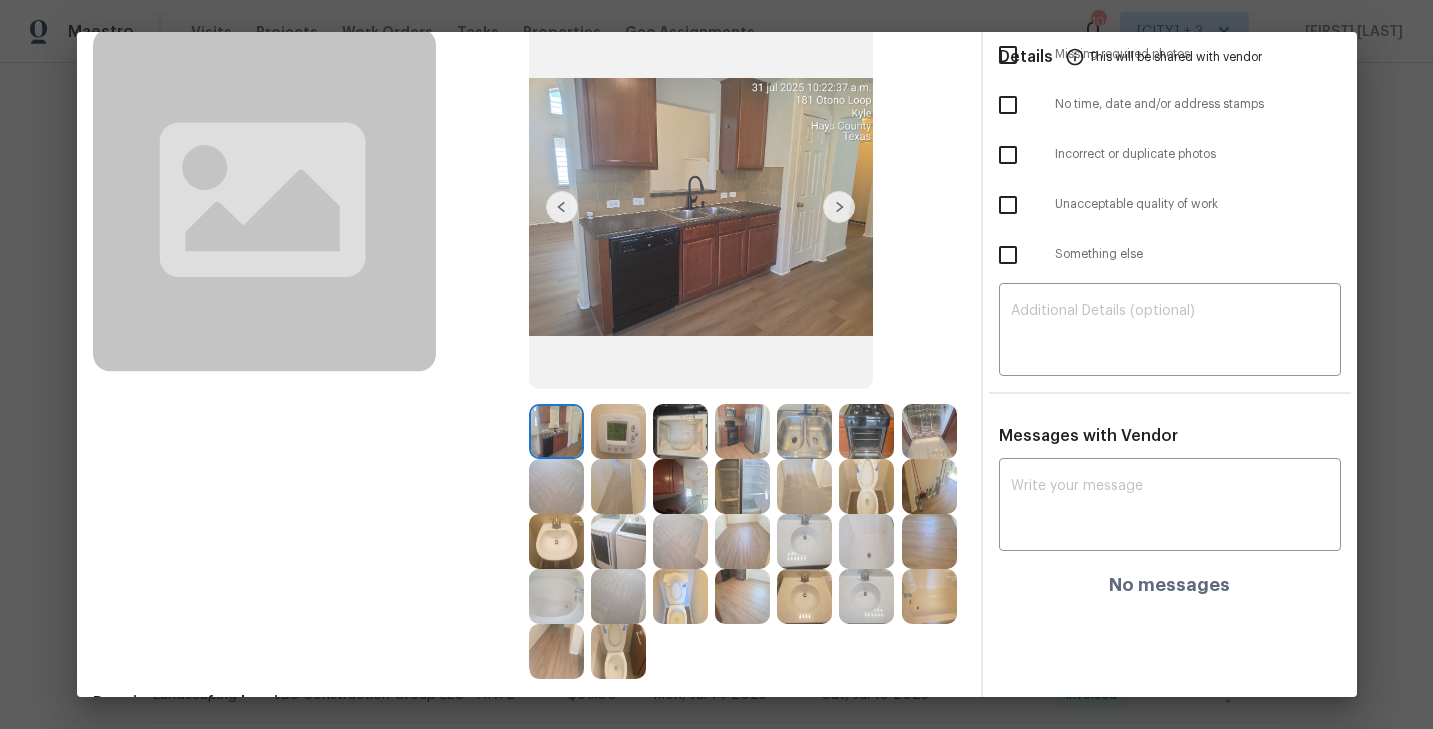 click at bounding box center [618, 431] 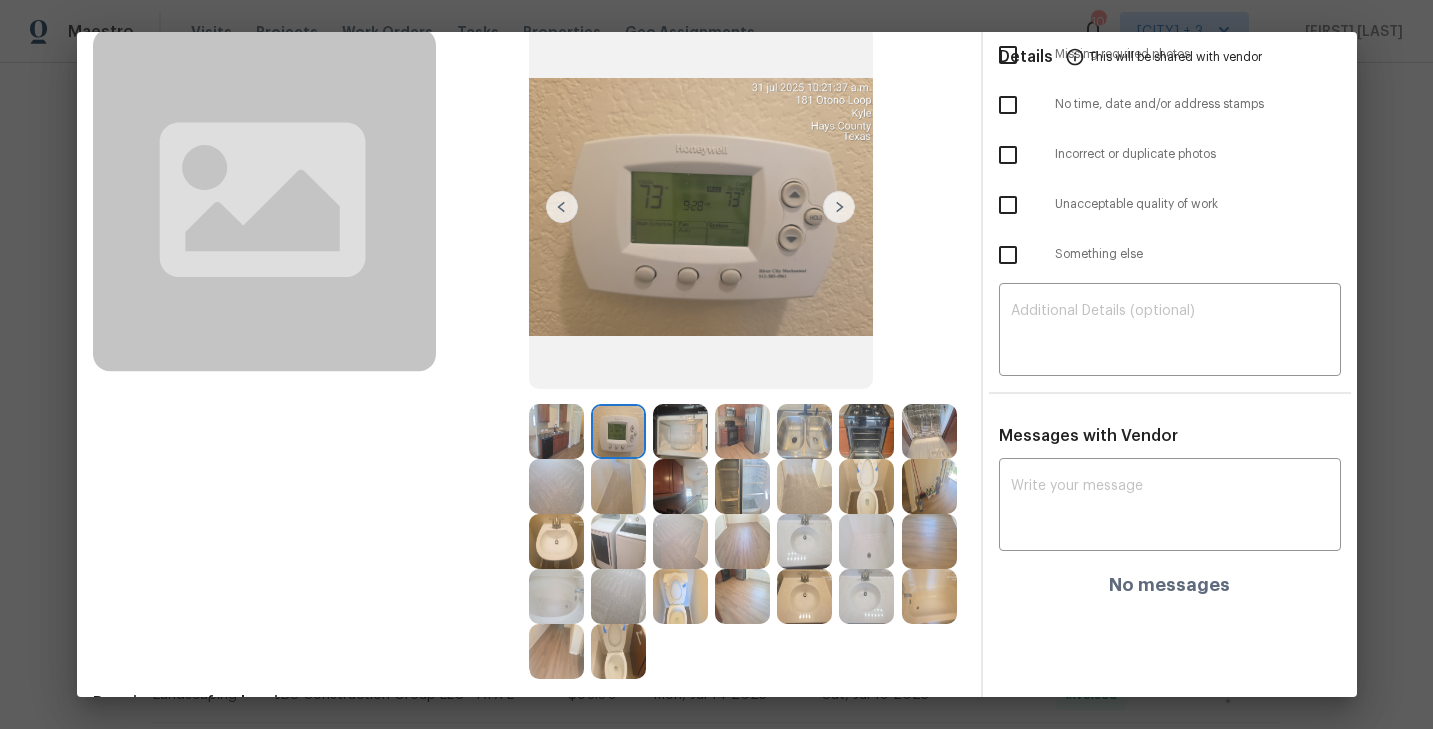 click at bounding box center (680, 431) 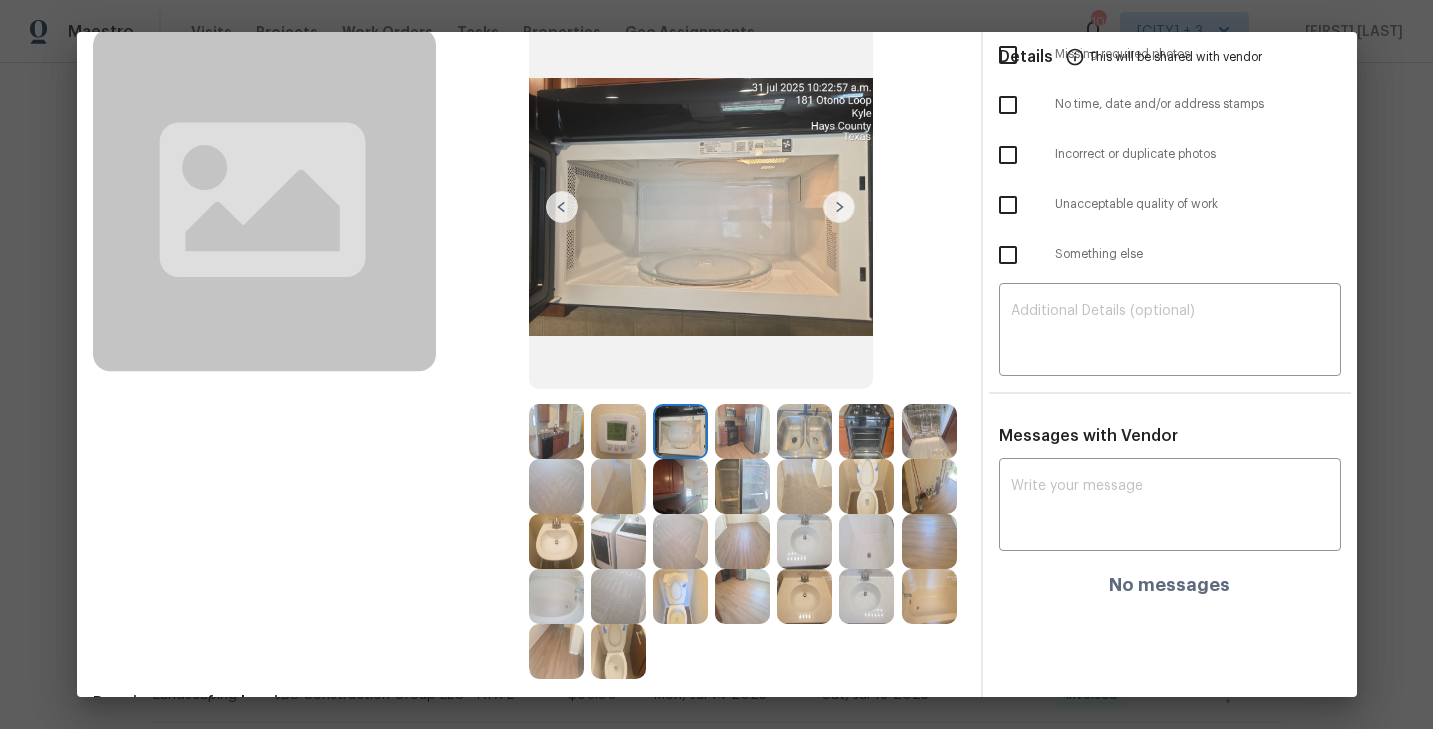 click at bounding box center (839, 207) 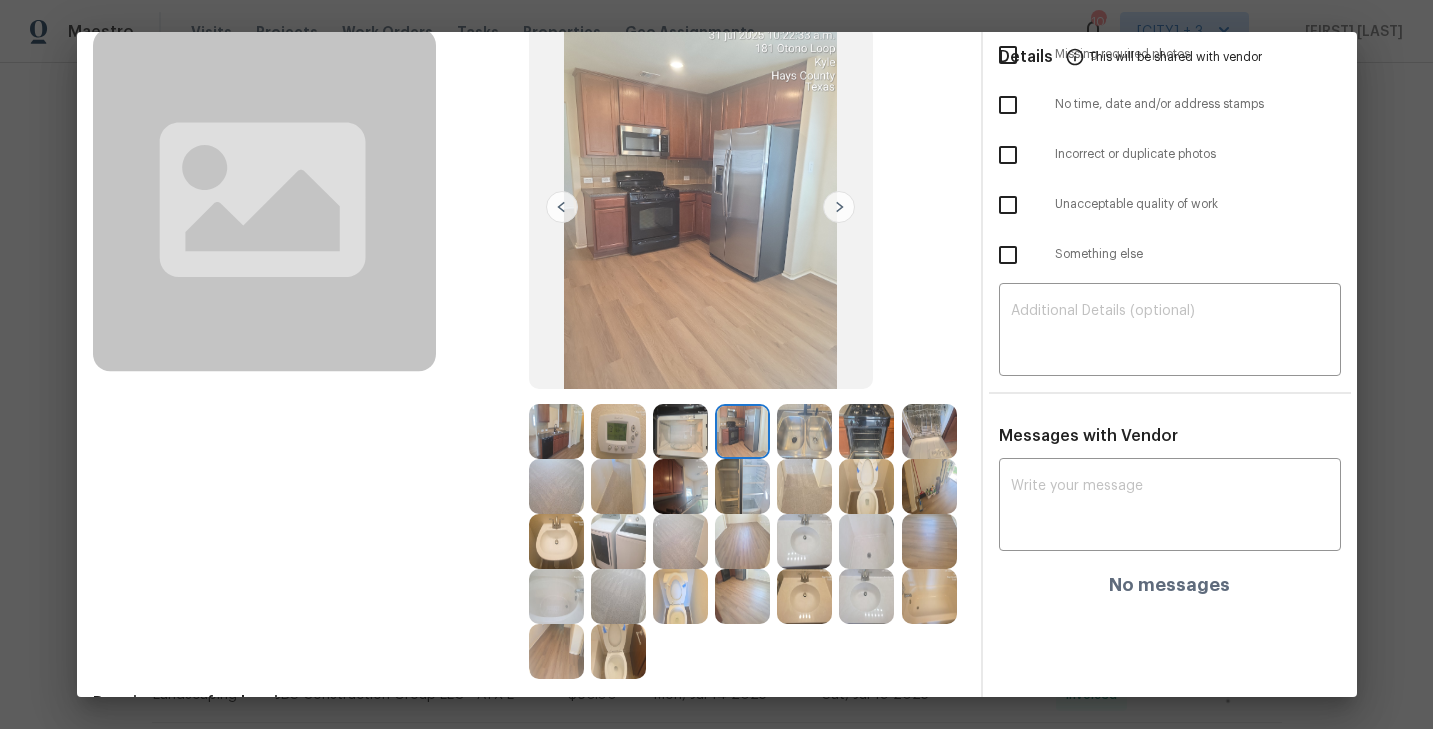 click at bounding box center (839, 207) 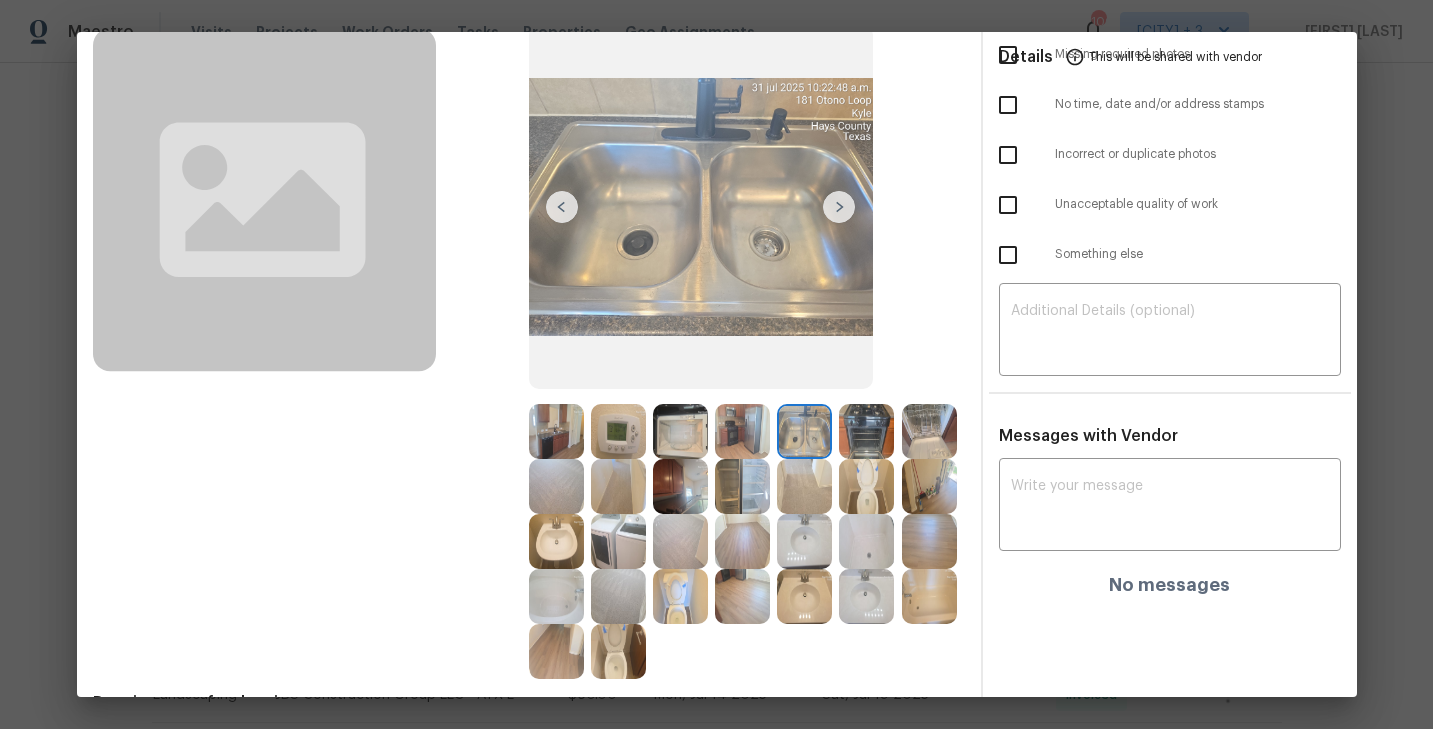 click at bounding box center (839, 207) 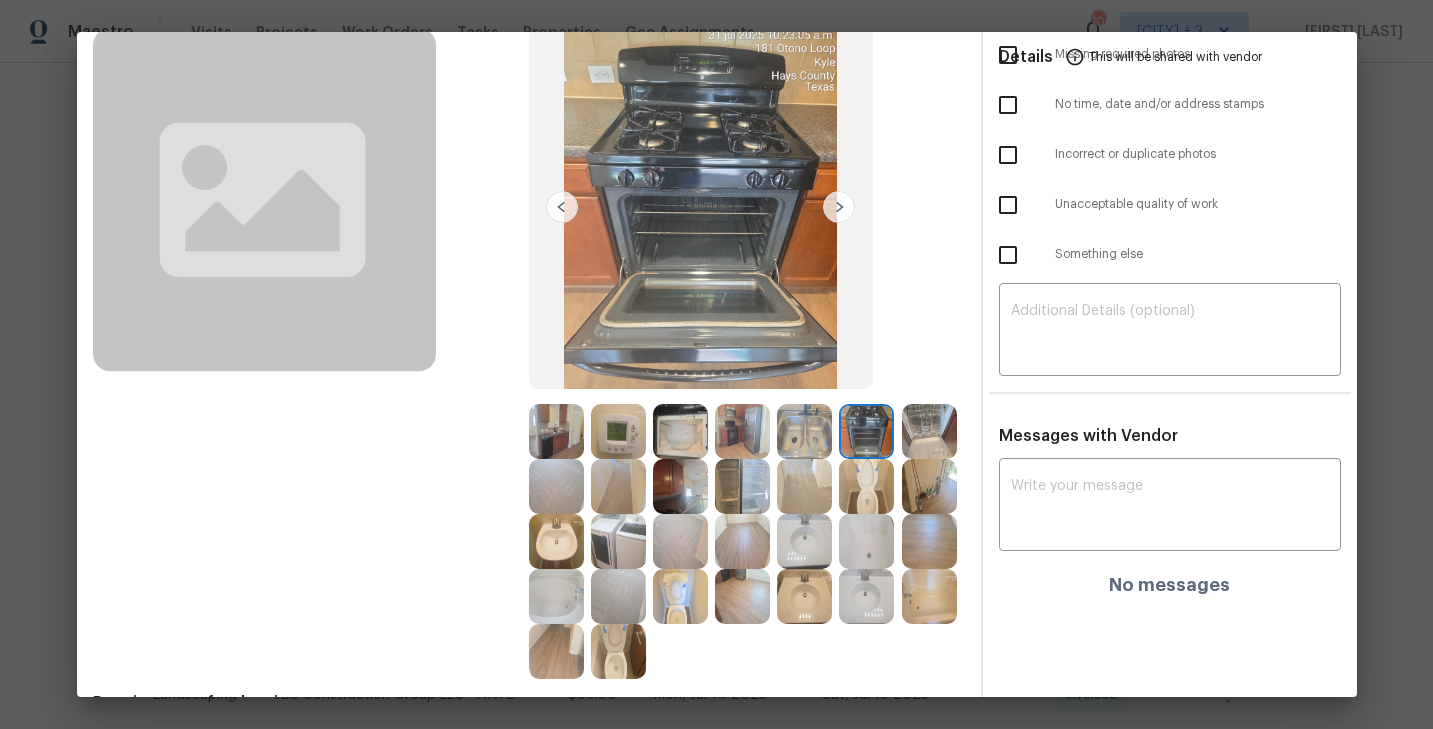 click at bounding box center [618, 431] 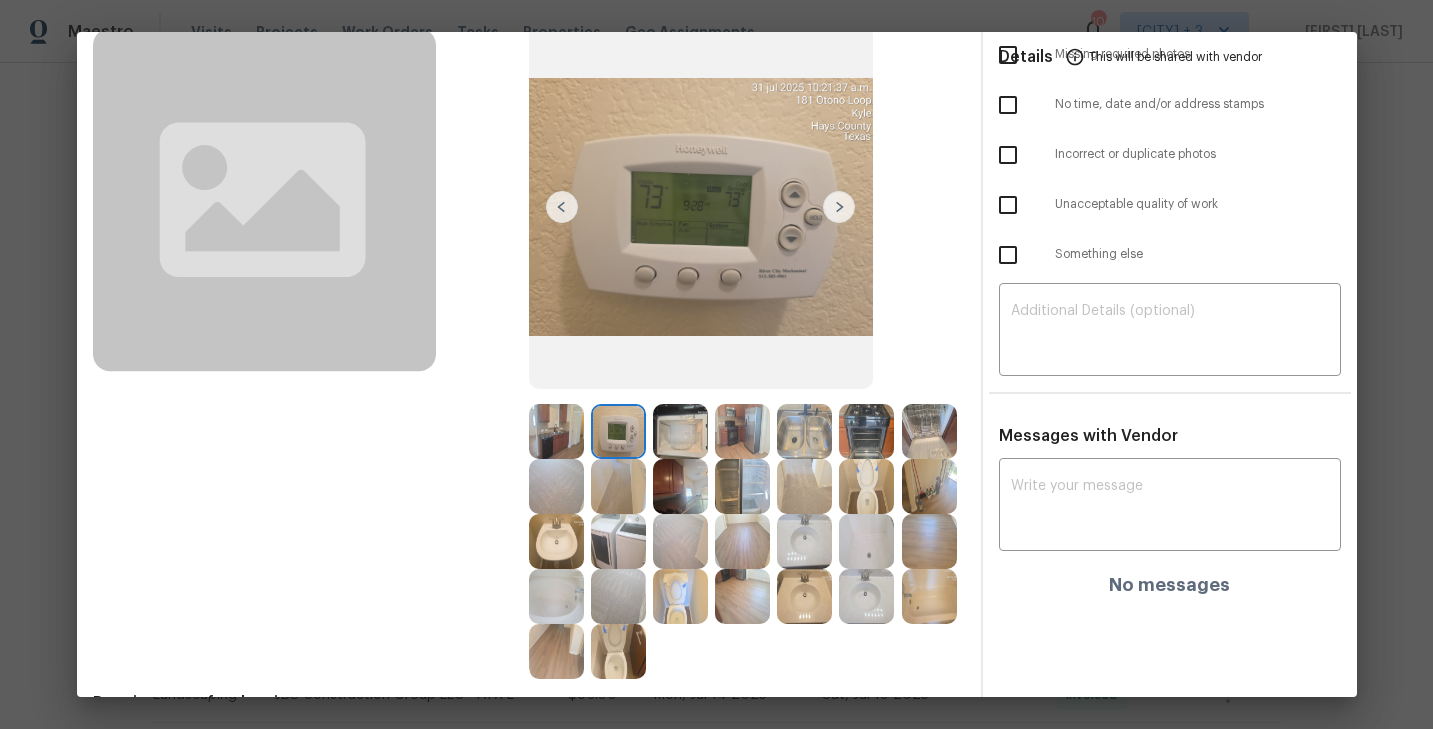 click at bounding box center (742, 431) 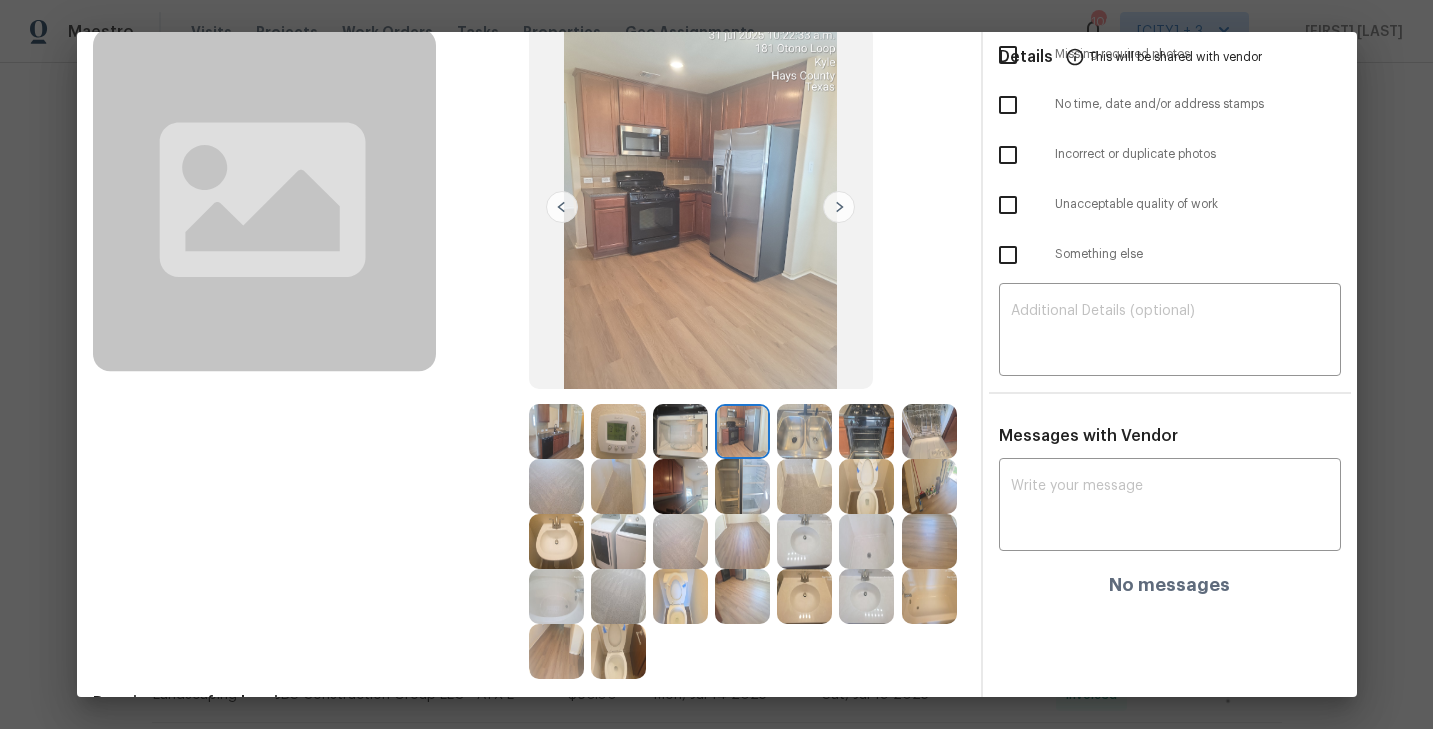 click at bounding box center [556, 431] 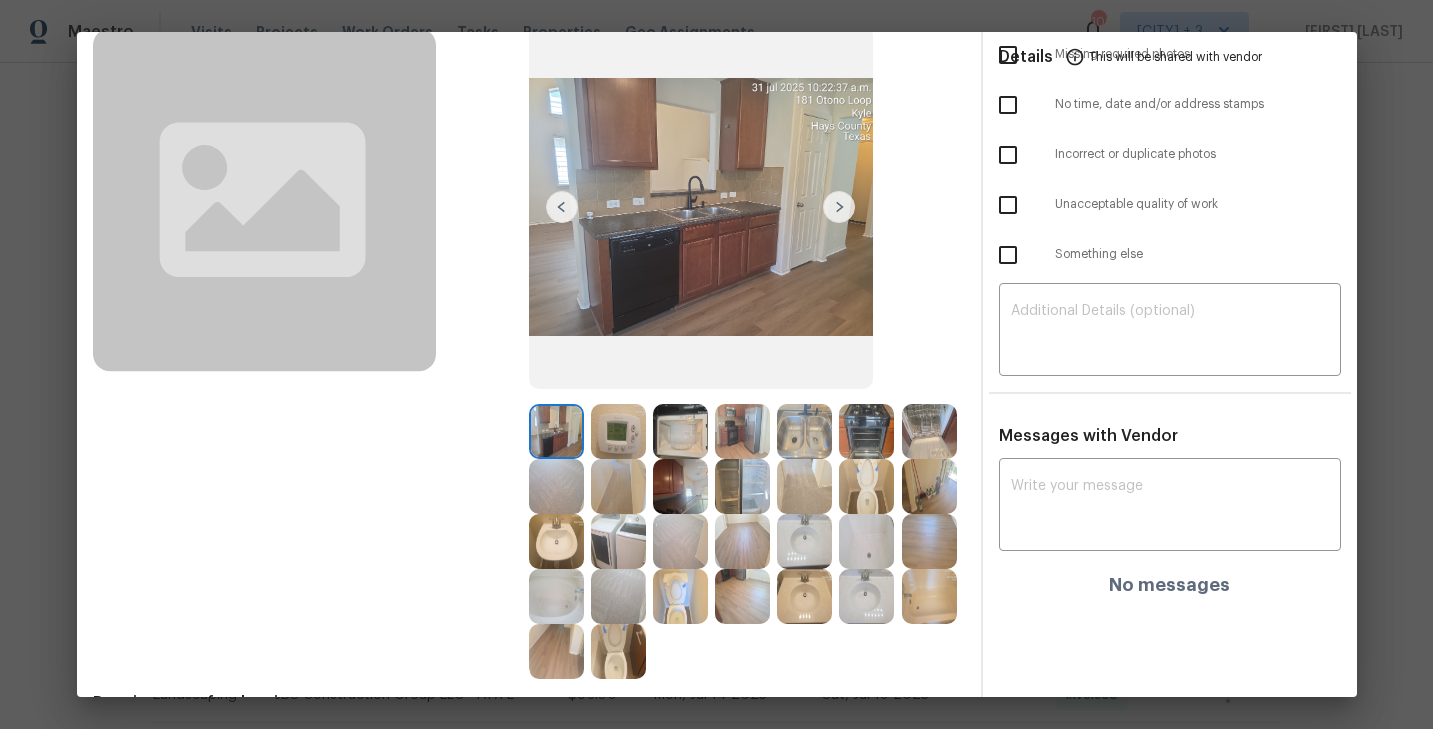 click at bounding box center [839, 207] 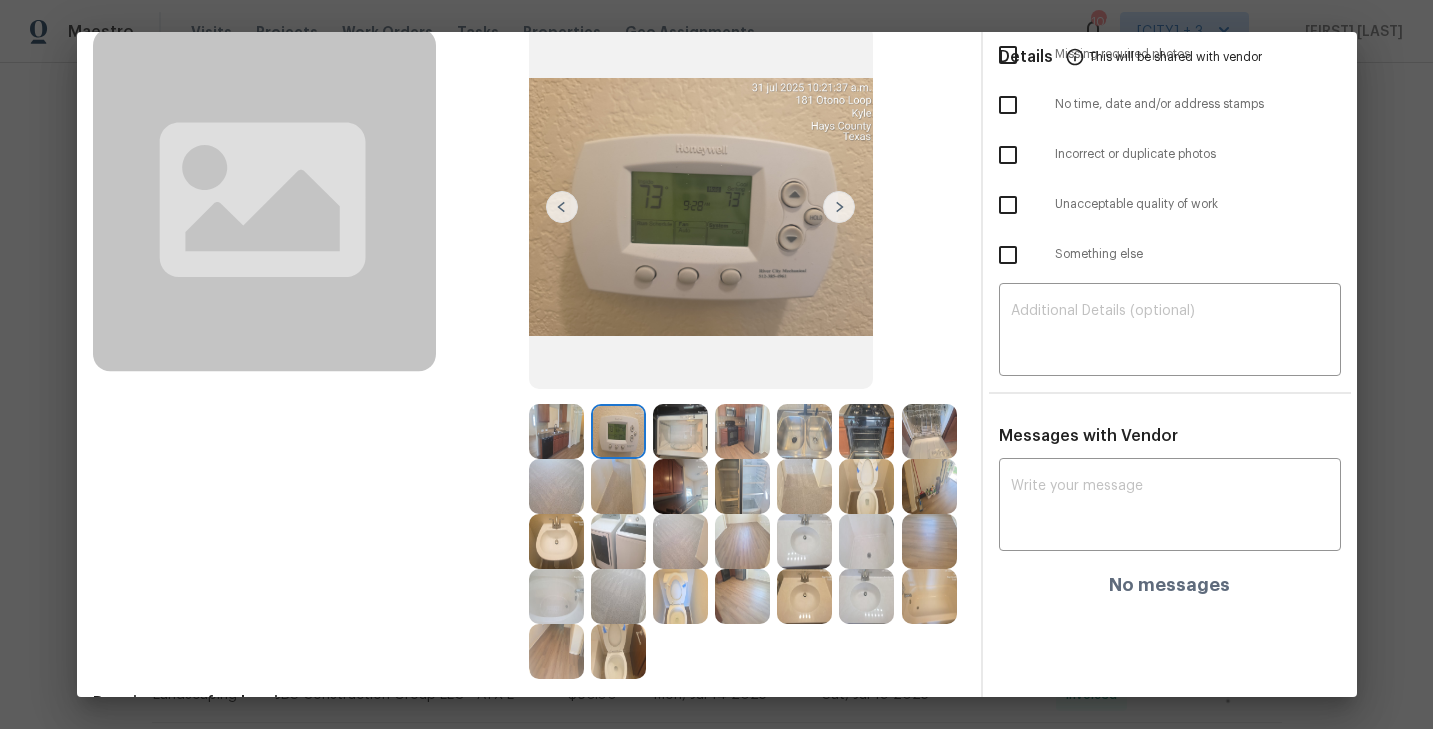 click at bounding box center [839, 207] 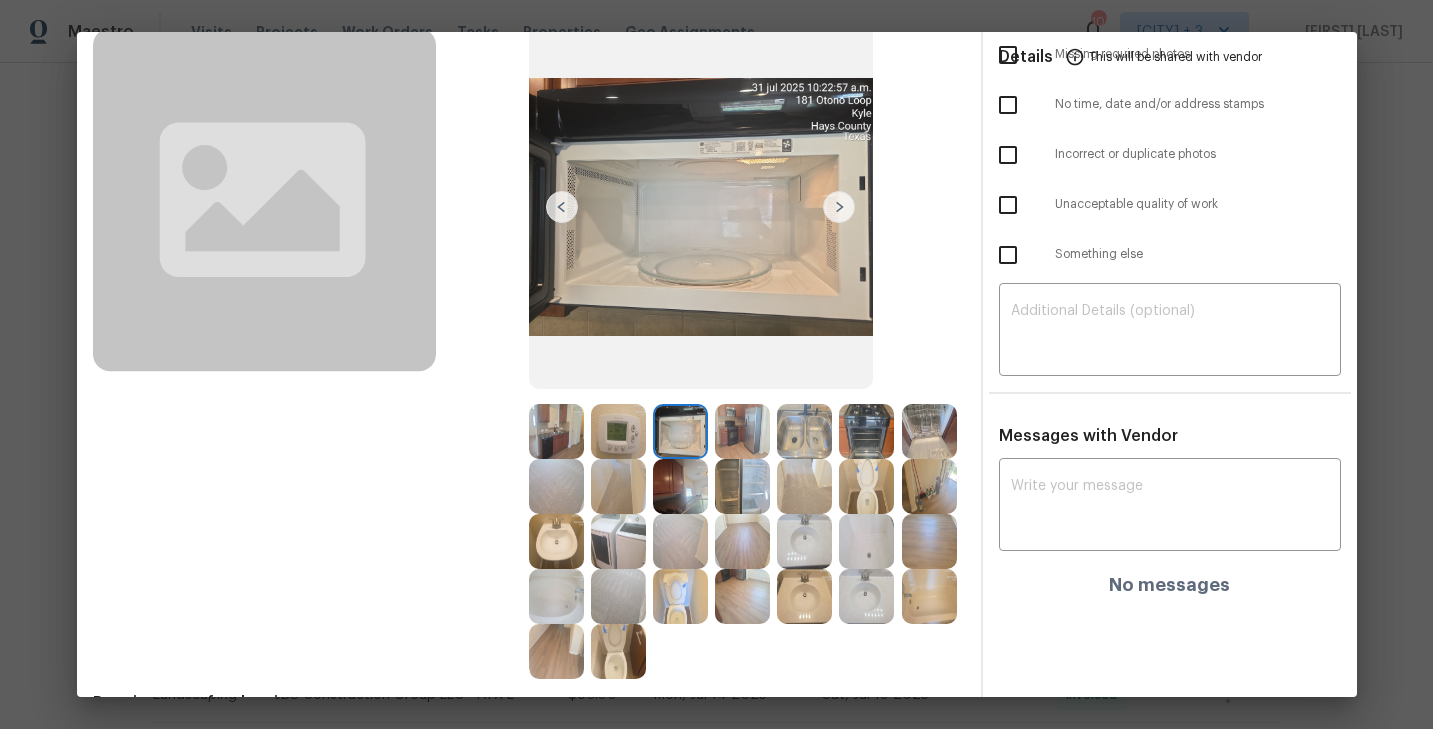 click at bounding box center [839, 207] 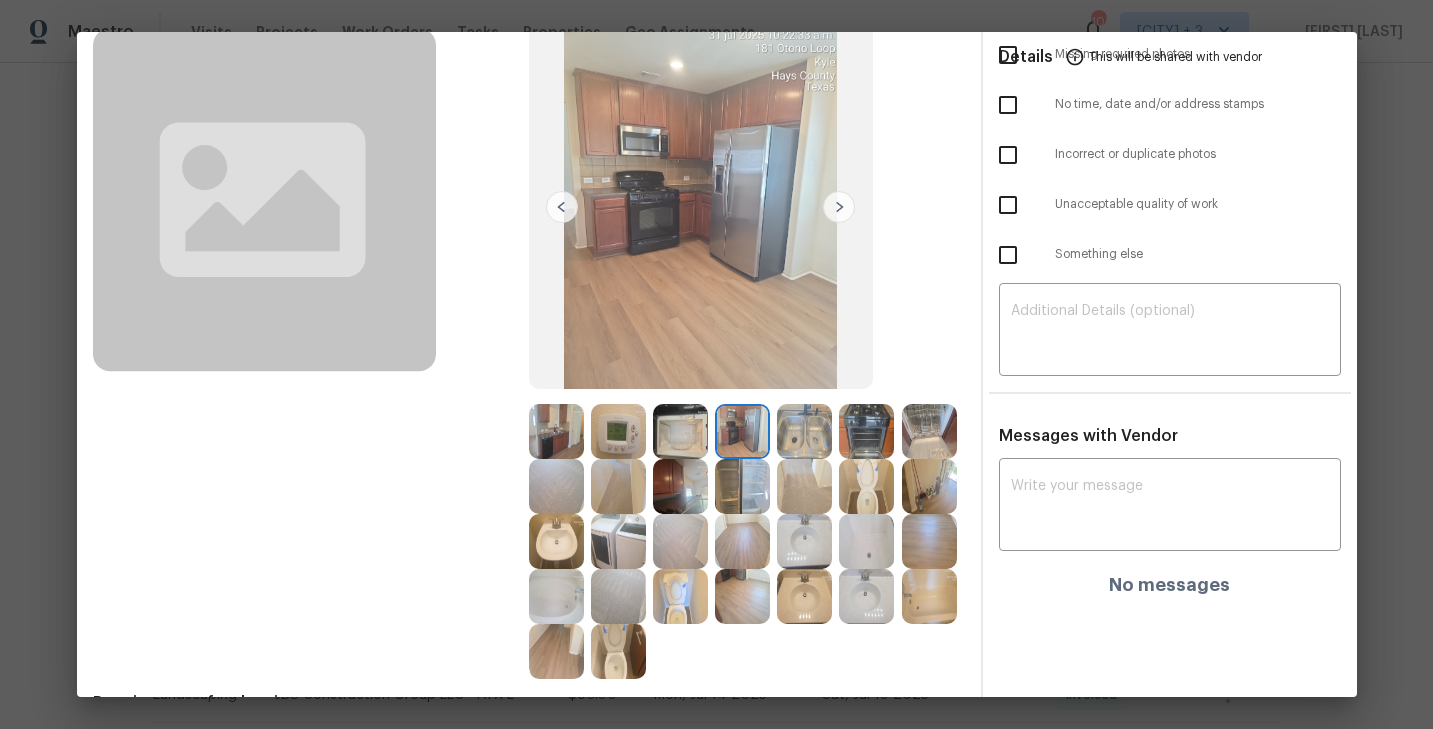 click at bounding box center (839, 207) 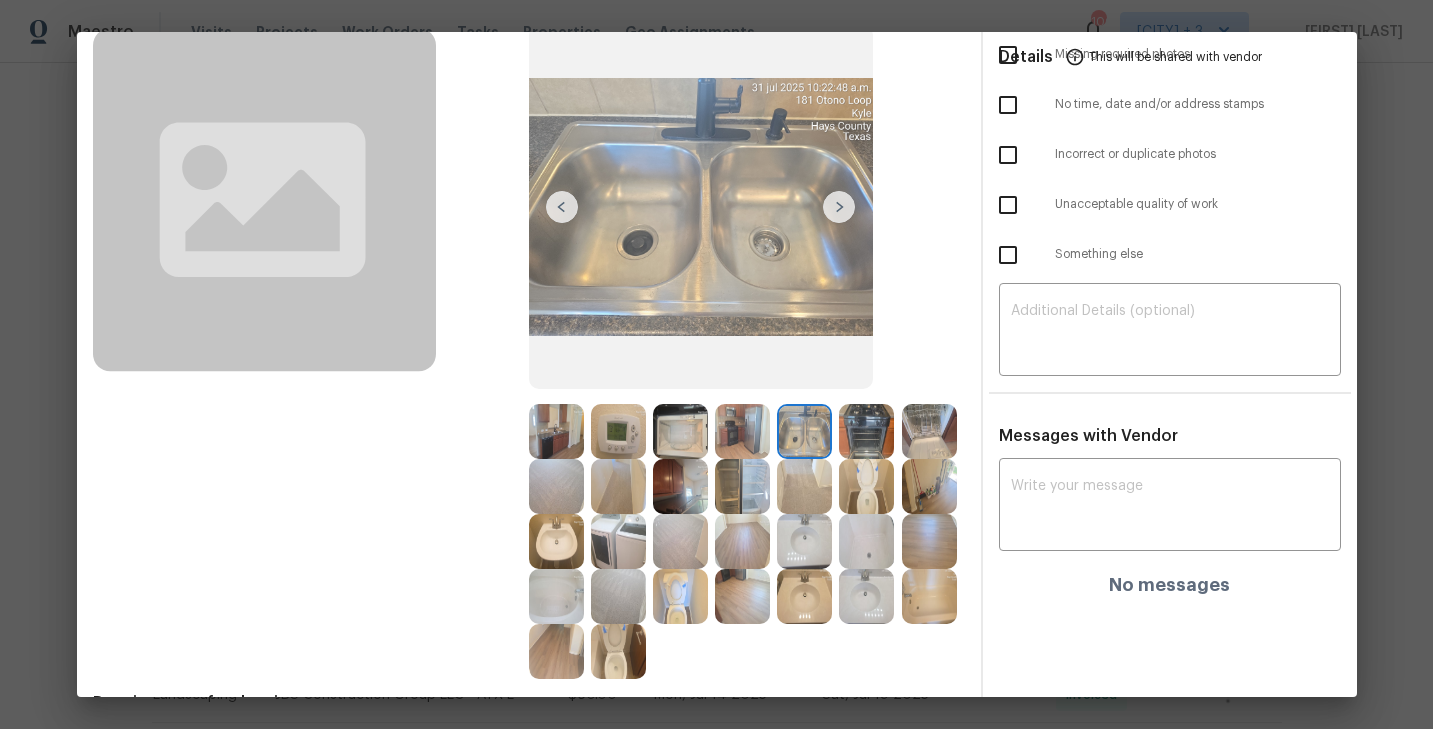 click at bounding box center [839, 207] 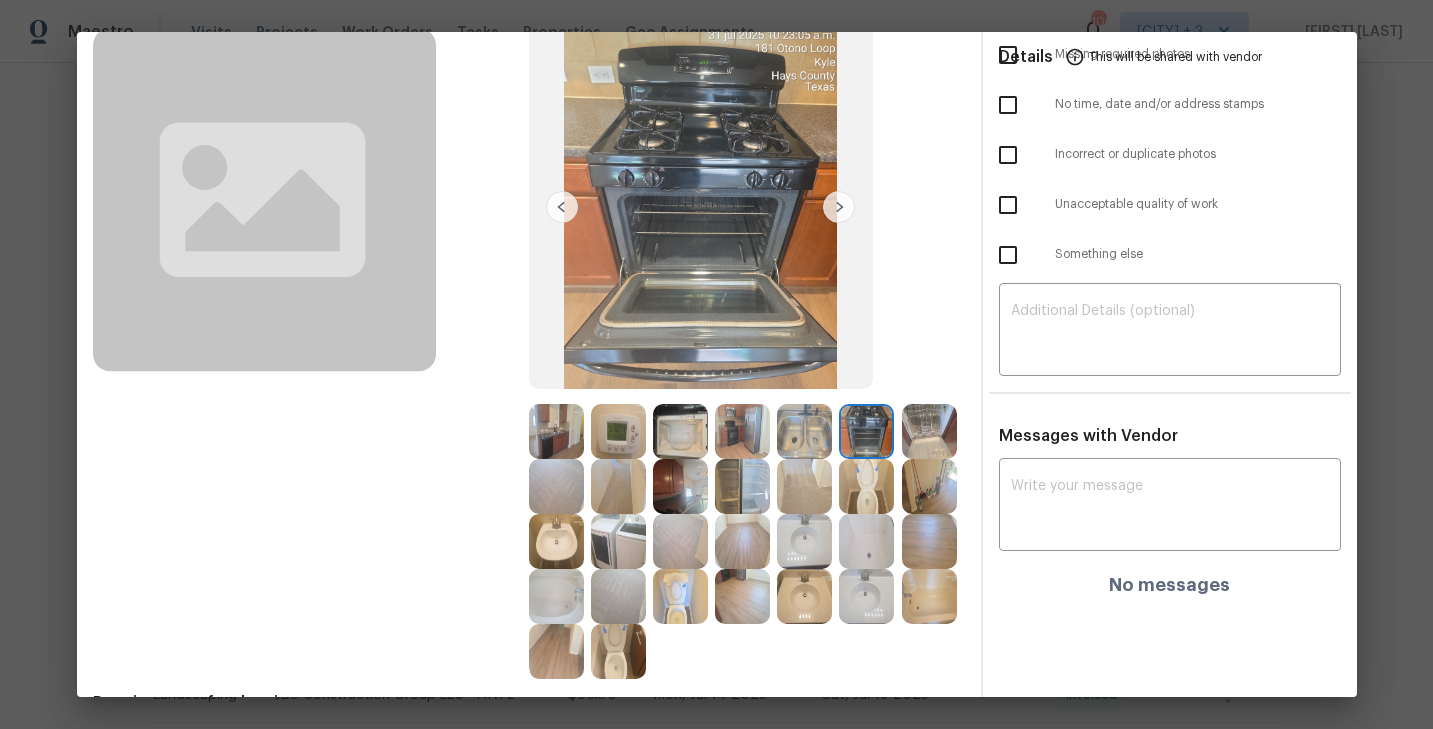 click at bounding box center [839, 207] 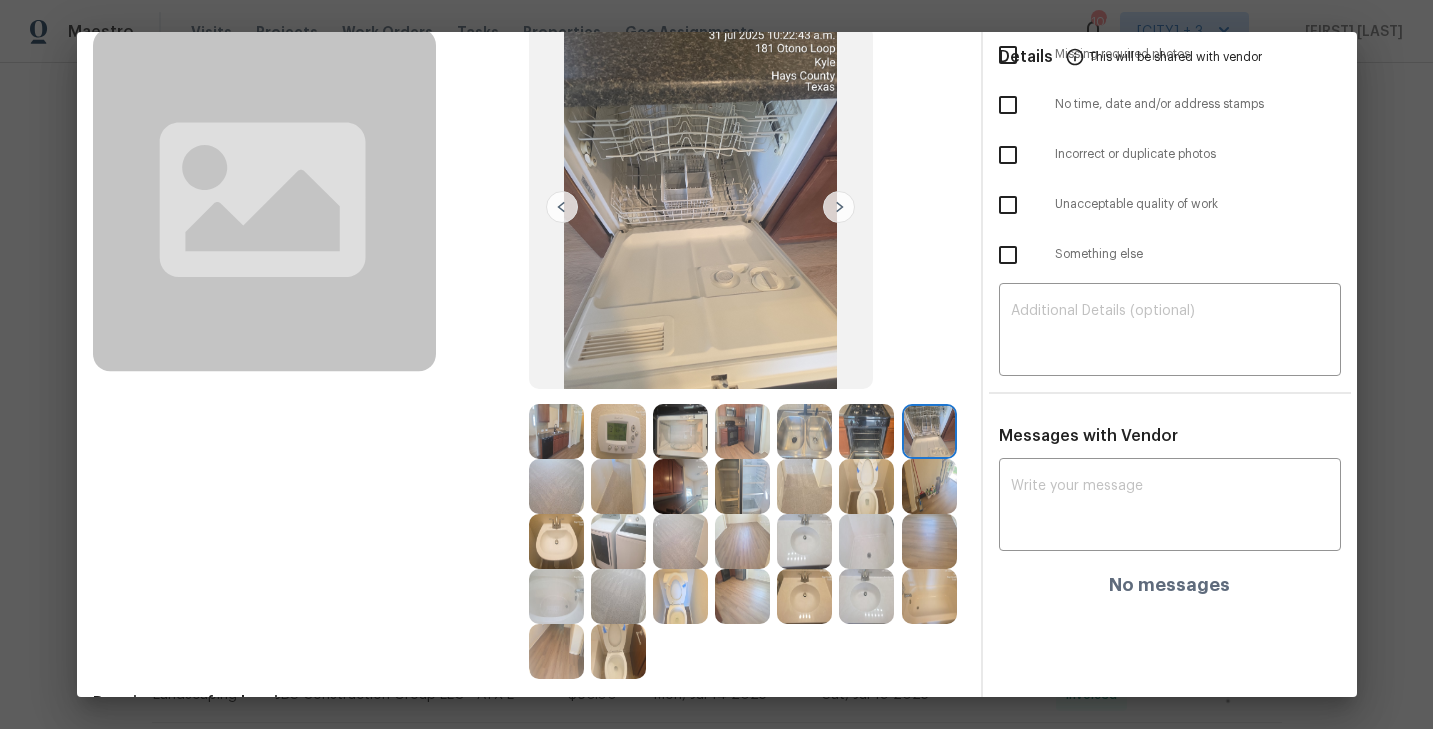 click at bounding box center [839, 207] 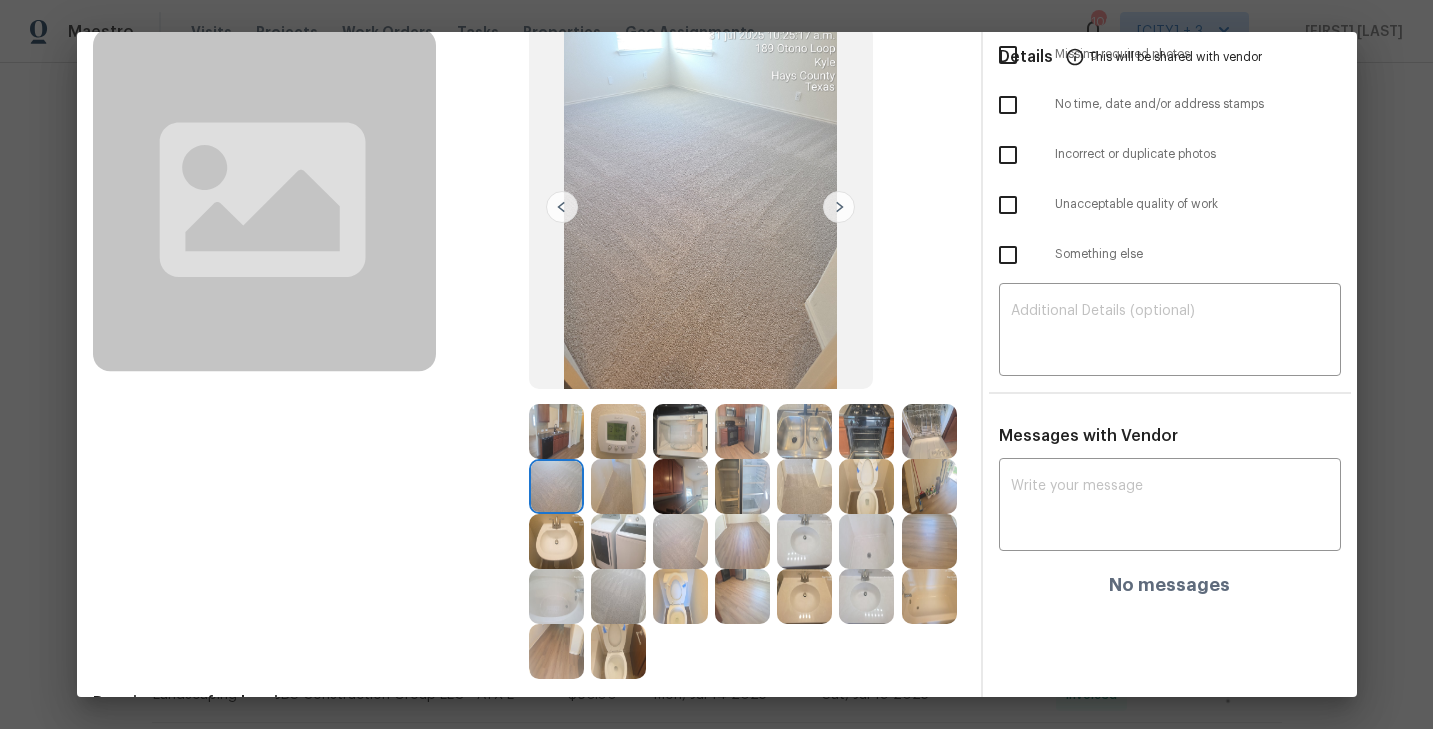 click at bounding box center [839, 207] 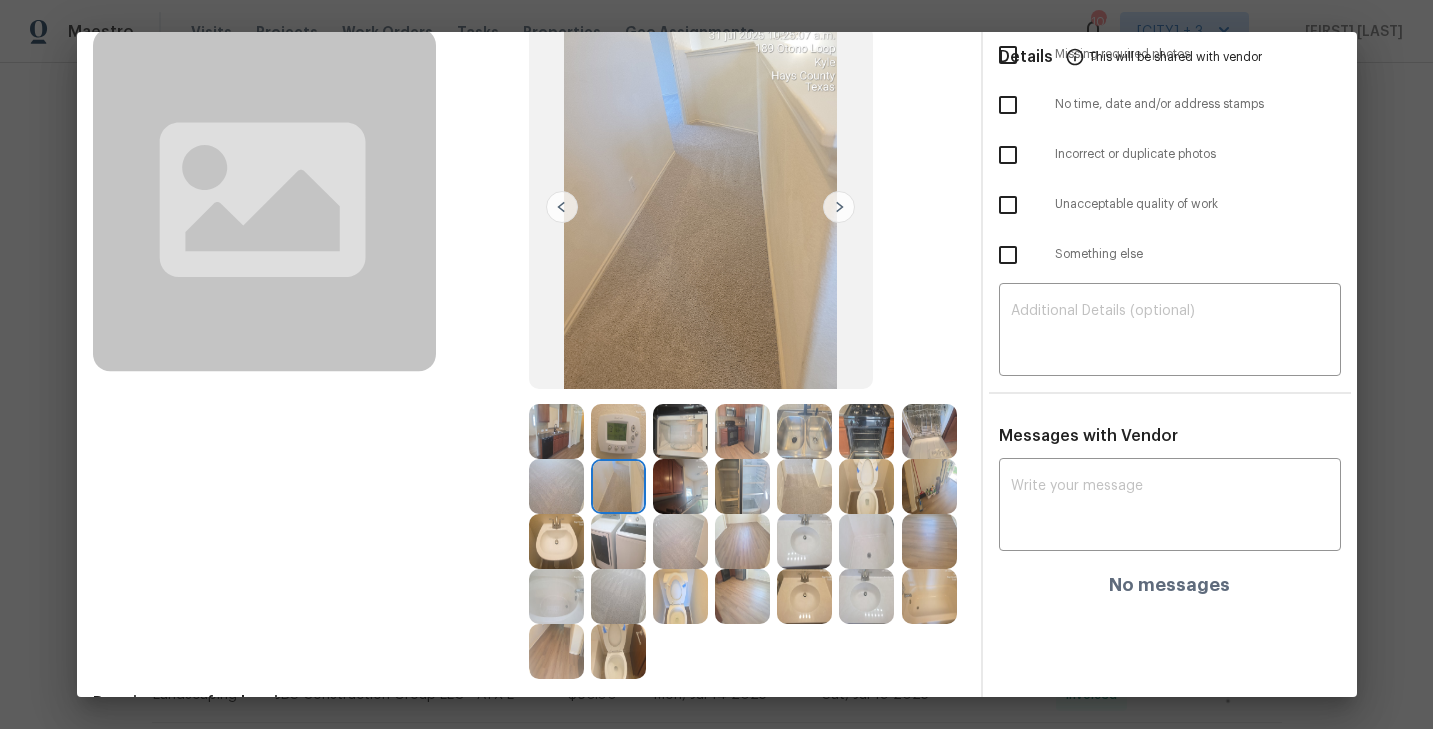 click at bounding box center [839, 207] 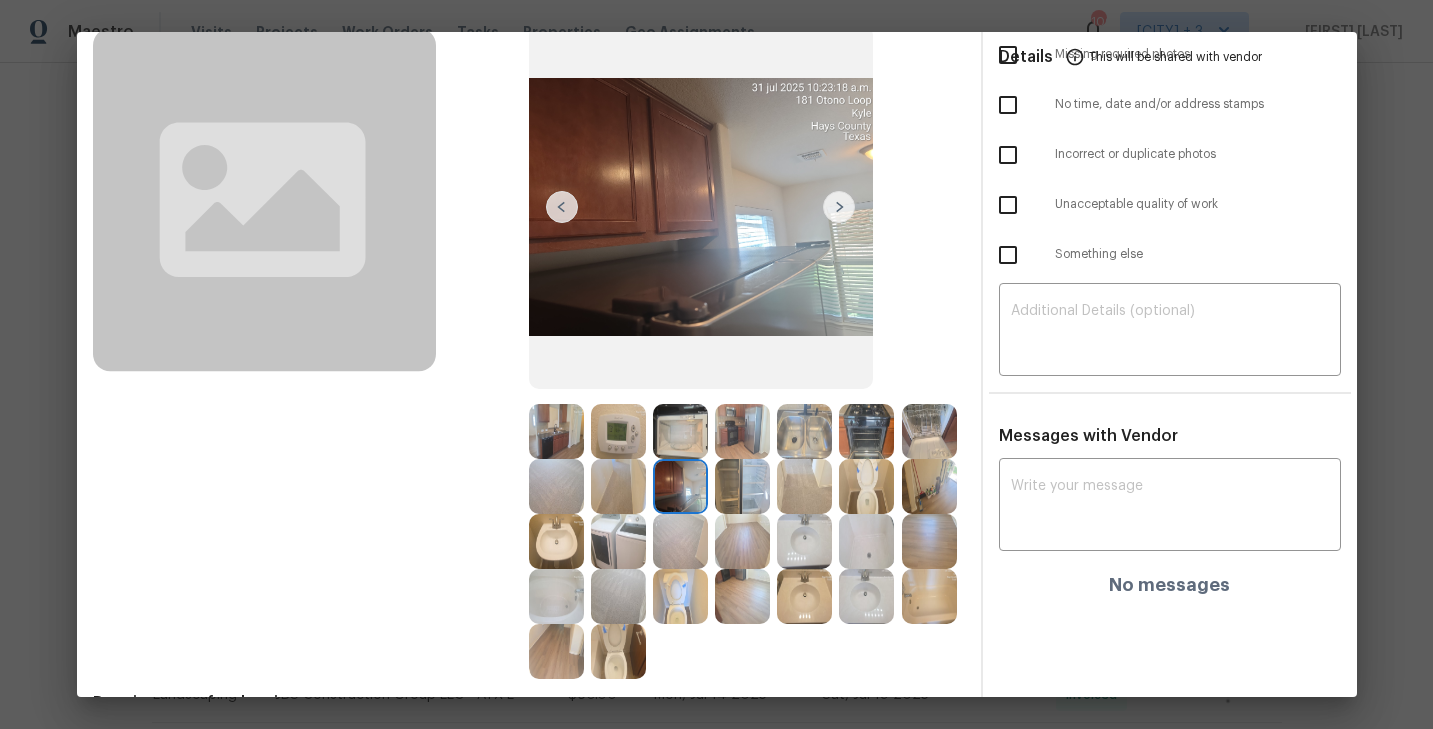 scroll, scrollTop: 0, scrollLeft: 0, axis: both 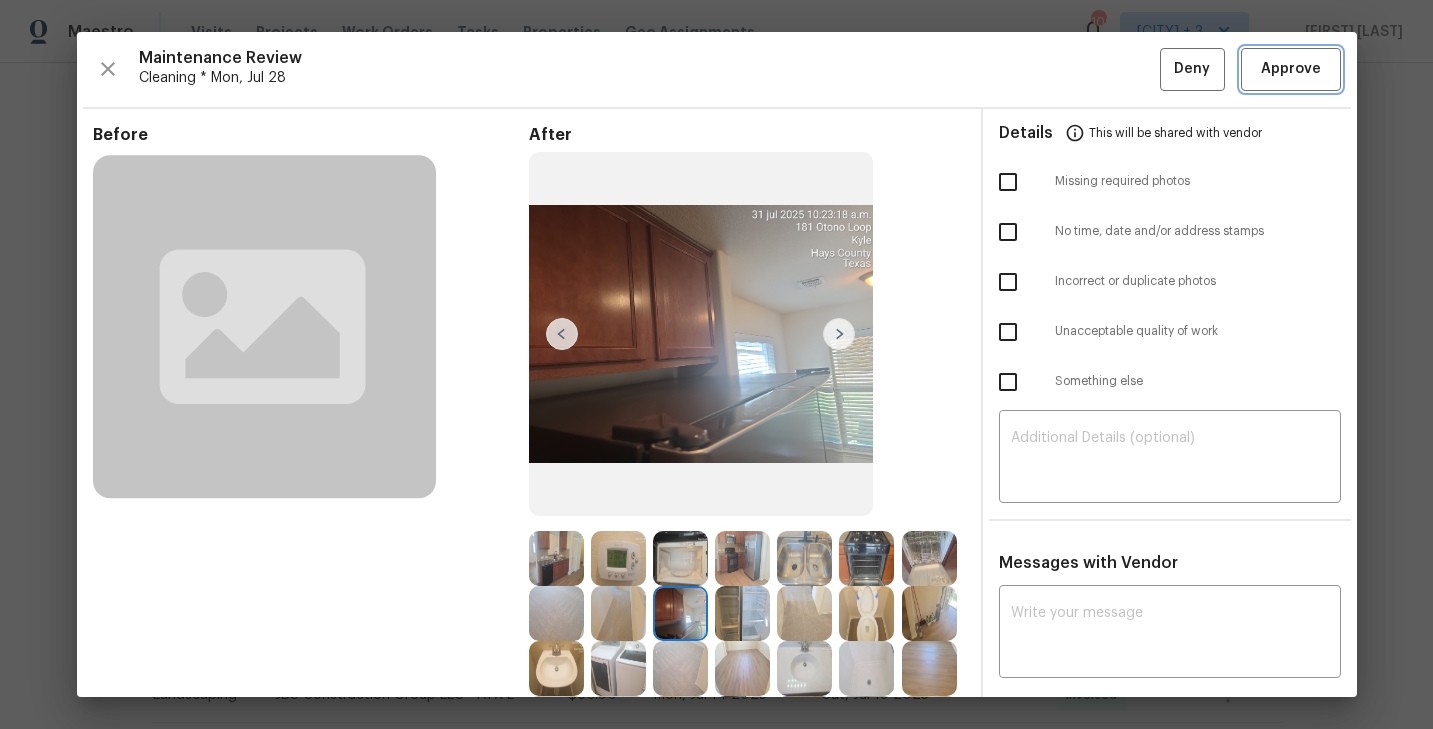 click on "Approve" at bounding box center [1291, 69] 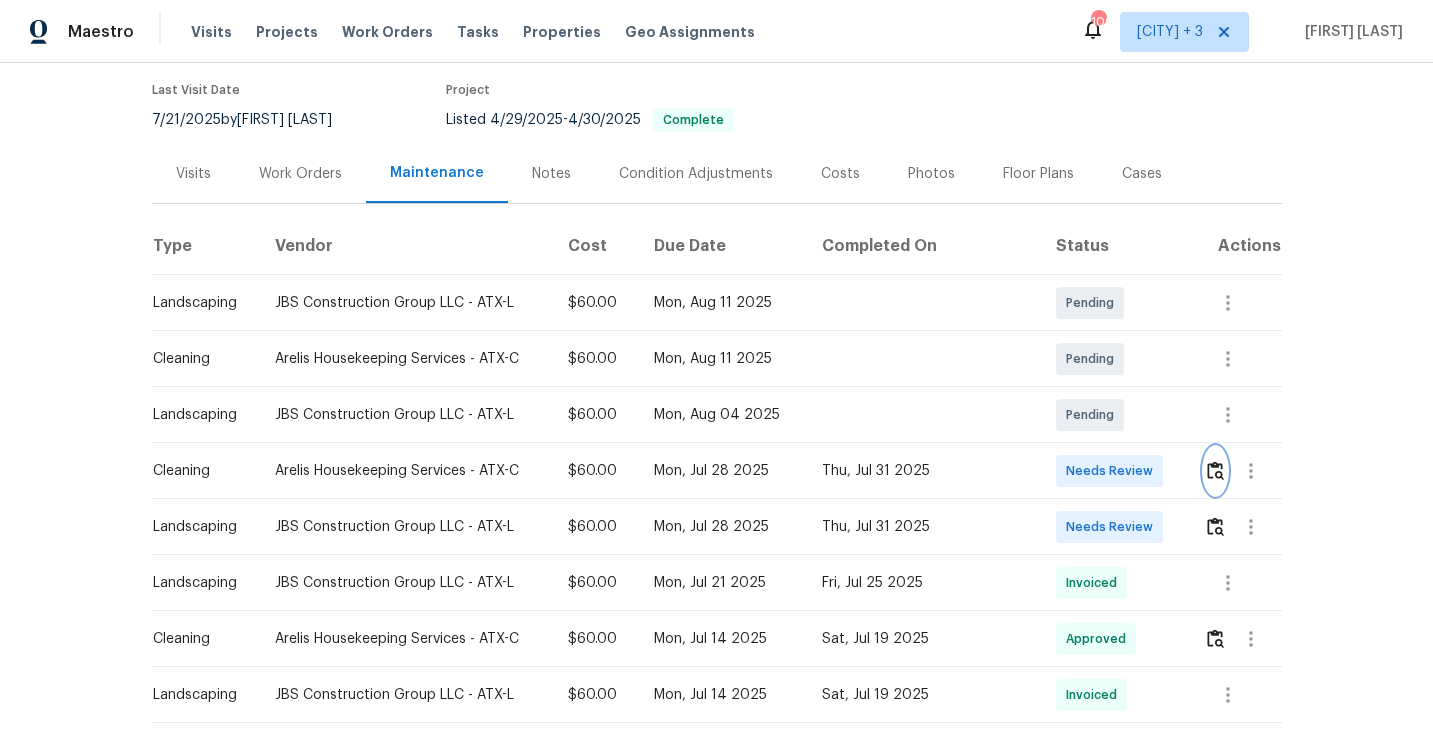 scroll, scrollTop: 0, scrollLeft: 0, axis: both 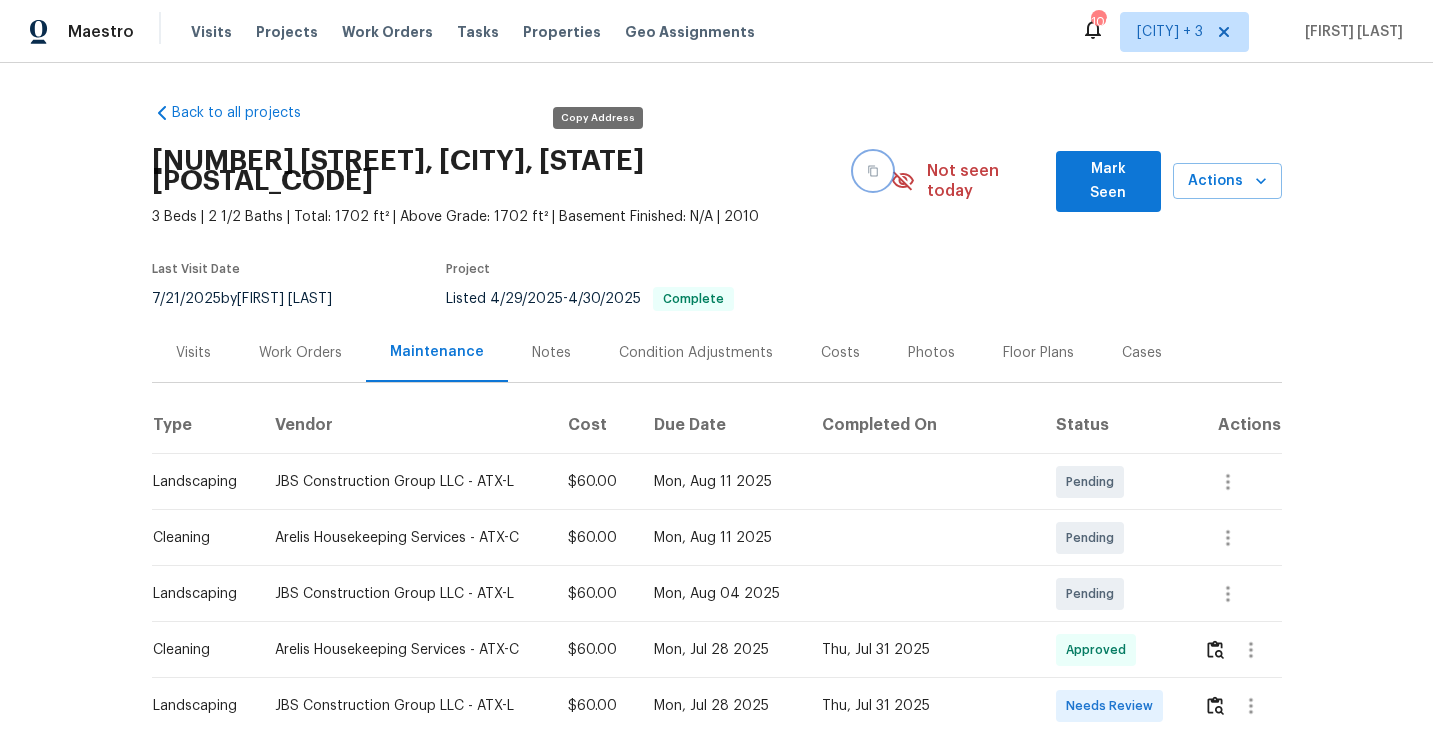 click at bounding box center [873, 171] 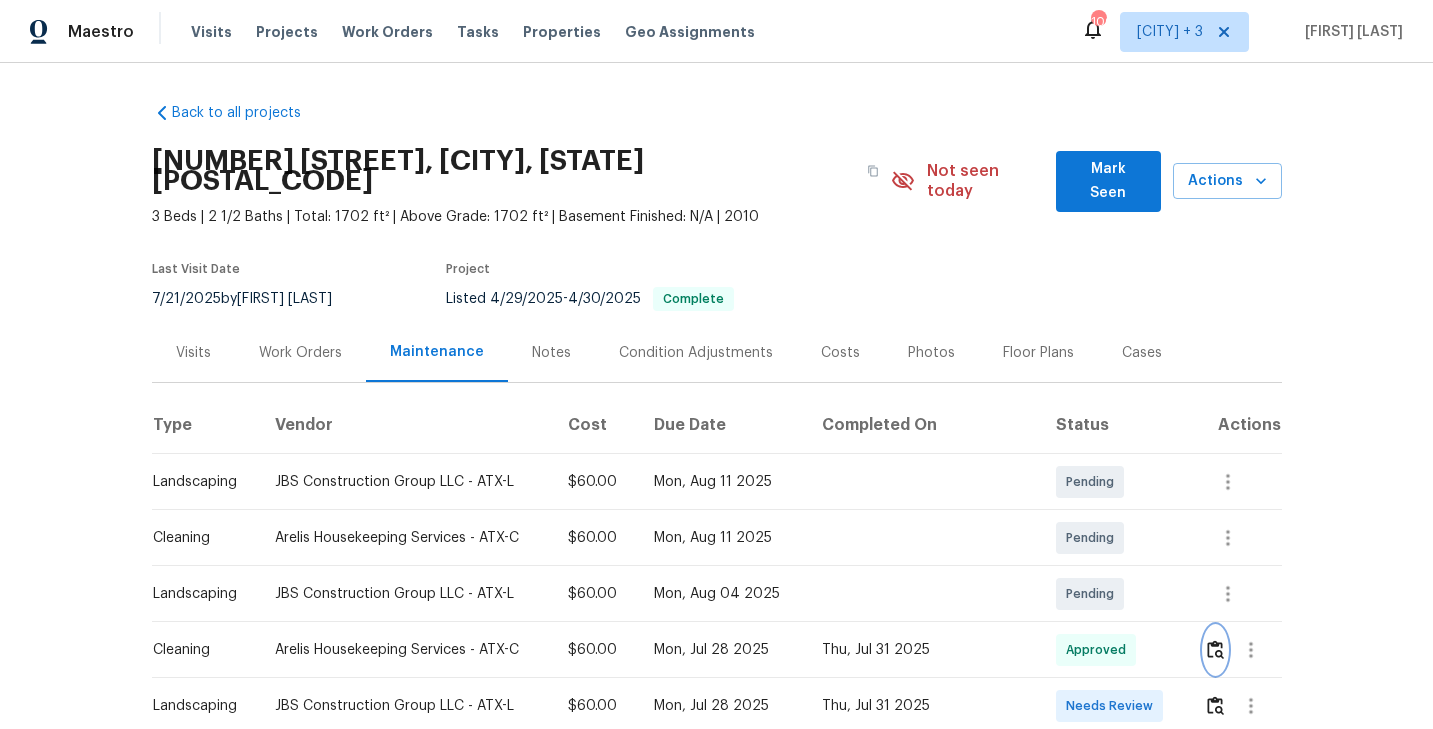 click at bounding box center (1215, 649) 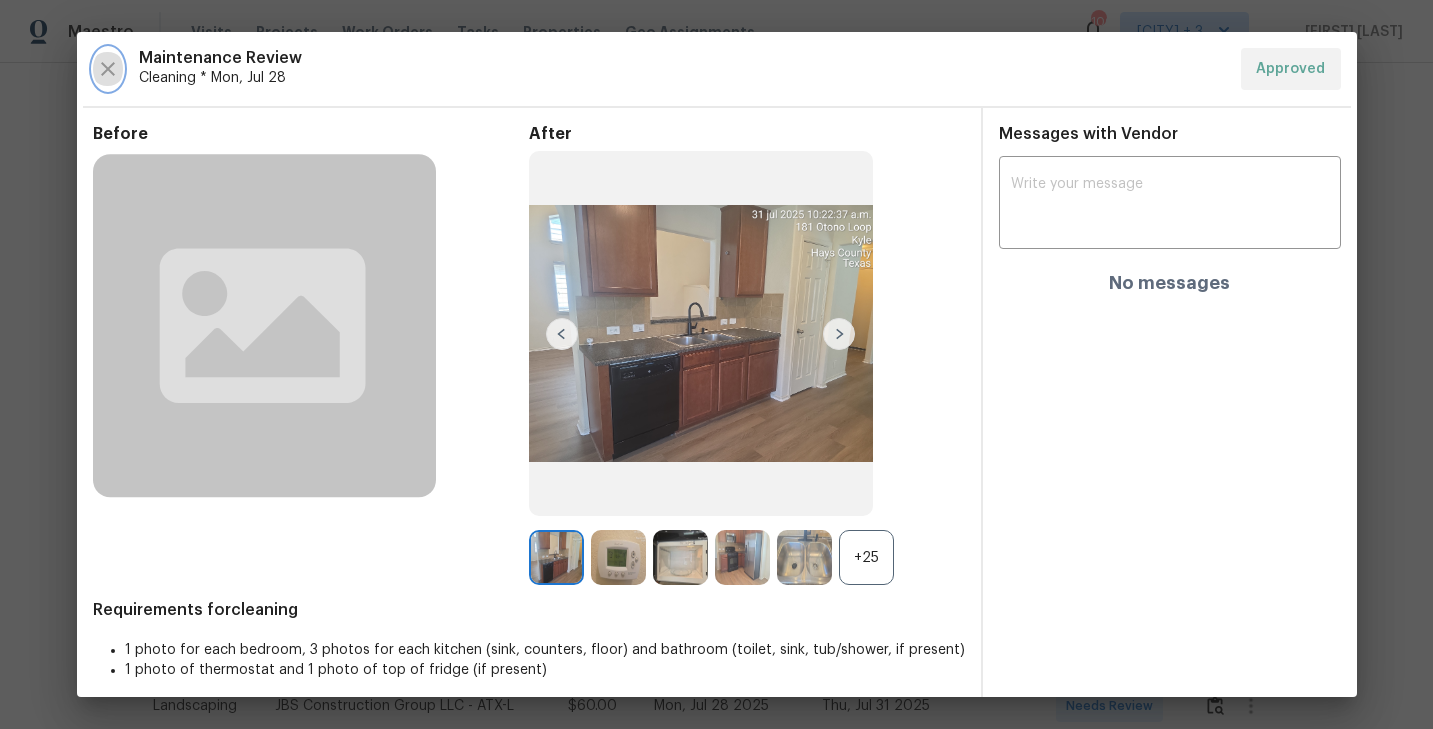 click at bounding box center [108, 69] 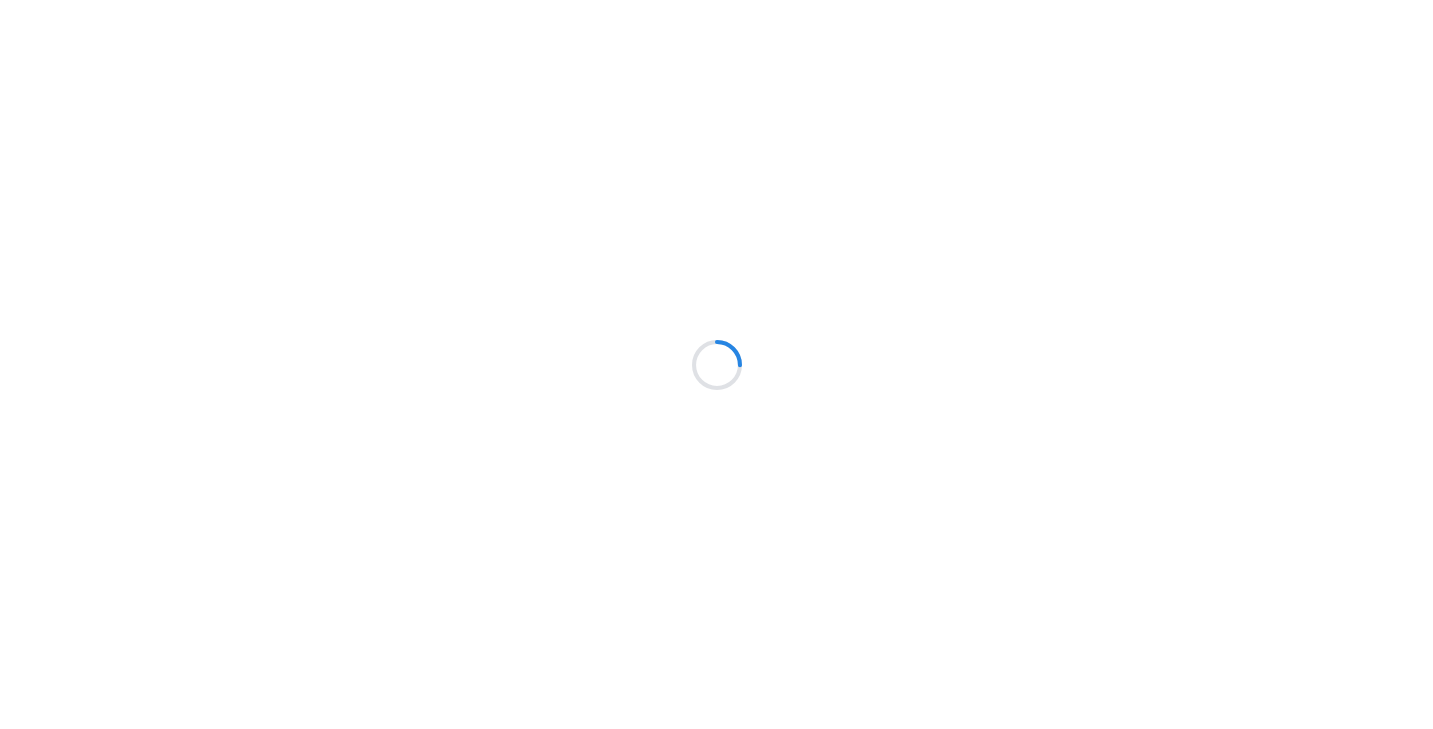 scroll, scrollTop: 0, scrollLeft: 0, axis: both 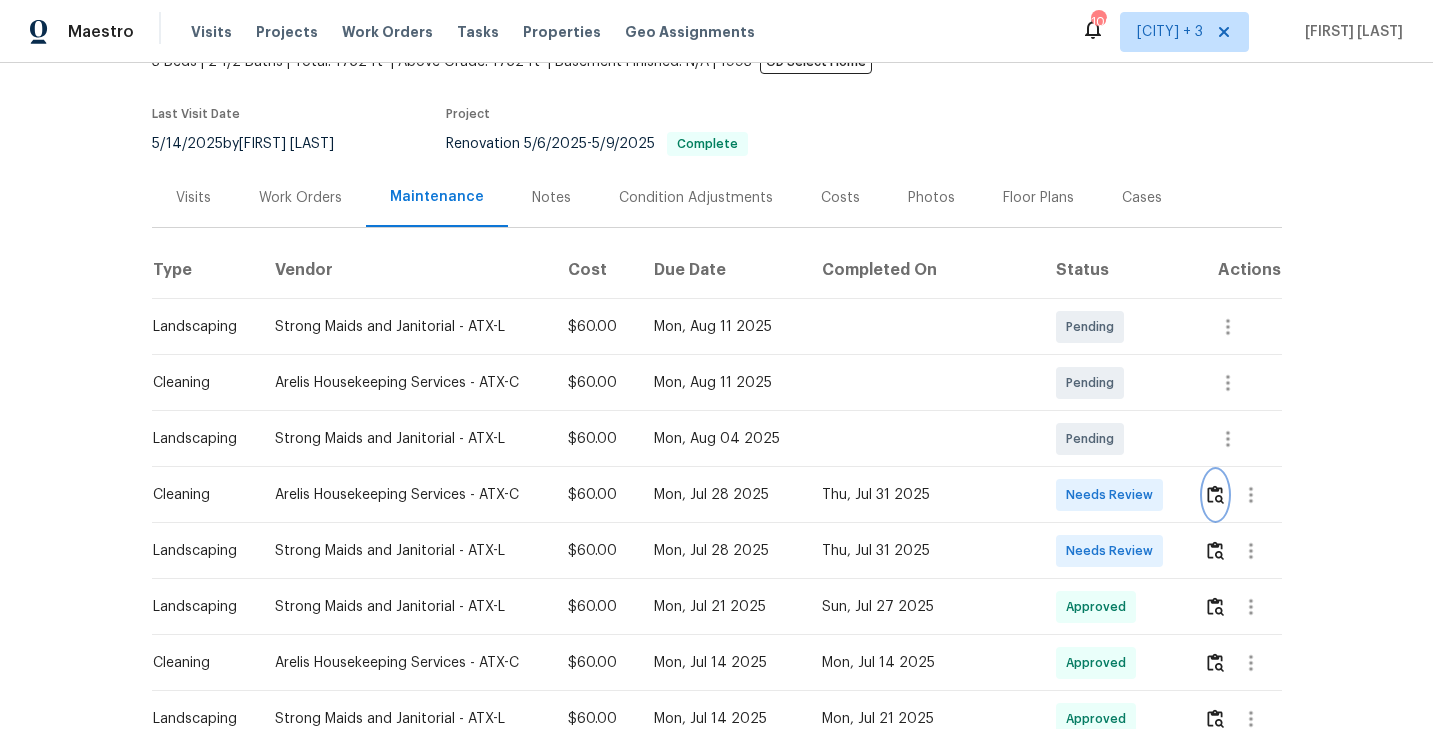 click at bounding box center [1215, 494] 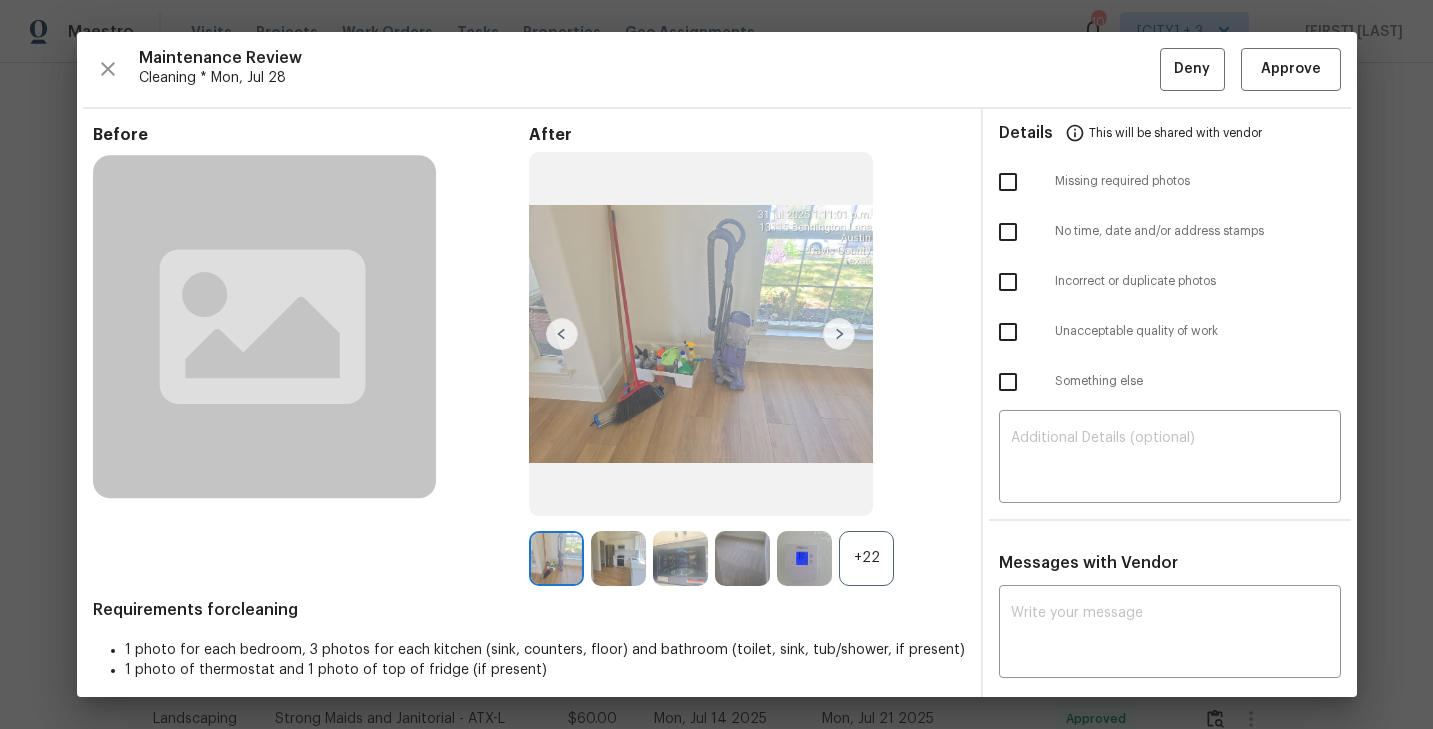 click on "+22" at bounding box center [866, 558] 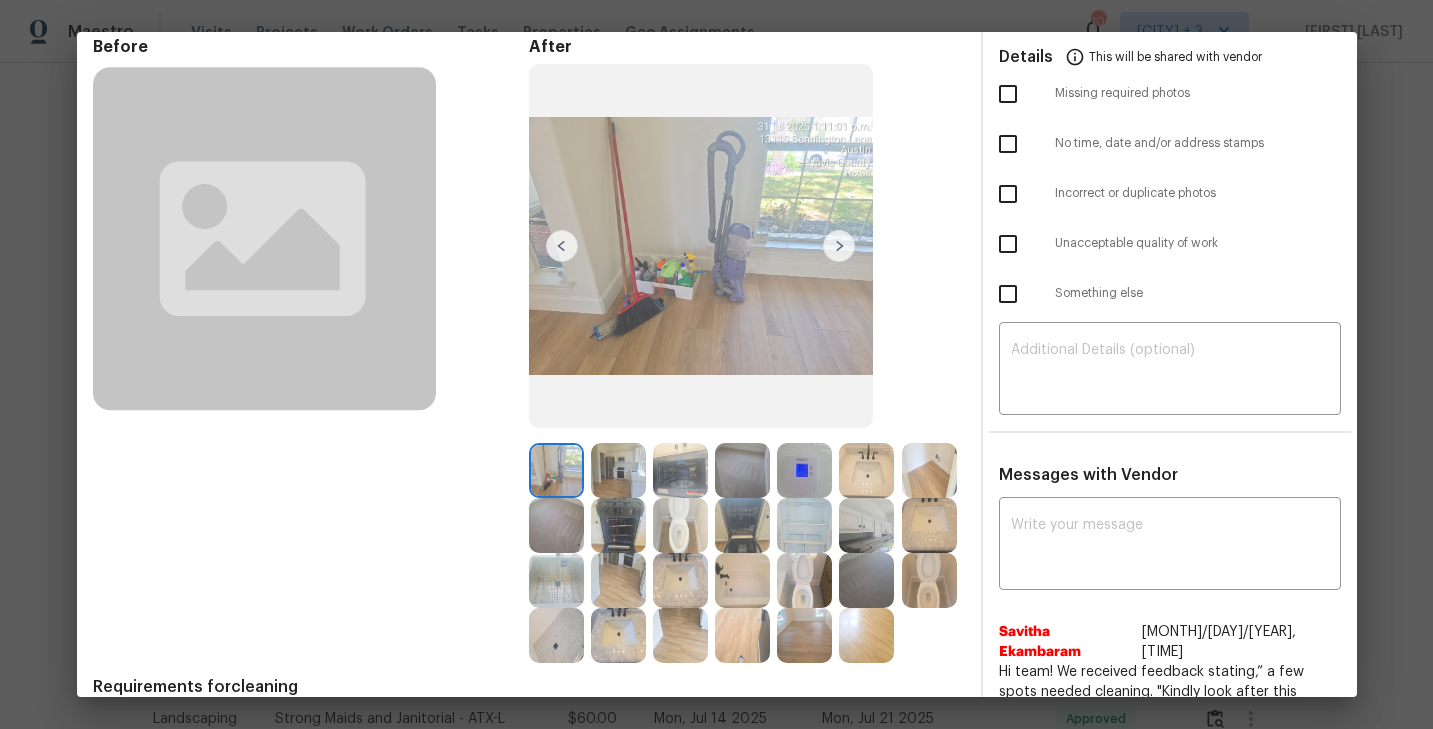 scroll, scrollTop: 55, scrollLeft: 0, axis: vertical 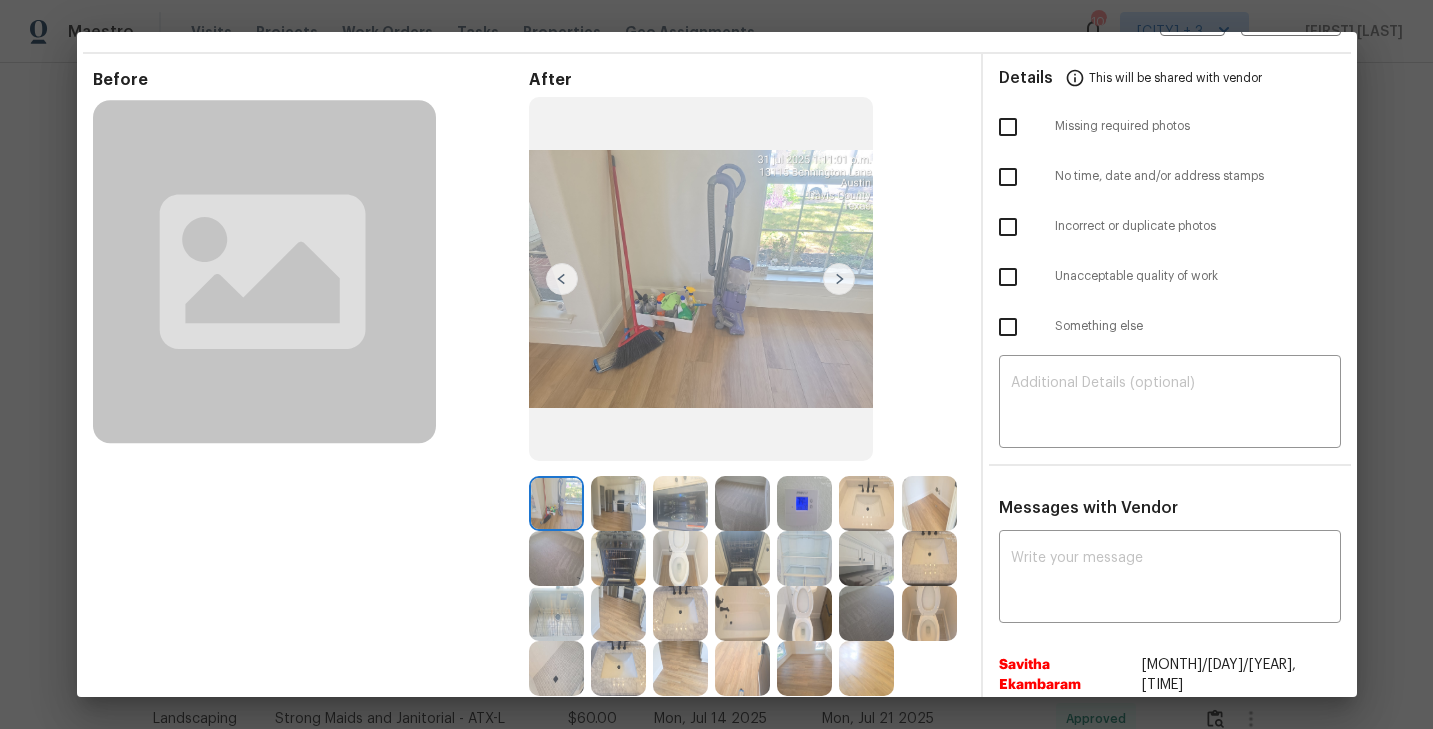 click at bounding box center (839, 279) 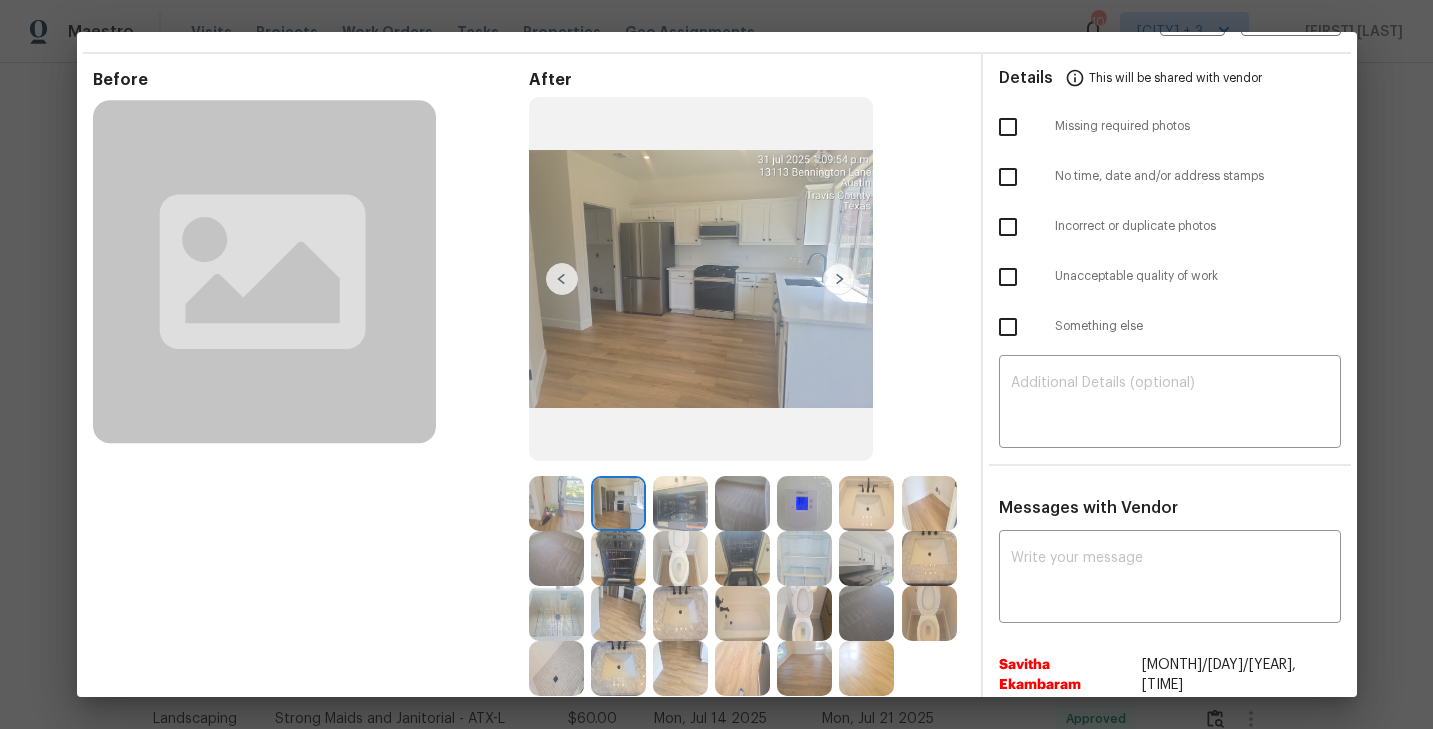click at bounding box center [839, 279] 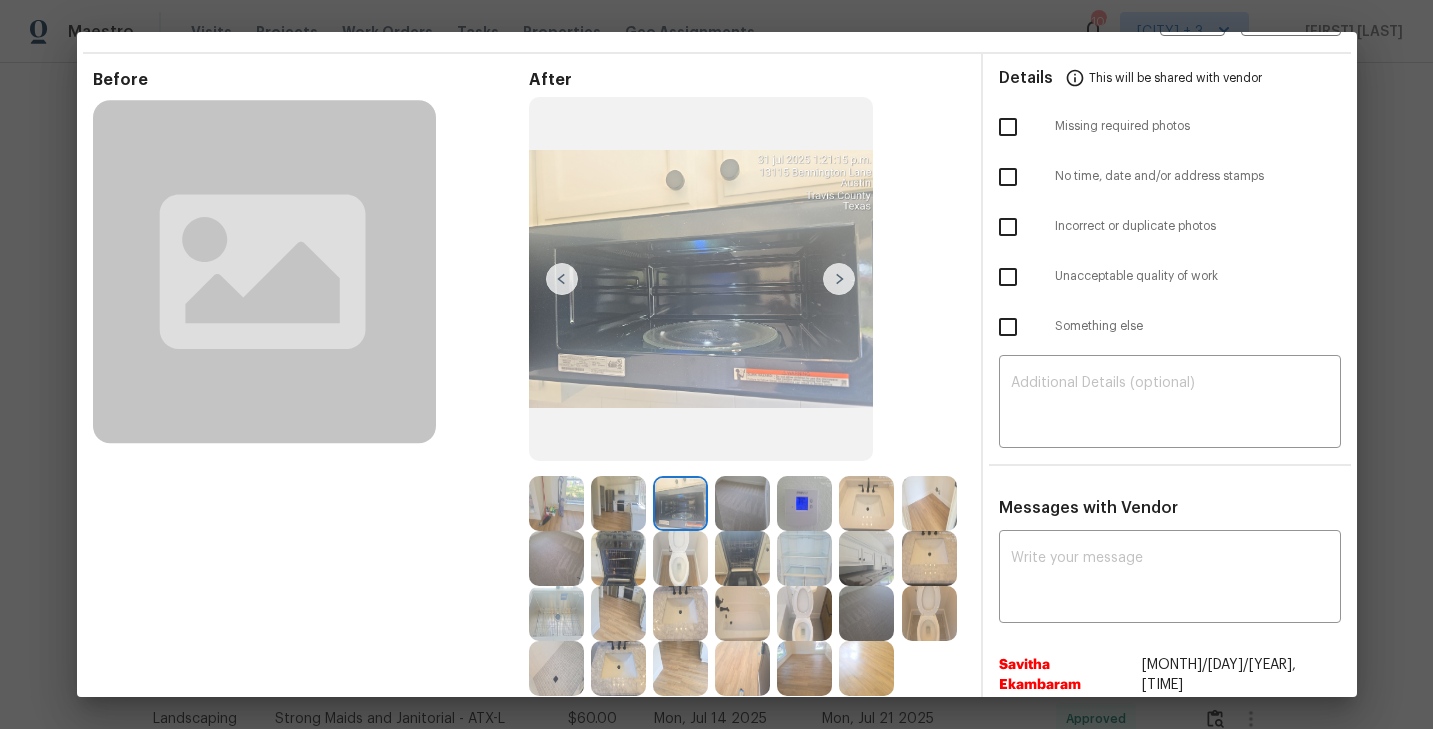 scroll, scrollTop: 115, scrollLeft: 0, axis: vertical 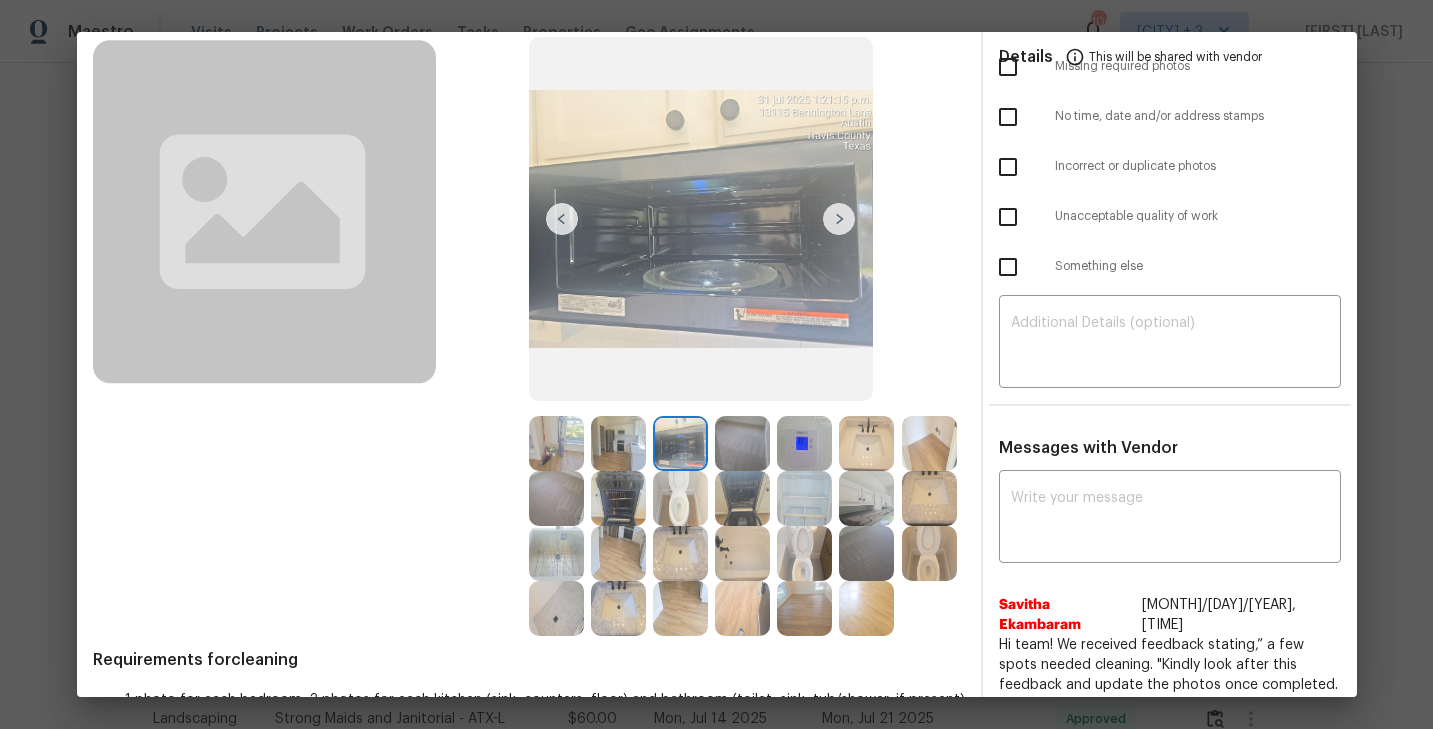 click at bounding box center [839, 219] 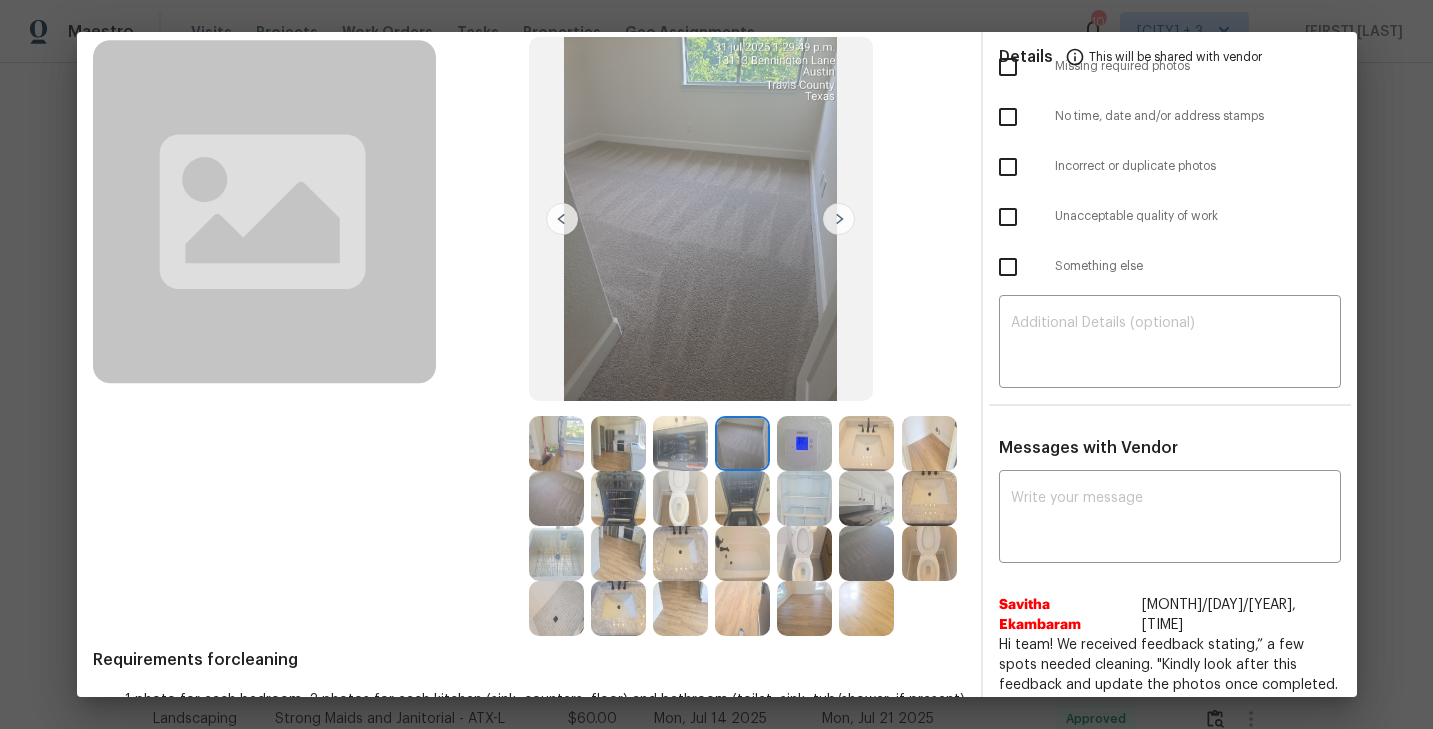click at bounding box center (839, 219) 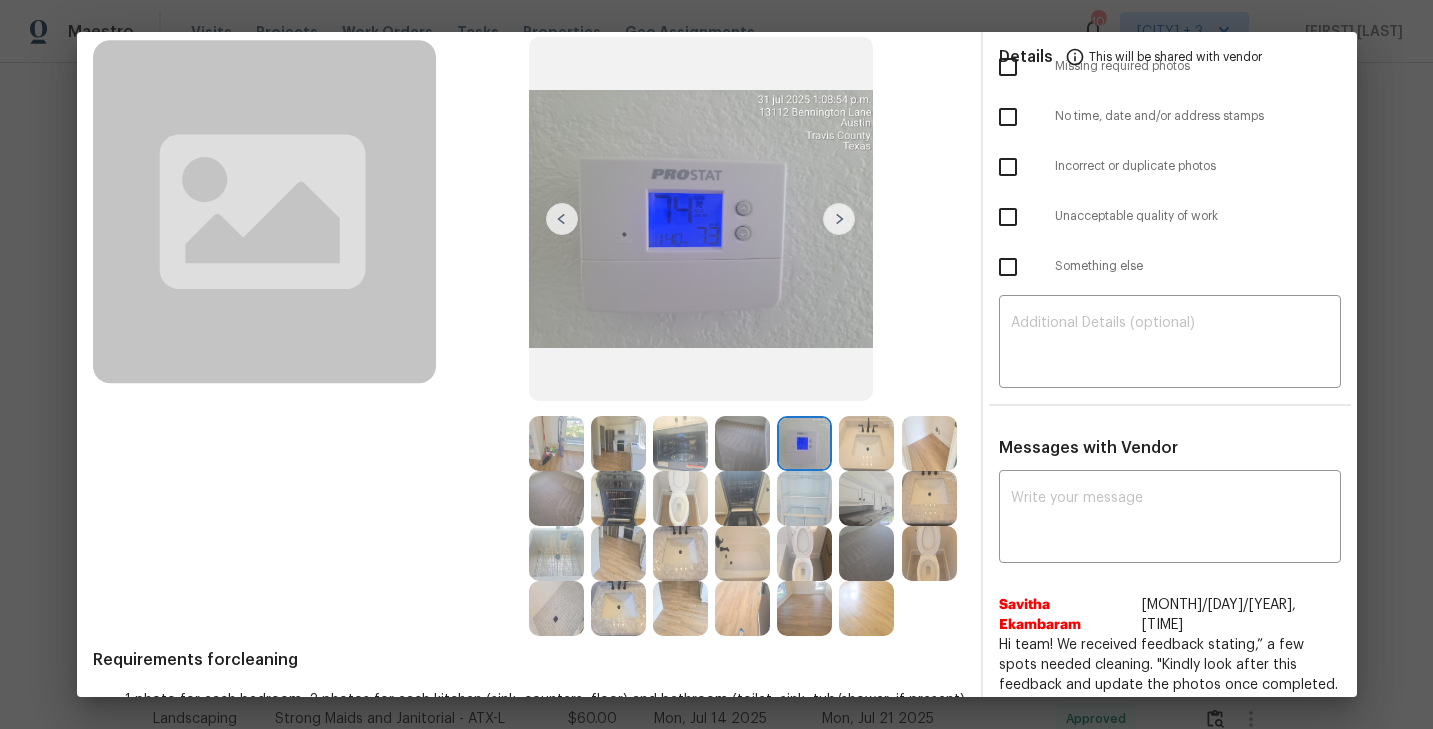click at bounding box center [839, 219] 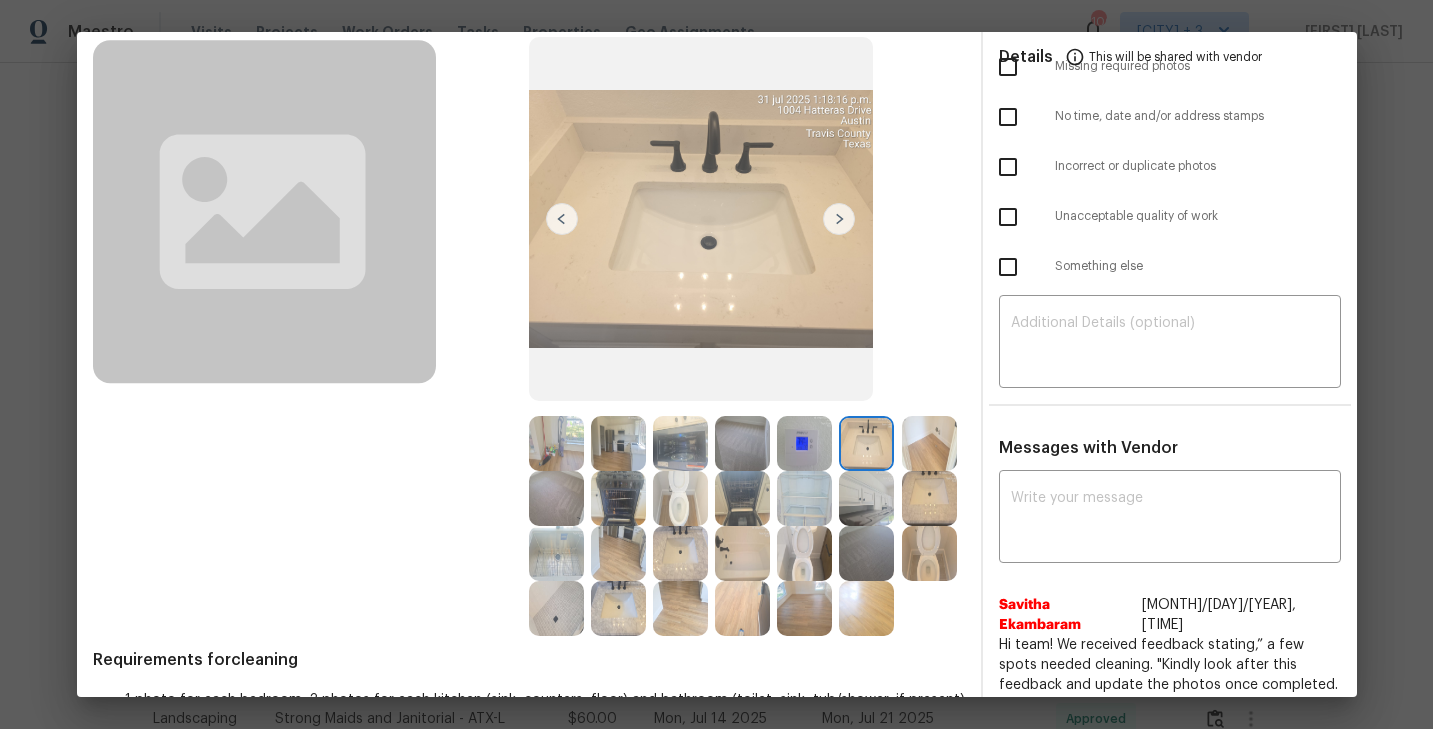 click at bounding box center [839, 219] 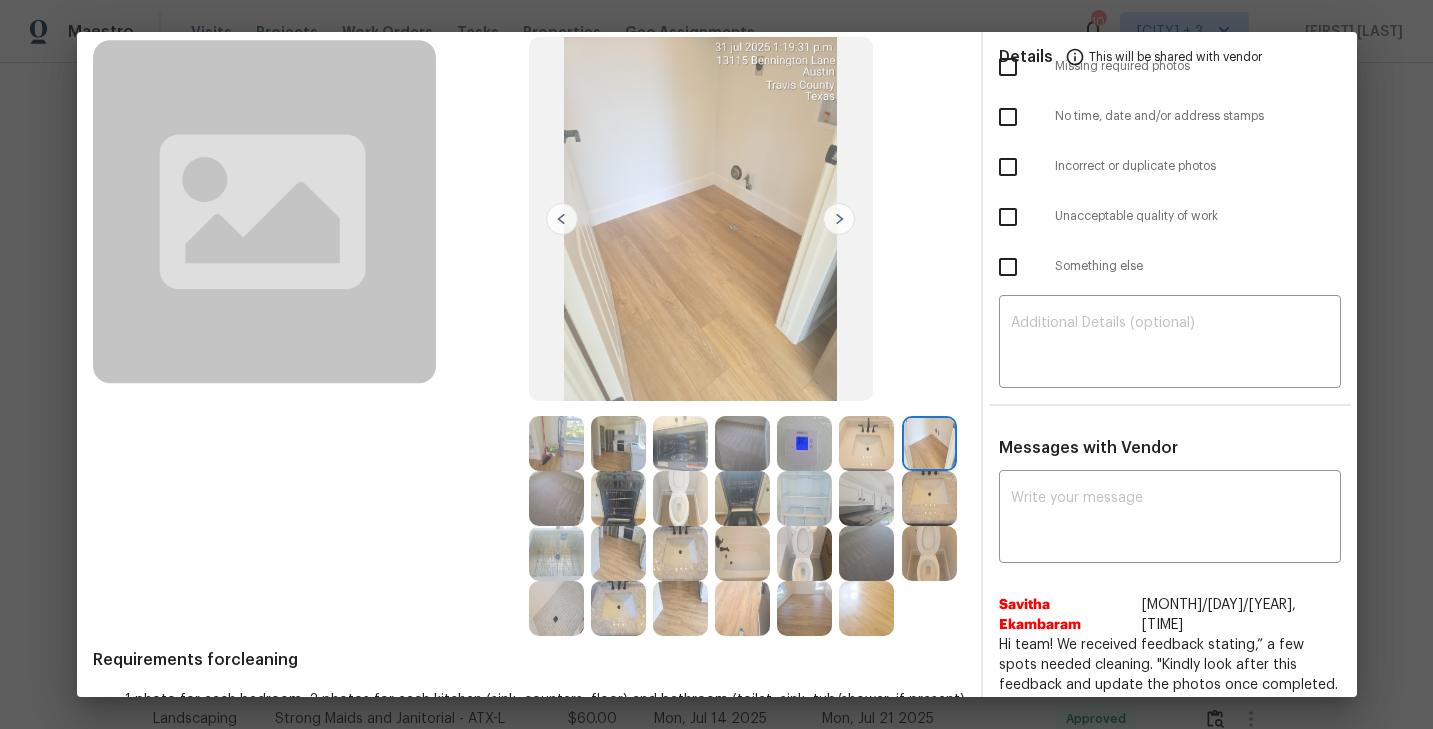 click at bounding box center [839, 219] 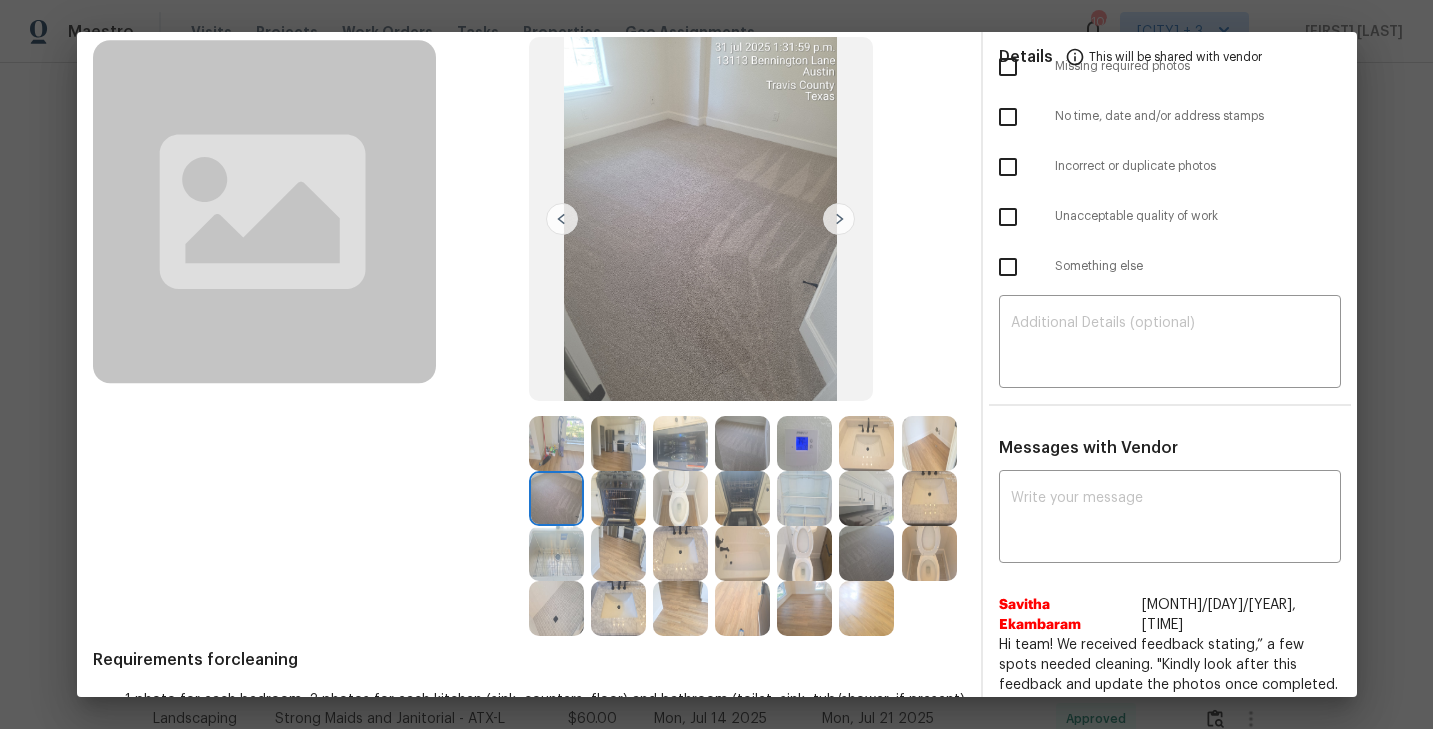 click at bounding box center [839, 219] 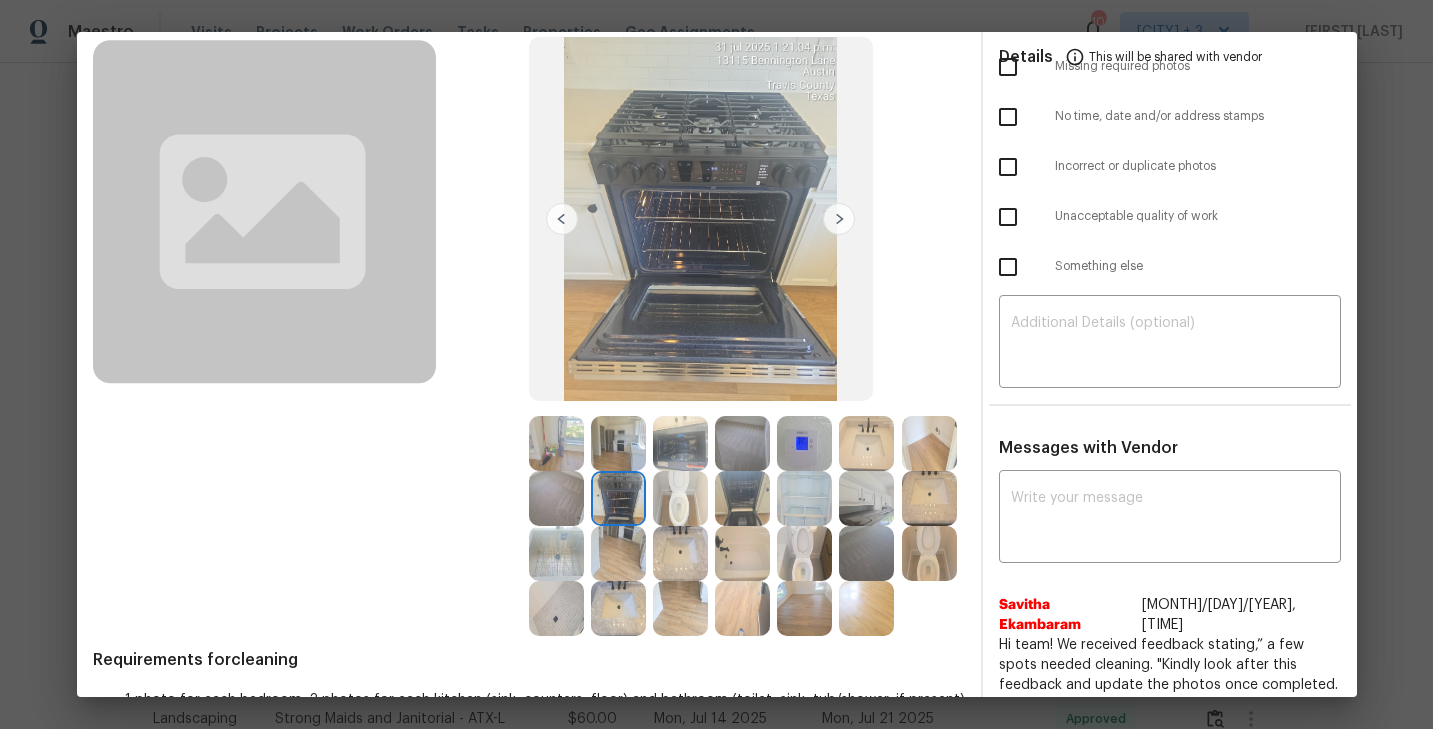 click at bounding box center [839, 219] 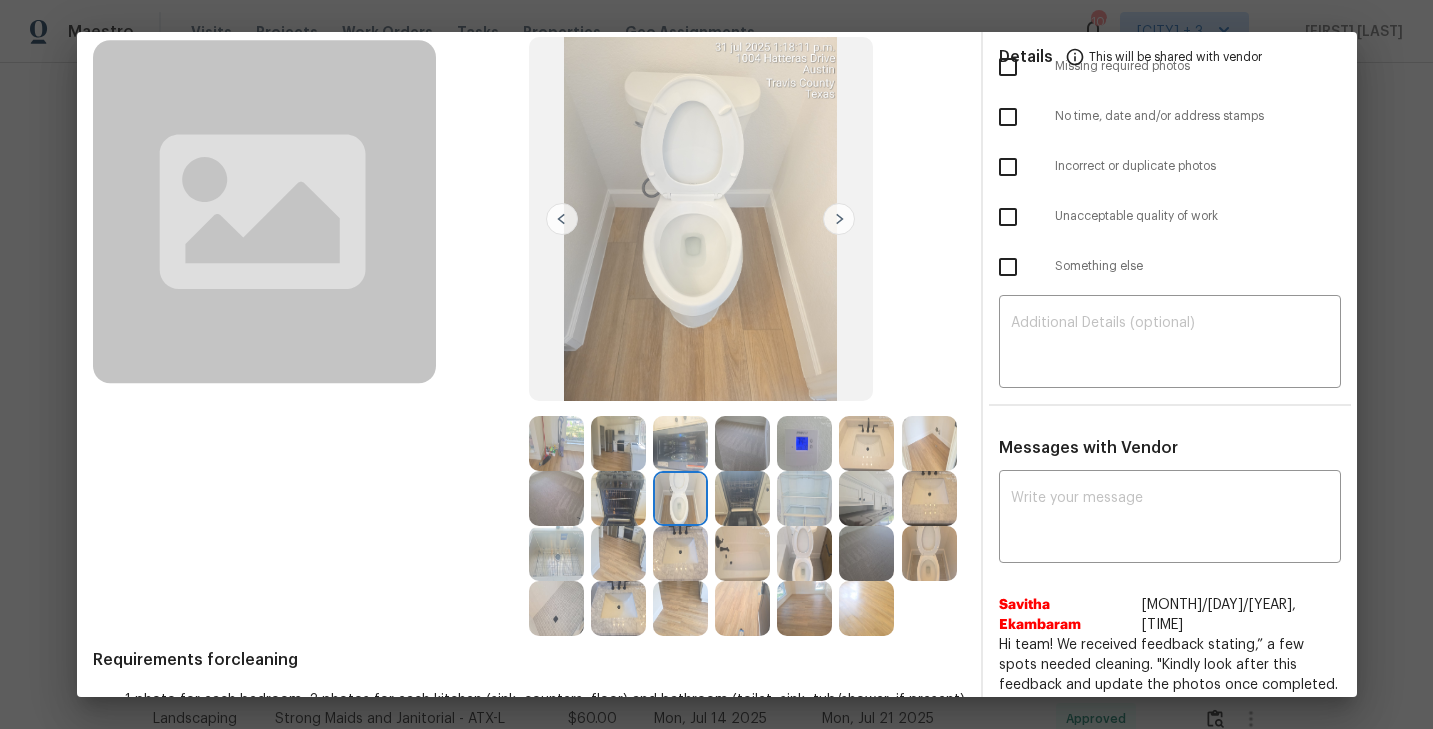 click at bounding box center (839, 219) 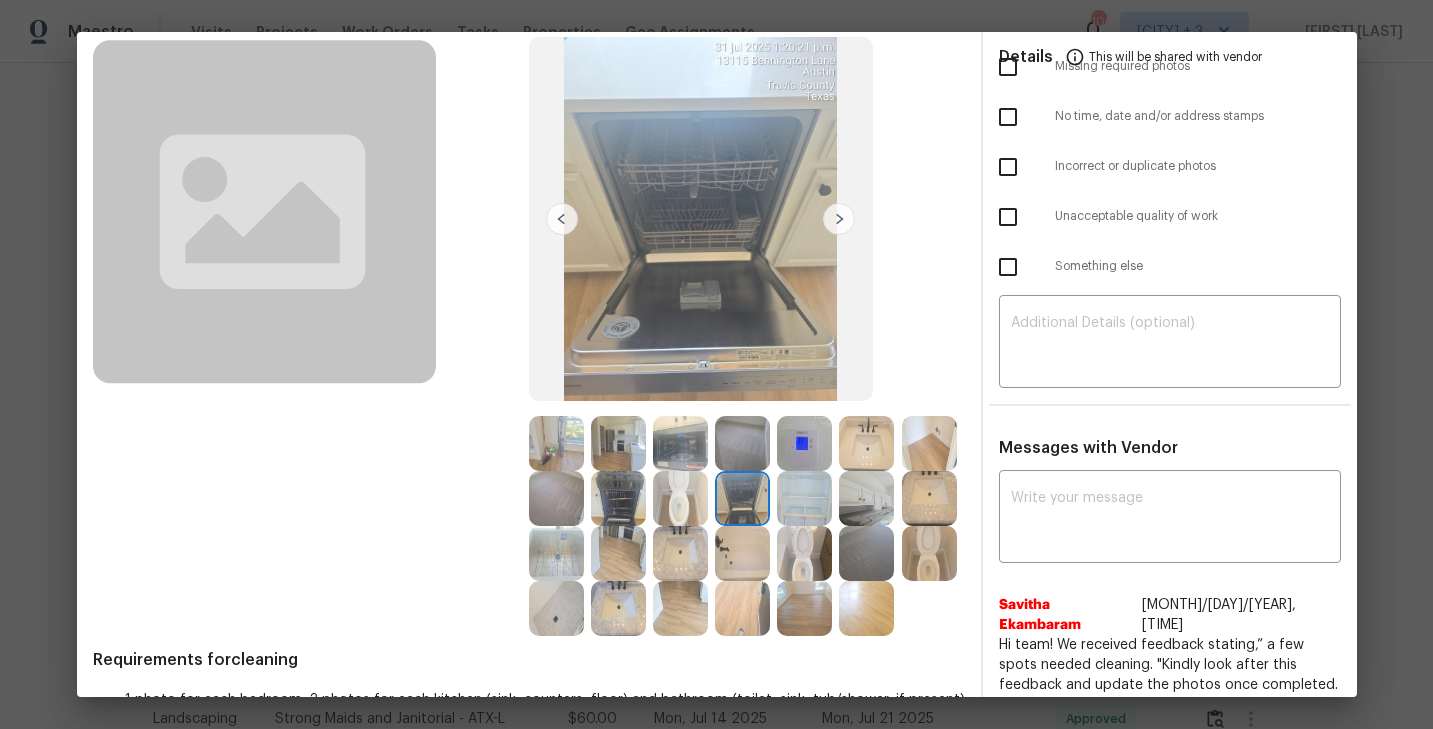 click at bounding box center [839, 219] 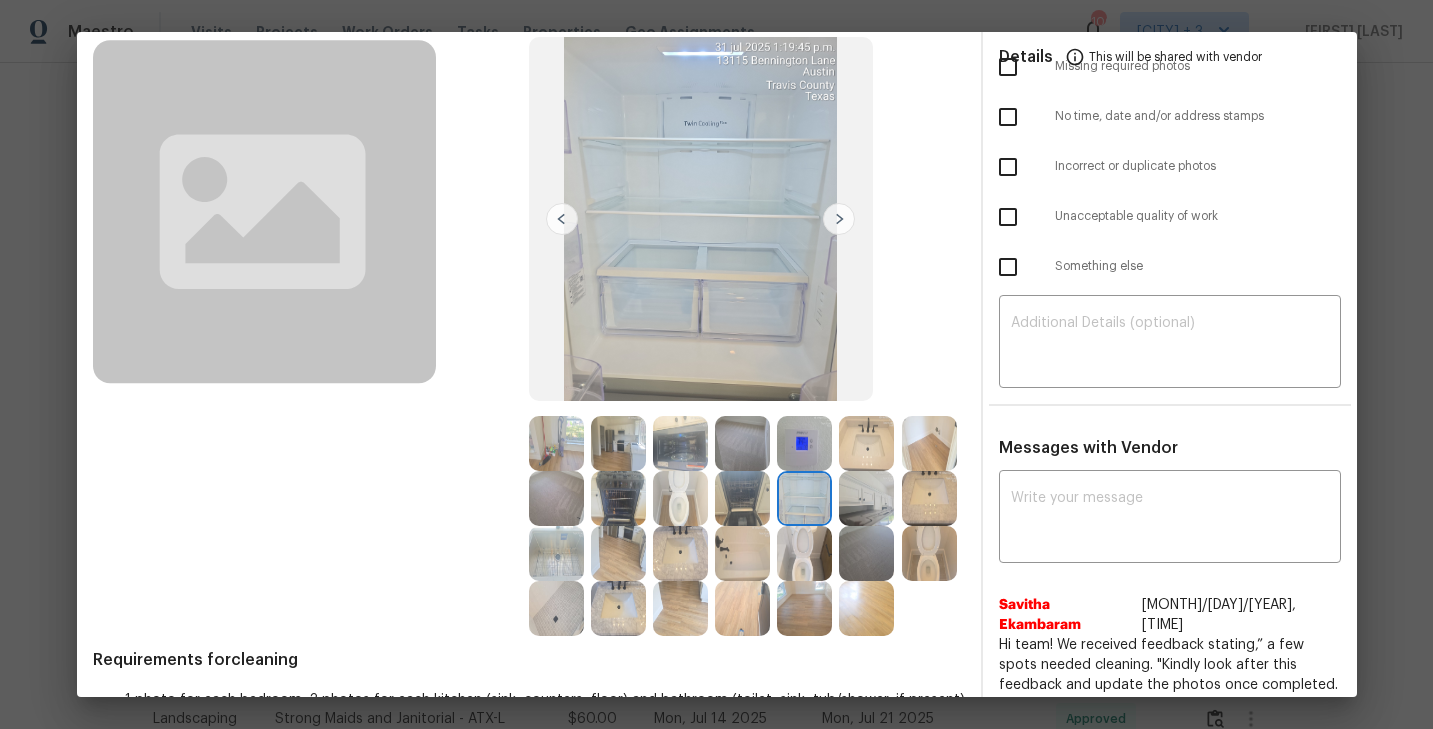 click at bounding box center [839, 219] 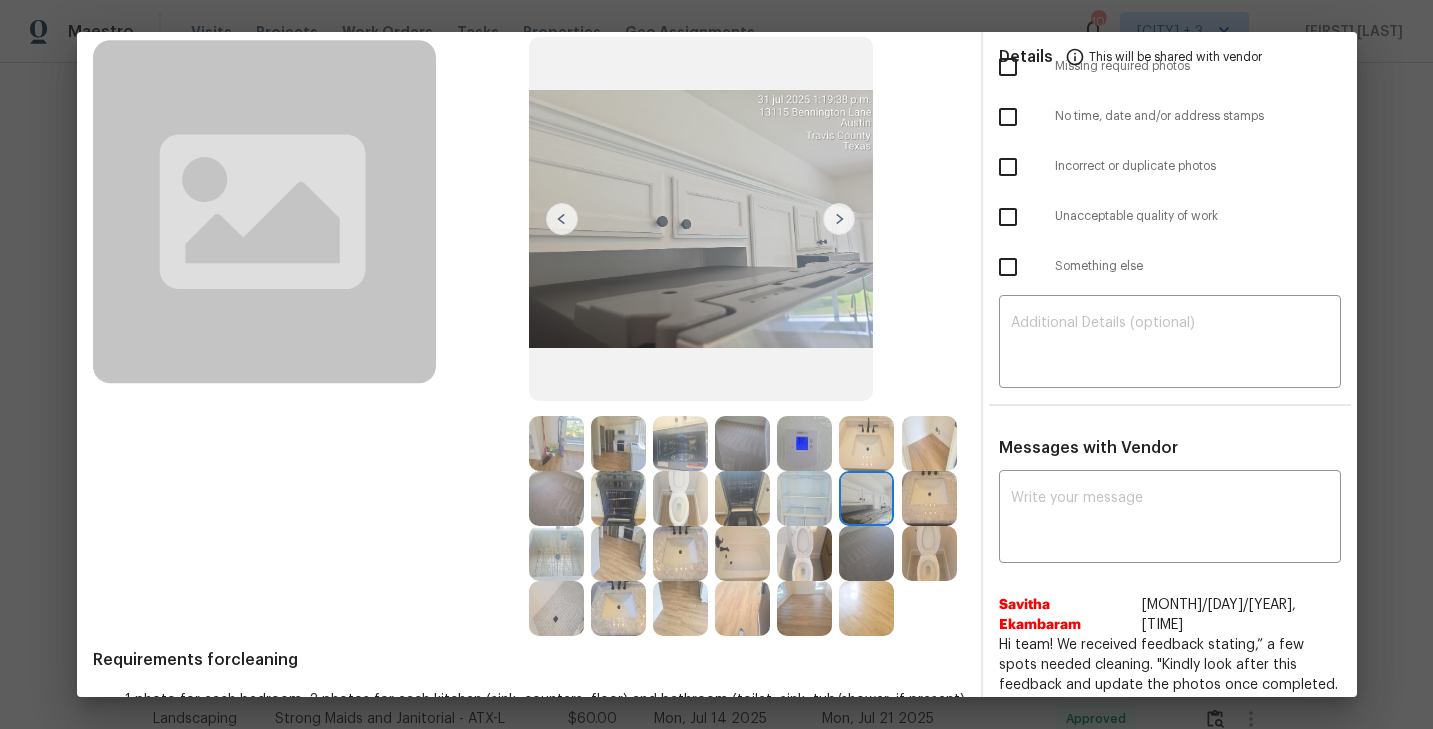 click at bounding box center (839, 219) 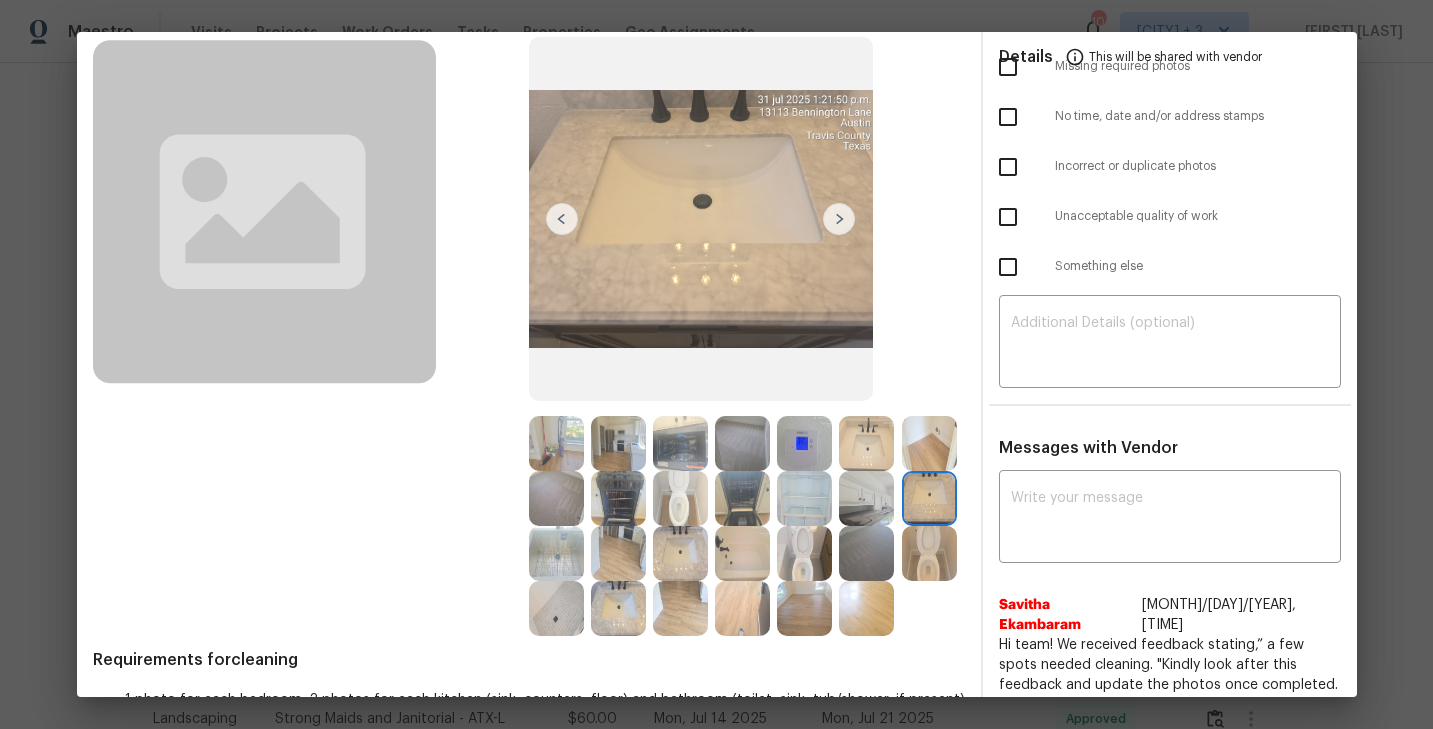 click at bounding box center (839, 219) 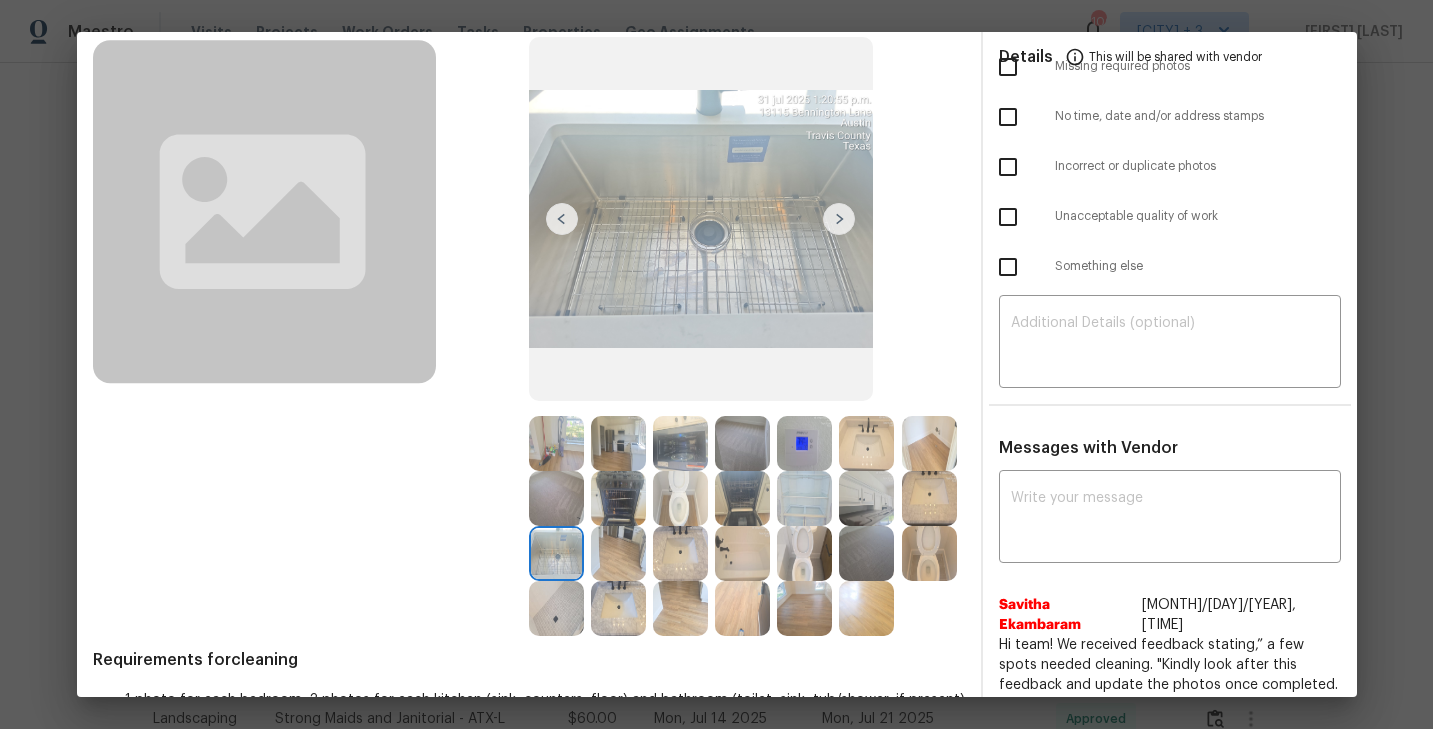click at bounding box center (839, 219) 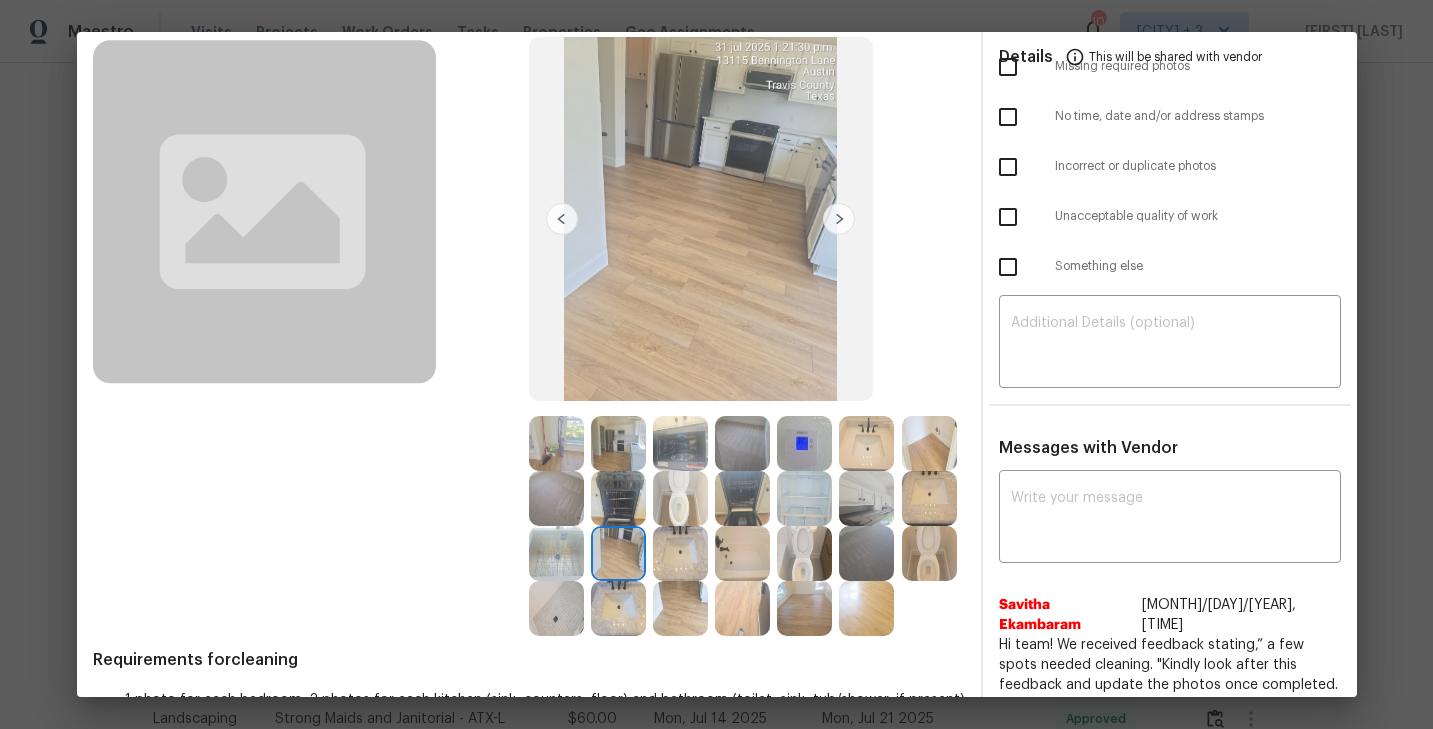 click at bounding box center (839, 219) 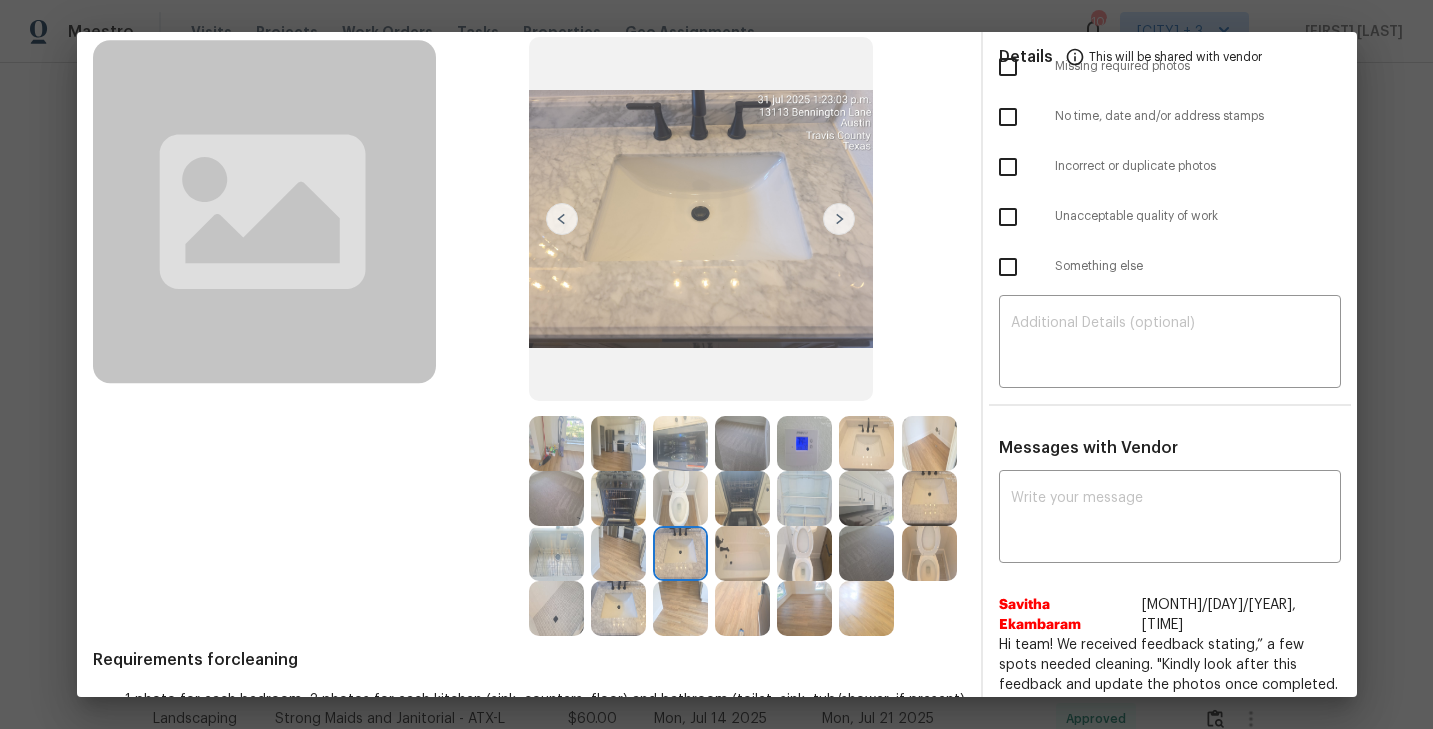 click at bounding box center (839, 219) 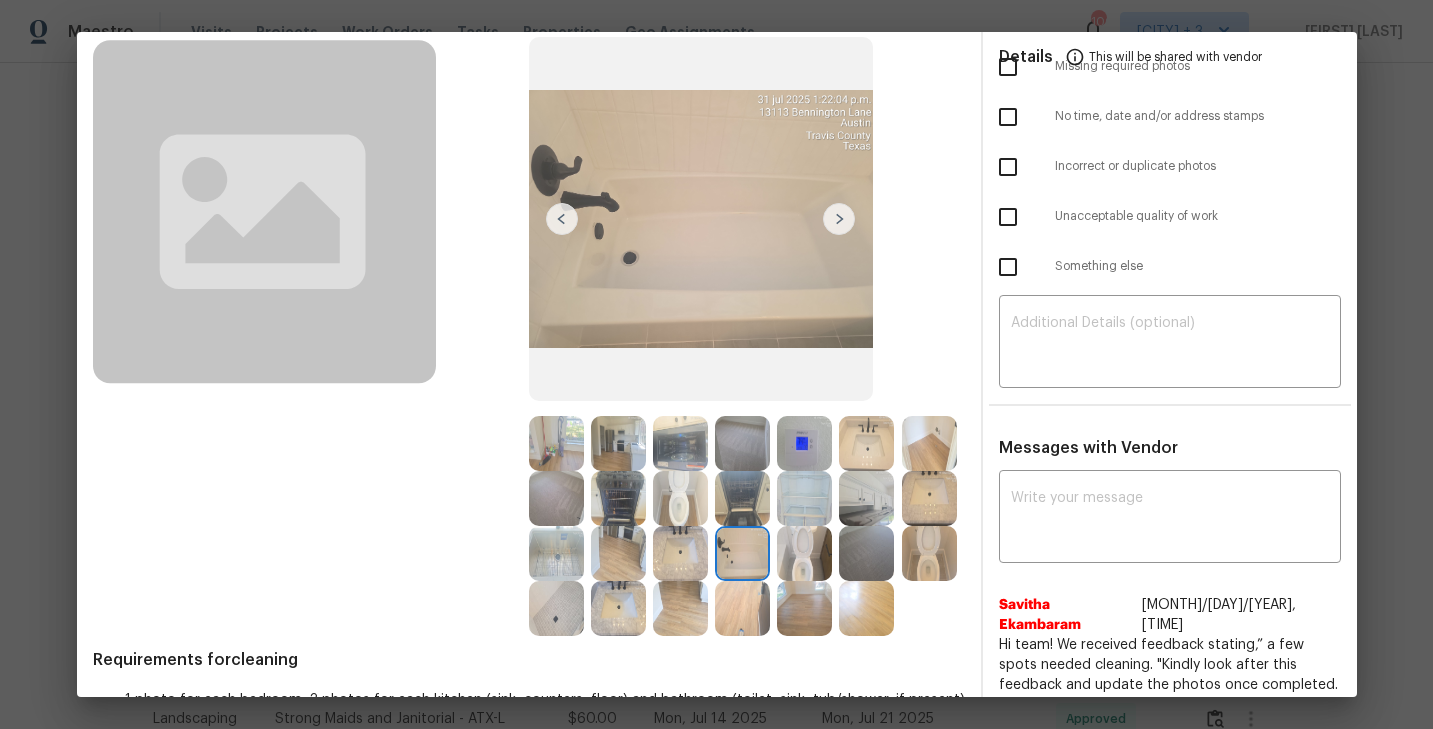 click at bounding box center (839, 219) 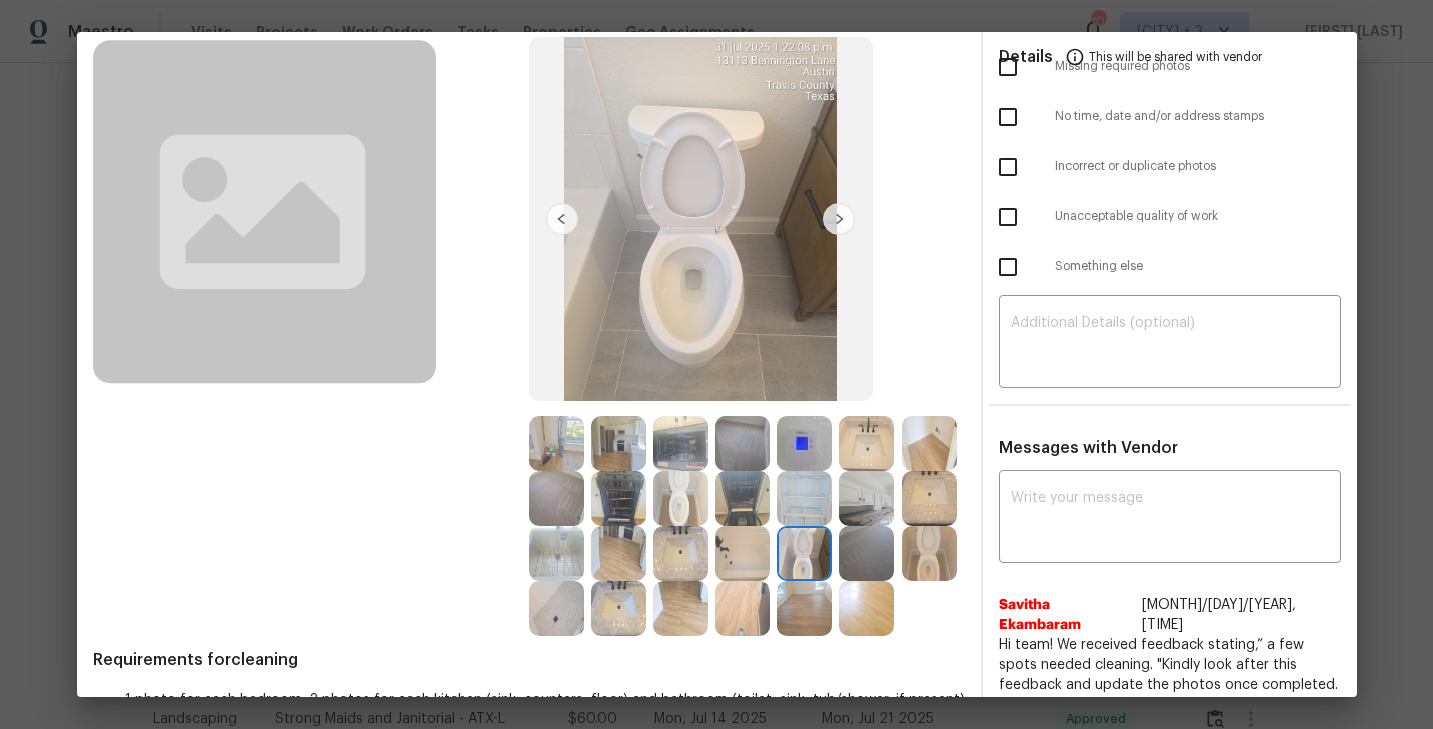 click at bounding box center (839, 219) 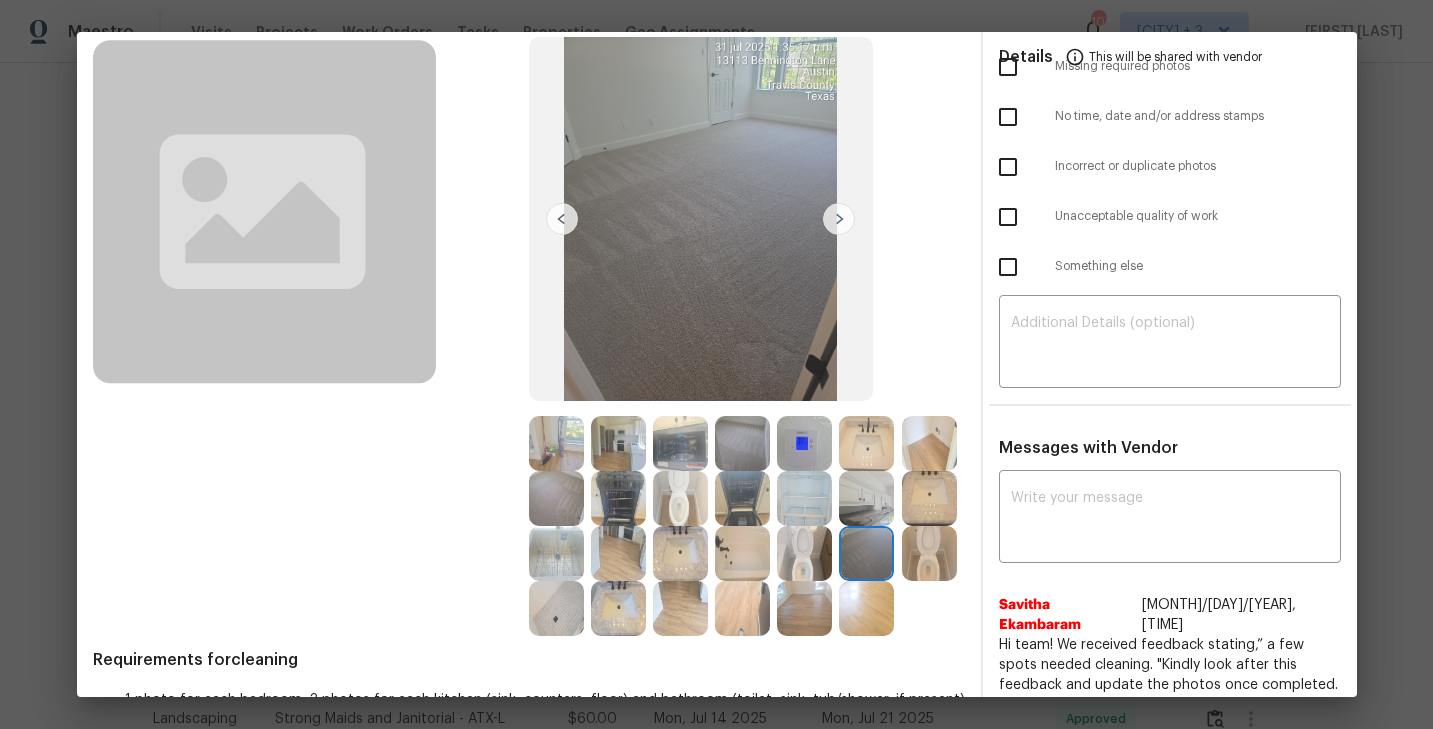 scroll, scrollTop: 0, scrollLeft: 0, axis: both 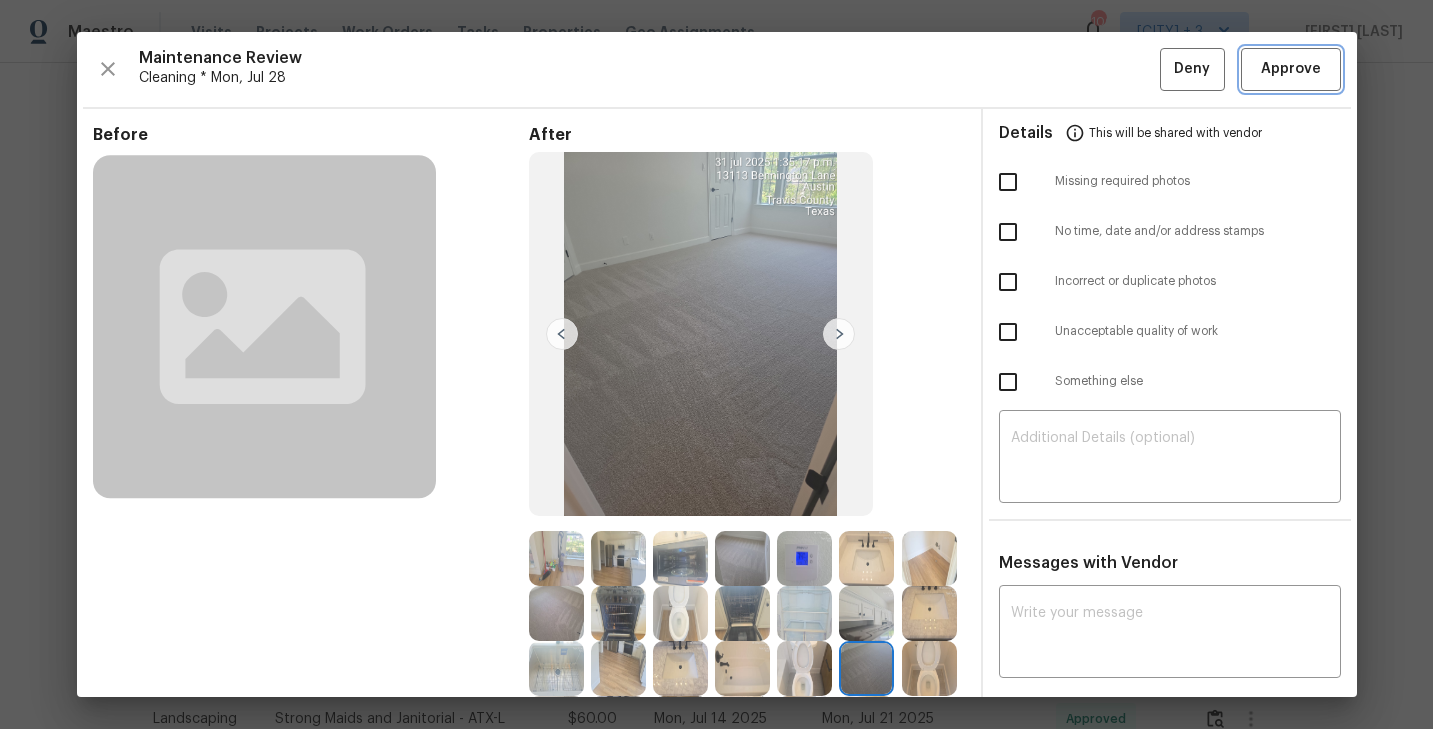click on "Approve" at bounding box center (1291, 69) 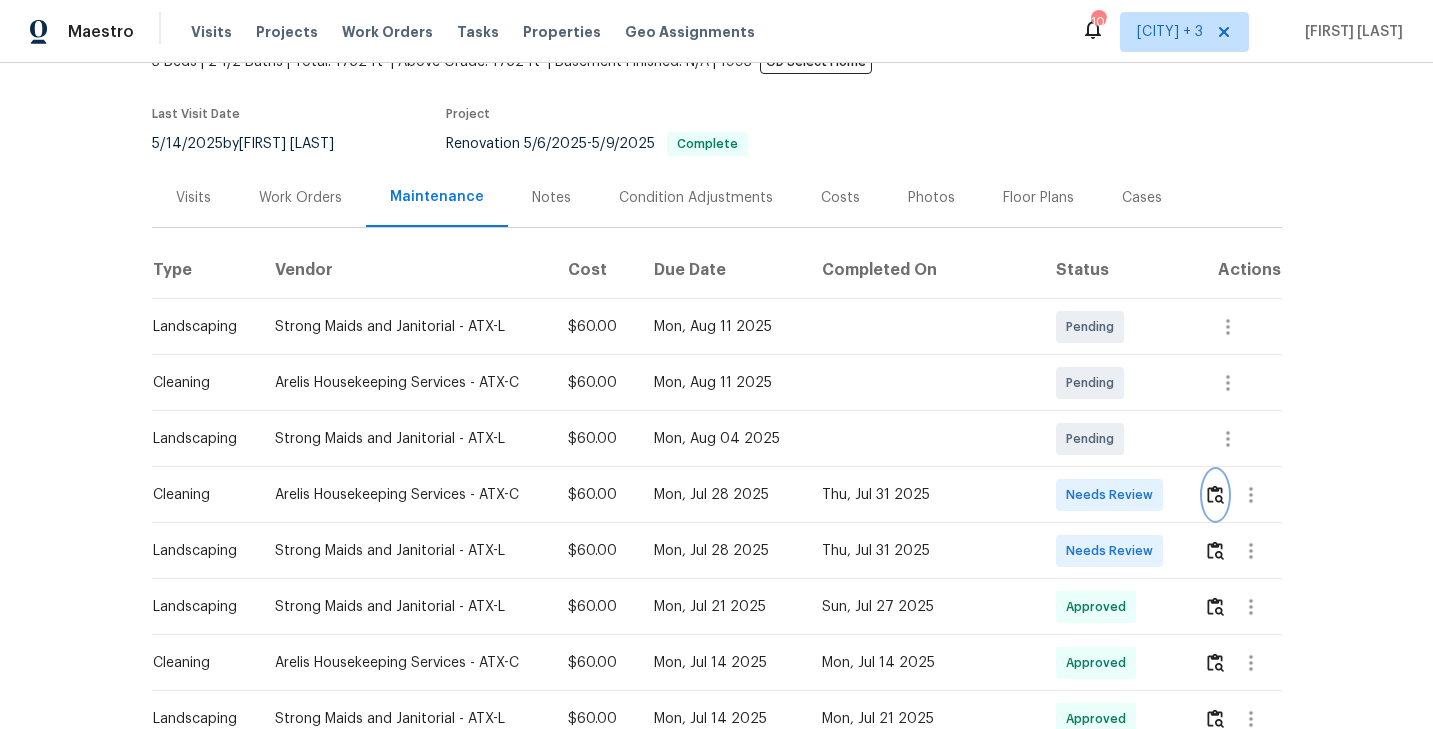 scroll, scrollTop: 0, scrollLeft: 0, axis: both 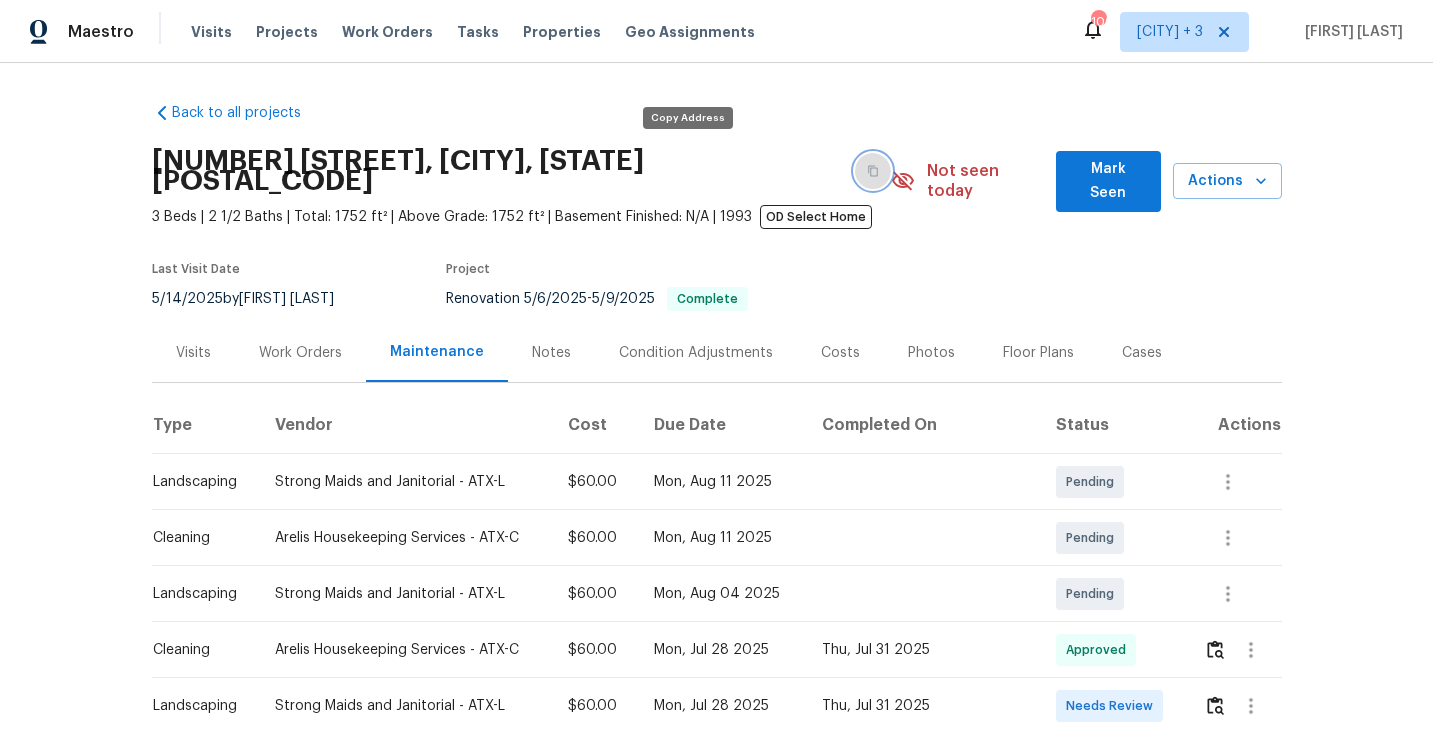 click at bounding box center [873, 171] 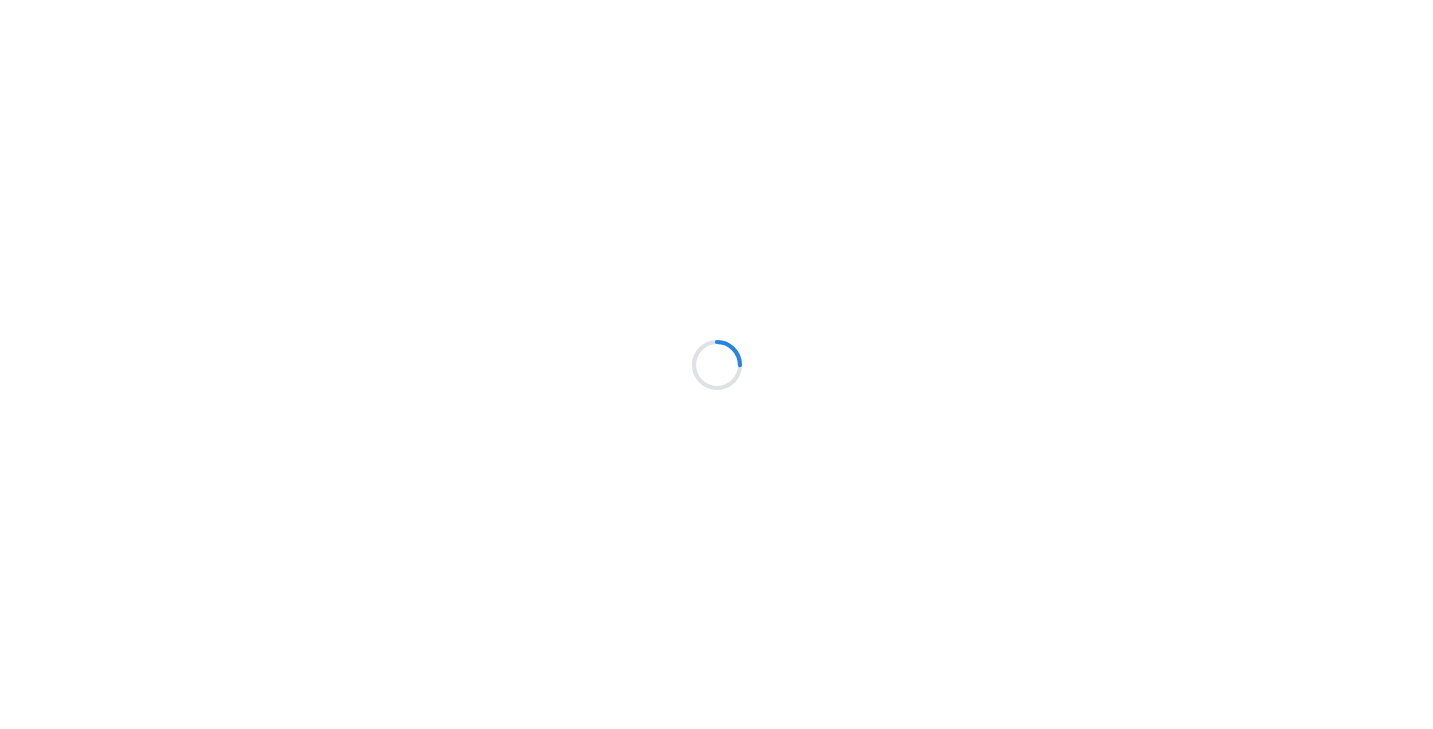 scroll, scrollTop: 0, scrollLeft: 0, axis: both 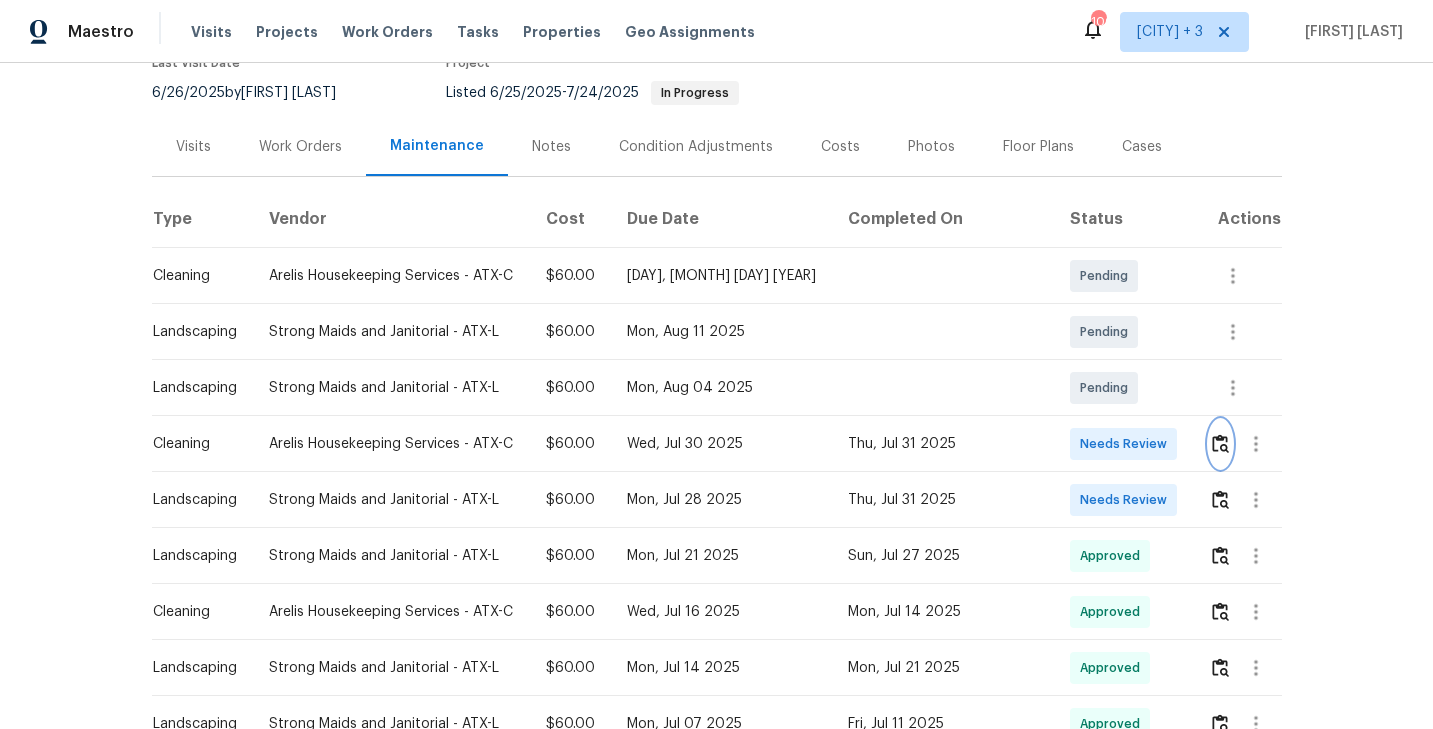 click at bounding box center [1220, 443] 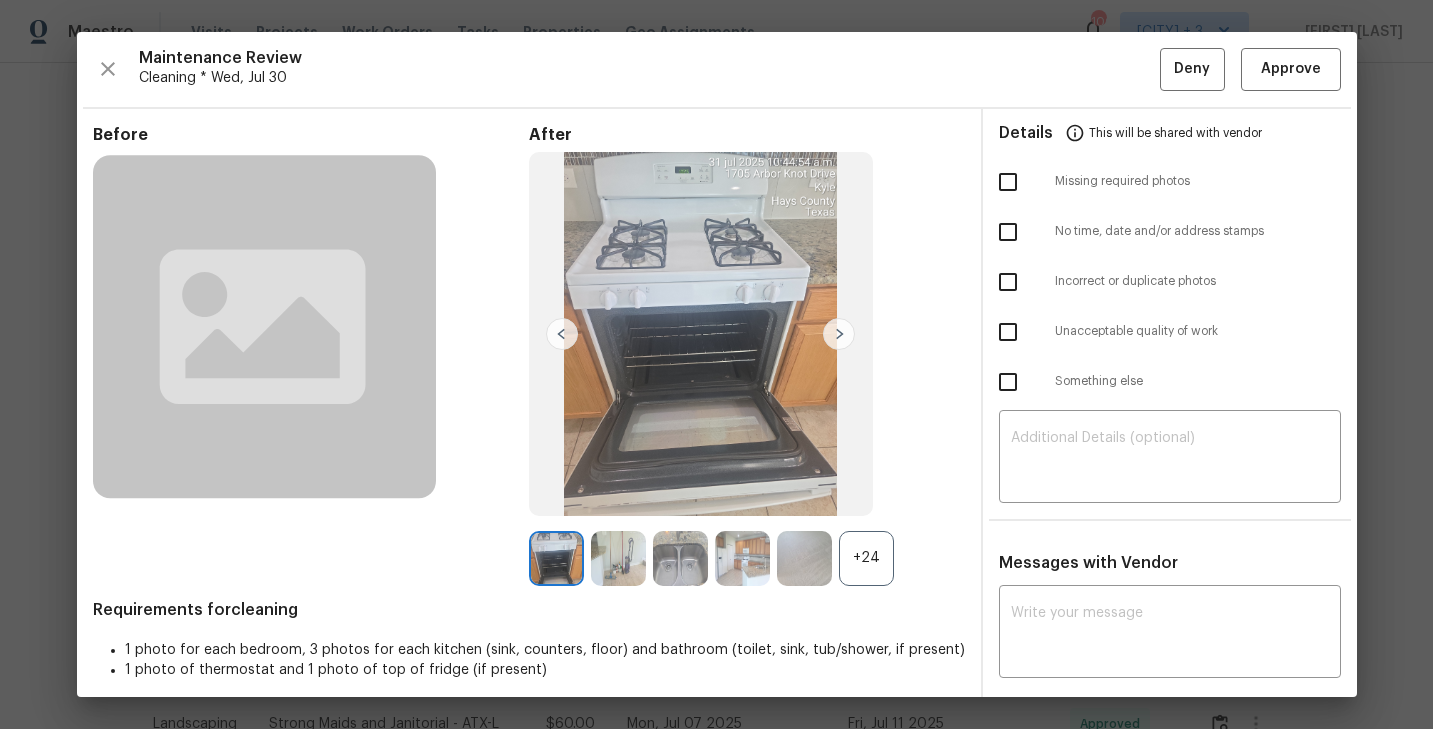 click on "+24" at bounding box center [866, 558] 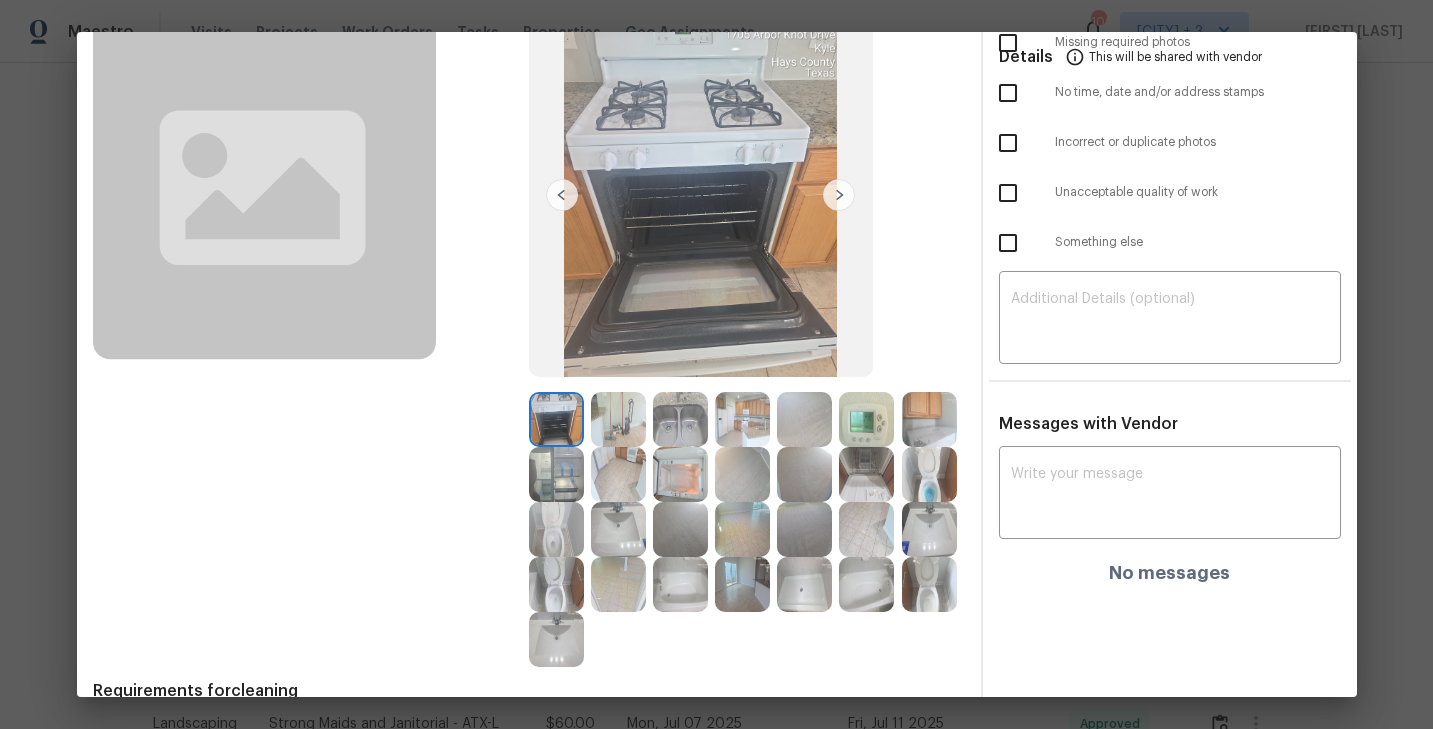 scroll, scrollTop: 134, scrollLeft: 0, axis: vertical 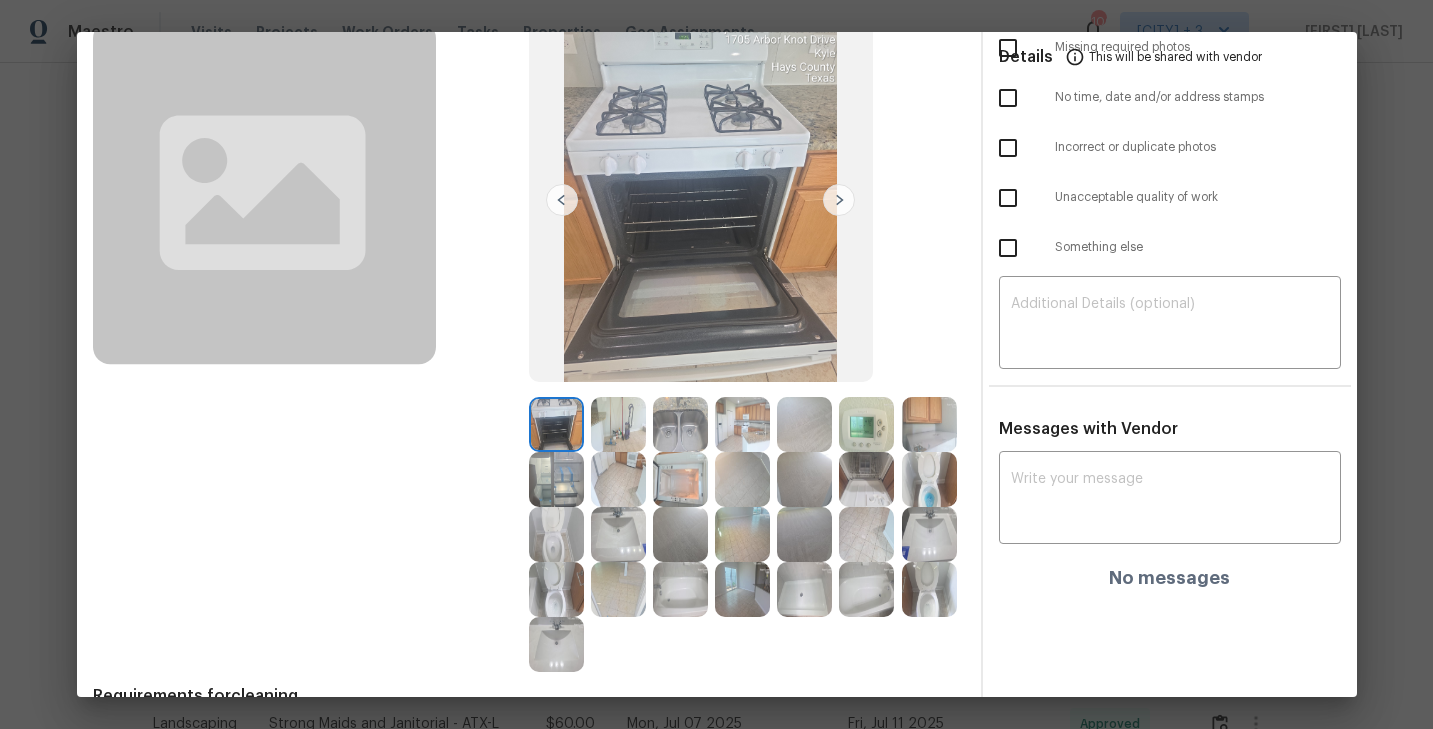 click at bounding box center (839, 200) 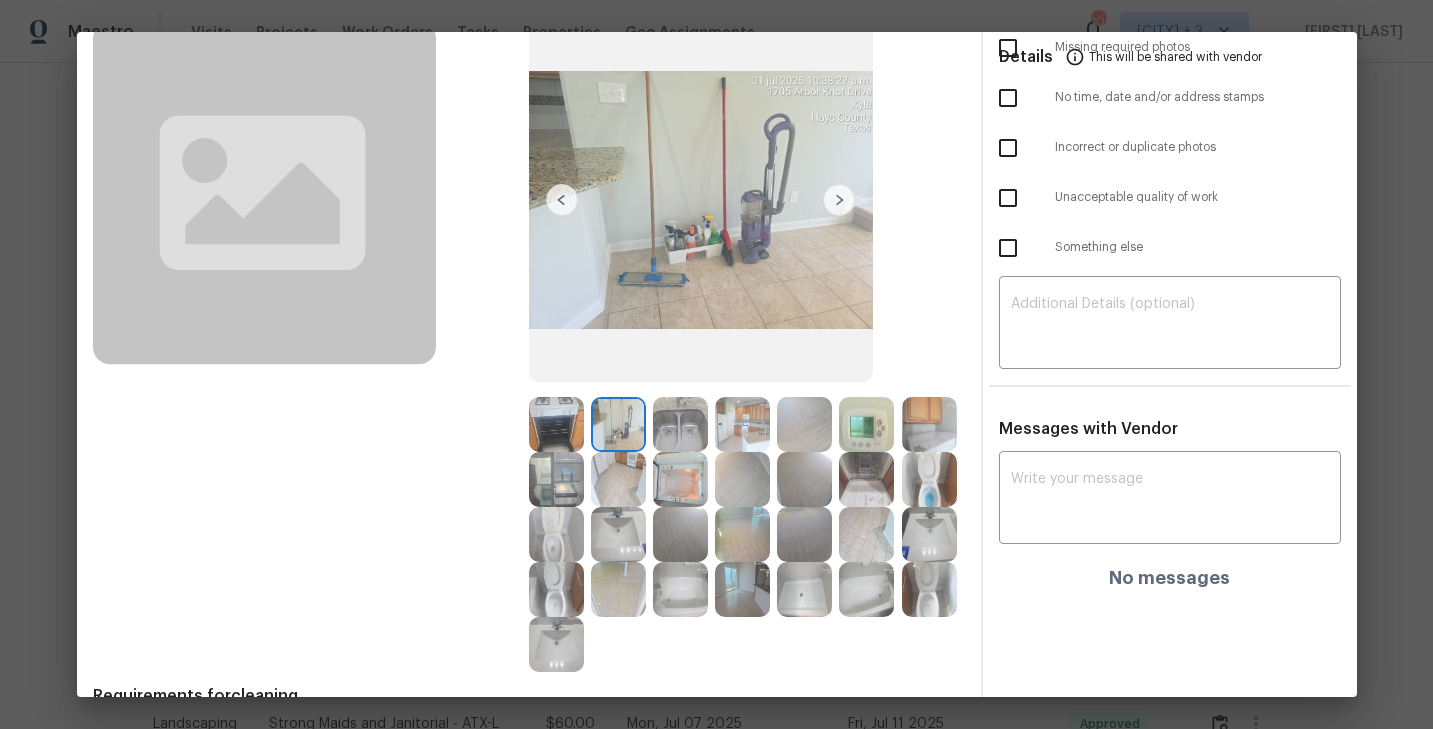 click at bounding box center (839, 200) 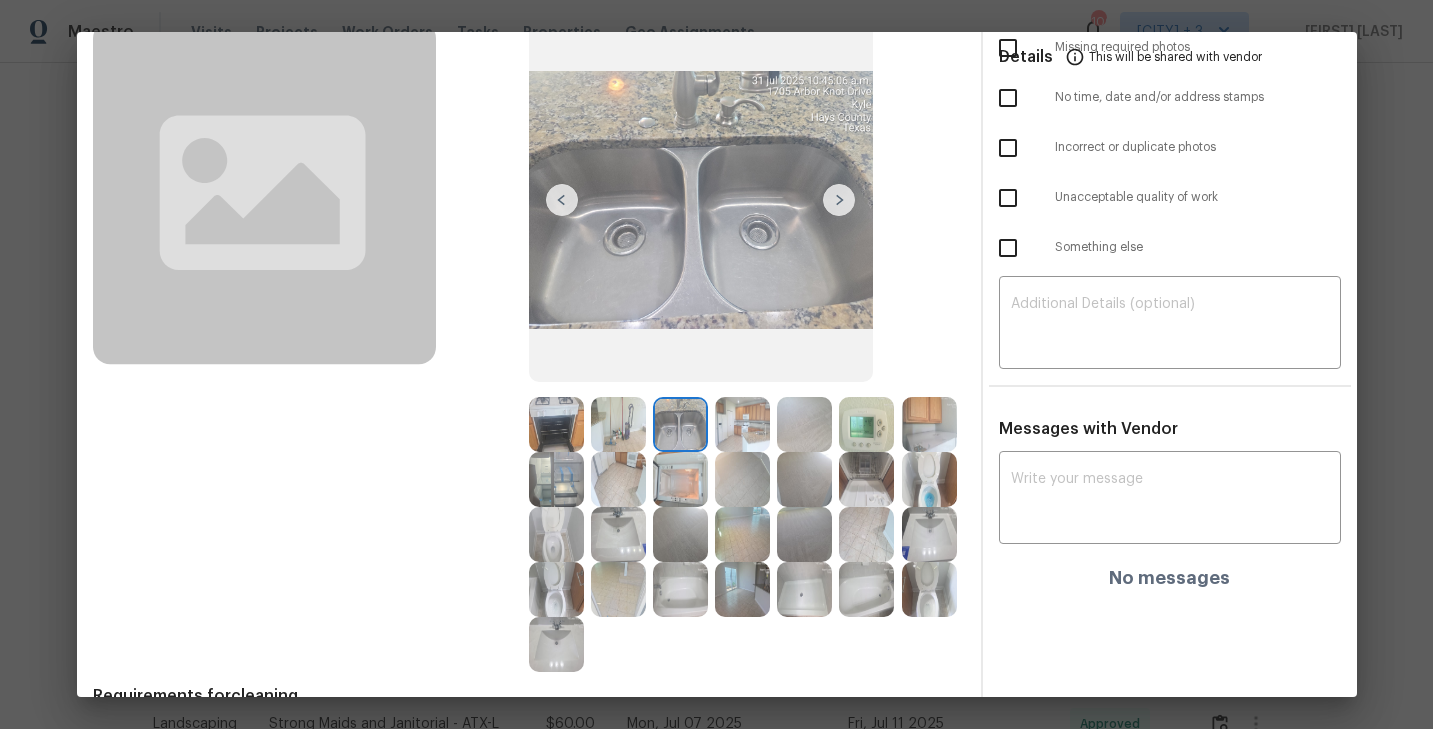 click at bounding box center [839, 200] 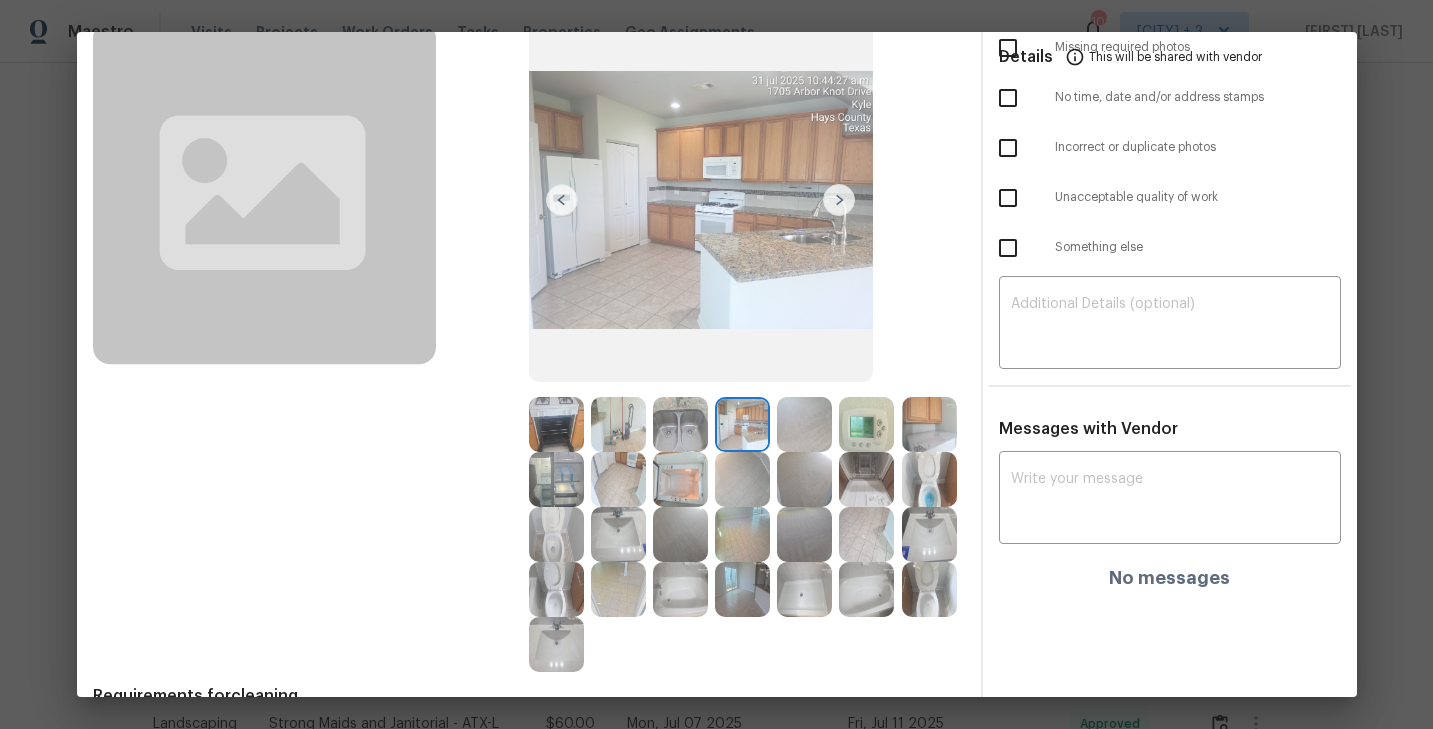 click at bounding box center (839, 200) 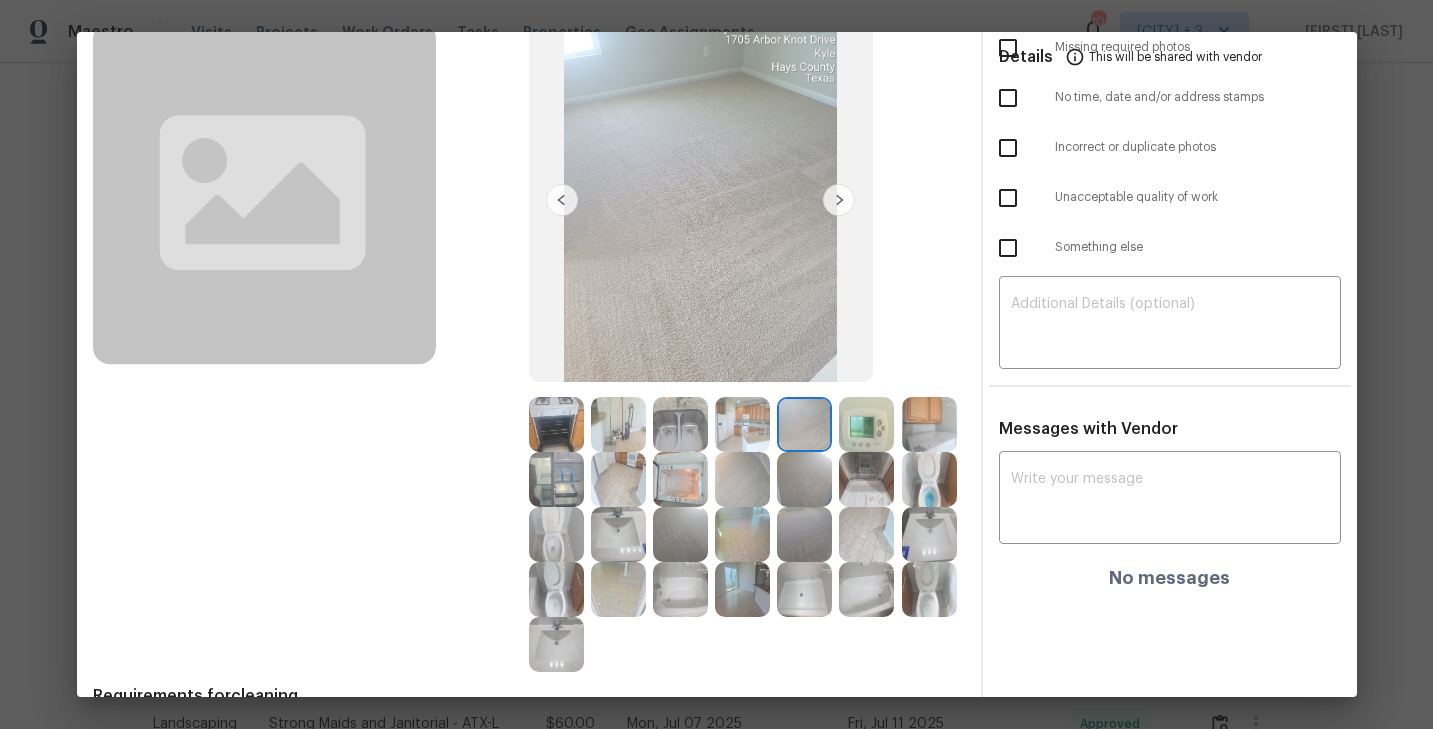 click at bounding box center [839, 200] 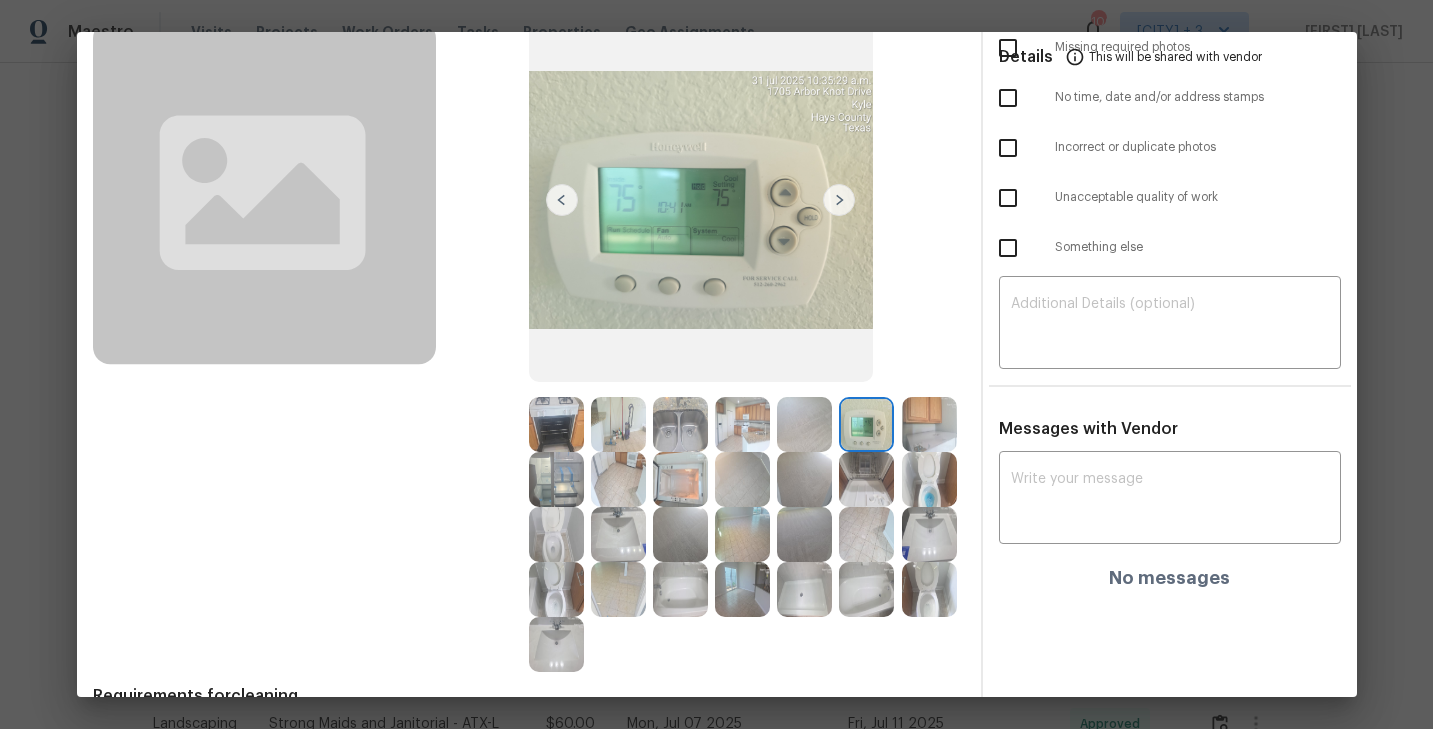 scroll, scrollTop: 0, scrollLeft: 0, axis: both 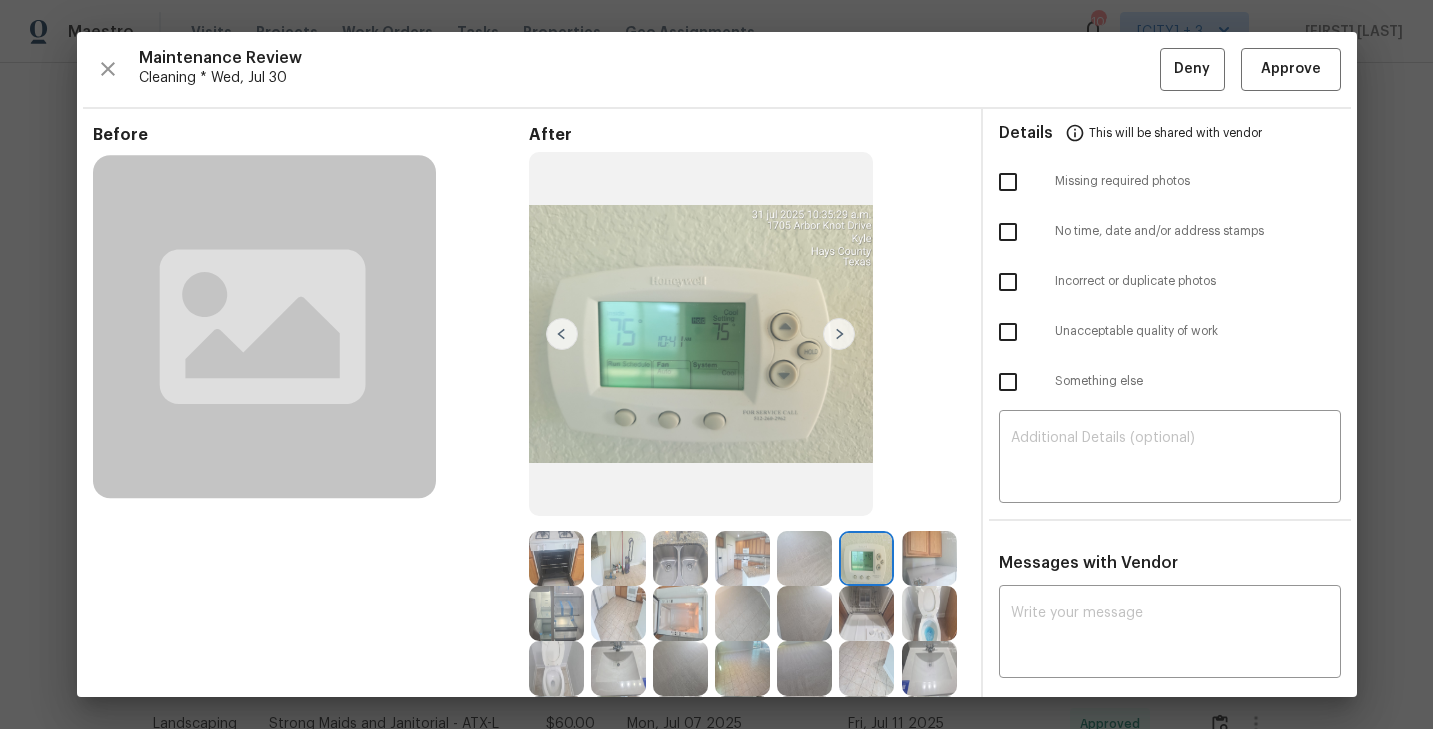 click at bounding box center [929, 558] 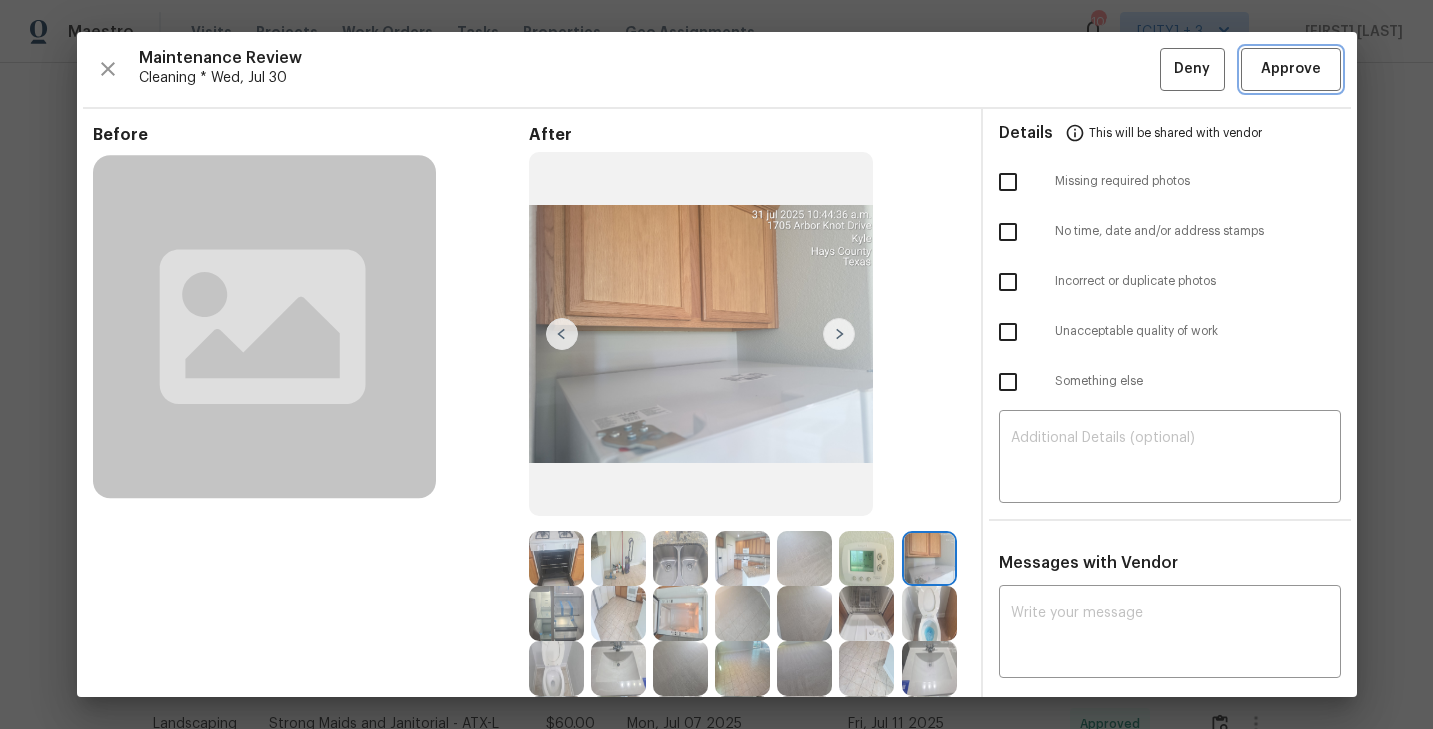 click on "Approve" at bounding box center [1291, 69] 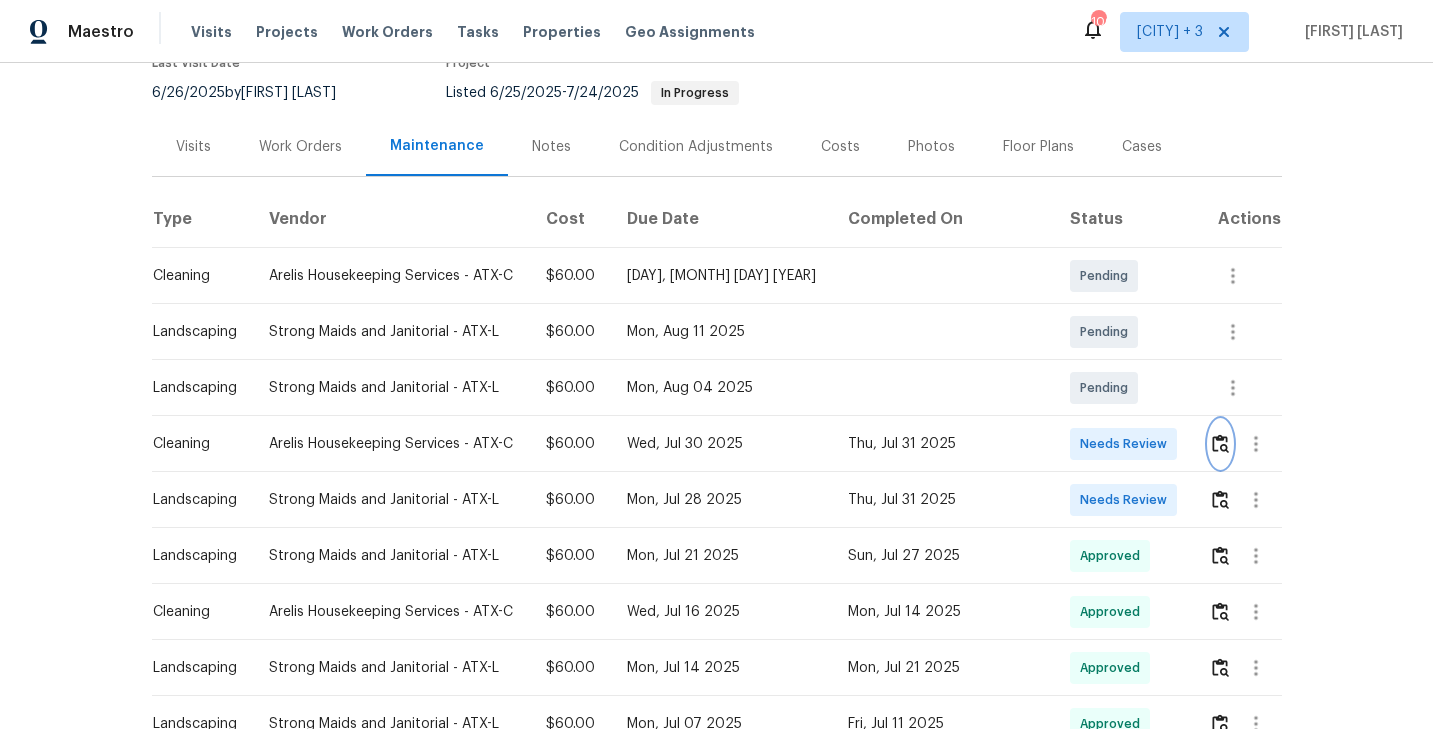 scroll, scrollTop: 0, scrollLeft: 0, axis: both 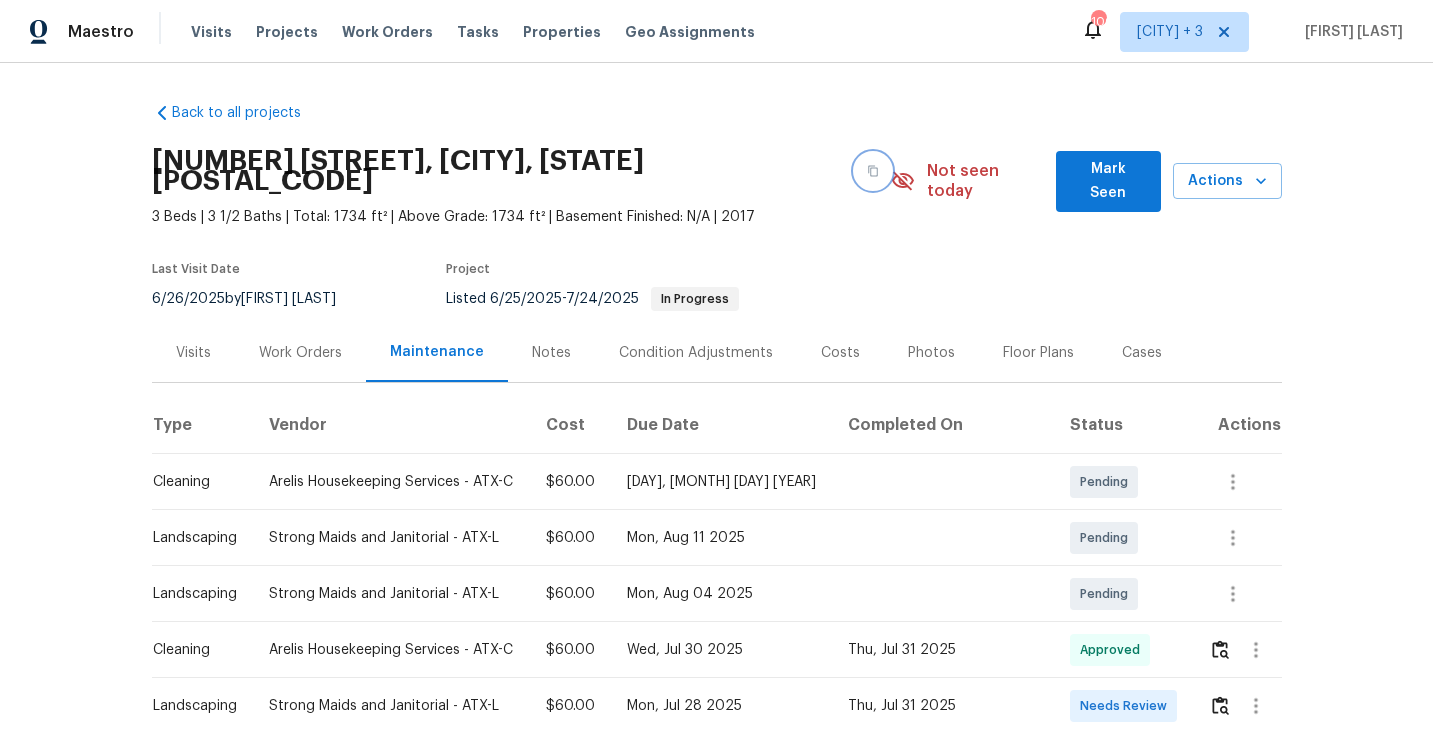 click at bounding box center [873, 171] 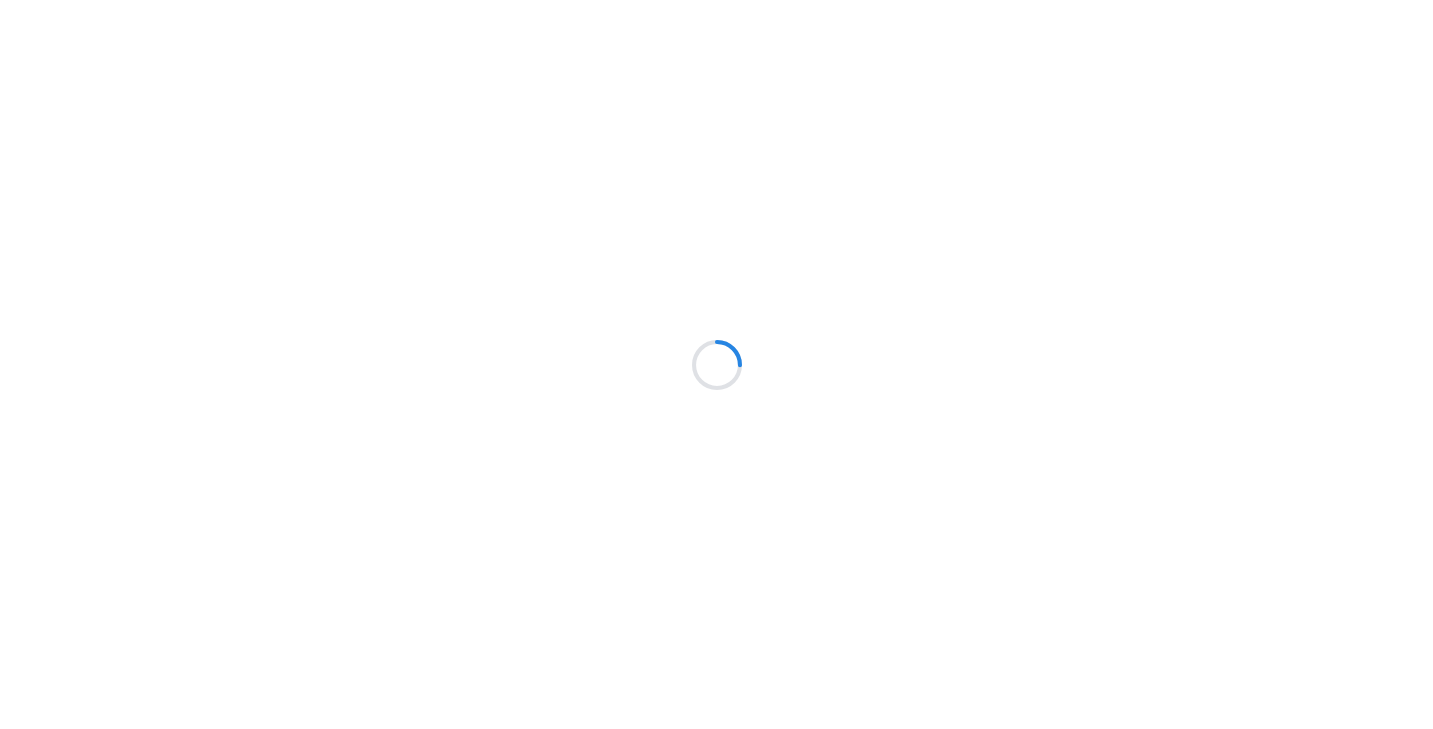 scroll, scrollTop: 0, scrollLeft: 0, axis: both 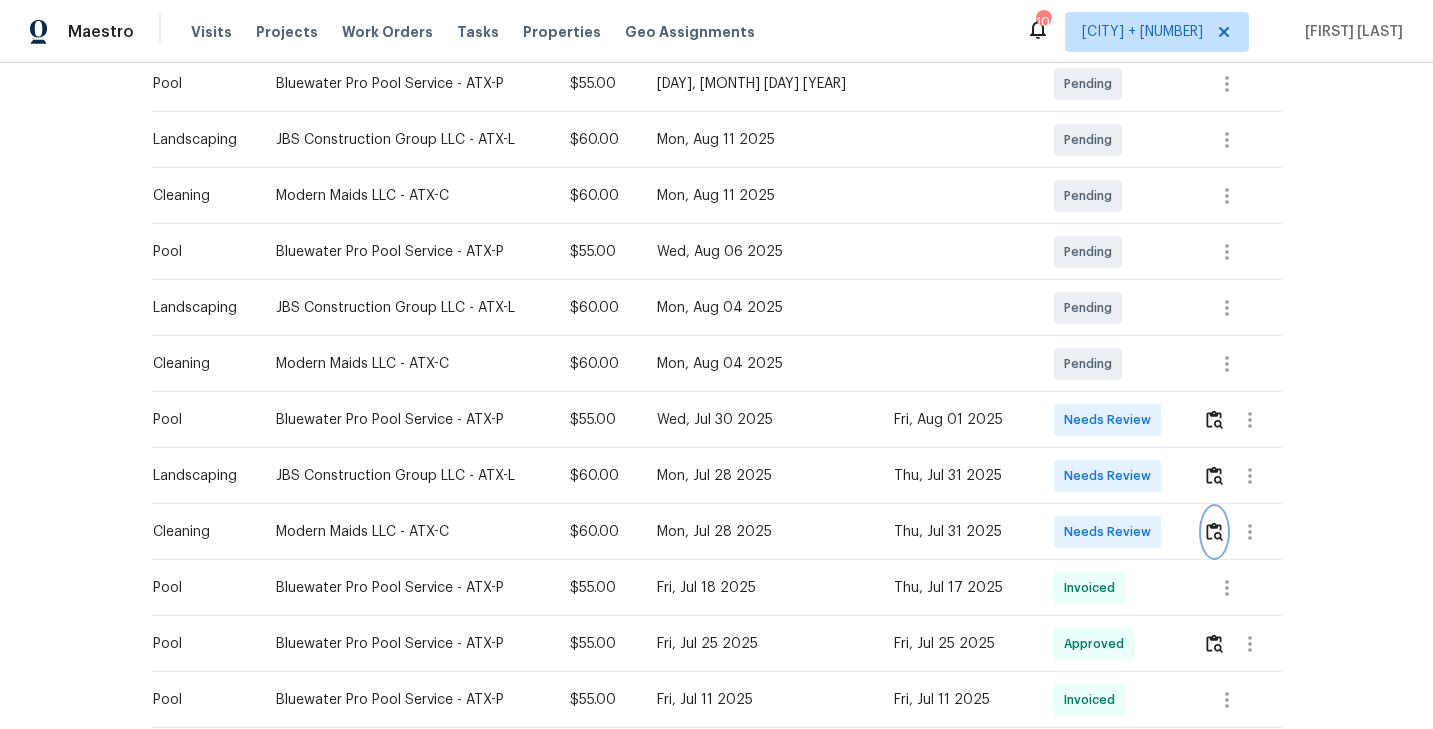 click at bounding box center [1214, 531] 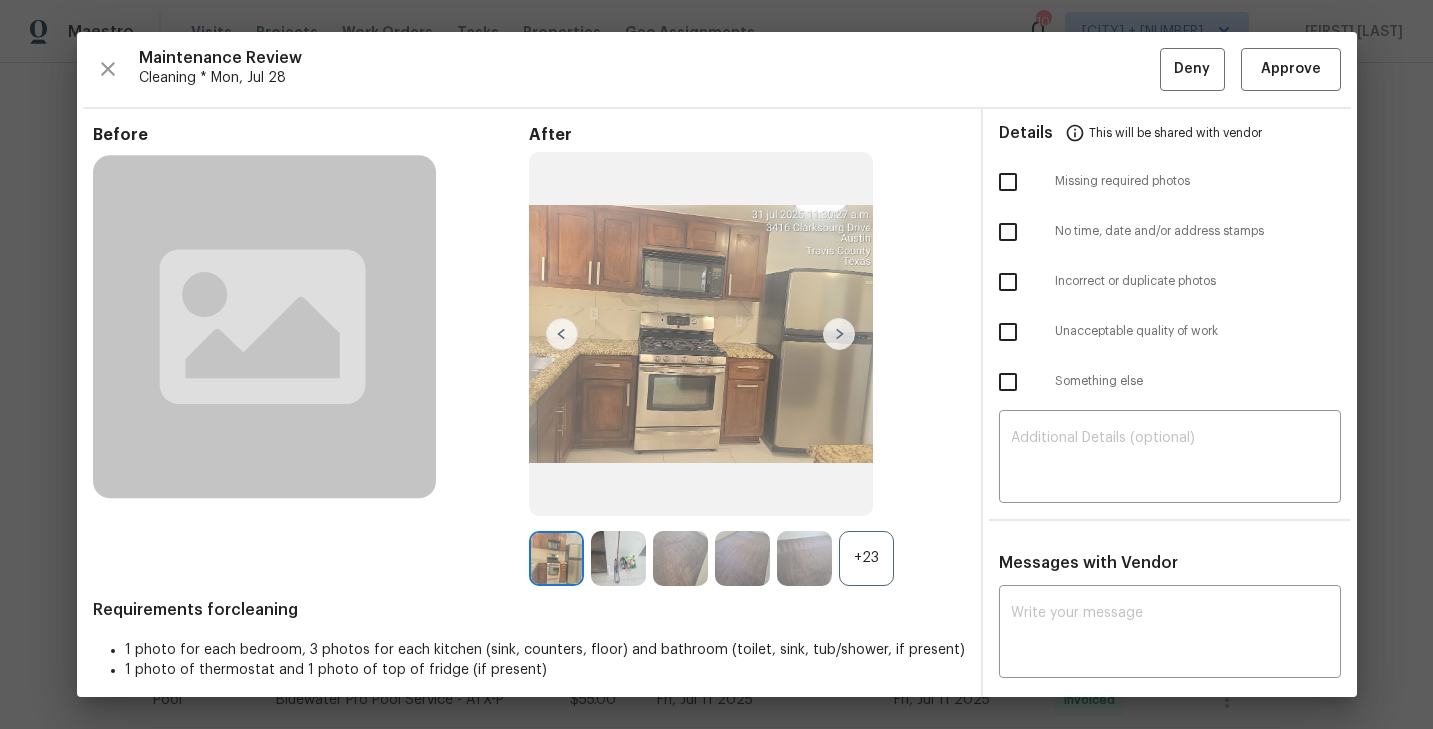 click on "+23" at bounding box center [866, 558] 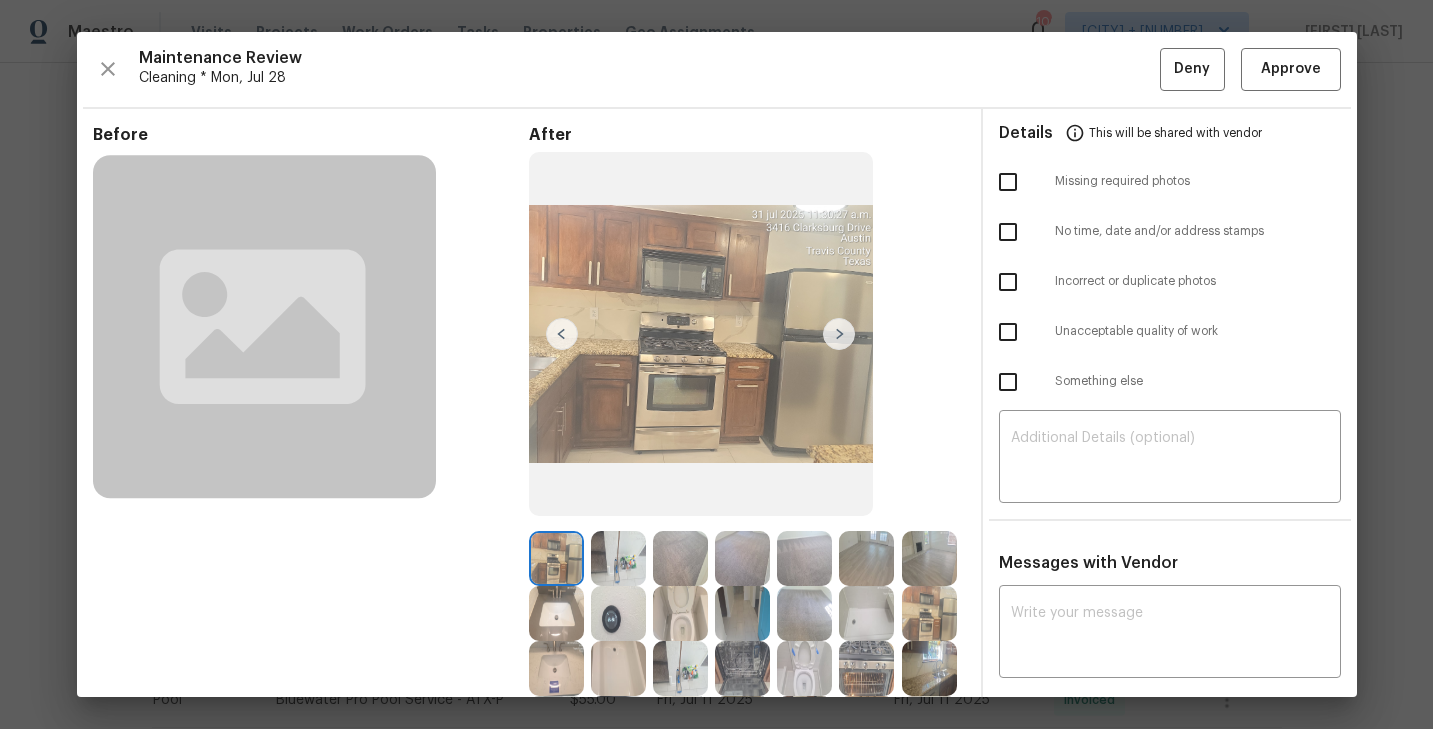 scroll, scrollTop: 115, scrollLeft: 0, axis: vertical 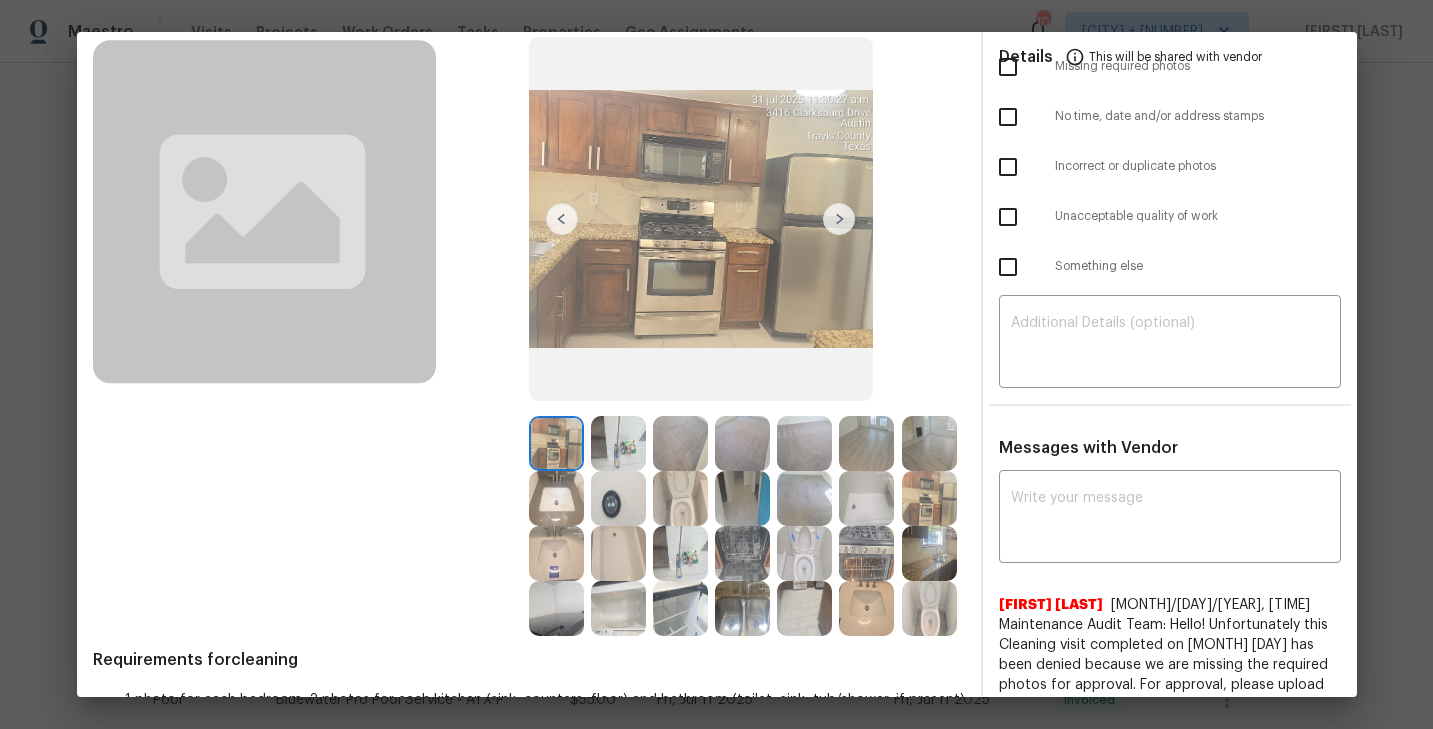 click at bounding box center [839, 219] 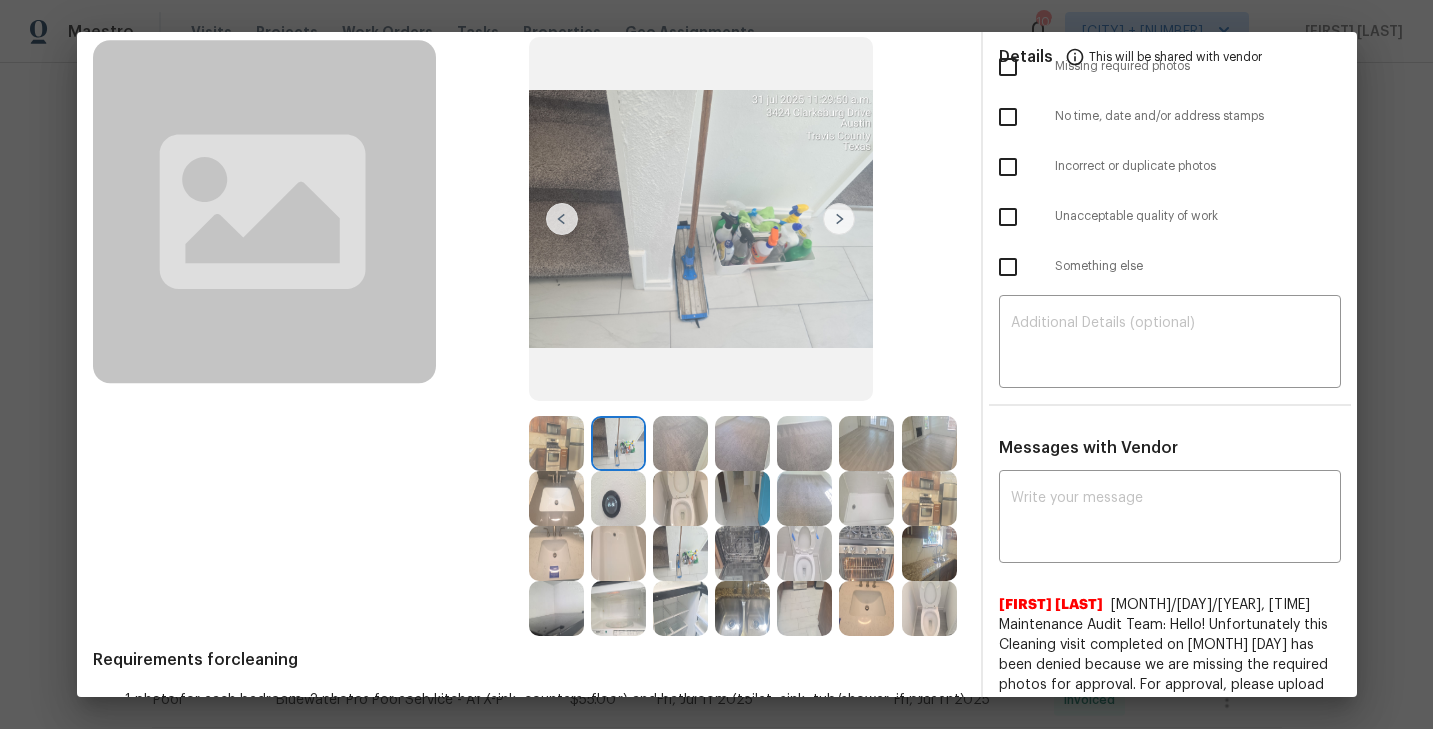 click at bounding box center [929, 553] 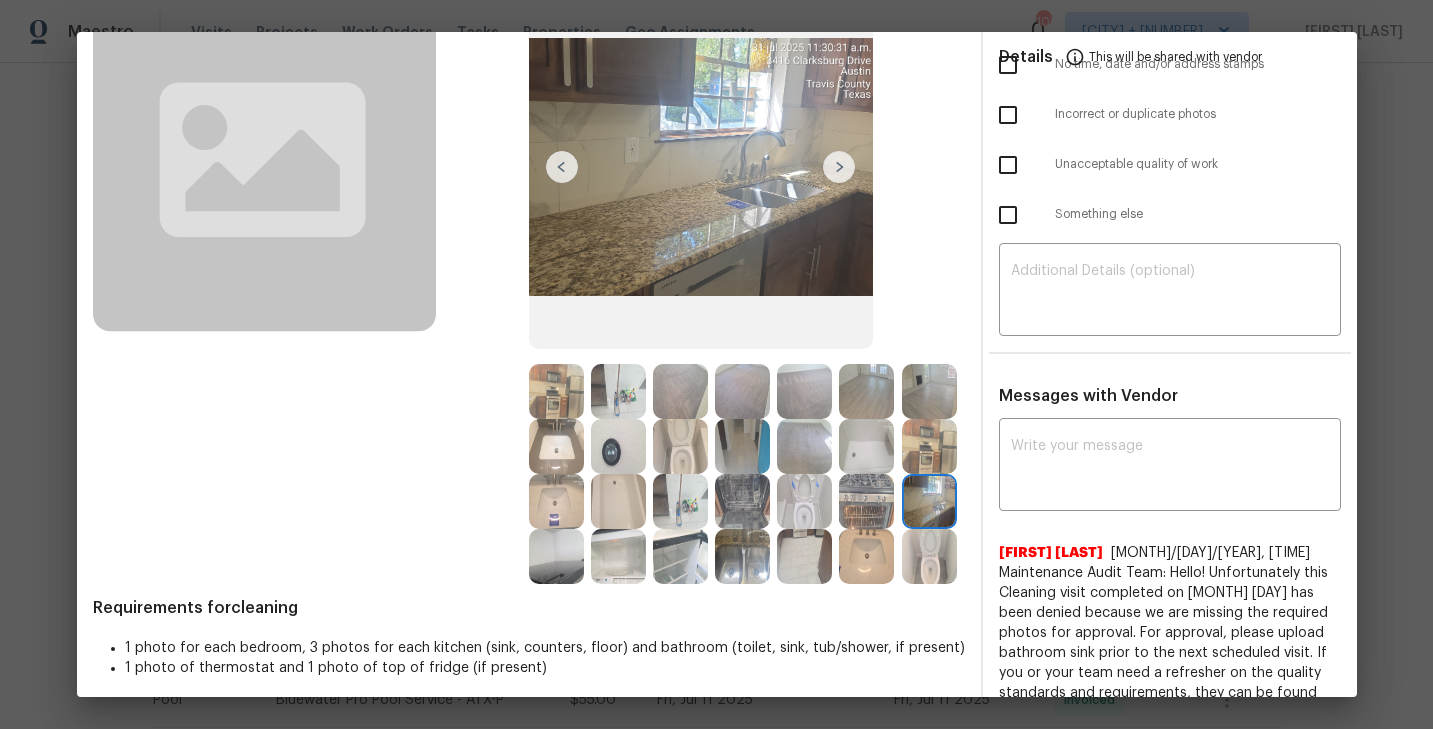 scroll, scrollTop: 163, scrollLeft: 0, axis: vertical 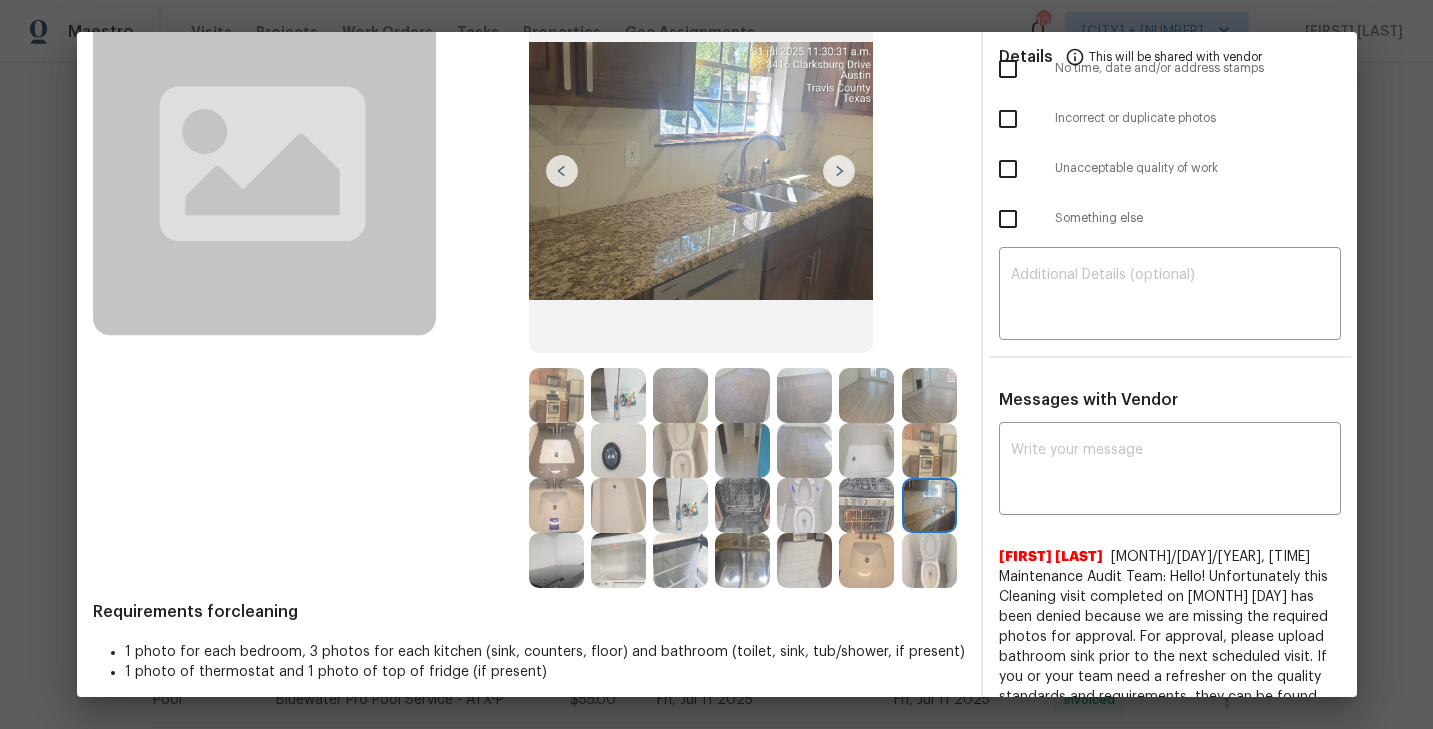 click at bounding box center [742, 560] 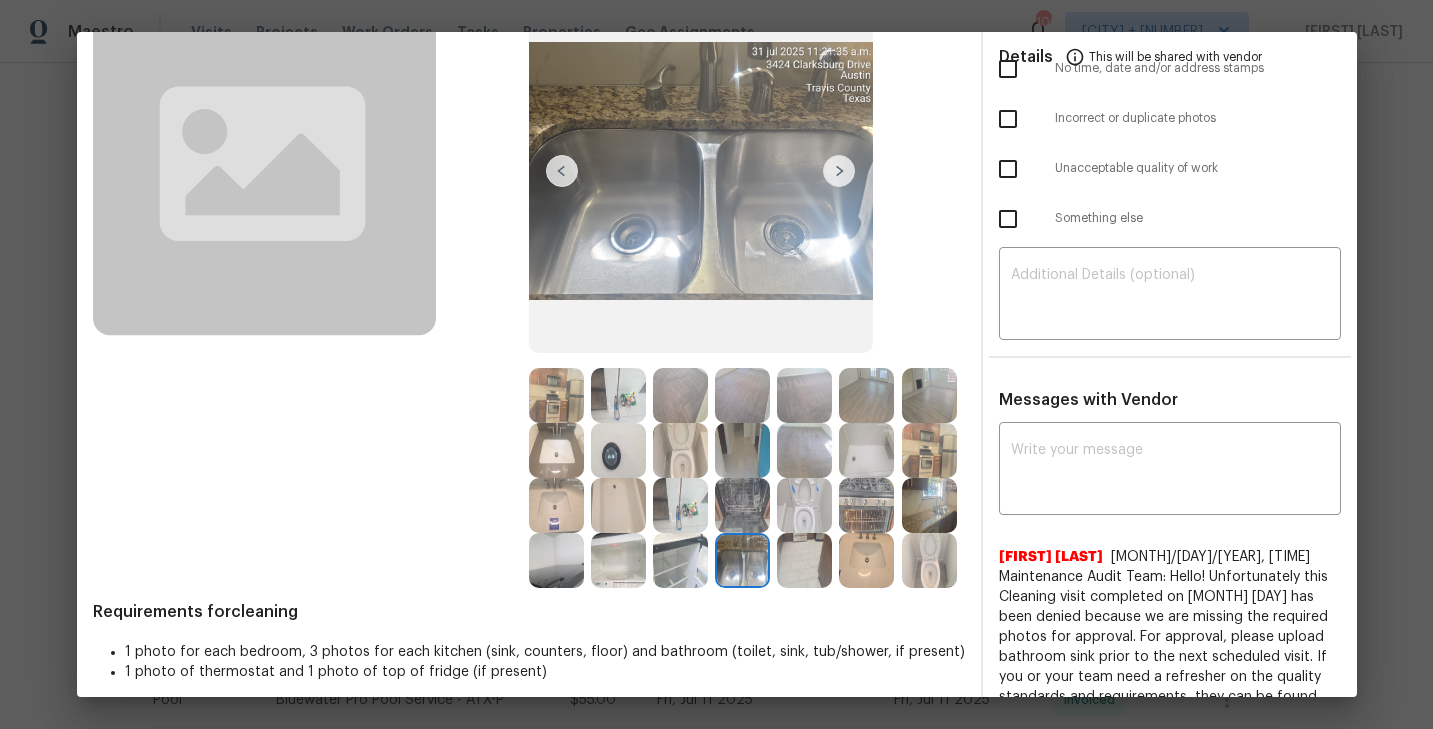 click at bounding box center [866, 560] 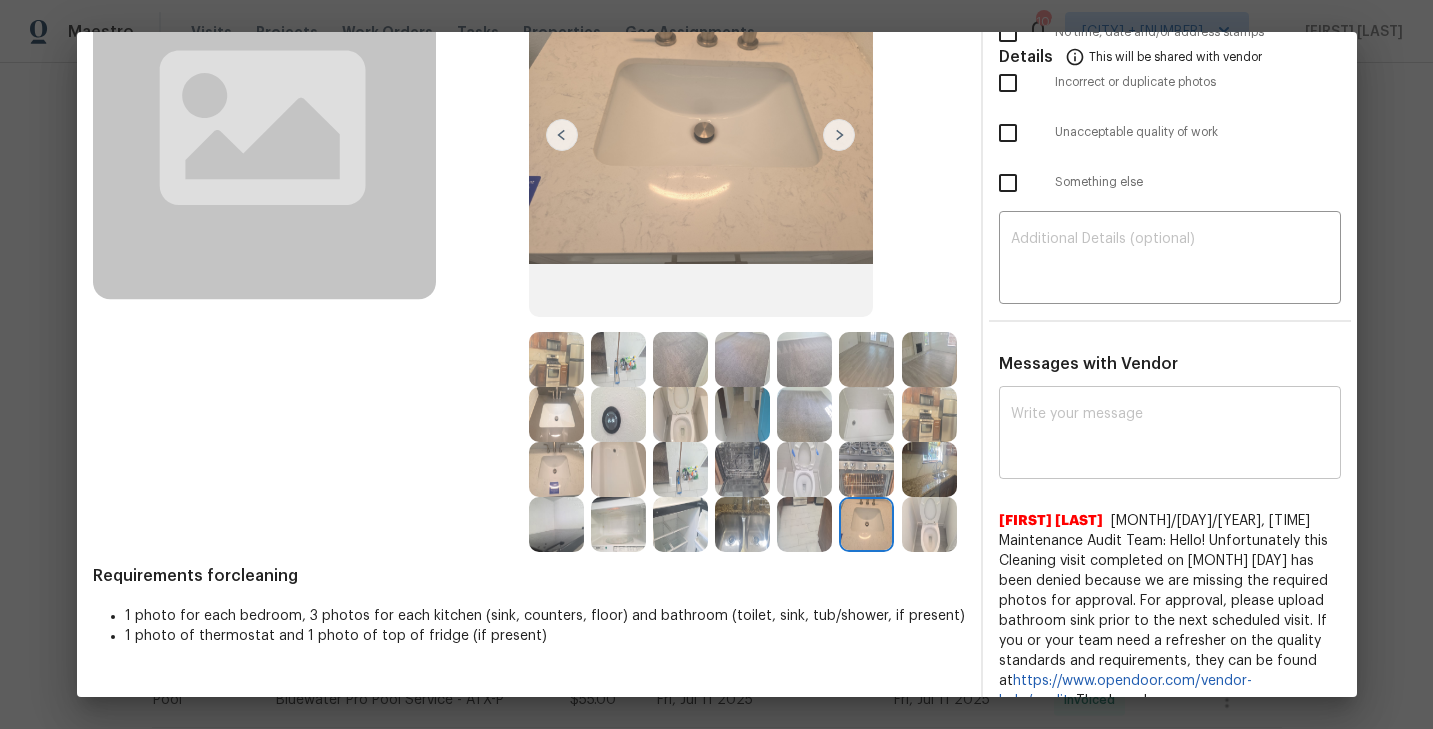 scroll, scrollTop: 0, scrollLeft: 0, axis: both 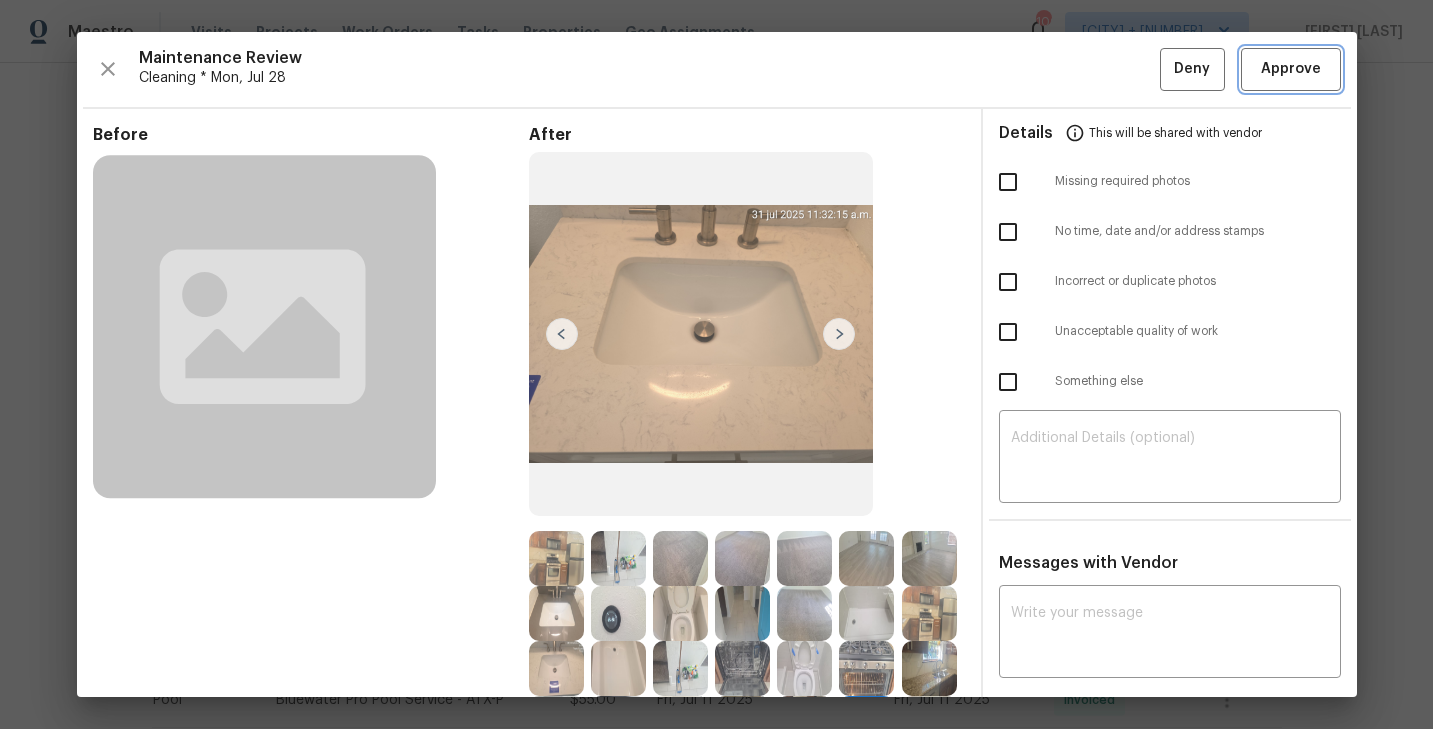 click on "Approve" at bounding box center (1291, 69) 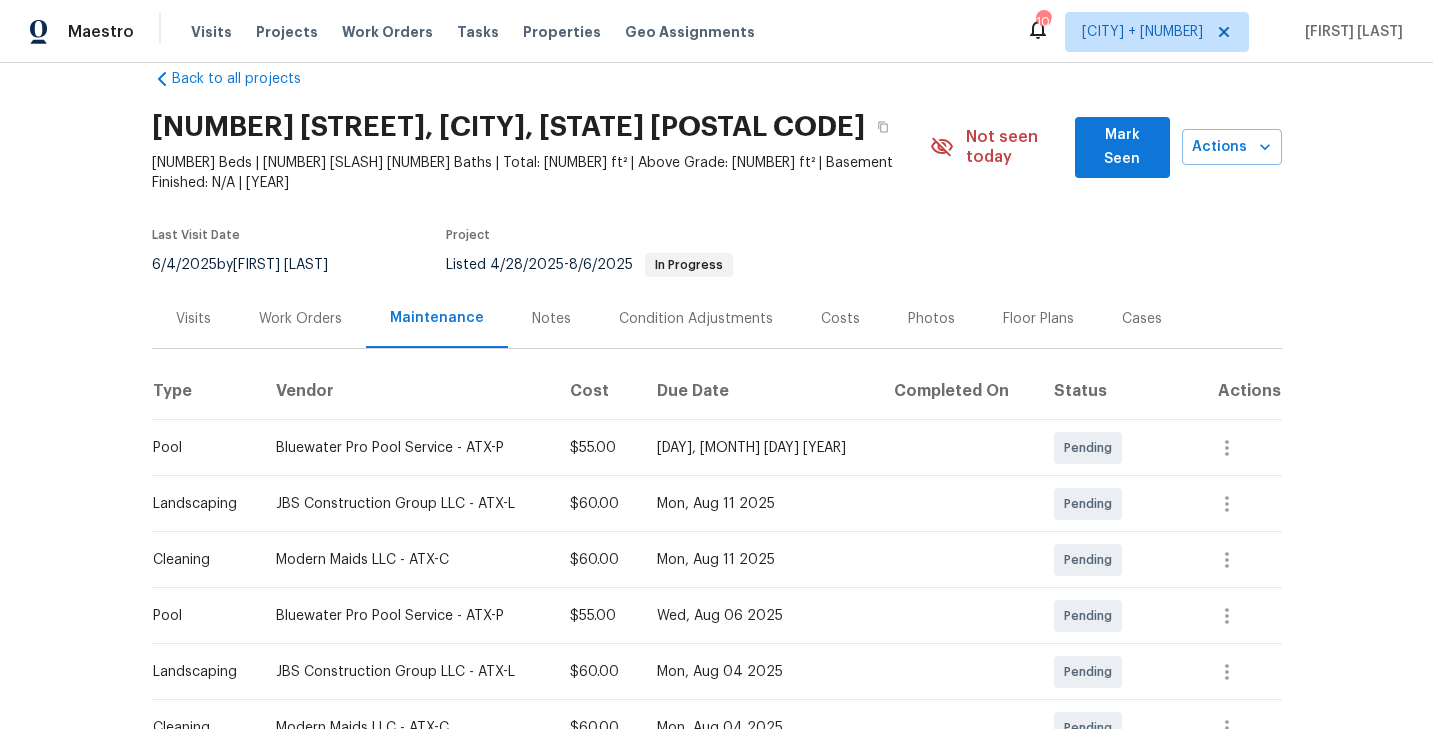 scroll, scrollTop: 0, scrollLeft: 0, axis: both 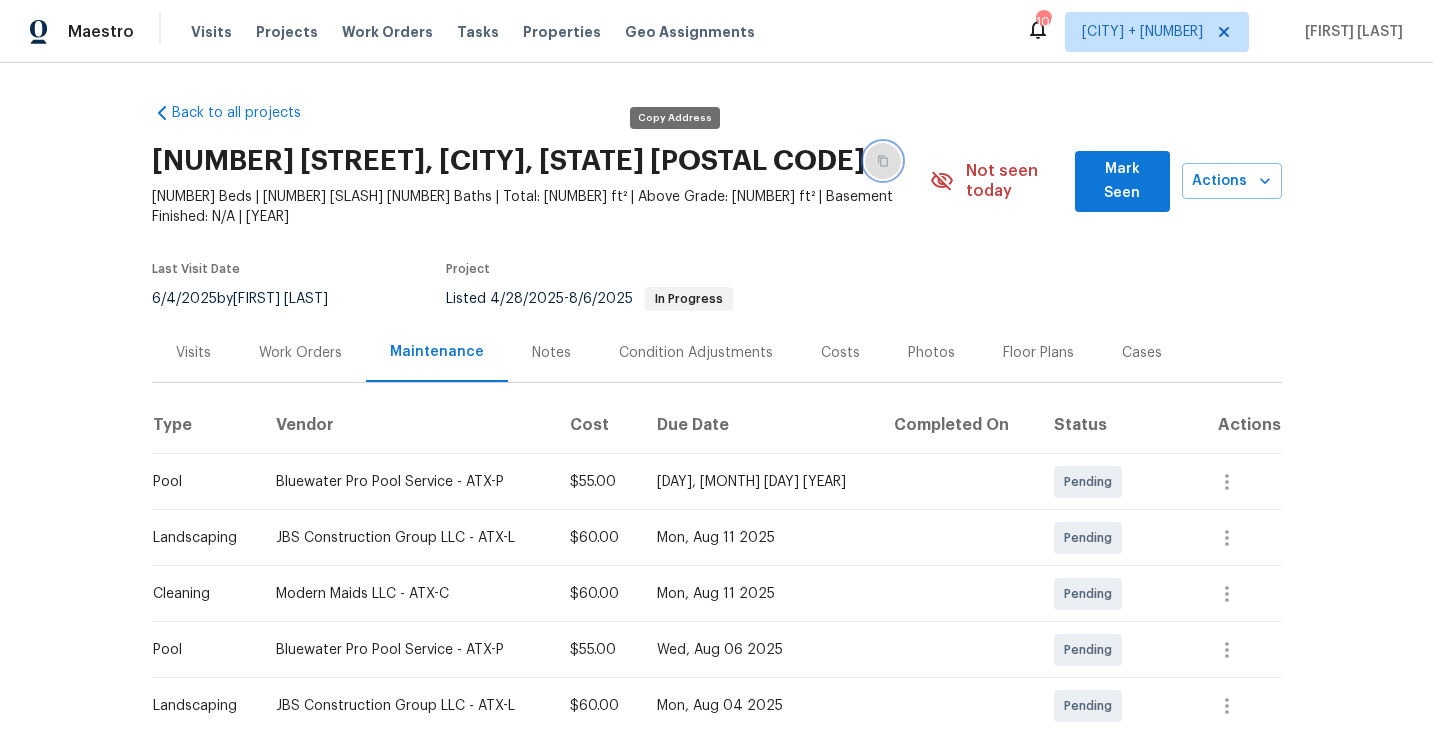 click at bounding box center (883, 161) 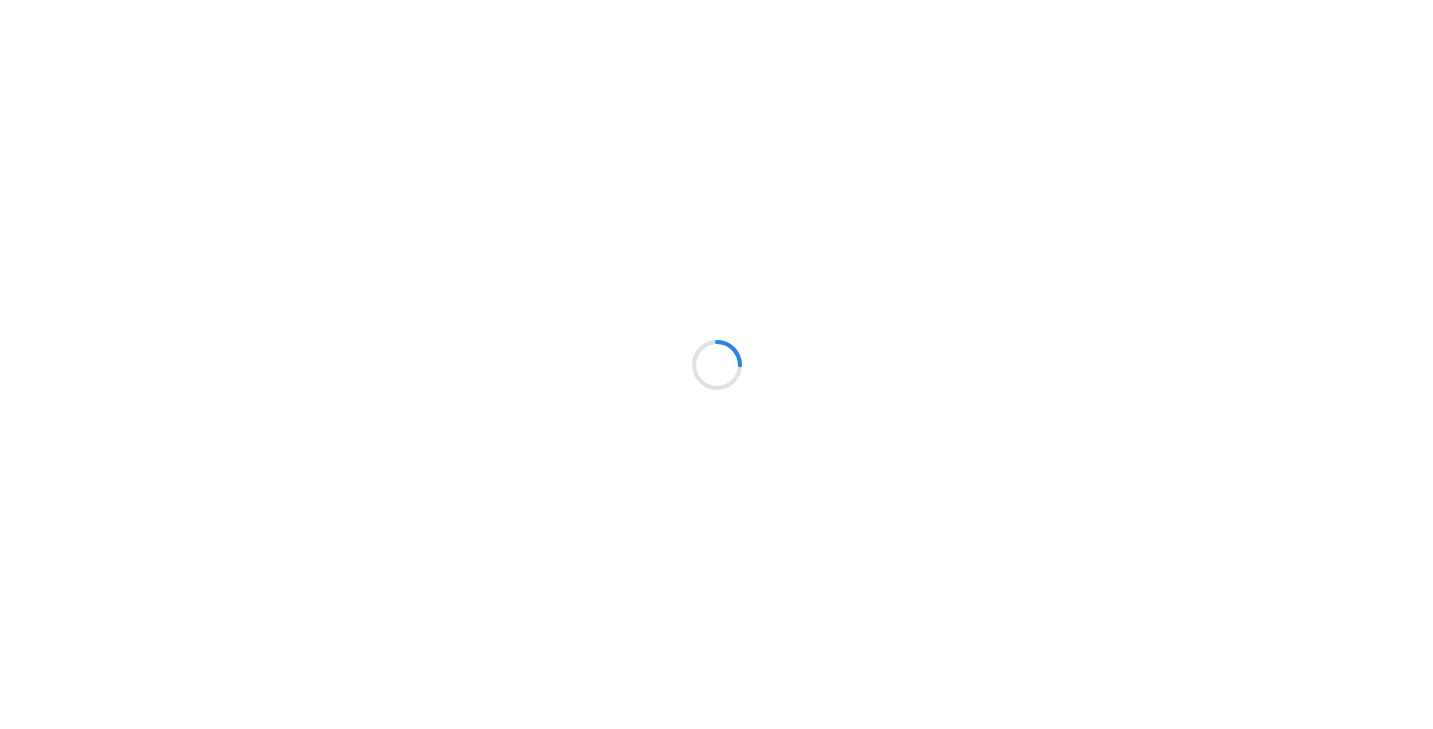 scroll, scrollTop: 0, scrollLeft: 0, axis: both 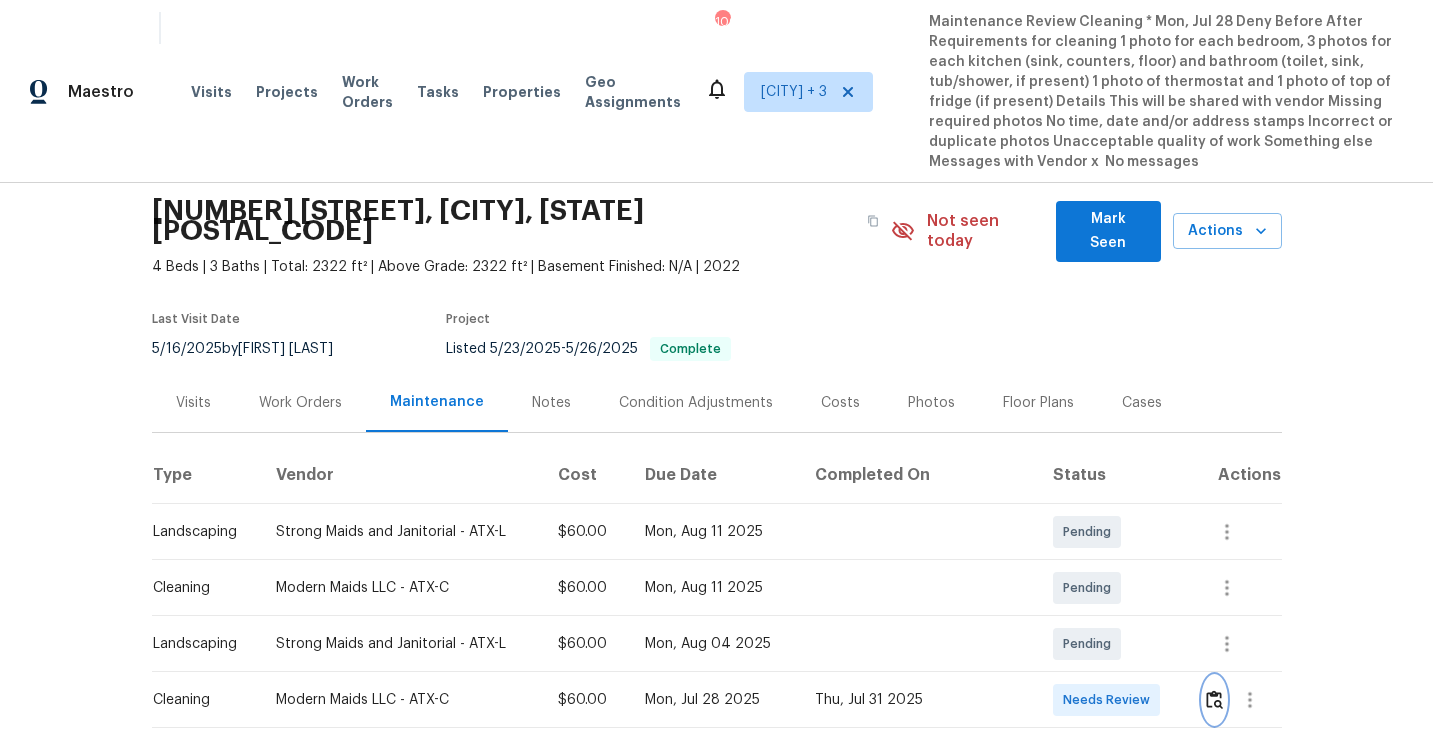 click at bounding box center [1214, 699] 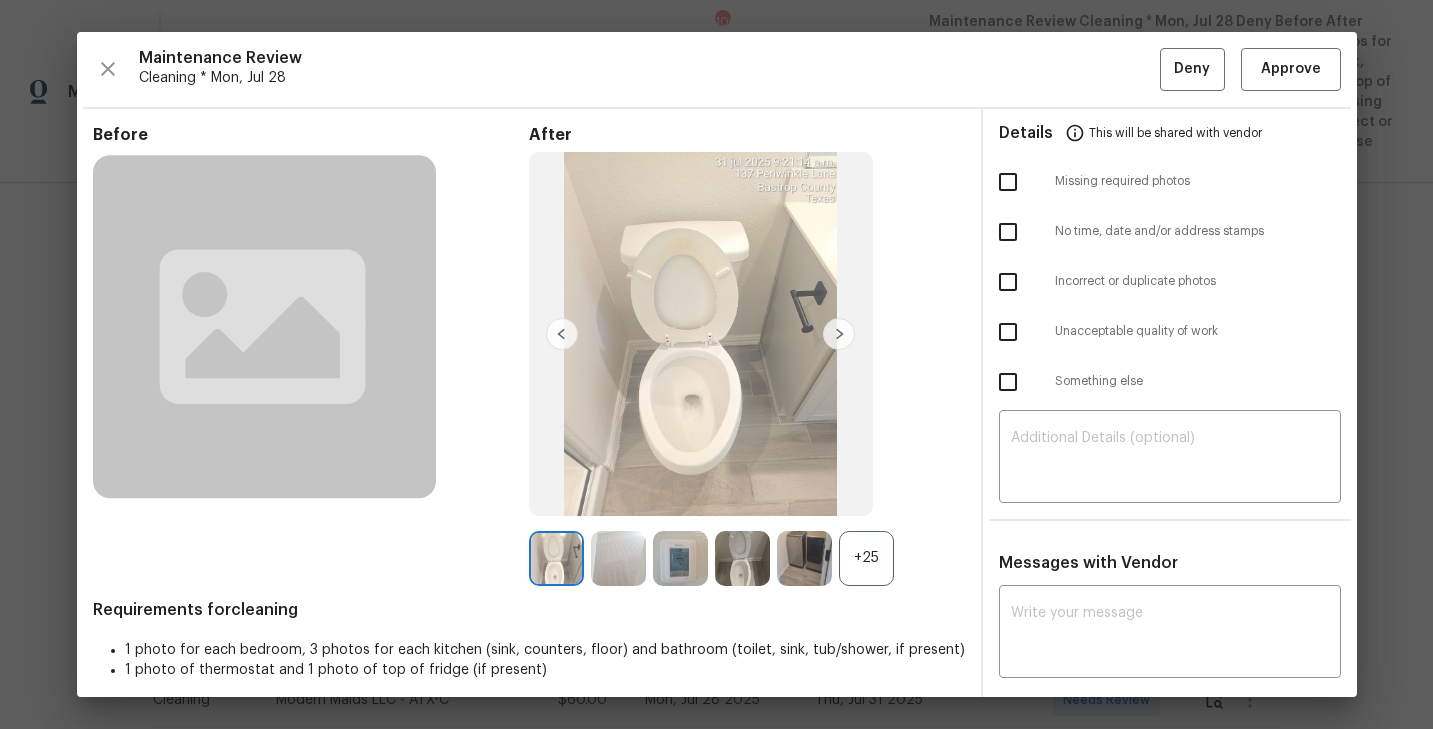 click on "+25" at bounding box center (866, 558) 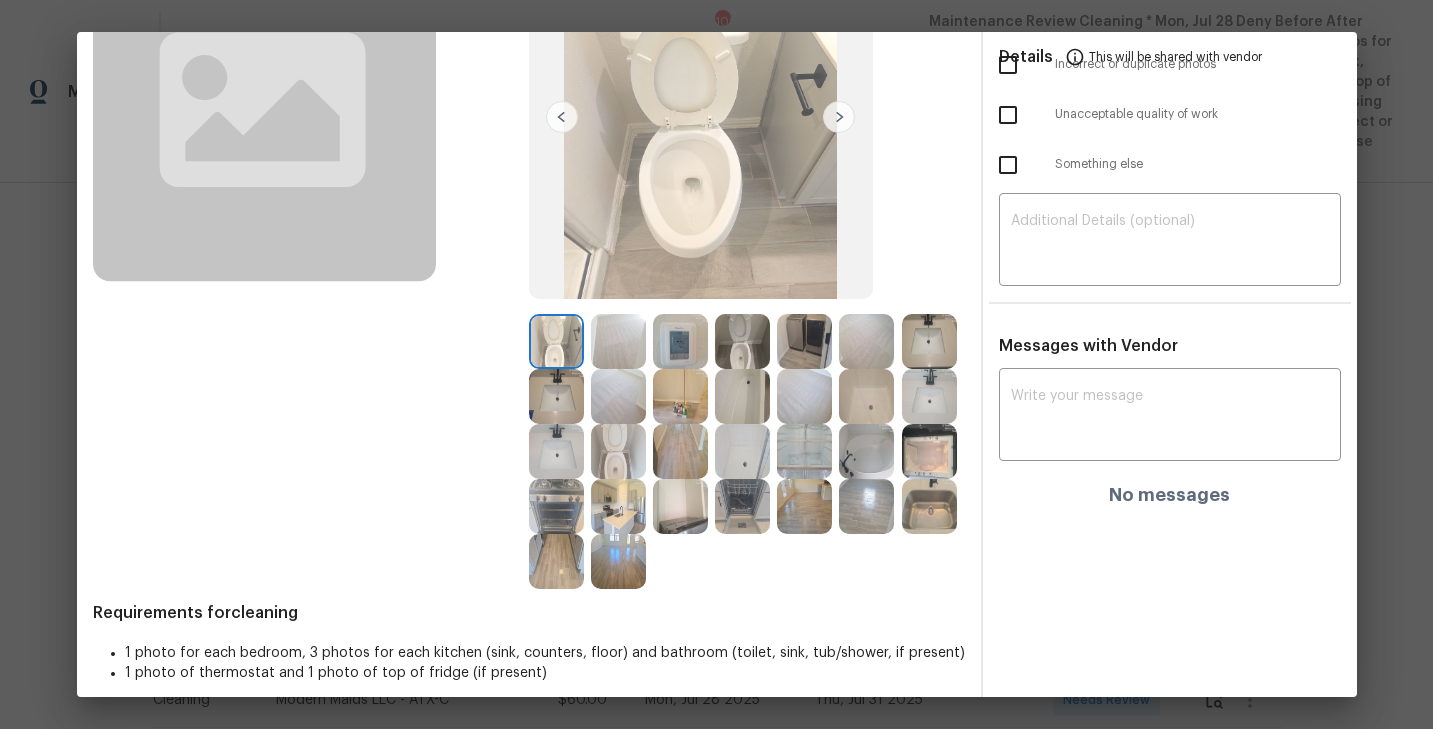 scroll, scrollTop: 232, scrollLeft: 0, axis: vertical 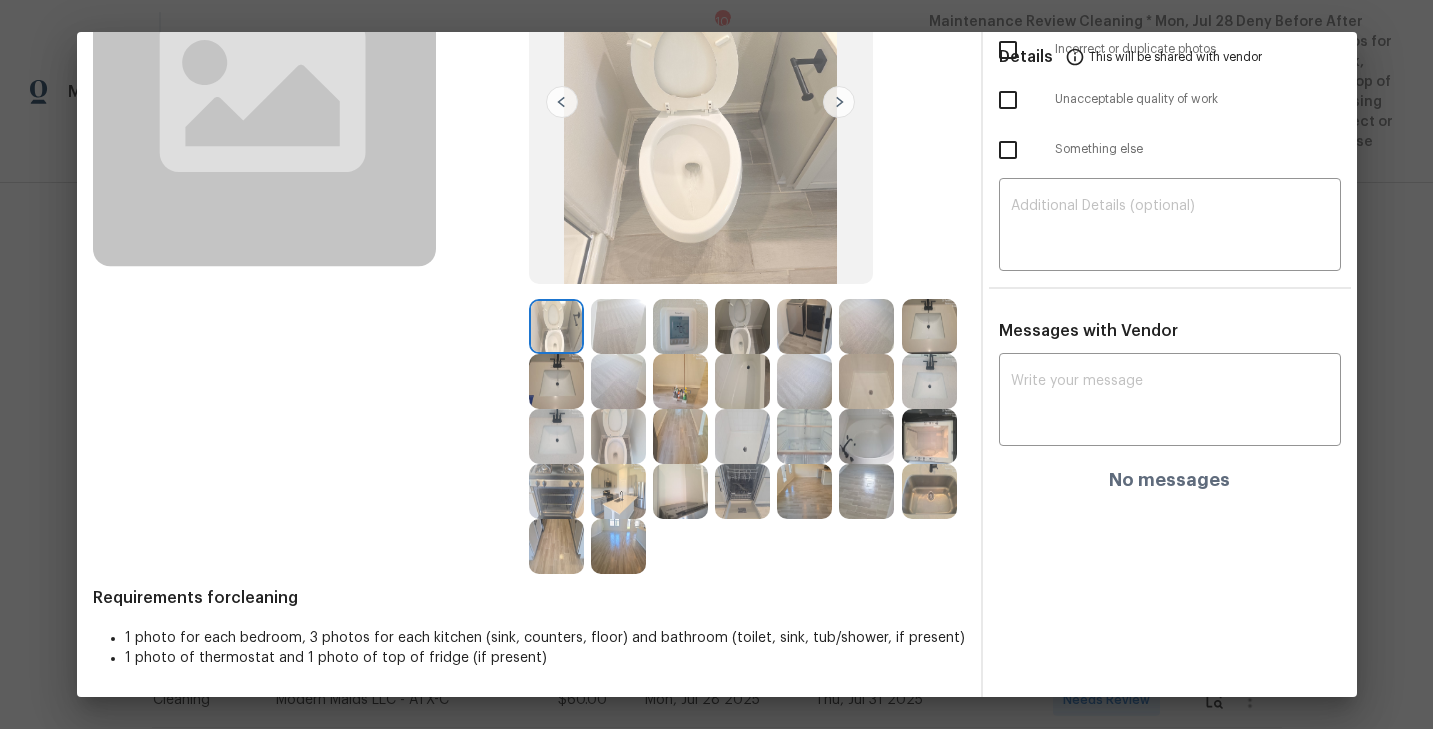 click at bounding box center [680, 381] 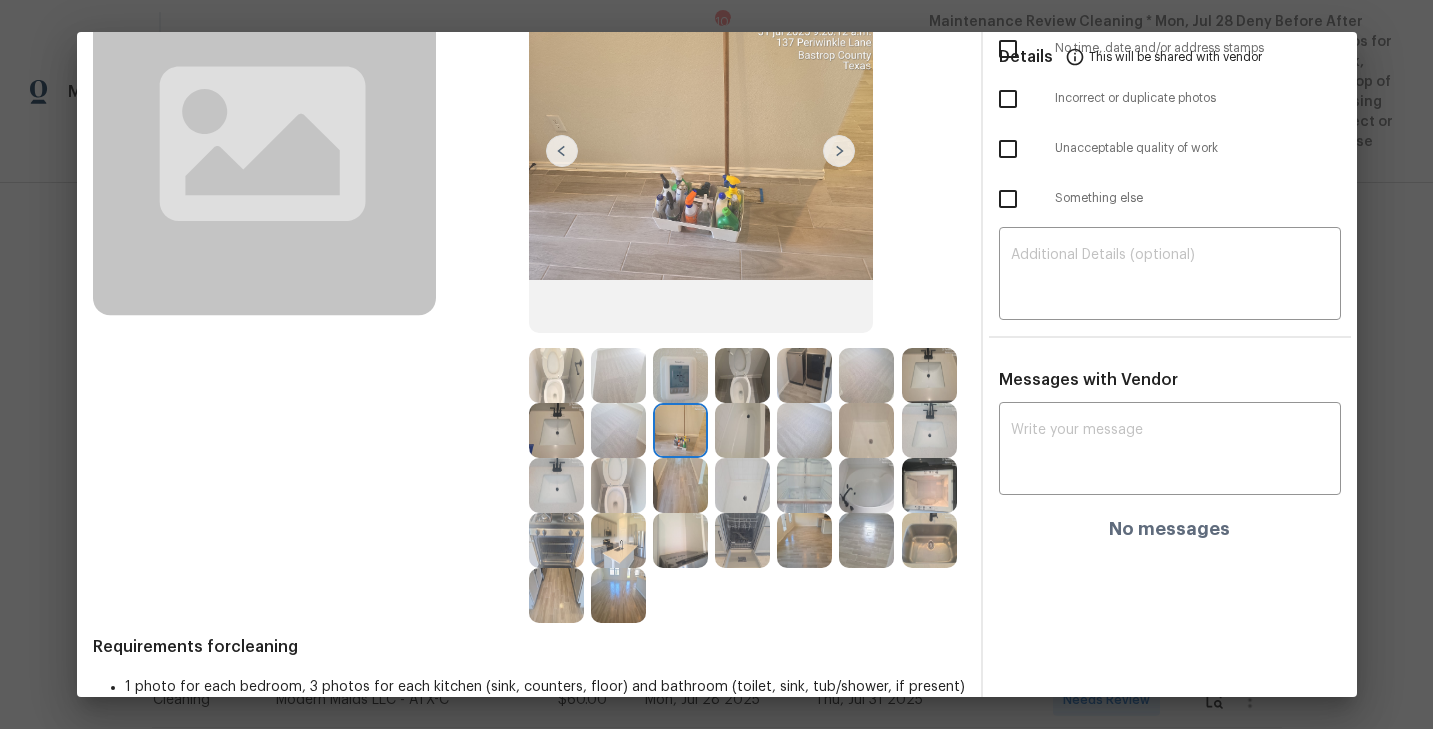 scroll, scrollTop: 191, scrollLeft: 0, axis: vertical 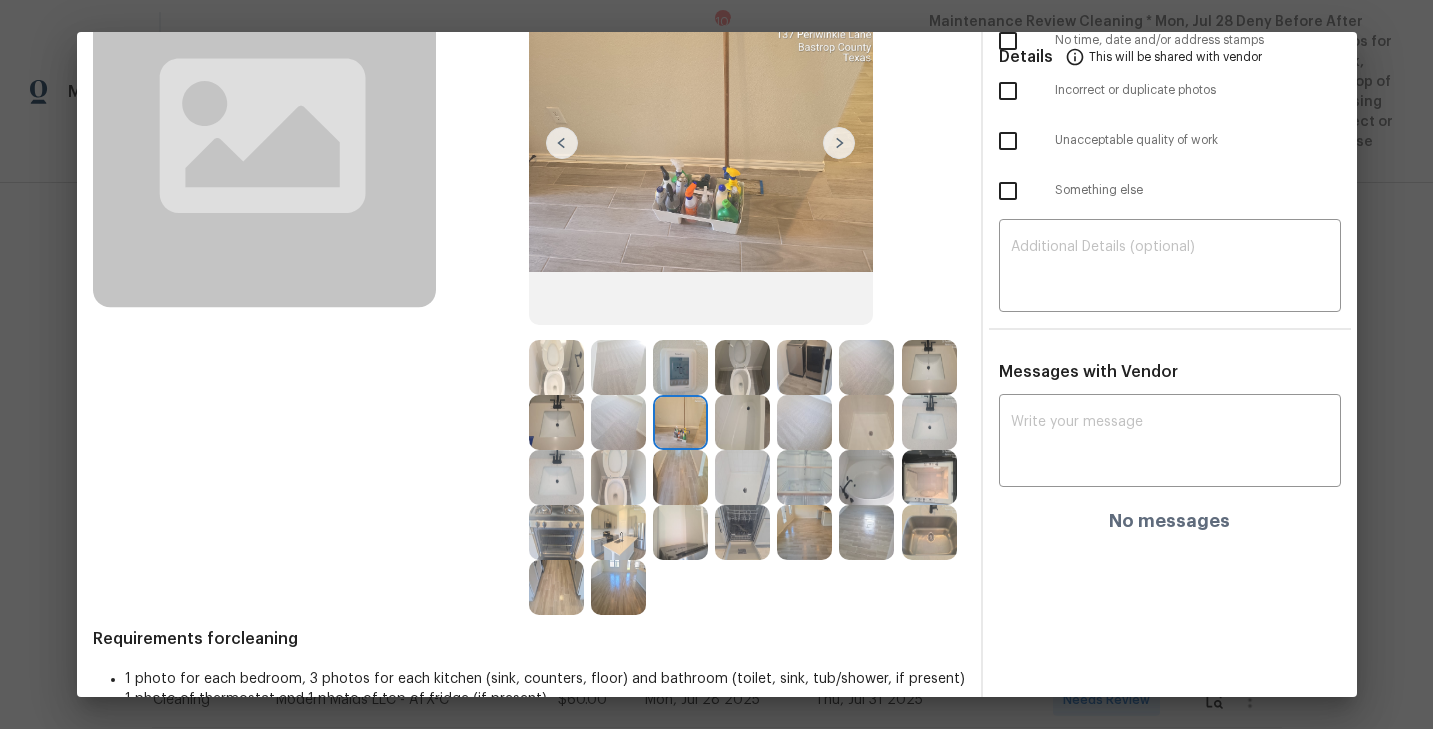 click at bounding box center (742, 422) 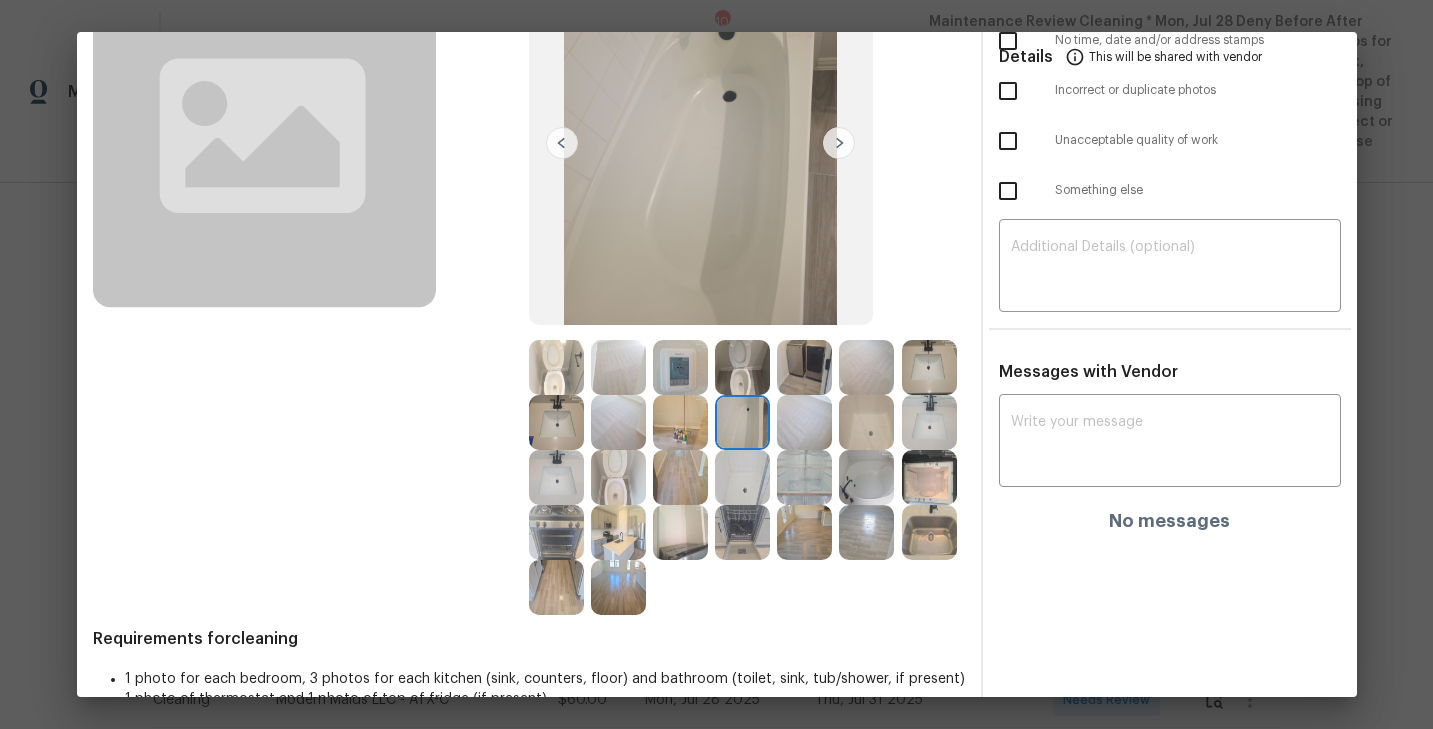 click at bounding box center [804, 367] 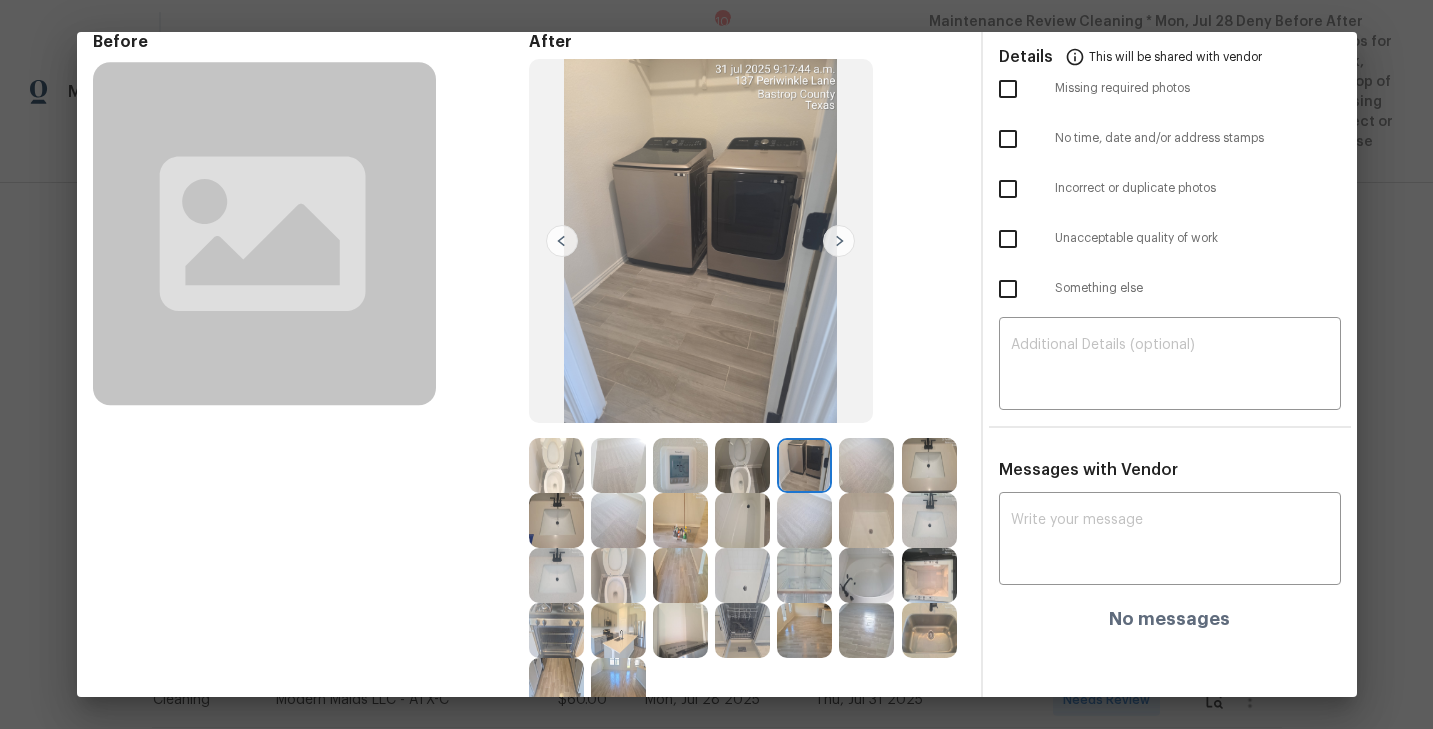 scroll, scrollTop: 91, scrollLeft: 0, axis: vertical 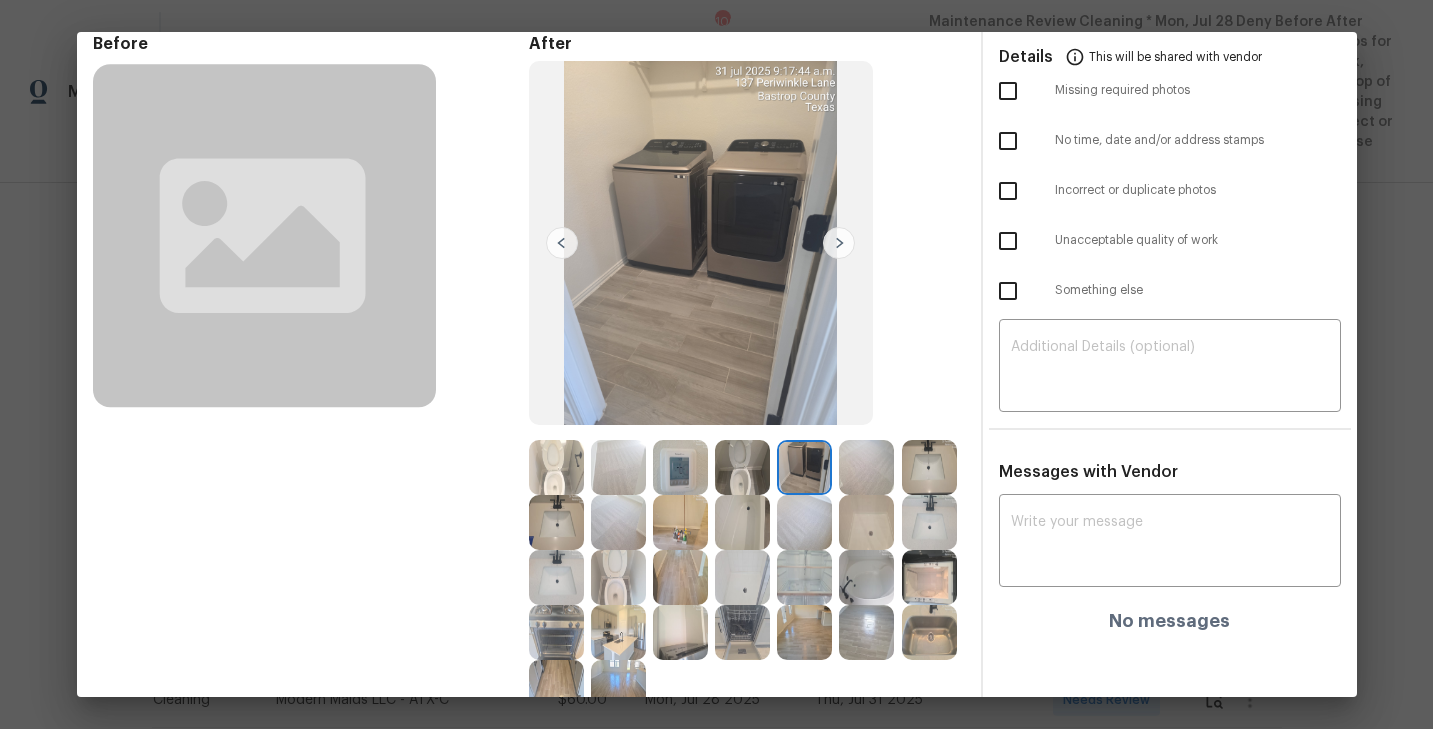 click at bounding box center [680, 632] 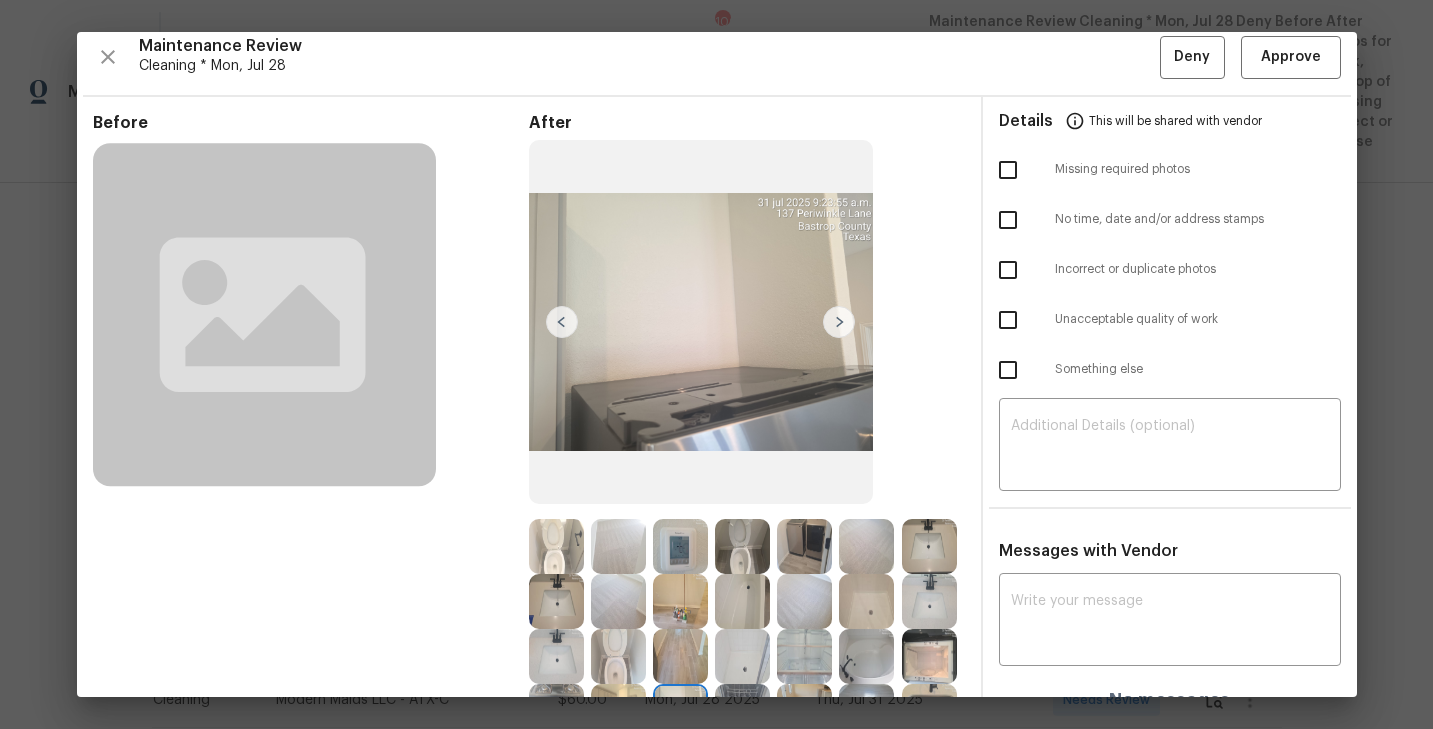 scroll, scrollTop: 0, scrollLeft: 0, axis: both 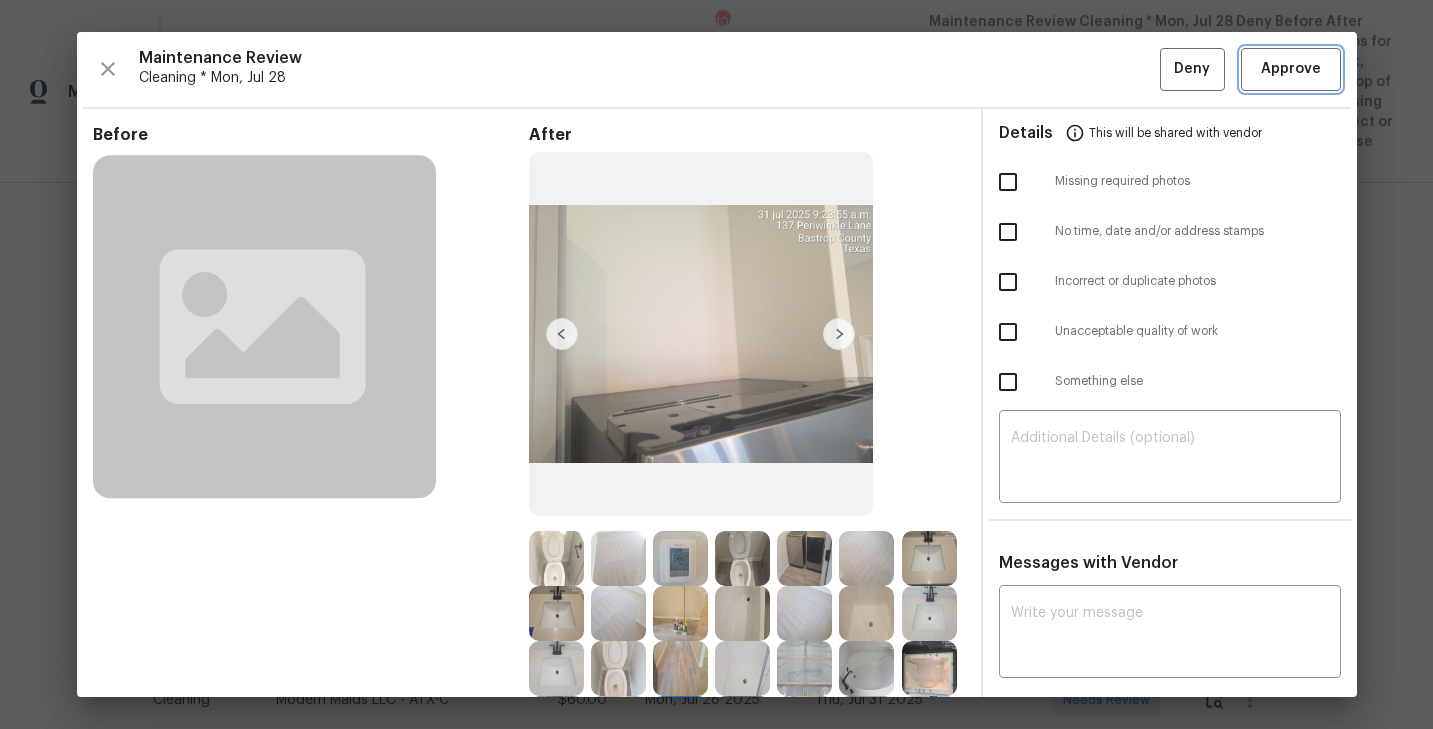 click on "Approve" at bounding box center [1291, 69] 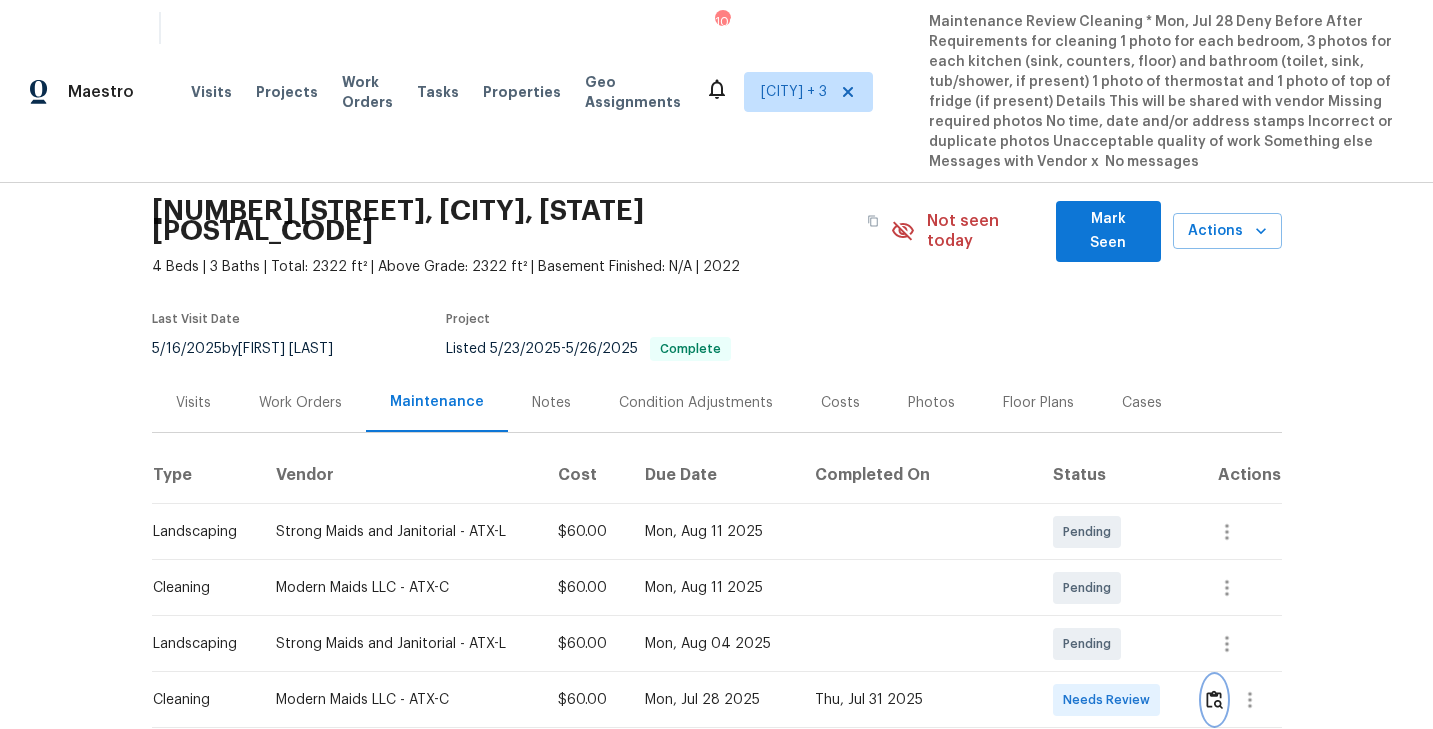 scroll, scrollTop: 0, scrollLeft: 0, axis: both 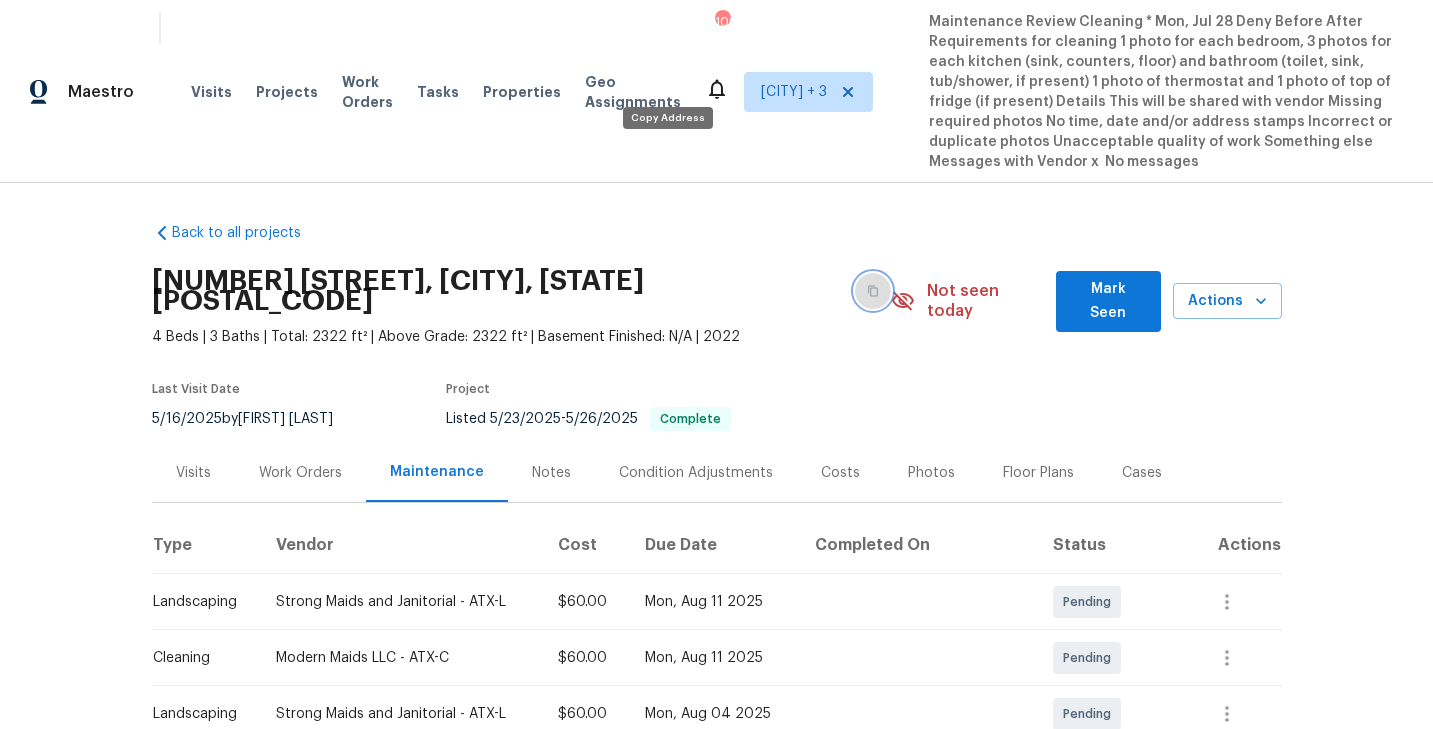 click at bounding box center (873, 291) 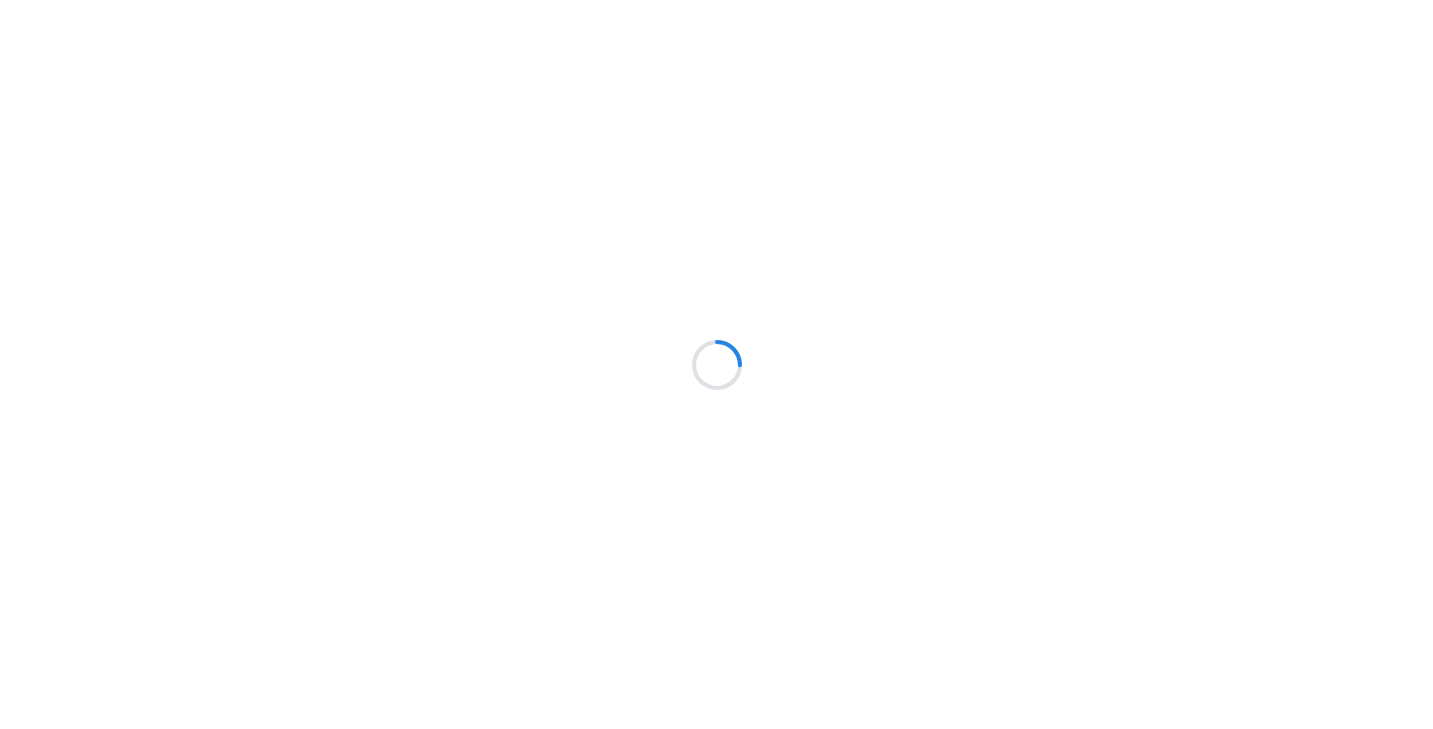 scroll, scrollTop: 0, scrollLeft: 0, axis: both 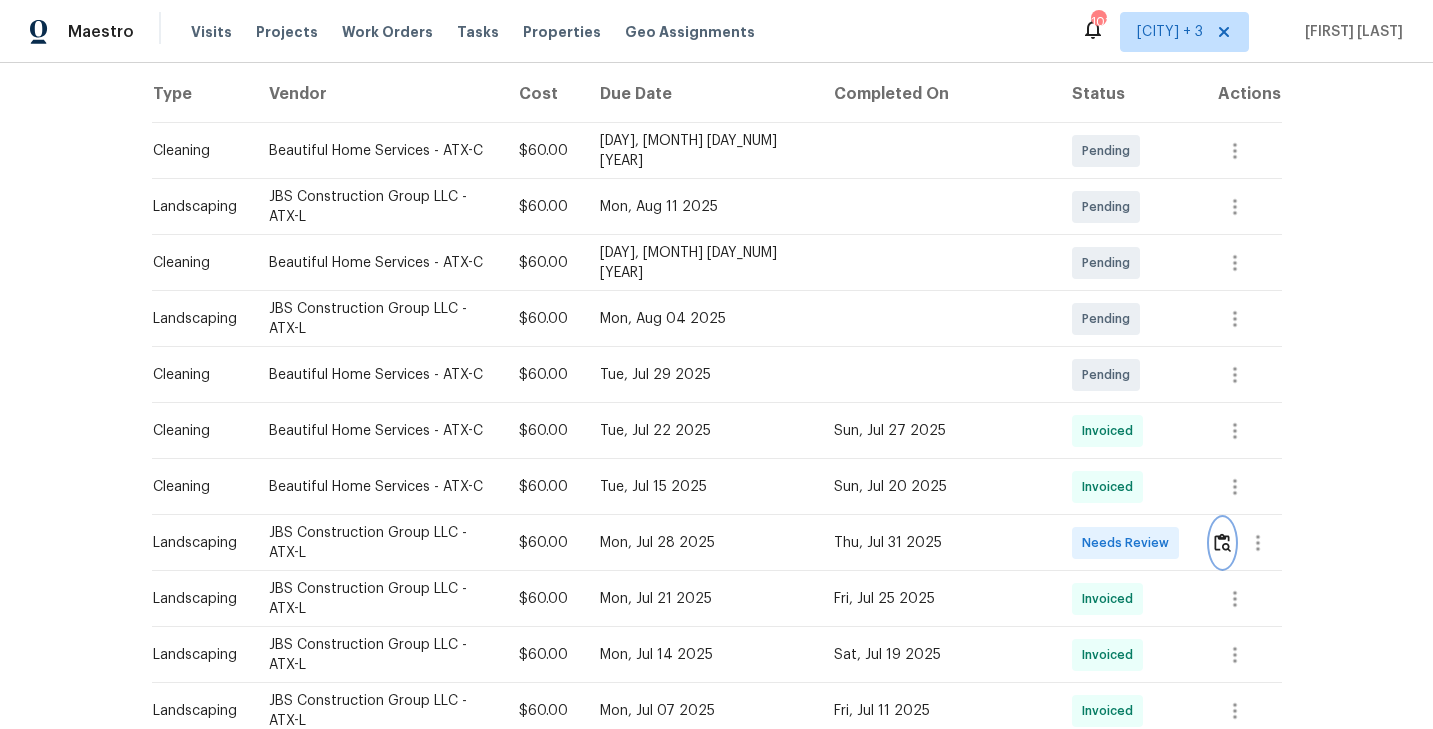 click at bounding box center [1222, 542] 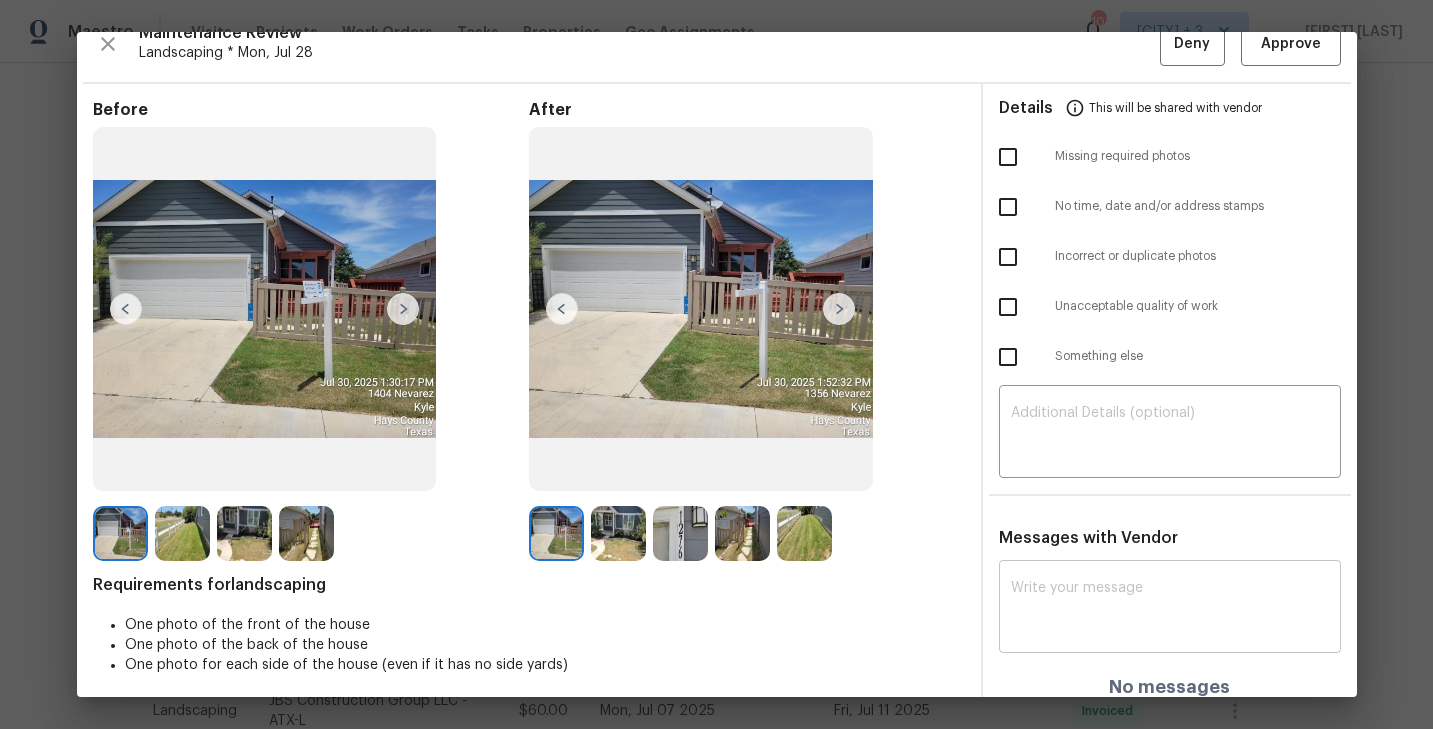 scroll, scrollTop: 29, scrollLeft: 0, axis: vertical 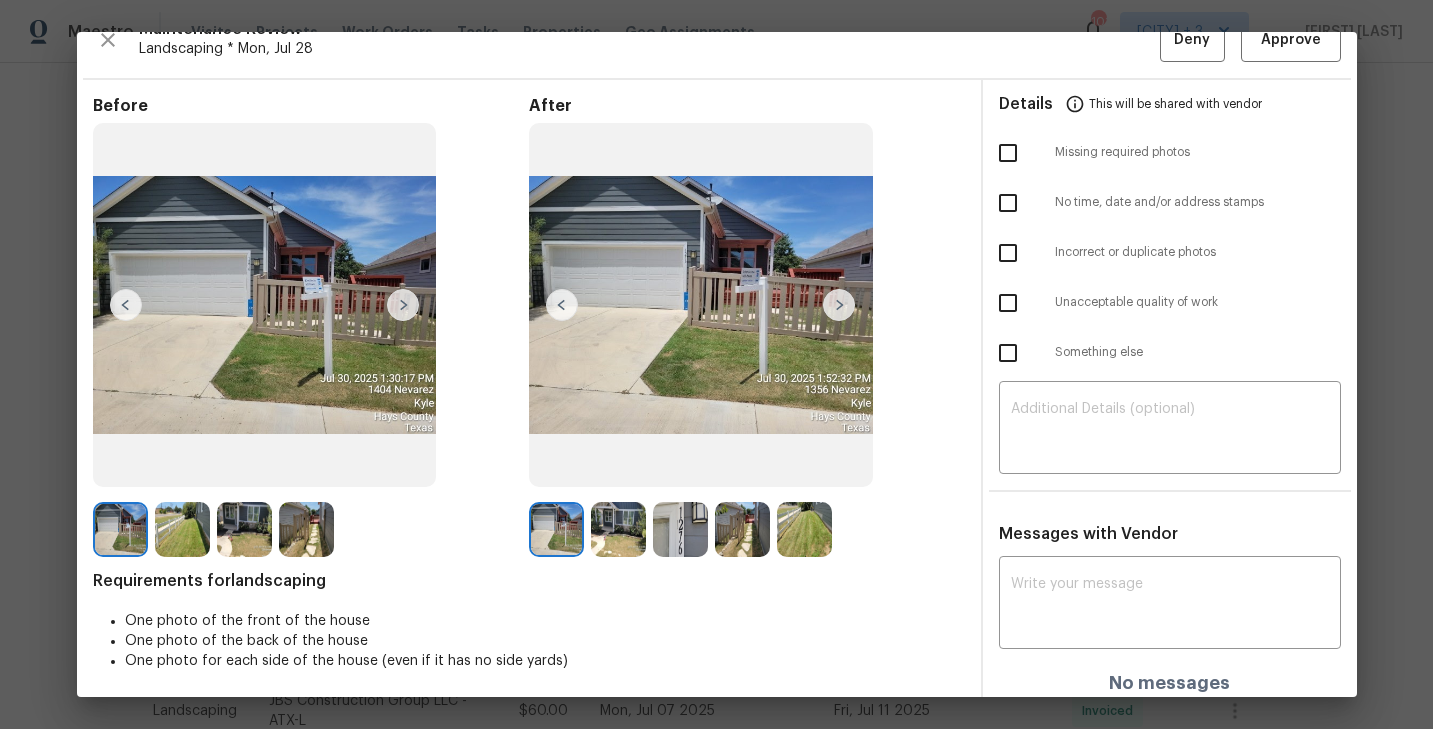 click at bounding box center [839, 305] 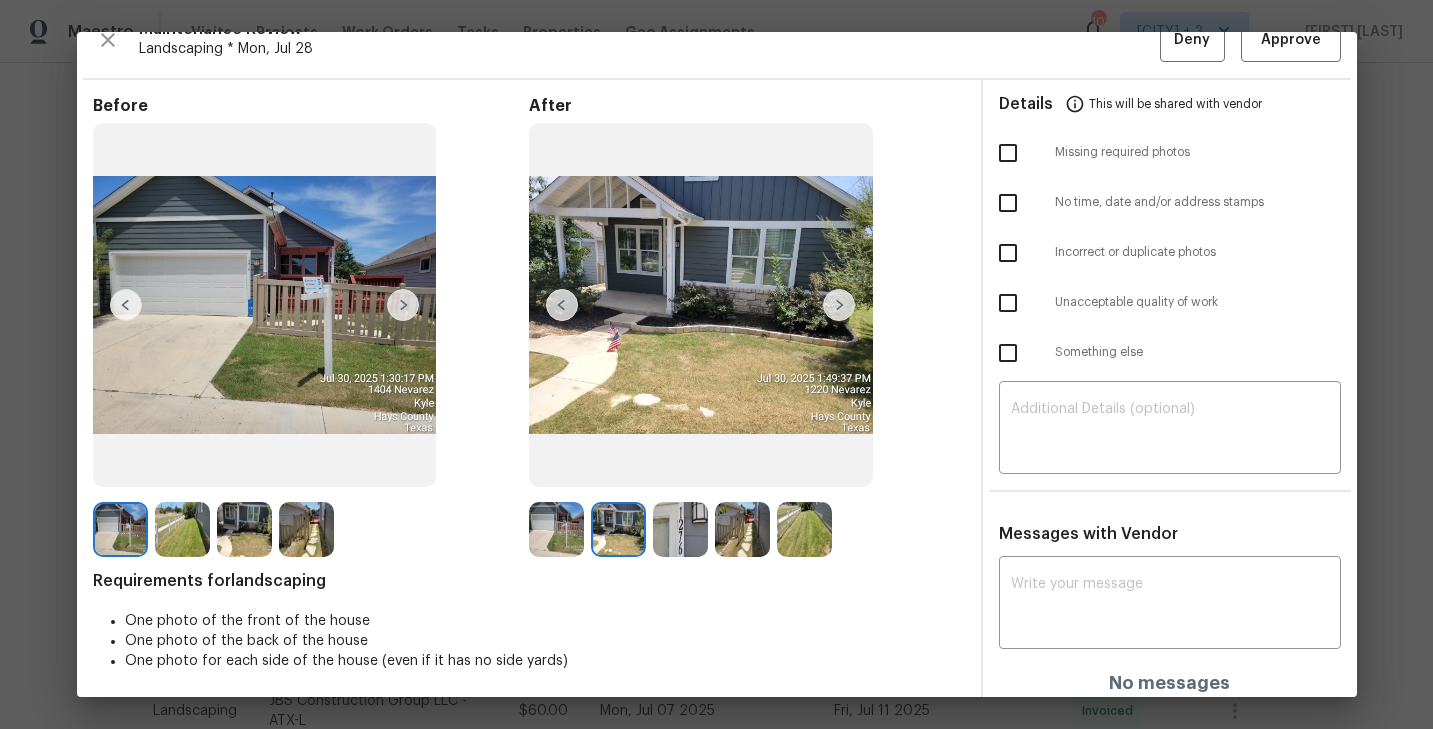 click at bounding box center (839, 305) 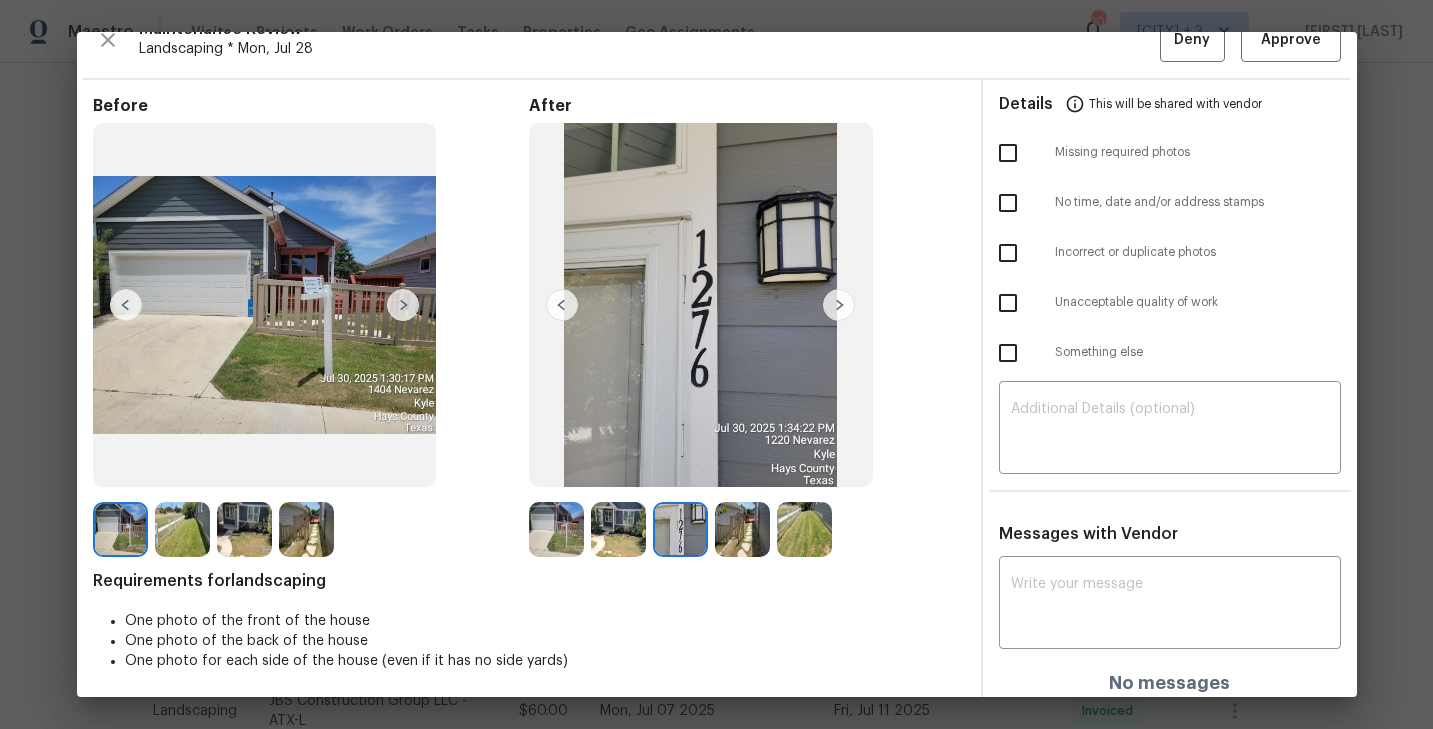 click at bounding box center (839, 305) 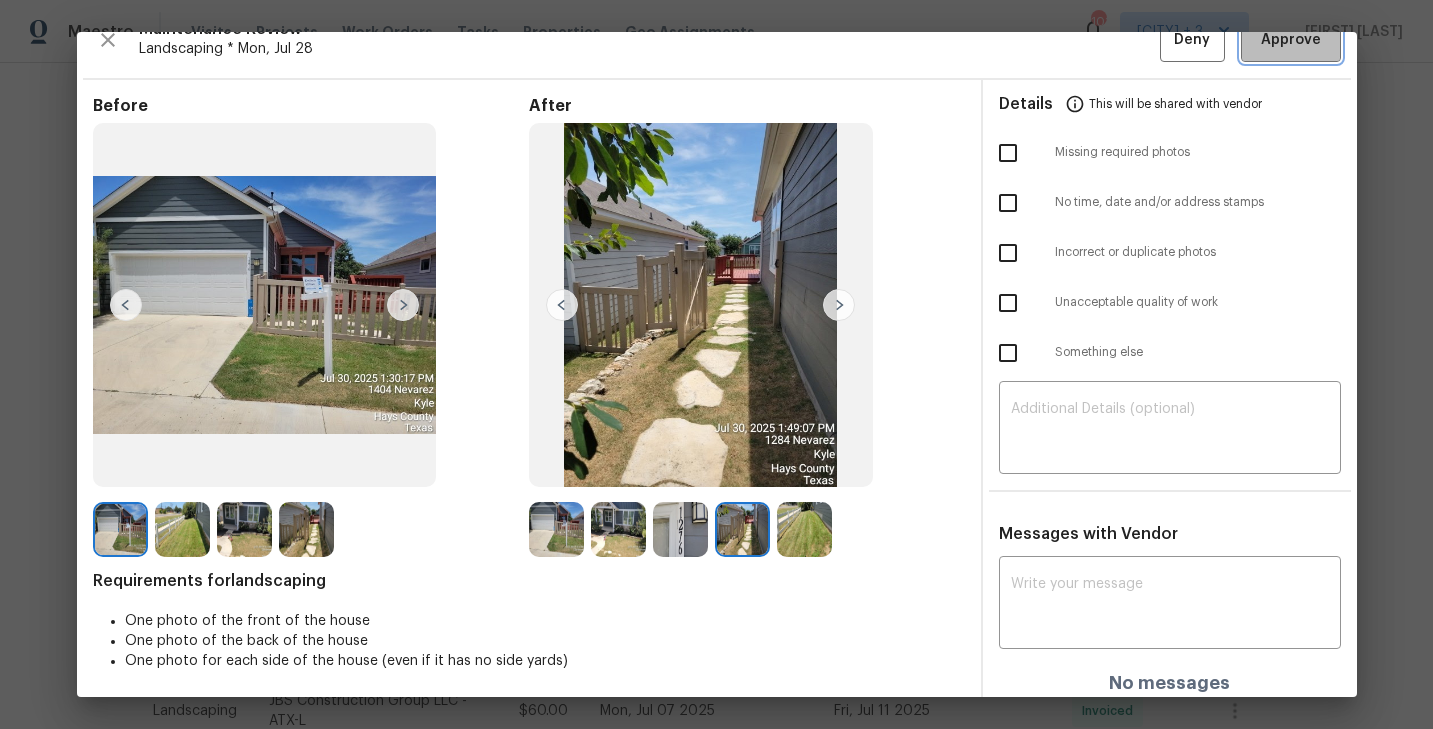click on "Approve" at bounding box center (1291, 40) 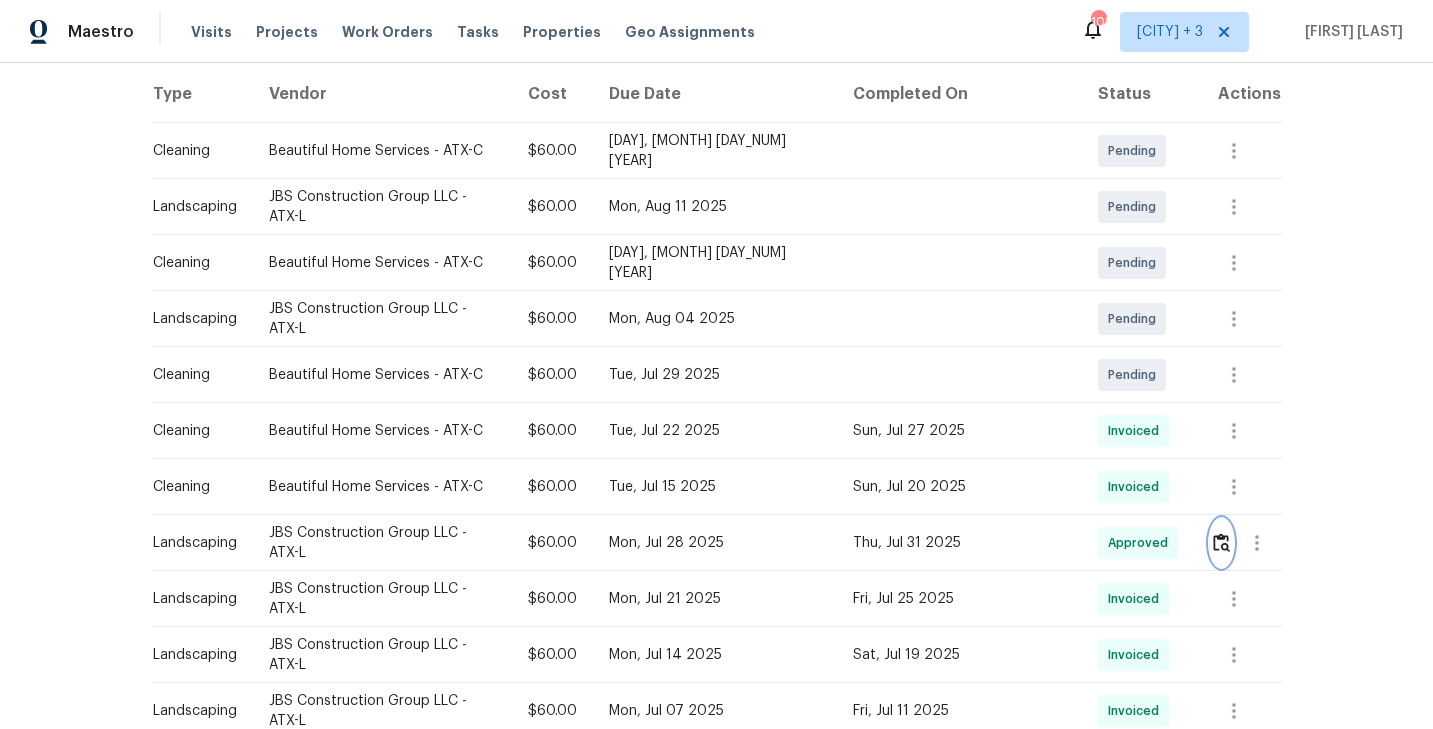 scroll, scrollTop: 0, scrollLeft: 0, axis: both 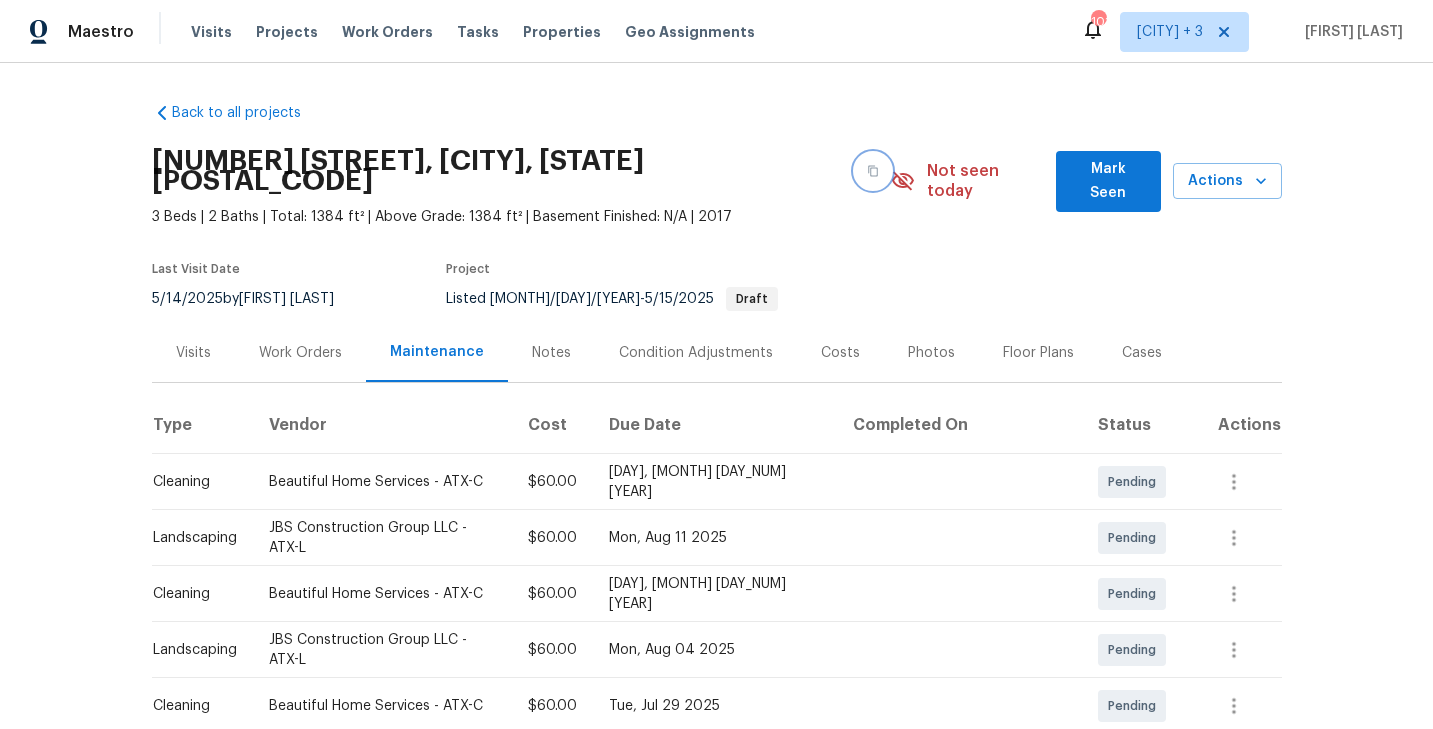 click 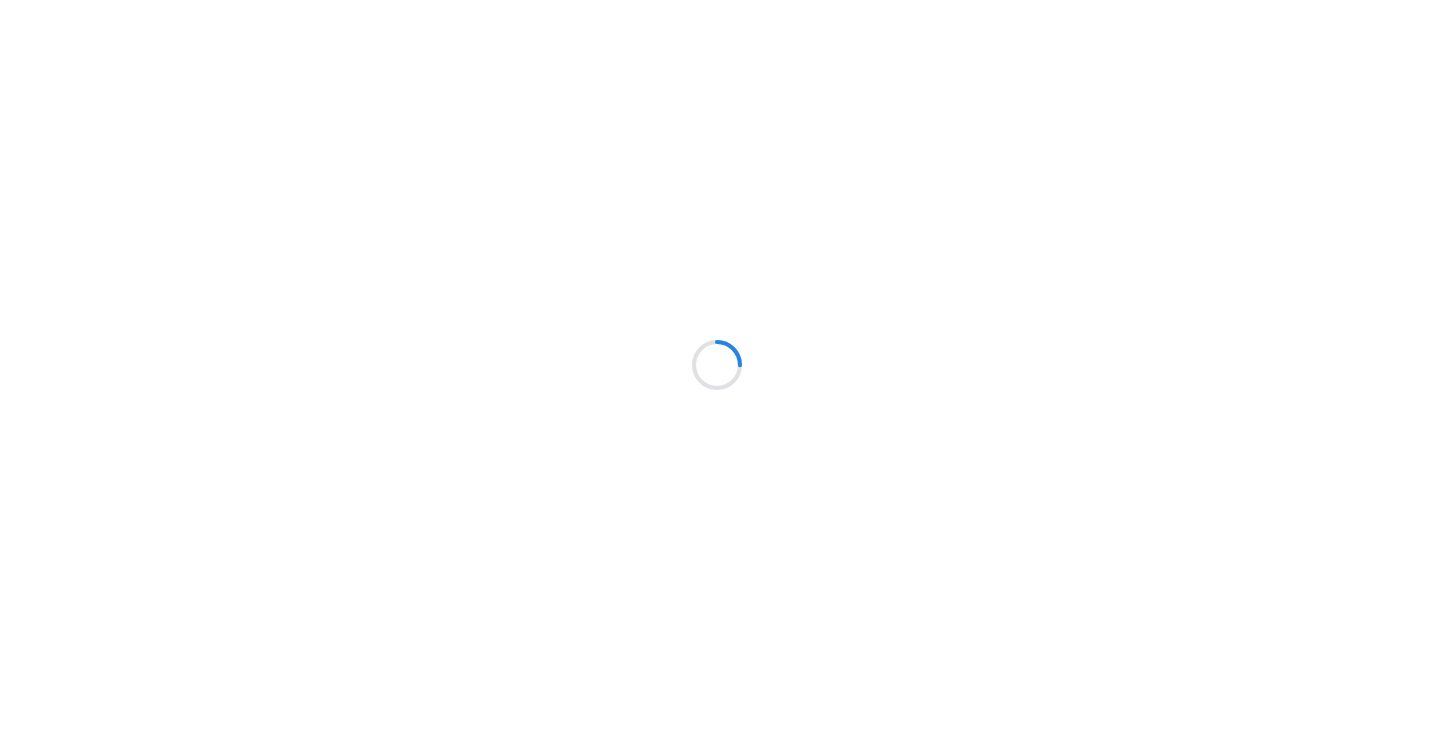 scroll, scrollTop: 0, scrollLeft: 0, axis: both 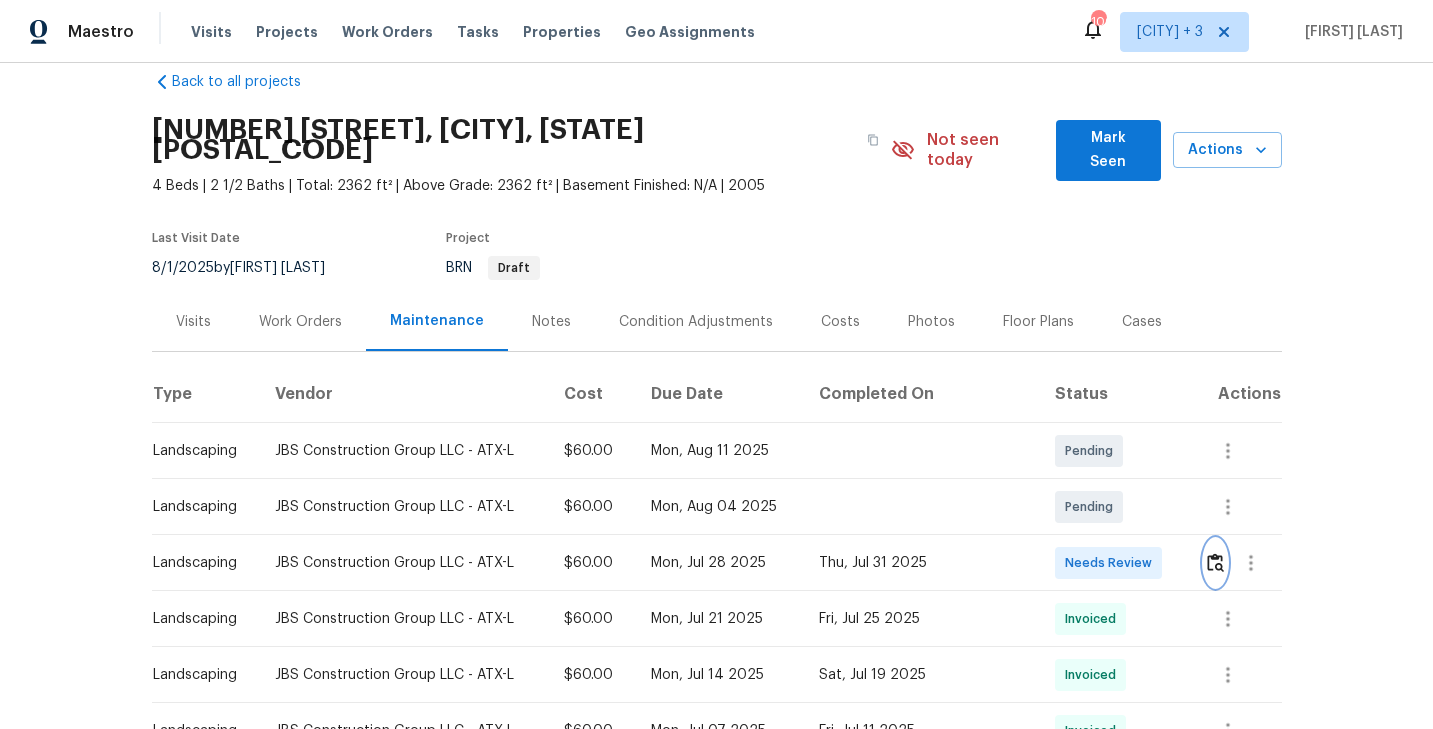 click at bounding box center (1215, 563) 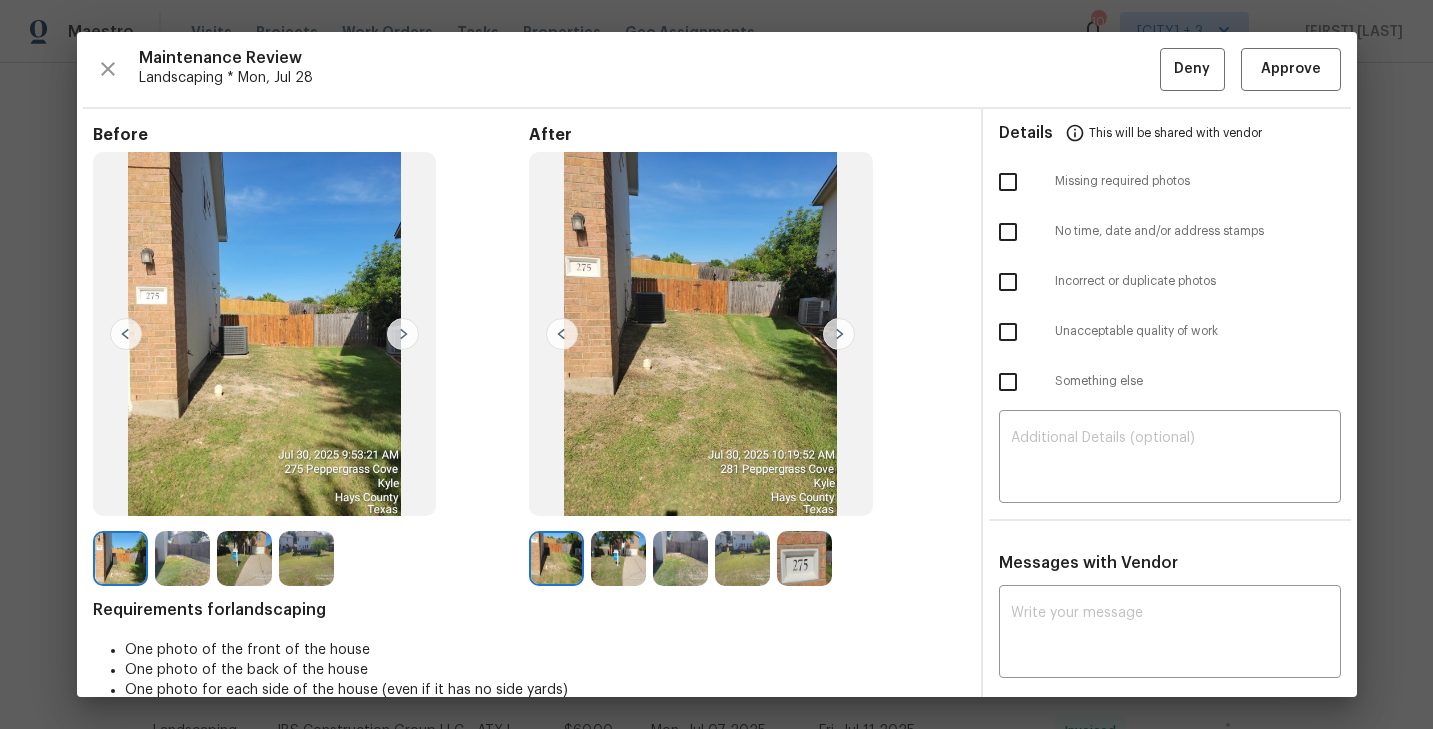click at bounding box center (839, 334) 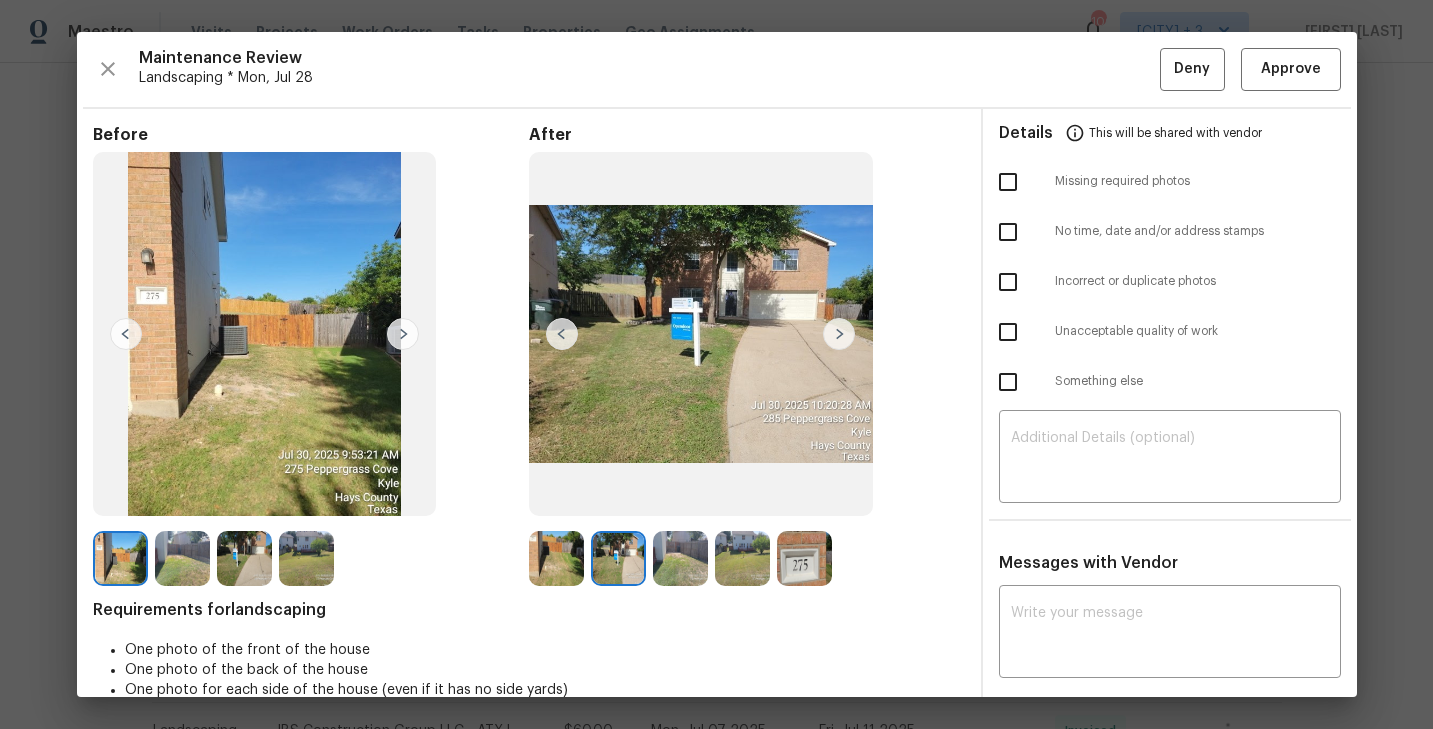 click at bounding box center [839, 334] 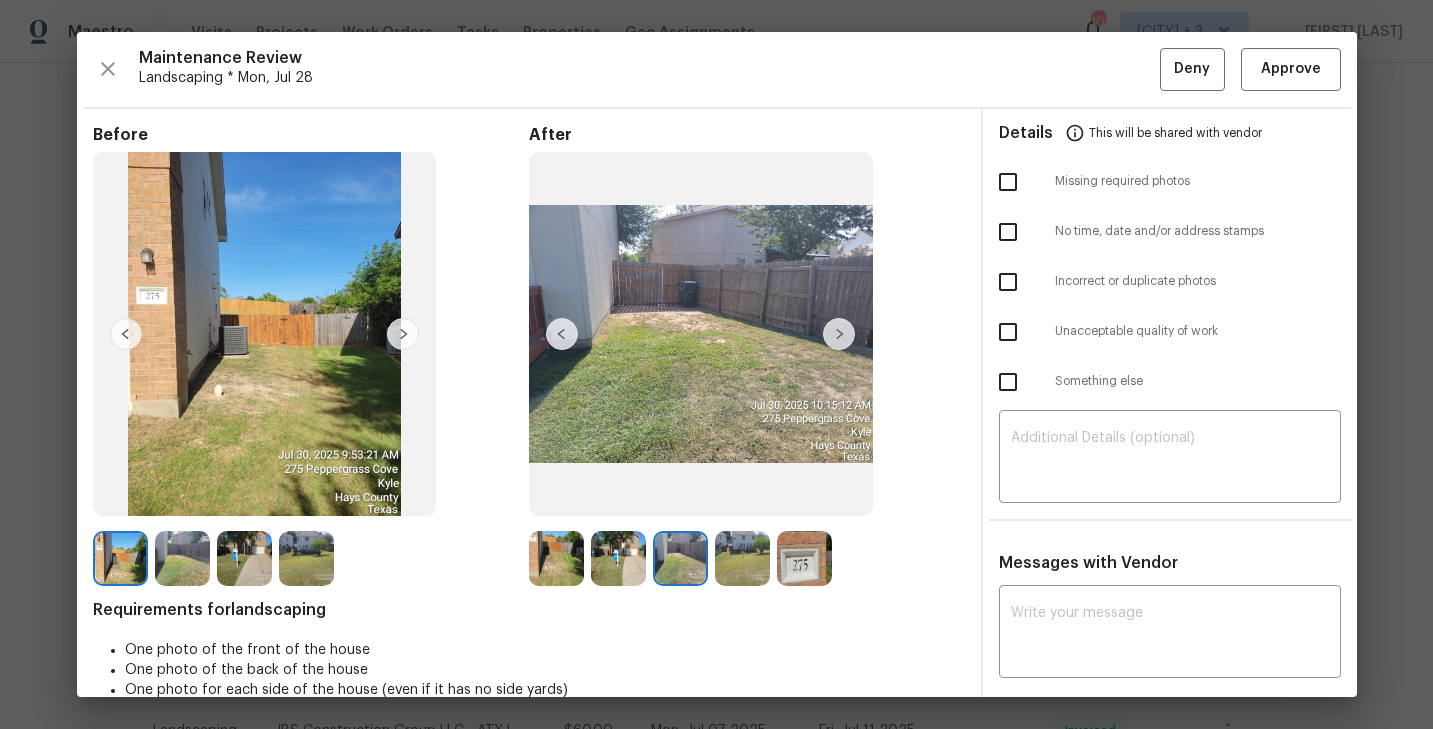 click at bounding box center [839, 334] 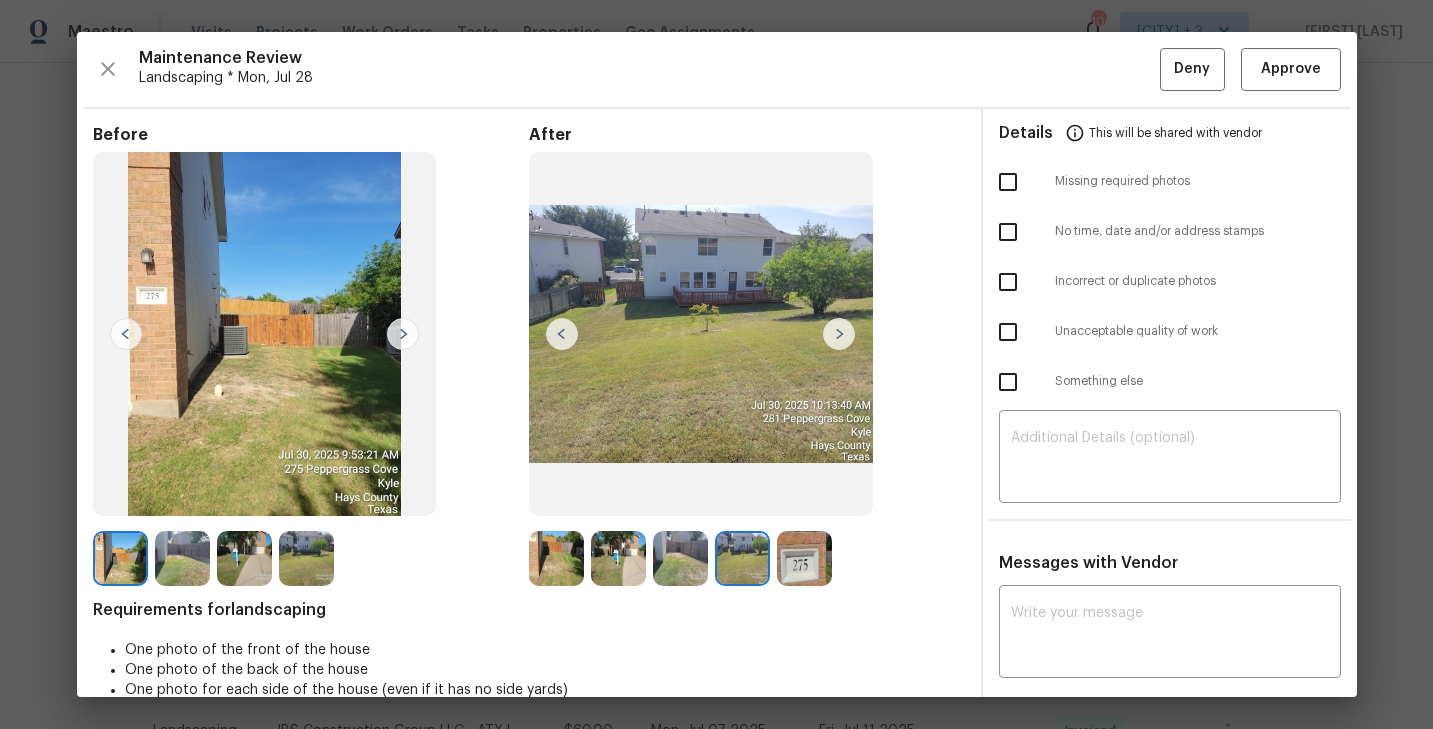 click at bounding box center [839, 334] 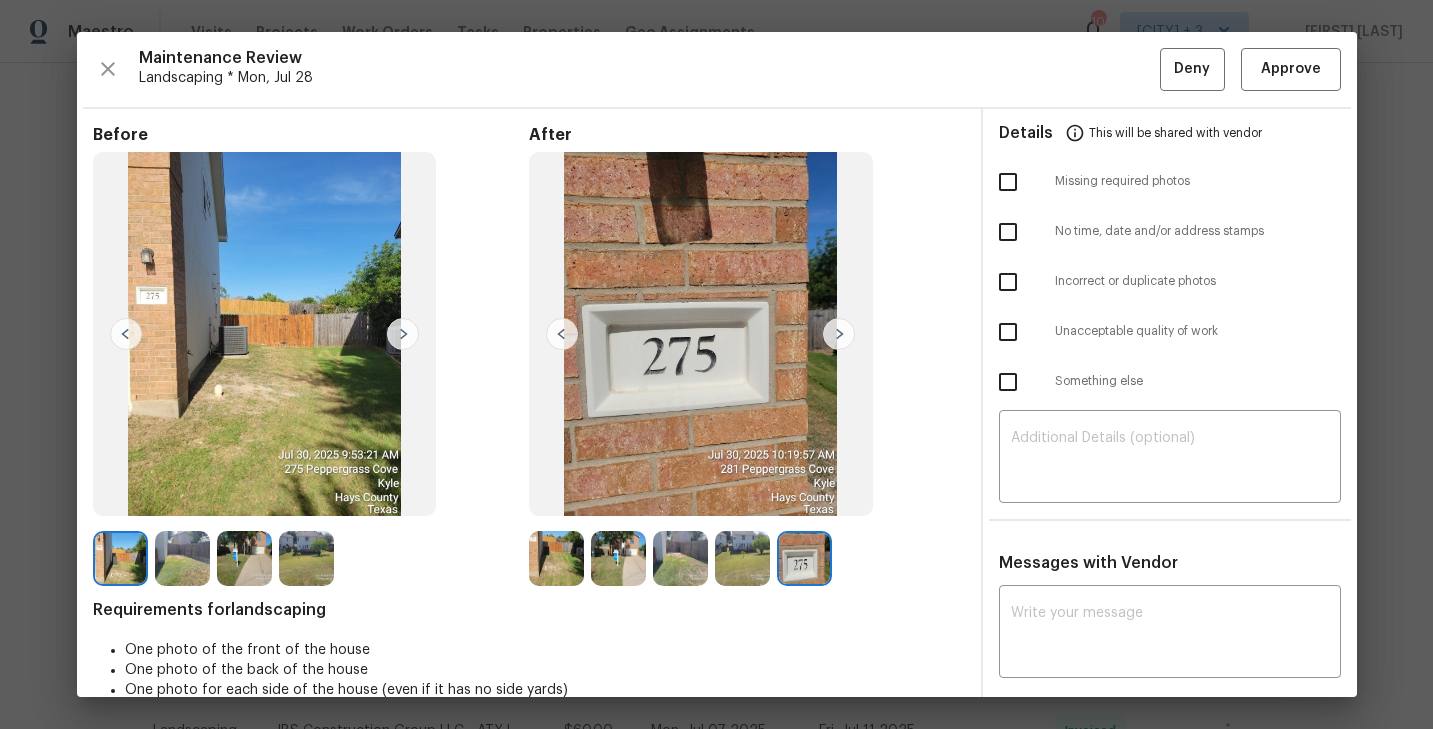 click at bounding box center (839, 334) 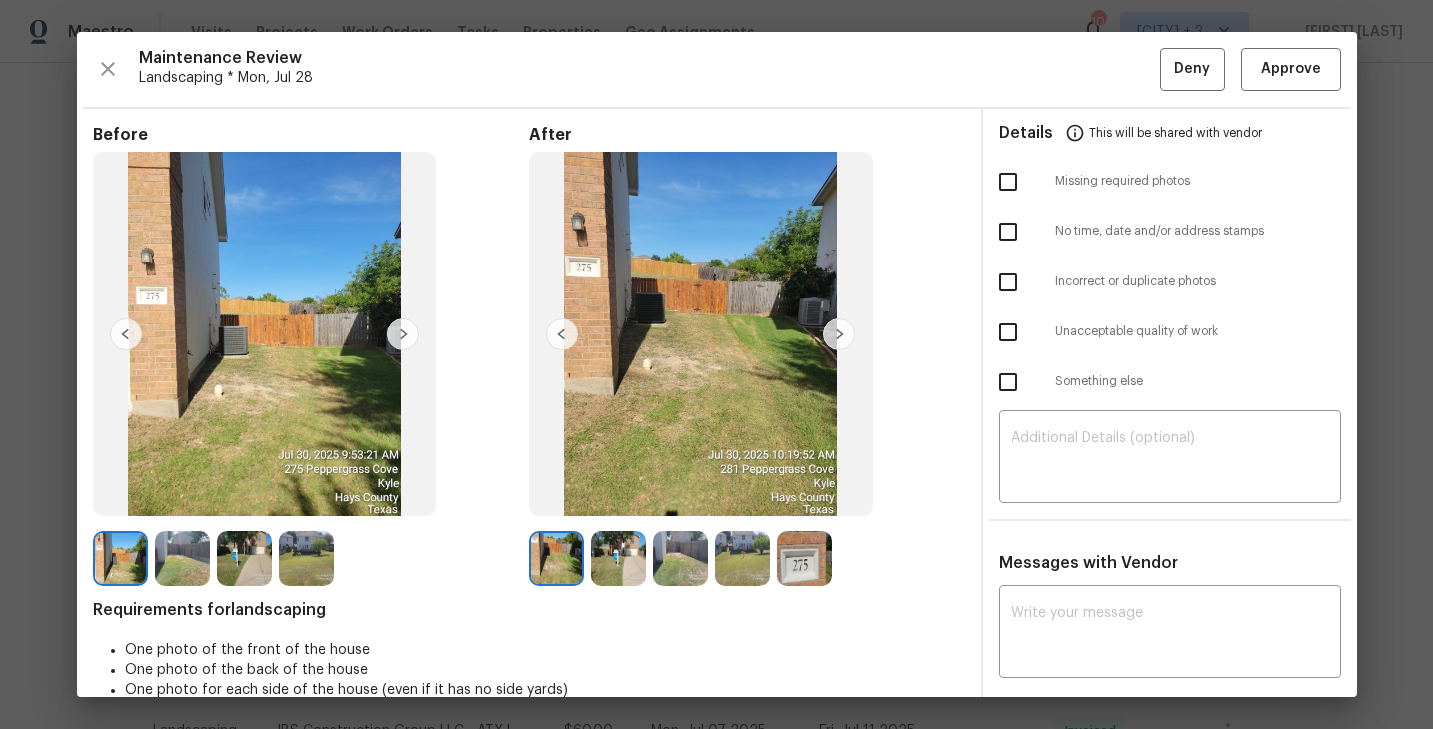 click at bounding box center (839, 334) 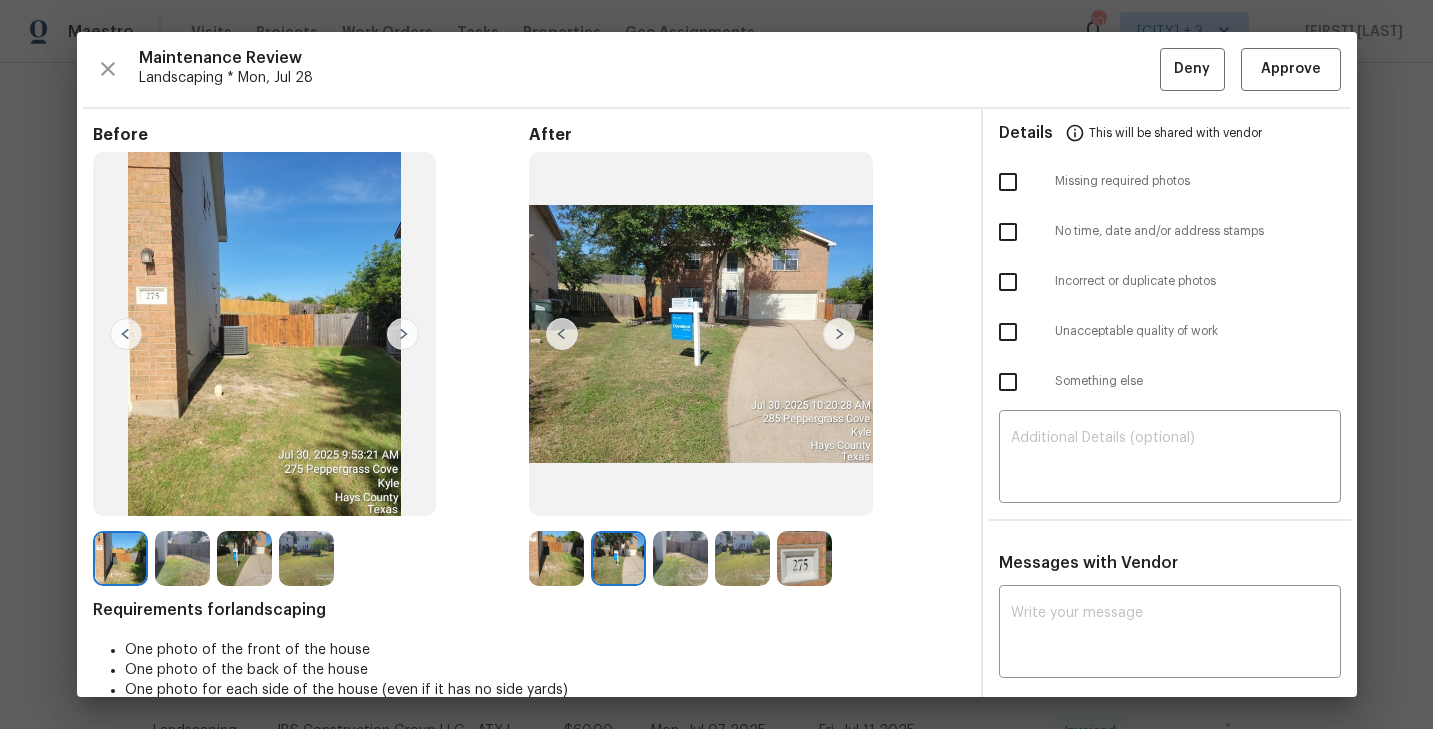 click at bounding box center (839, 334) 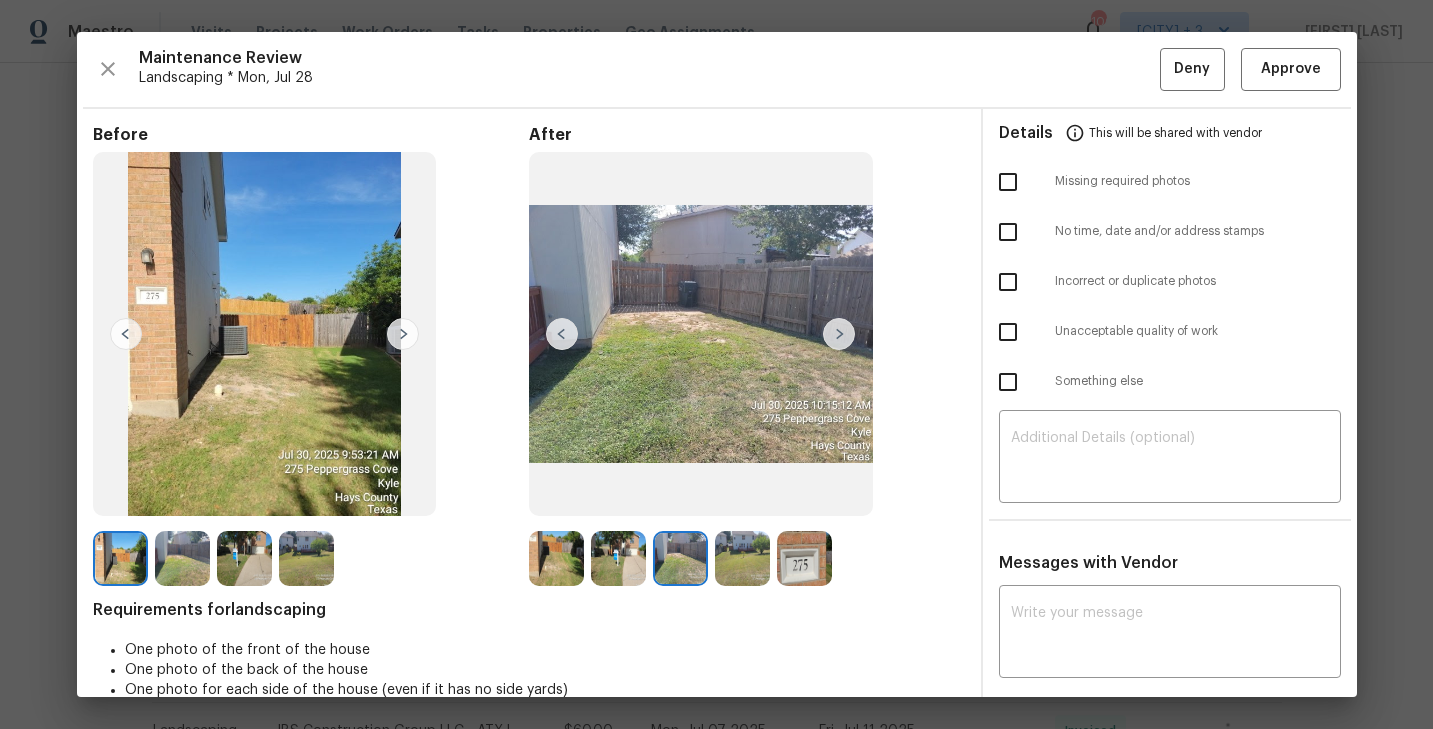 click at bounding box center (839, 334) 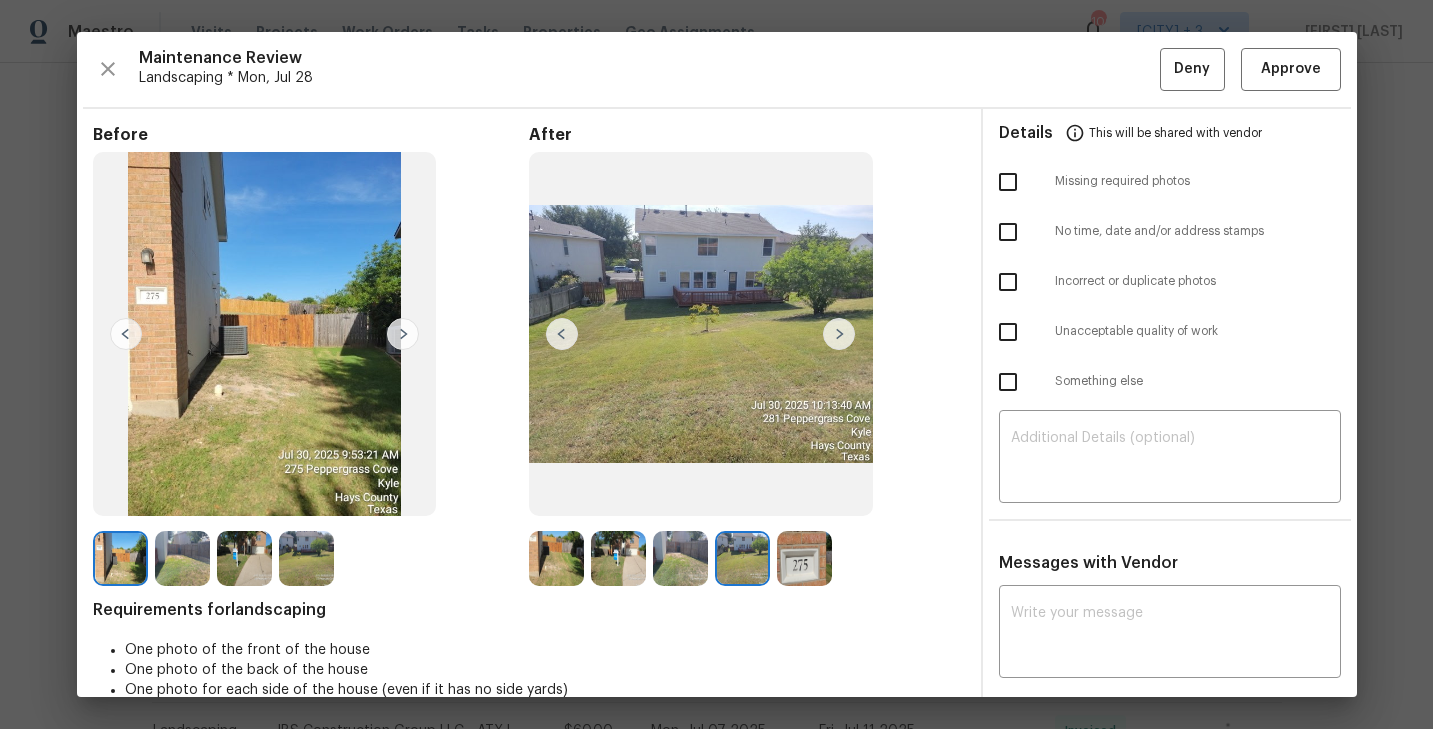 click at bounding box center (839, 334) 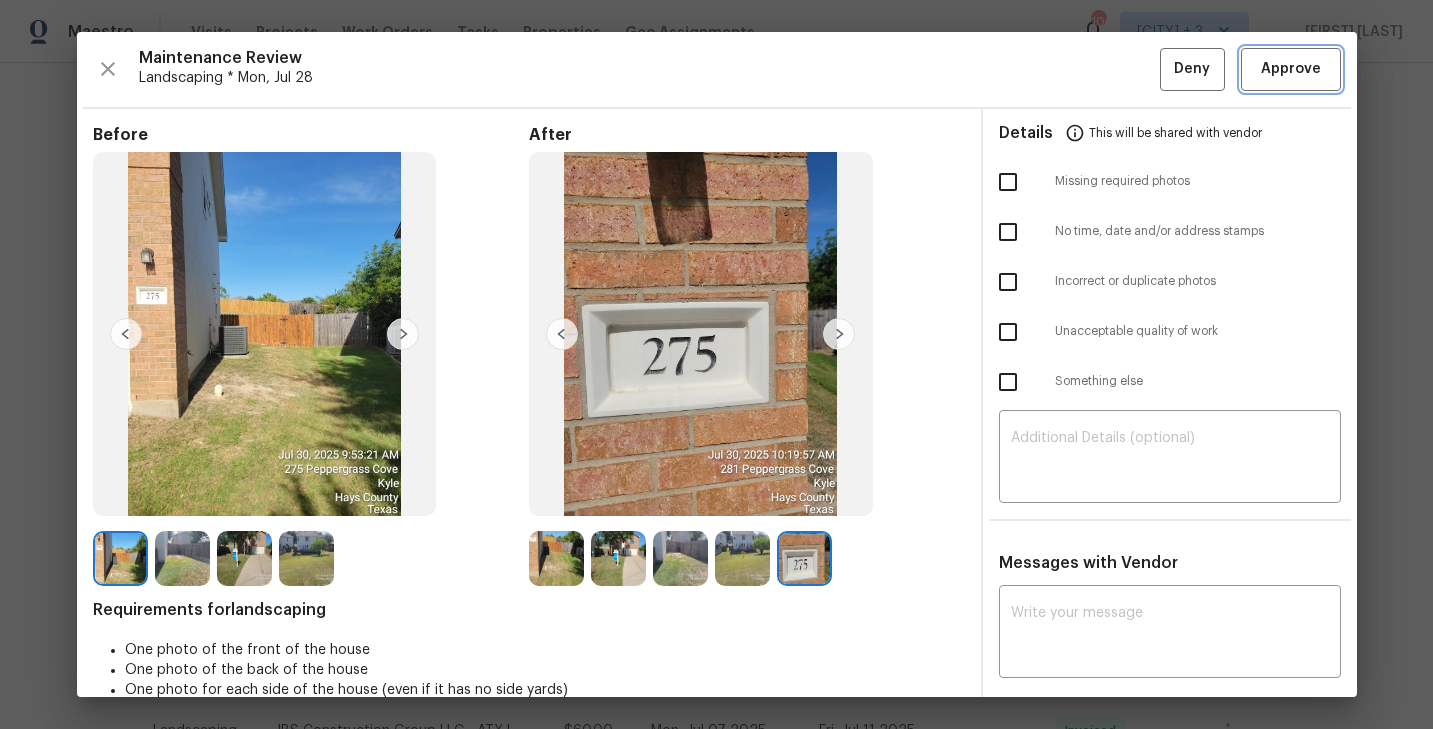 click on "Approve" at bounding box center [1291, 69] 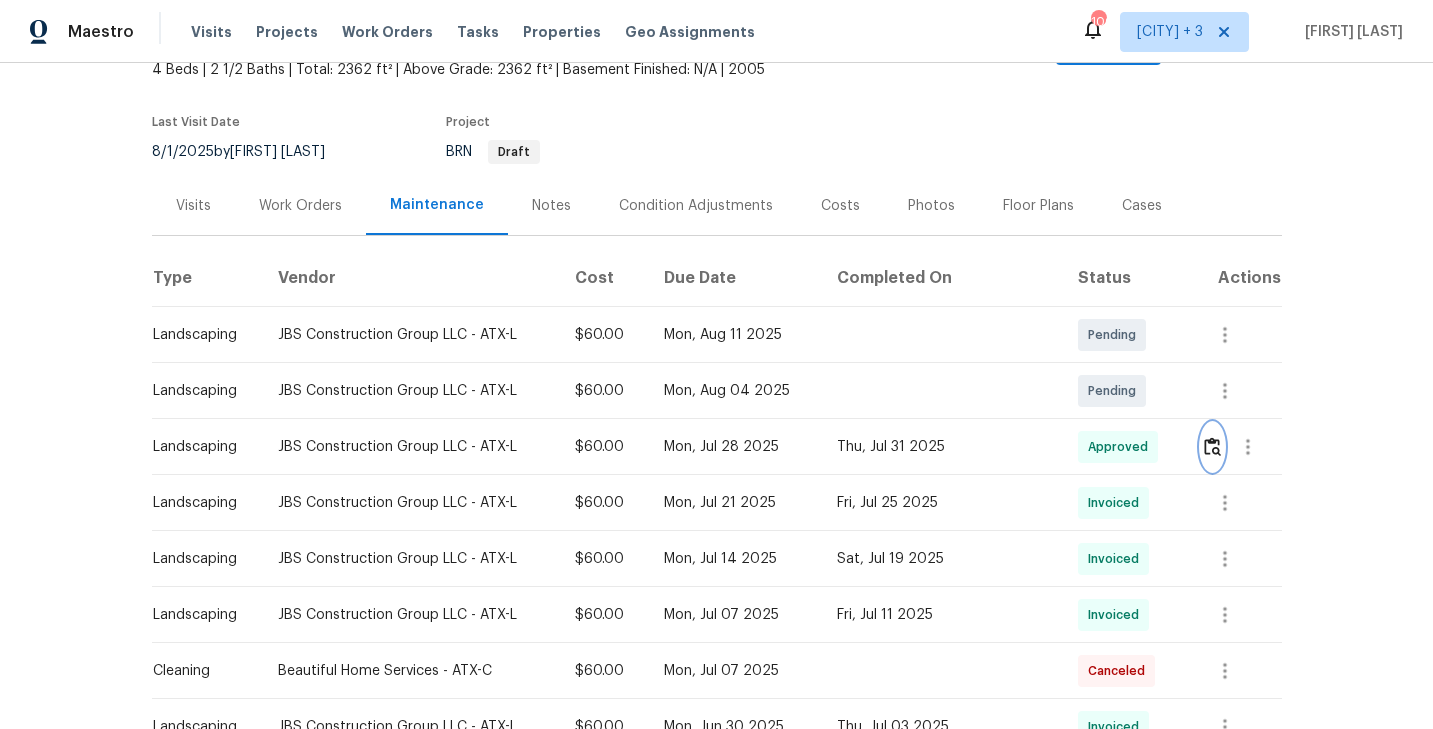 scroll, scrollTop: 0, scrollLeft: 0, axis: both 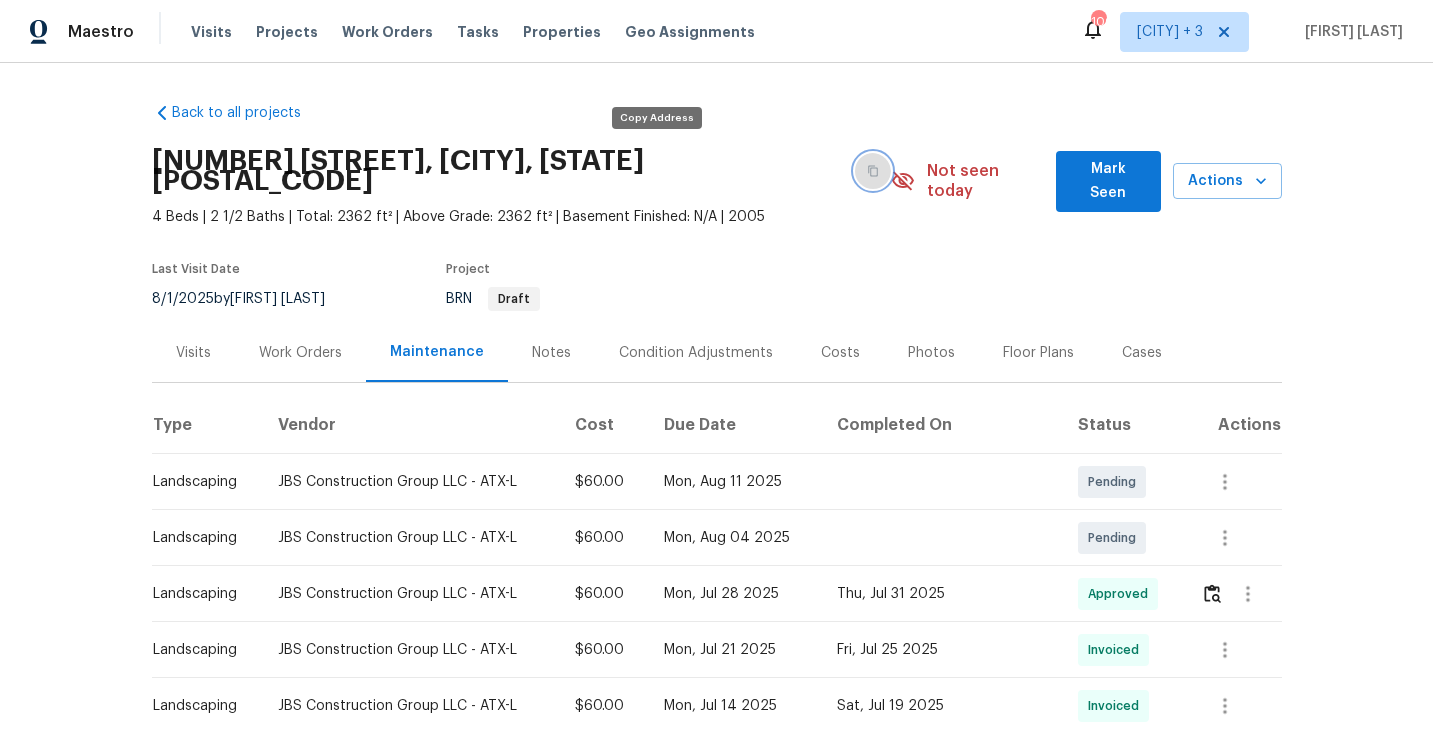 click 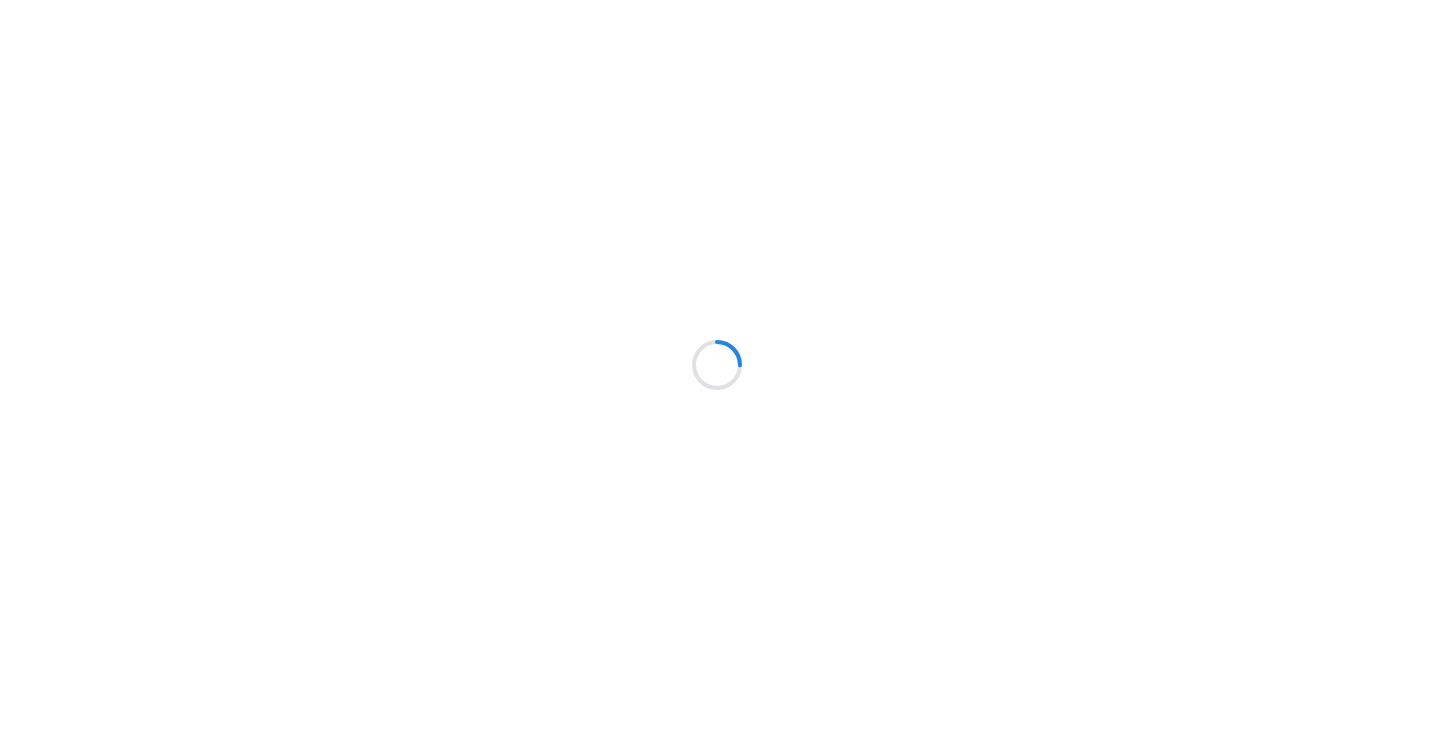 scroll, scrollTop: 0, scrollLeft: 0, axis: both 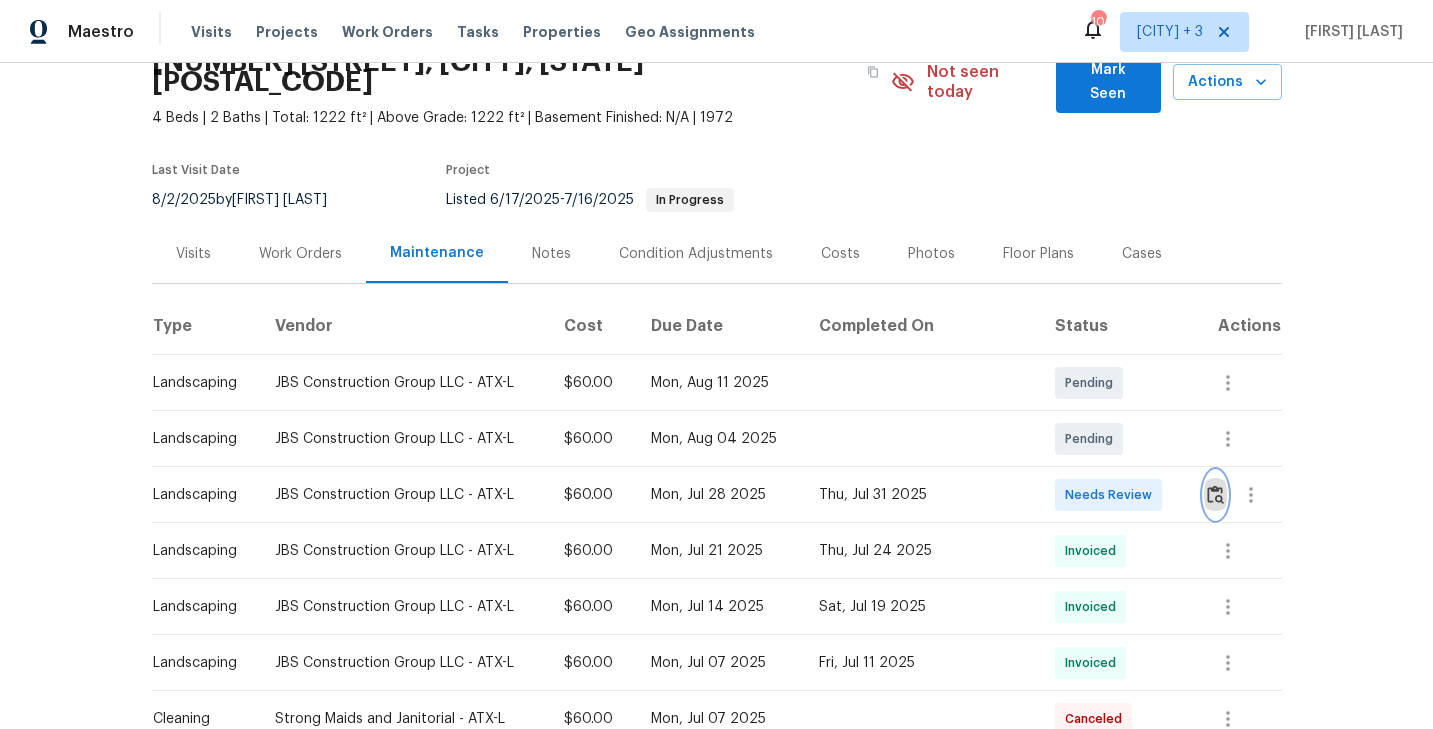 click at bounding box center (1215, 495) 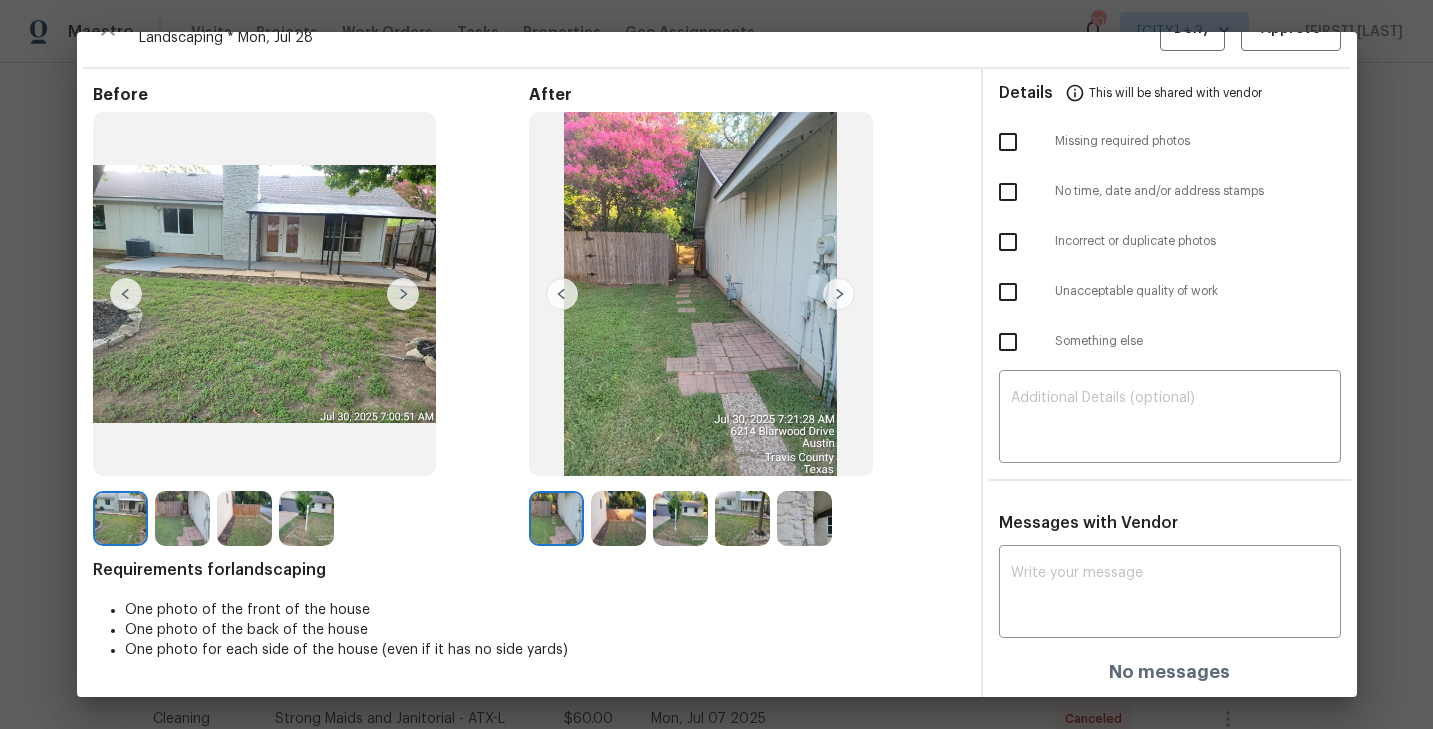 scroll, scrollTop: 0, scrollLeft: 0, axis: both 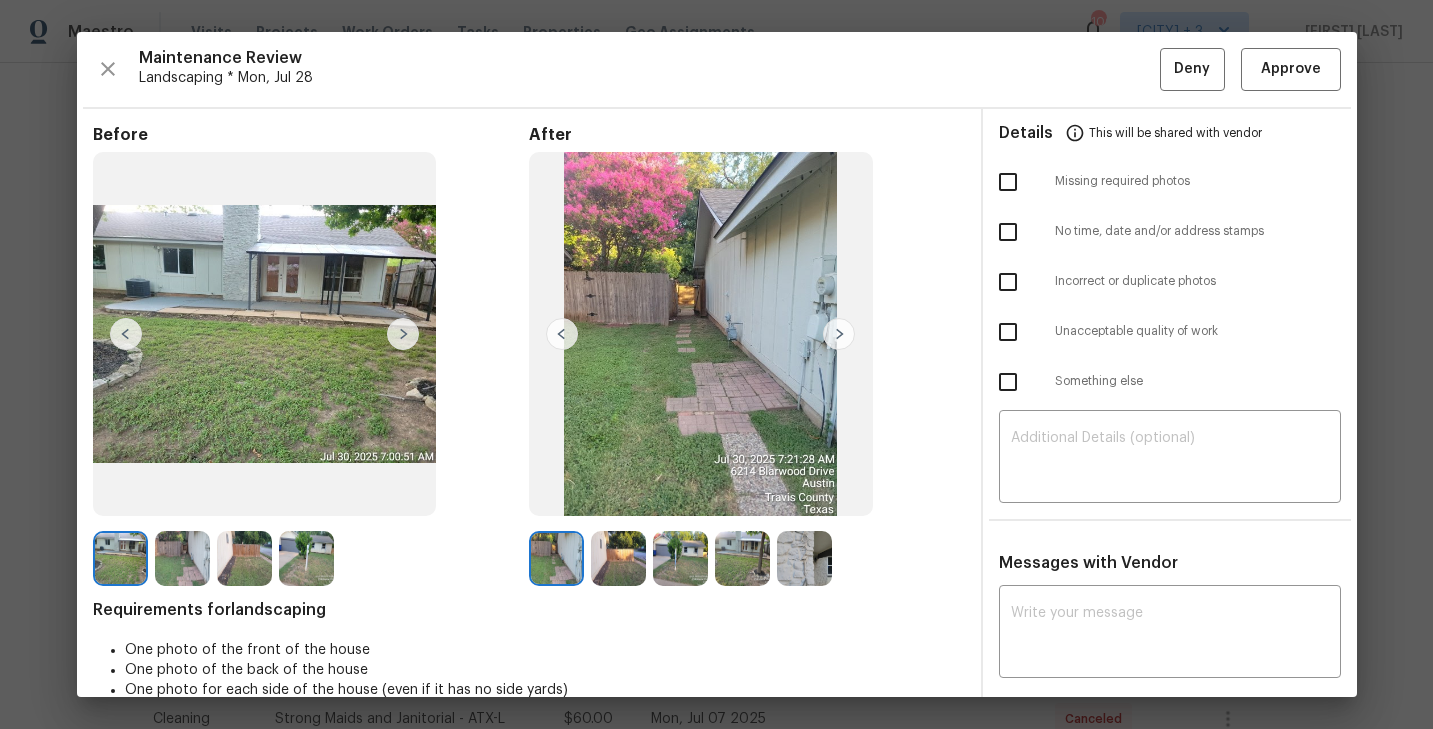 click at bounding box center (839, 334) 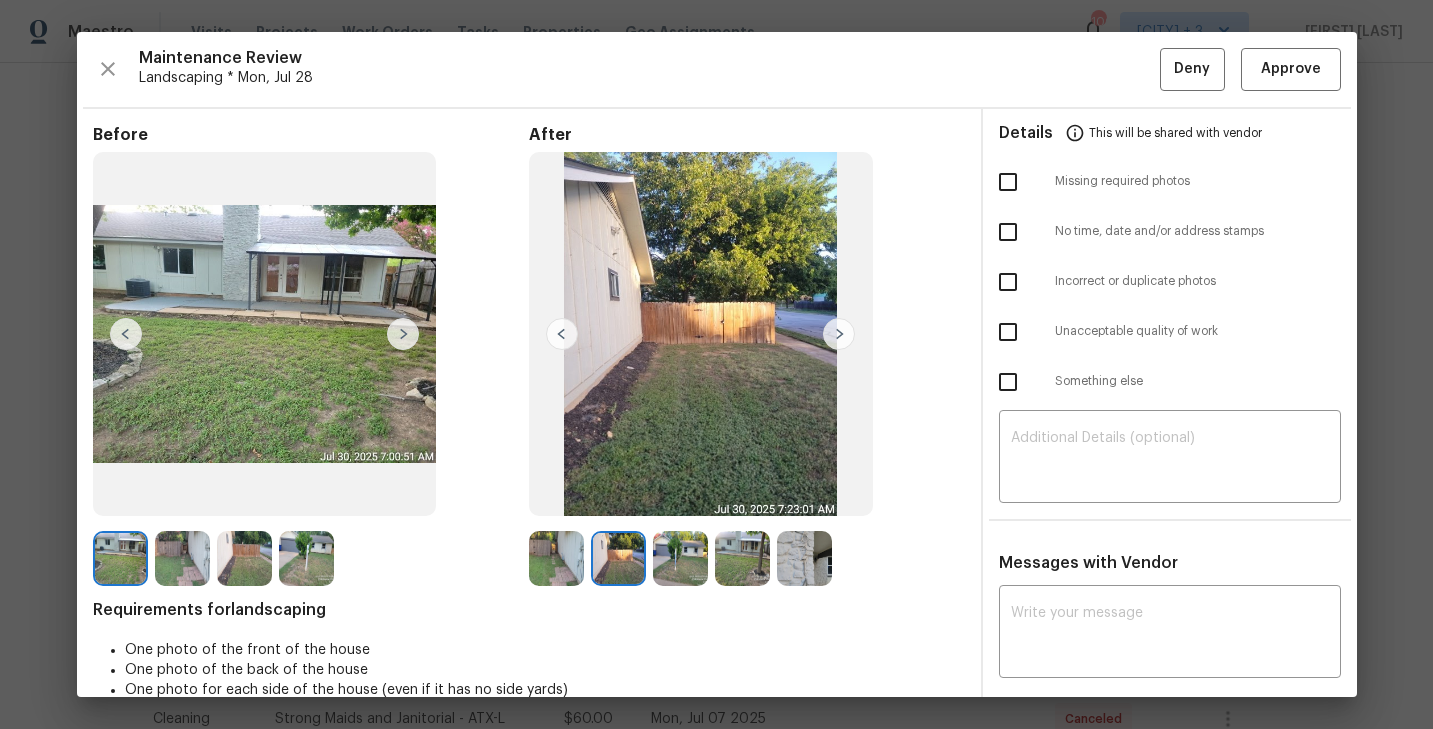 click at bounding box center [839, 334] 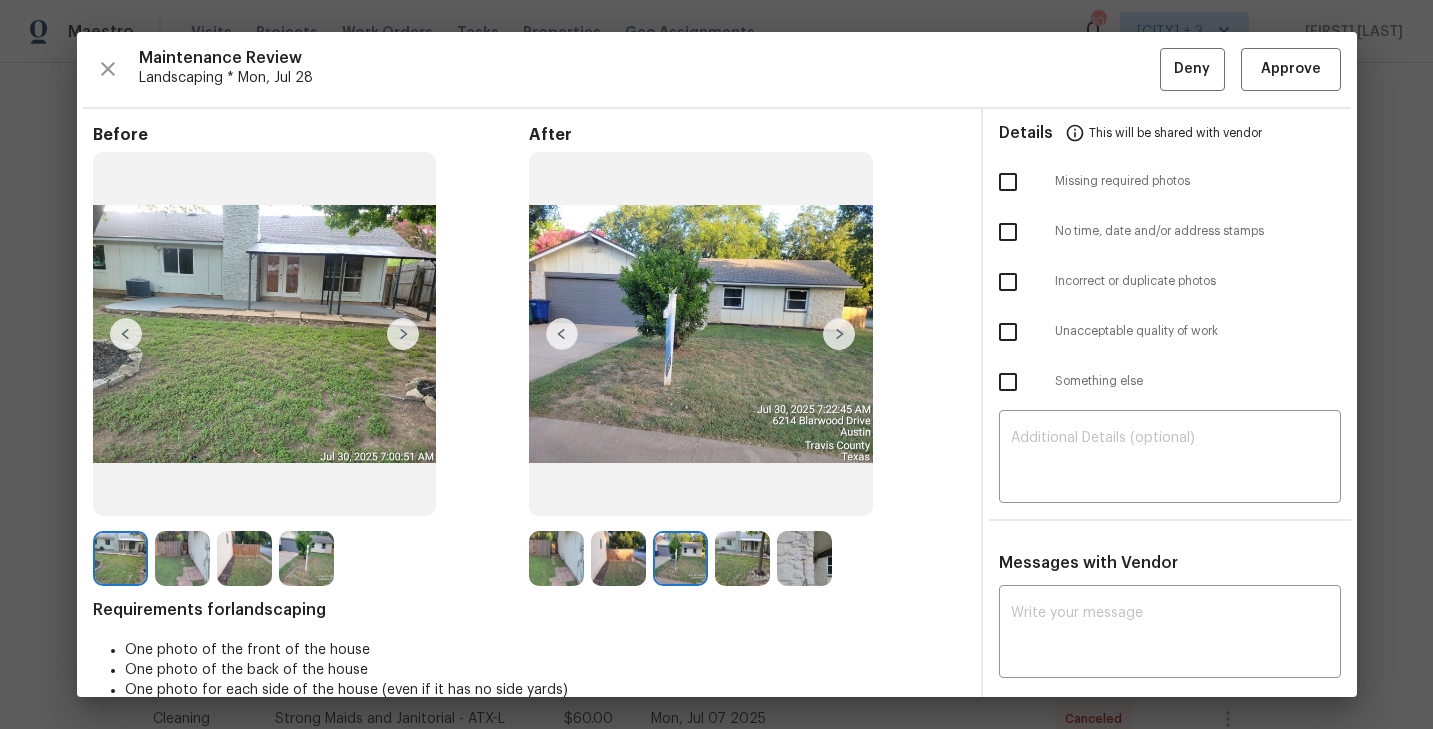 click at bounding box center (618, 558) 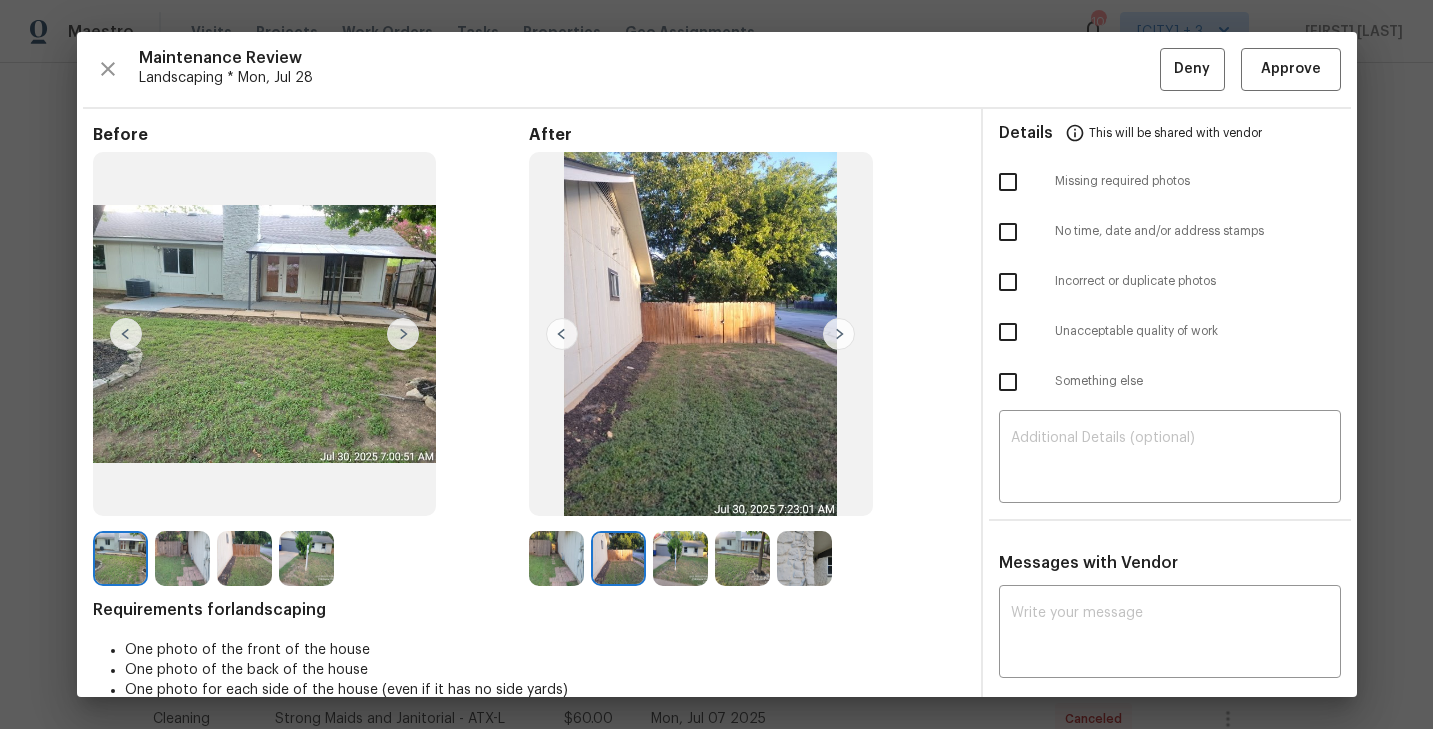 click at bounding box center (839, 334) 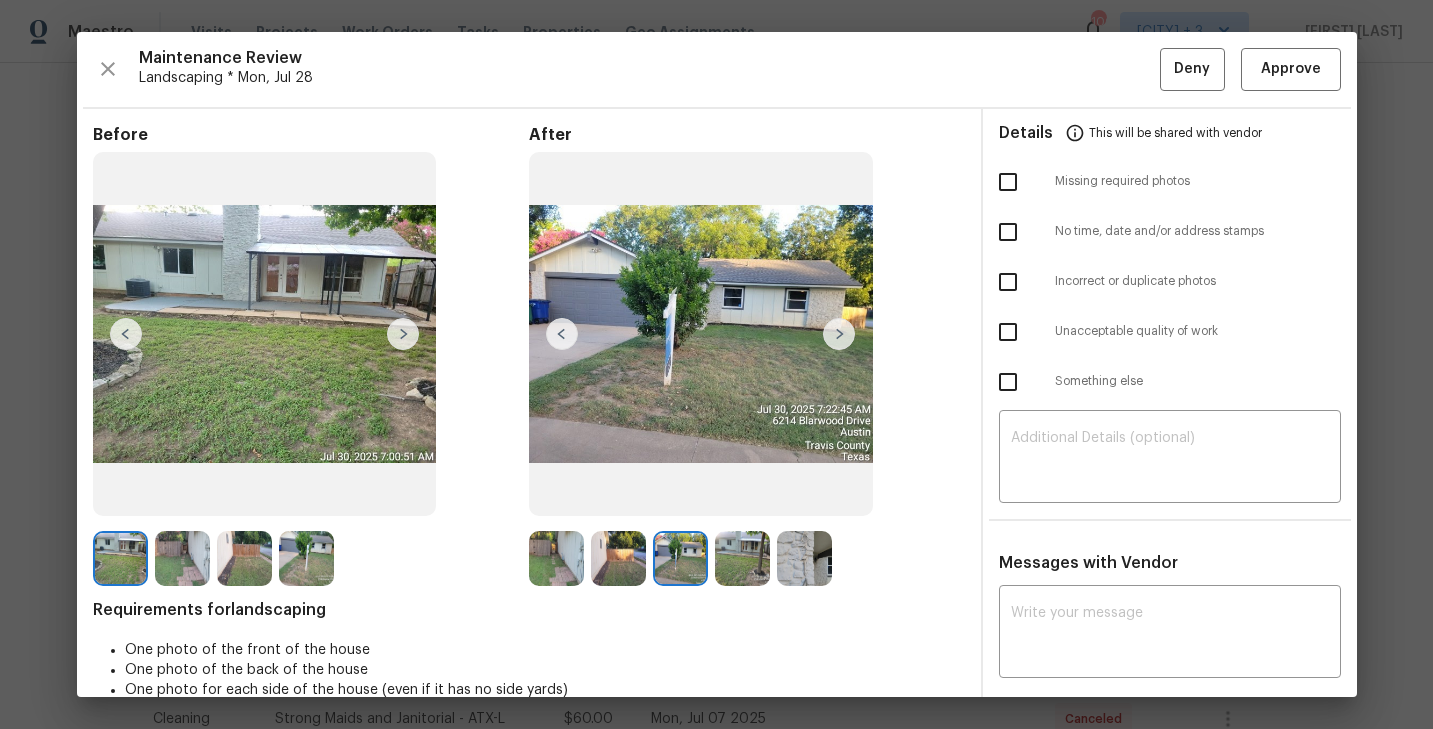 click at bounding box center (839, 334) 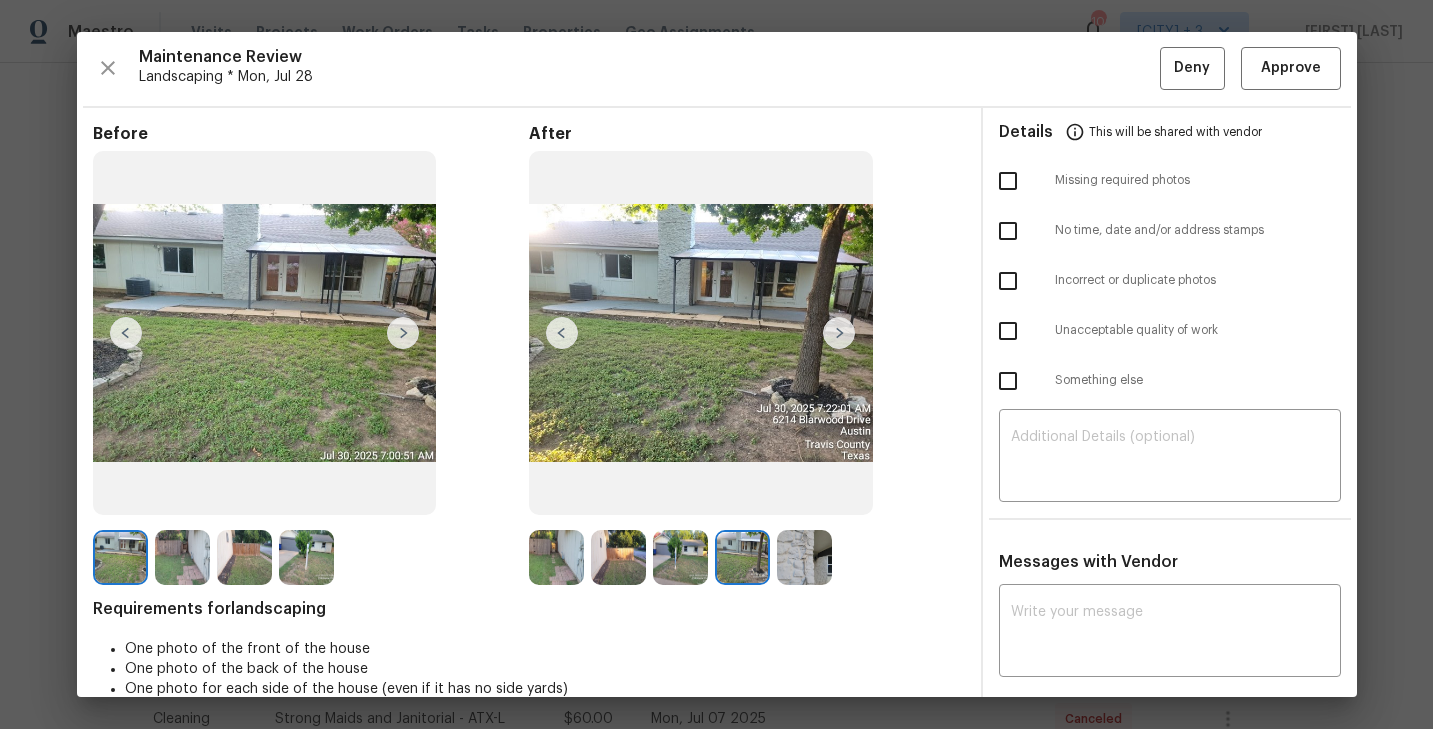 scroll, scrollTop: 0, scrollLeft: 0, axis: both 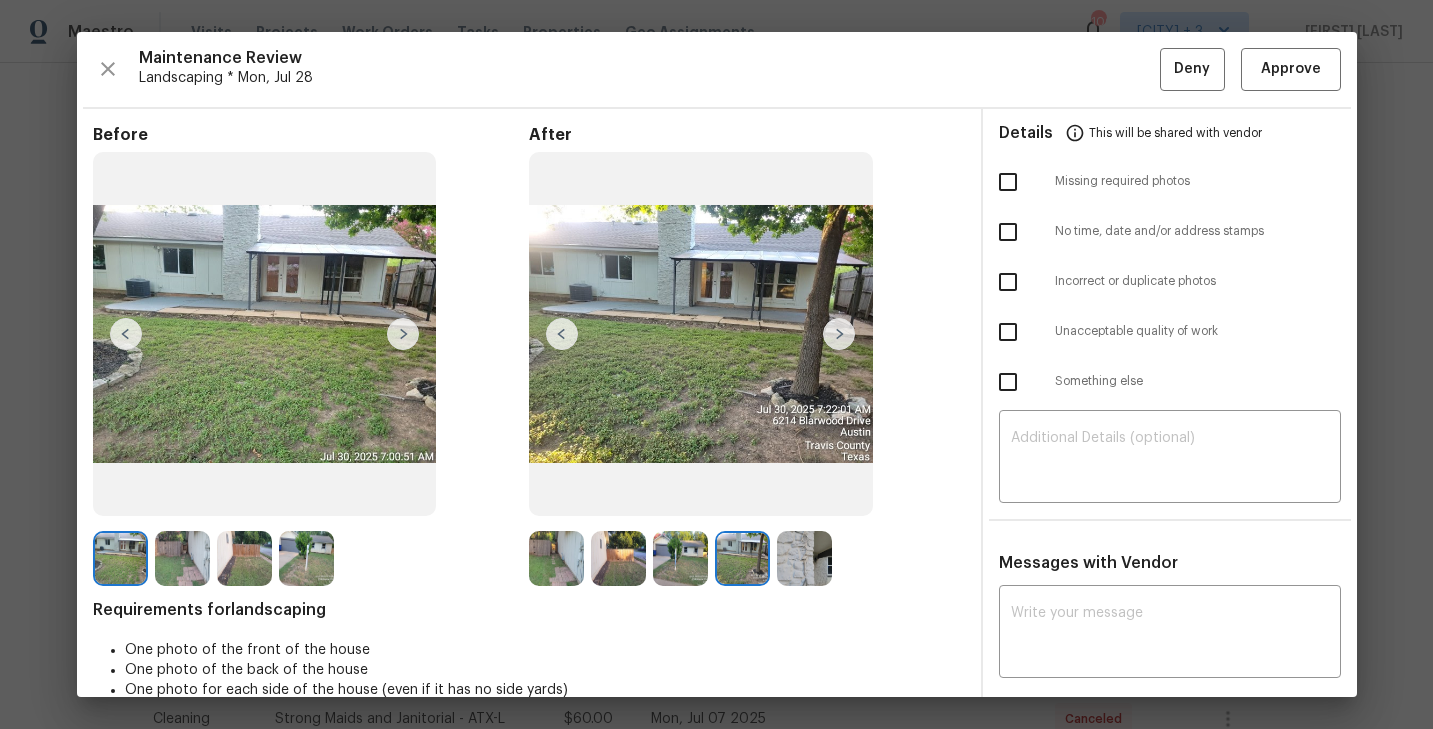 click at bounding box center [742, 558] 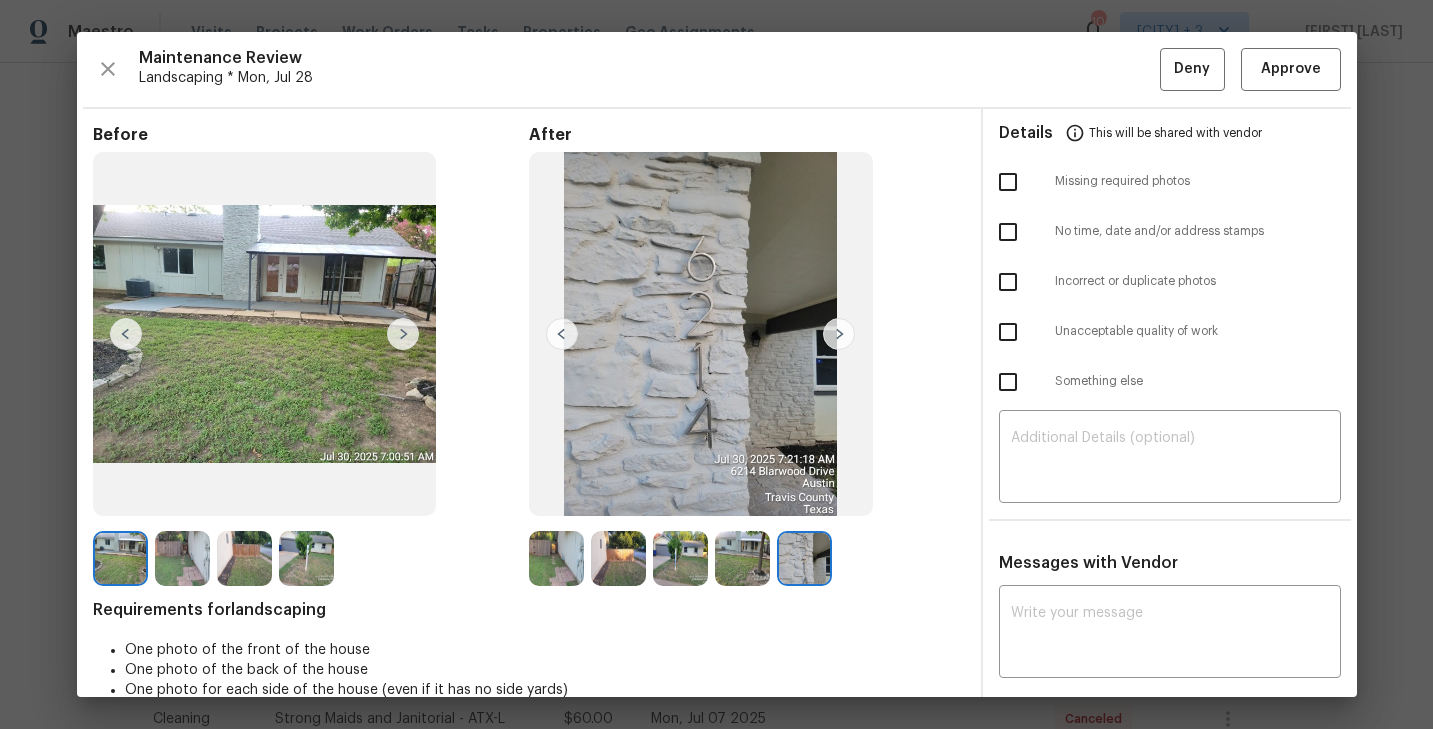 click at bounding box center (742, 558) 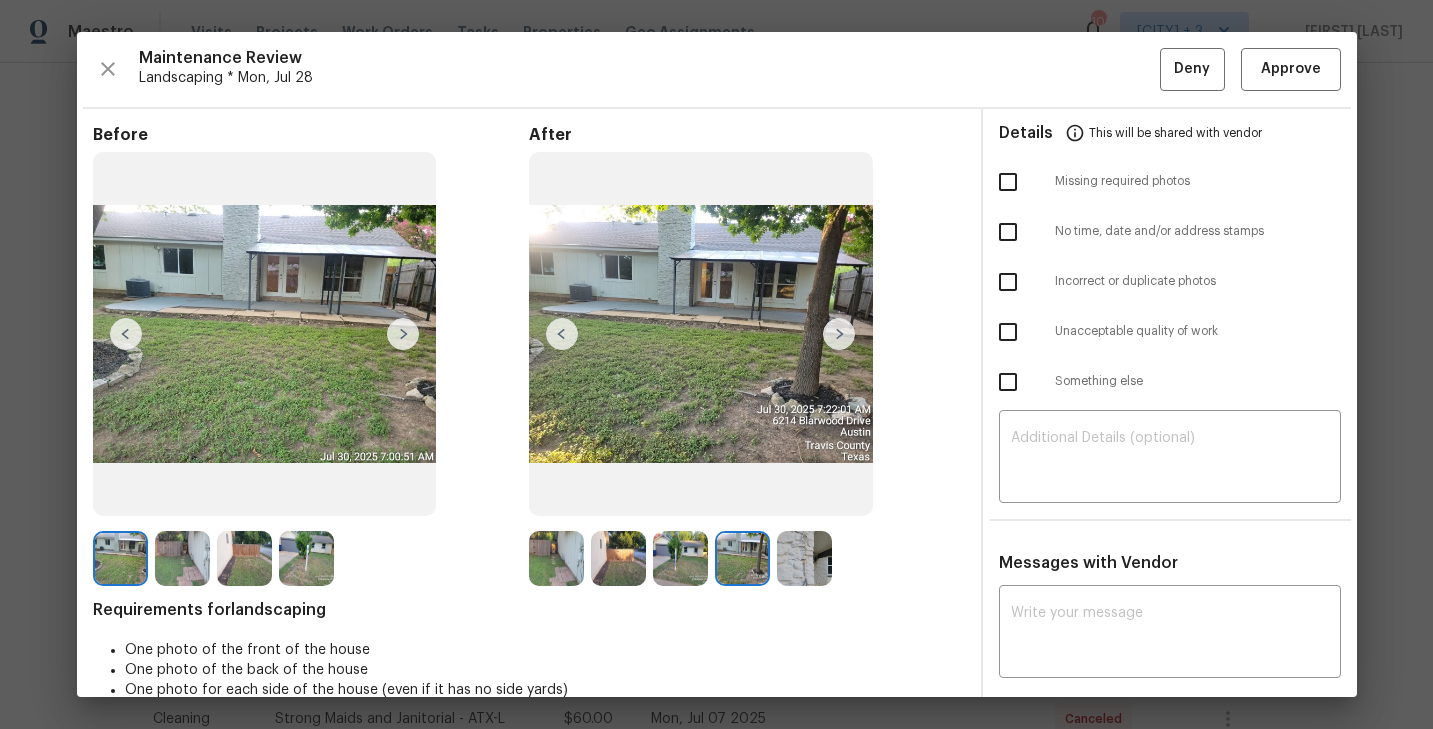 click on "Maintenance Review Landscaping * Mon, Jul 28 Deny Approve" at bounding box center (717, 69) 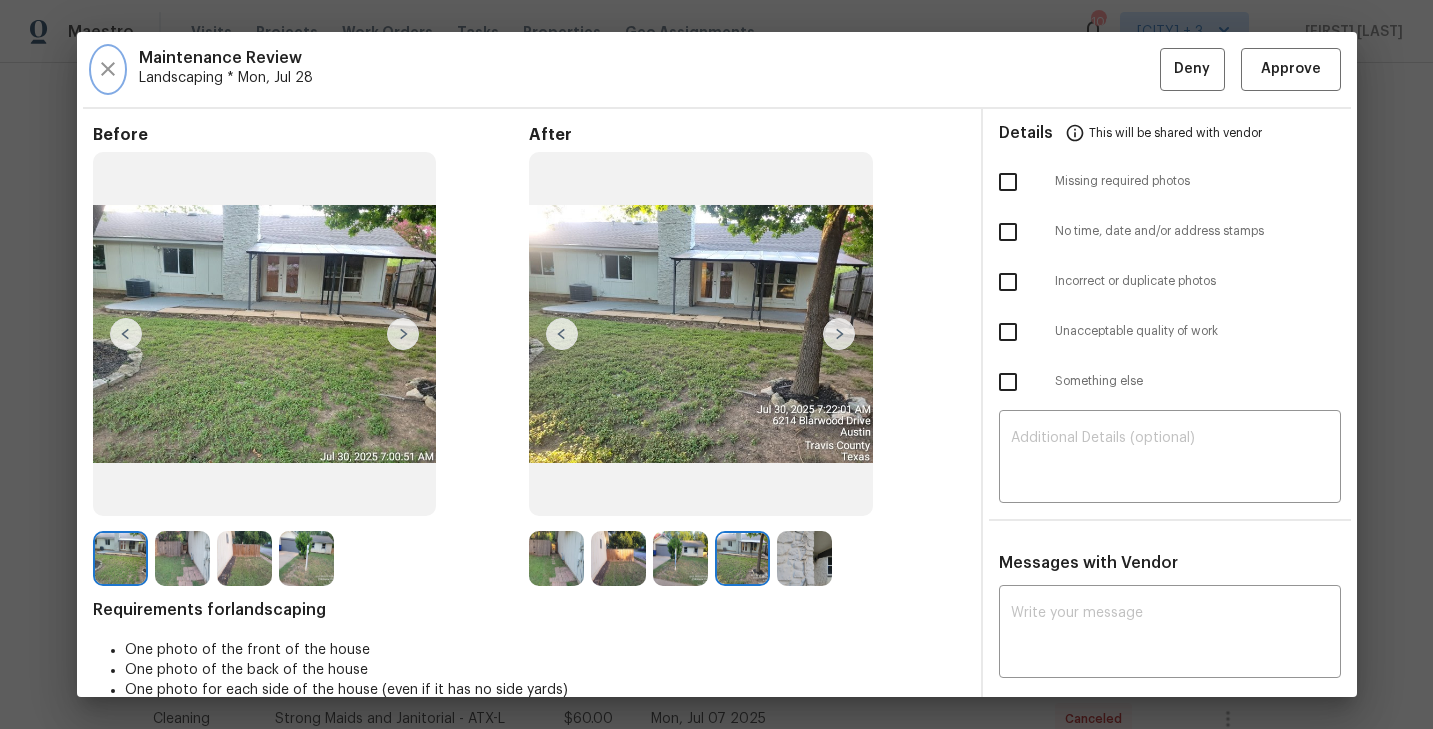 click 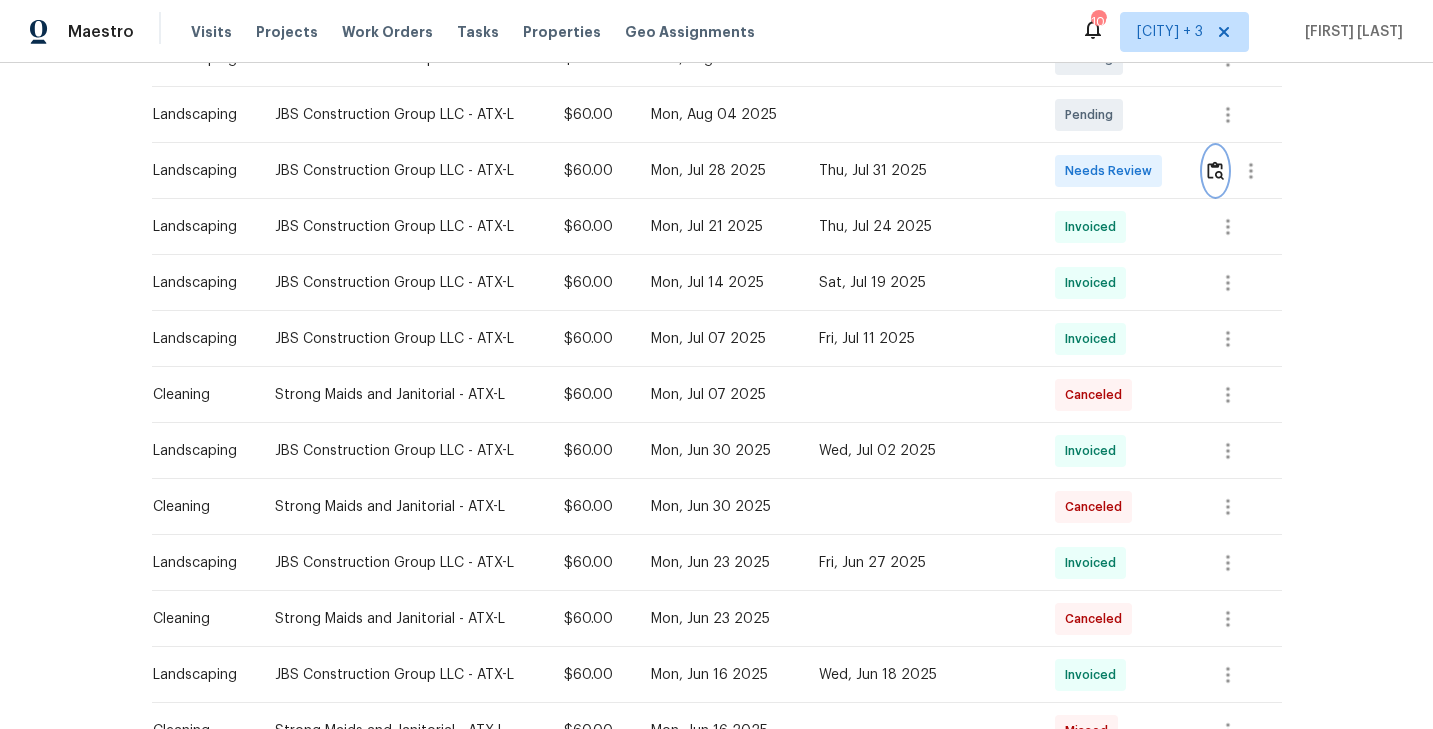 scroll, scrollTop: 422, scrollLeft: 0, axis: vertical 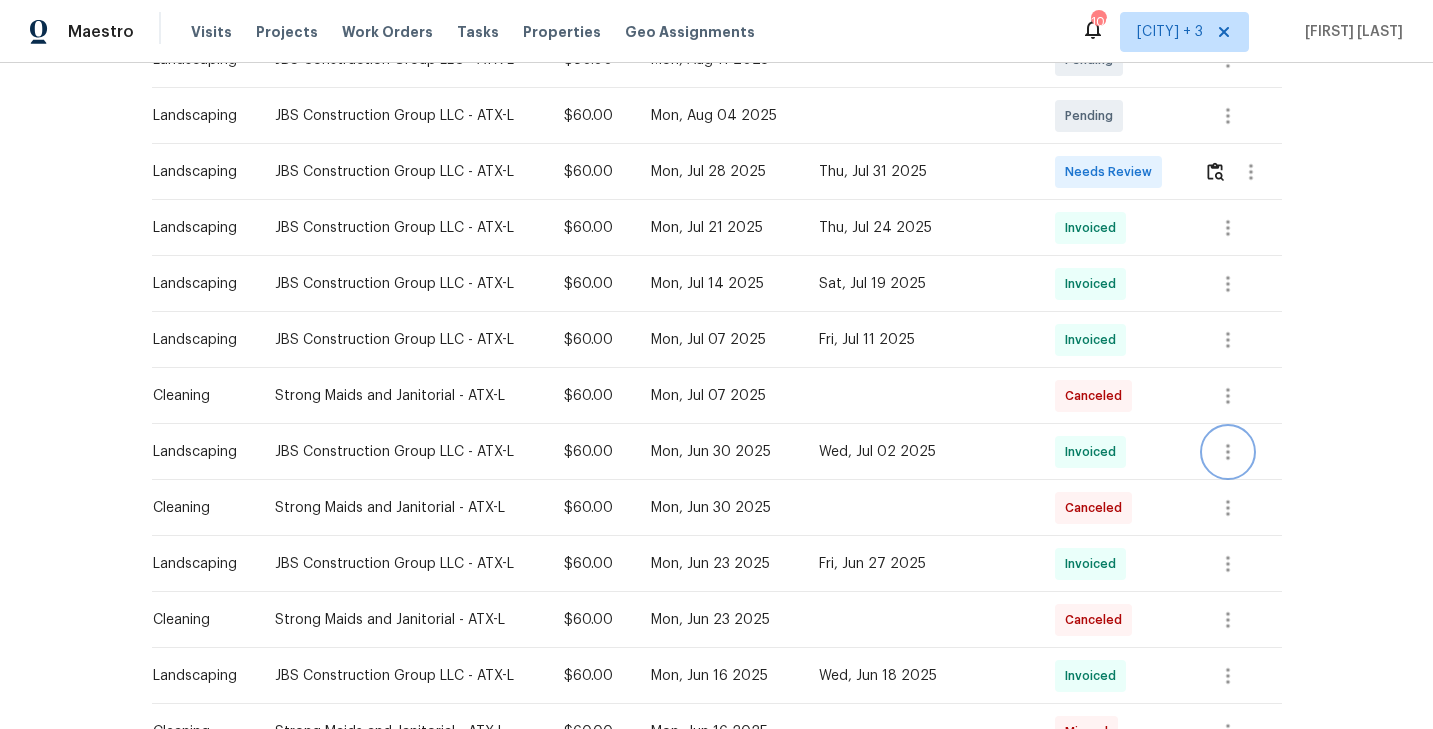 click at bounding box center [1228, 452] 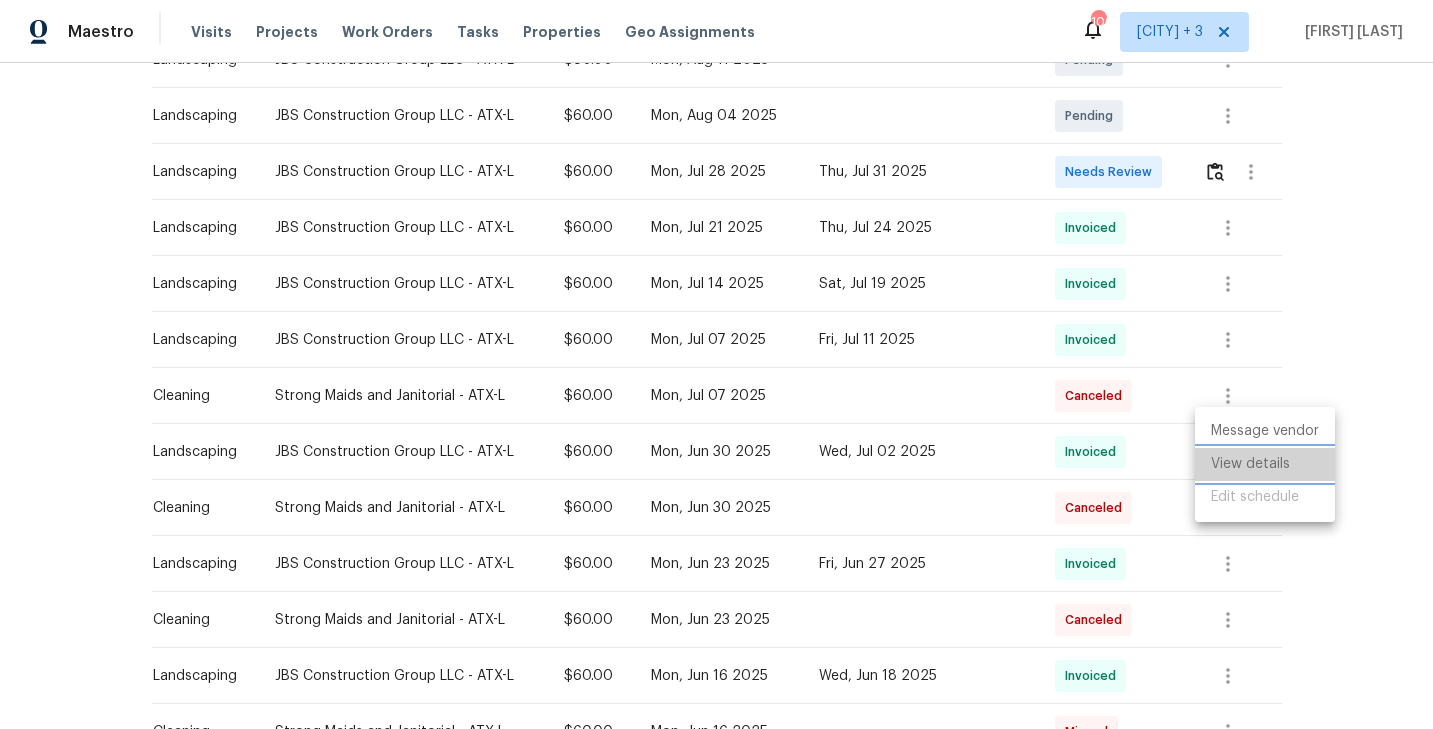 click on "View details" at bounding box center [1265, 464] 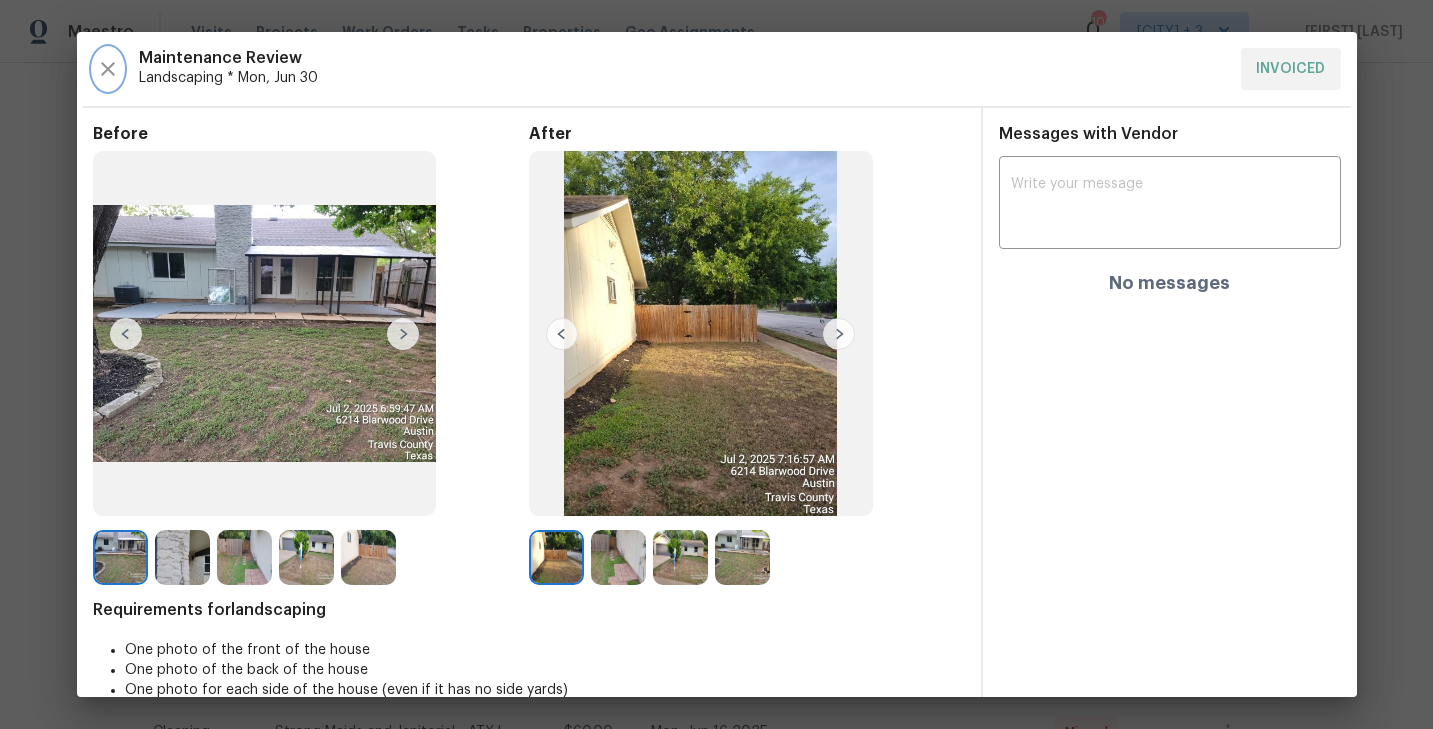 click 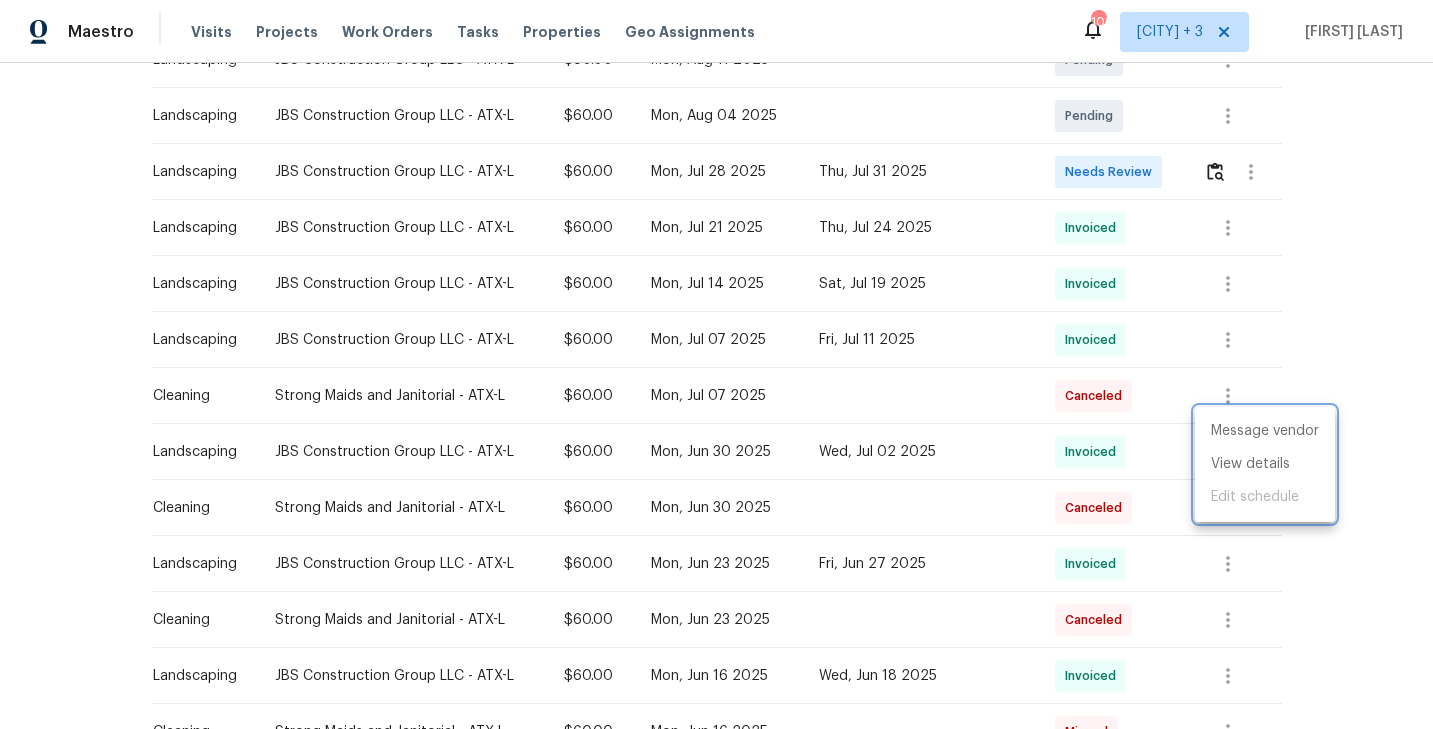 click at bounding box center [716, 364] 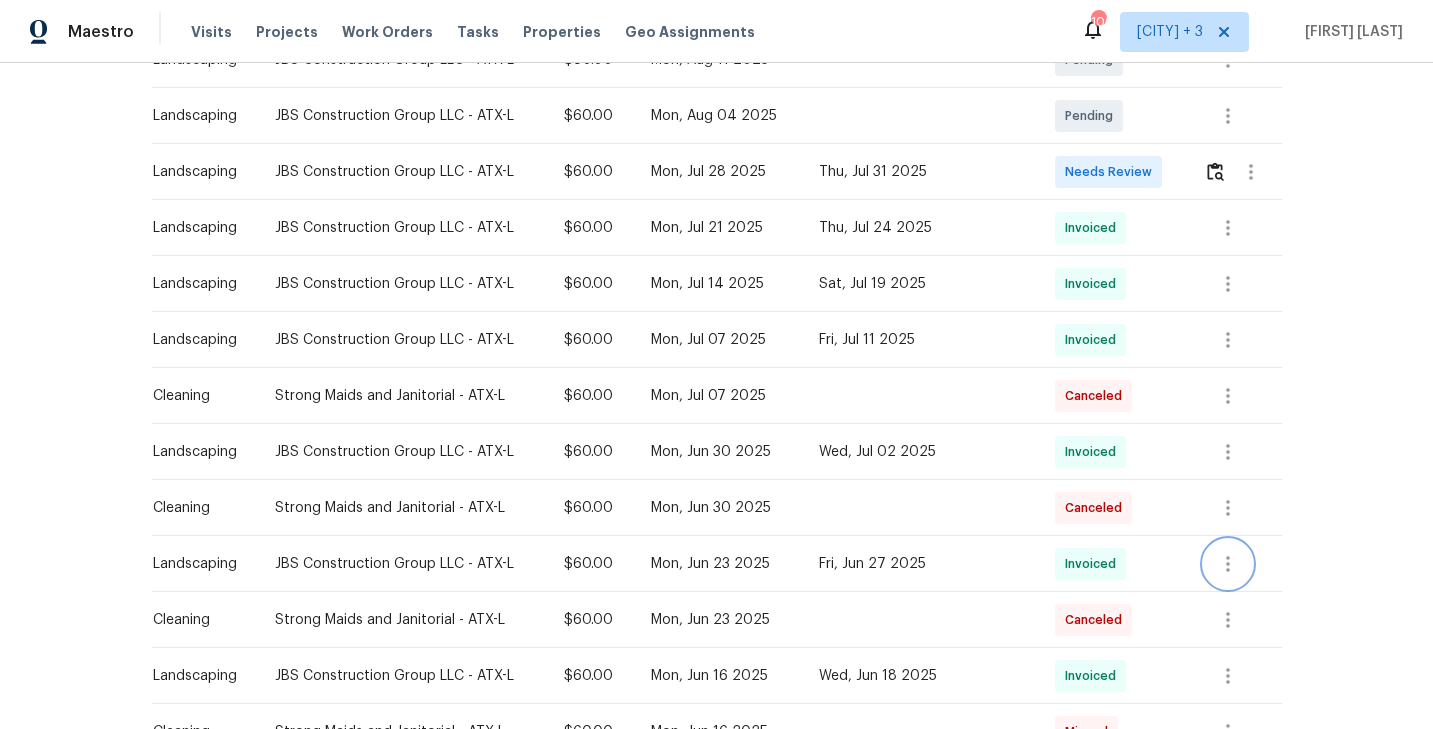 click 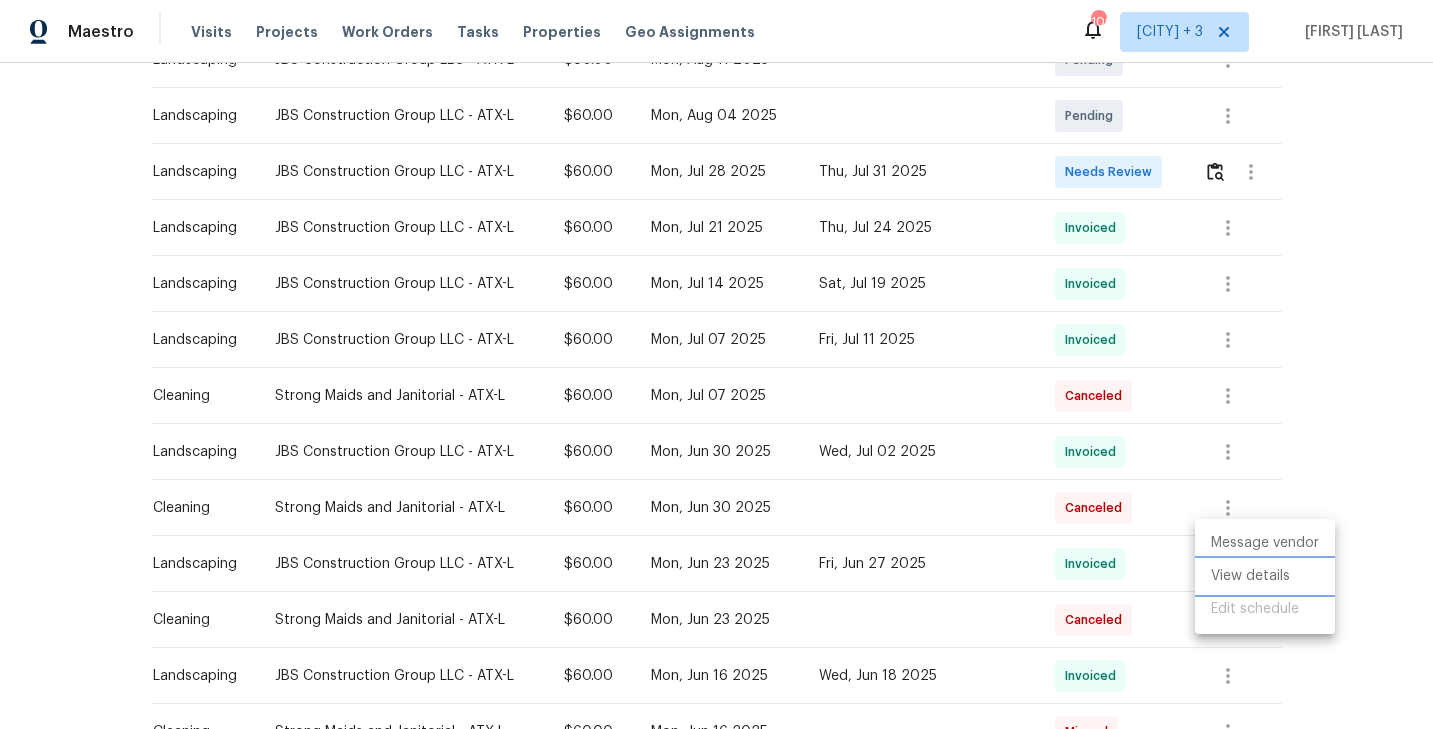 click on "View details" at bounding box center [1265, 576] 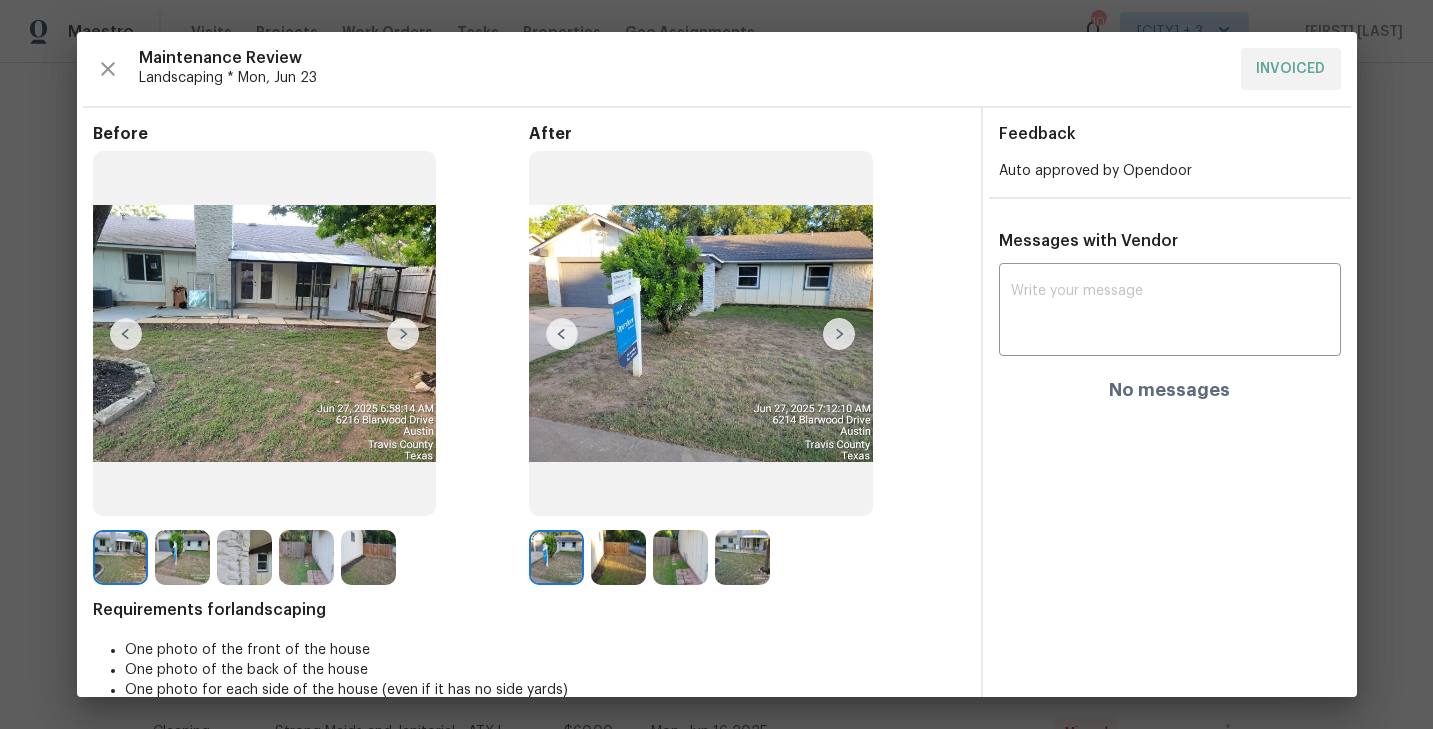 click at bounding box center [839, 334] 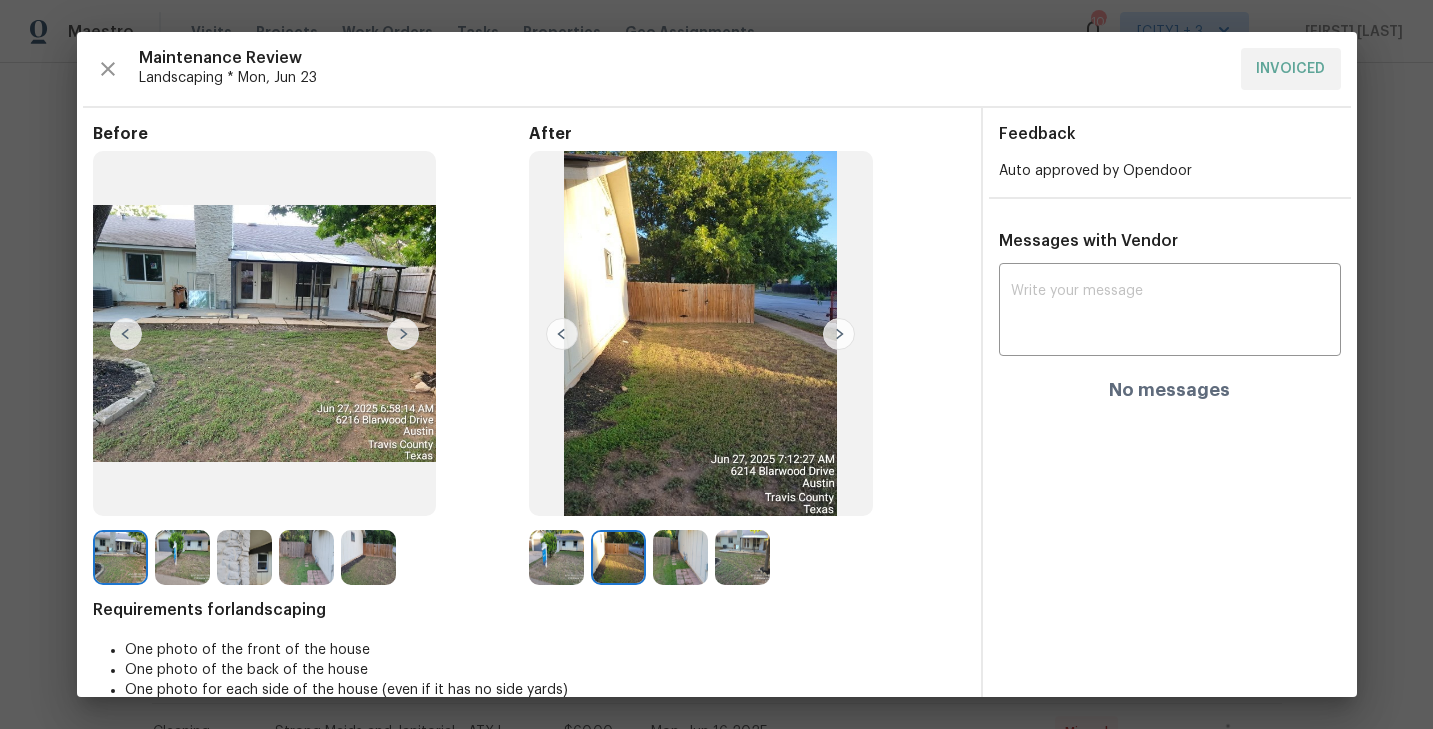 click at bounding box center (839, 334) 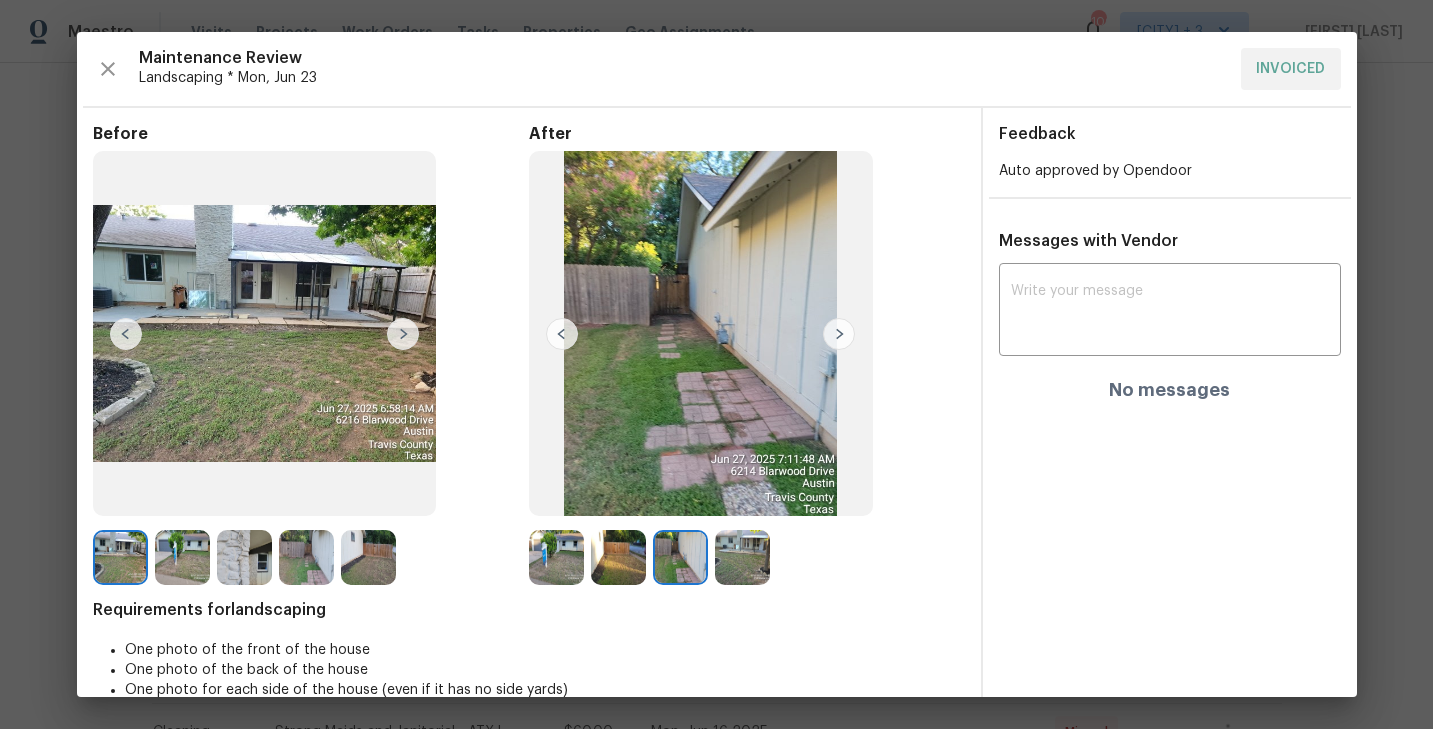 click at bounding box center [839, 334] 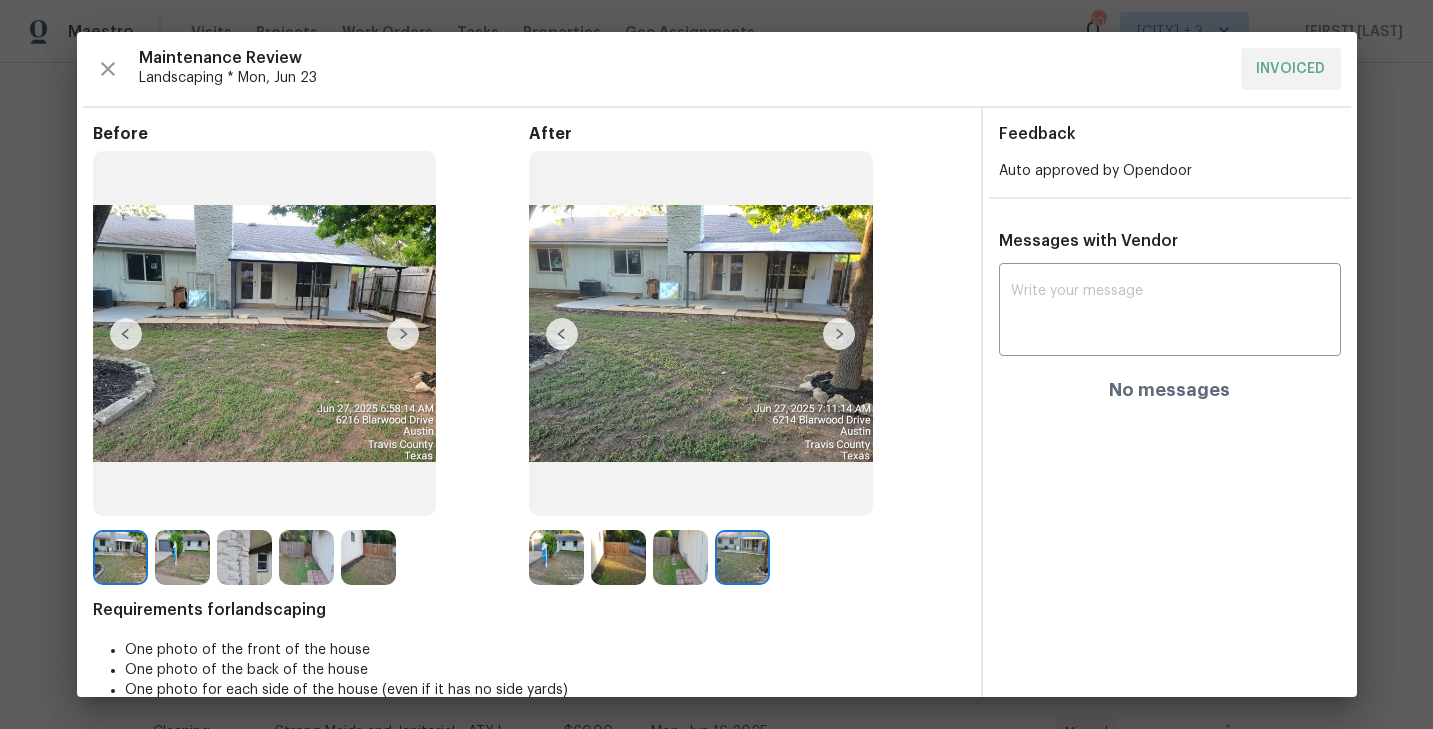 click at bounding box center (839, 334) 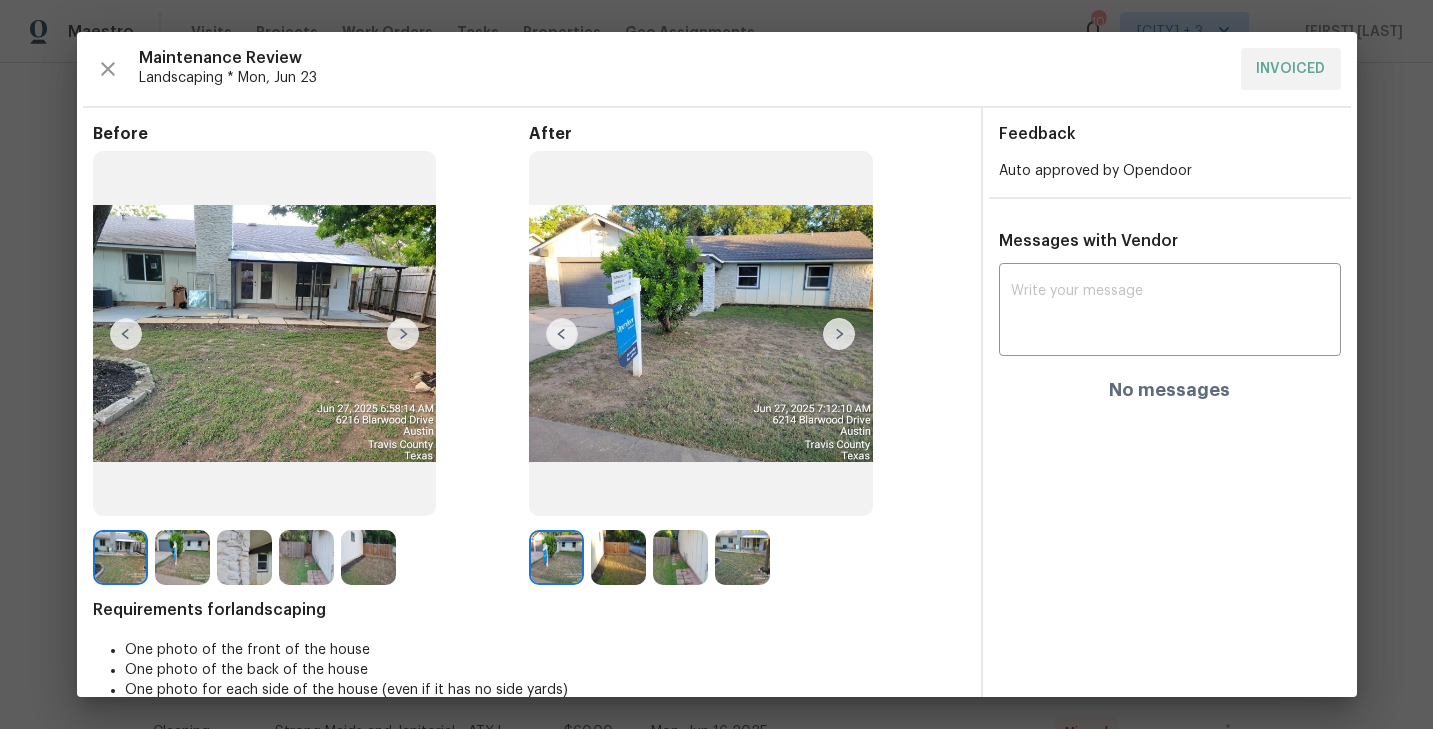 click at bounding box center [839, 334] 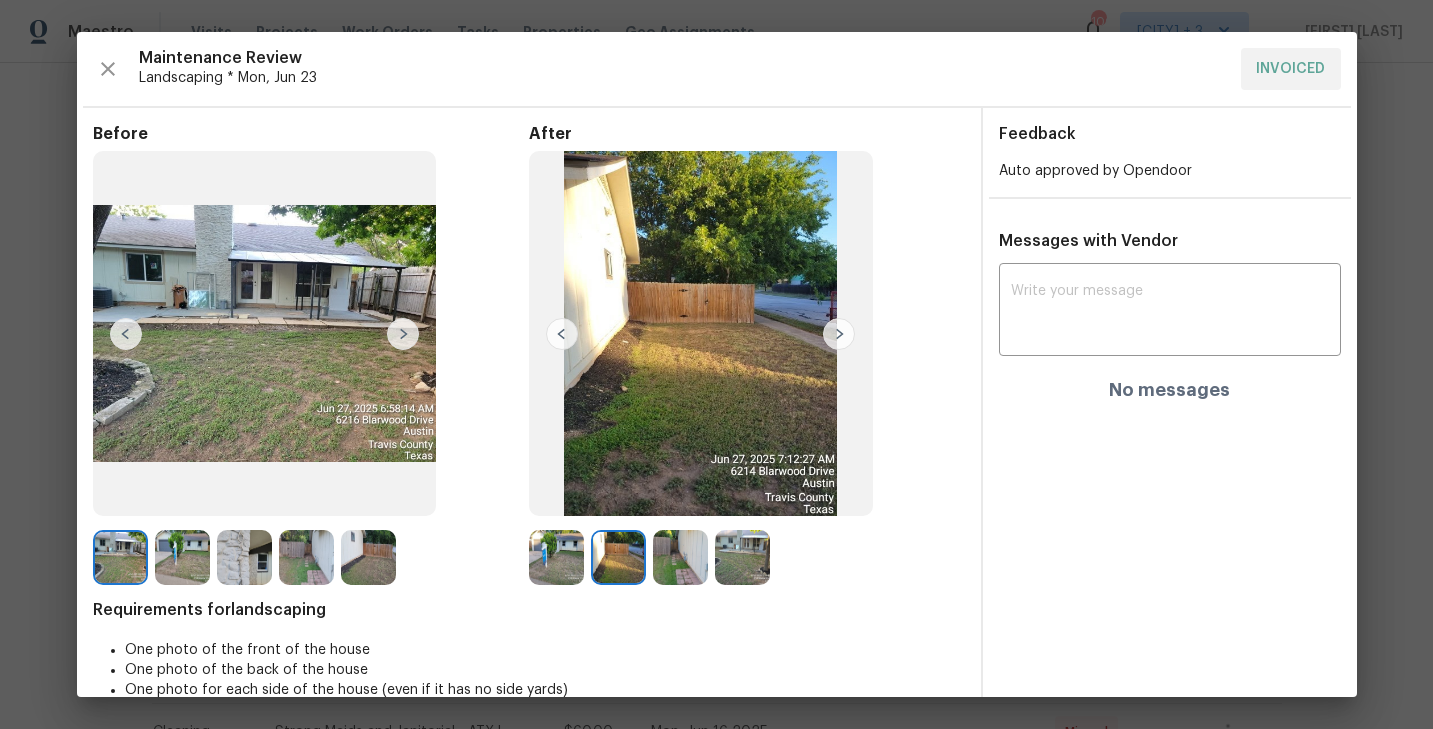 click at bounding box center [839, 334] 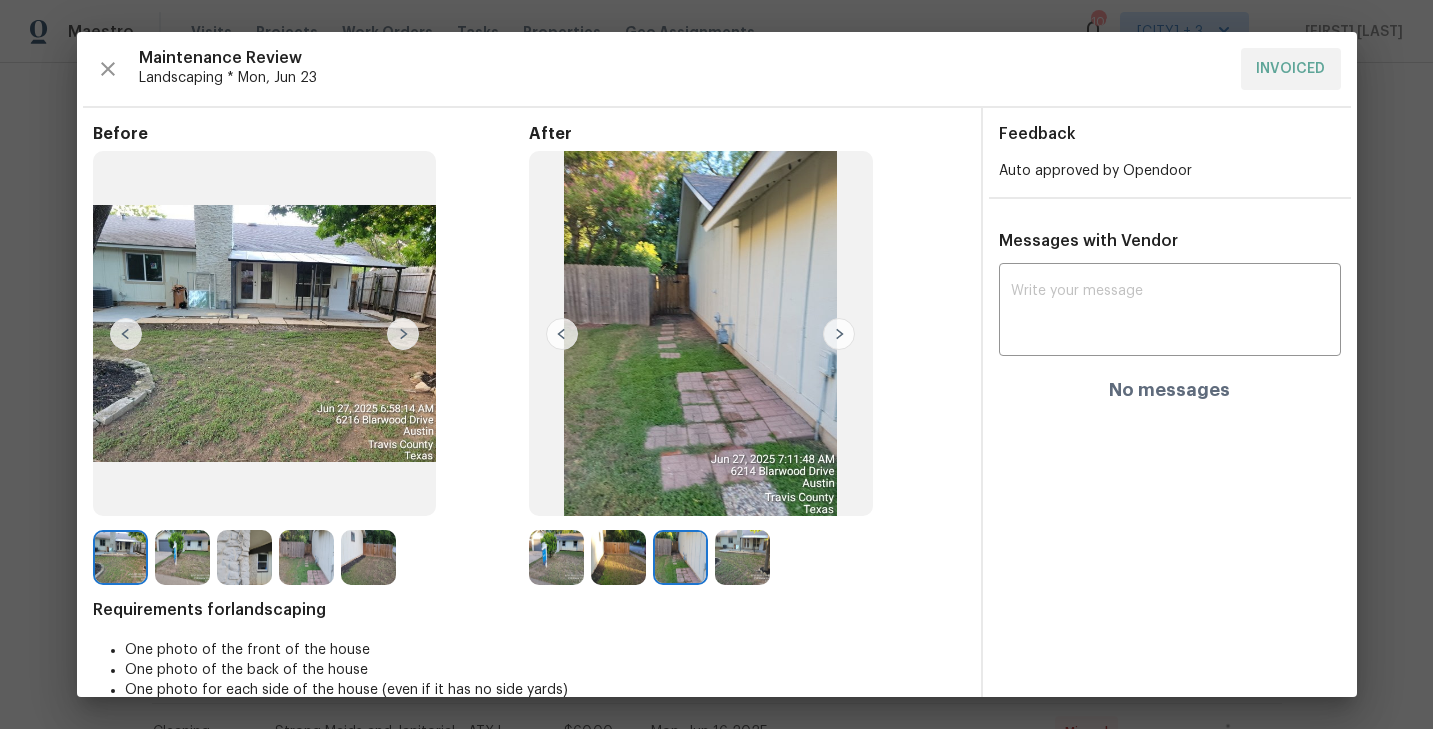 click at bounding box center (839, 334) 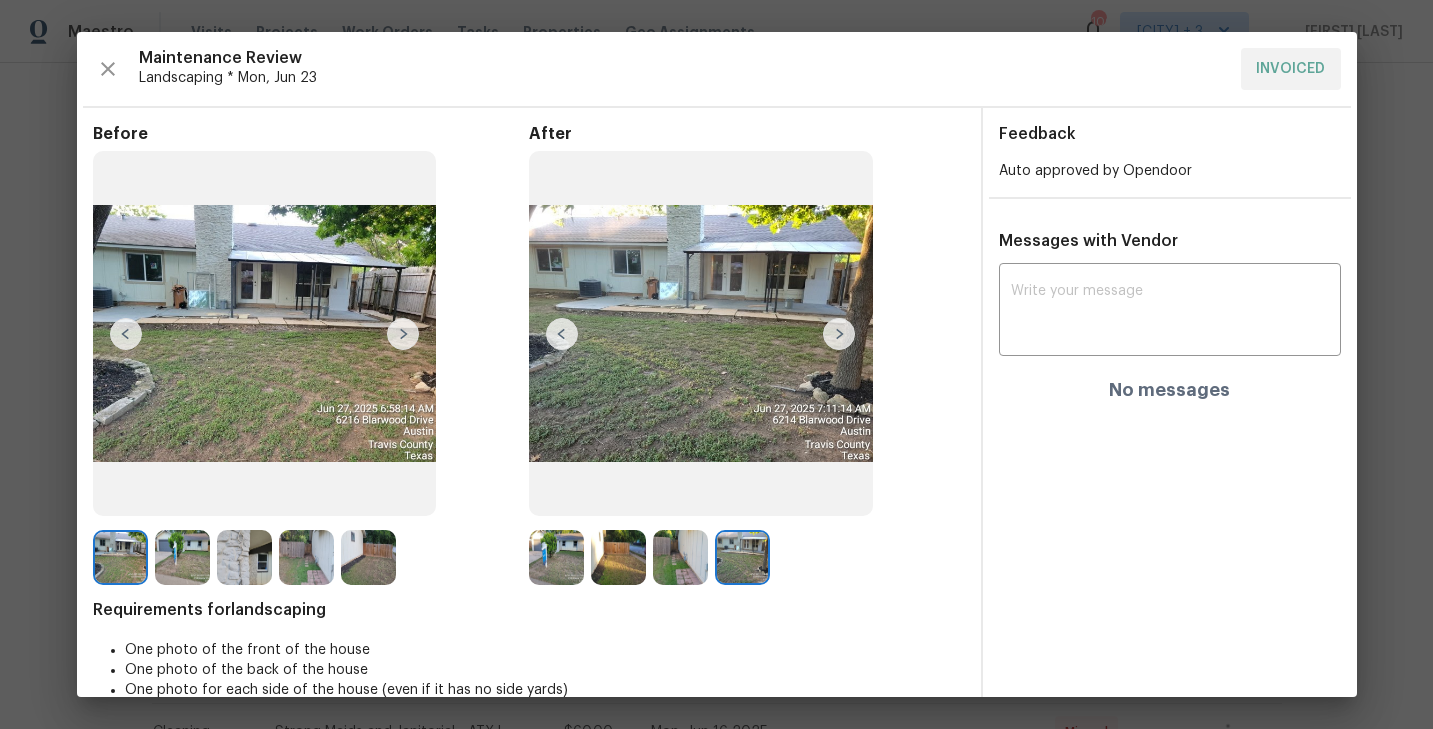 click at bounding box center [839, 334] 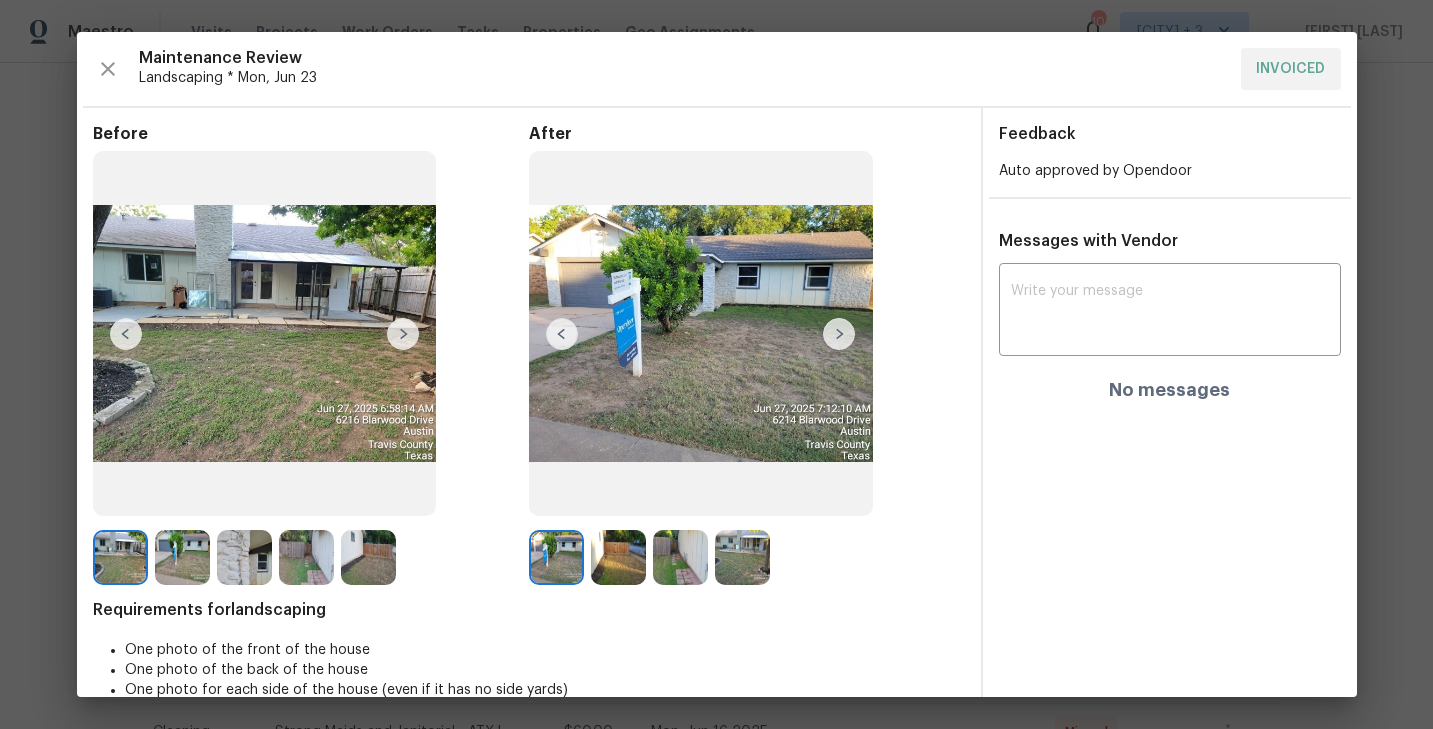 click on "Maintenance Review Landscaping * Mon, Jun 23 INVOICED Before After Requirements for  landscaping One photo of the front of the house One photo of the back of the house One photo for each side of the house (even if it has no side yards) Feedback Auto approved by Opendoor   Messages with Vendor   x ​ No messages" at bounding box center [717, 364] 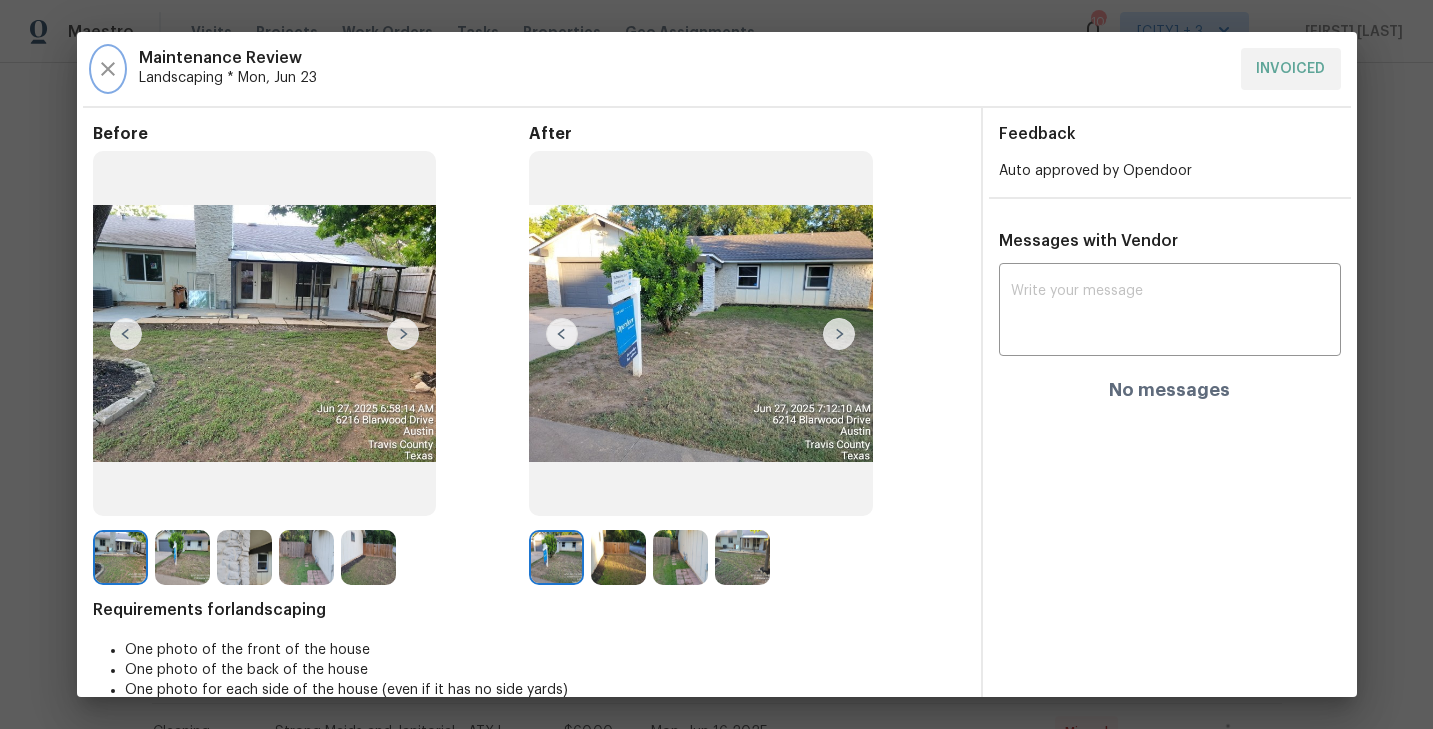 click 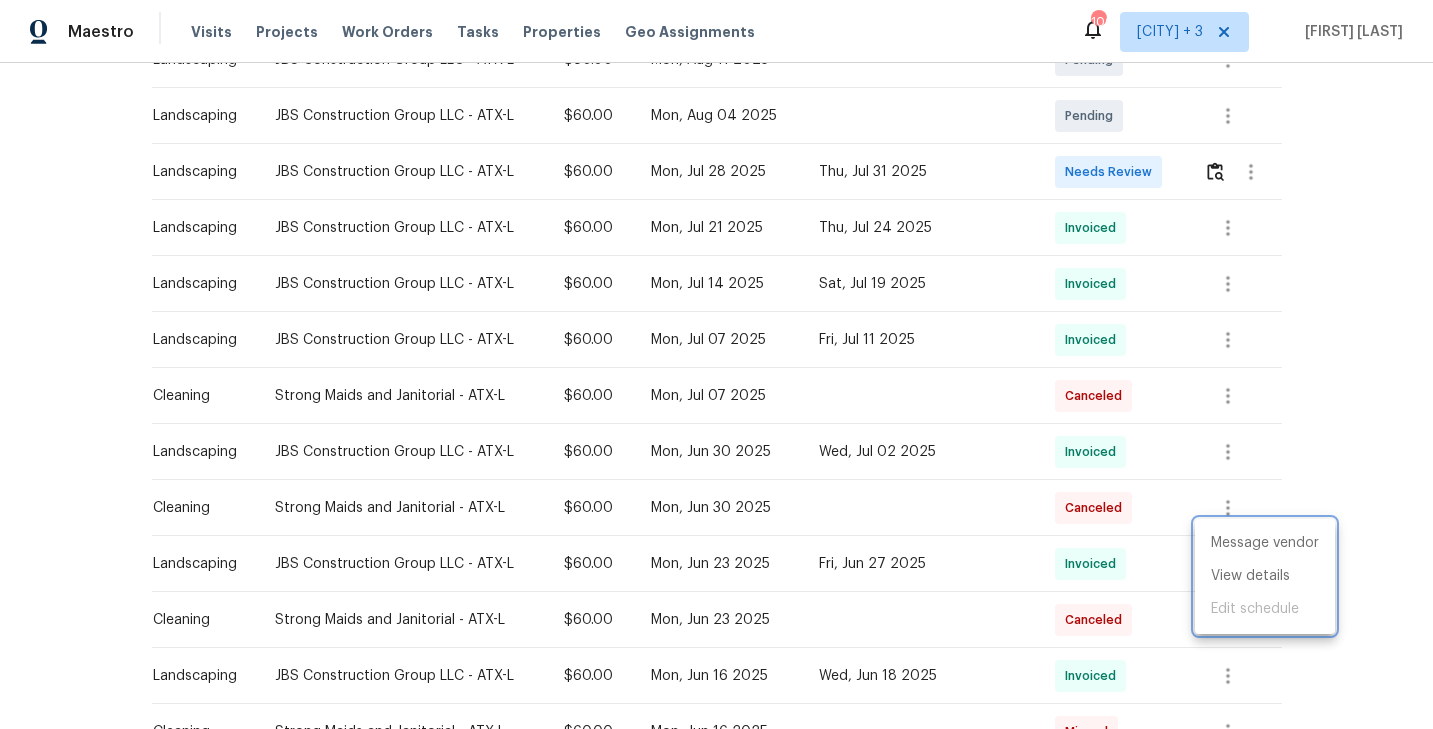 click at bounding box center [716, 364] 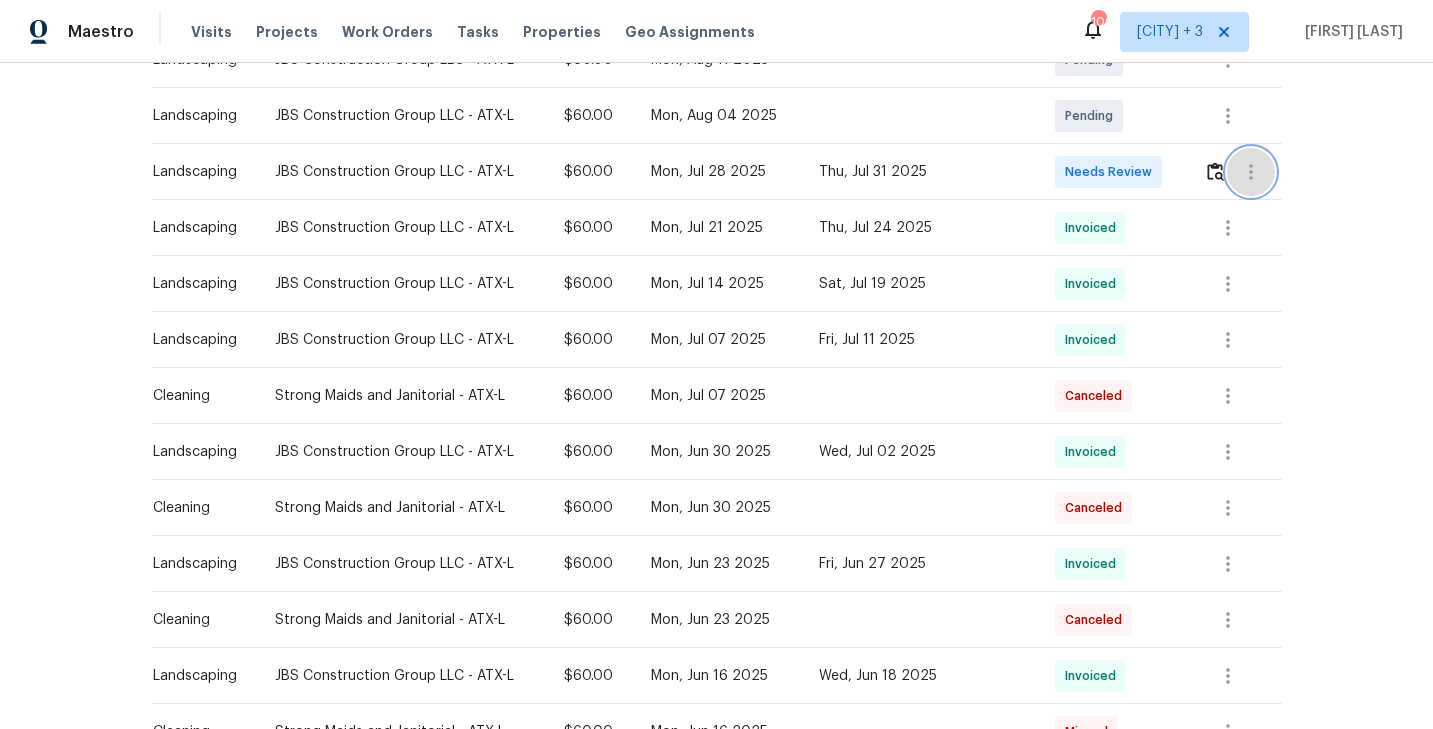 click at bounding box center (1251, 172) 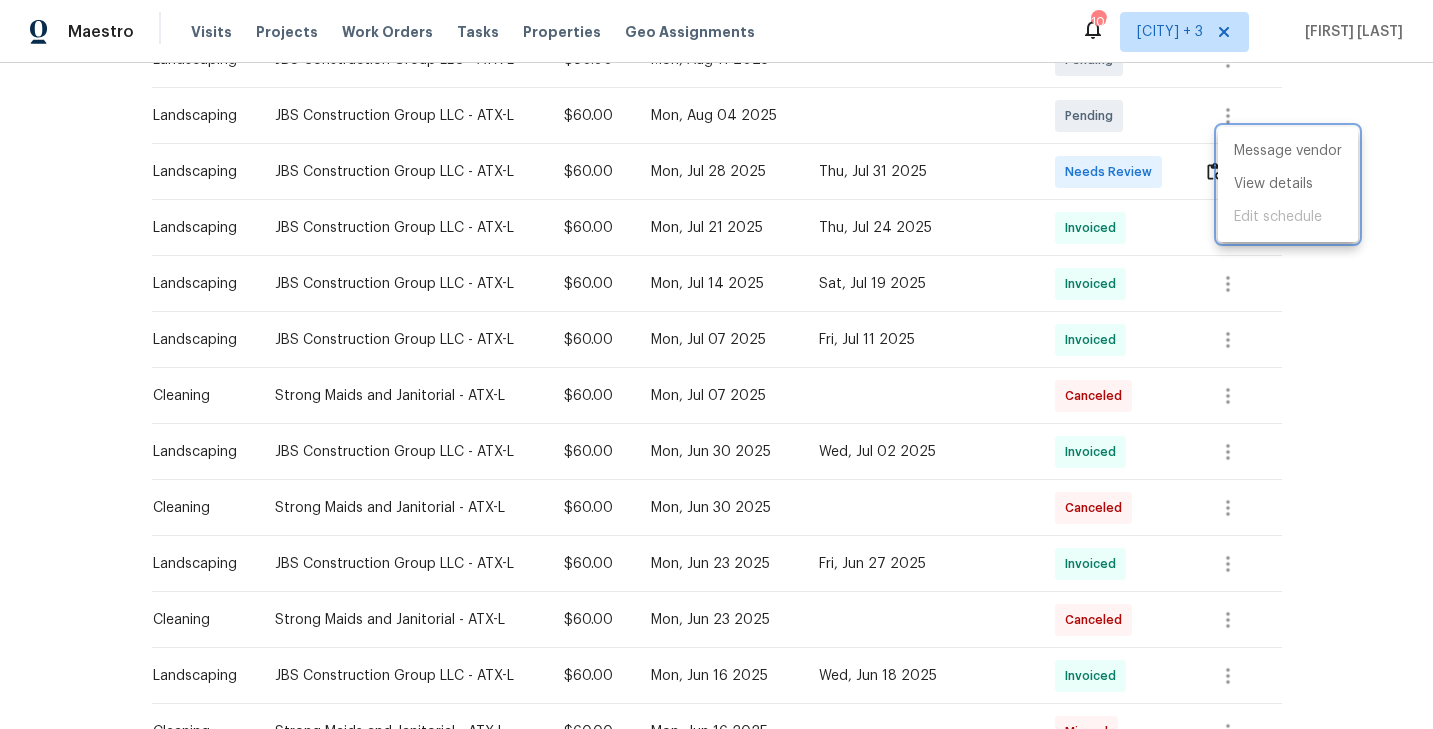 click at bounding box center [716, 364] 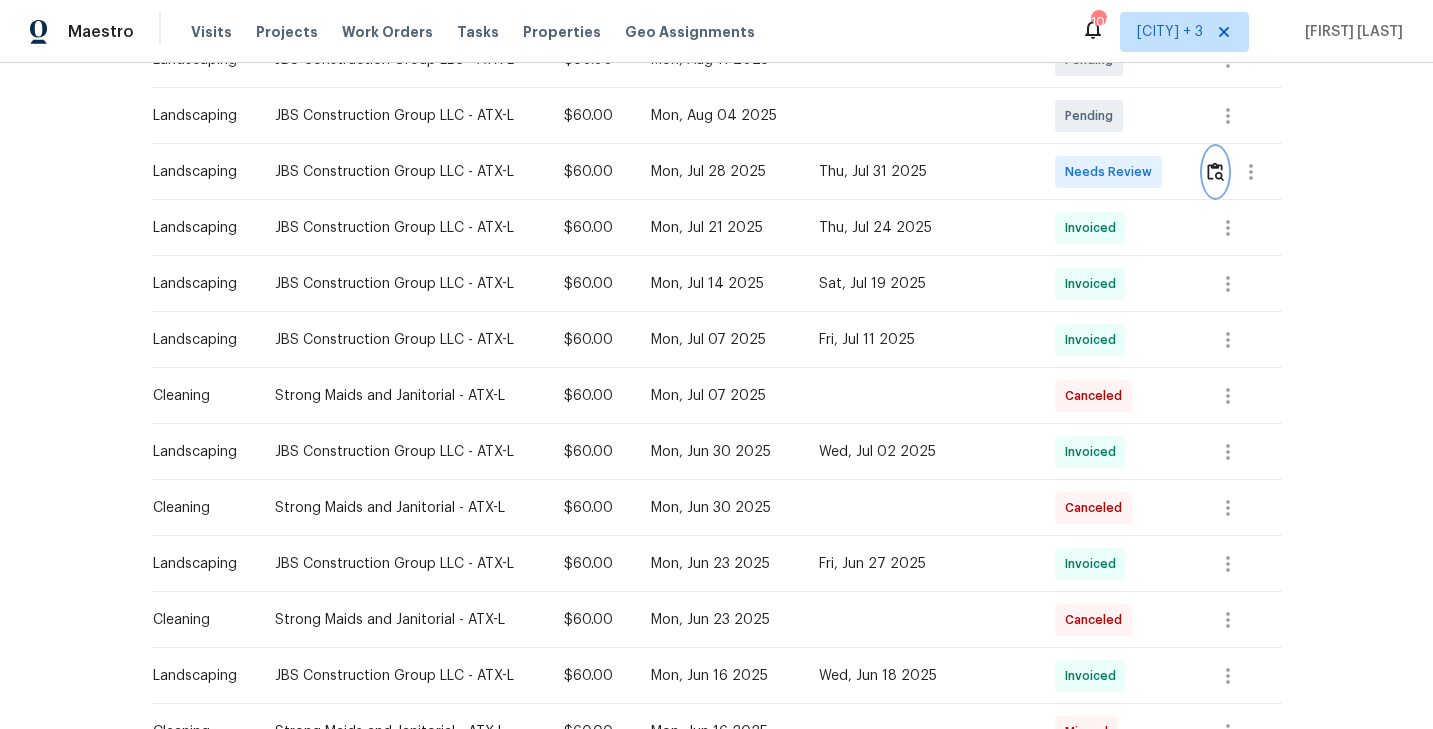 click at bounding box center (1215, 171) 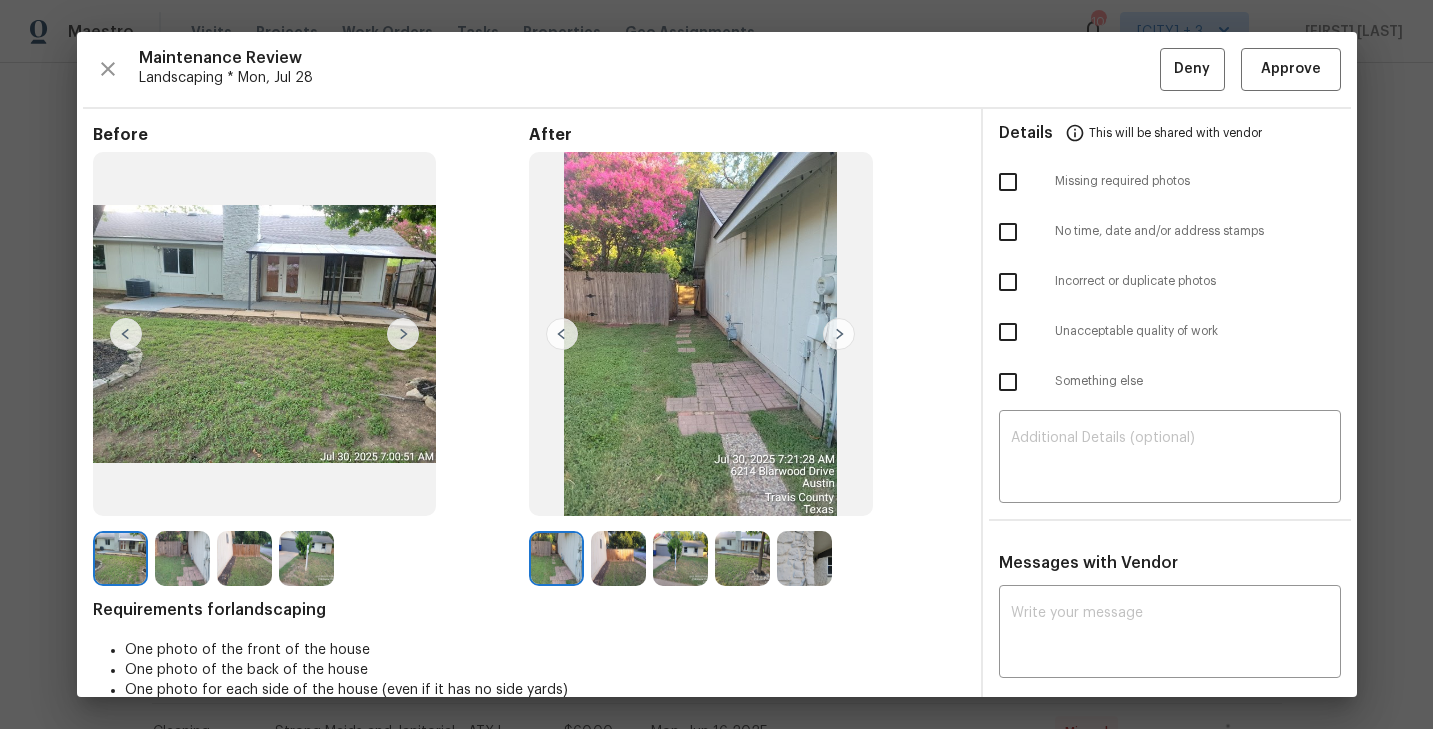 click at bounding box center [839, 334] 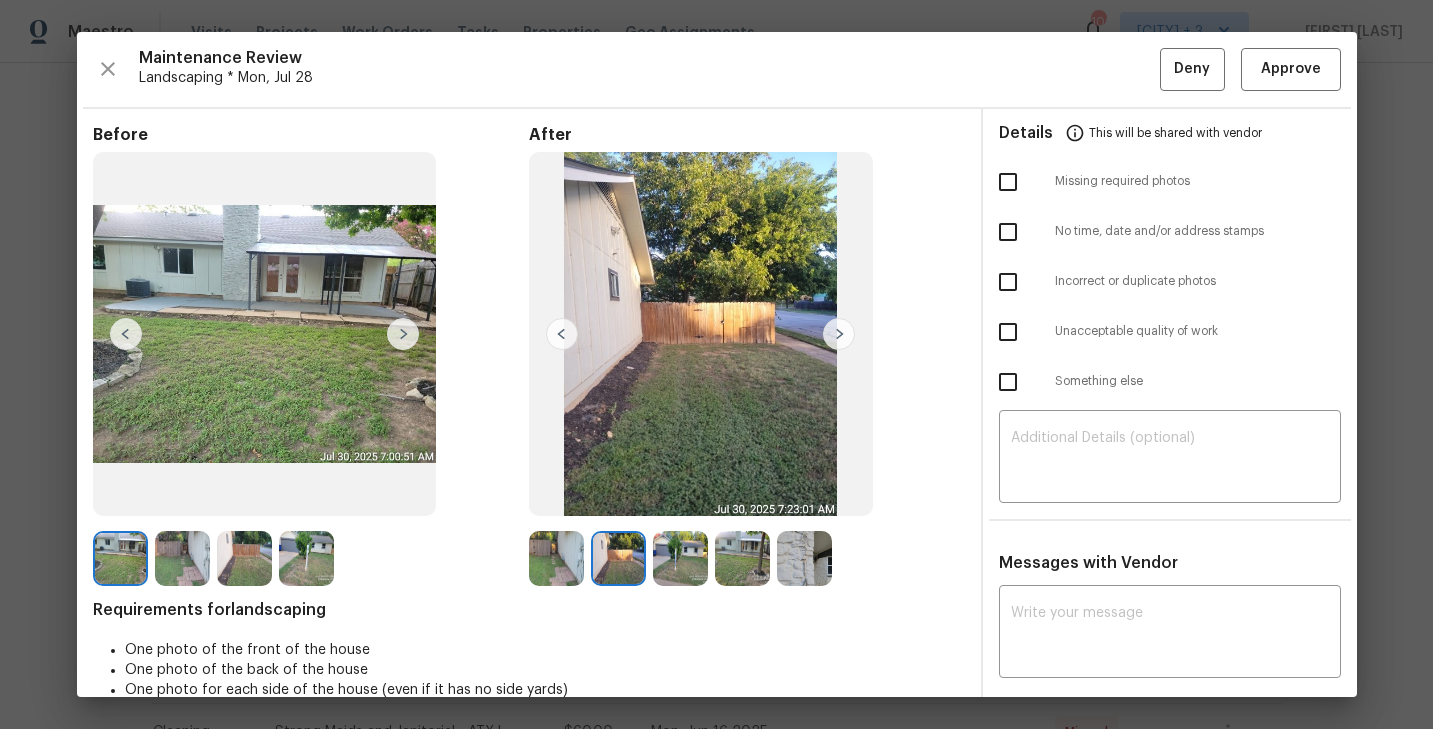 click at bounding box center (839, 334) 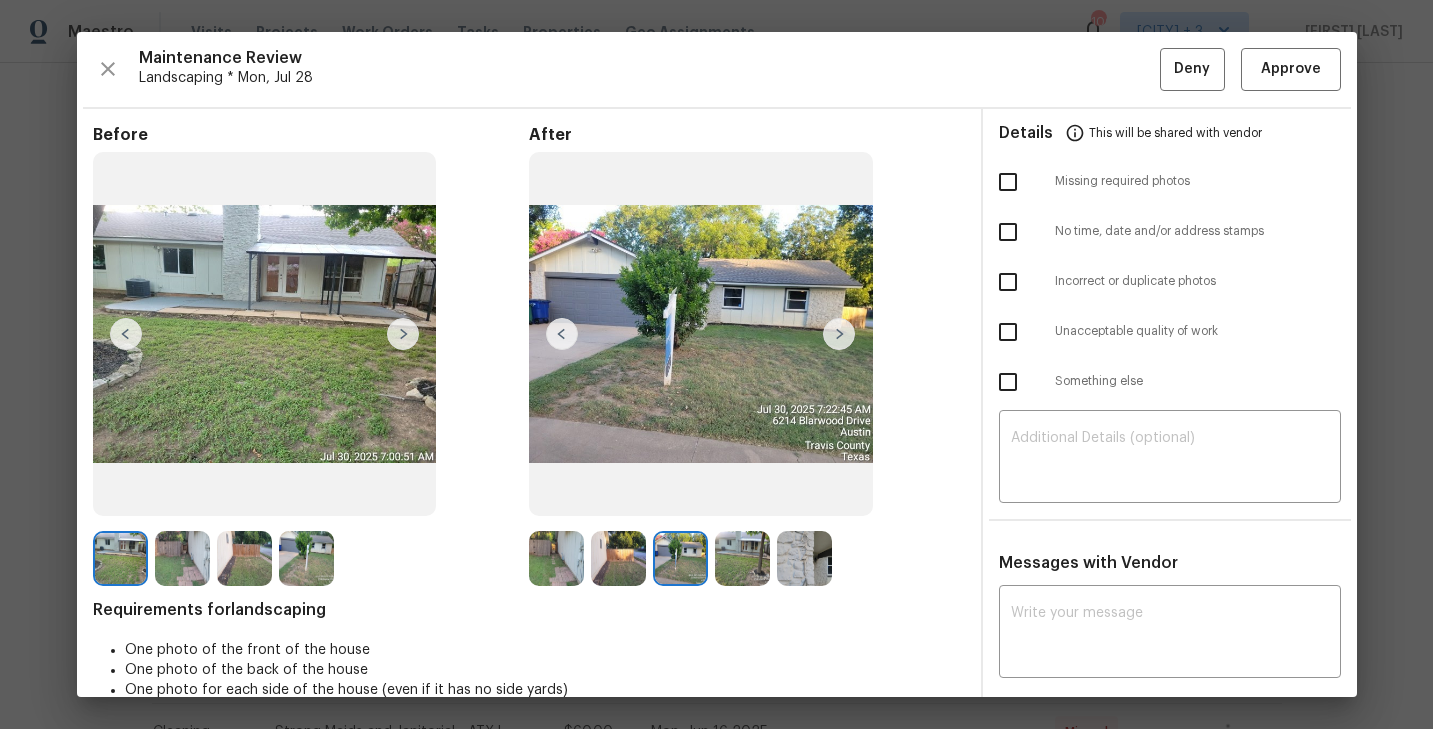 click at bounding box center [839, 334] 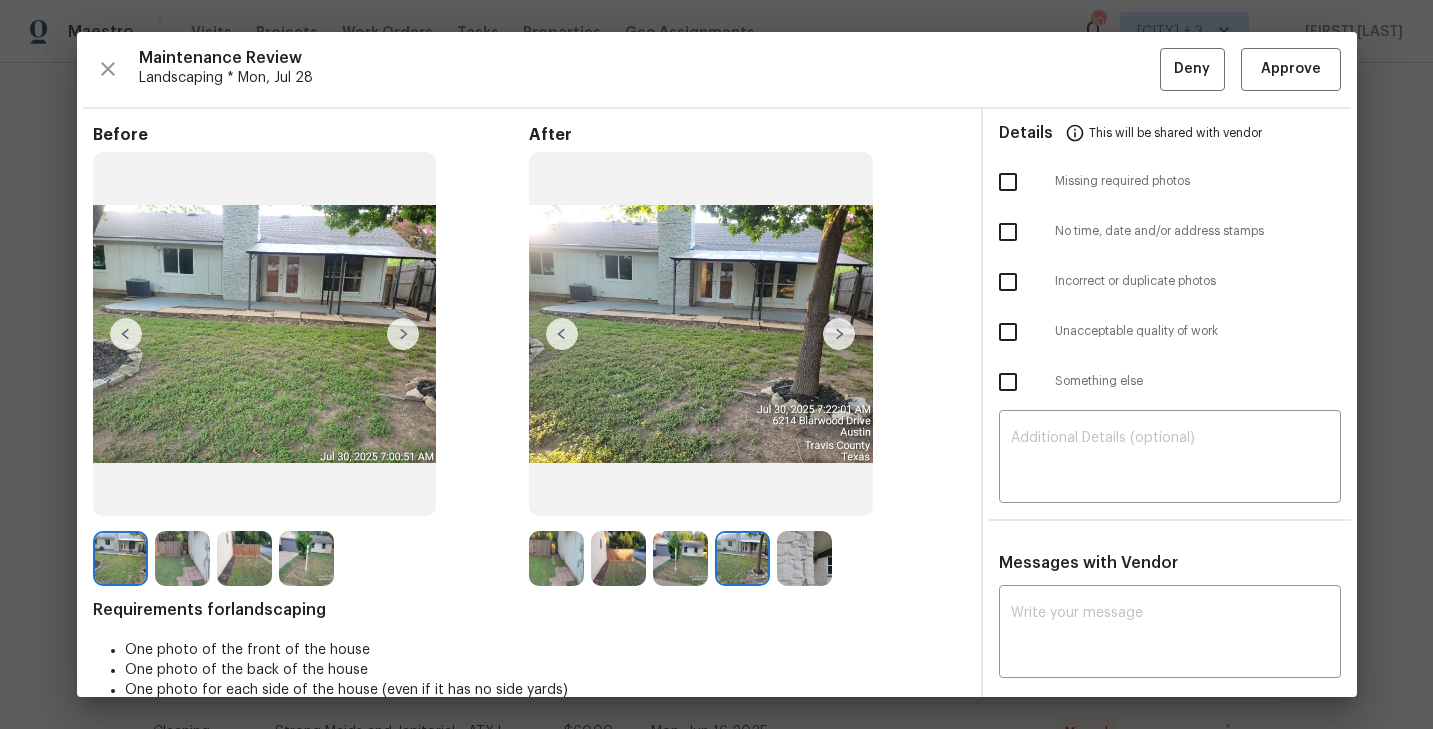 click at bounding box center (839, 334) 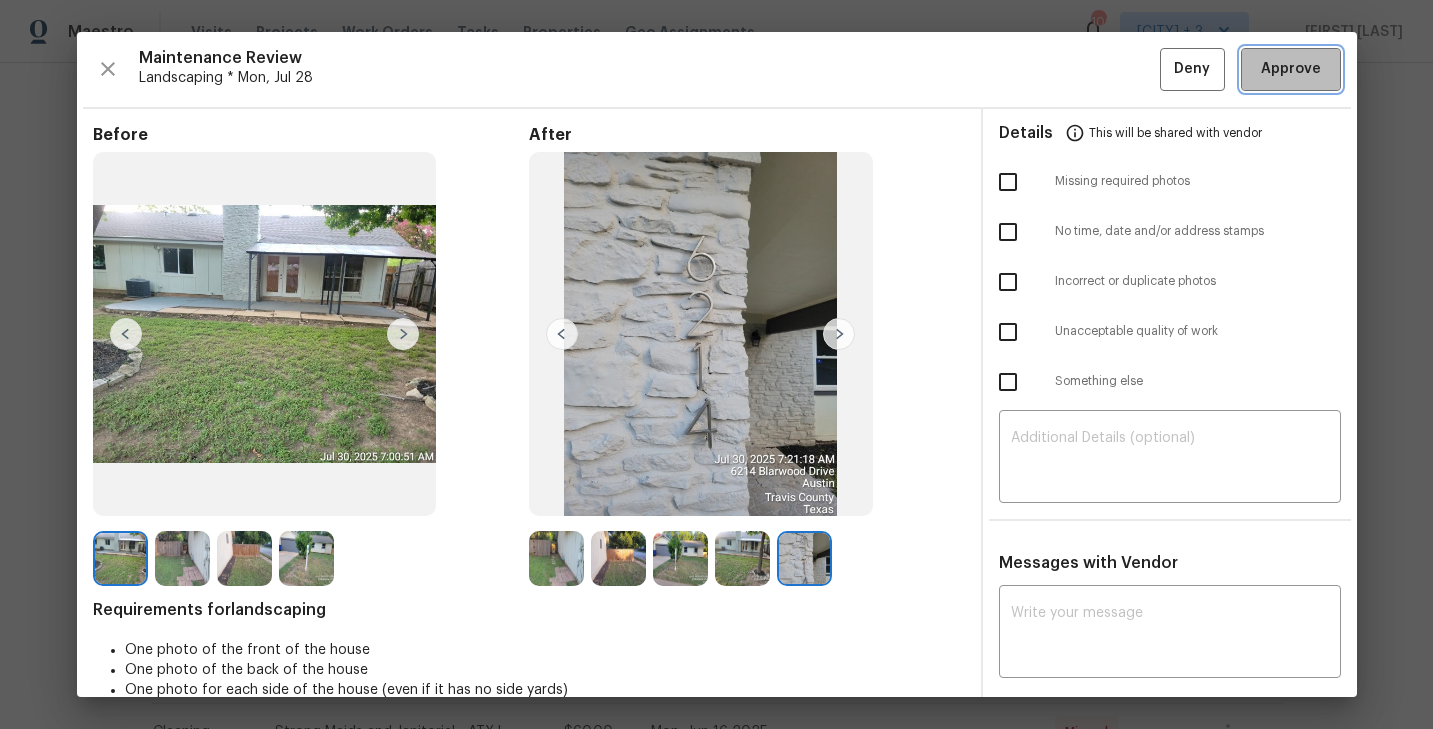 click on "Approve" at bounding box center [1291, 69] 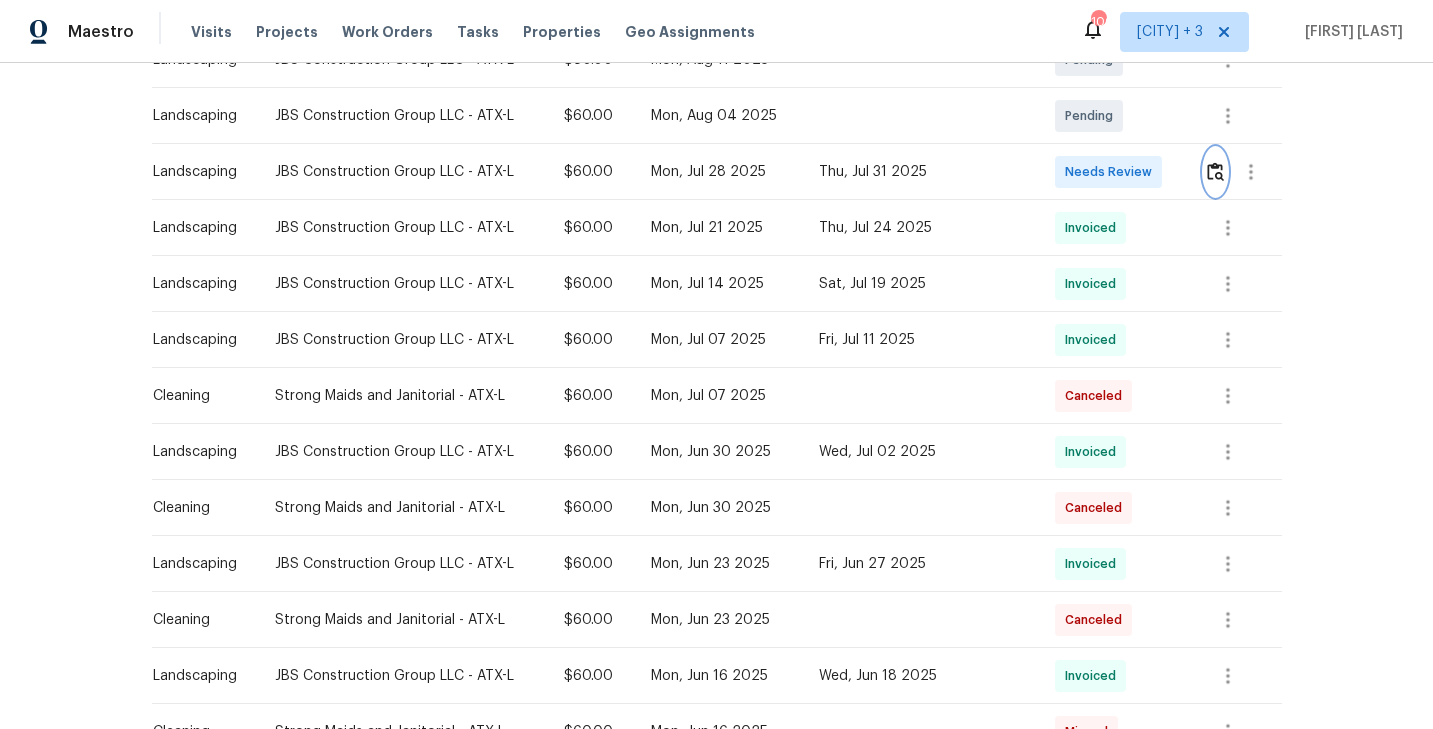 scroll, scrollTop: 0, scrollLeft: 0, axis: both 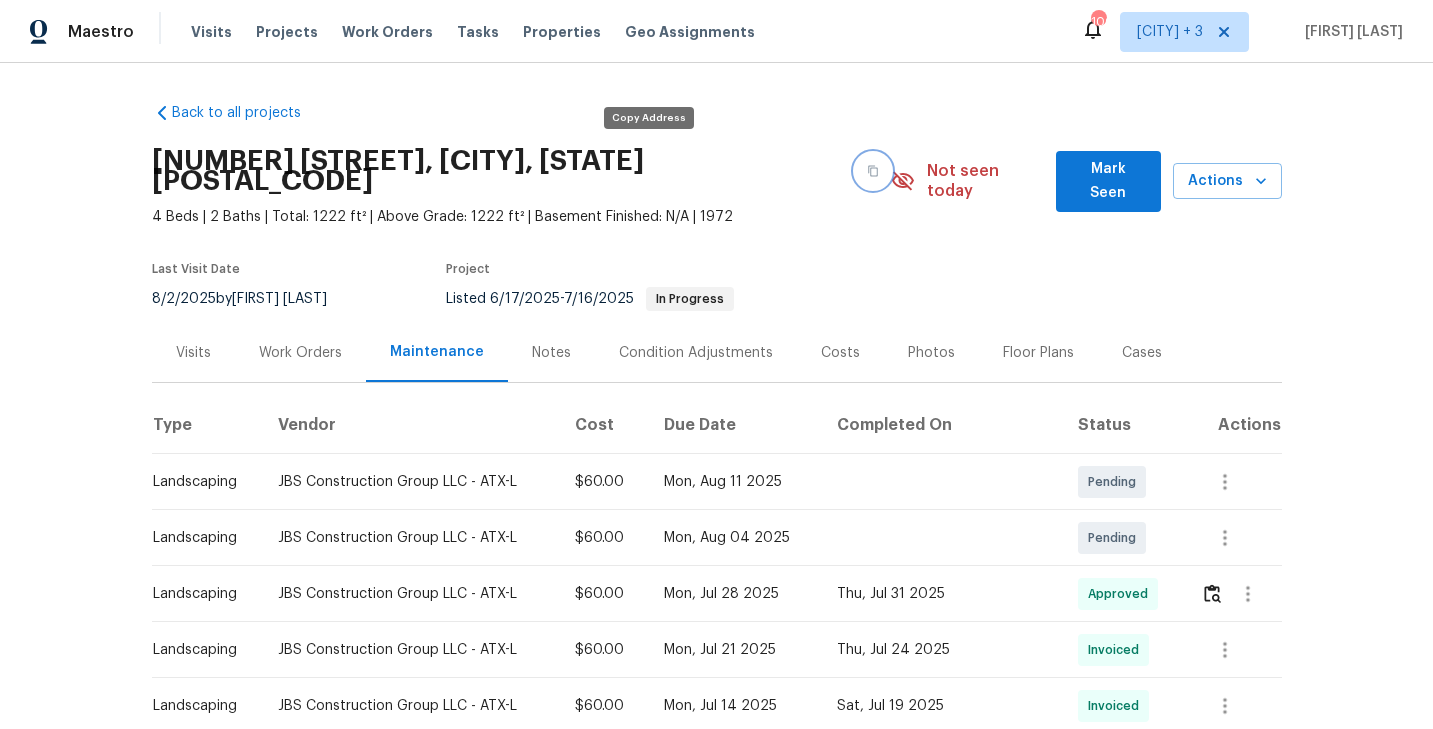 click at bounding box center (873, 171) 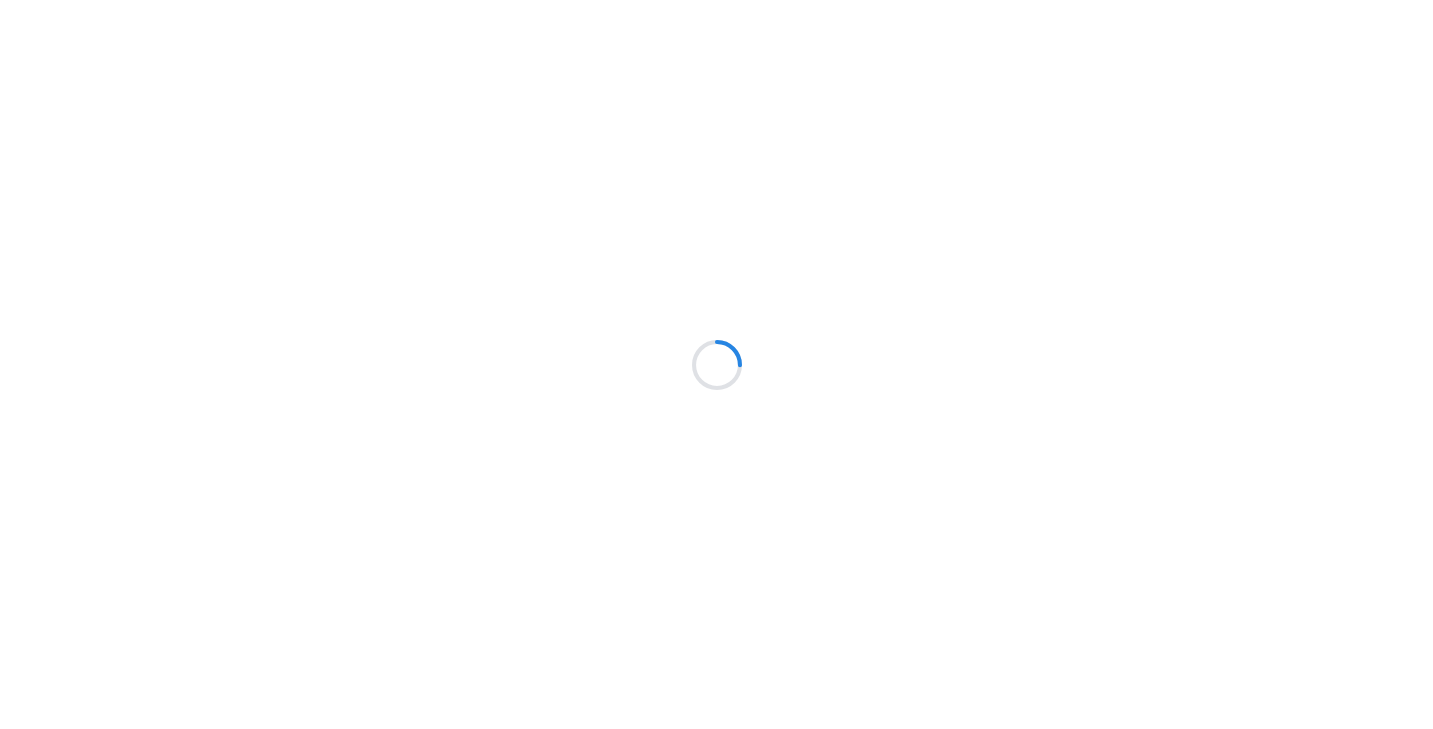 scroll, scrollTop: 0, scrollLeft: 0, axis: both 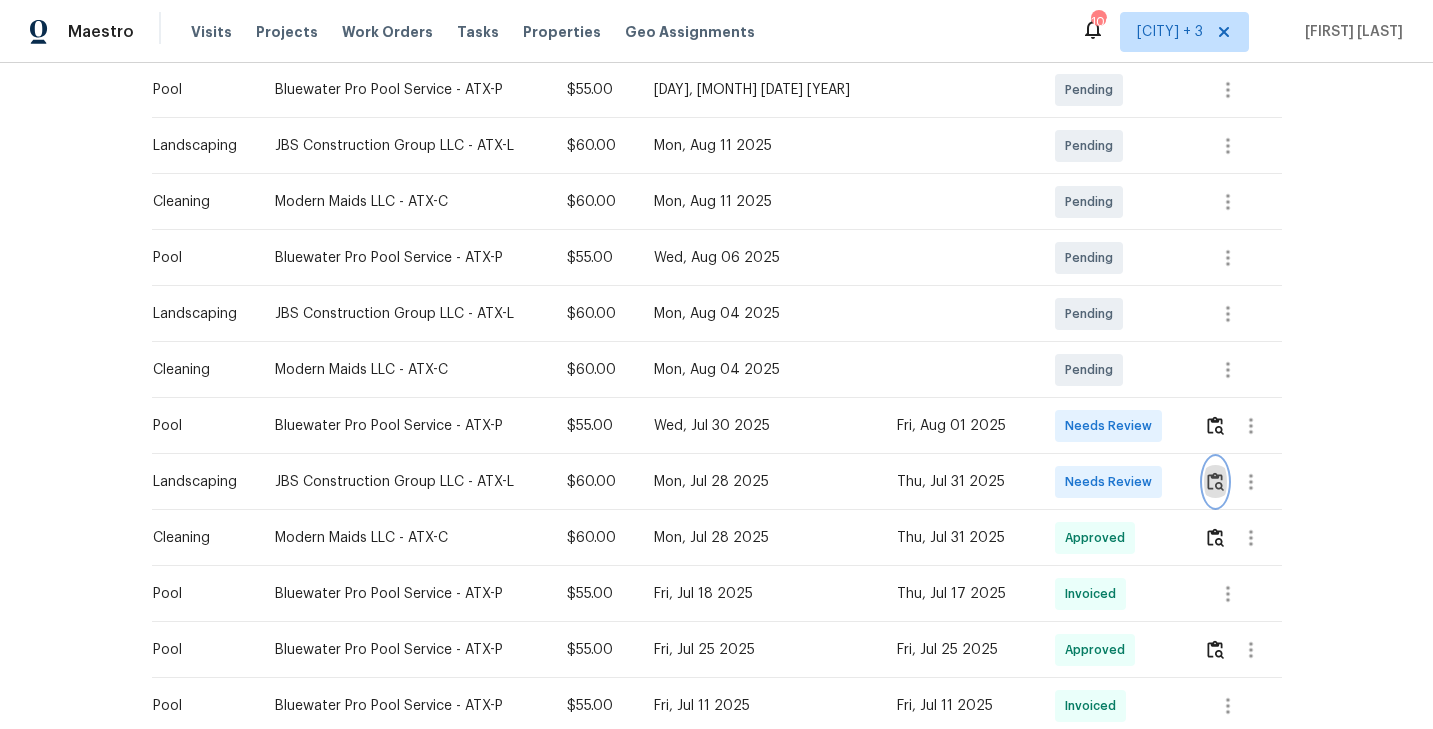 click at bounding box center [1215, 481] 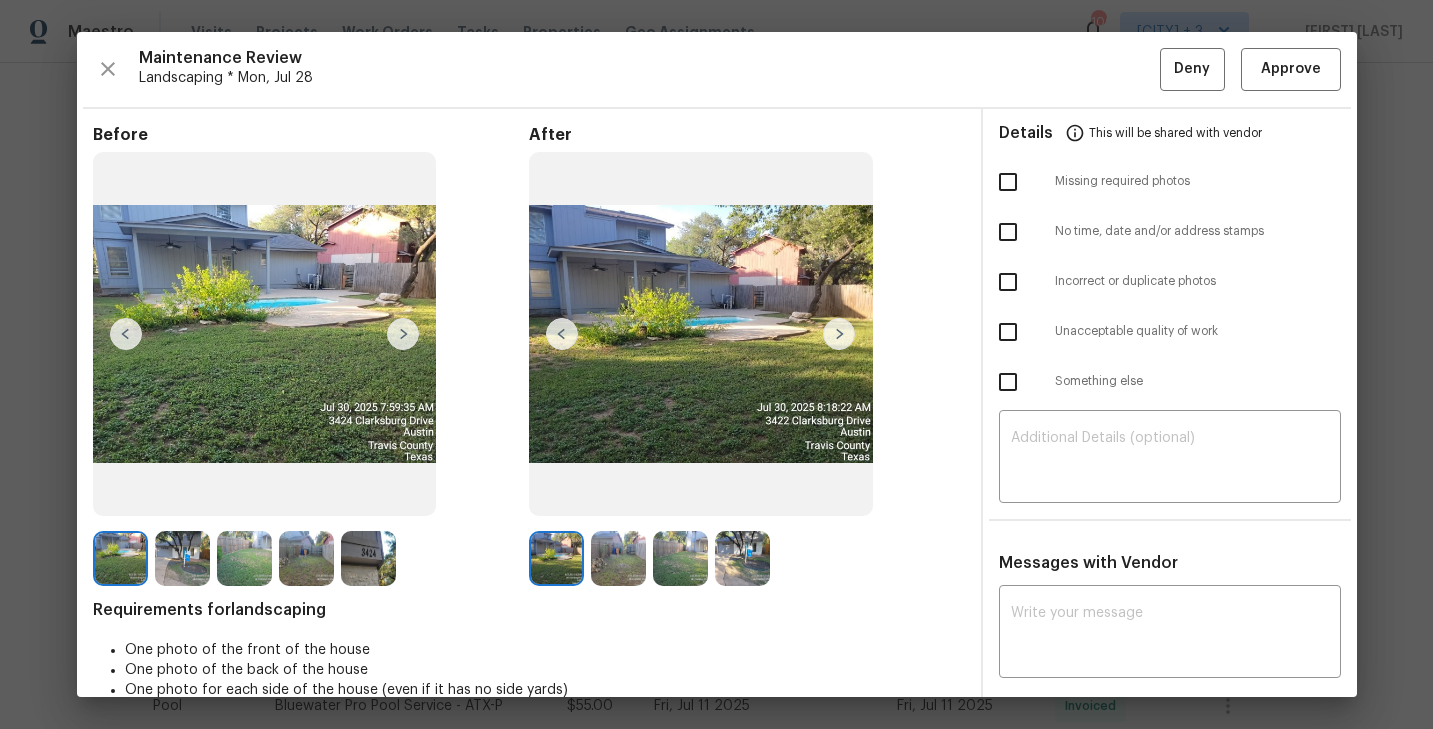 click at bounding box center [839, 334] 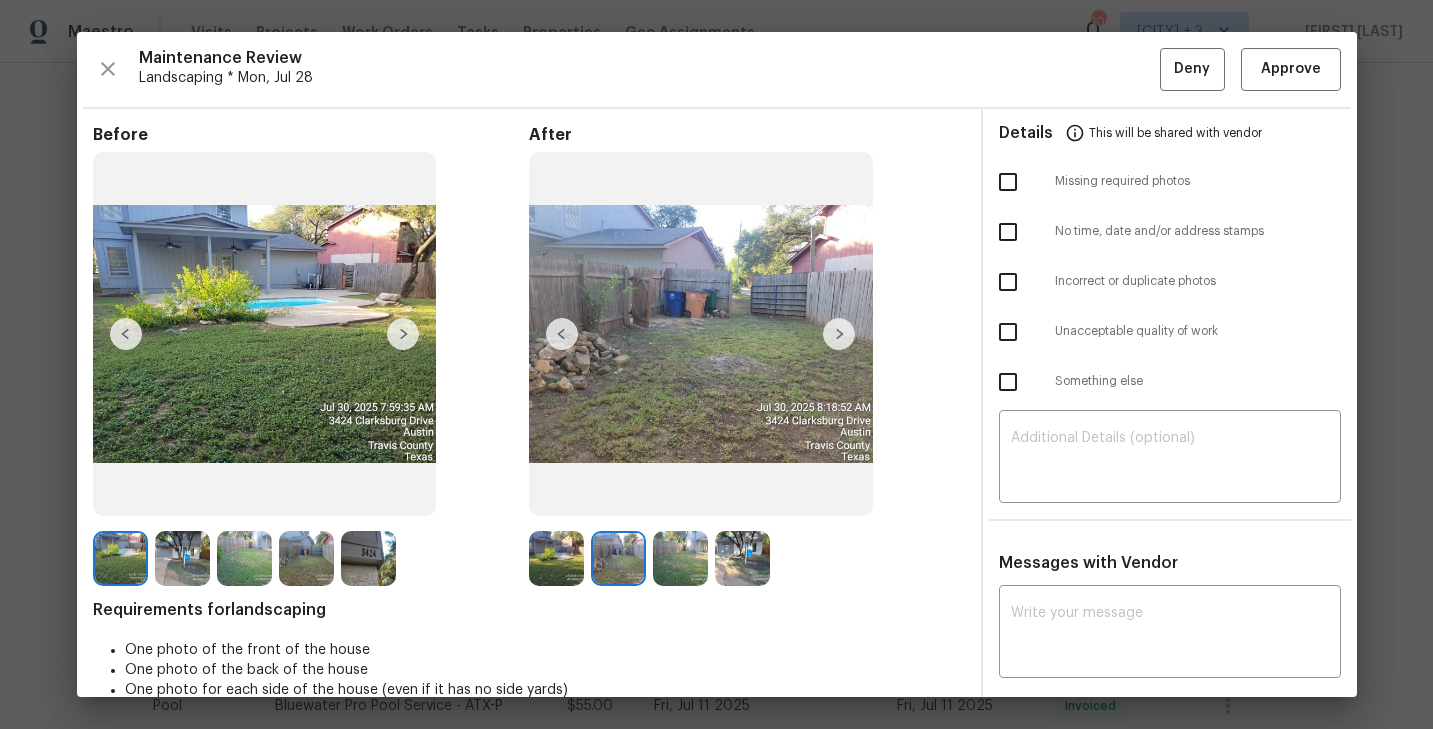 click at bounding box center (839, 334) 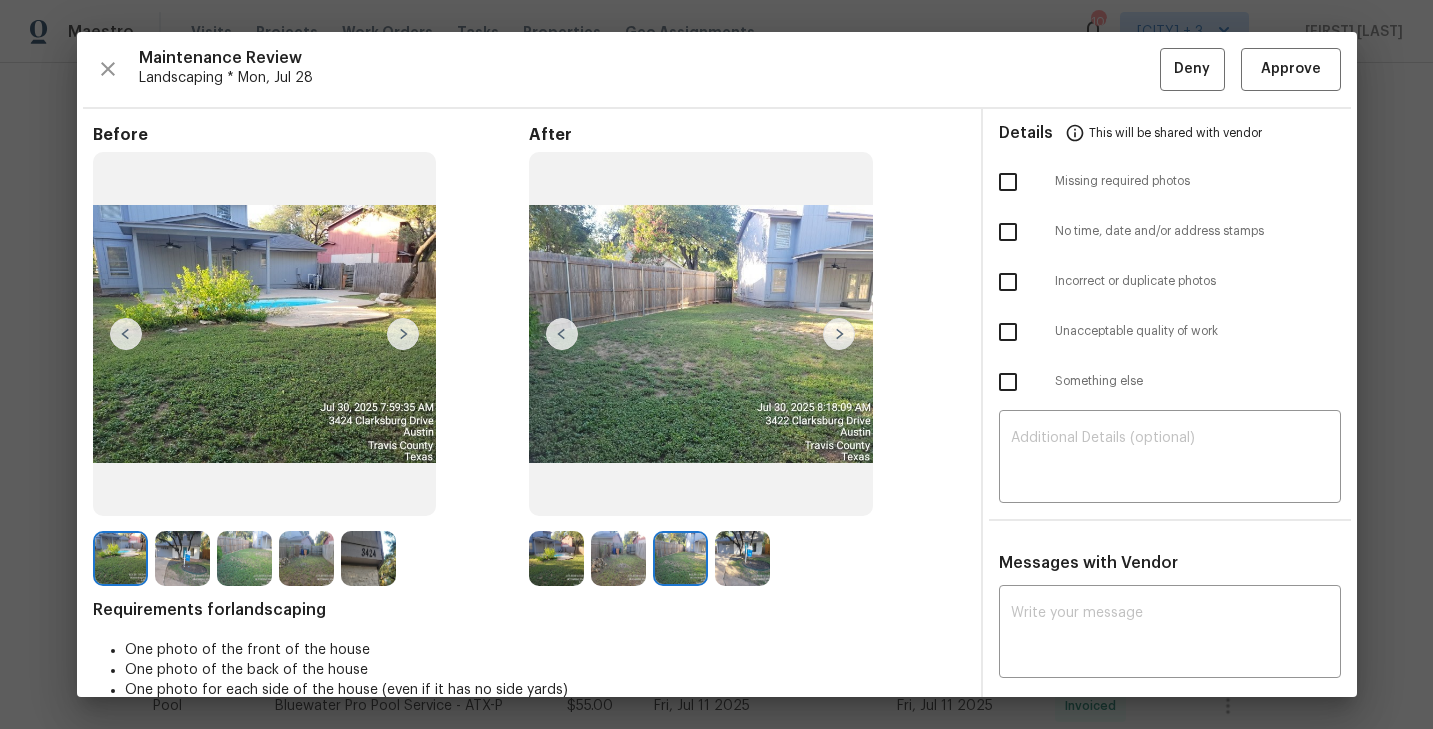 click at bounding box center (839, 334) 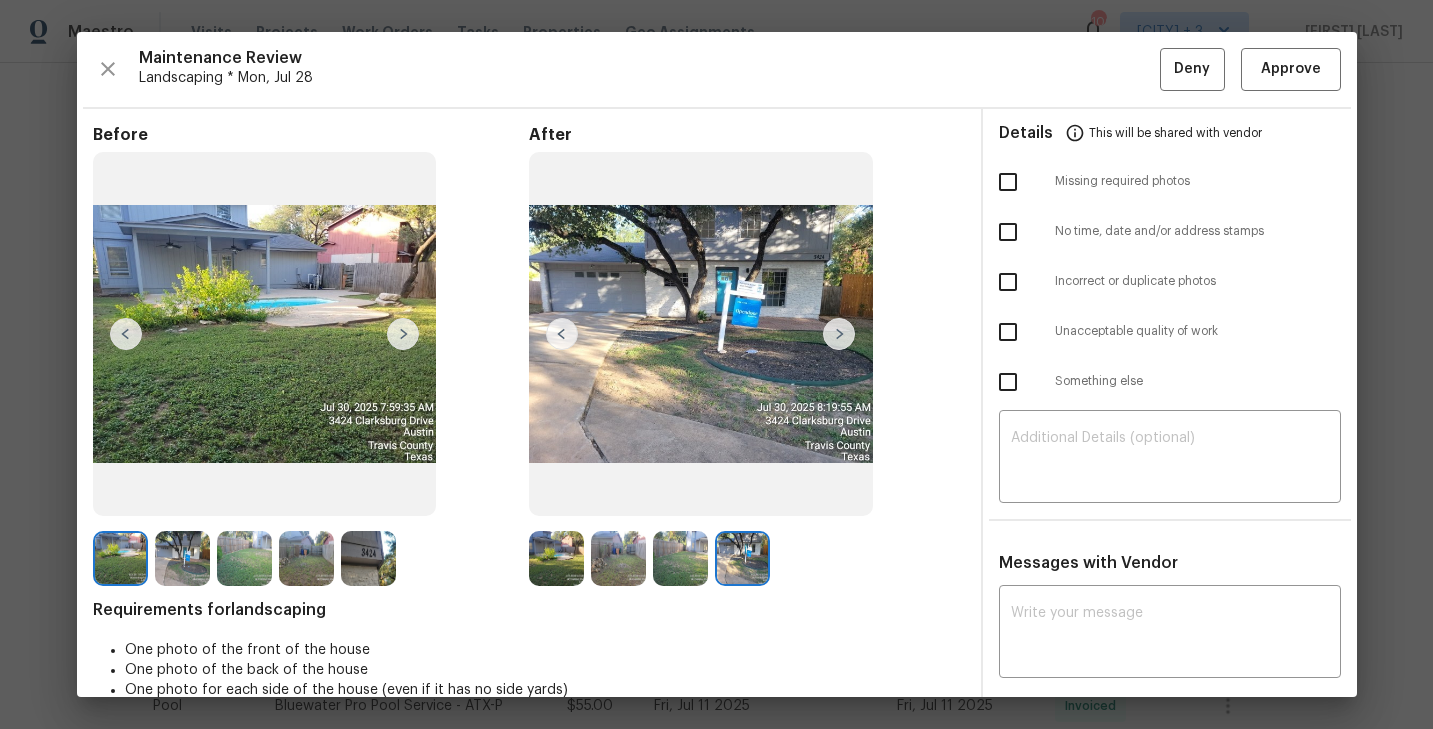 click at bounding box center (556, 558) 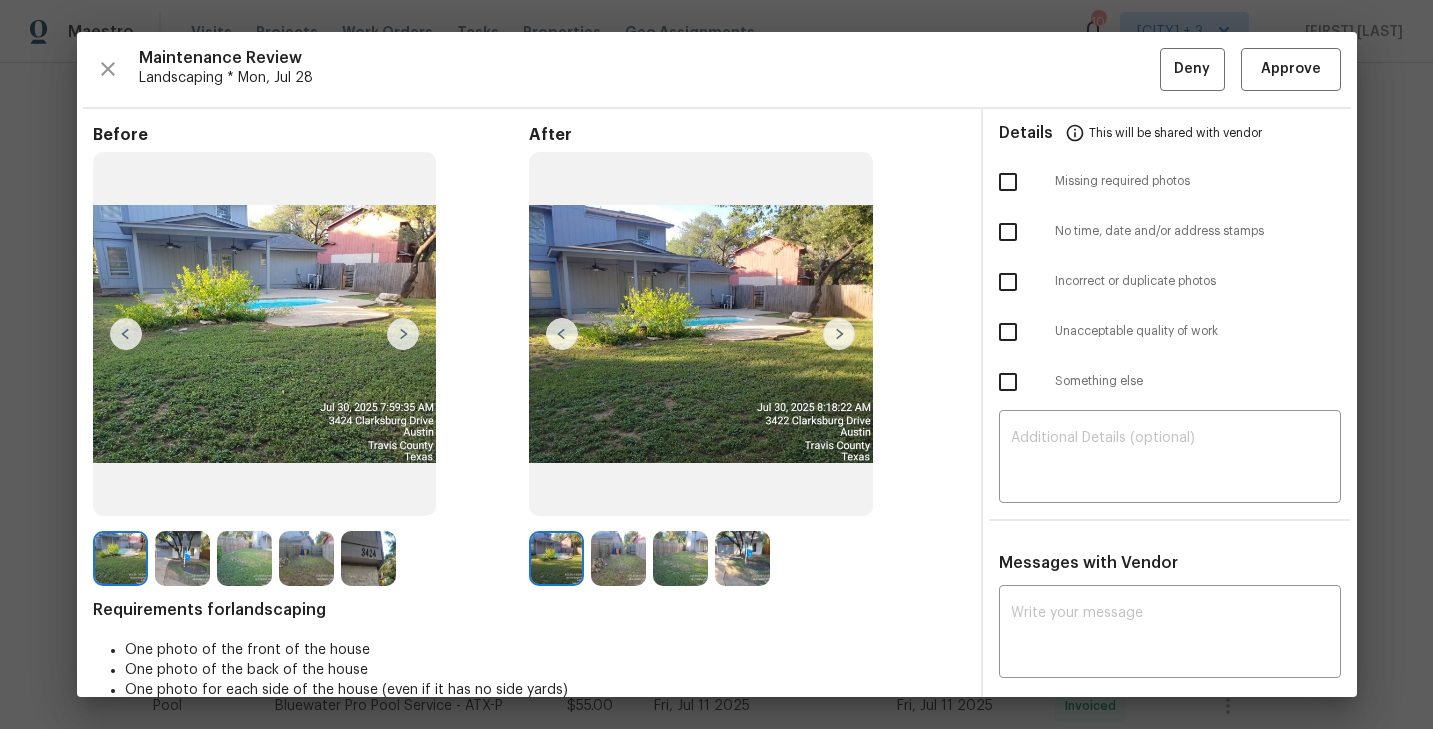 click at bounding box center [839, 334] 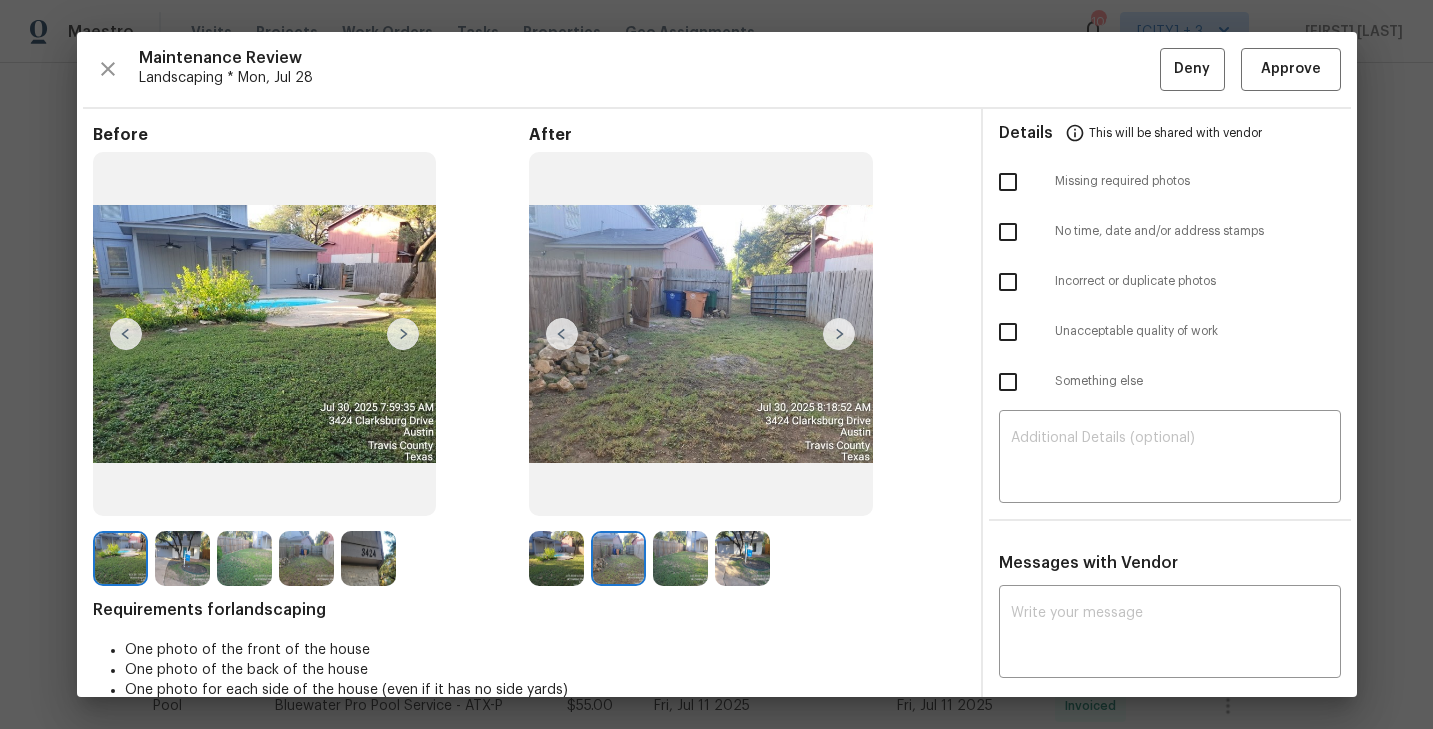 click at bounding box center [839, 334] 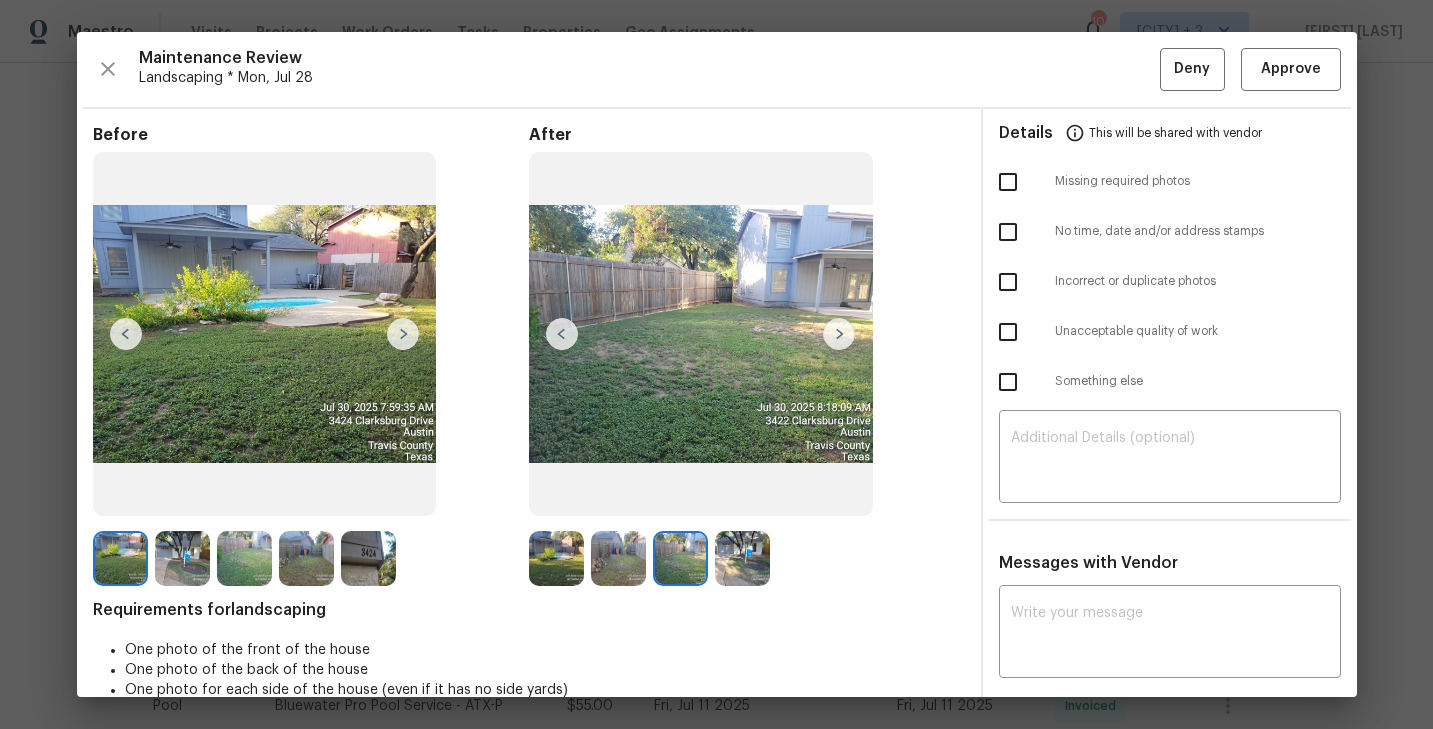 click at bounding box center (839, 334) 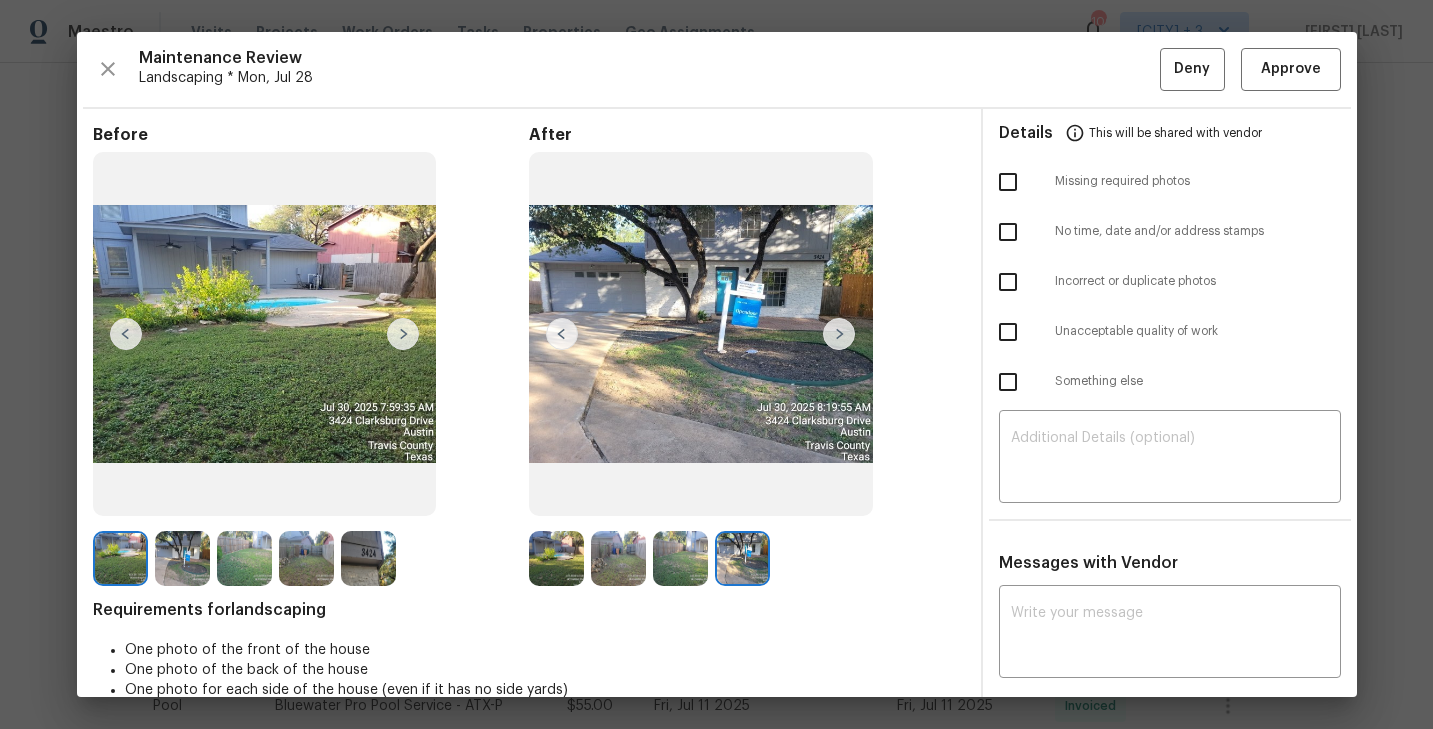click at bounding box center (839, 334) 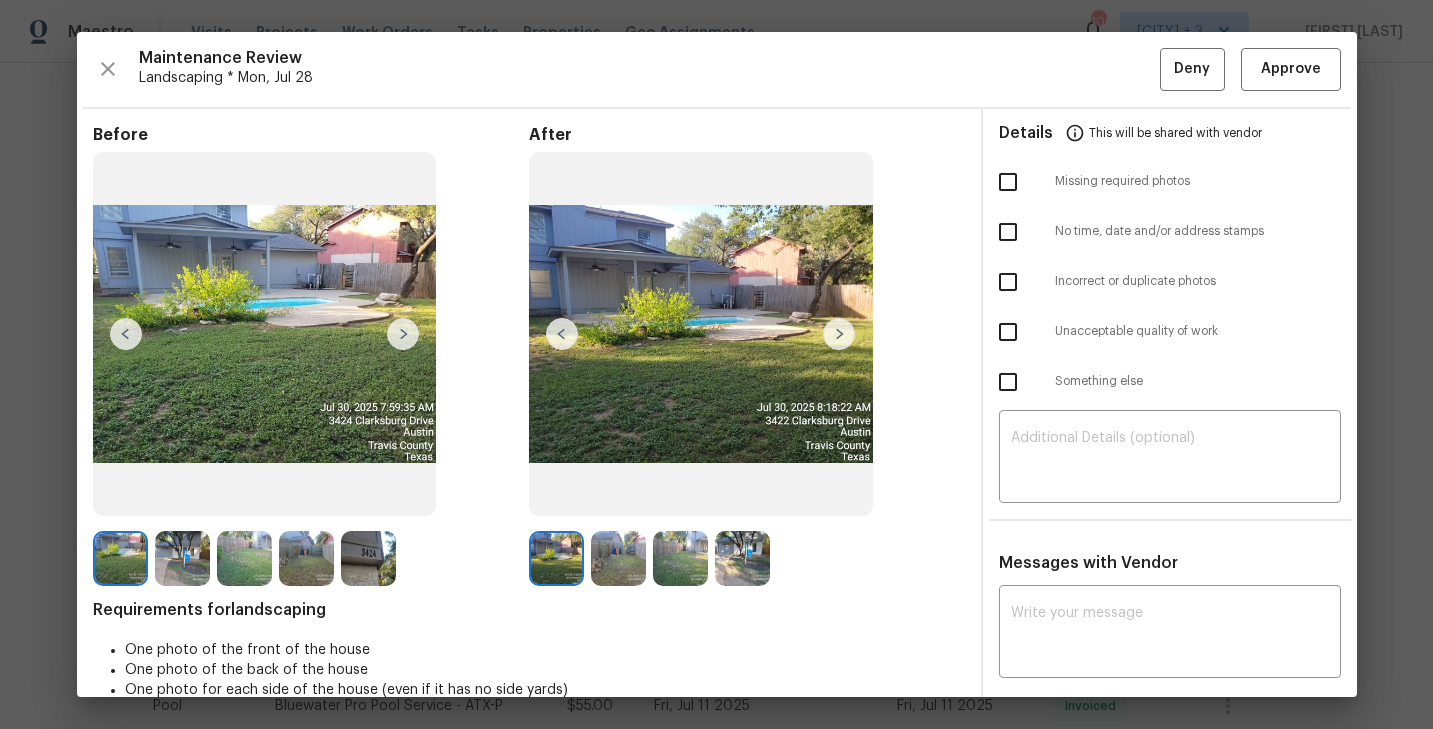 click at bounding box center [839, 334] 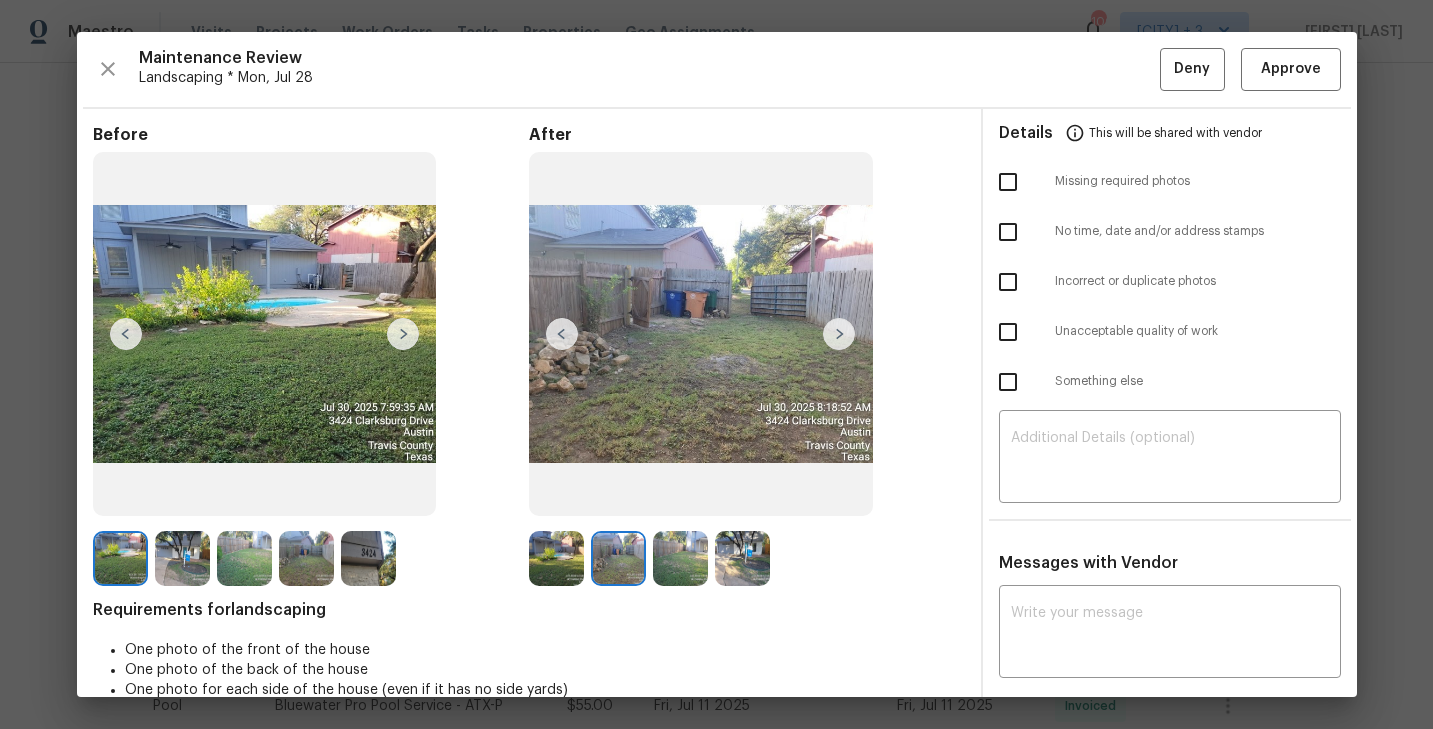 click at bounding box center (839, 334) 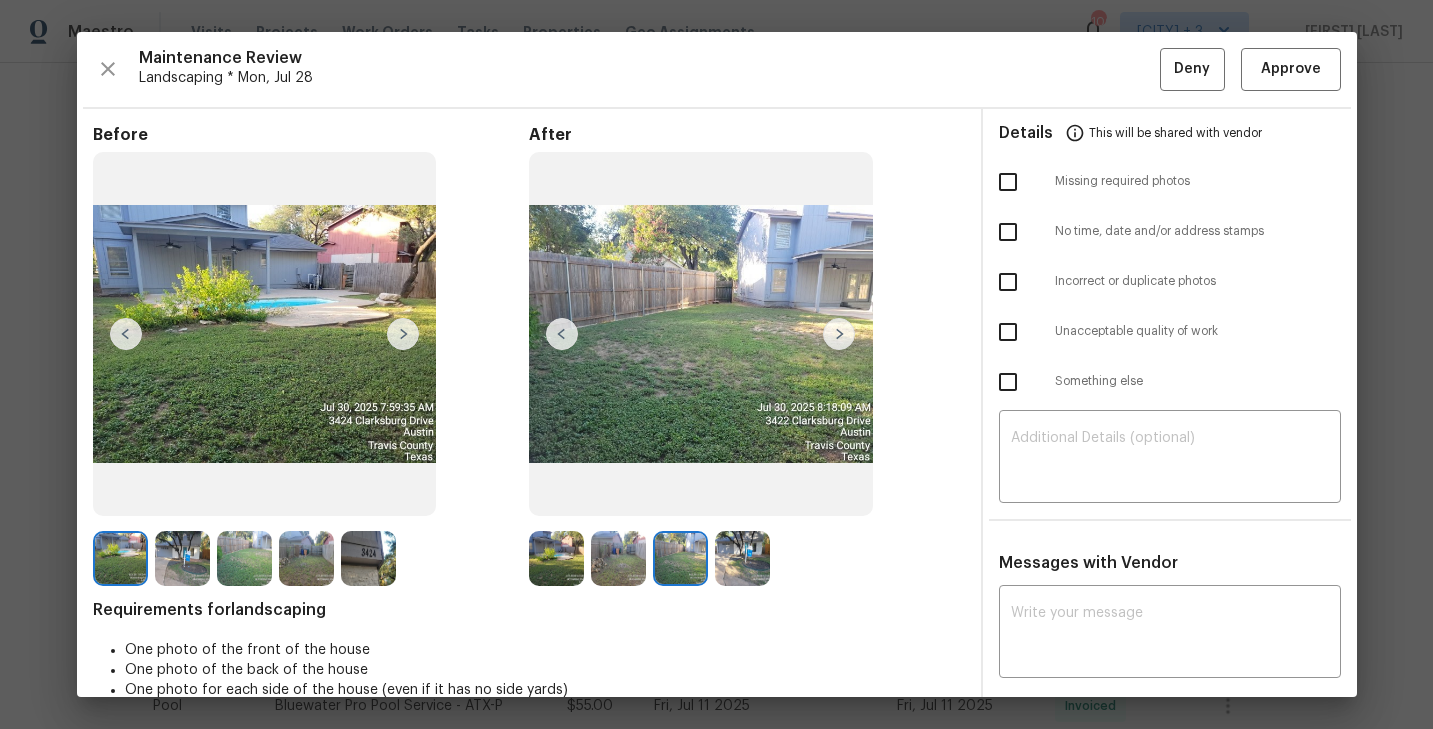 click at bounding box center (839, 334) 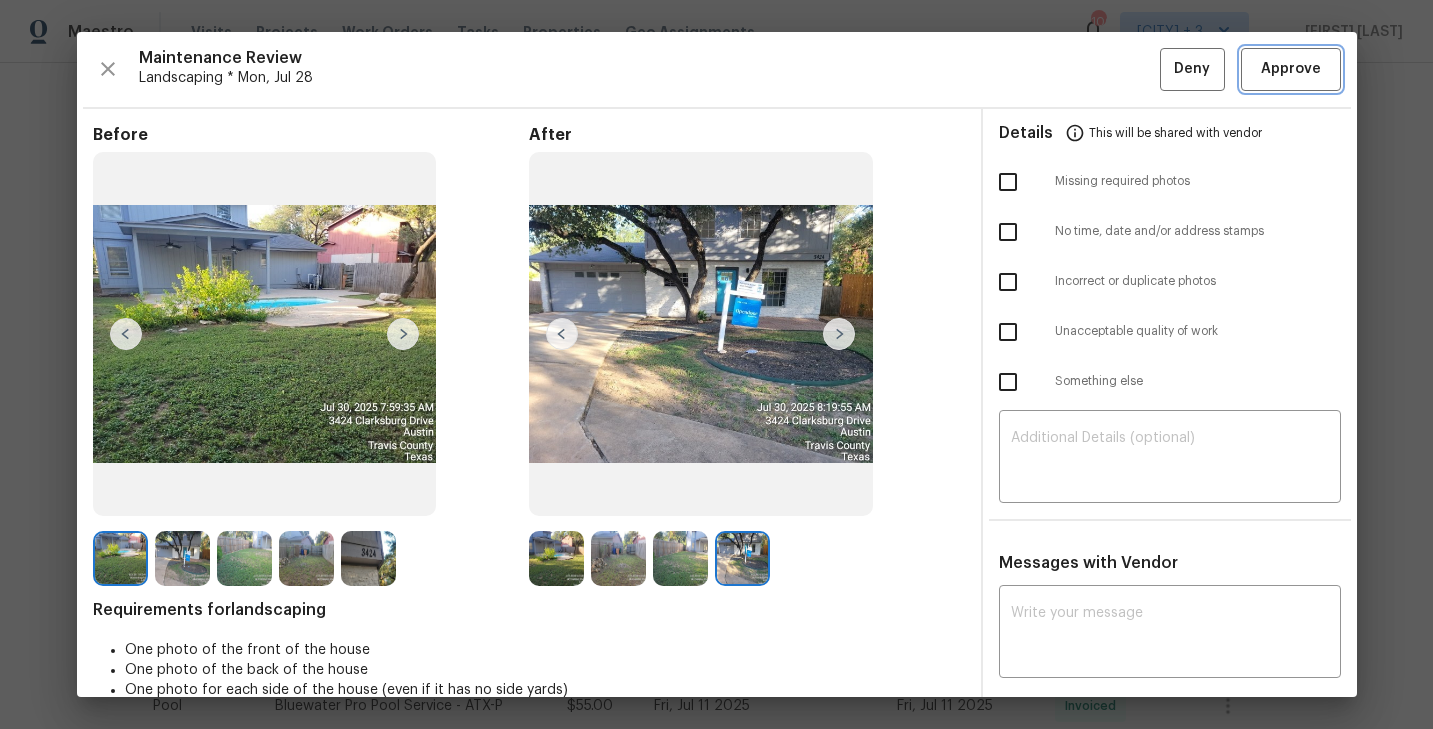 click on "Approve" at bounding box center (1291, 69) 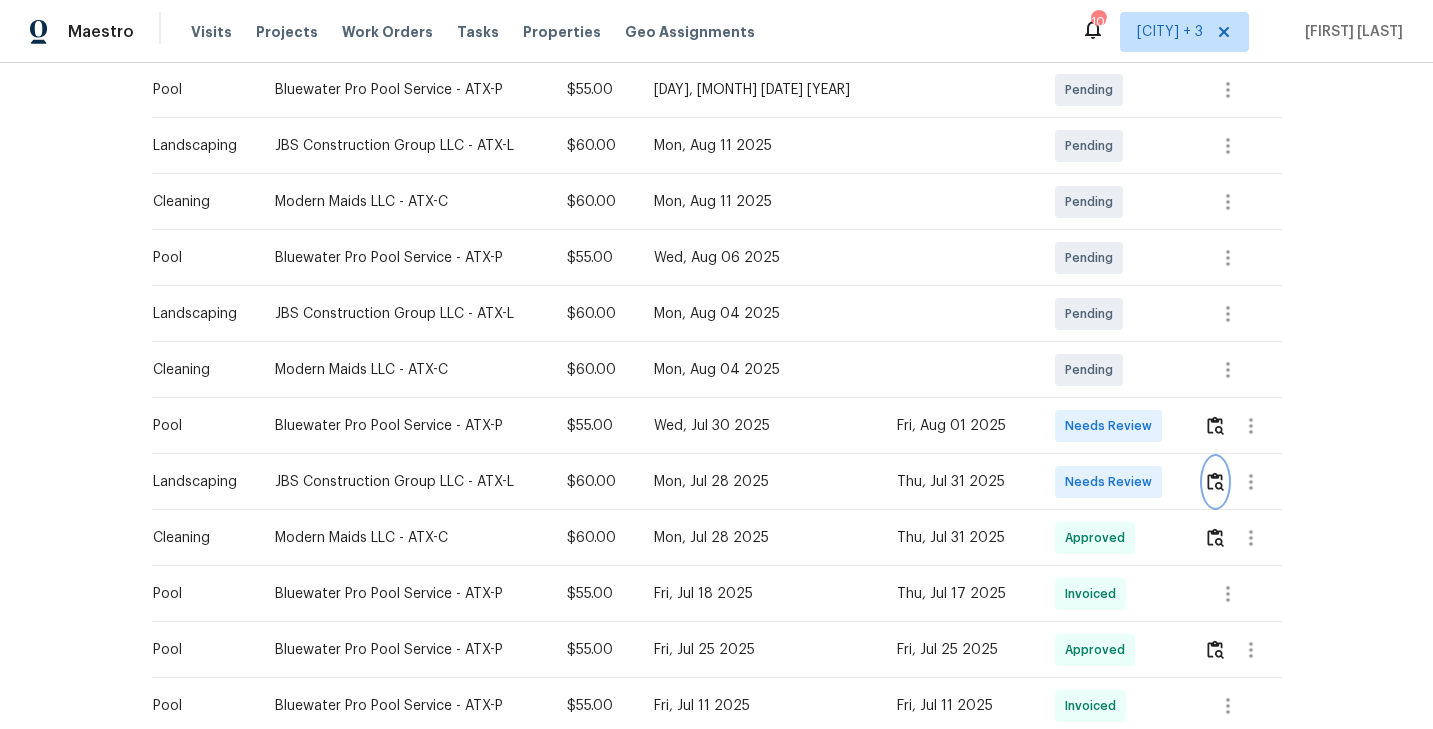 scroll, scrollTop: 0, scrollLeft: 0, axis: both 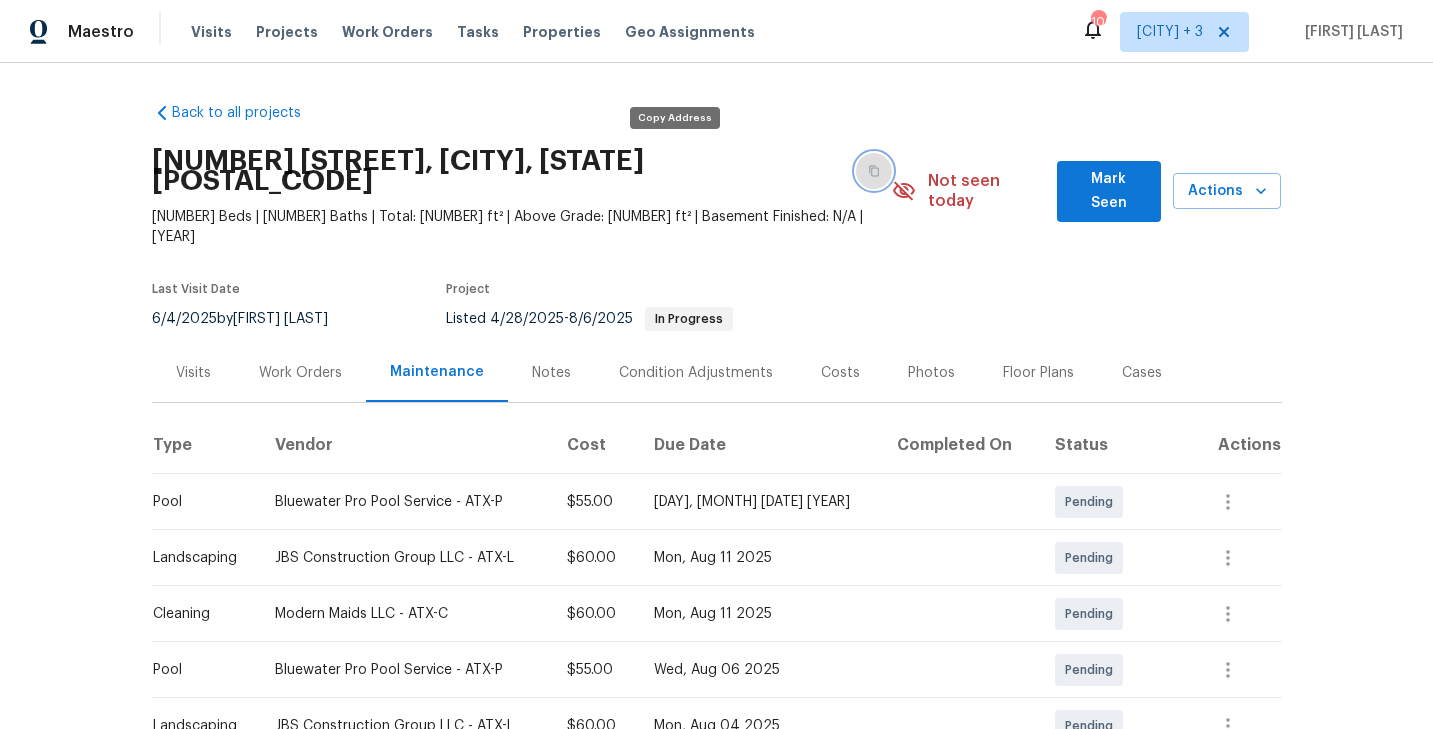 click at bounding box center (874, 171) 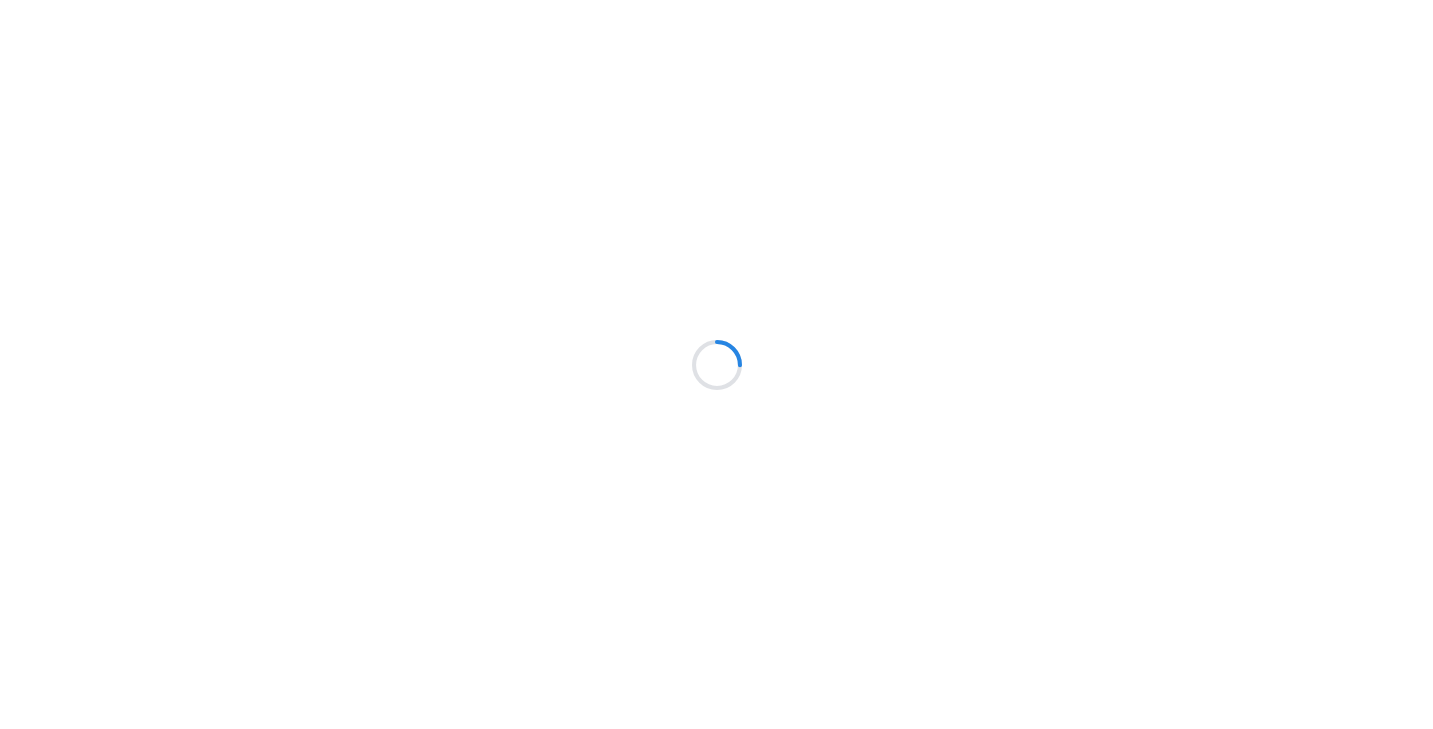 scroll, scrollTop: 0, scrollLeft: 0, axis: both 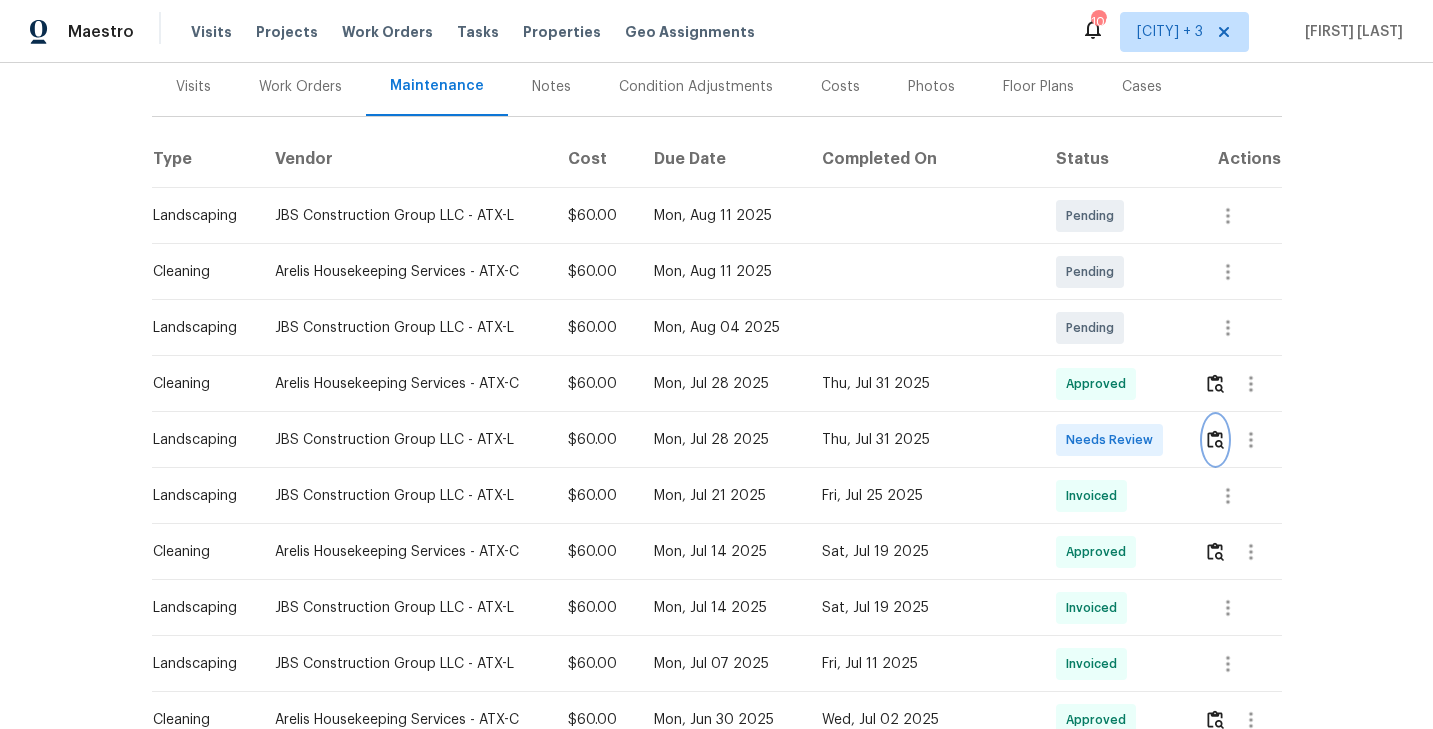 click at bounding box center [1215, 439] 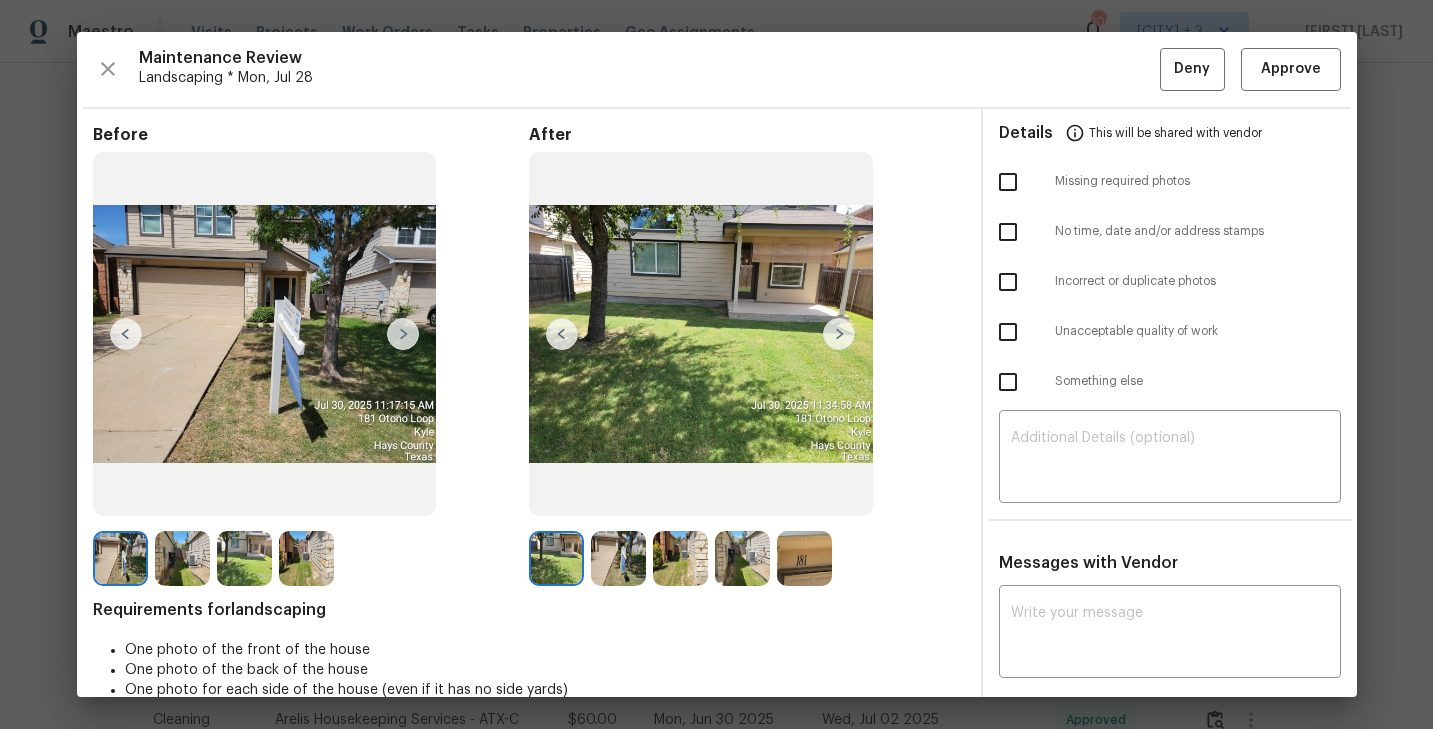click at bounding box center (839, 334) 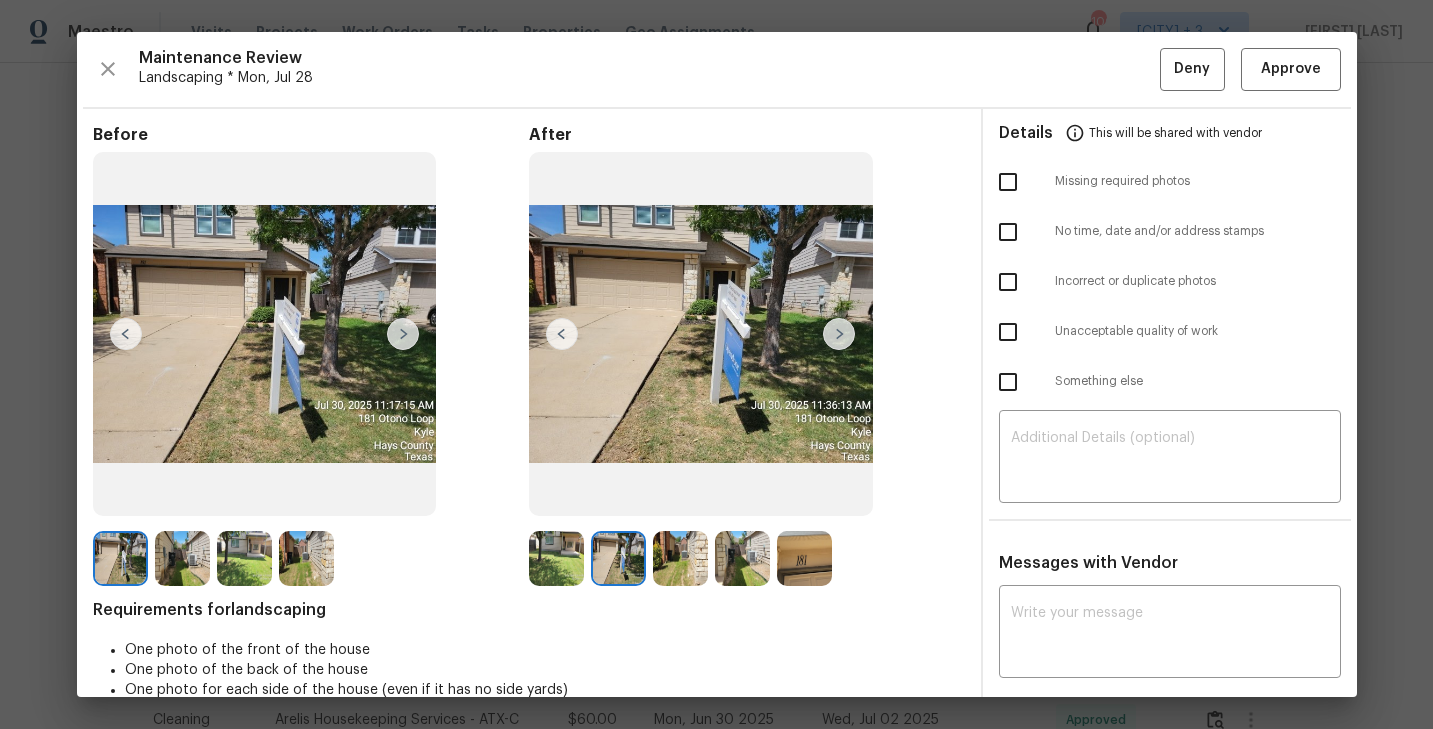 click on "Before After Requirements for  landscaping One photo of the front of the house One photo of the back of the house One photo for each side of the house (even if it has no side yards)" at bounding box center [529, 631] 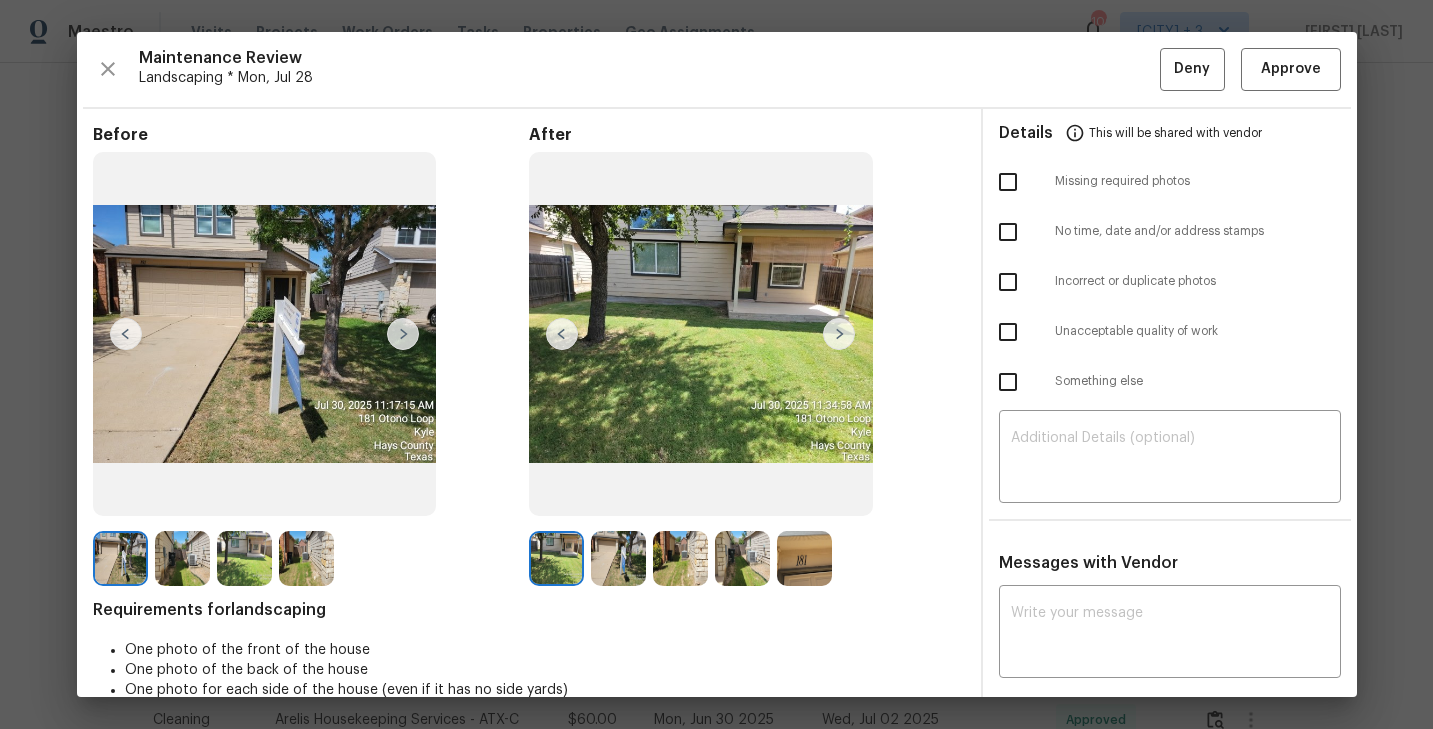 click at bounding box center (622, 558) 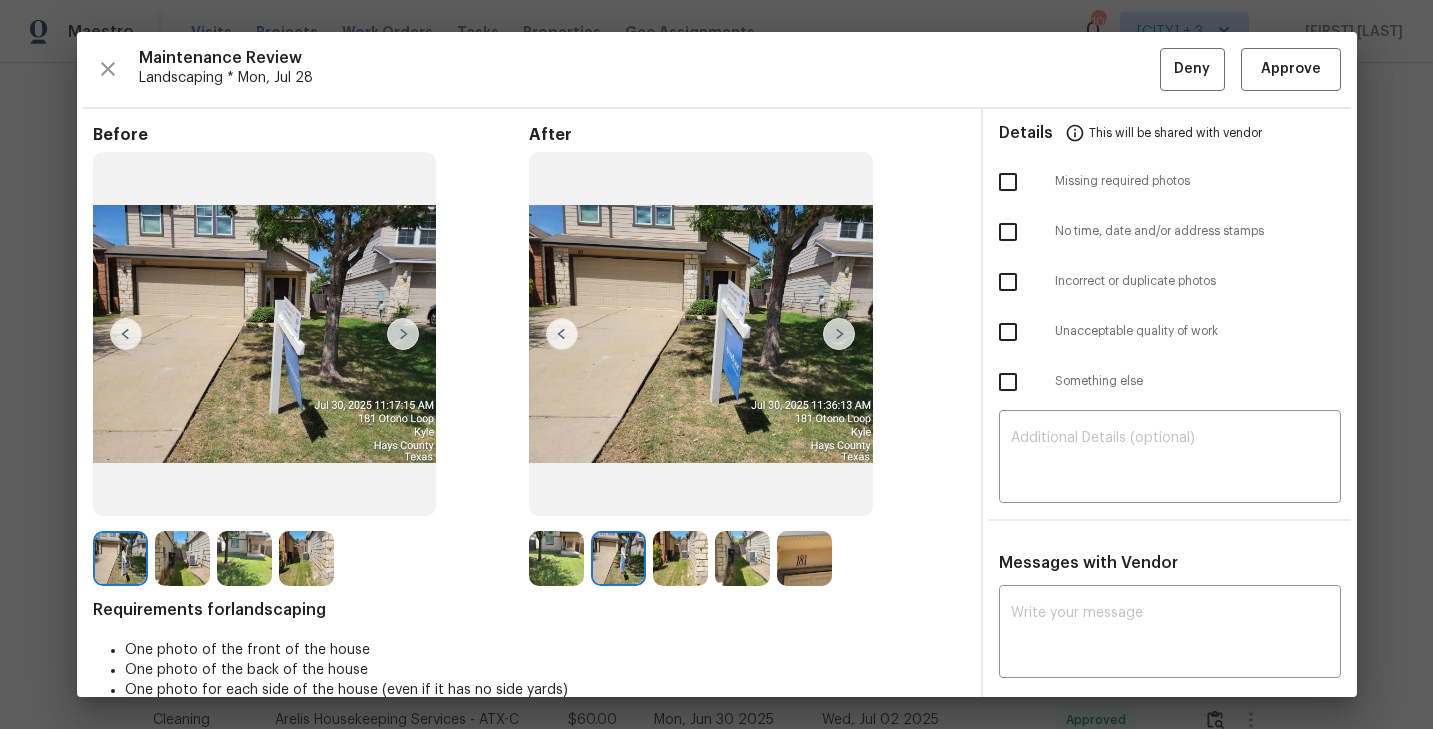 click at bounding box center (680, 558) 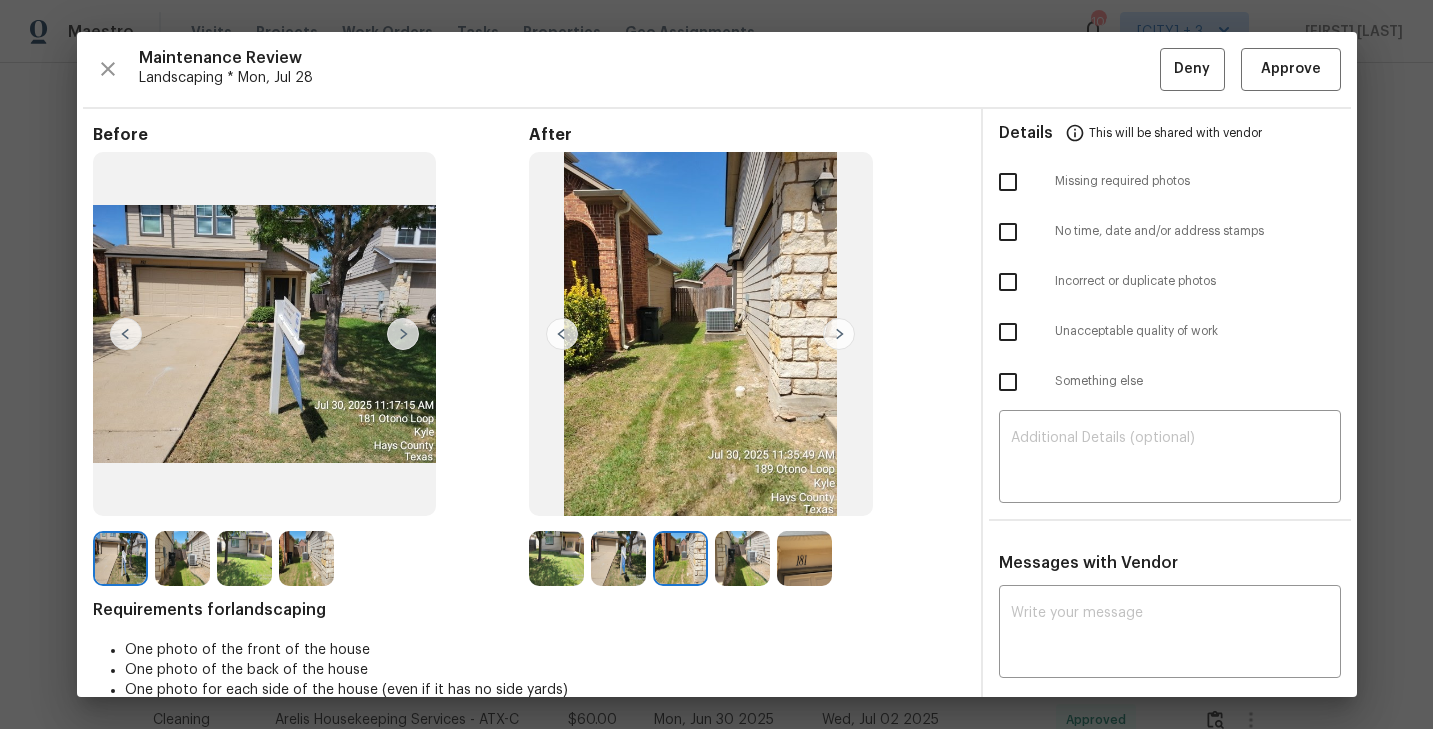 click at bounding box center [742, 558] 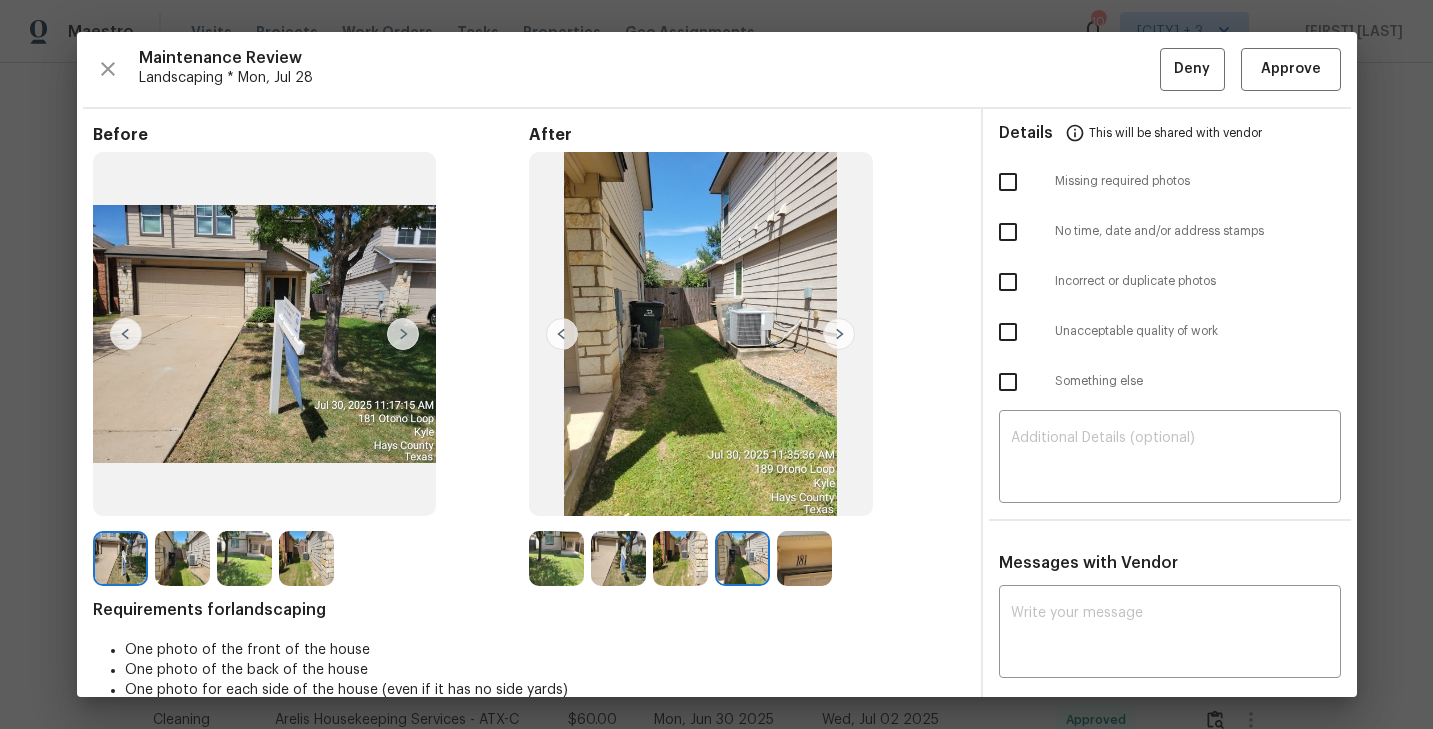 click at bounding box center [804, 558] 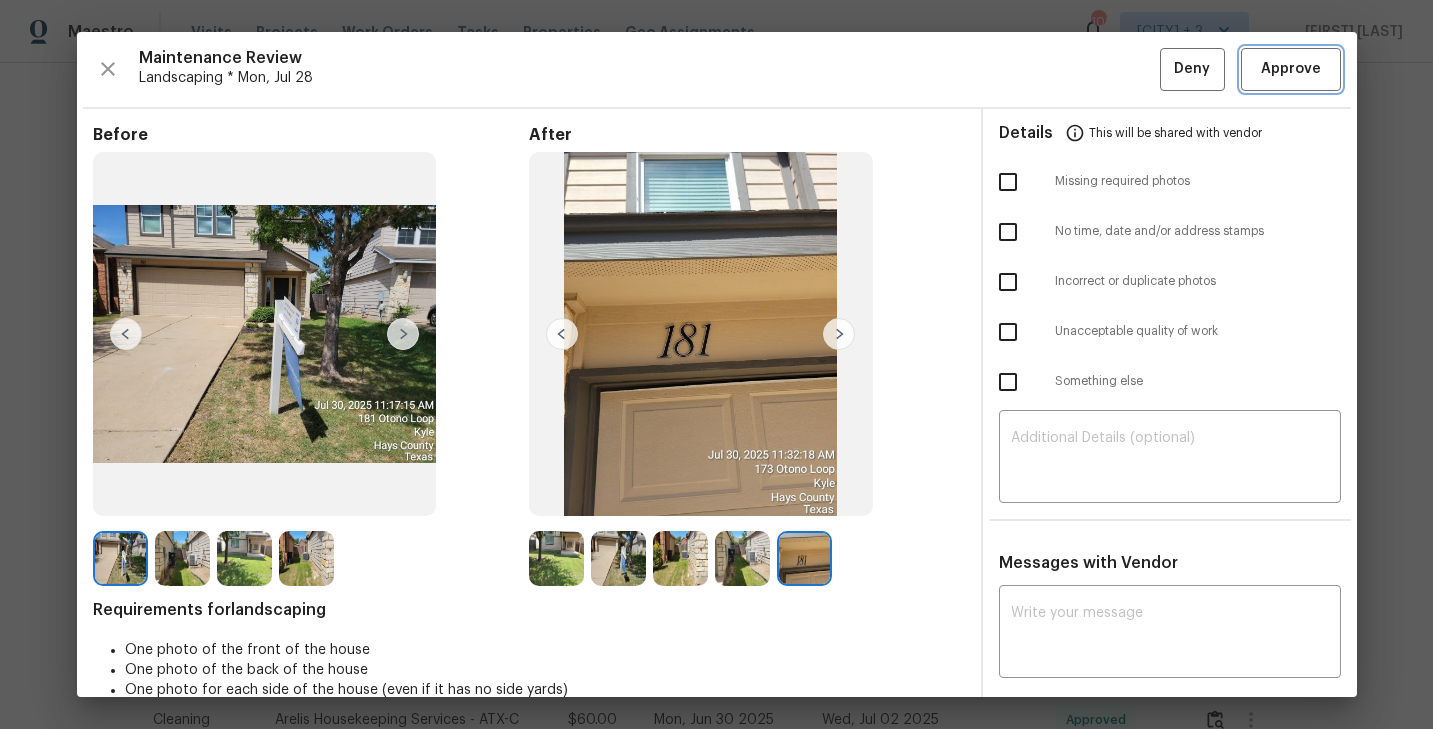click on "Approve" at bounding box center (1291, 69) 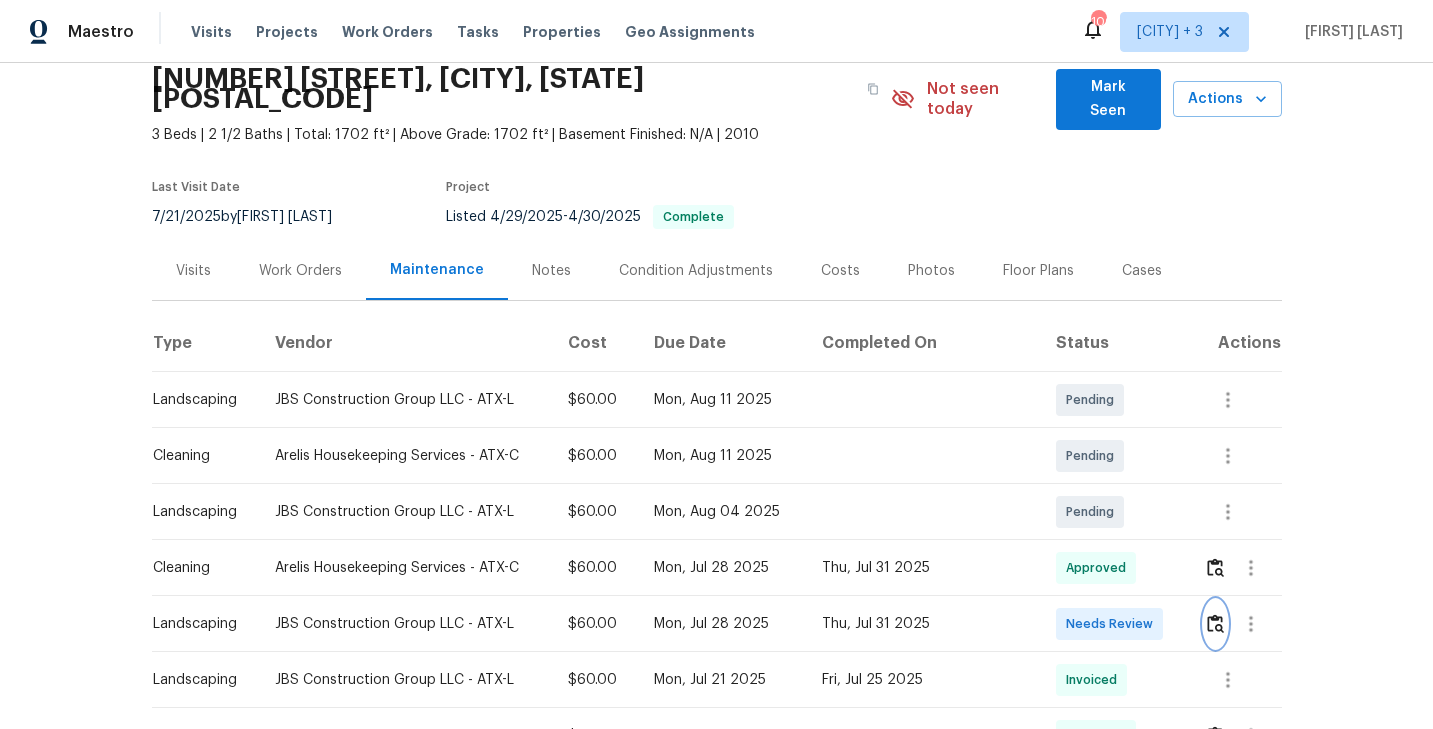scroll, scrollTop: 0, scrollLeft: 0, axis: both 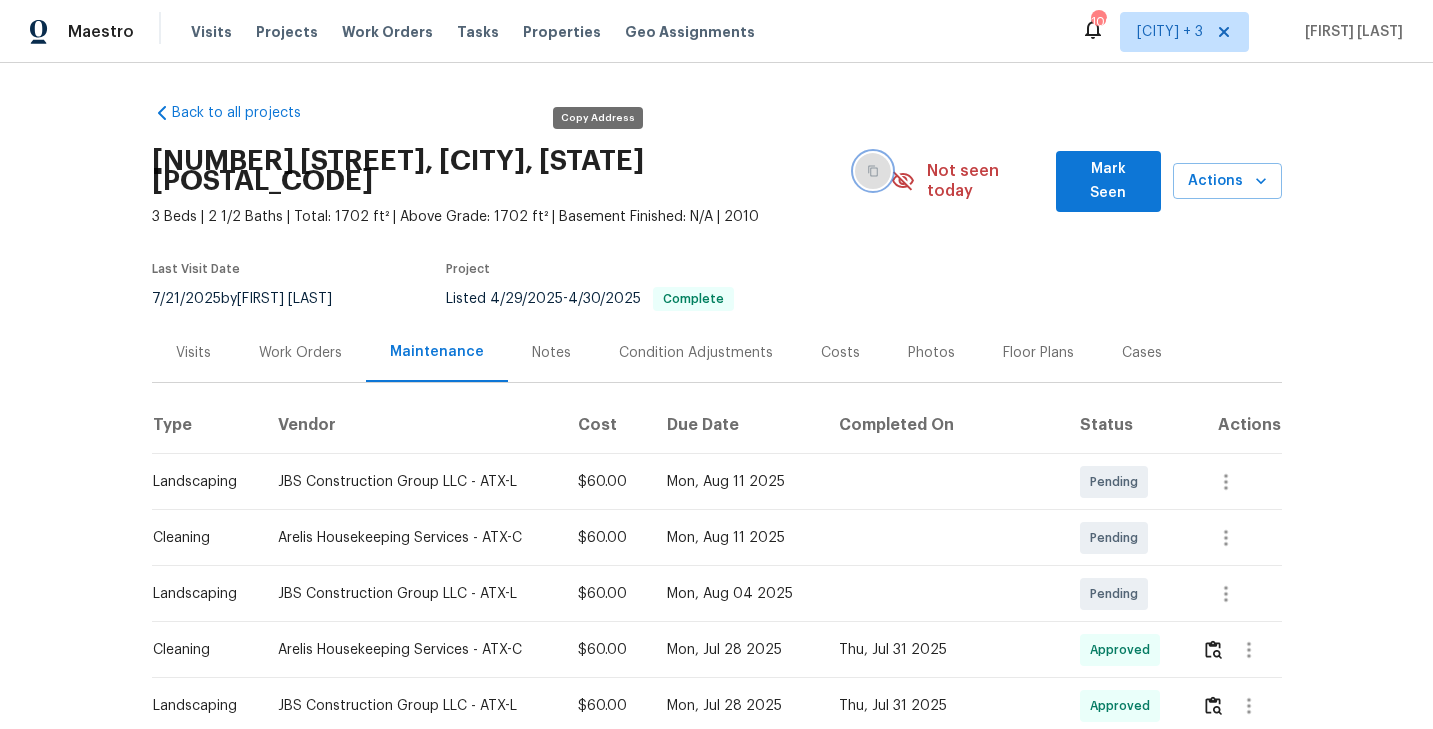 click at bounding box center [873, 171] 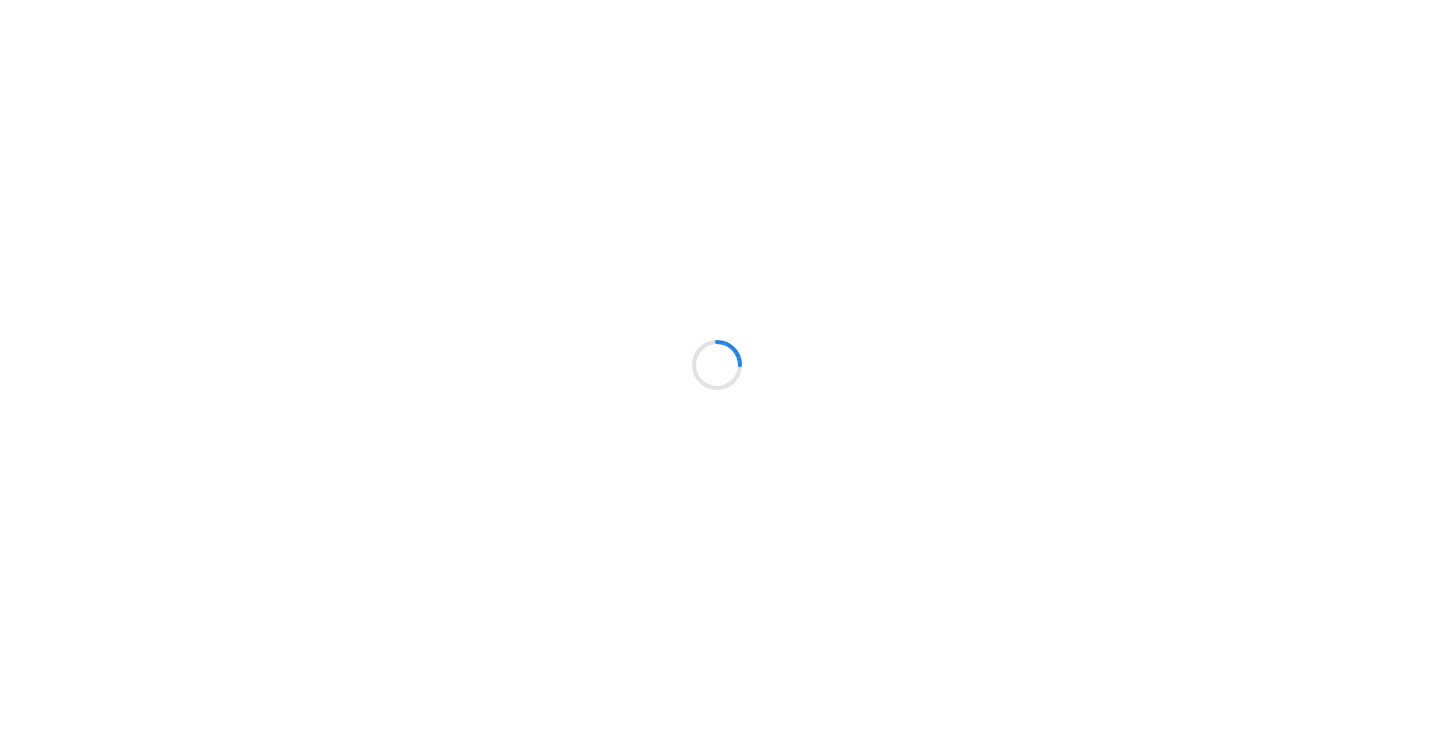 scroll, scrollTop: 0, scrollLeft: 0, axis: both 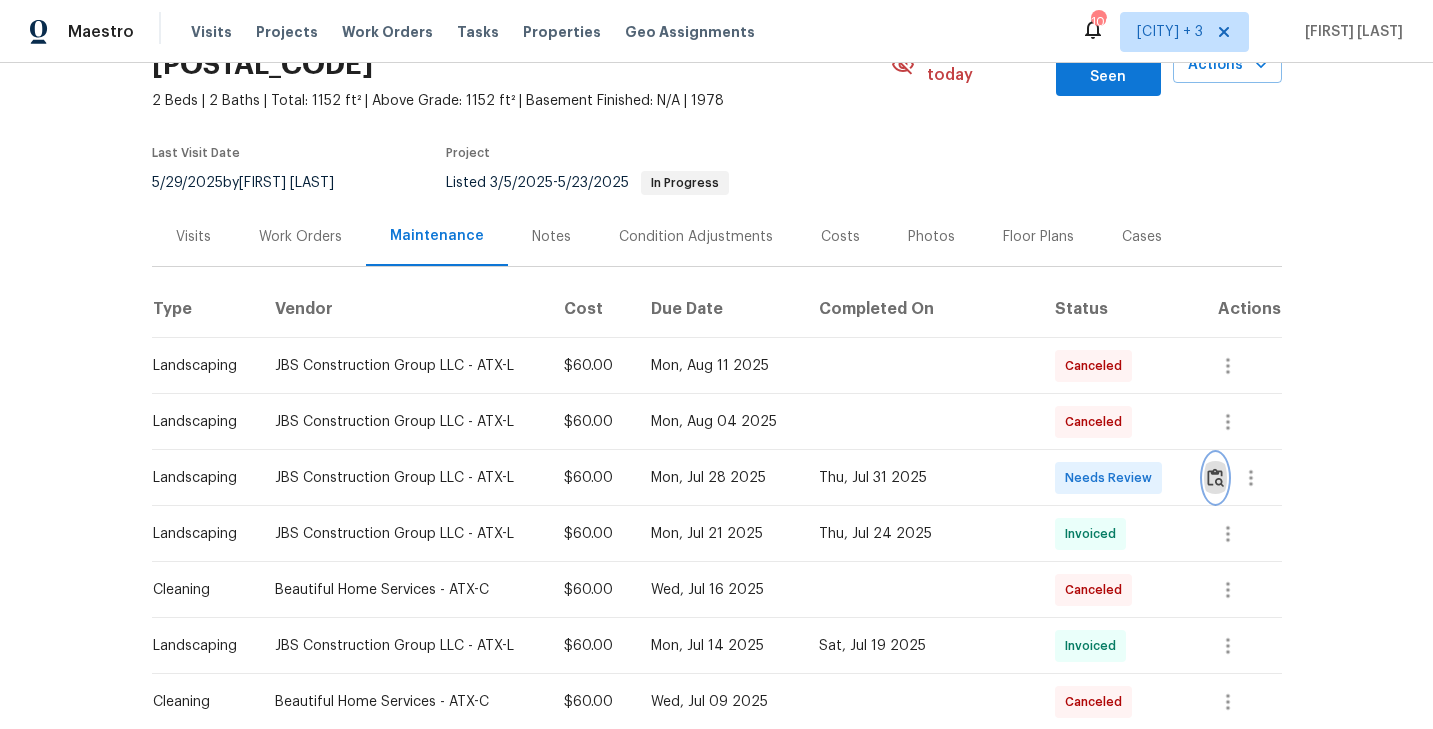 click at bounding box center (1215, 477) 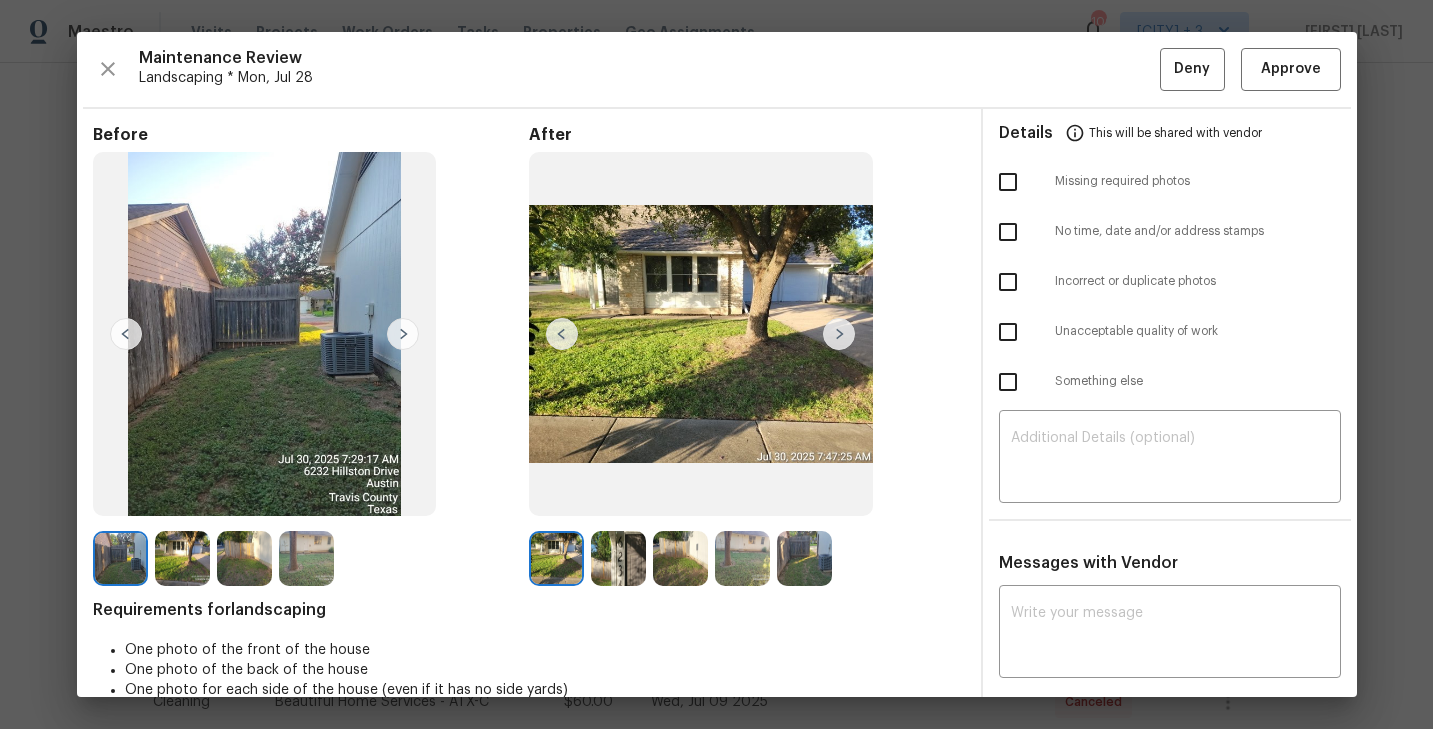 click at bounding box center [839, 334] 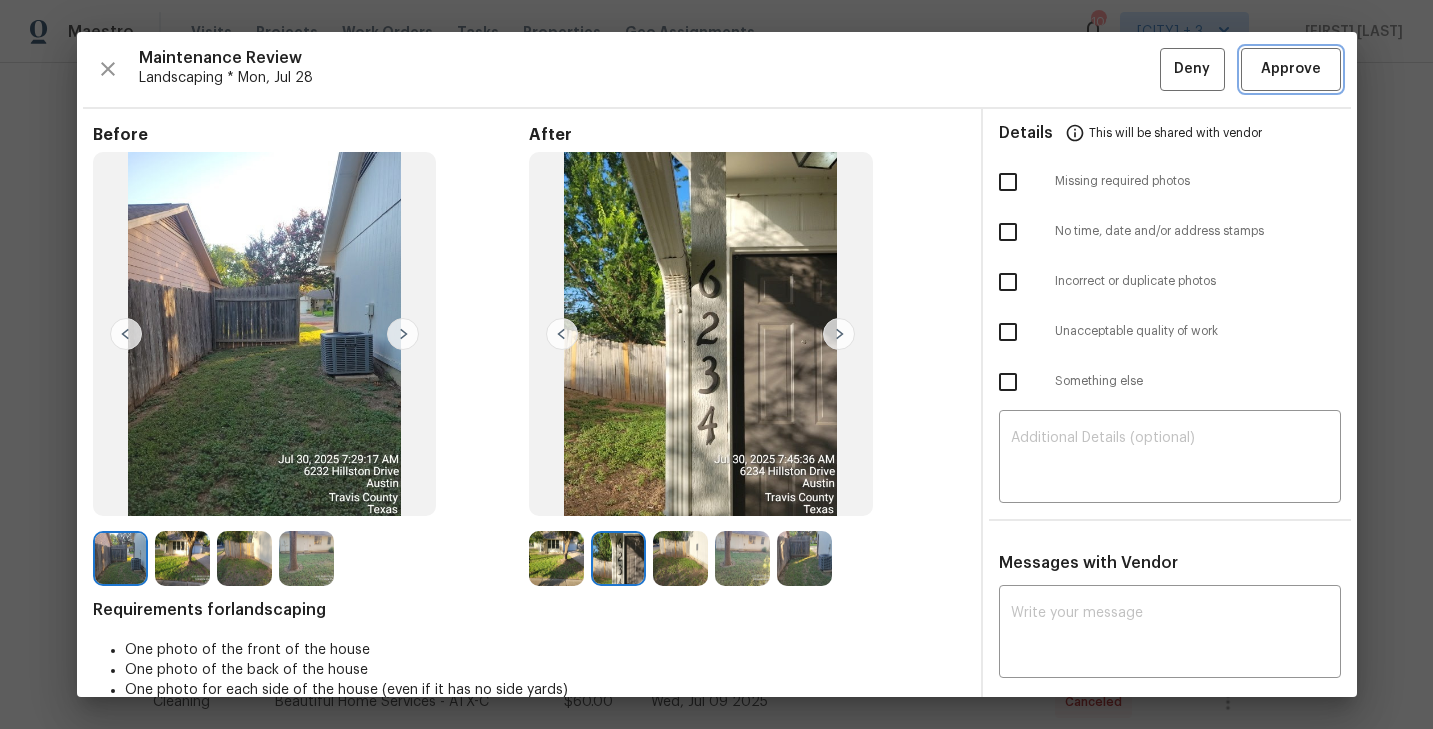 click on "Approve" at bounding box center (1291, 69) 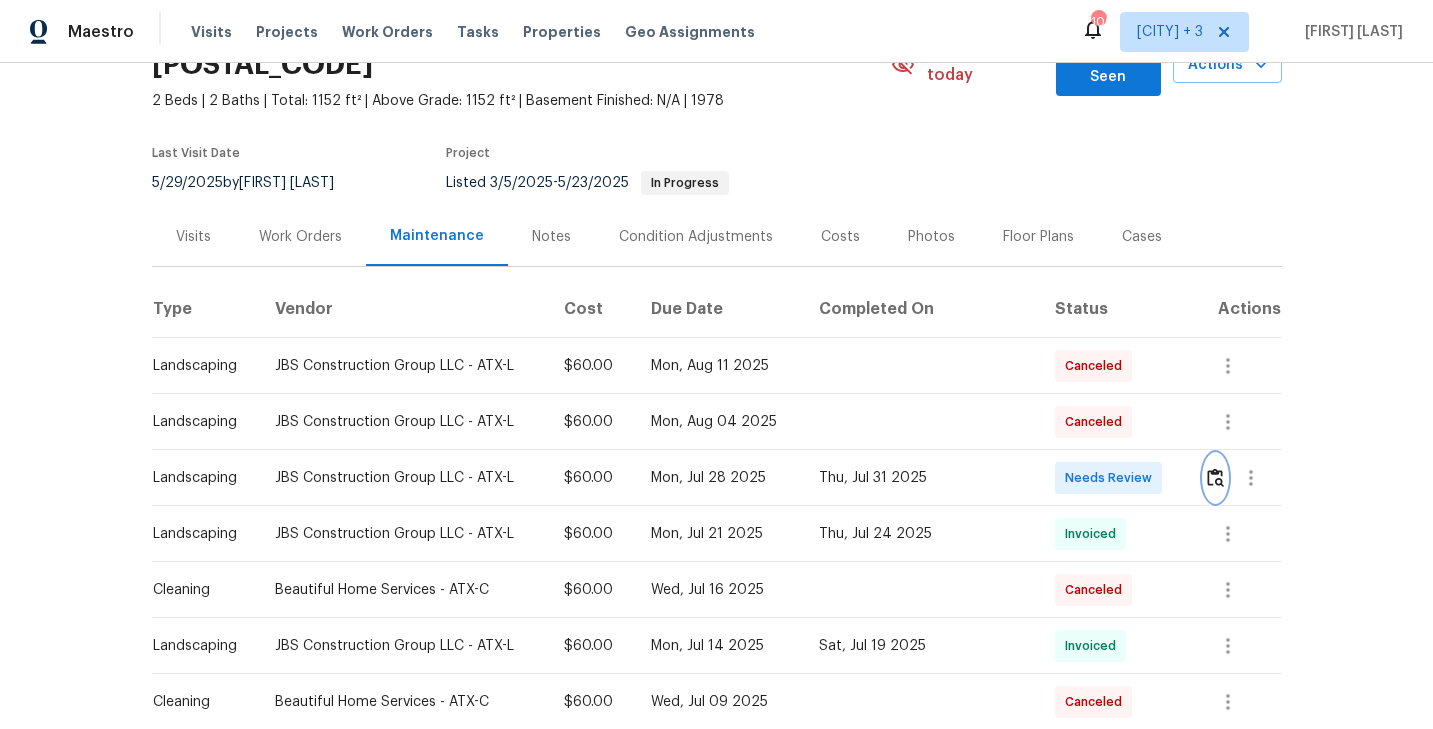 scroll, scrollTop: 0, scrollLeft: 0, axis: both 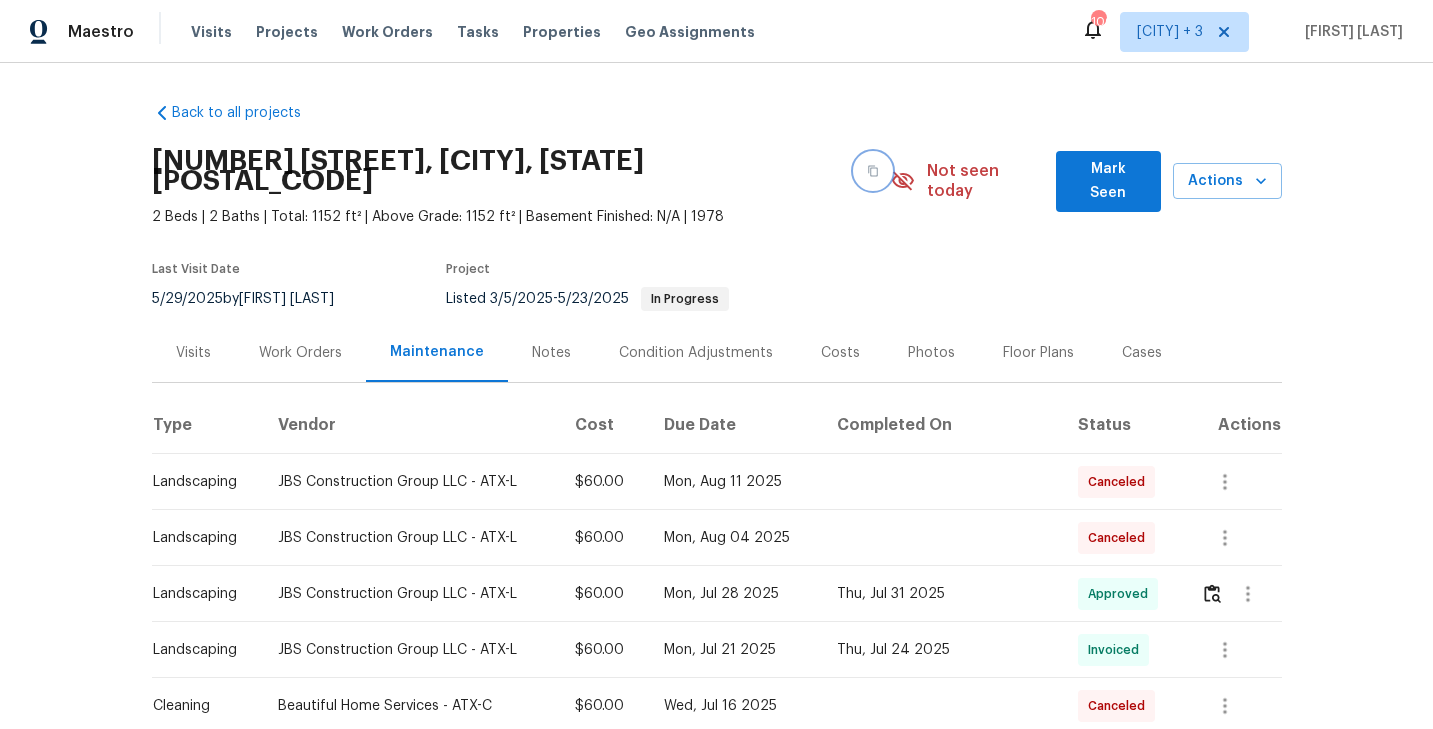 click at bounding box center (873, 171) 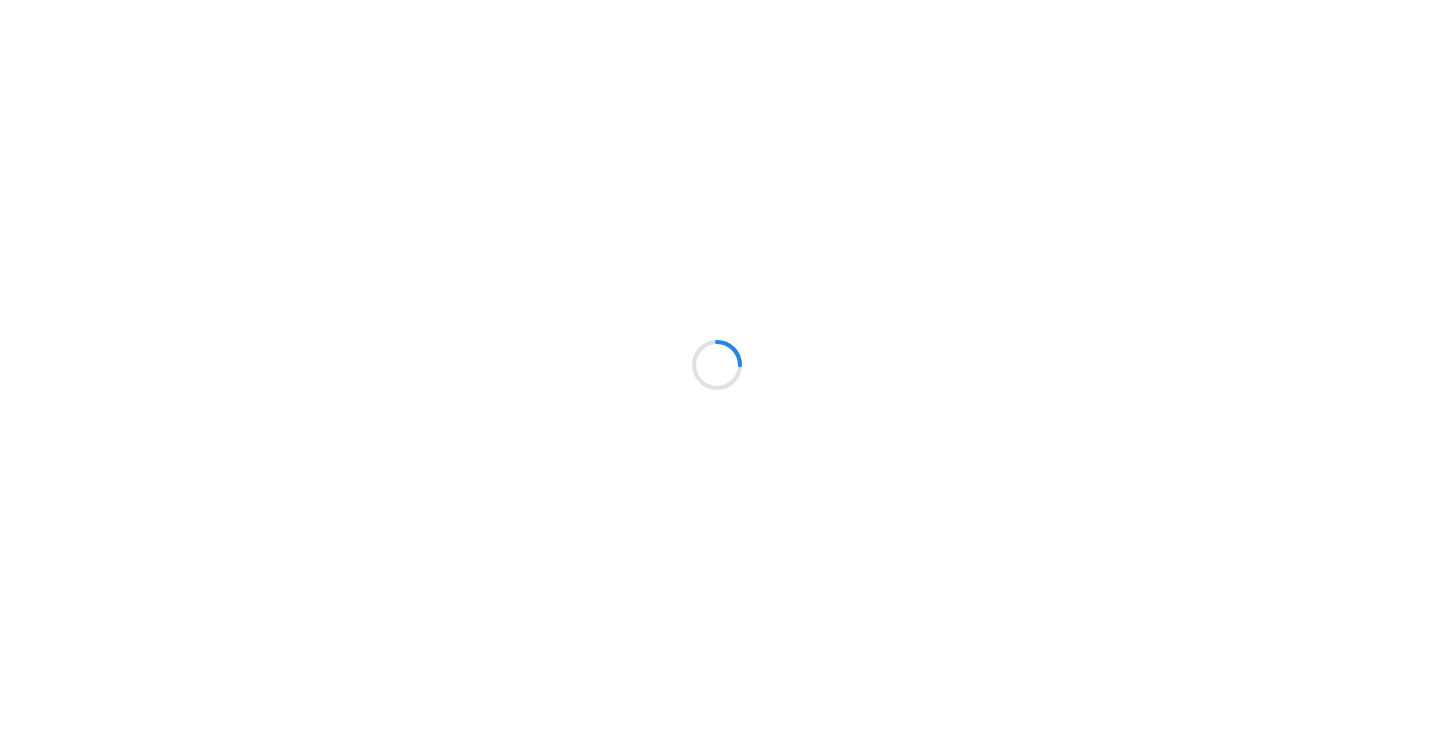 scroll, scrollTop: 0, scrollLeft: 0, axis: both 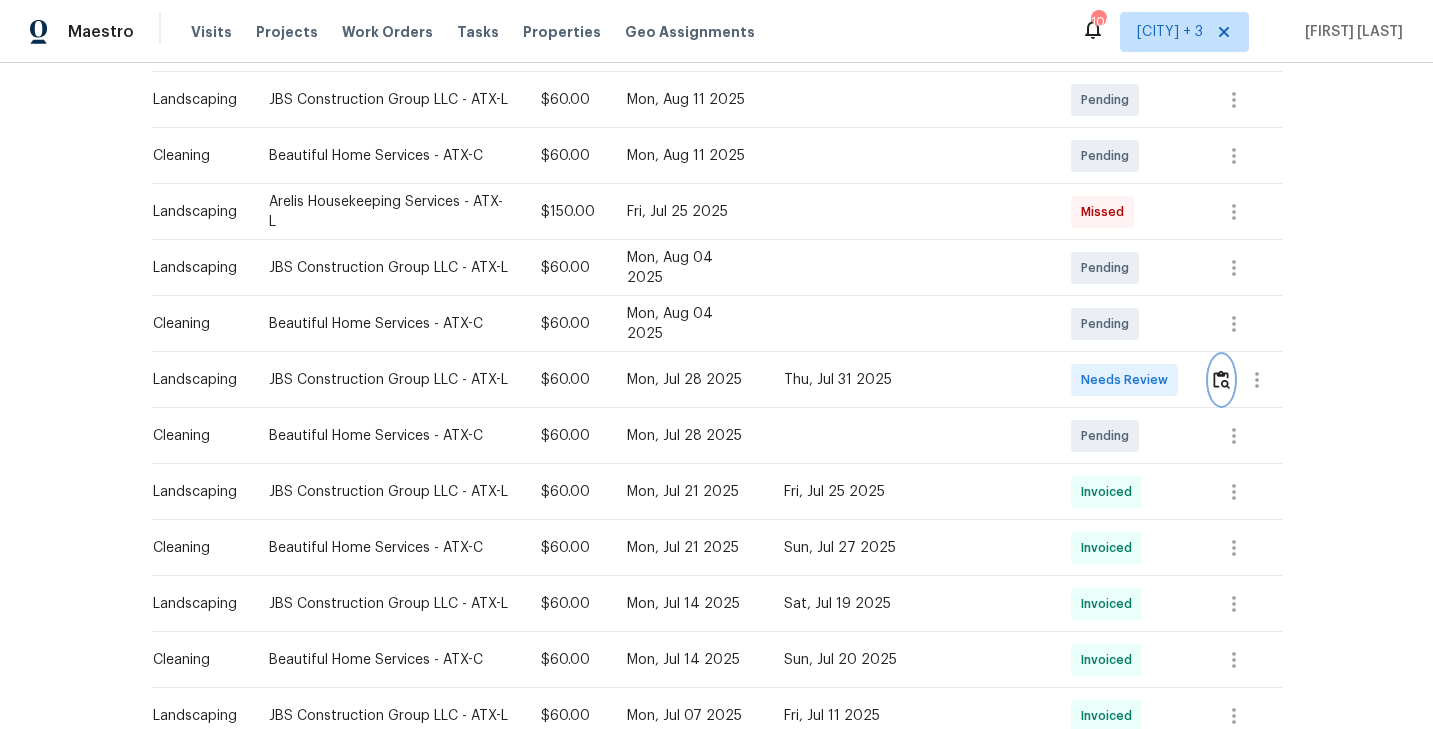 click at bounding box center [1221, 379] 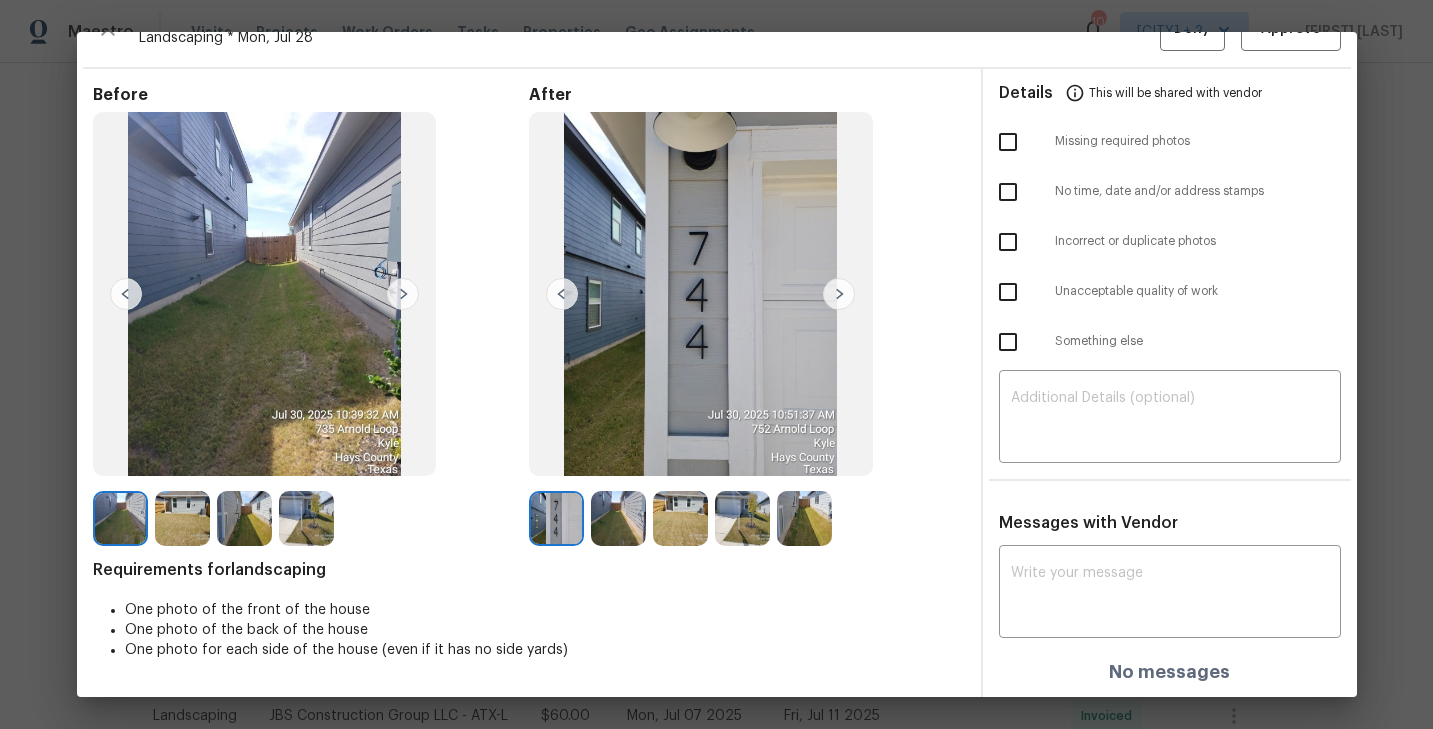 scroll, scrollTop: 0, scrollLeft: 0, axis: both 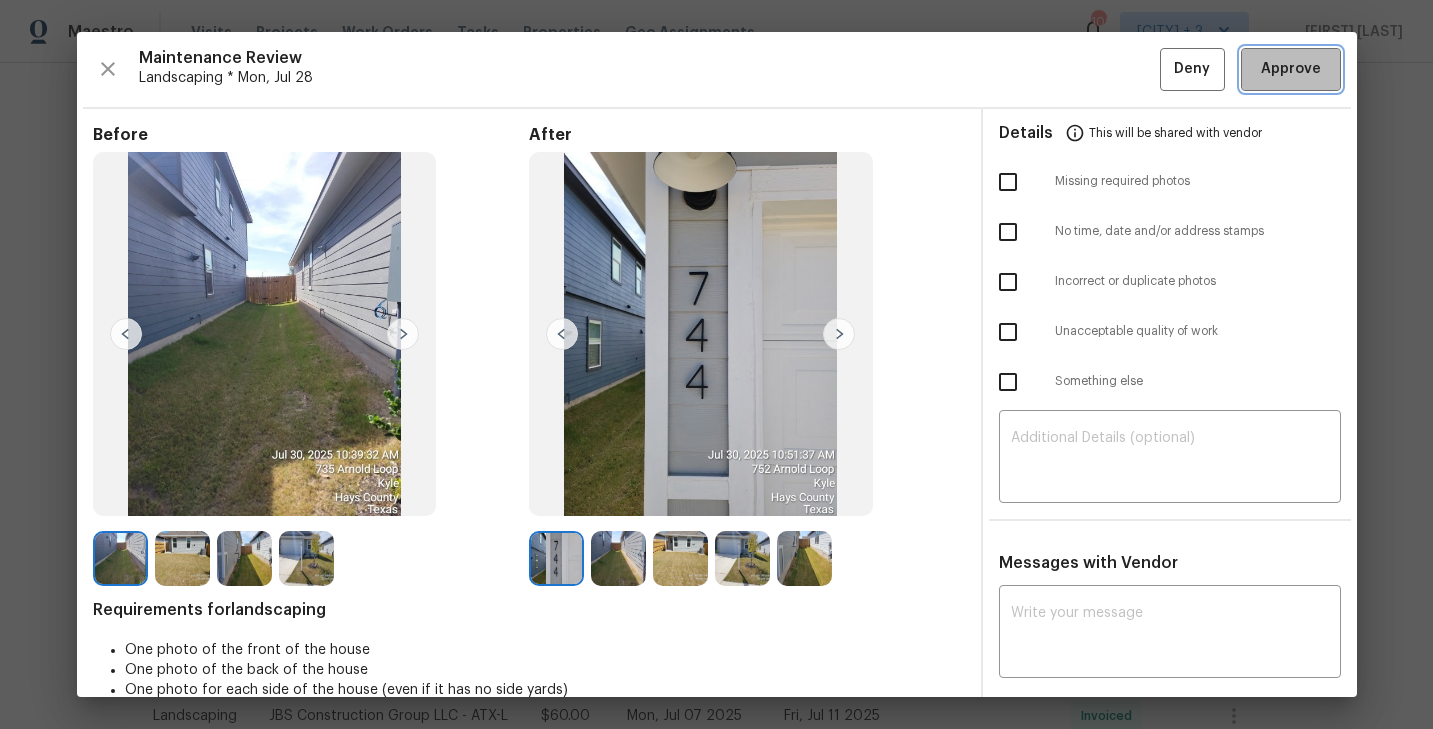 click on "Approve" at bounding box center (1291, 69) 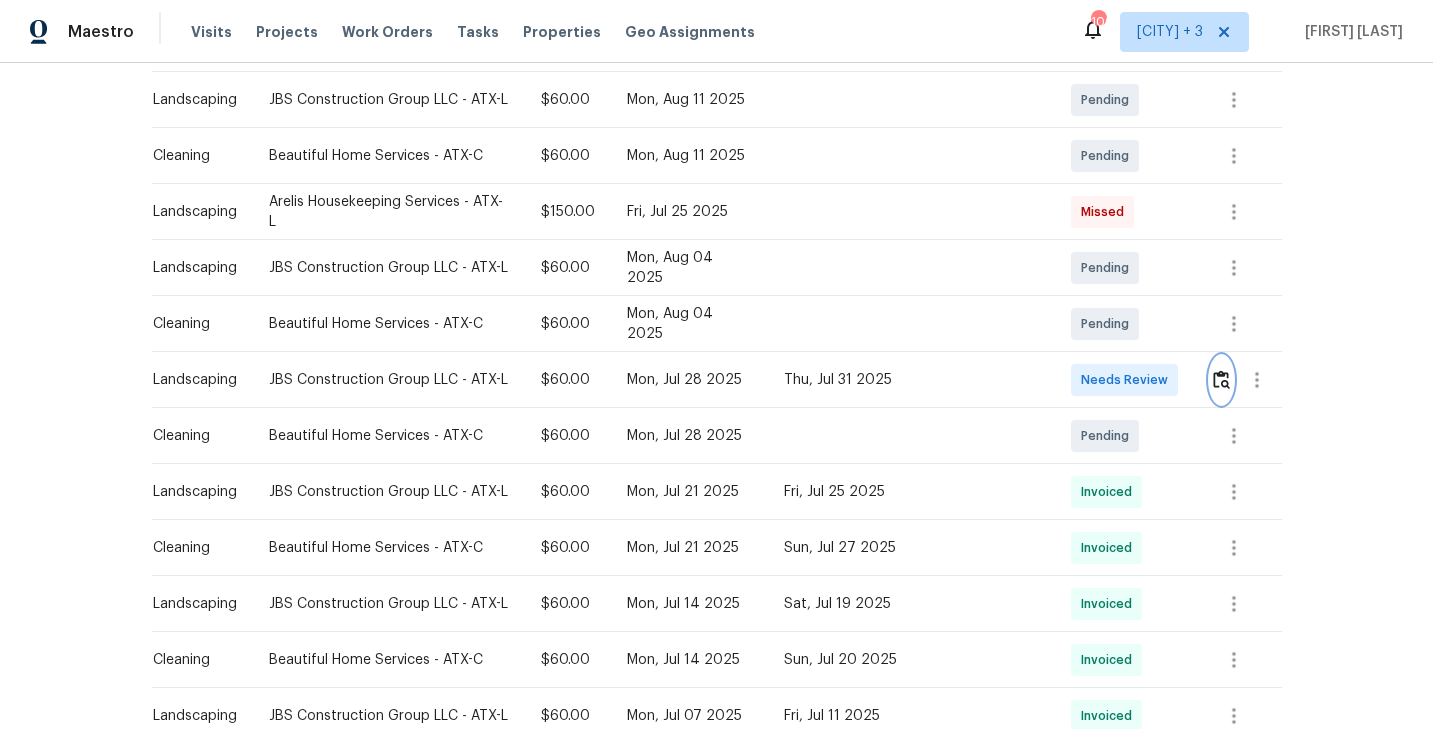 scroll, scrollTop: 0, scrollLeft: 0, axis: both 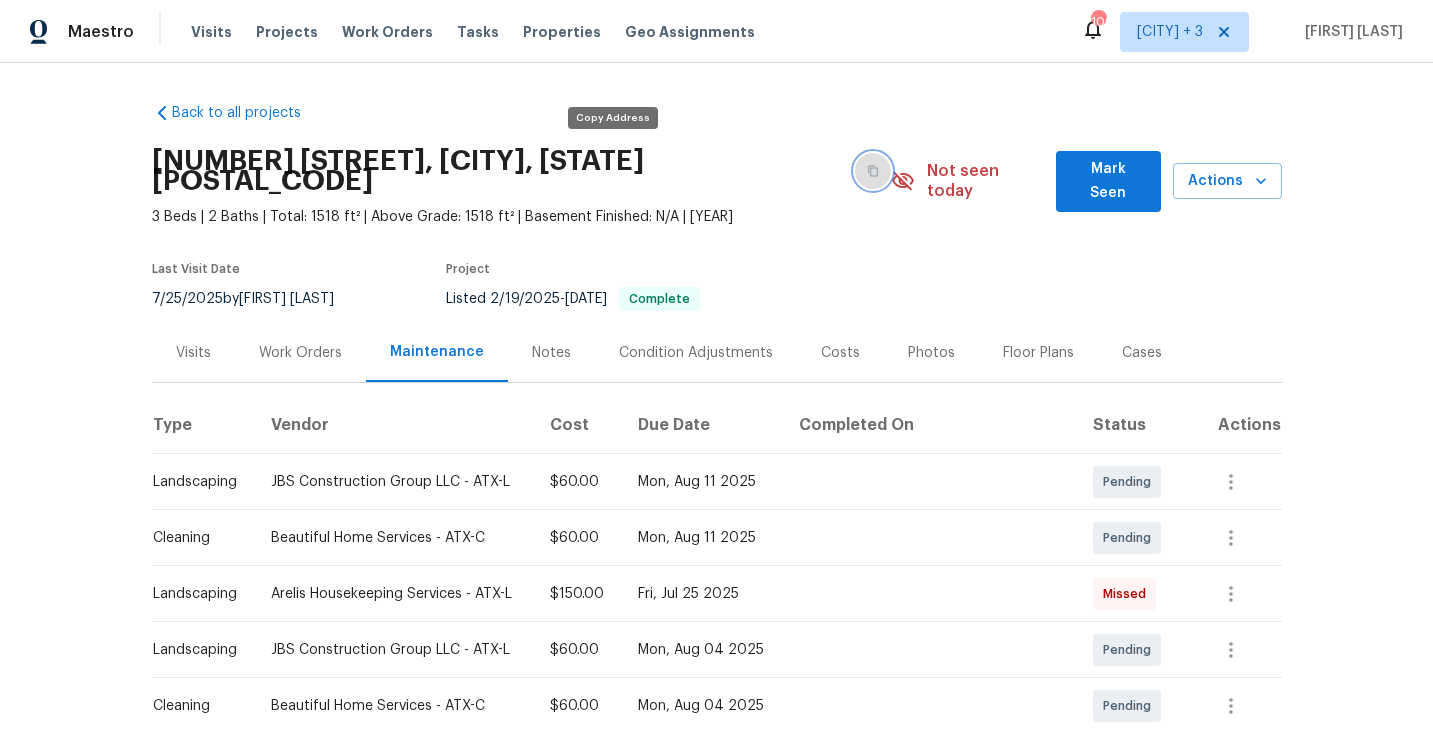 click at bounding box center [873, 171] 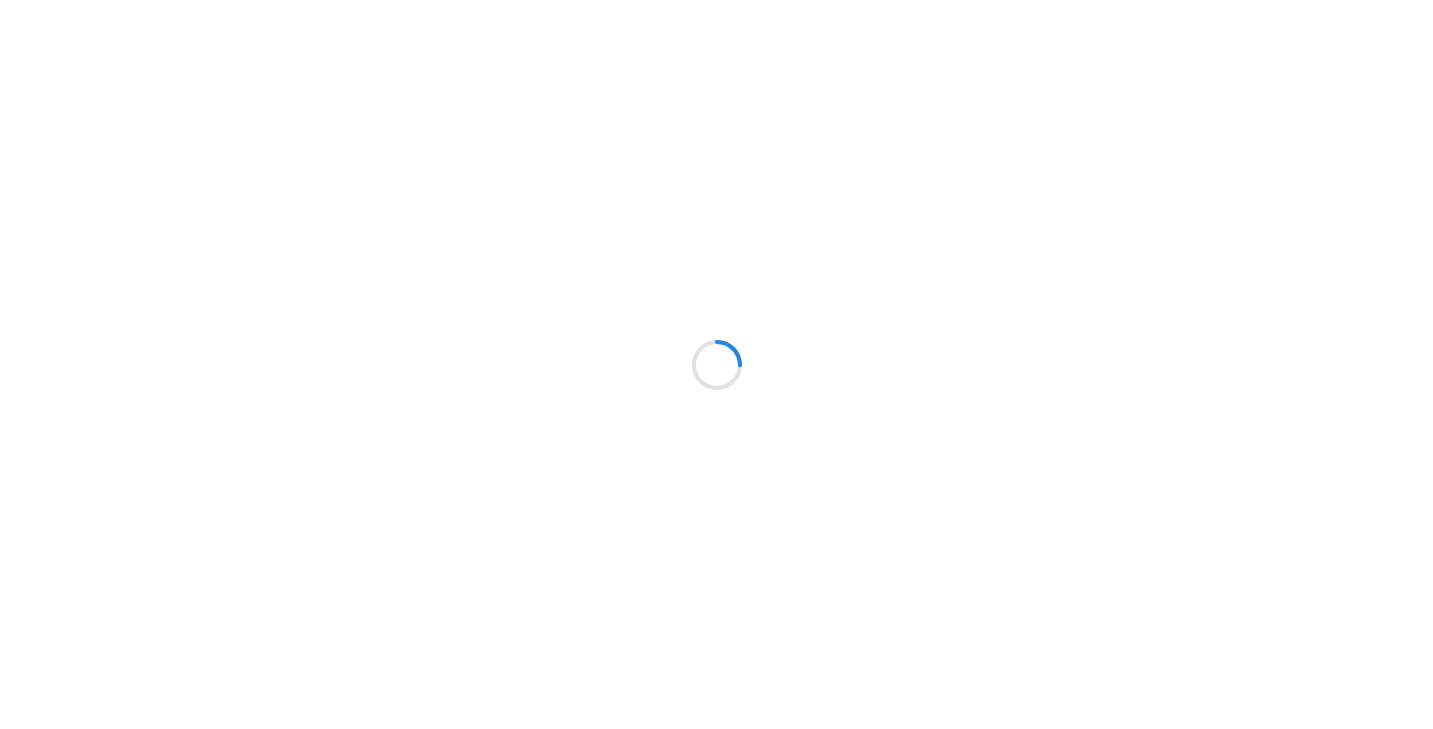 scroll, scrollTop: 0, scrollLeft: 0, axis: both 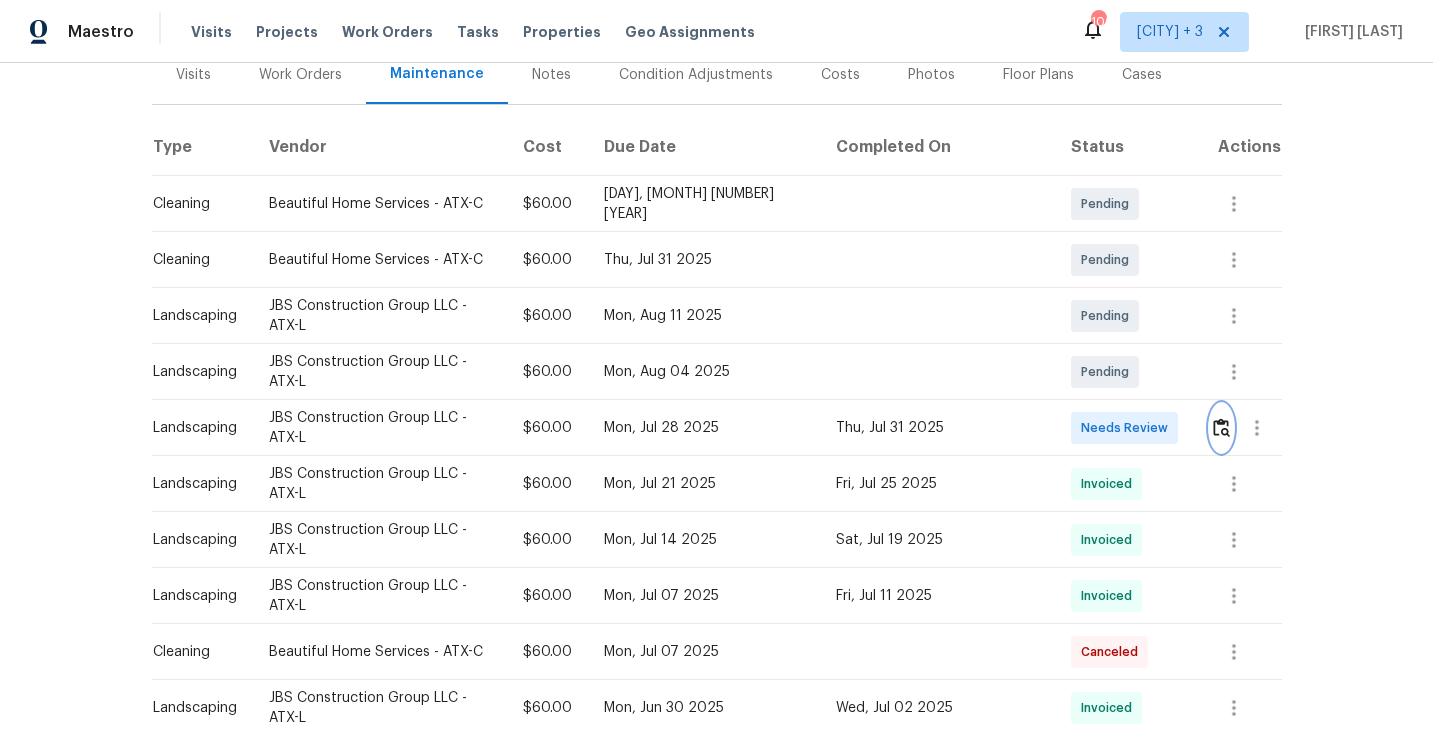 click at bounding box center [1221, 427] 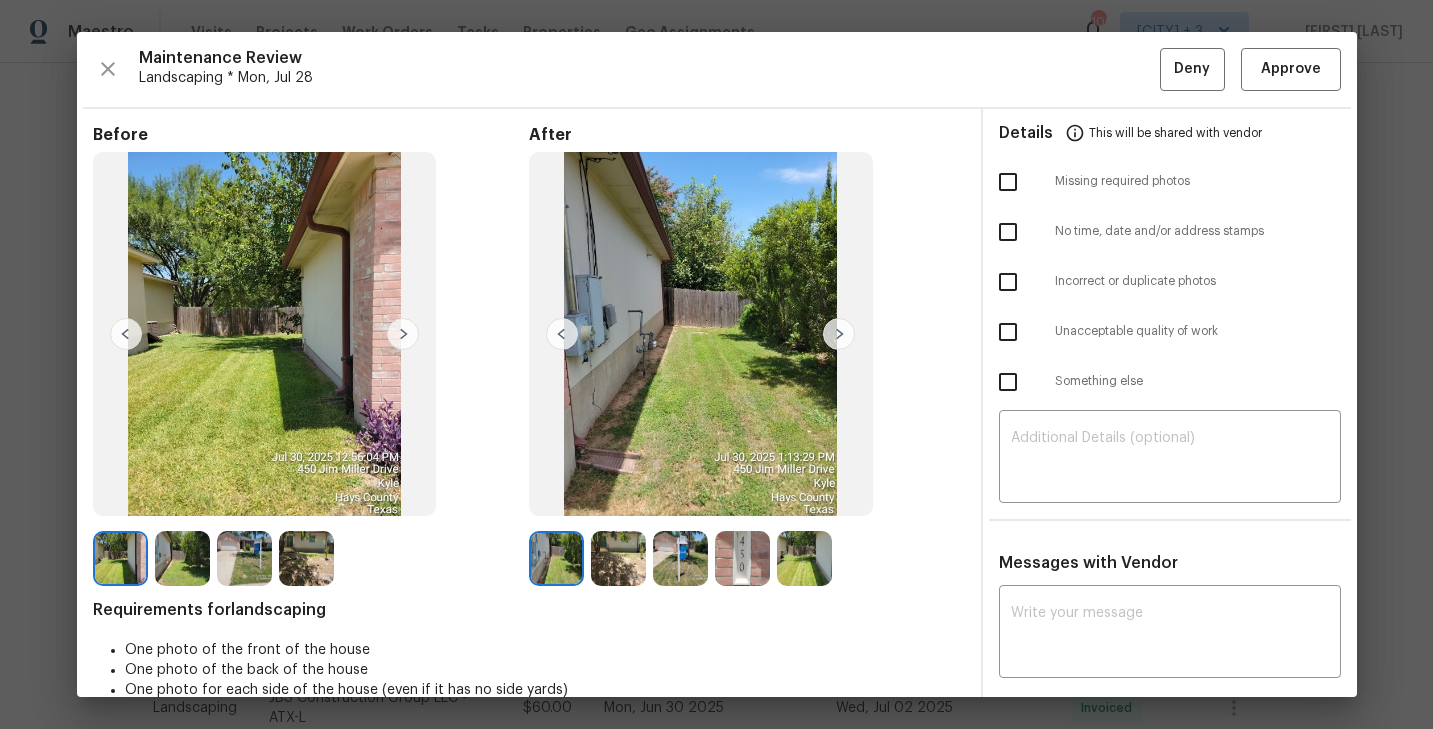 click at bounding box center (839, 334) 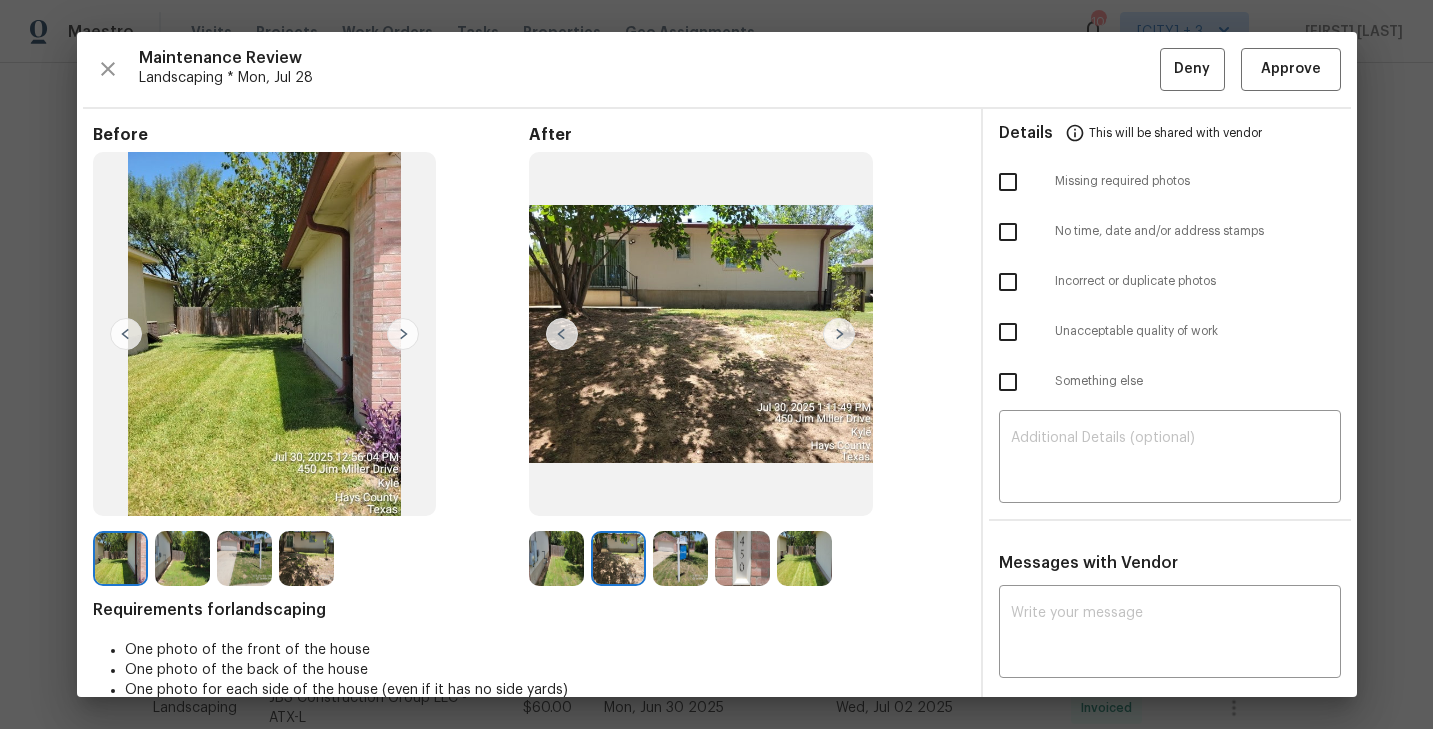 click at bounding box center (839, 334) 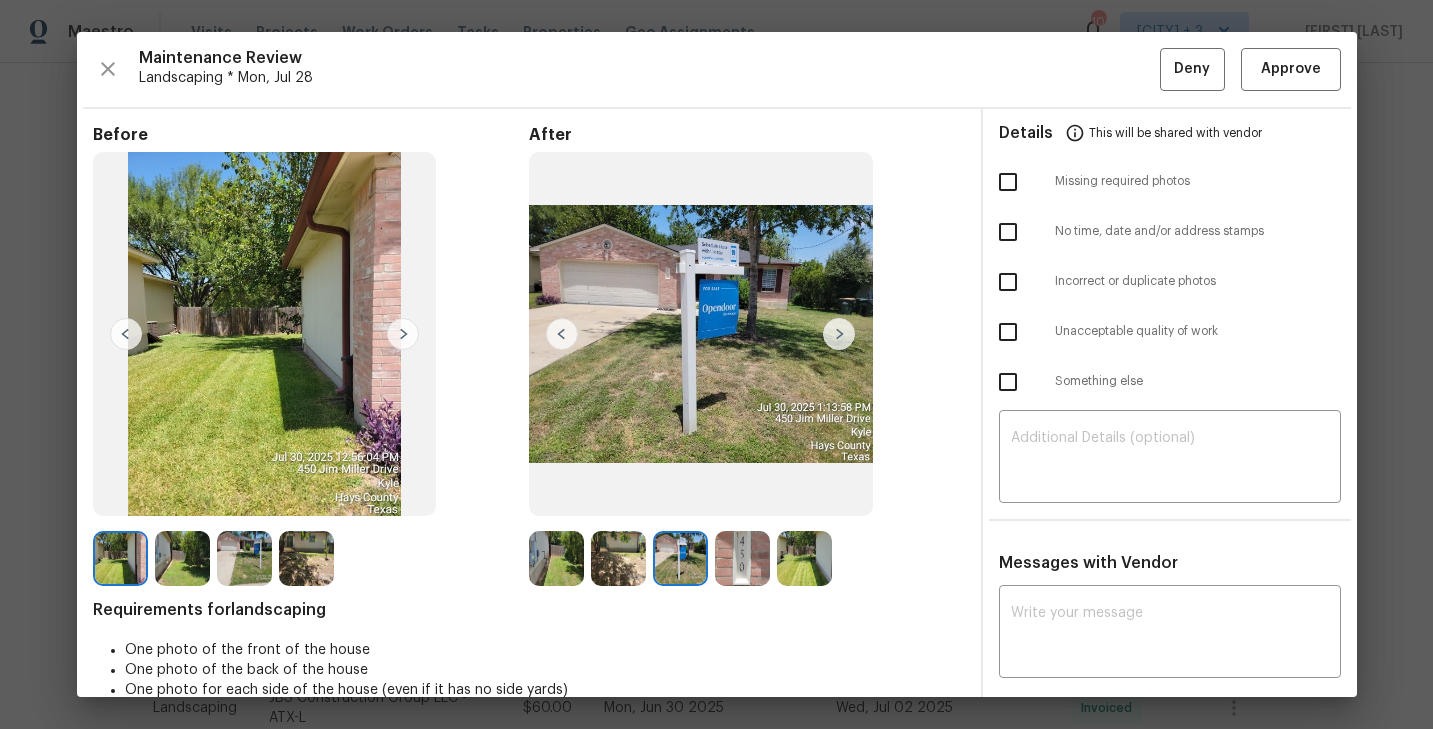 click at bounding box center (839, 334) 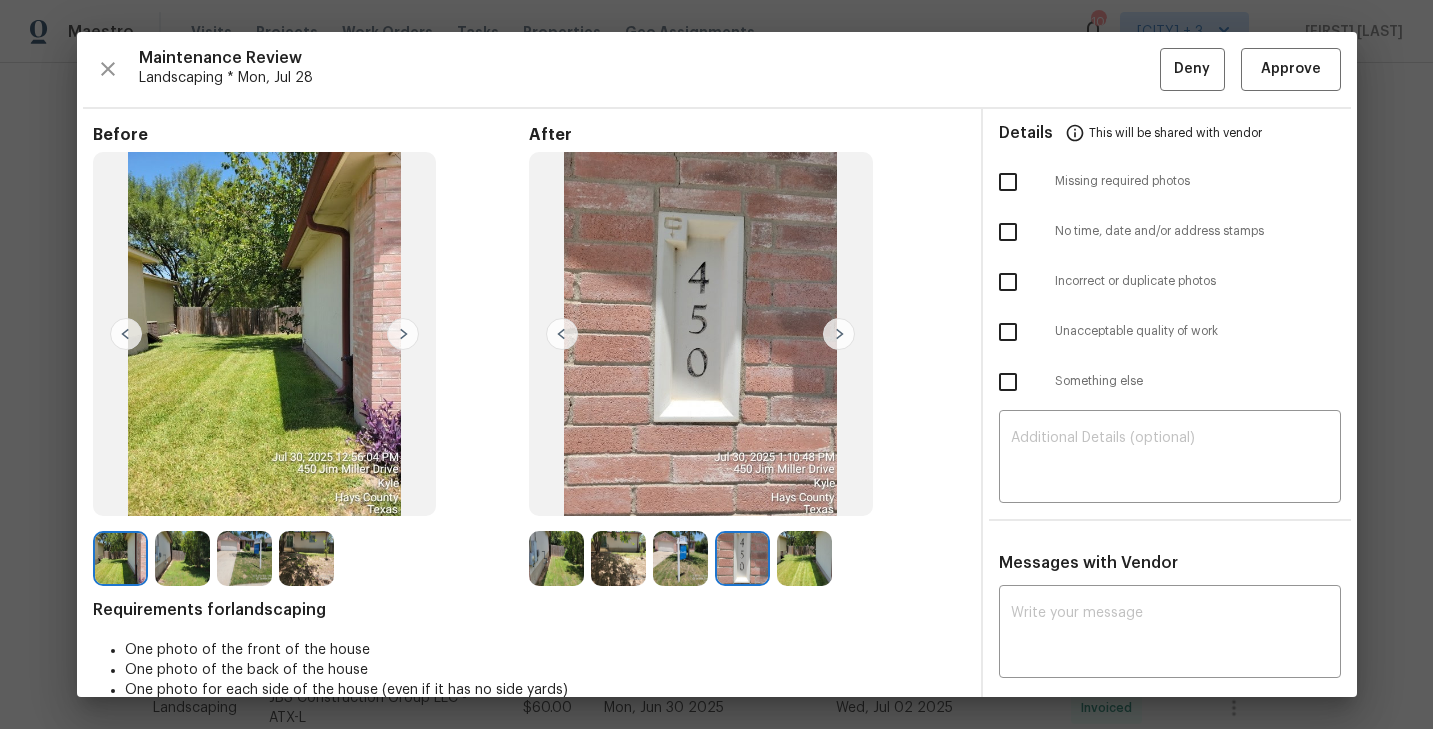 click at bounding box center [839, 334] 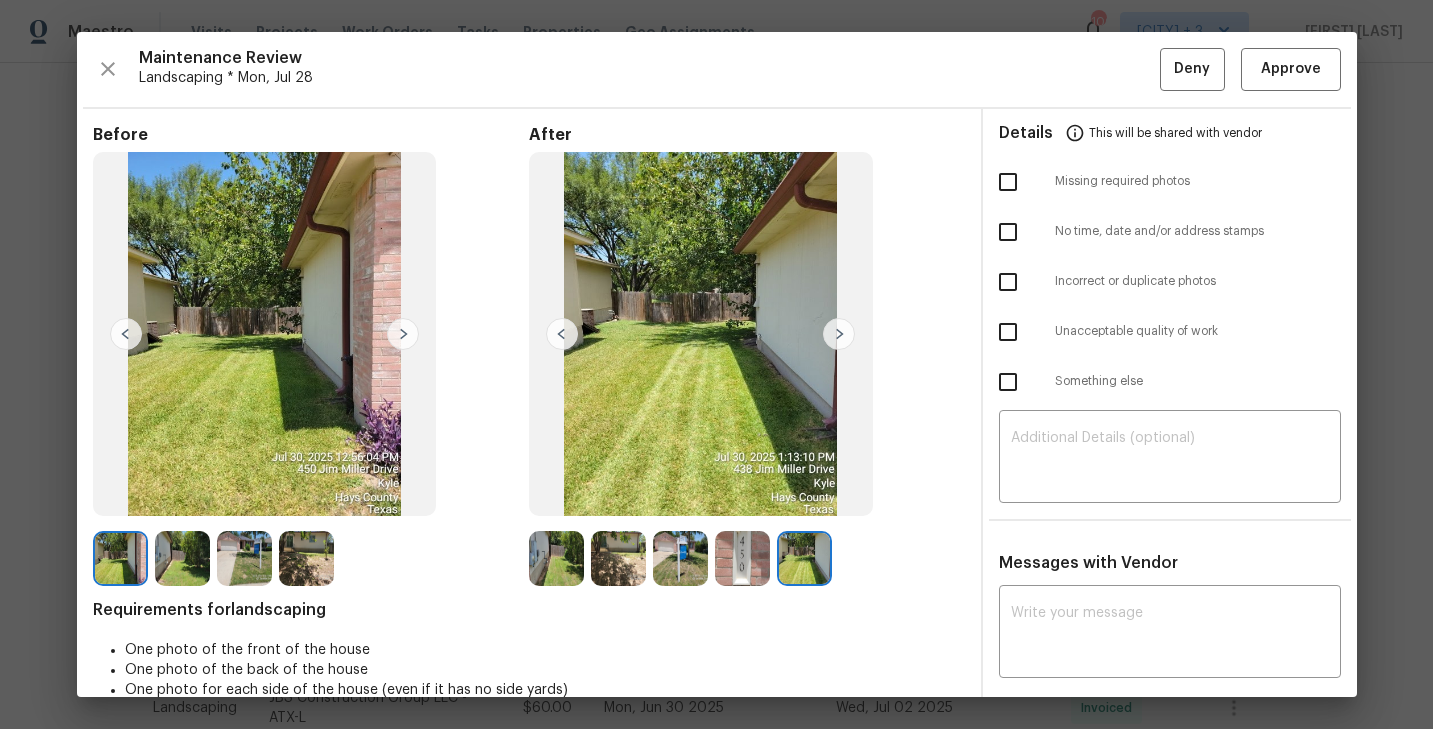 click at bounding box center (839, 334) 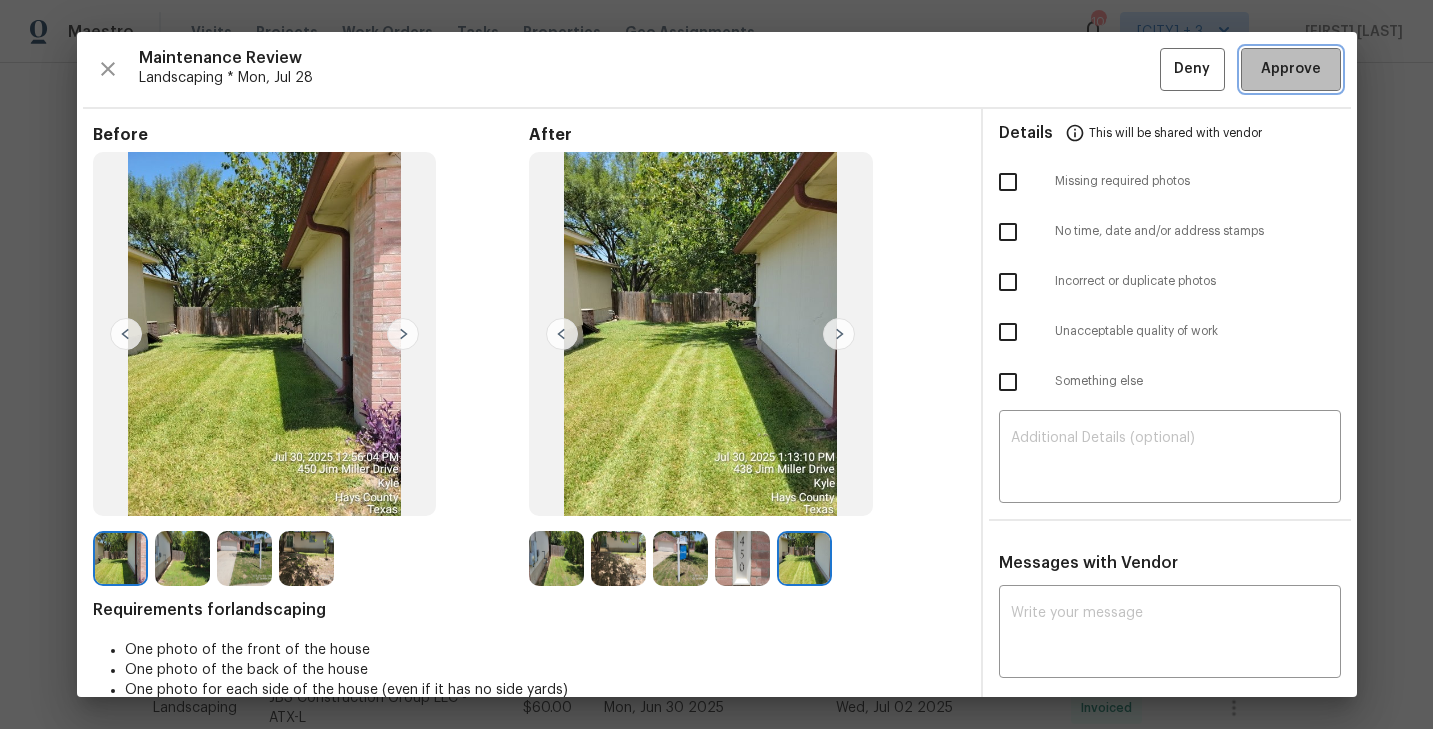click on "Approve" at bounding box center [1291, 69] 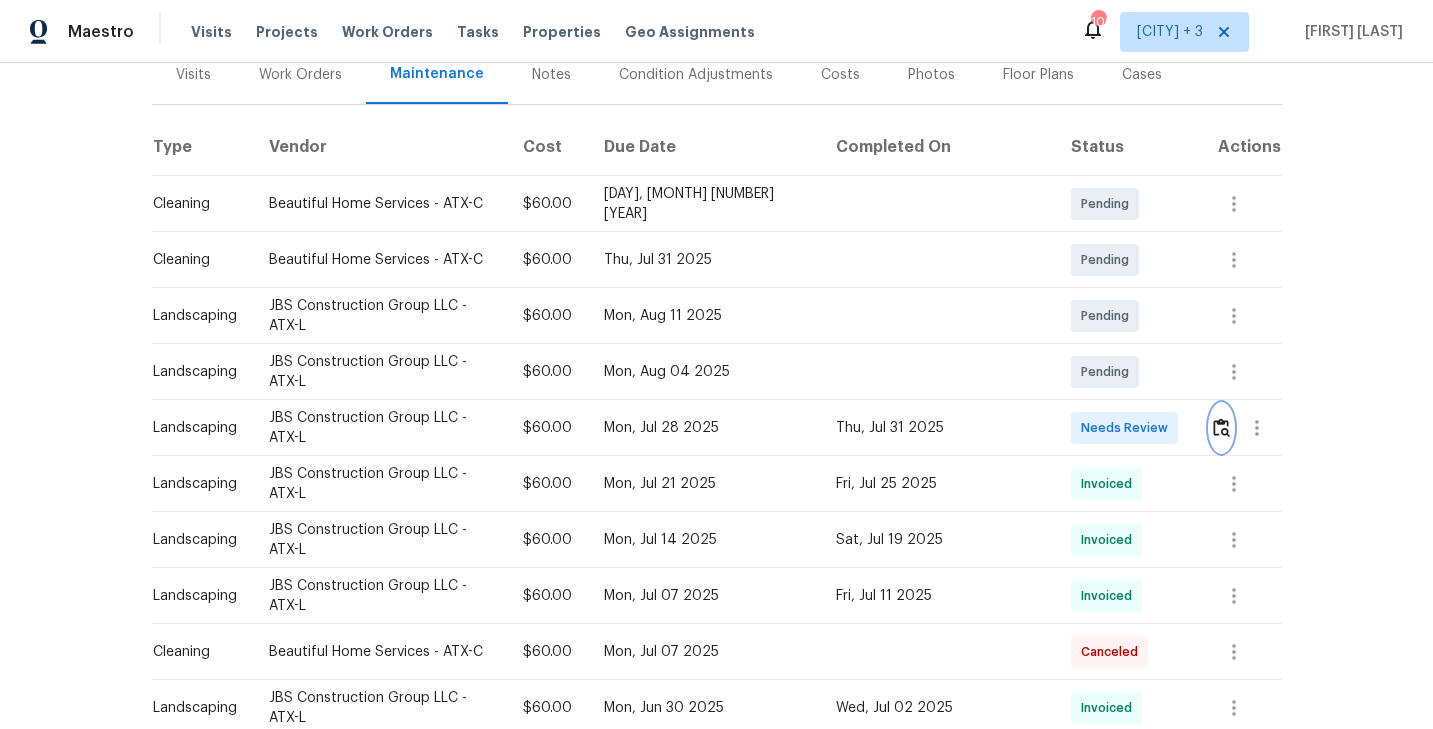 scroll, scrollTop: 0, scrollLeft: 0, axis: both 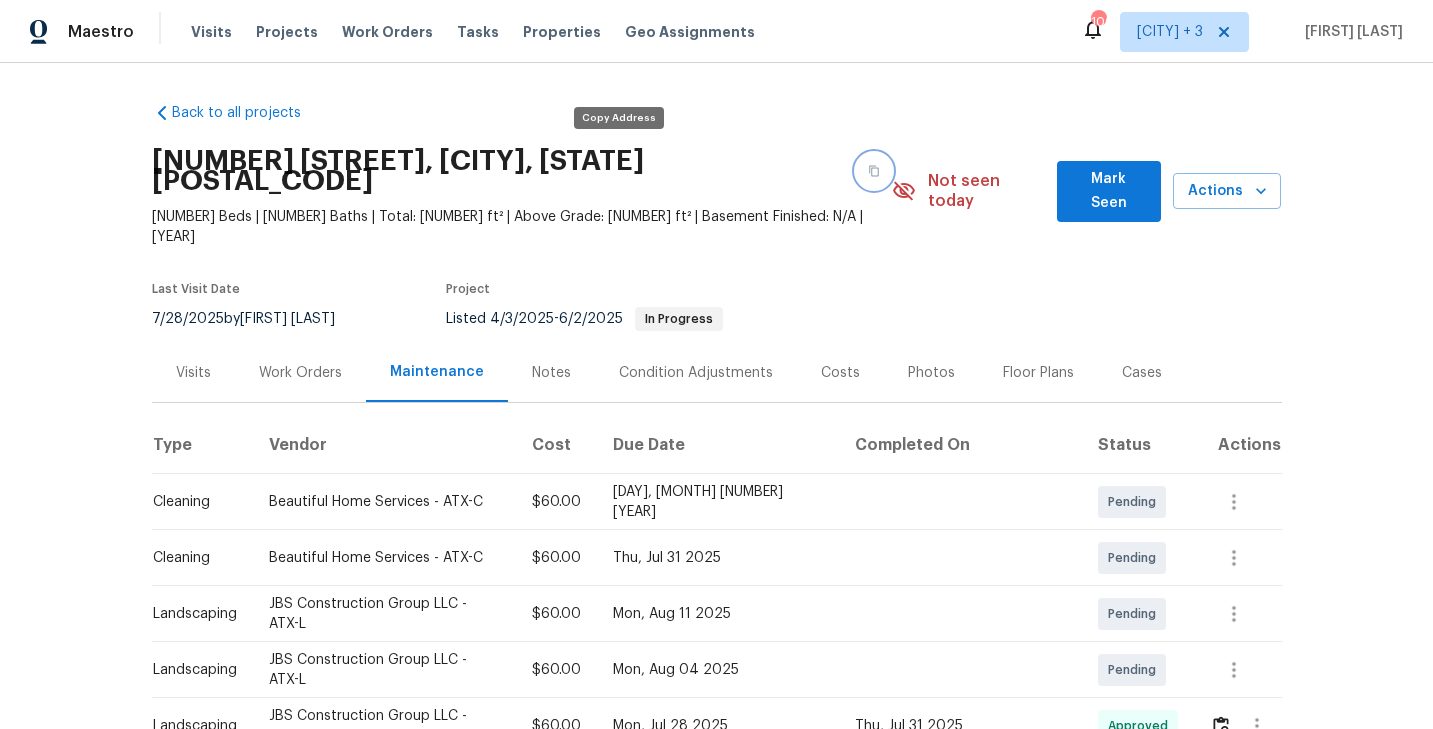 click 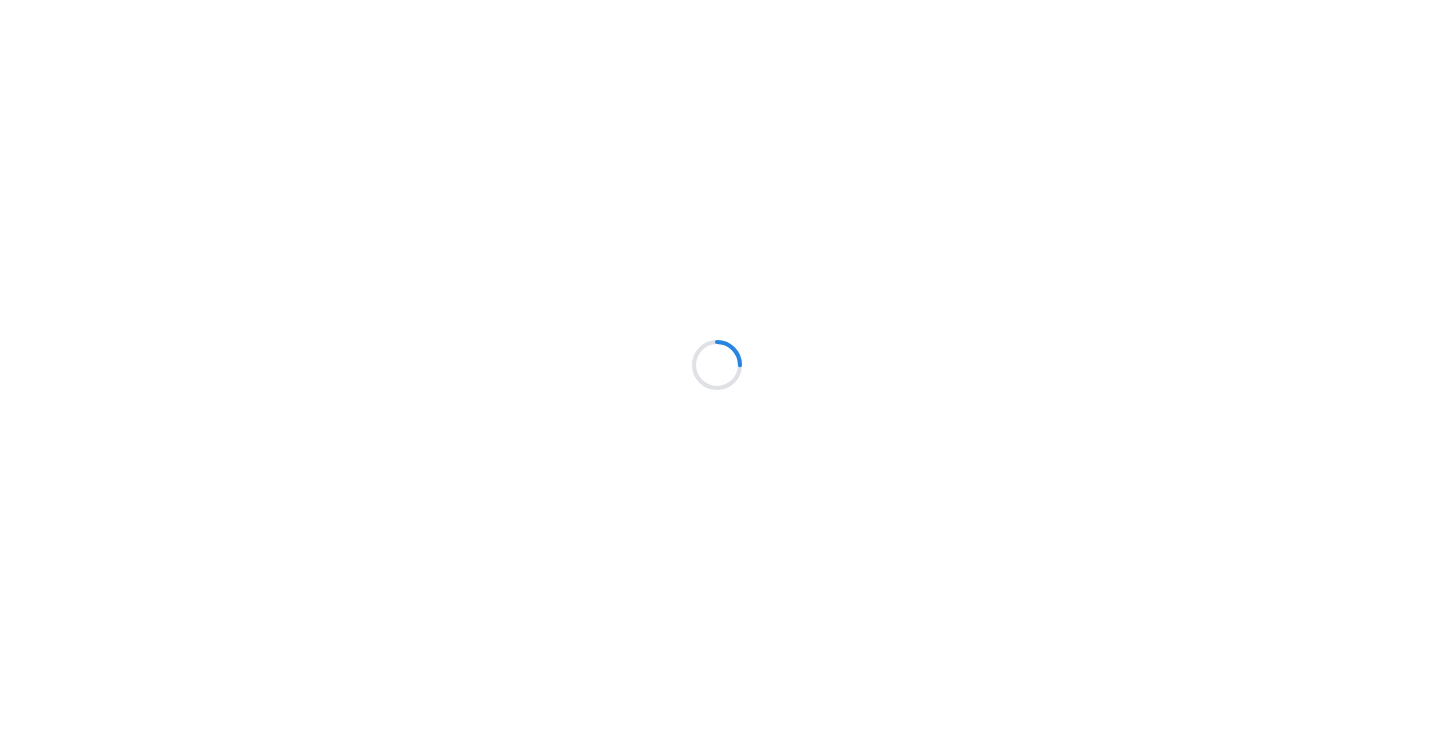 scroll, scrollTop: 0, scrollLeft: 0, axis: both 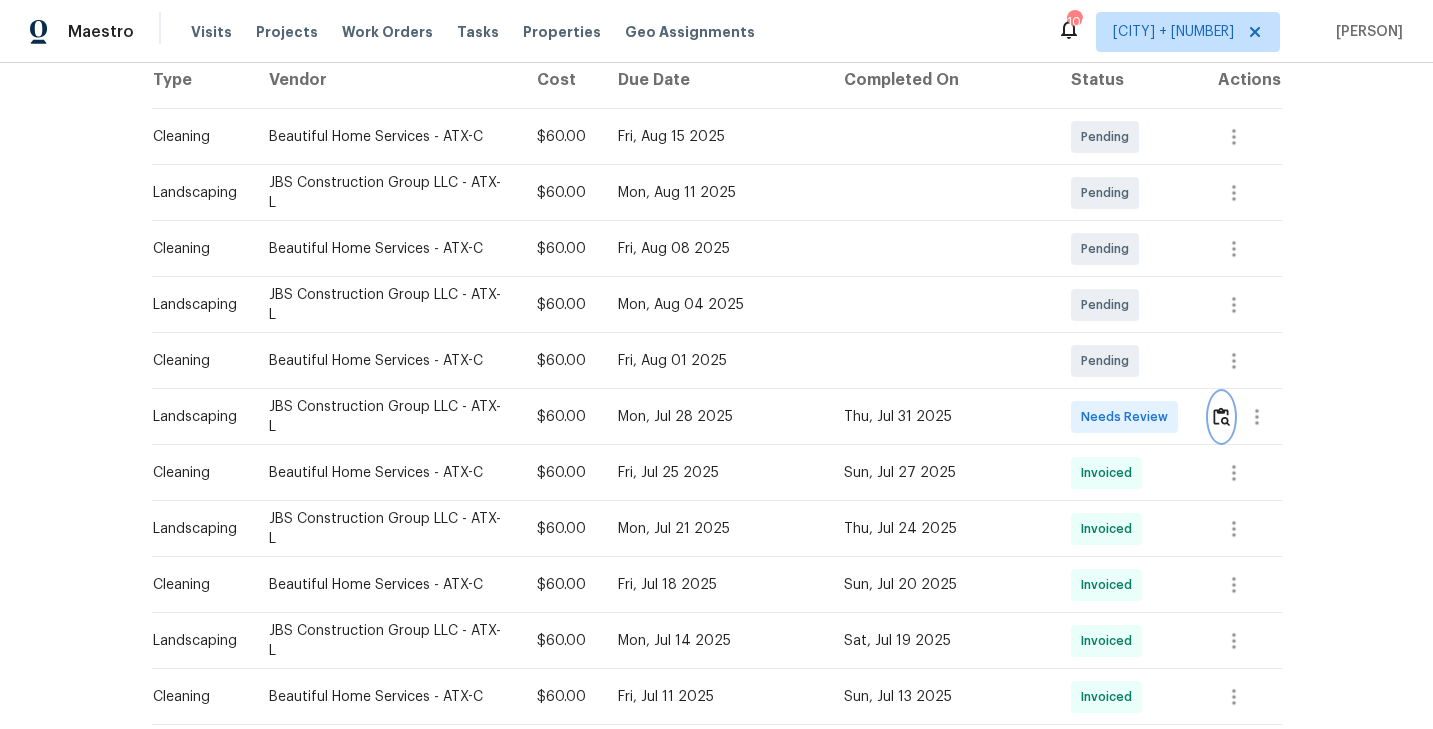 click at bounding box center [1221, 416] 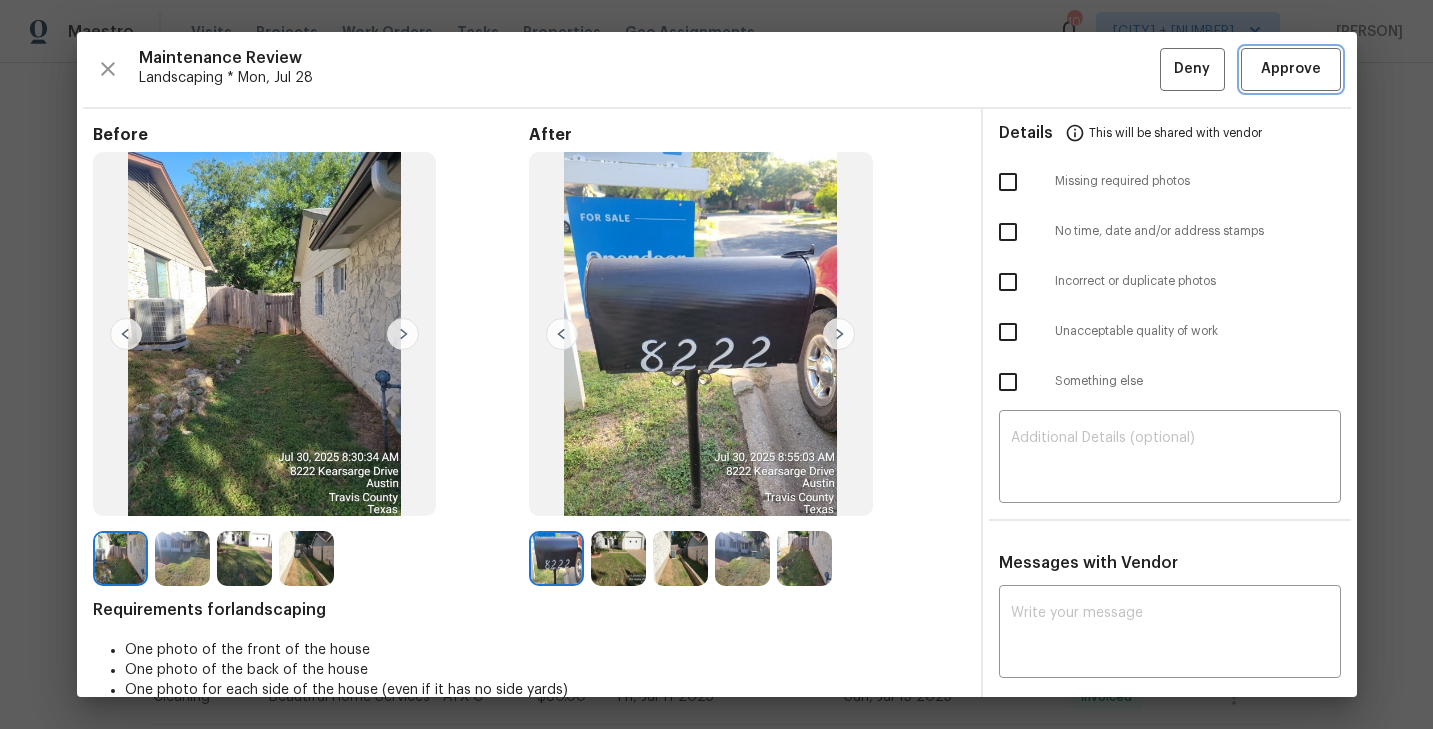 click on "Approve" at bounding box center (1291, 69) 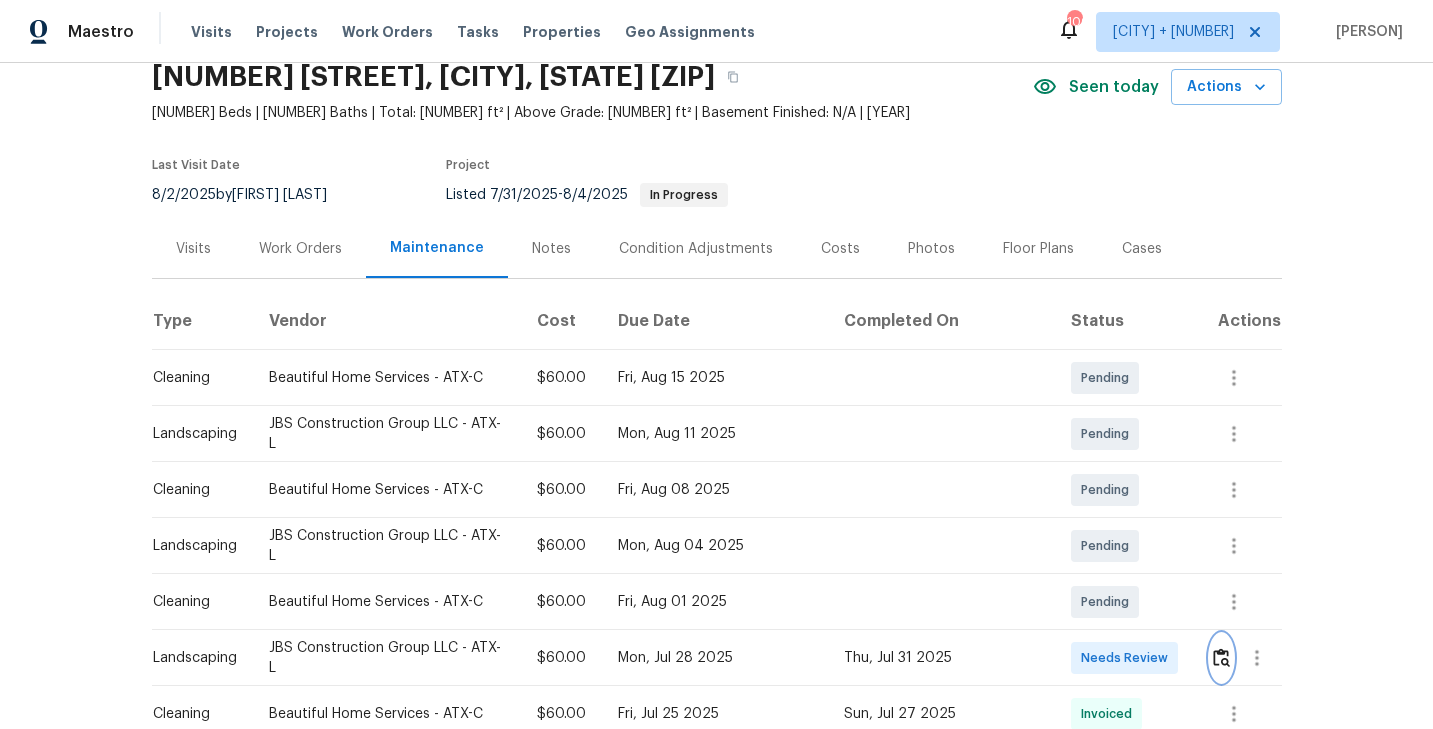 scroll, scrollTop: 0, scrollLeft: 0, axis: both 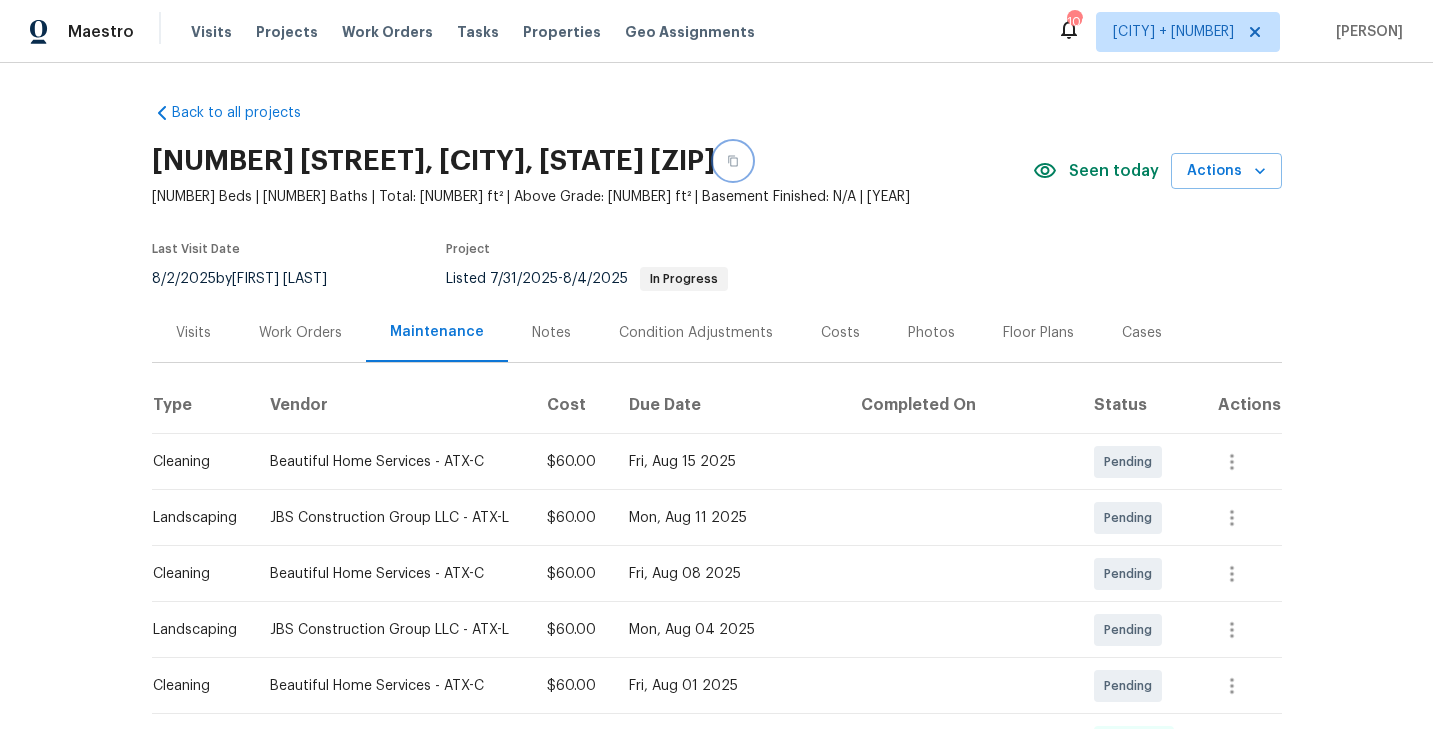click 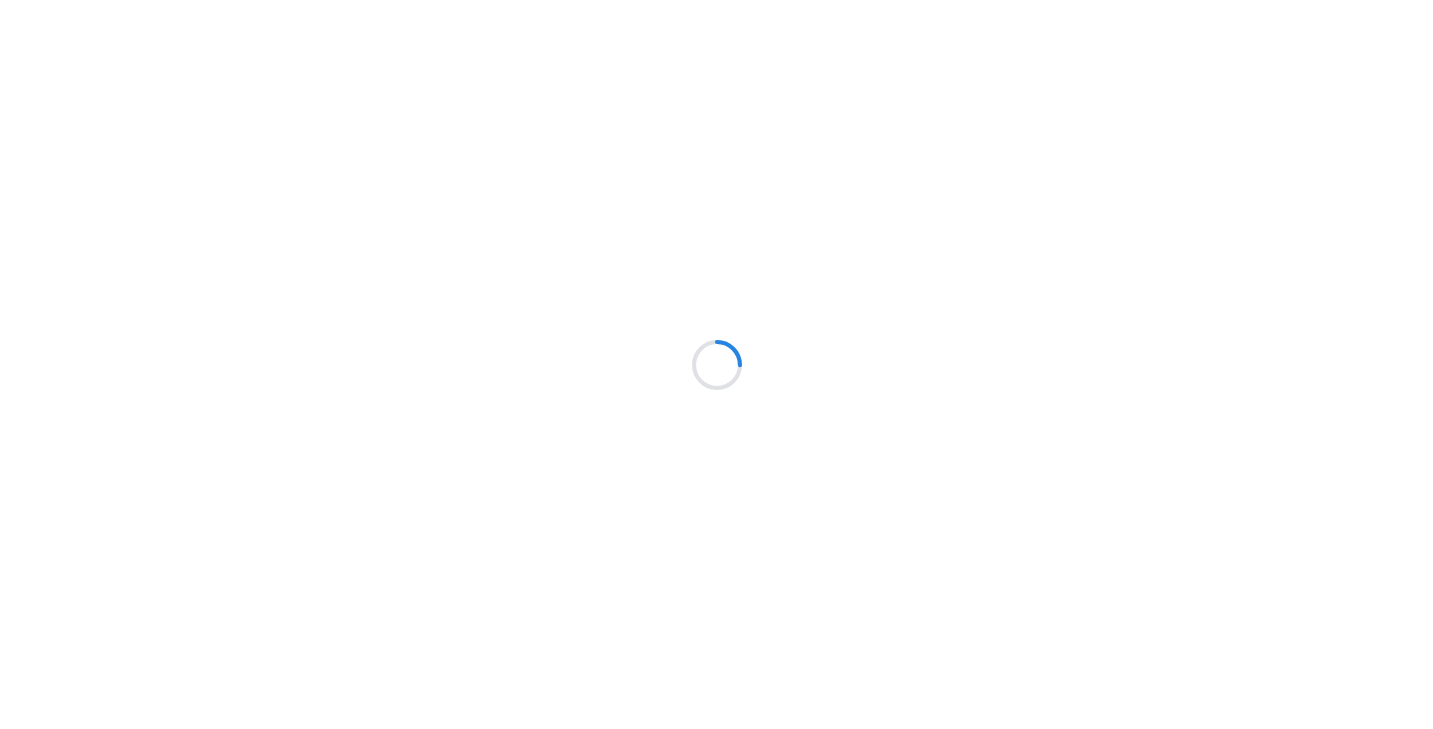 scroll, scrollTop: 0, scrollLeft: 0, axis: both 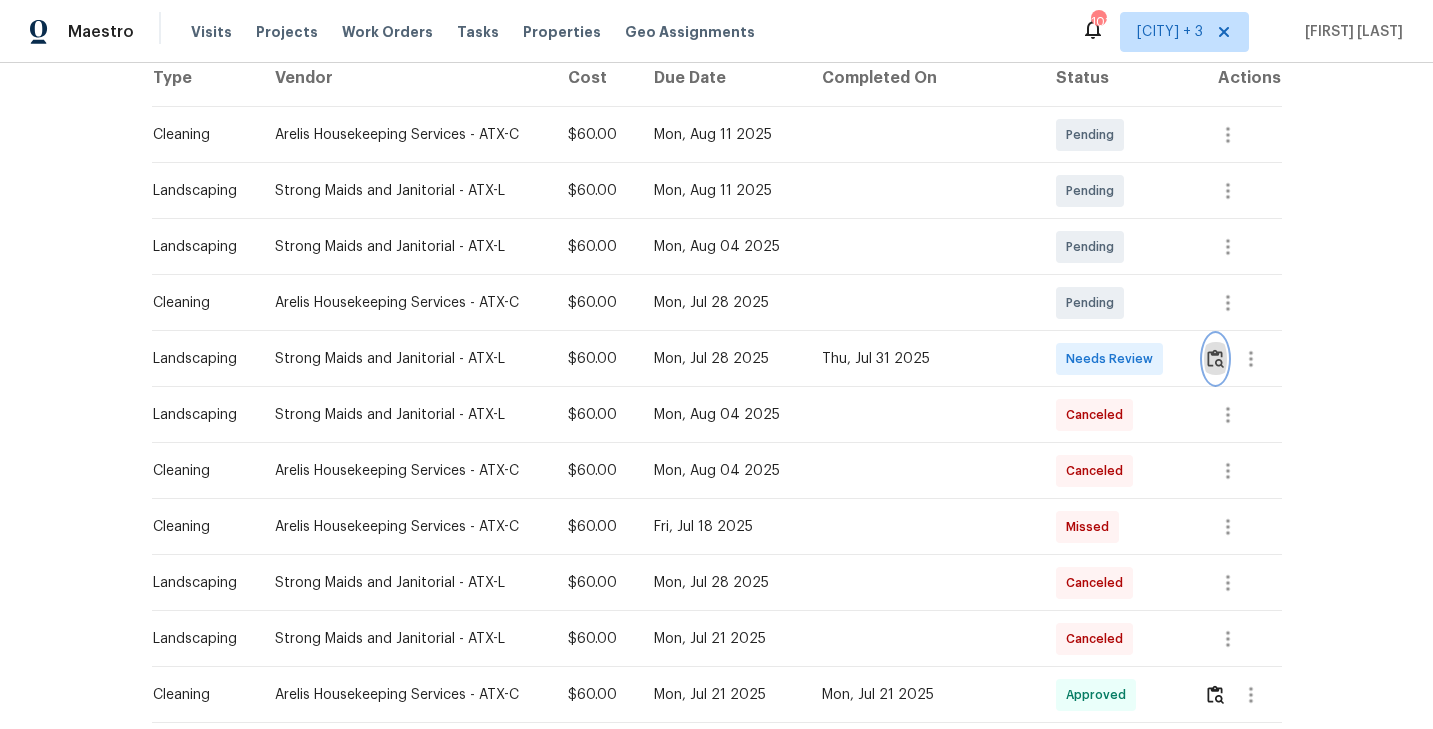 click at bounding box center (1215, 358) 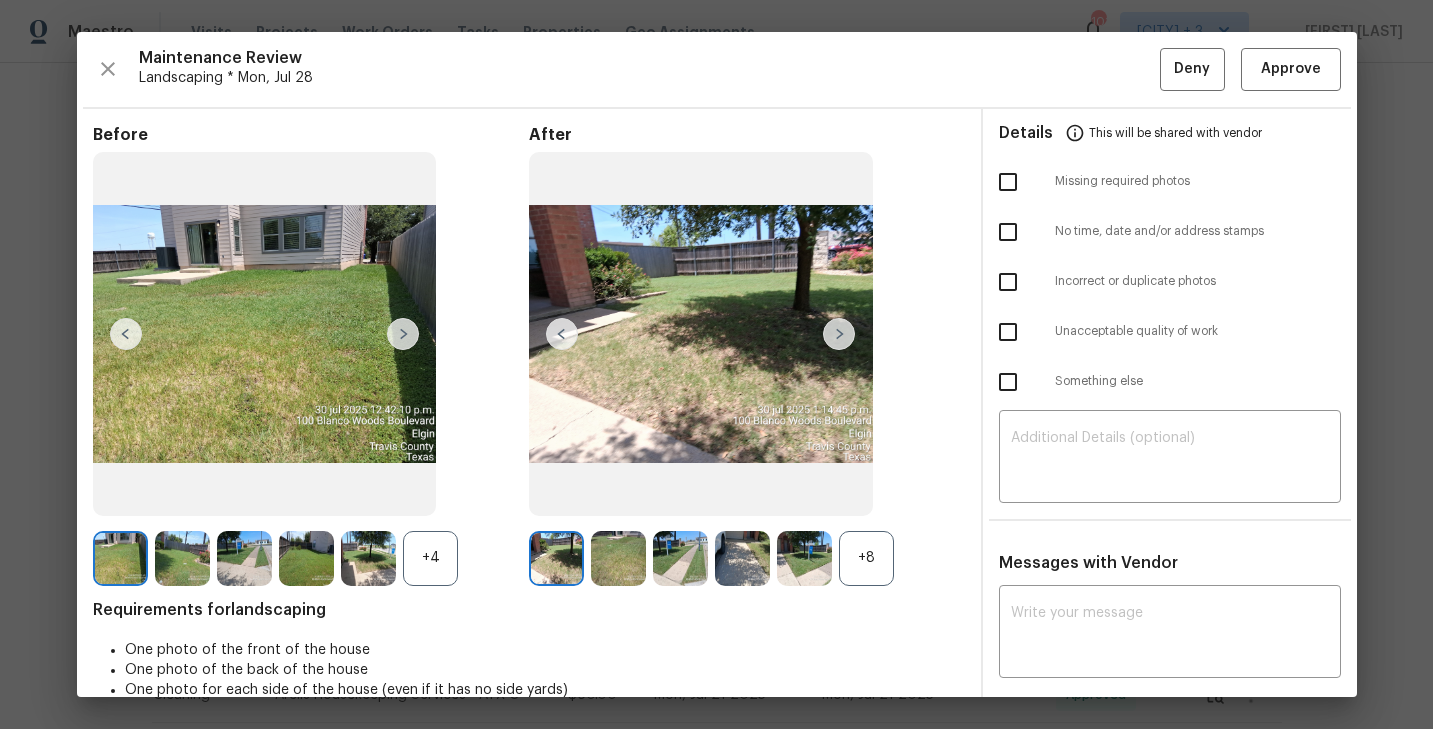 click on "+8" at bounding box center (866, 558) 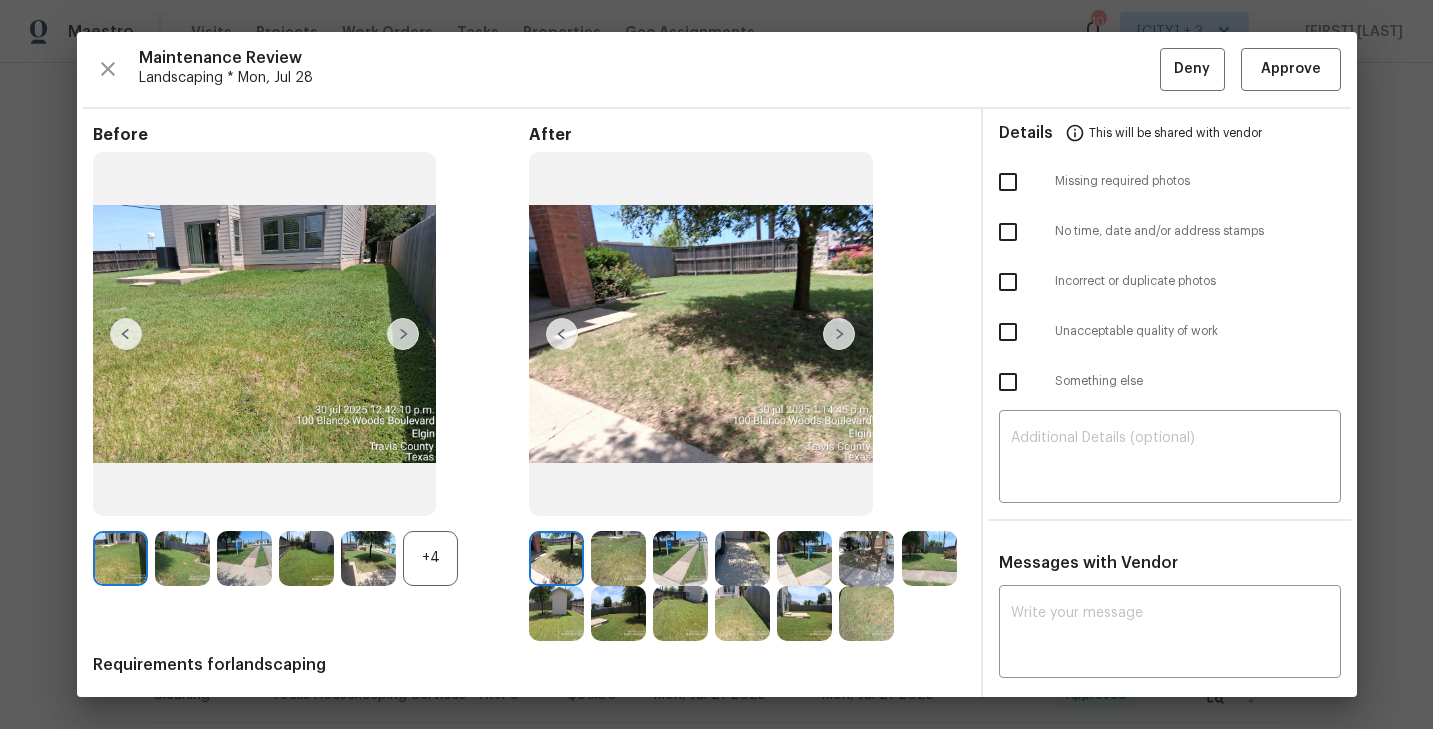 click at bounding box center (839, 334) 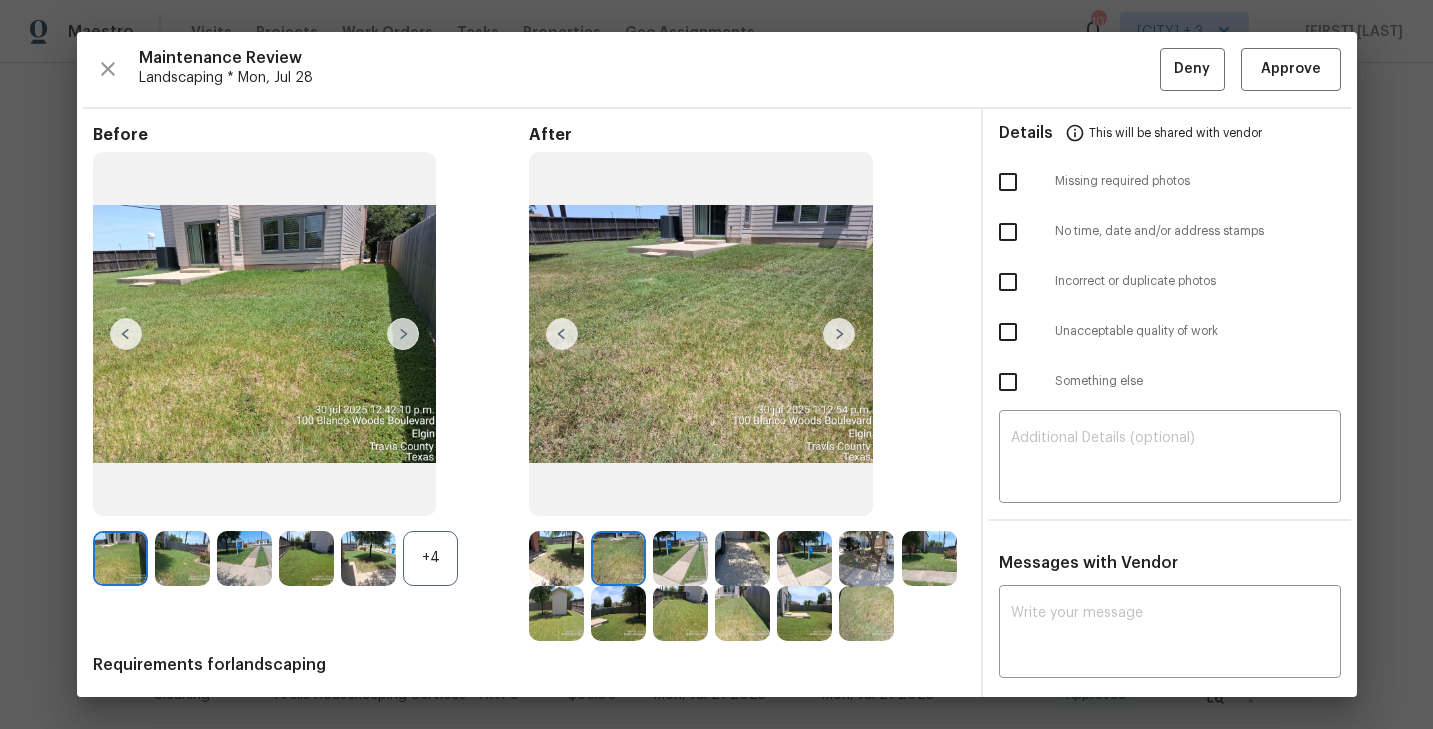 click on "+4" at bounding box center [430, 558] 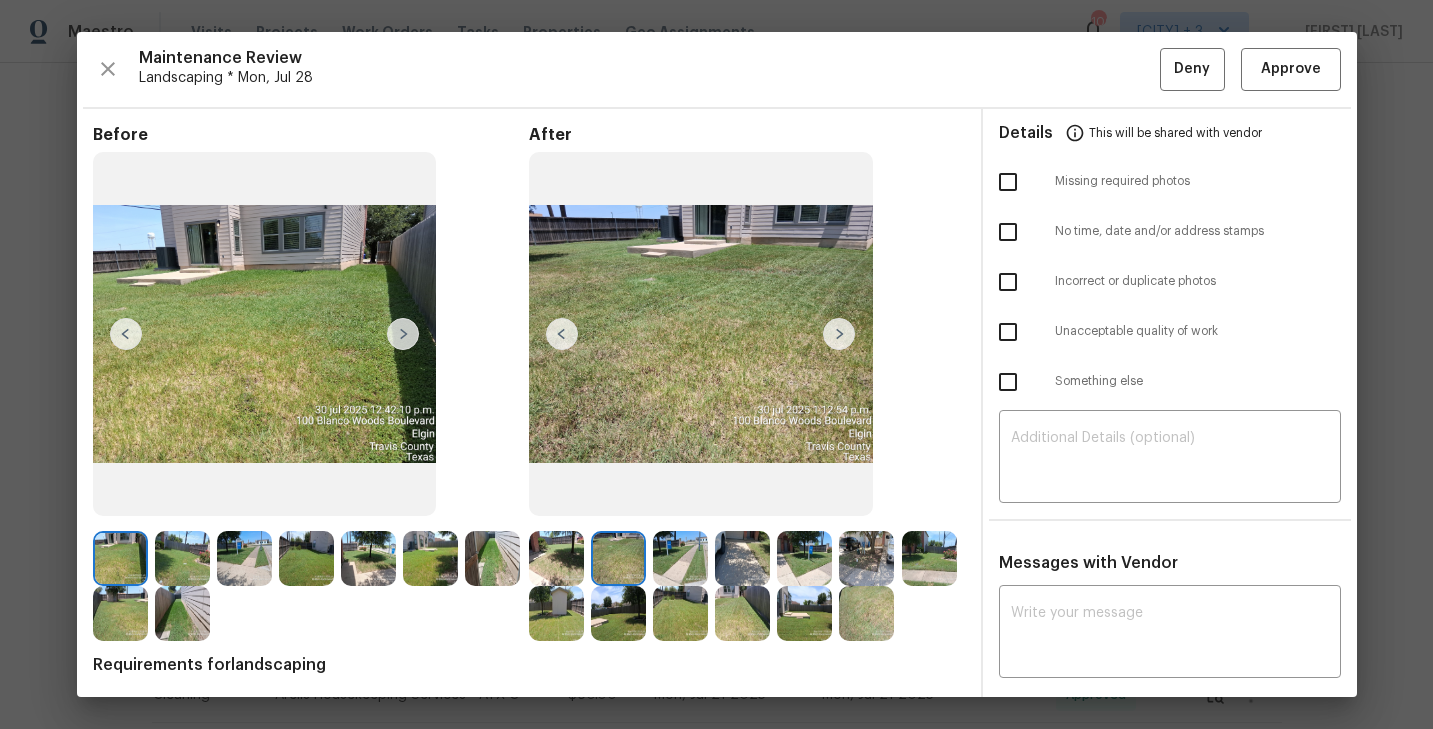 click at bounding box center [839, 334] 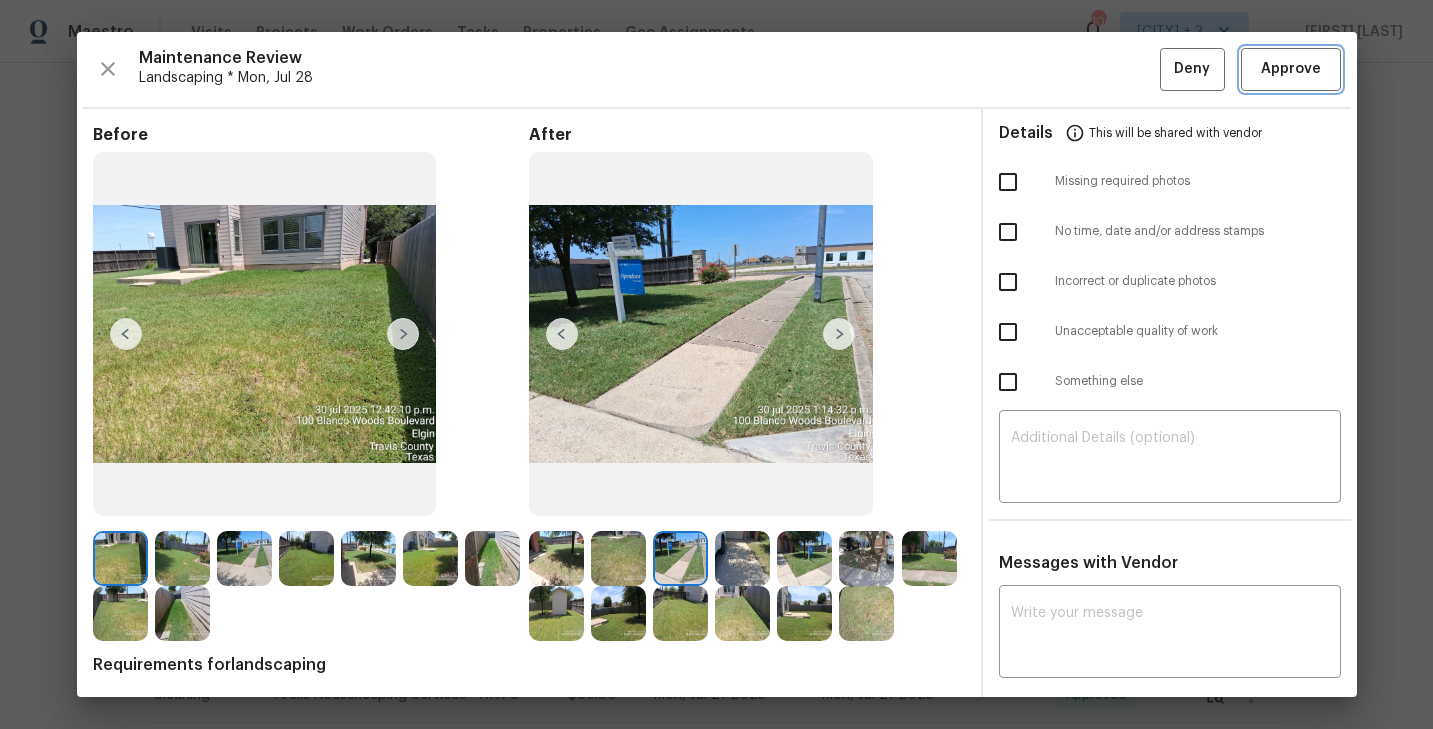 click on "Approve" at bounding box center [1291, 69] 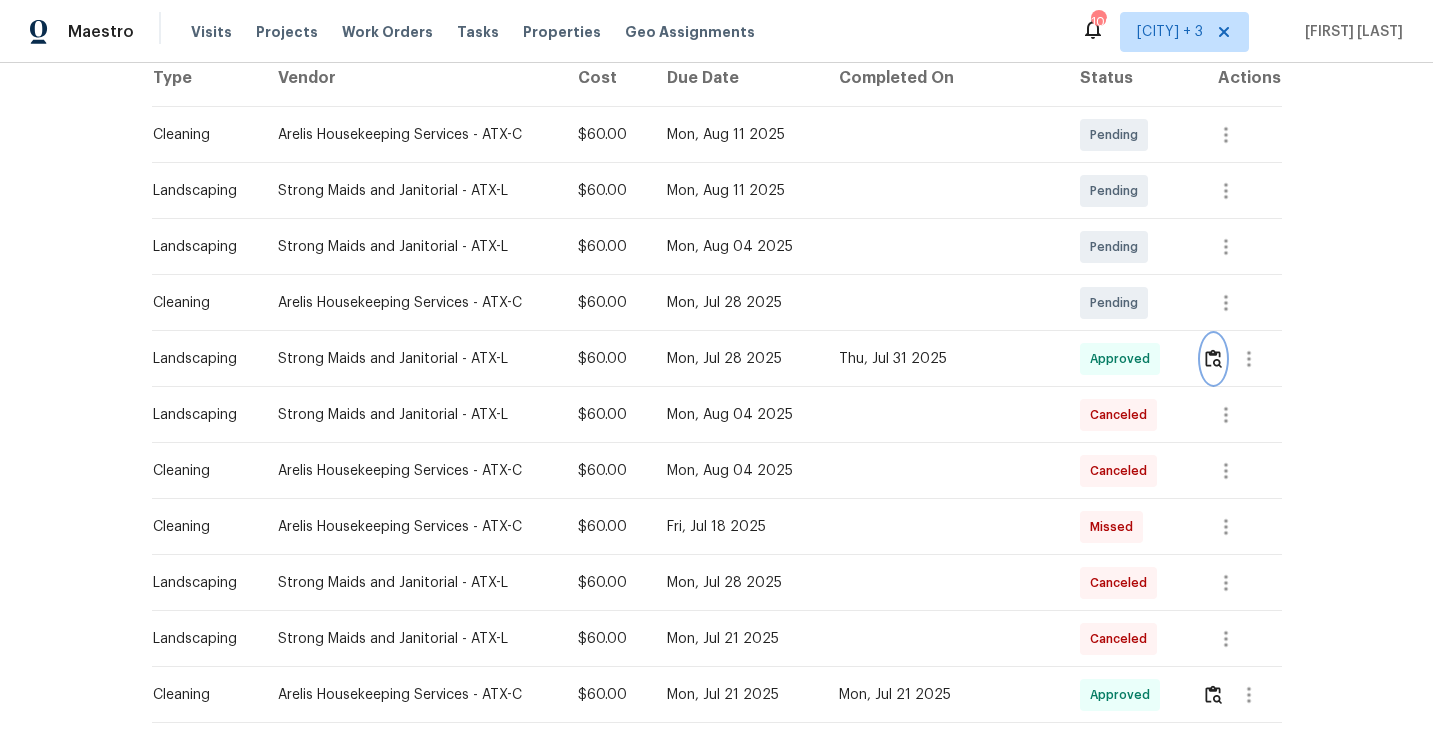 scroll, scrollTop: 0, scrollLeft: 0, axis: both 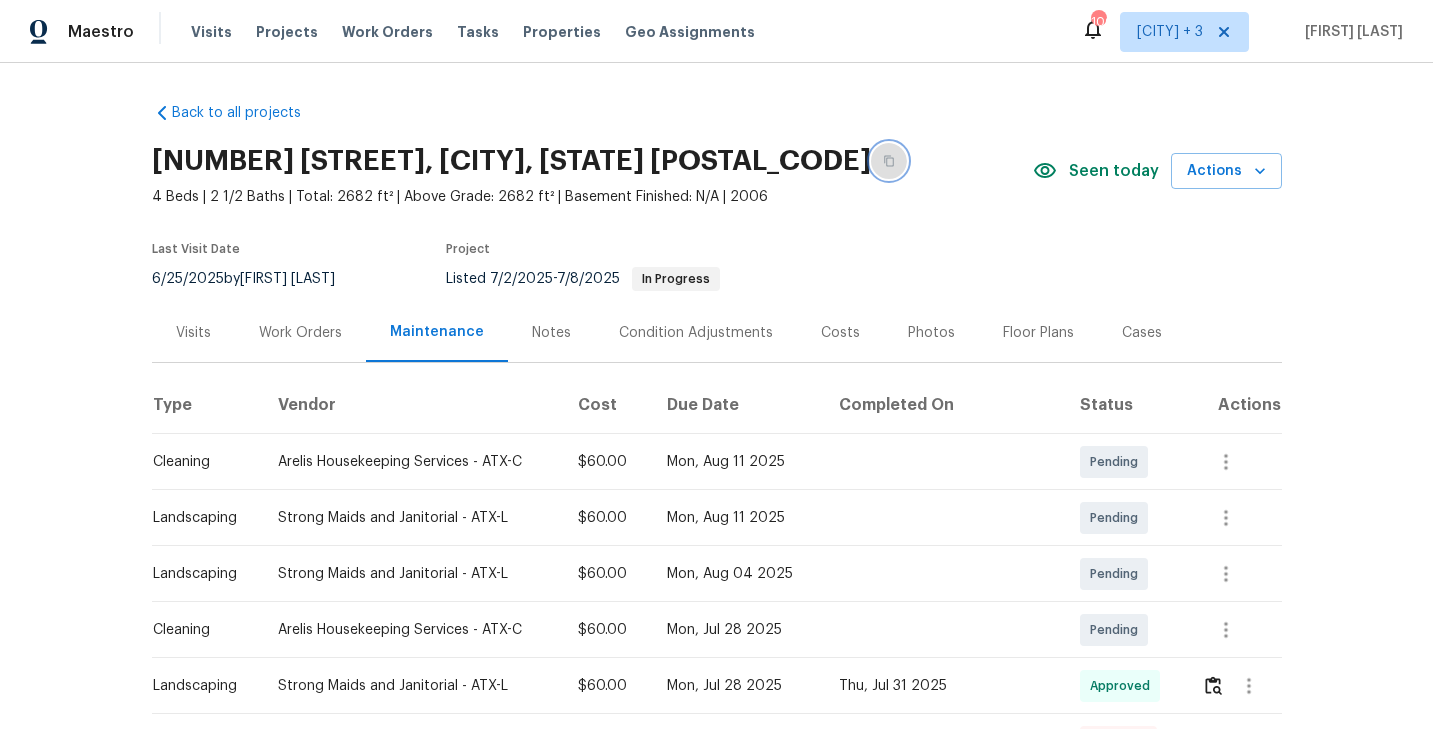 click 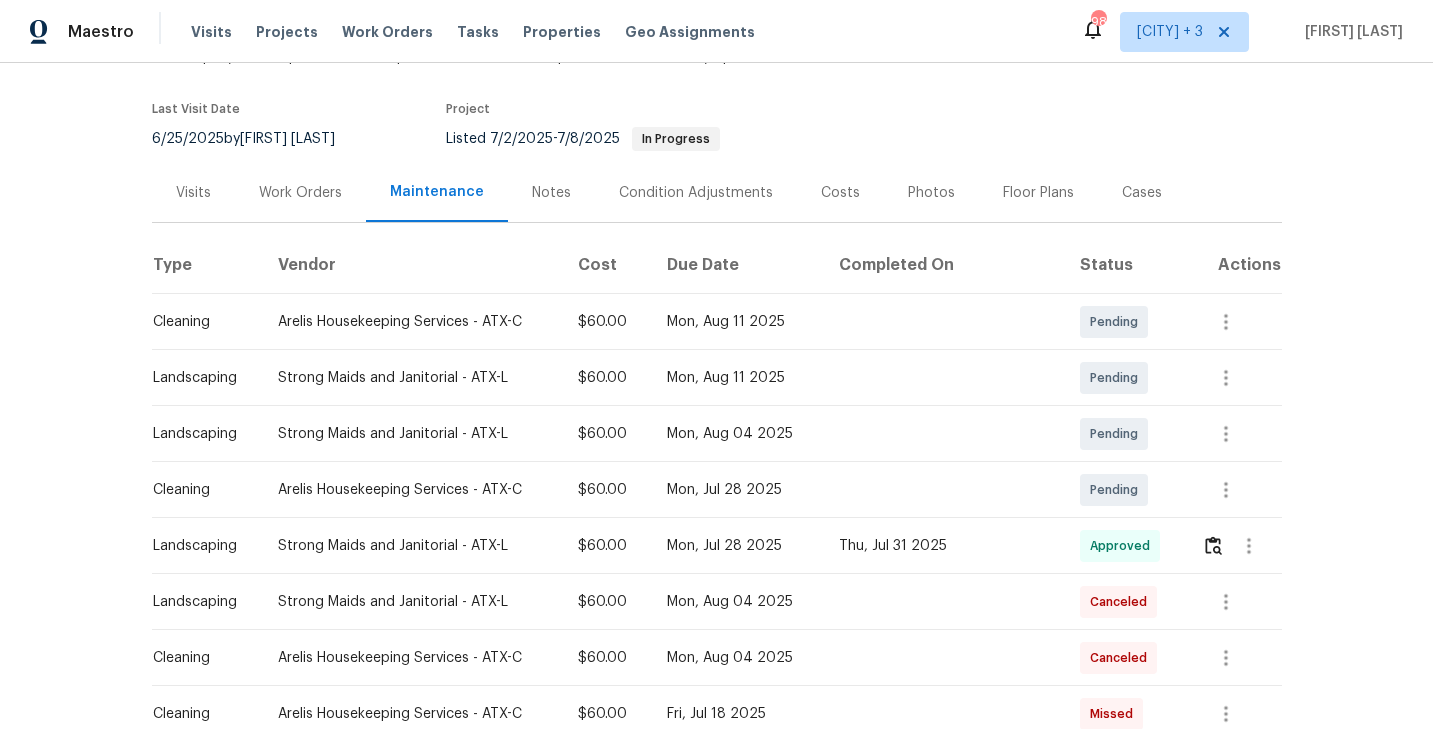 scroll, scrollTop: 0, scrollLeft: 0, axis: both 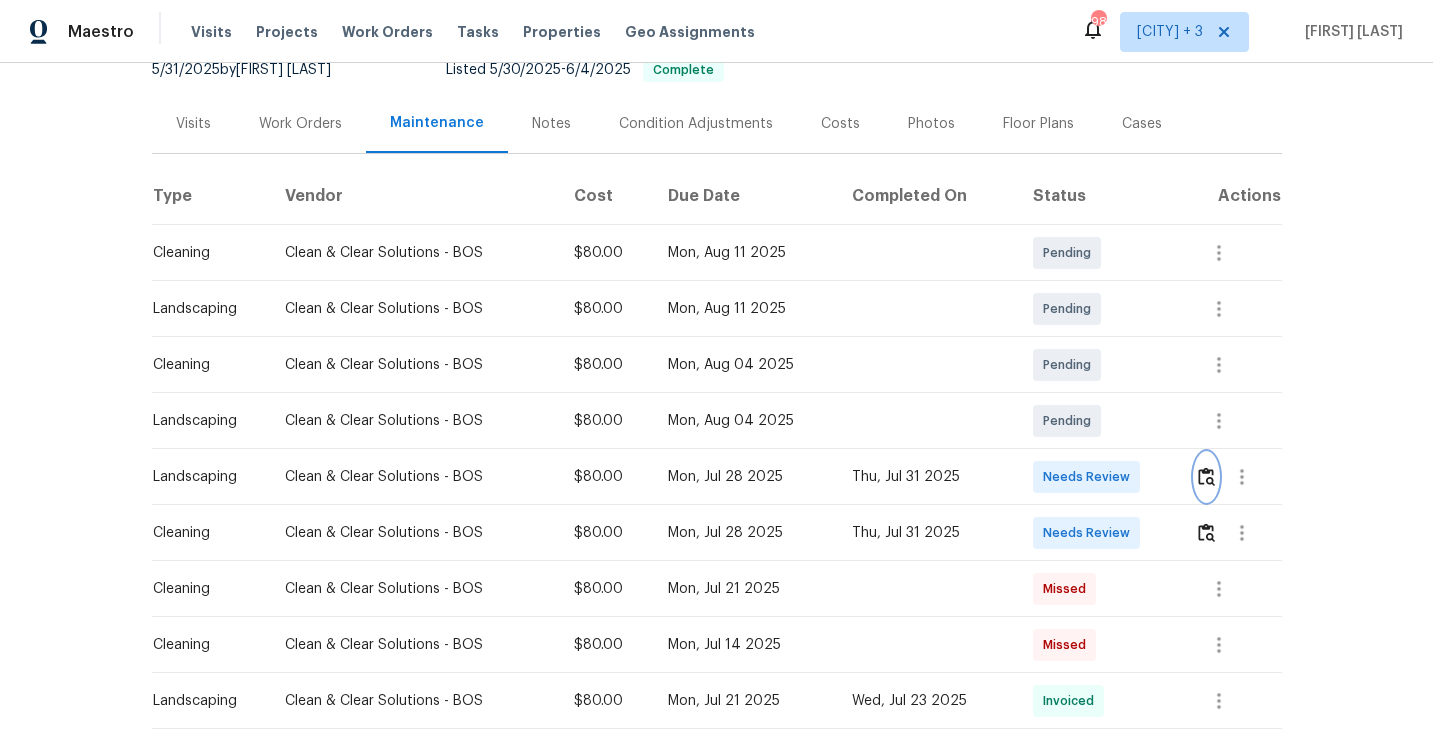 click at bounding box center (1206, 476) 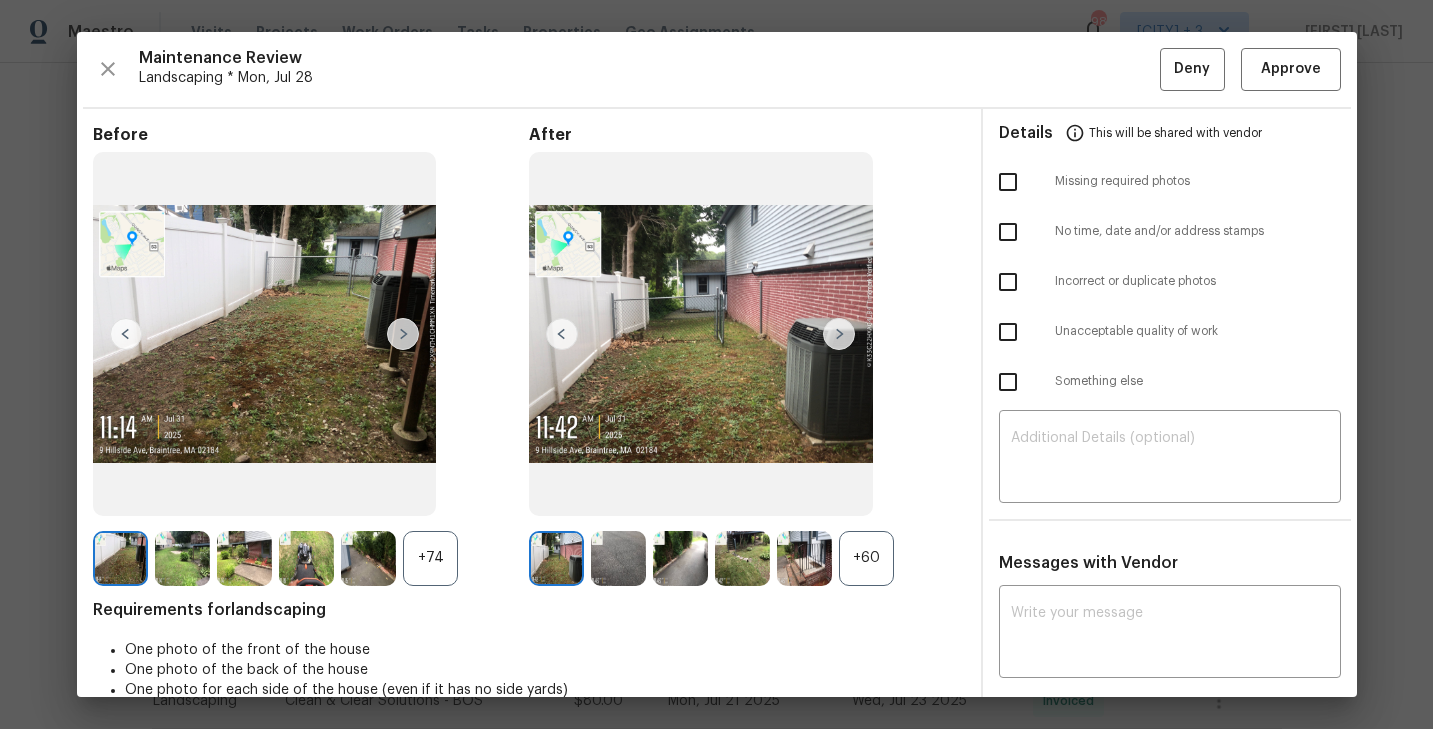 click on "+60" at bounding box center (866, 558) 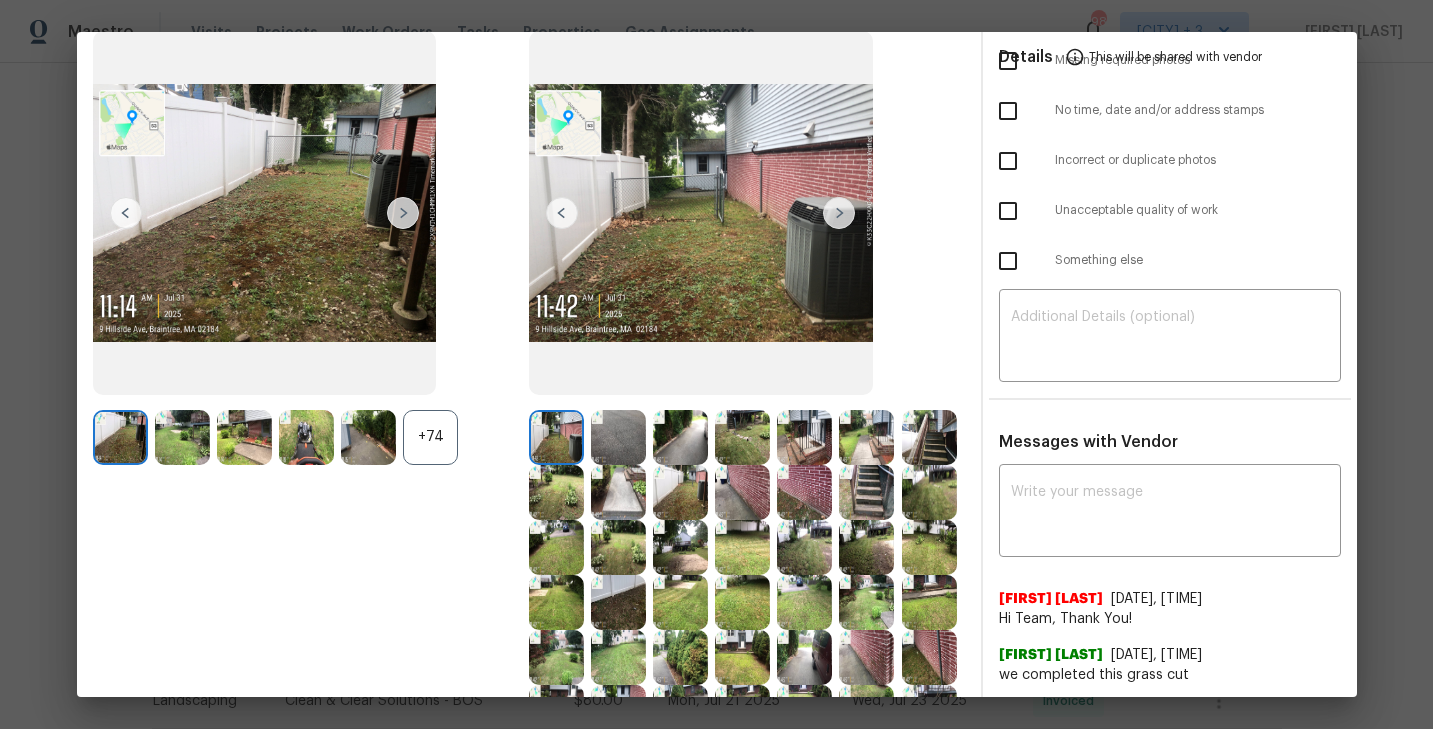 scroll, scrollTop: 0, scrollLeft: 0, axis: both 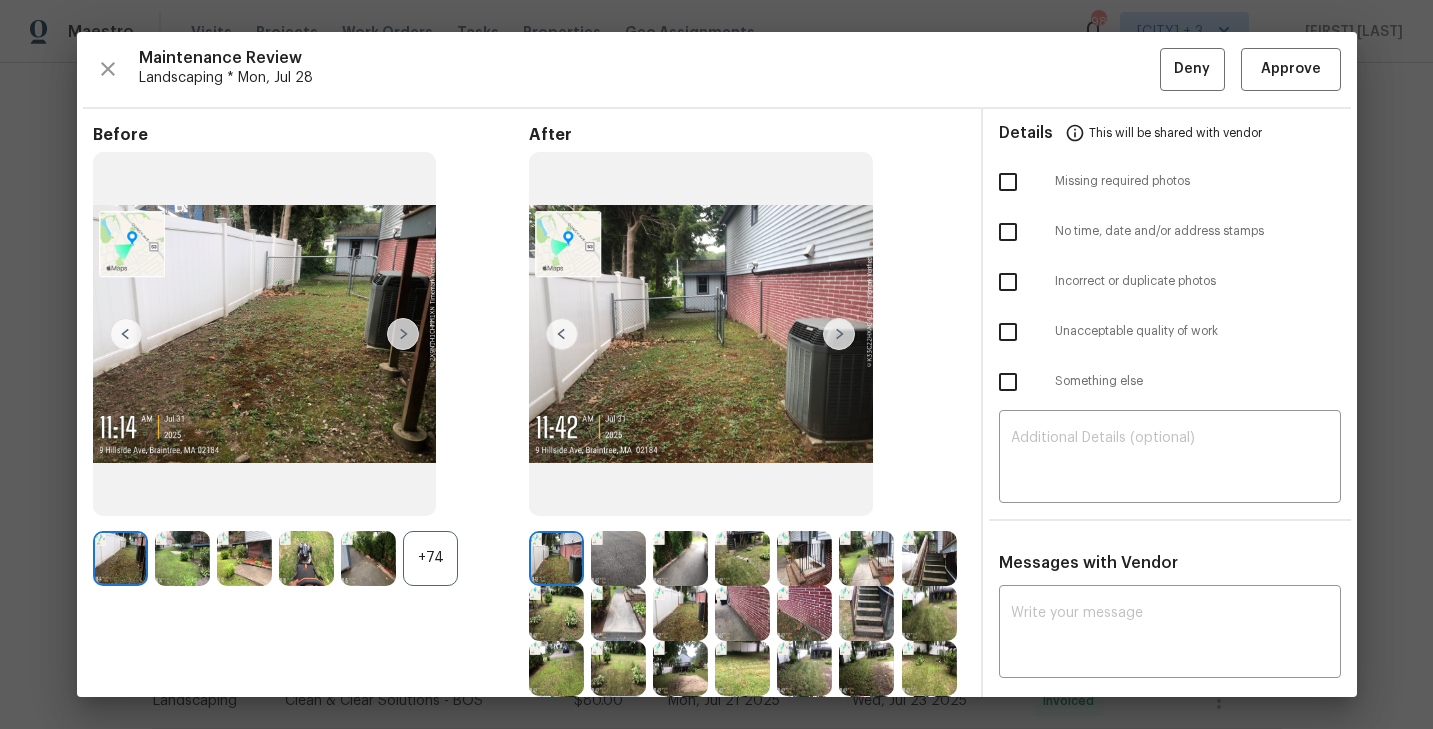 click at bounding box center [742, 558] 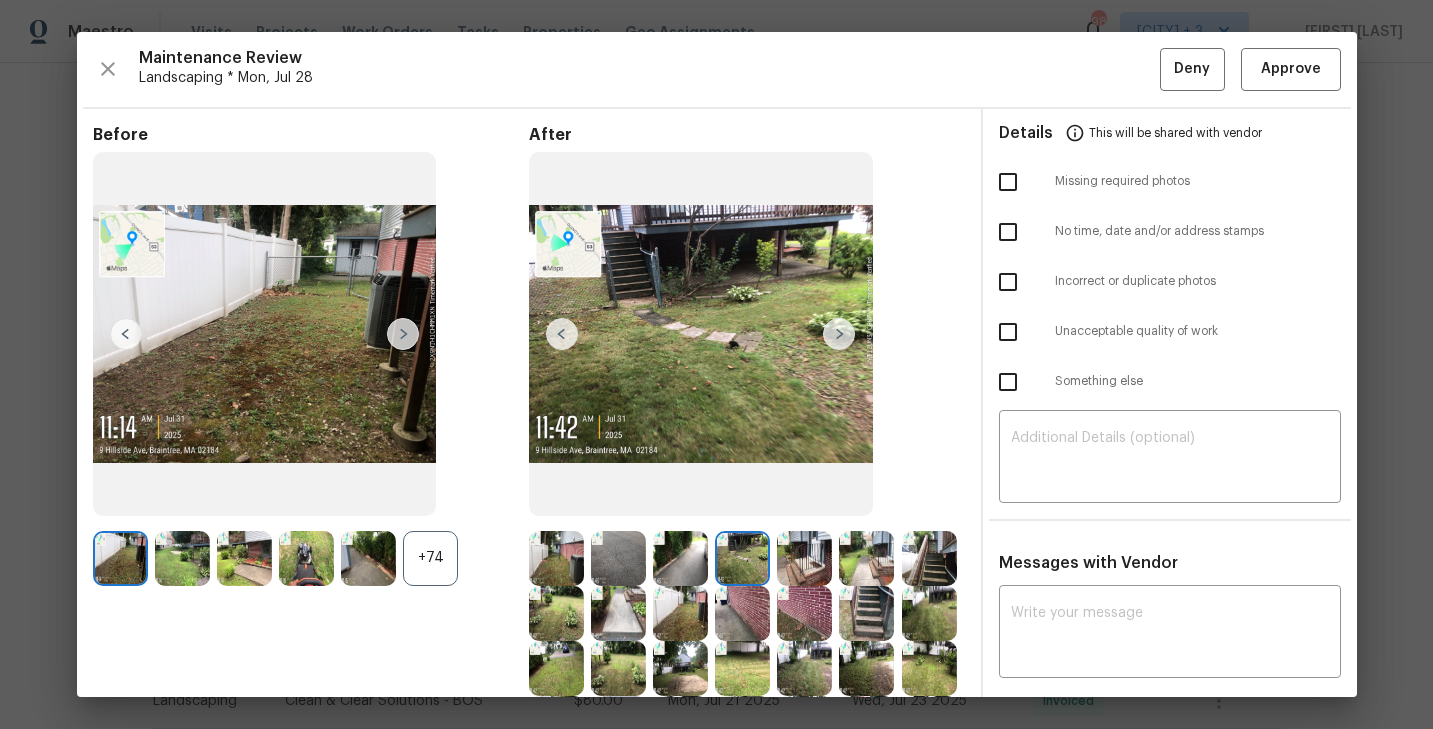 click at bounding box center (680, 558) 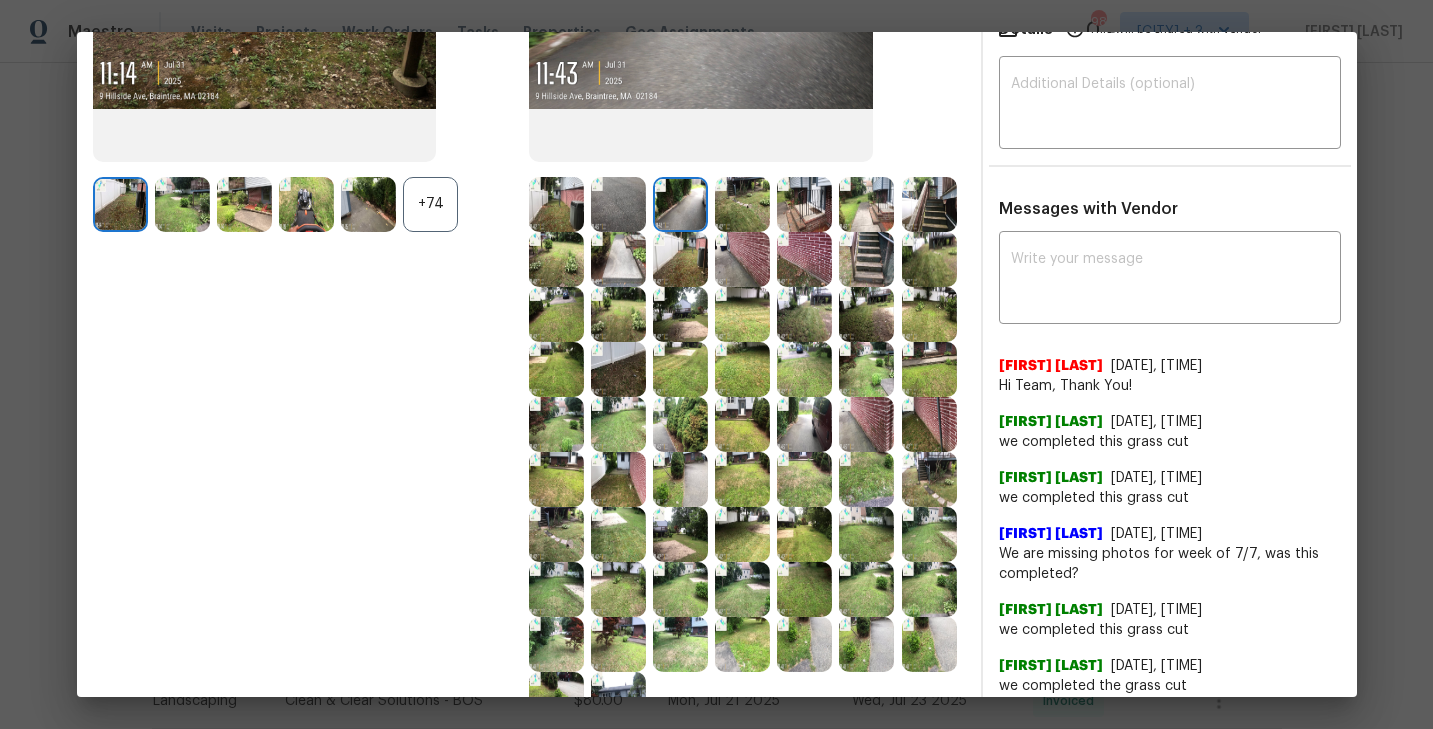scroll, scrollTop: 403, scrollLeft: 0, axis: vertical 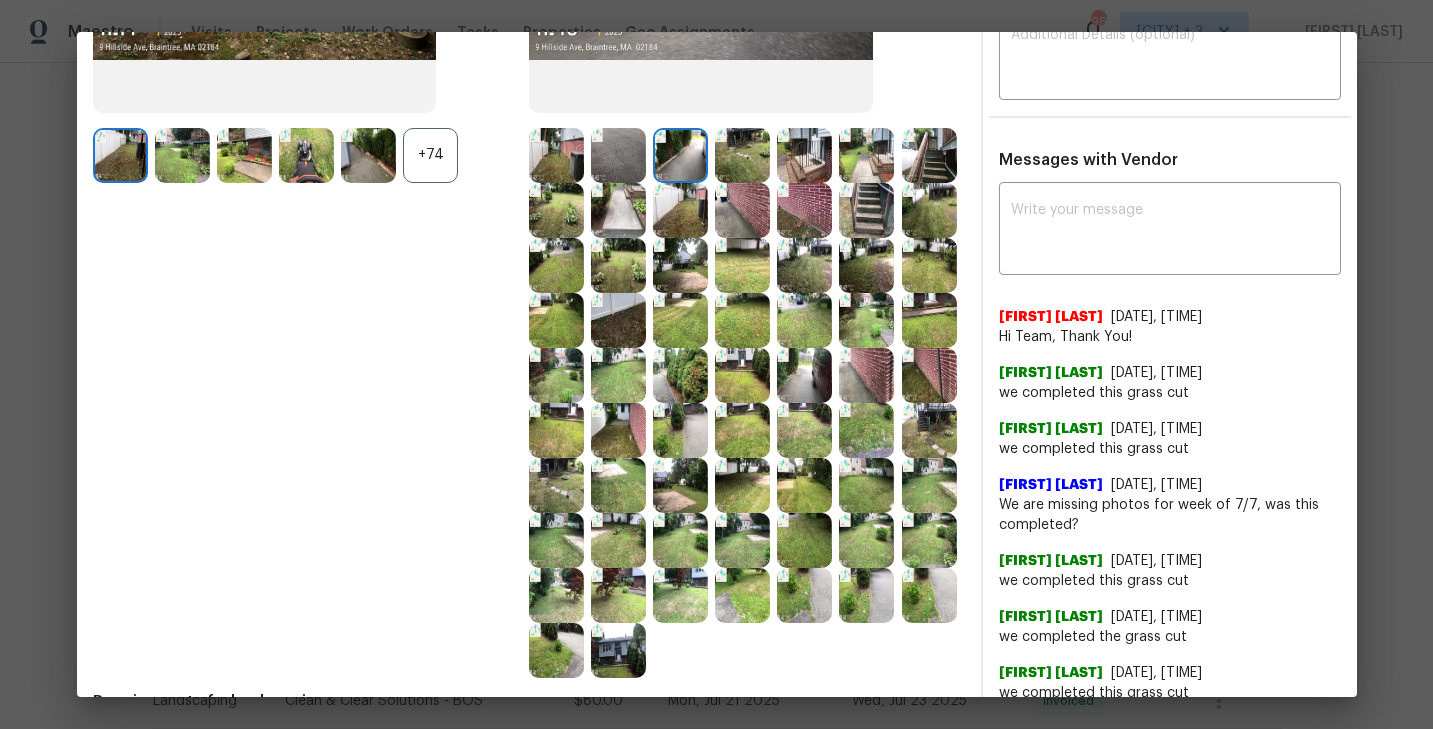 click at bounding box center [742, 375] 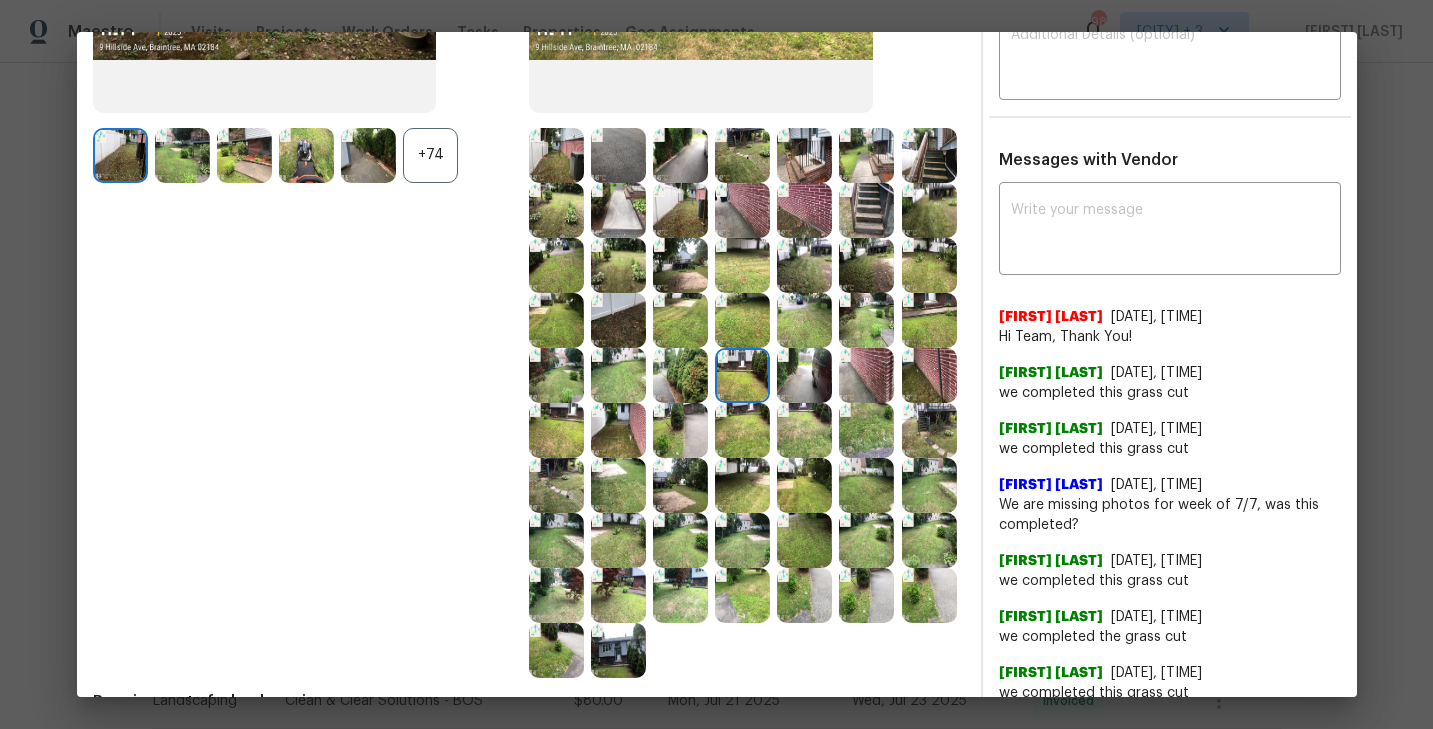 scroll, scrollTop: 0, scrollLeft: 0, axis: both 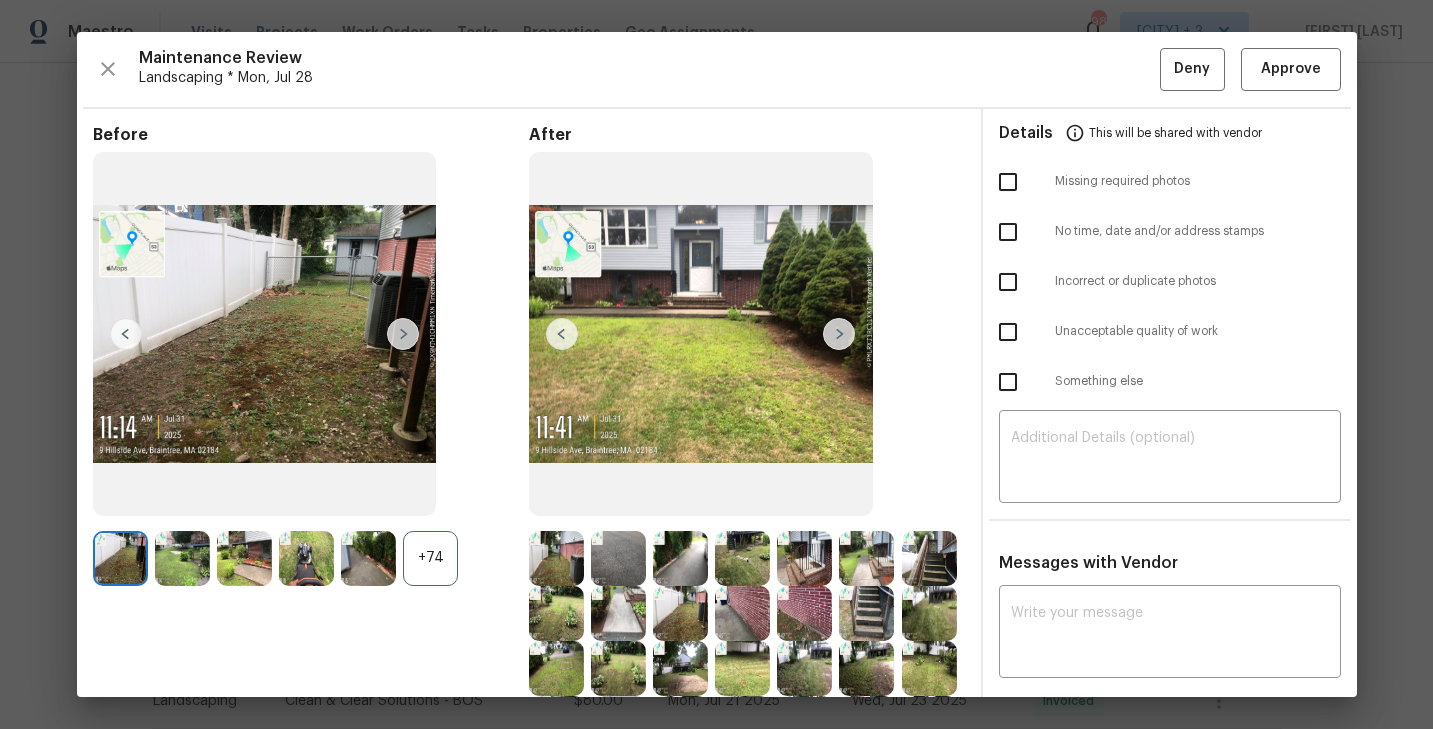 click on "Maintenance Review Landscaping * Mon, Jul 28 Deny Approve Before  +74 After Requirements for  landscaping One photo of the front of the house One photo of the back of the house One photo for each side of the house (even if it has no side yards) Details This will be shared with vendor Missing required photos No time, date and/or address stamps Incorrect or duplicate photos Unacceptable quality of work Something else ​   Messages with Vendor   x ​ Akshaya Narayanan 8/1/25, 17:44 Hi Team, Thank You! Marelina Garcia De Jimenez 8/1/25, 4:57 we completed this grass cut Marelina Garcia De Jimenez 7/23/25, 21:45 we completed this grass cut Madison Williamson 7/21/25, 20:41 We are missing photos for week of 7/7, was this completed? Marelina Garcia De Jimenez 7/19/25, 20:54 we completed this grass cut Marelina Garcia De Jimenez 7/8/25, 5:26 we completed the grass cut Marelina Garcia De Jimenez 6/27/25, 8:0 we completed this grass cut Manikandan M 6/12/25, 21:18 Hi Team, Thankls for lettings us know! 6/12/25, 7:36" at bounding box center [717, 364] 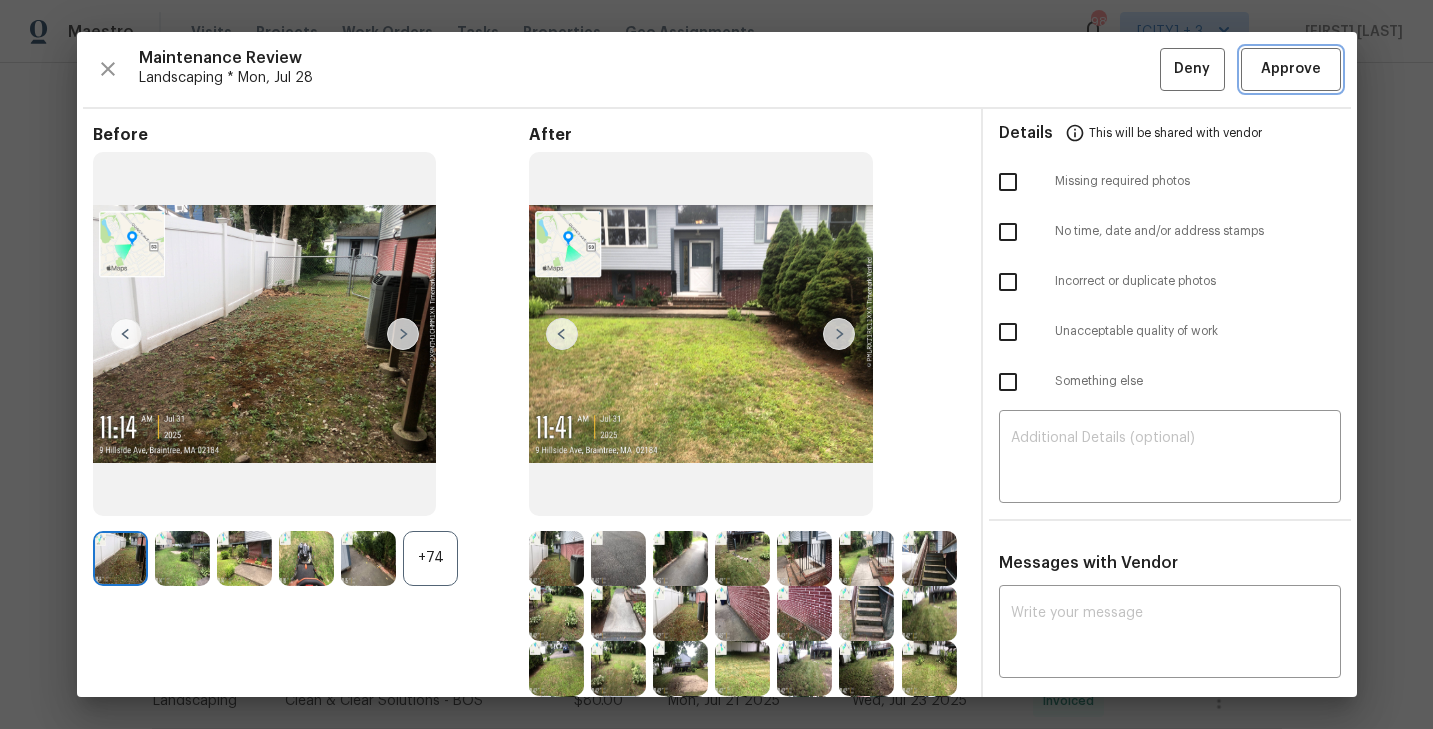 click on "Approve" at bounding box center [1291, 69] 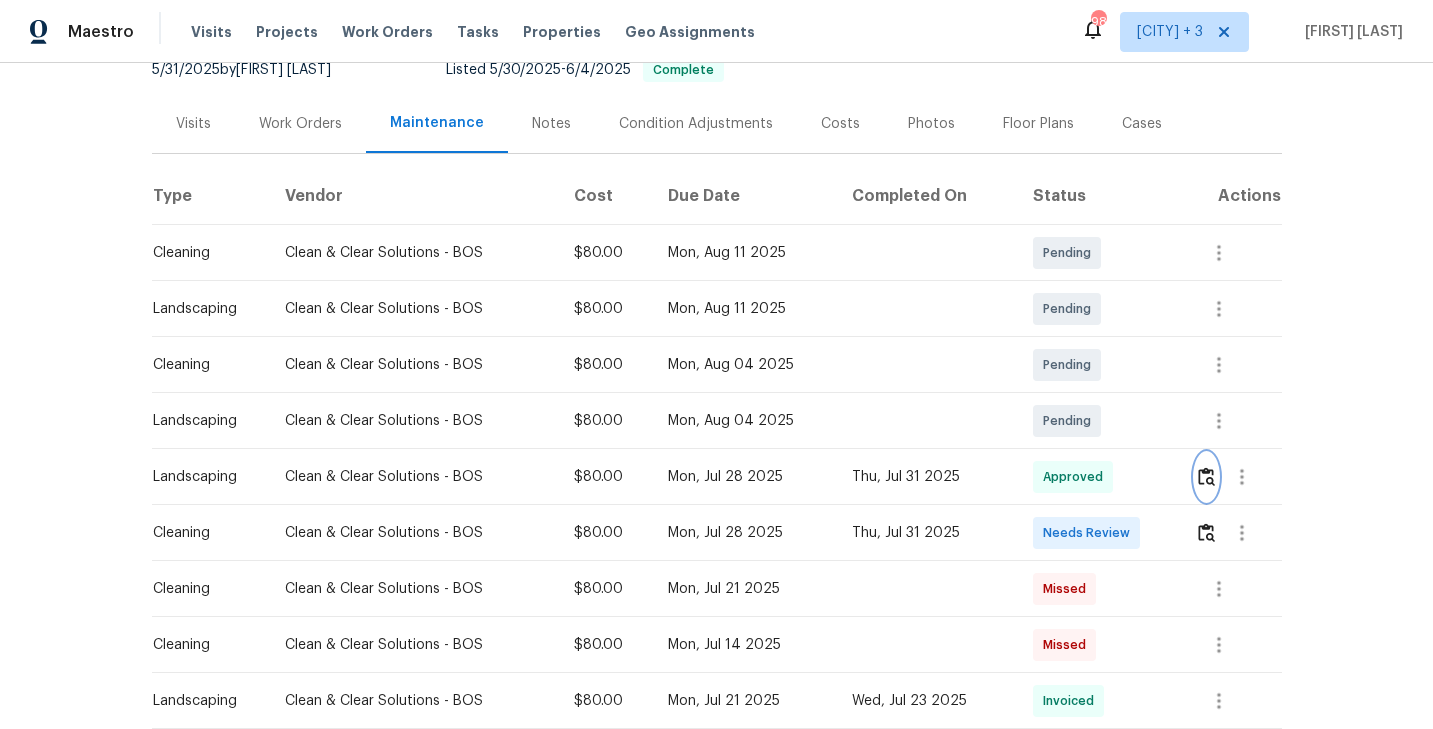 scroll, scrollTop: 0, scrollLeft: 0, axis: both 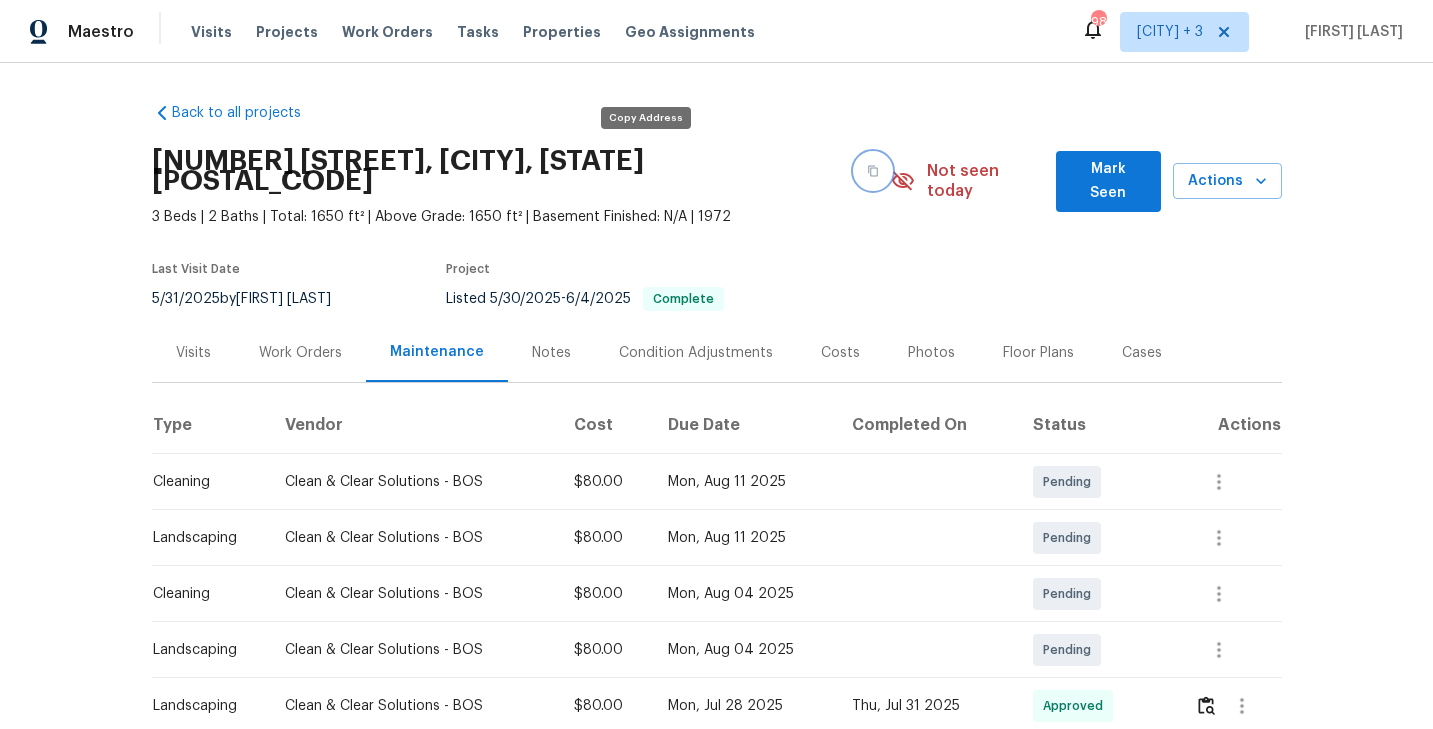 click at bounding box center (873, 171) 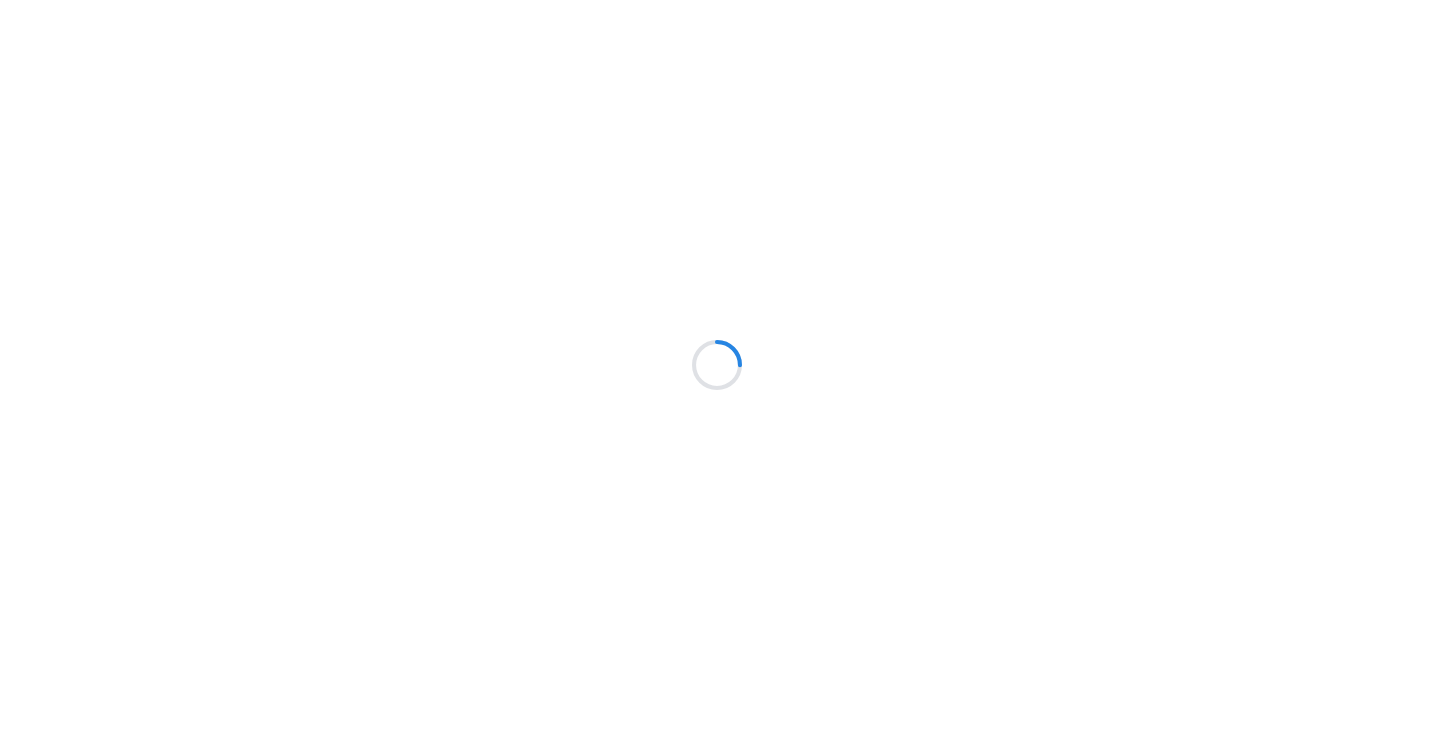 scroll, scrollTop: 0, scrollLeft: 0, axis: both 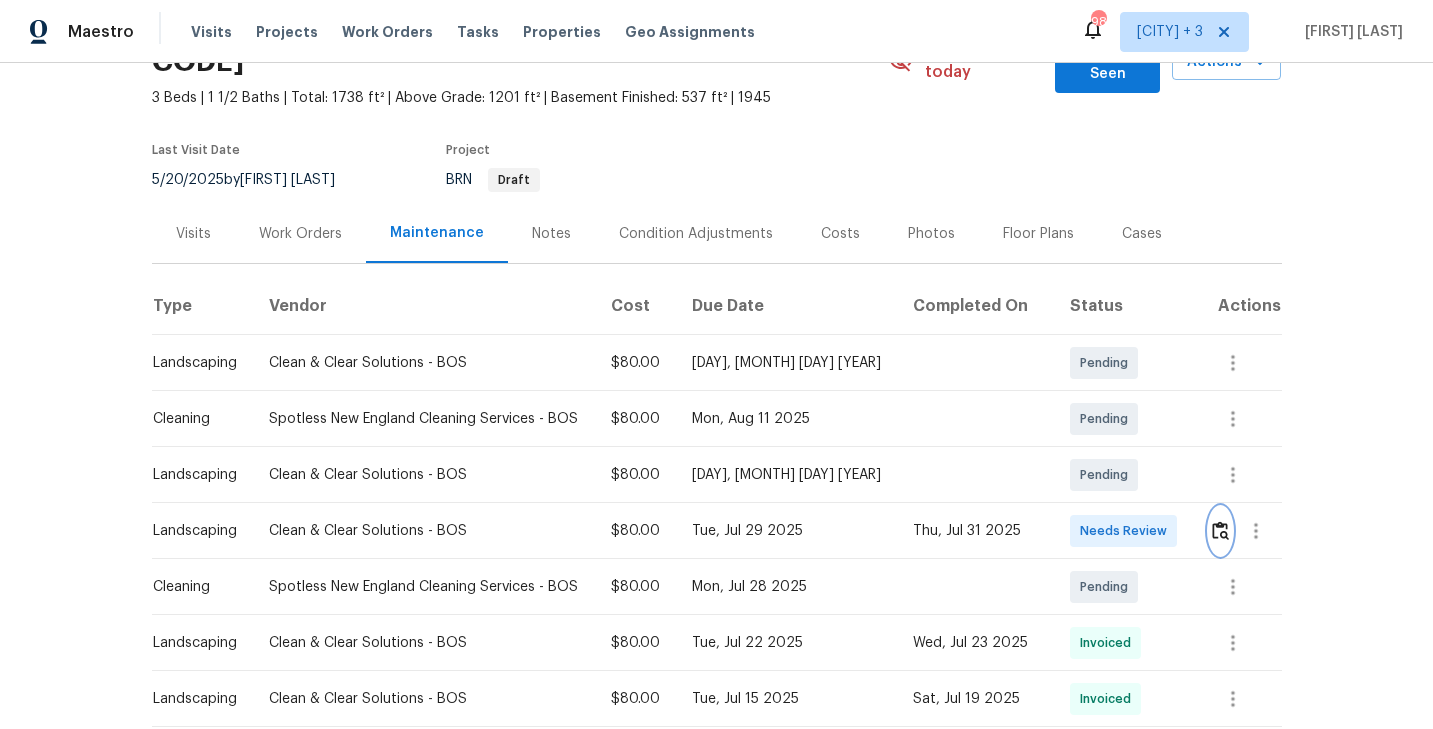 click at bounding box center [1220, 530] 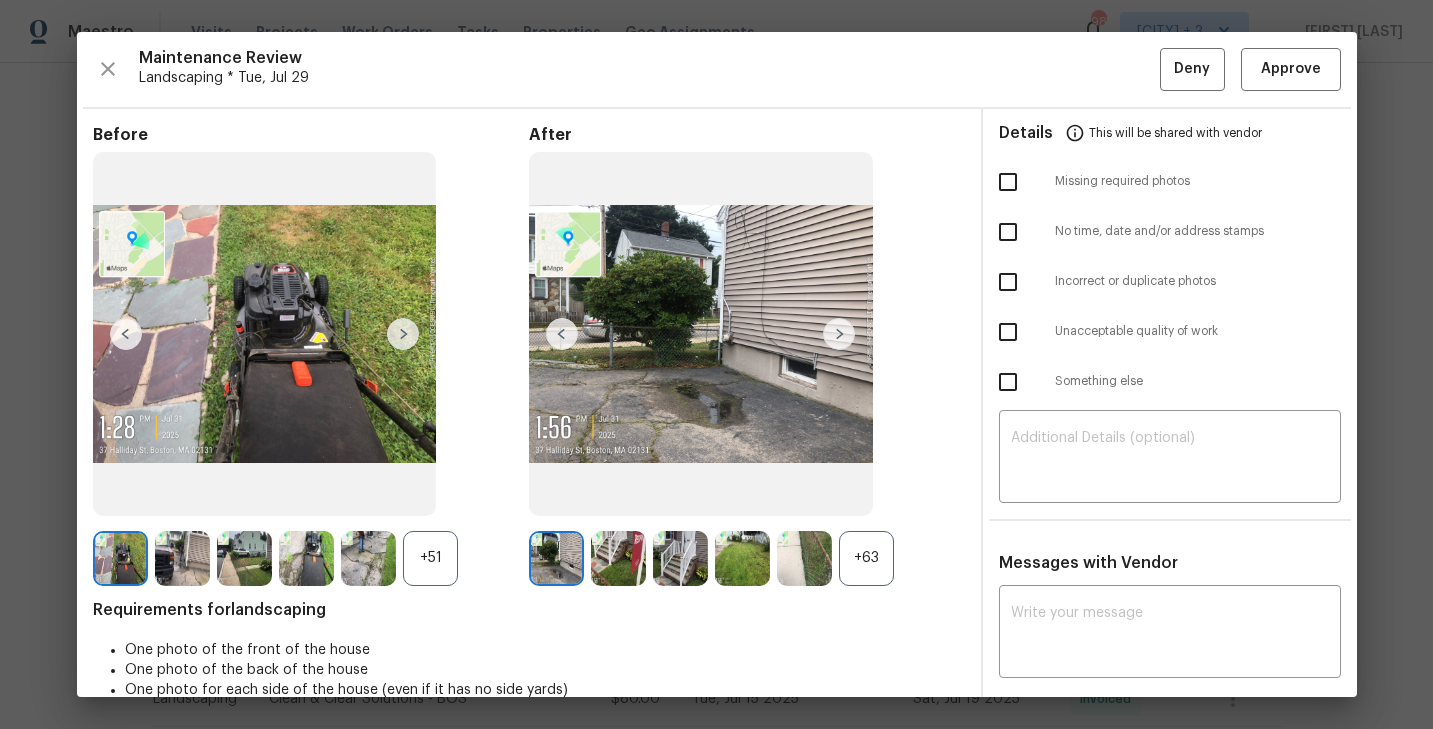 click on "+63" at bounding box center [866, 558] 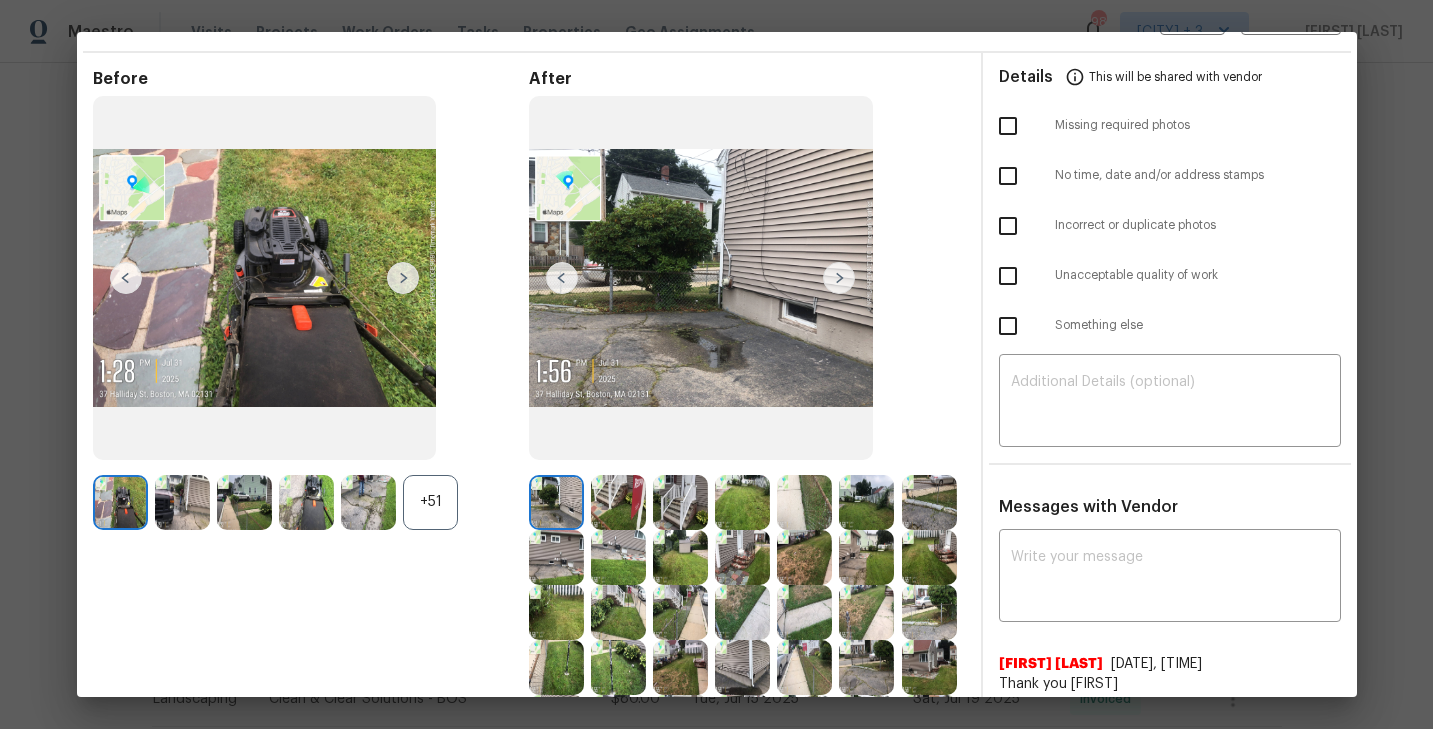 scroll, scrollTop: 0, scrollLeft: 0, axis: both 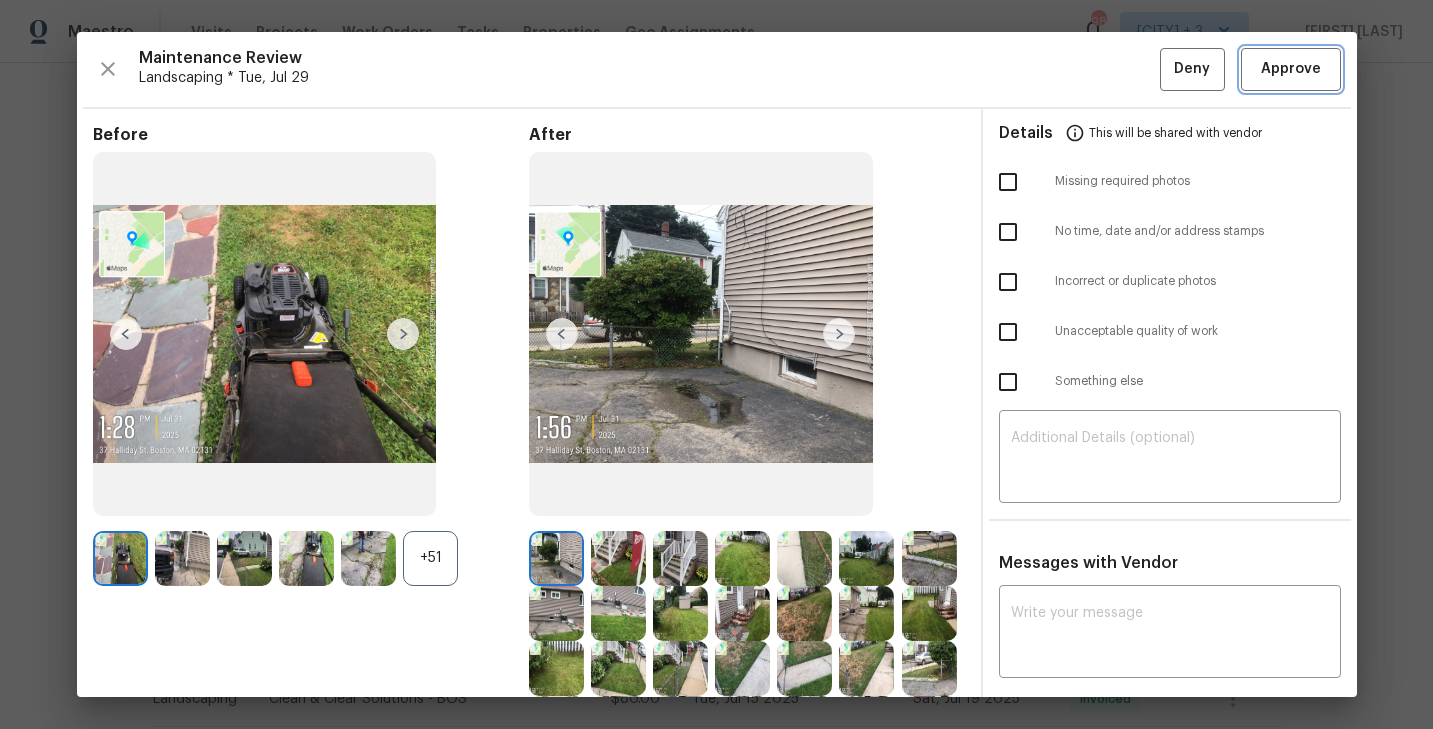 click on "Approve" at bounding box center (1291, 69) 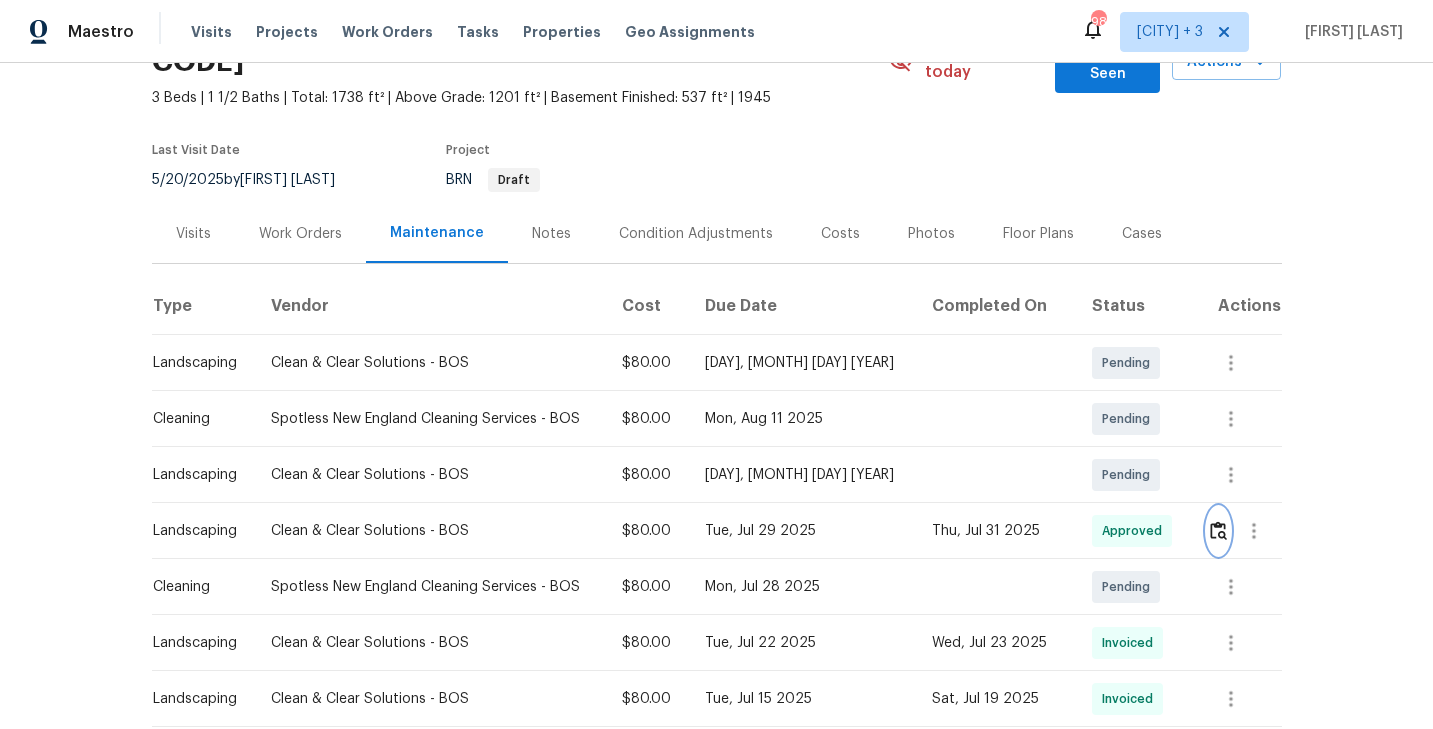 scroll, scrollTop: 0, scrollLeft: 0, axis: both 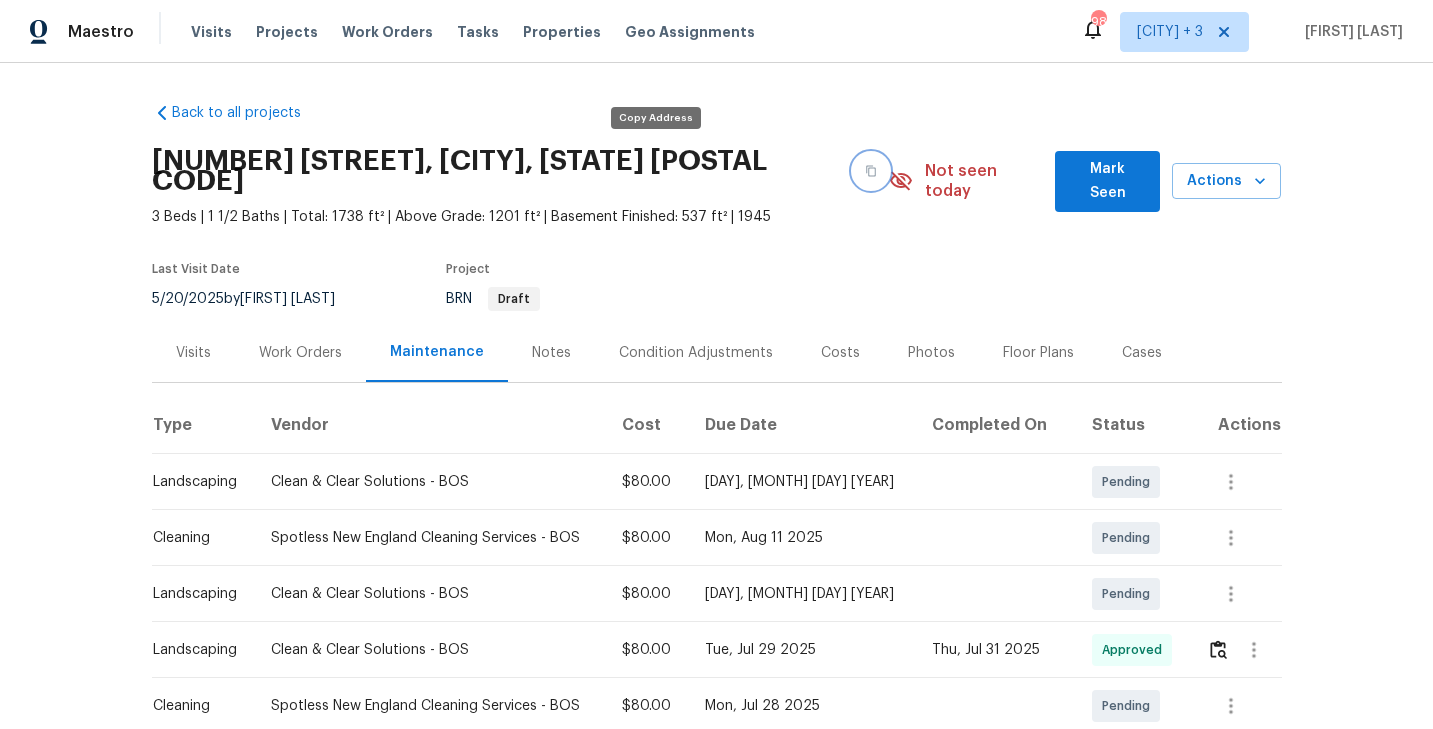 click at bounding box center (871, 171) 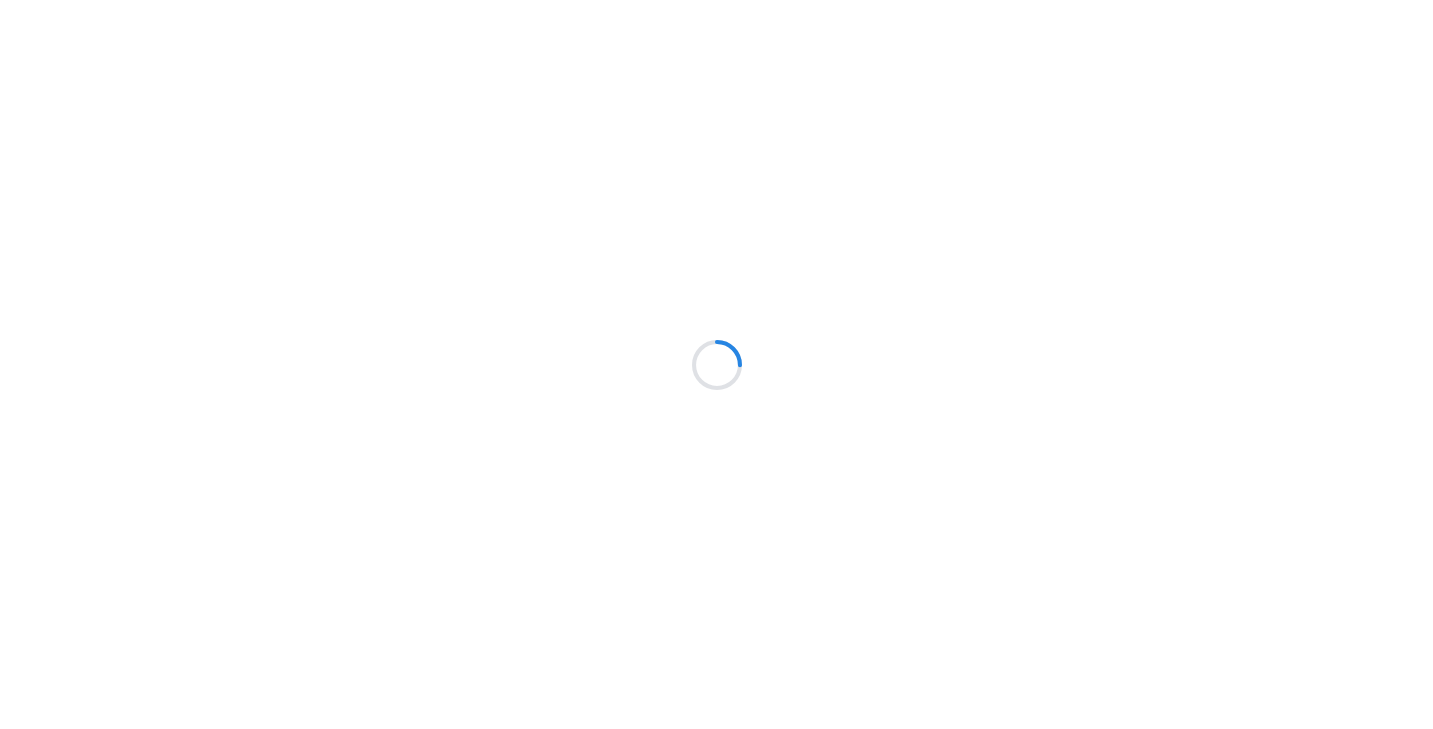 scroll, scrollTop: 0, scrollLeft: 0, axis: both 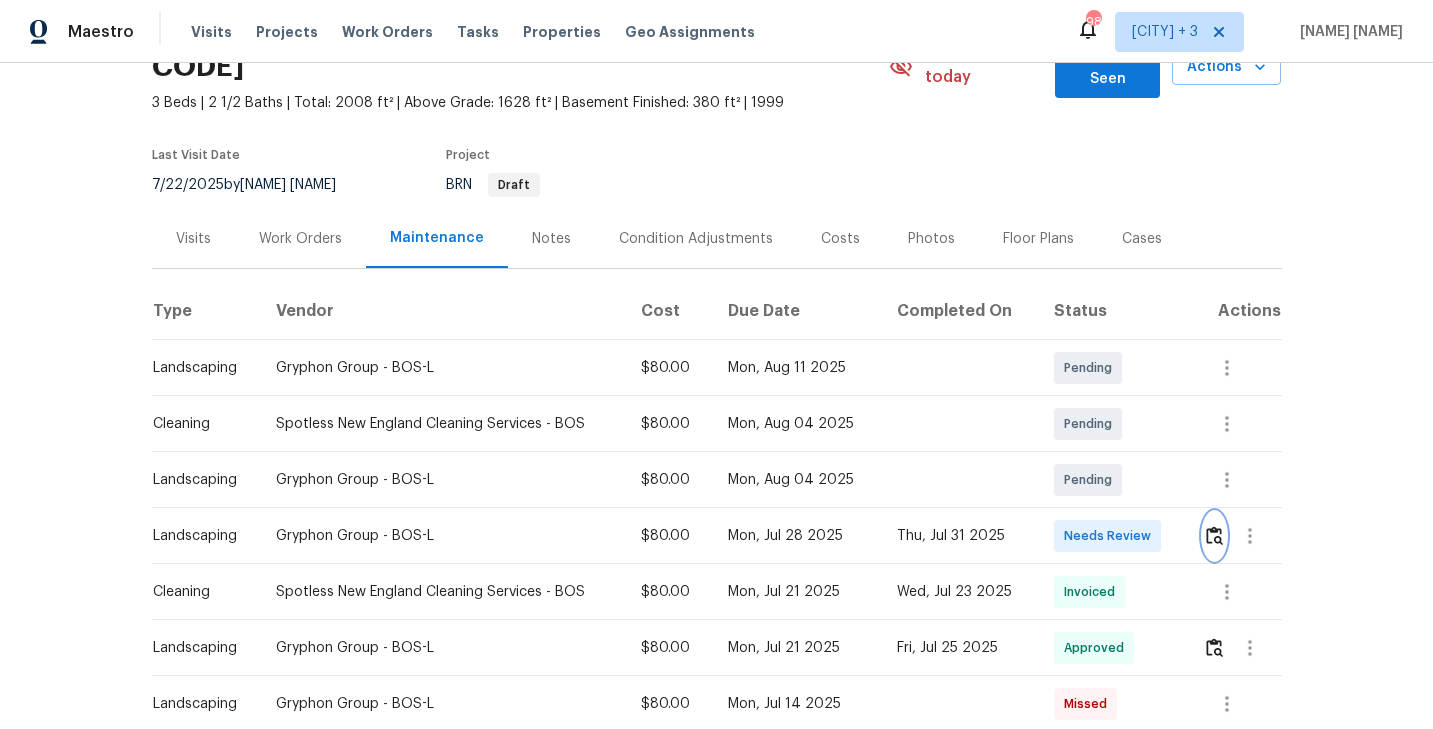 click at bounding box center [1214, 535] 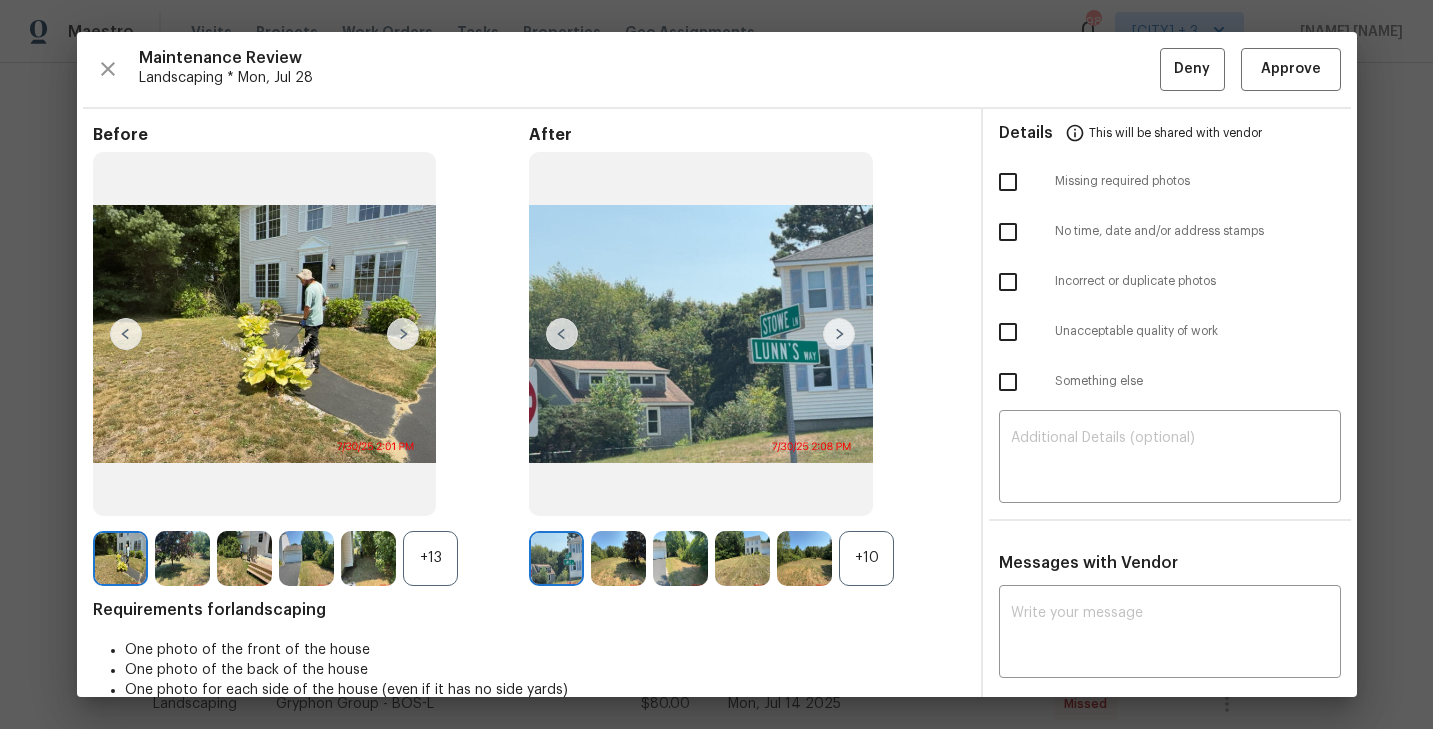 click on "+10" at bounding box center (866, 558) 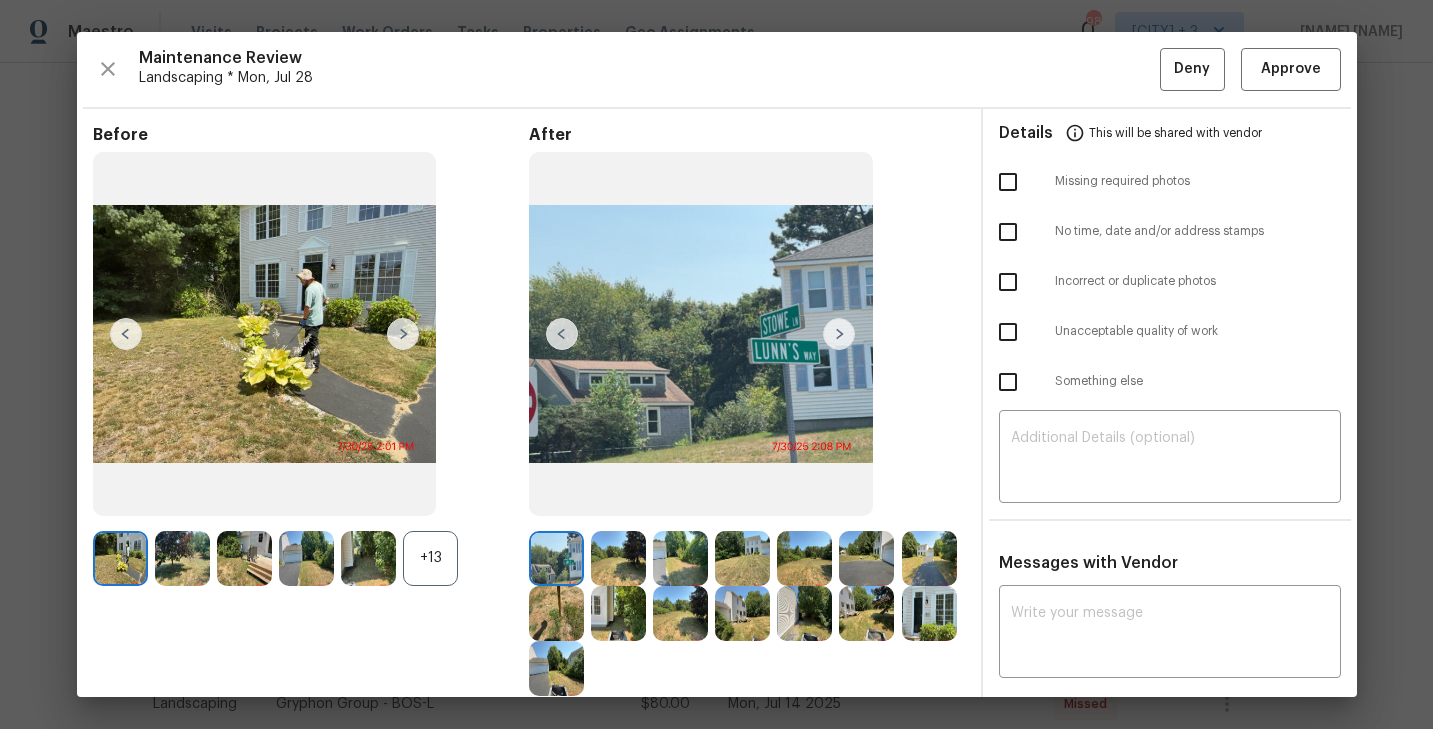 click at bounding box center (618, 558) 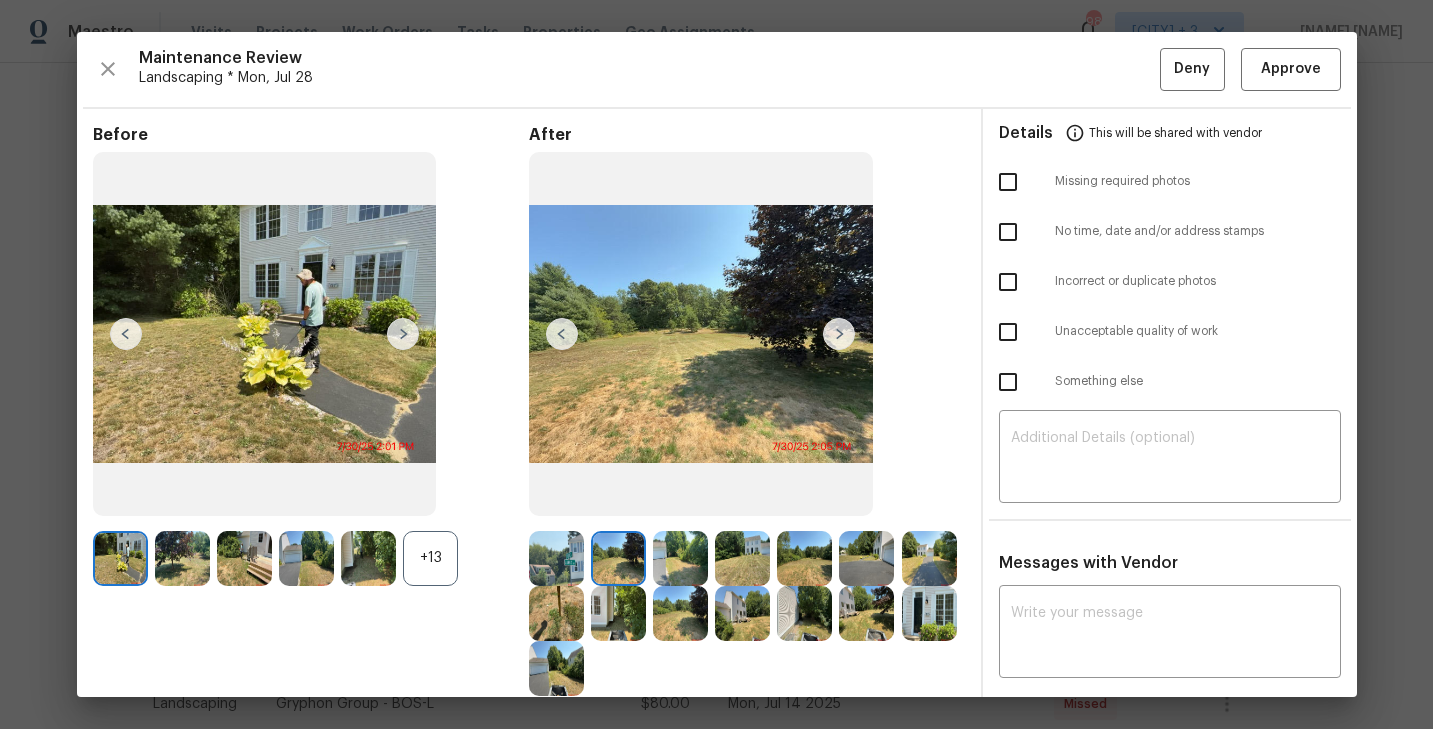 click at bounding box center [742, 558] 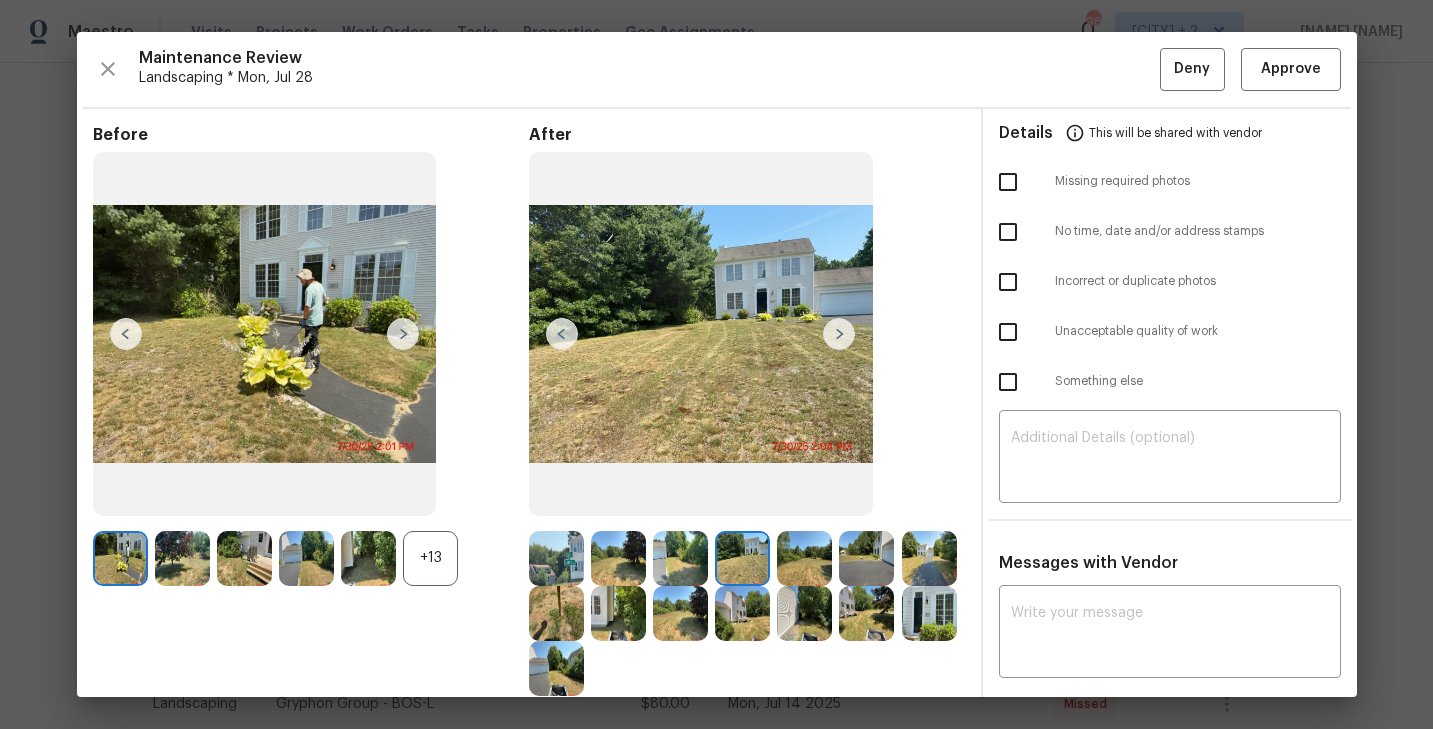 scroll, scrollTop: 24, scrollLeft: 0, axis: vertical 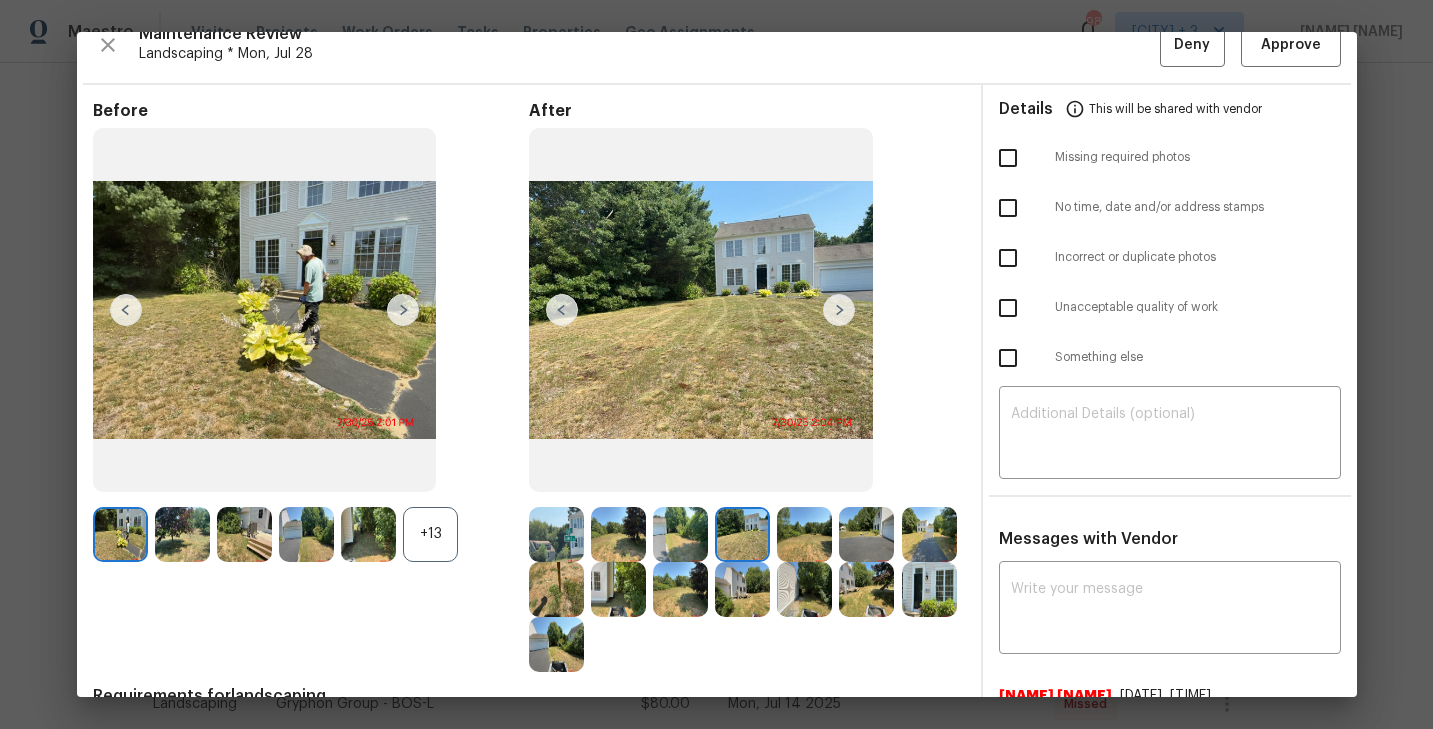 click at bounding box center (742, 589) 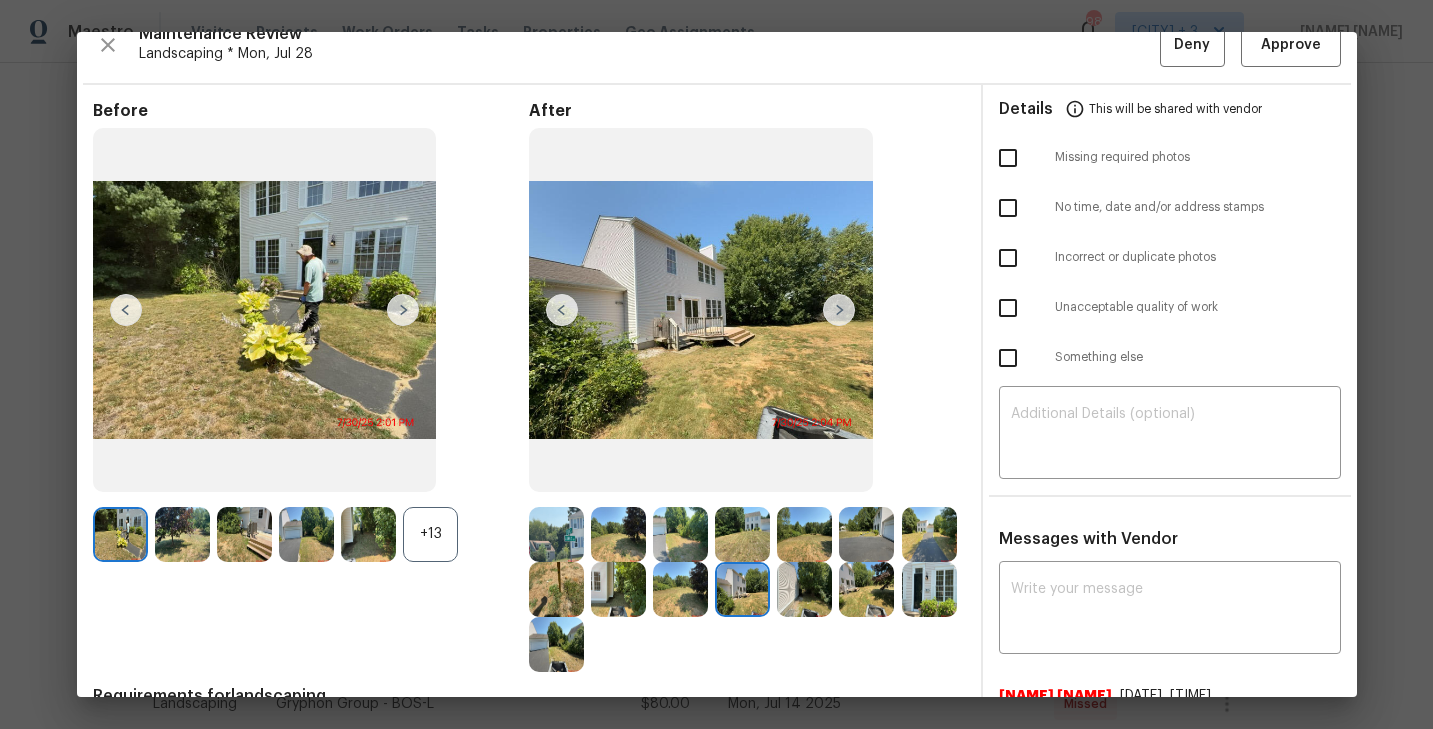scroll, scrollTop: 0, scrollLeft: 0, axis: both 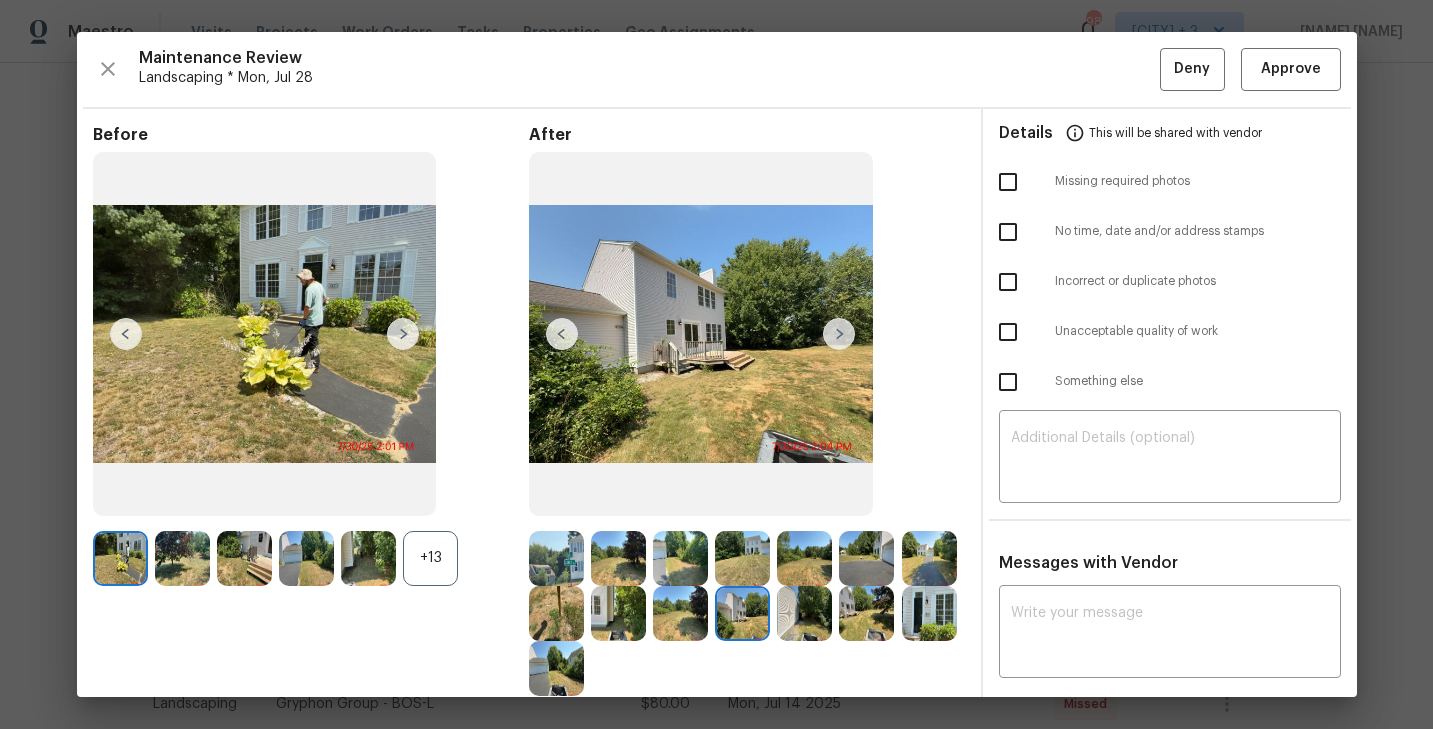 click at bounding box center (804, 558) 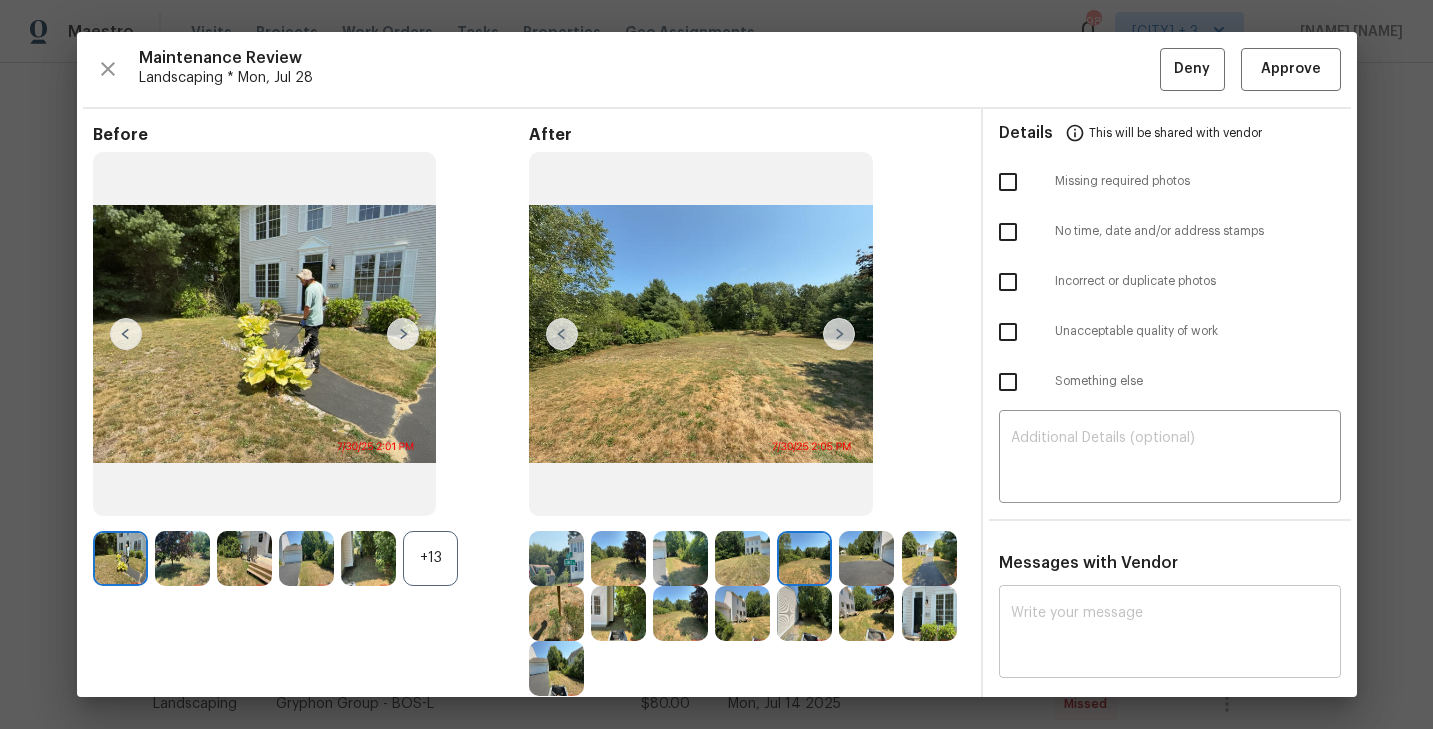 scroll, scrollTop: 94, scrollLeft: 0, axis: vertical 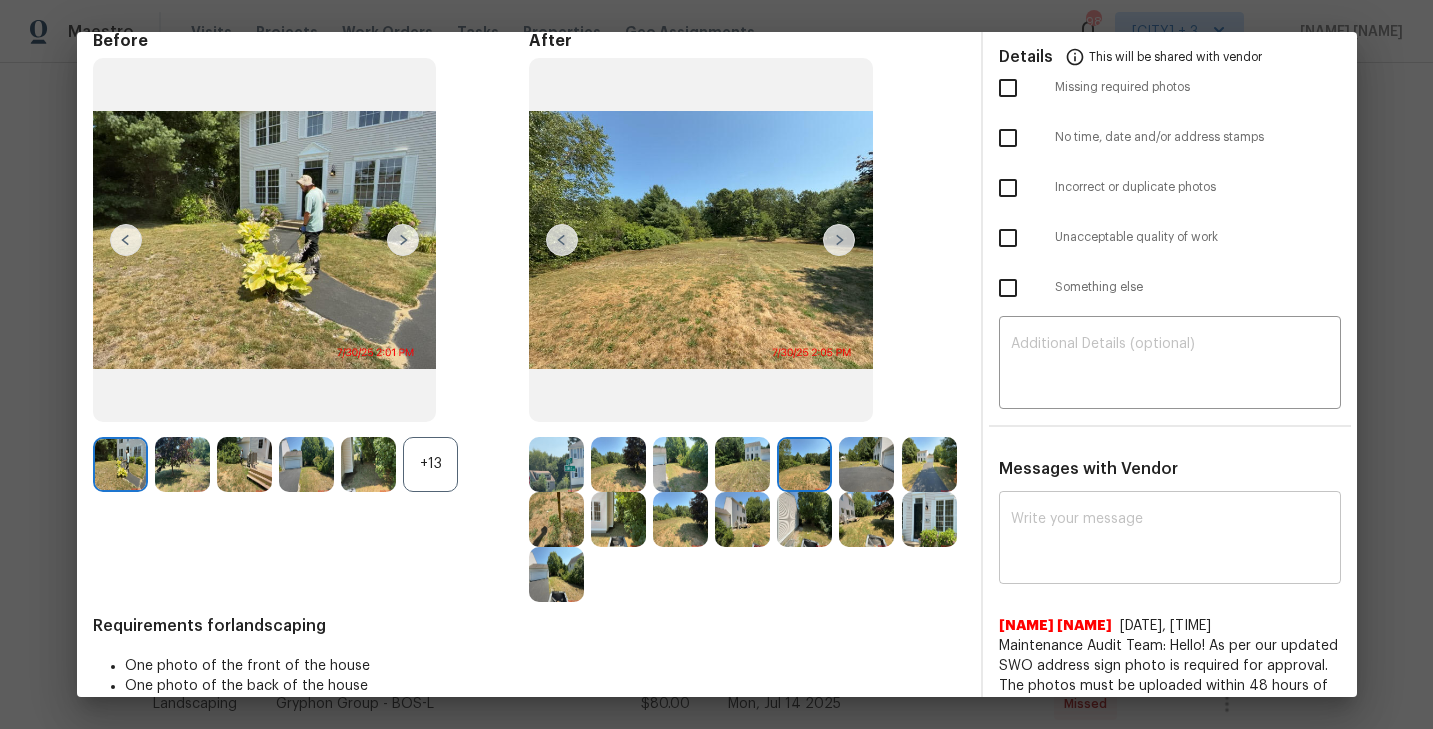 click at bounding box center (1170, 540) 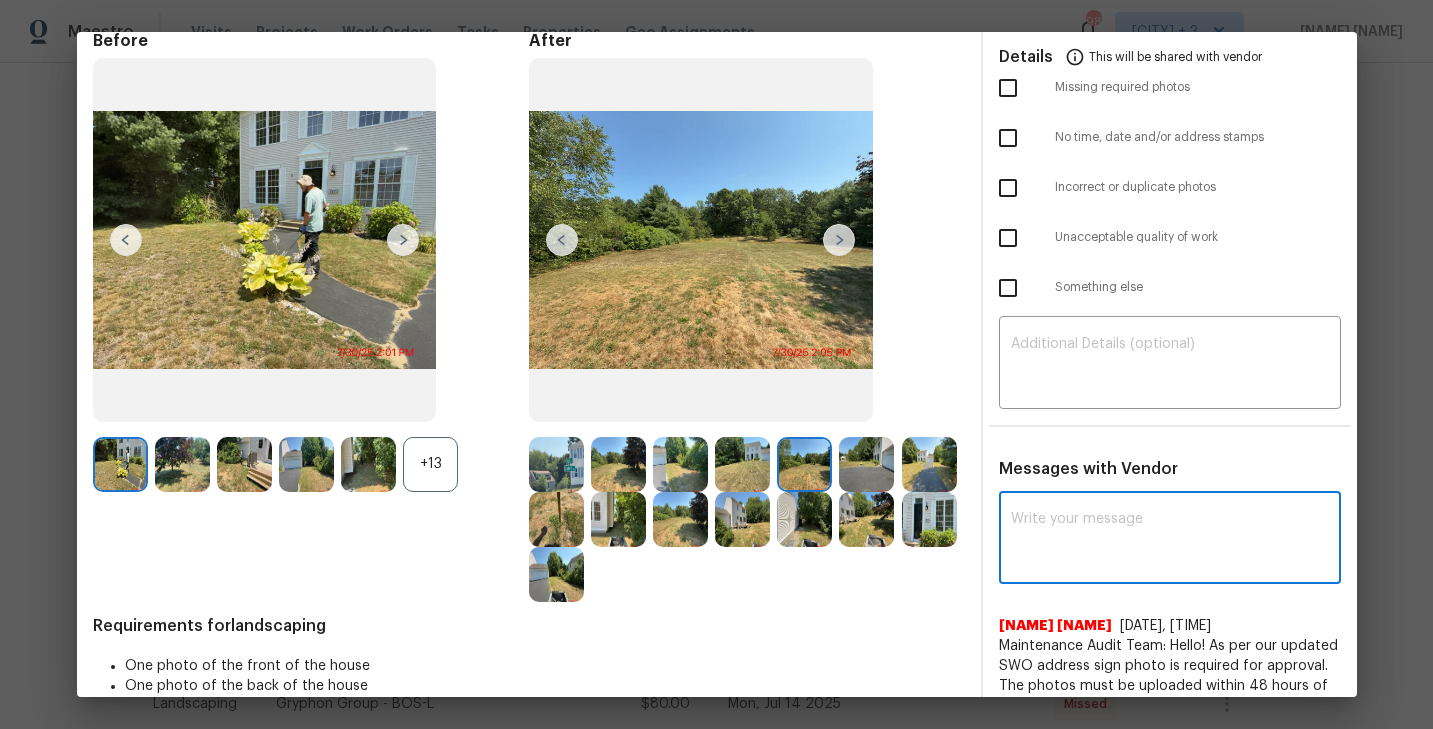 paste on "Maintenance Audit Team: Hello! Unfortunately, this landscaping visit completed on 07/09/2025 has been denied because we are missing the required photos for approval. For approval, please upload clear view of address sign photo only if the correct or missing photos were taken on the same day the visit was completed. If those photos are available, they must be uploaded within 48 hours of the original visit date. If the required photos were not taken on the day of the visit, the denial will remain in place. If you or your team need a refresher on the quality standards and requirements, please refer to the updated Standards of Work that have been distributed via email. Thank you!" 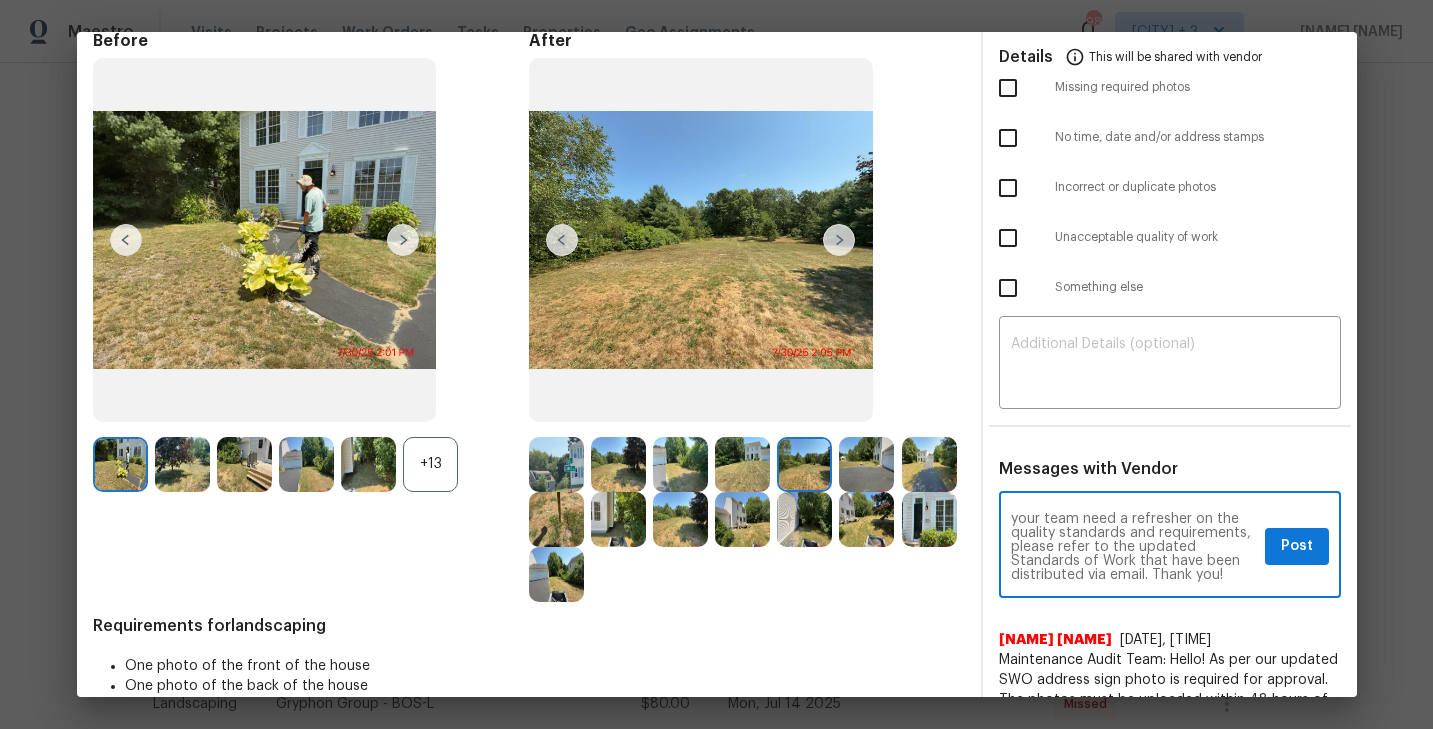 scroll, scrollTop: 0, scrollLeft: 0, axis: both 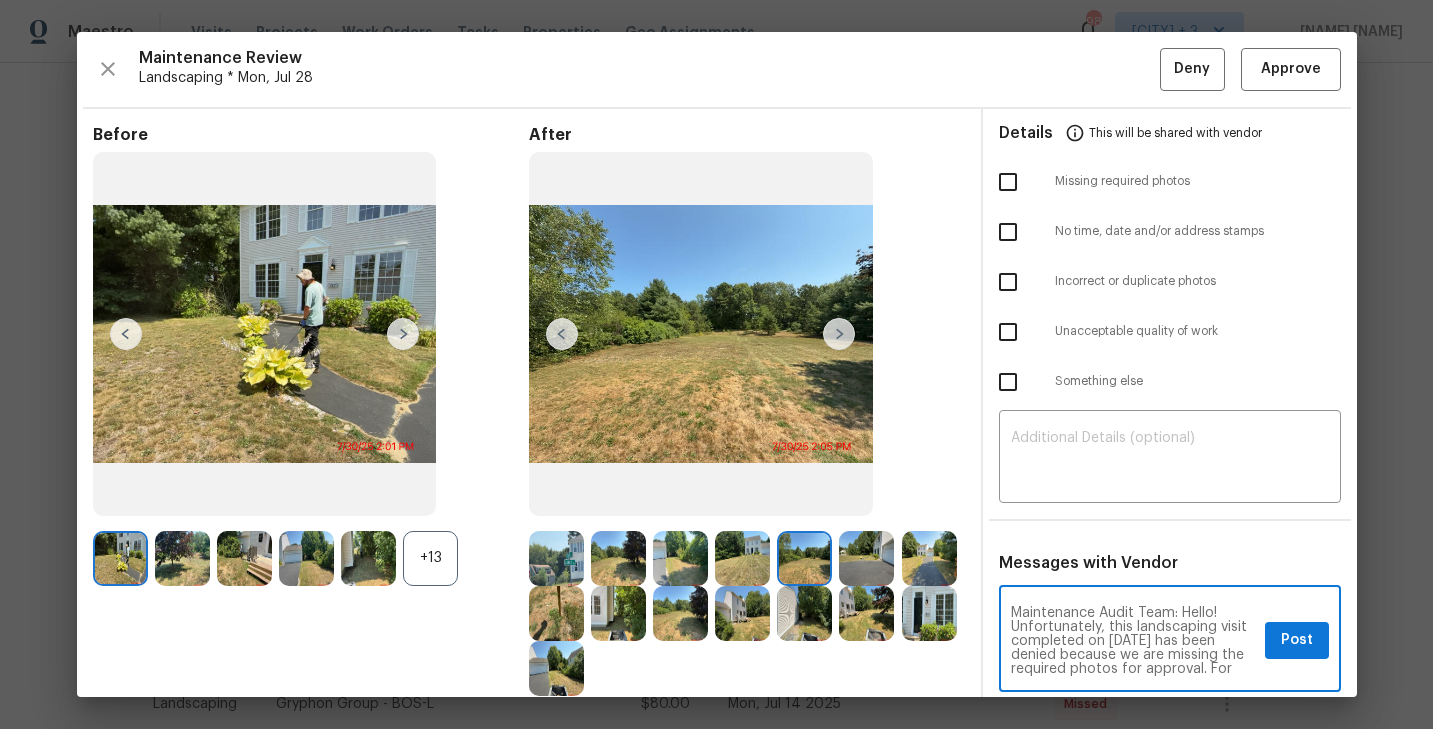 click on "Maintenance Audit Team: Hello! Unfortunately, this landscaping visit completed on 07/09/2025 has been denied because we are missing the required photos for approval. For approval, please upload clear view of address sign photo only if the correct or missing photos were taken on the same day the visit was completed. If those photos are available, they must be uploaded within 48 hours of the original visit date. If the required photos were not taken on the day of the visit, the denial will remain in place. If you or your team need a refresher on the quality standards and requirements, please refer to the updated Standards of Work that have been distributed via email. Thank you!" at bounding box center [1134, 641] 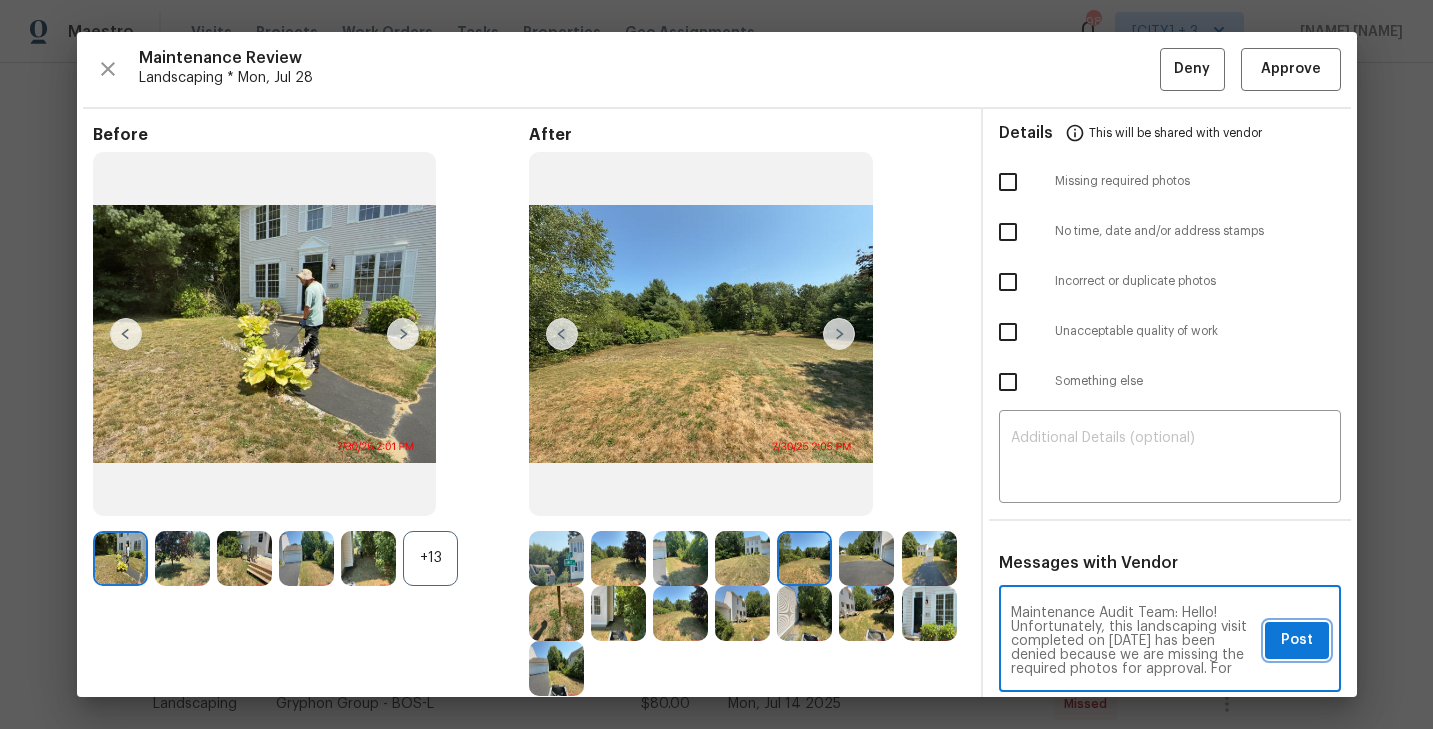 click on "Post" at bounding box center [1297, 640] 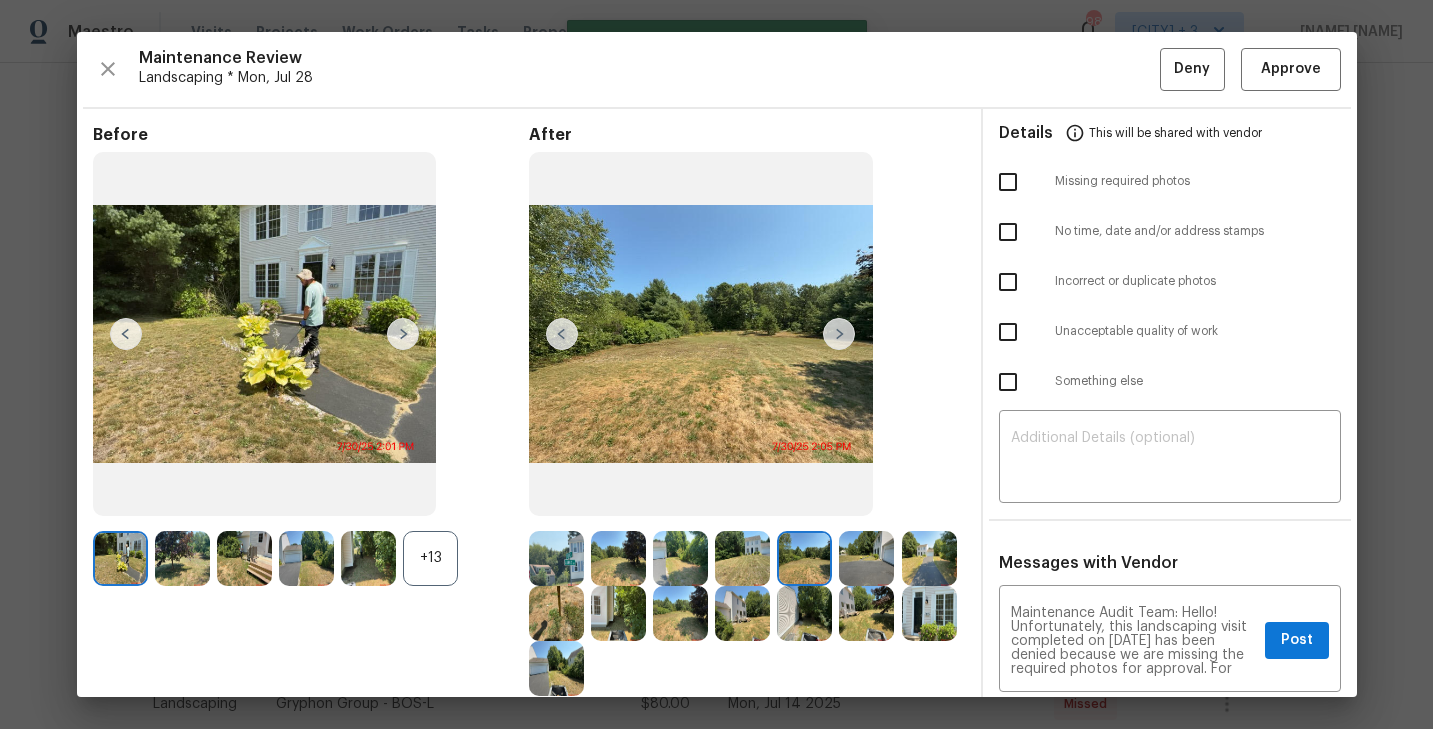 type 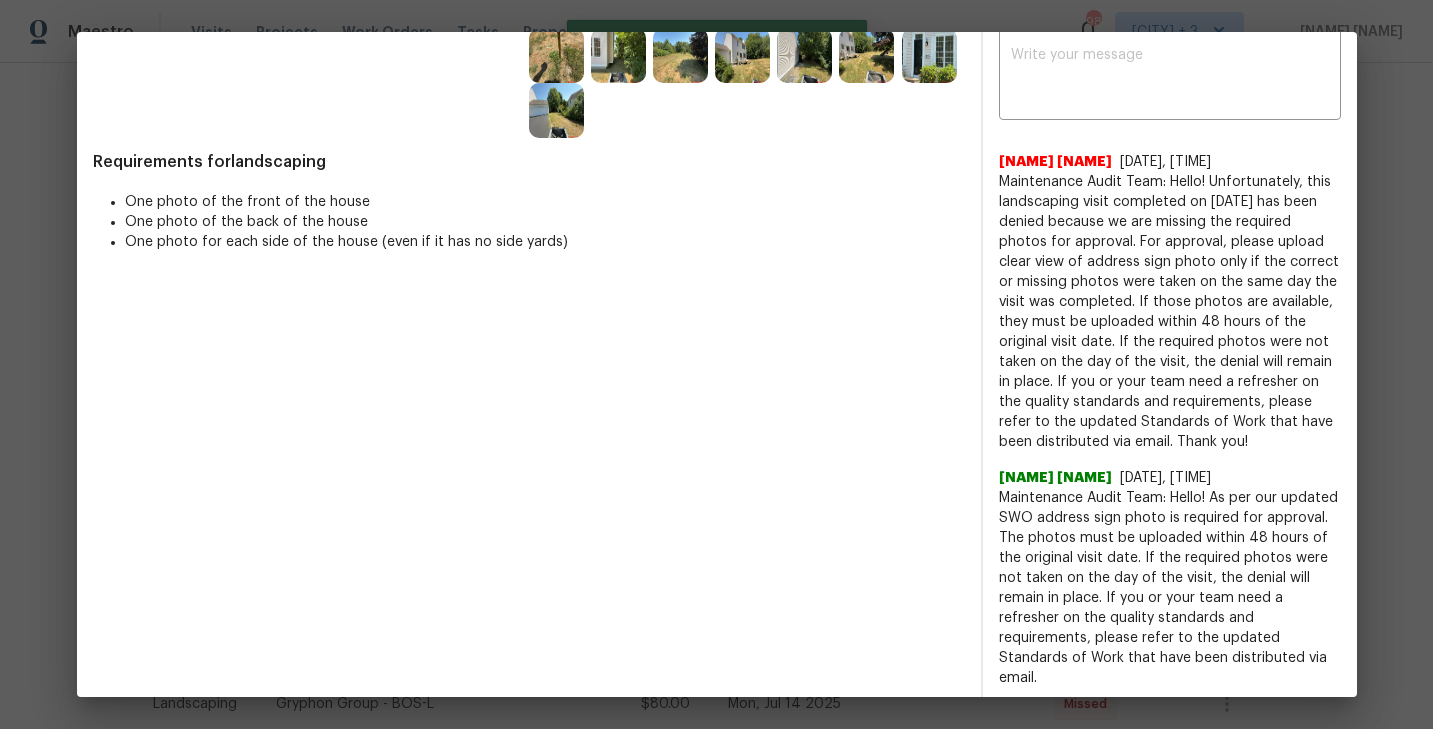 scroll, scrollTop: 555, scrollLeft: 0, axis: vertical 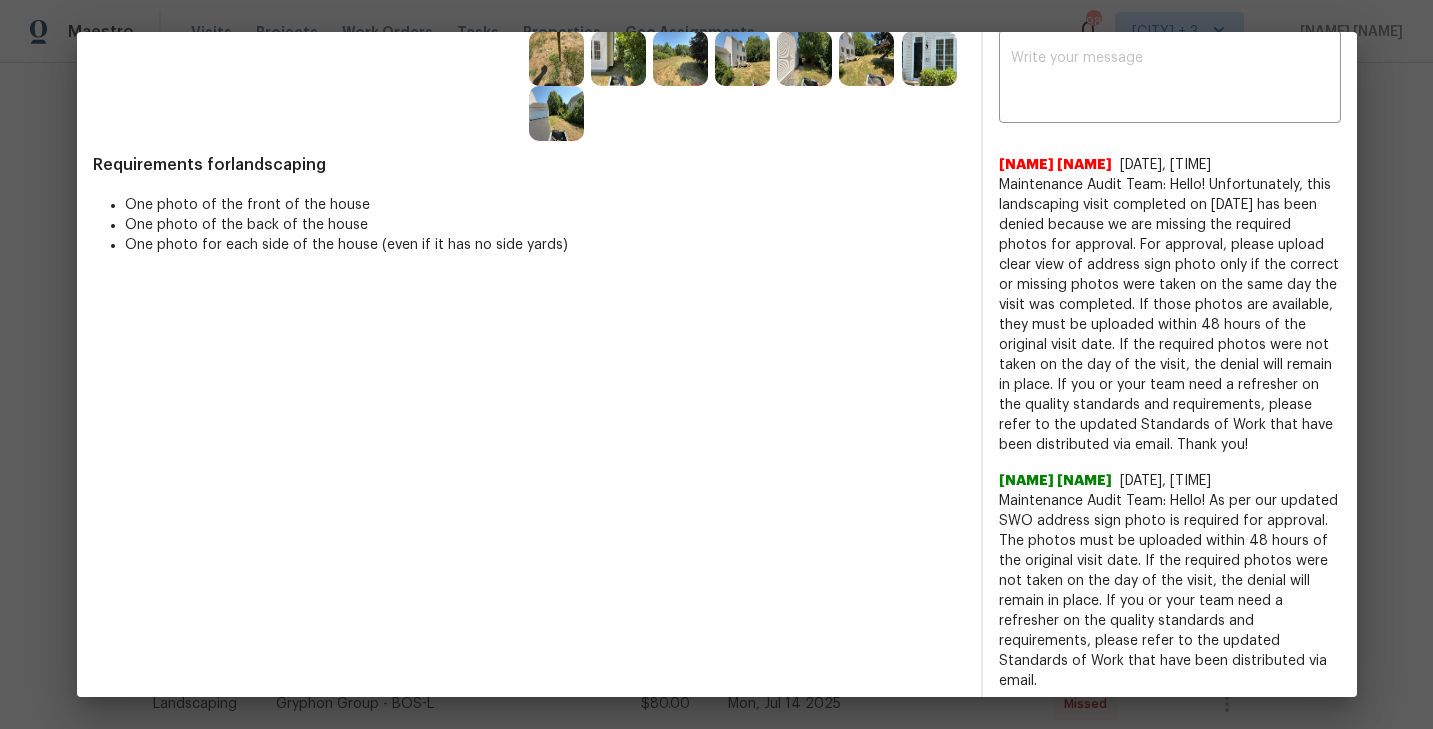 drag, startPoint x: 1228, startPoint y: 444, endPoint x: 990, endPoint y: 193, distance: 345.89737 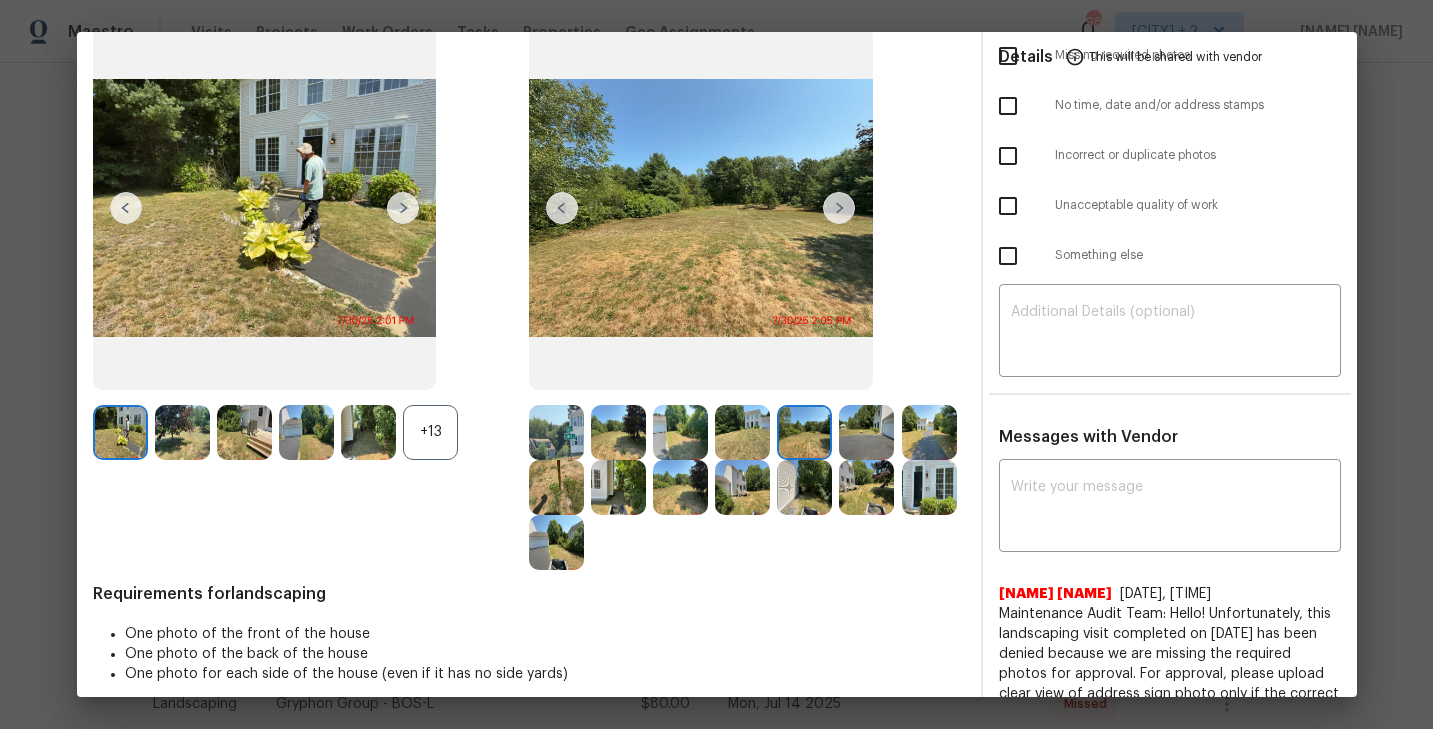 scroll, scrollTop: 0, scrollLeft: 0, axis: both 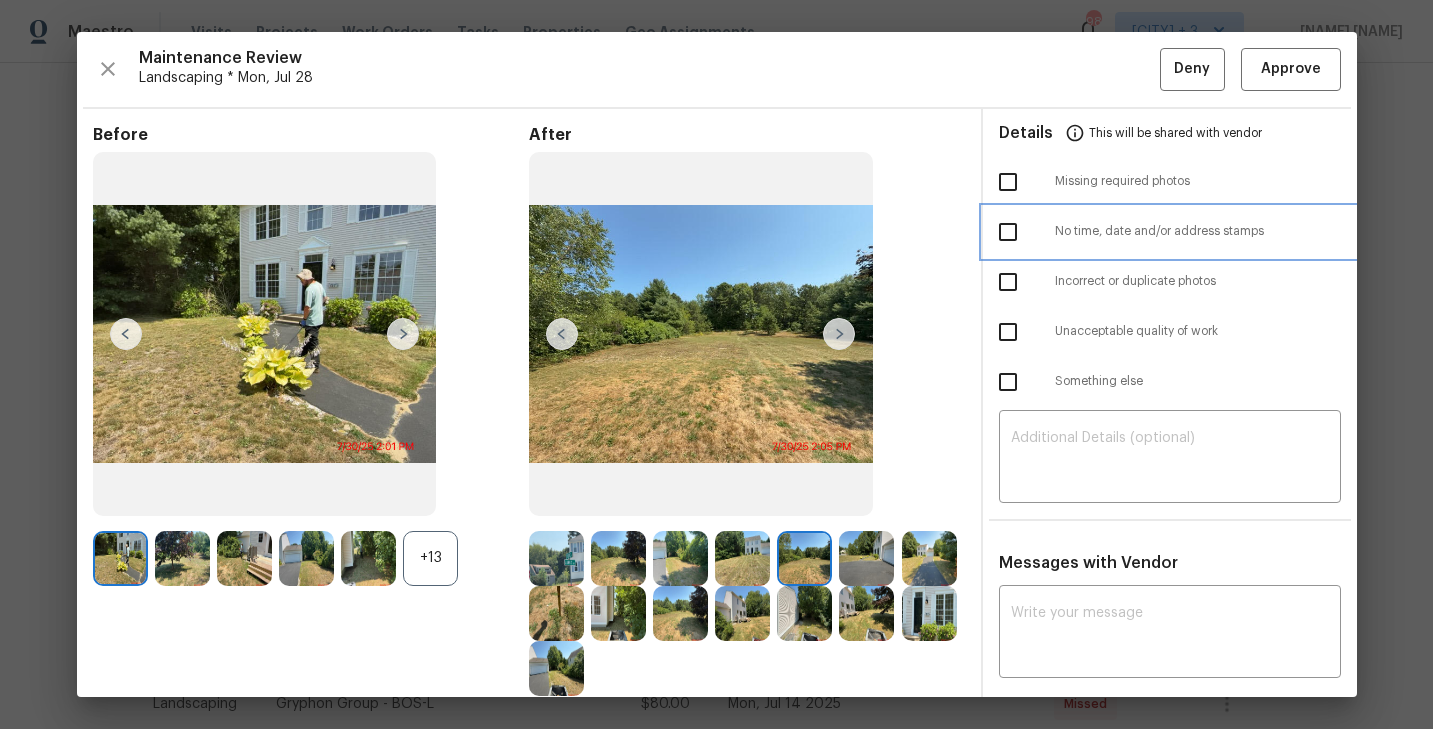 click on "No time, date and/or address stamps" at bounding box center [1198, 231] 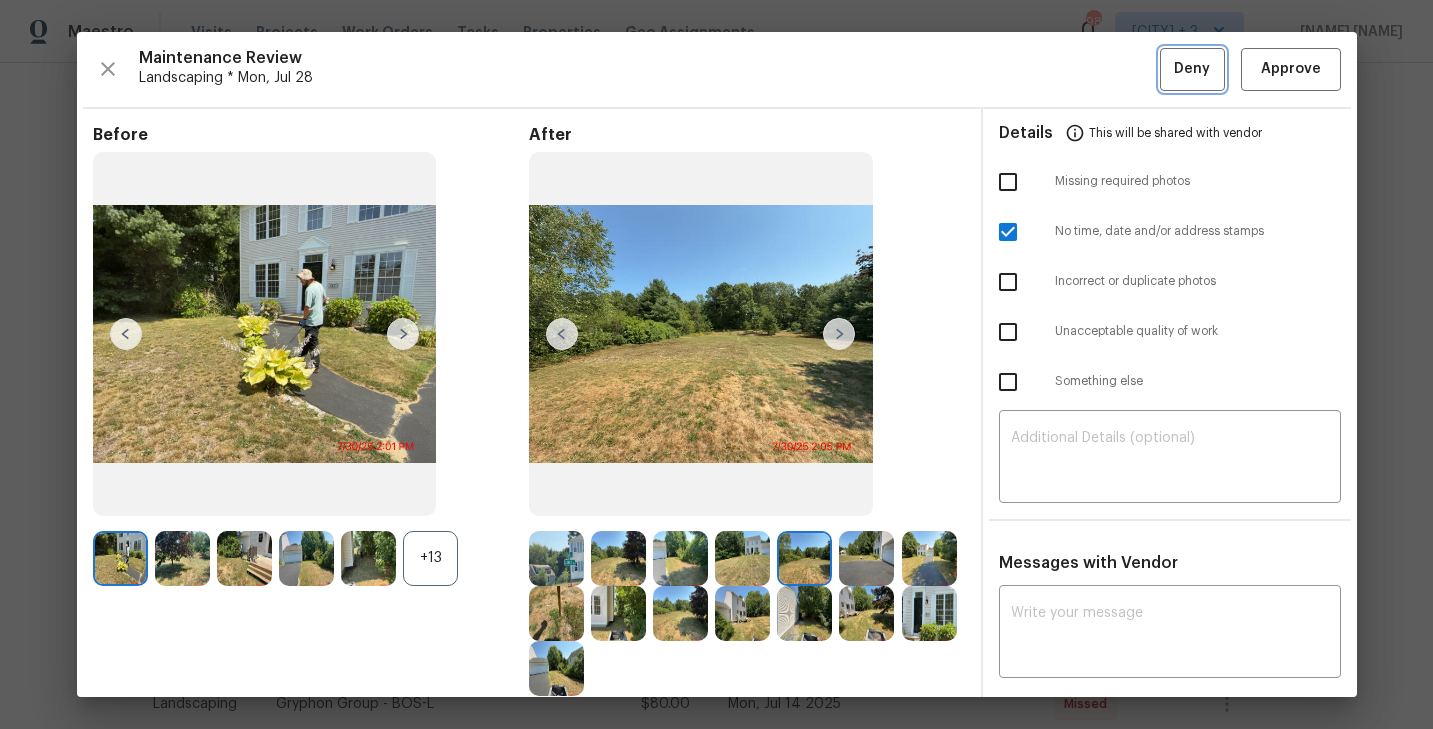 click on "Deny" at bounding box center [1192, 69] 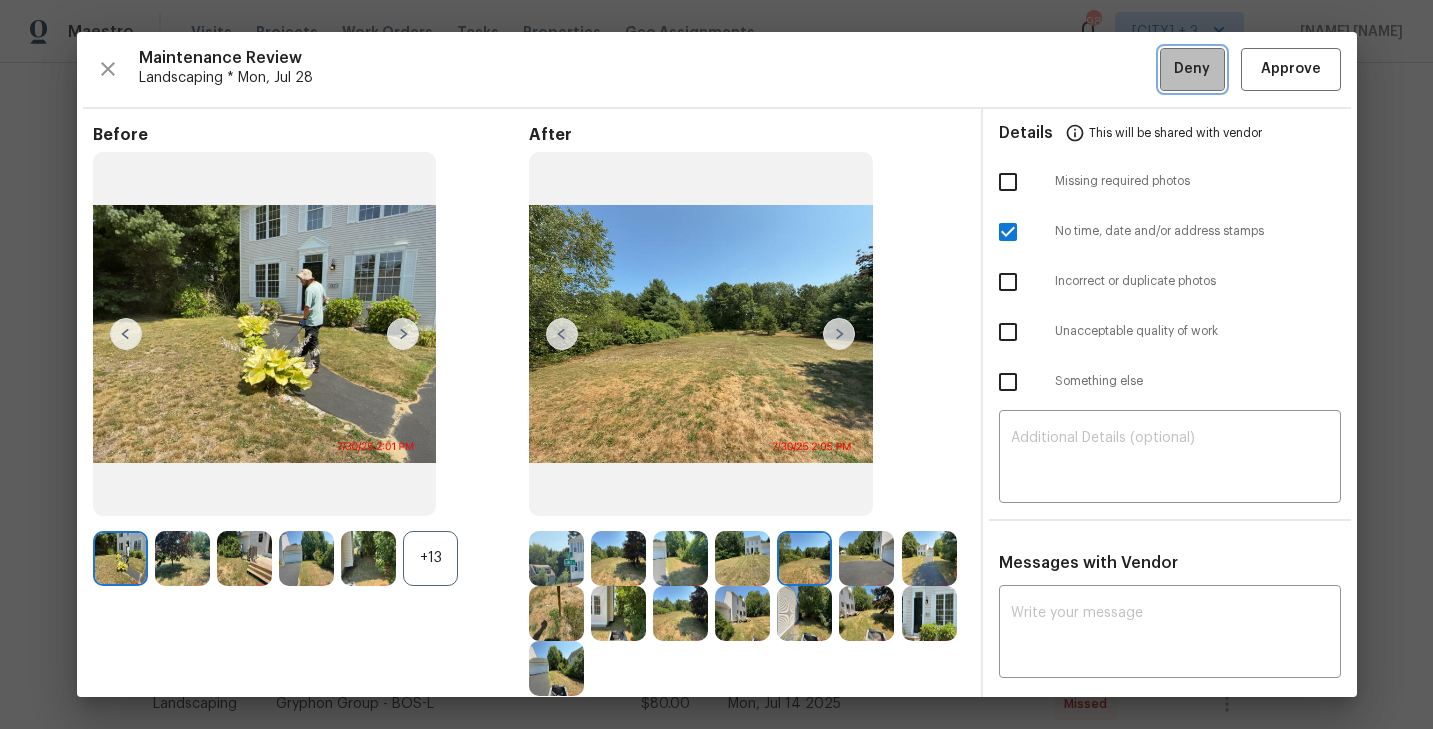 click on "Deny" at bounding box center (1192, 69) 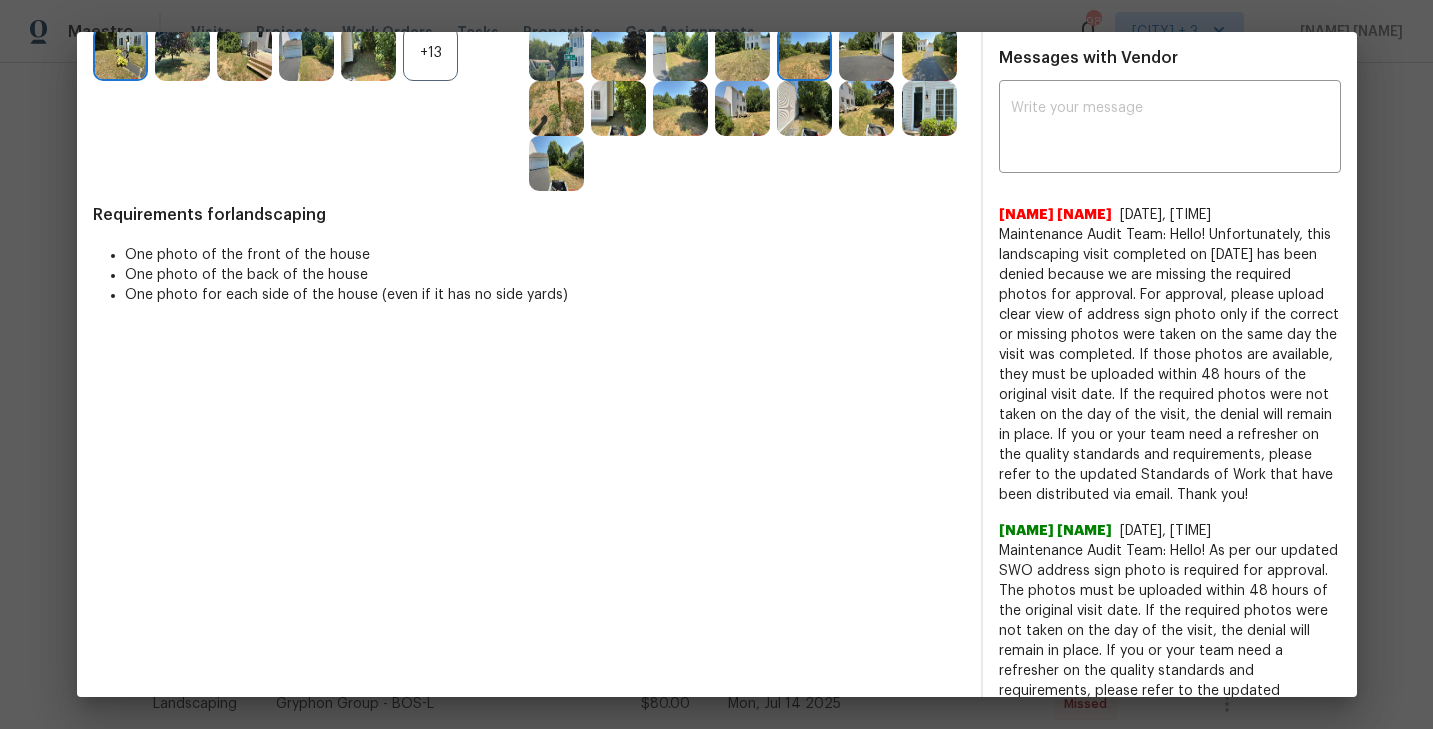 scroll, scrollTop: 507, scrollLeft: 0, axis: vertical 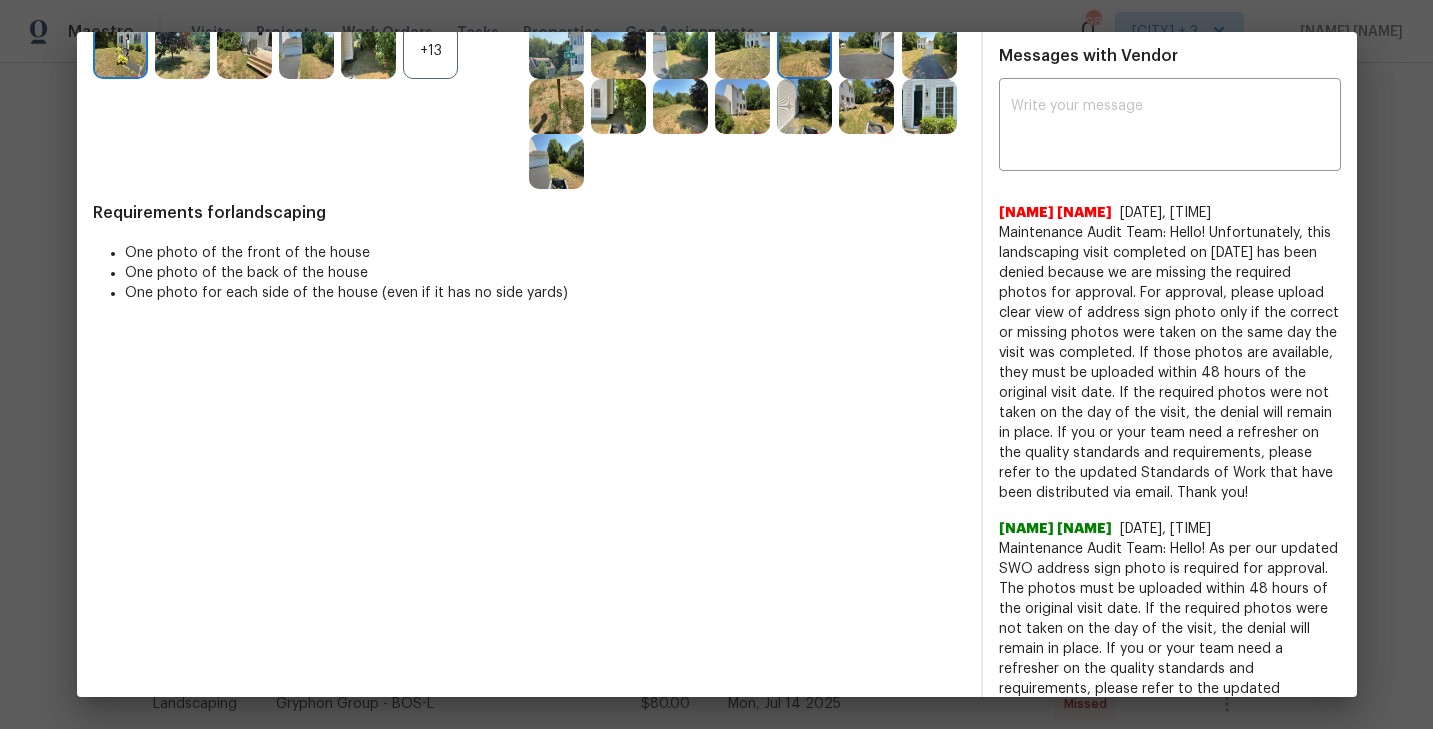 click on "Before  +13 After Requirements for  landscaping One photo of the front of the house One photo of the back of the house One photo for each side of the house (even if it has no side yards)" at bounding box center (529, 462) 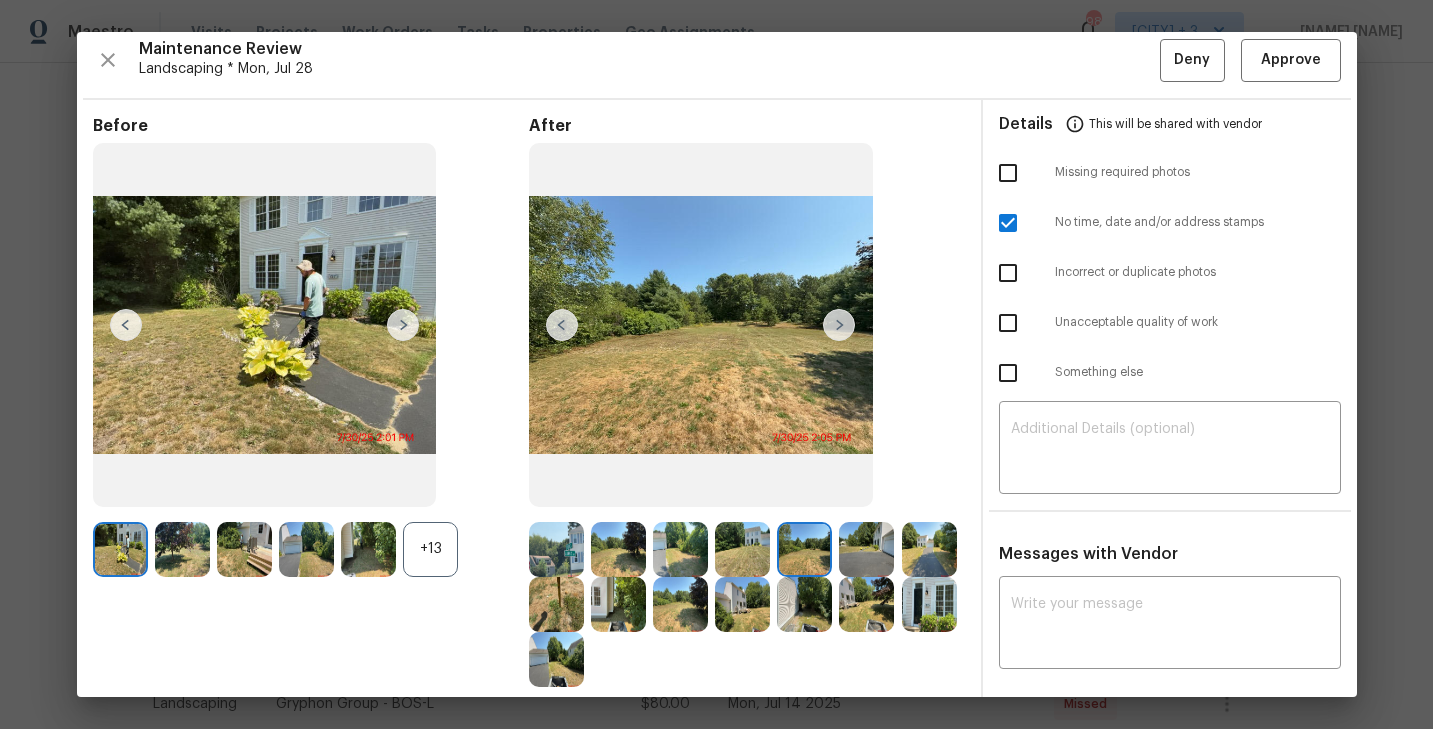 scroll, scrollTop: 0, scrollLeft: 0, axis: both 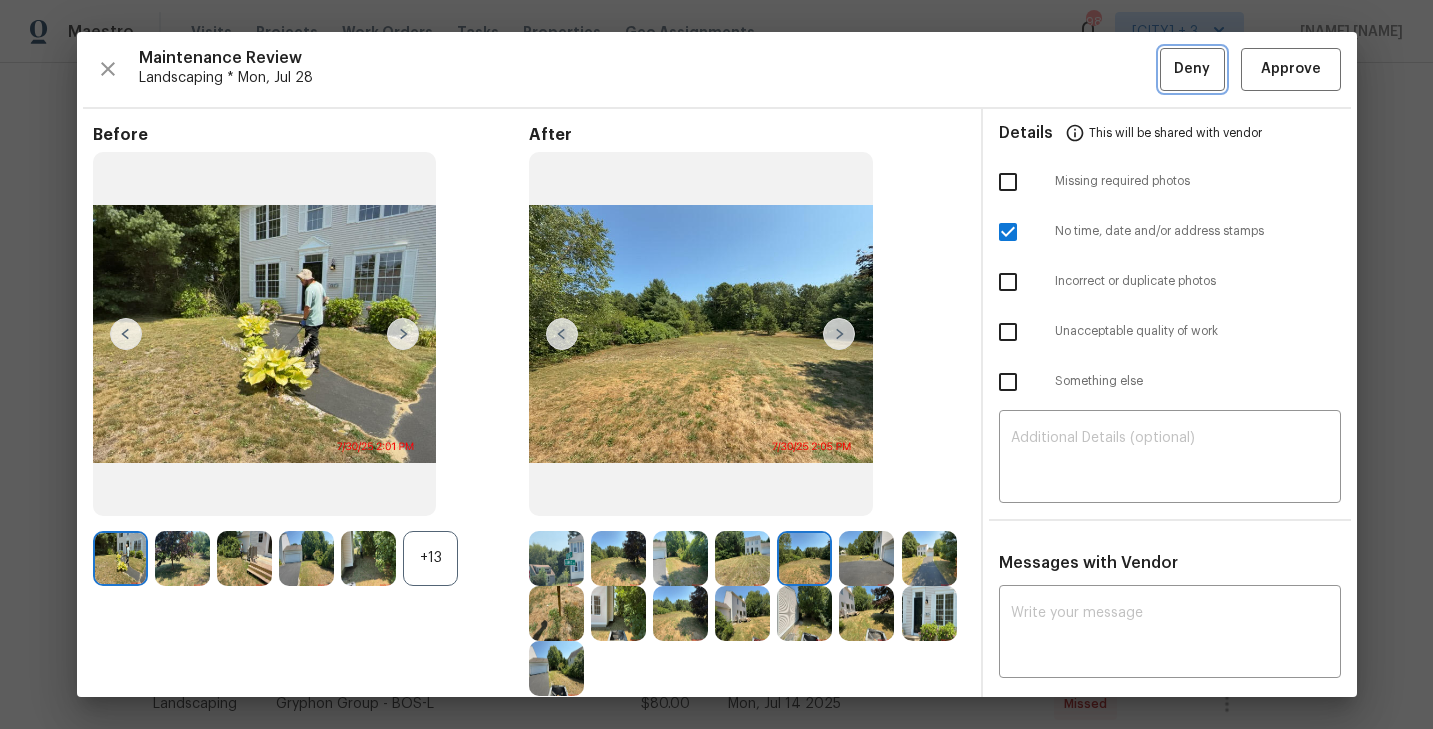 click on "Deny" at bounding box center (1192, 69) 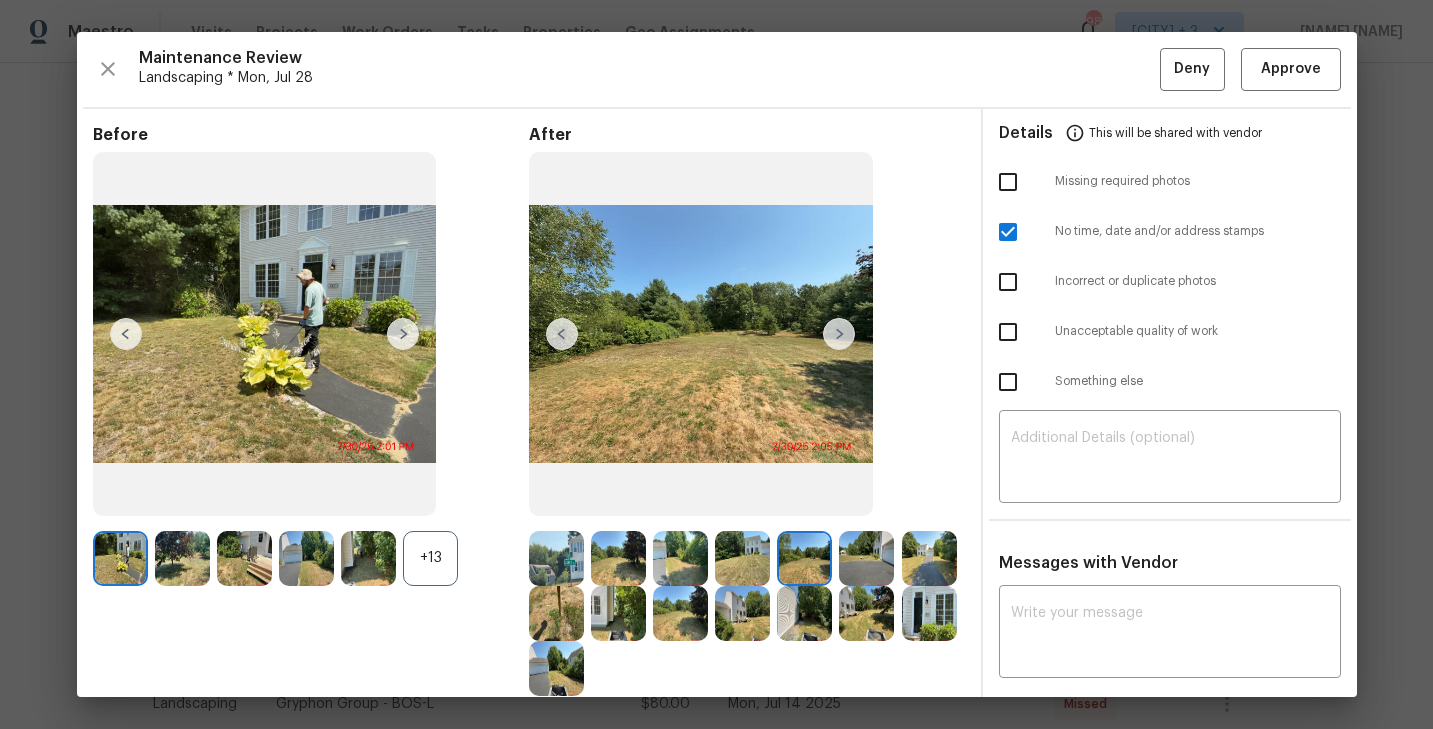 click at bounding box center [1008, 232] 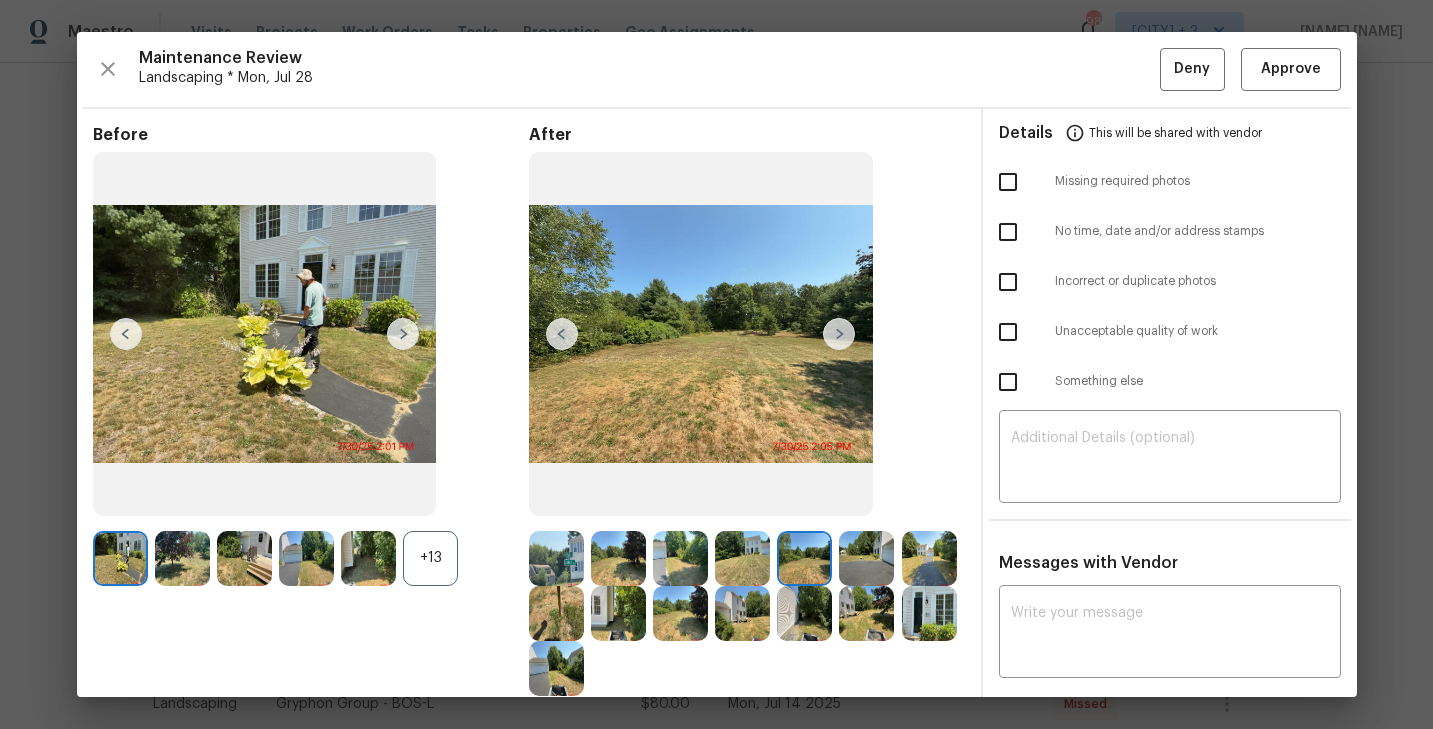 click on "This will be shared with vendor" at bounding box center [1175, 133] 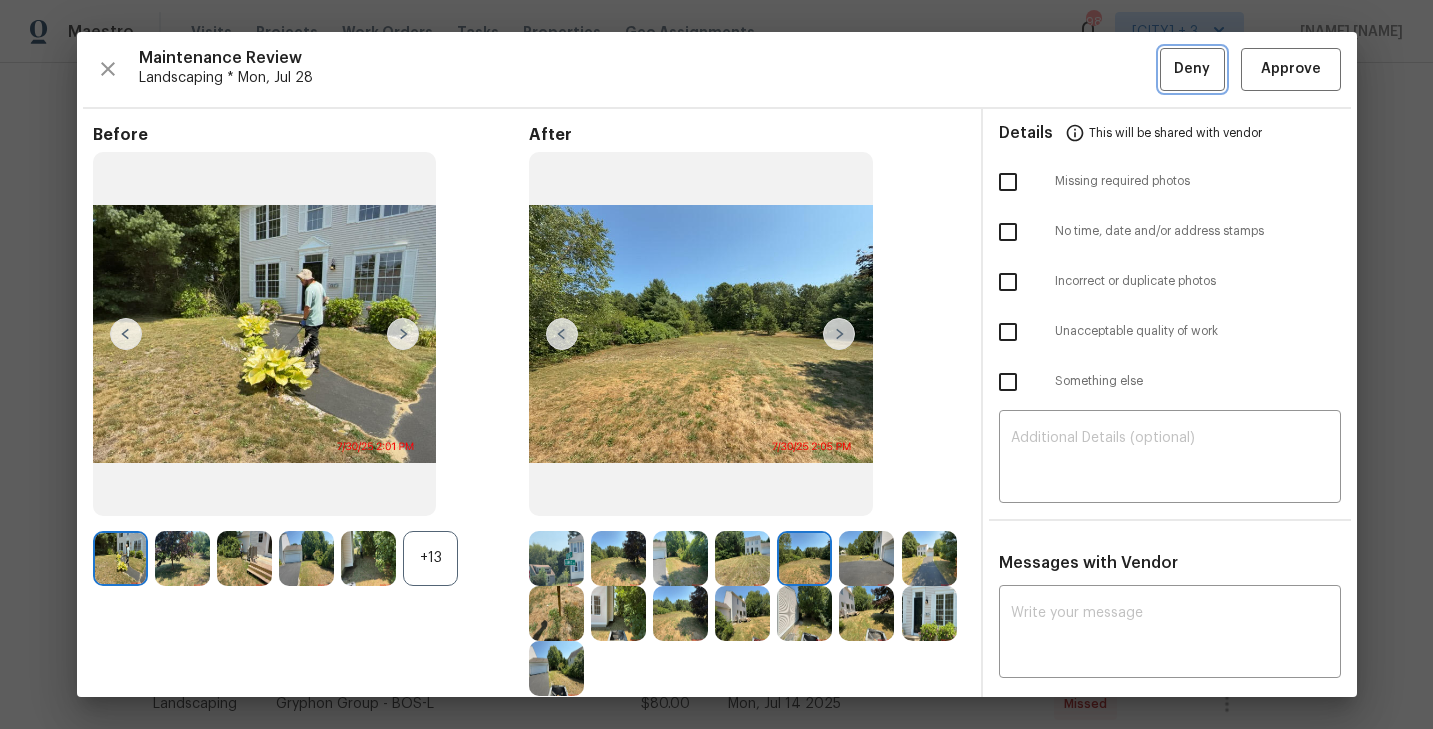 click on "Deny" at bounding box center [1192, 69] 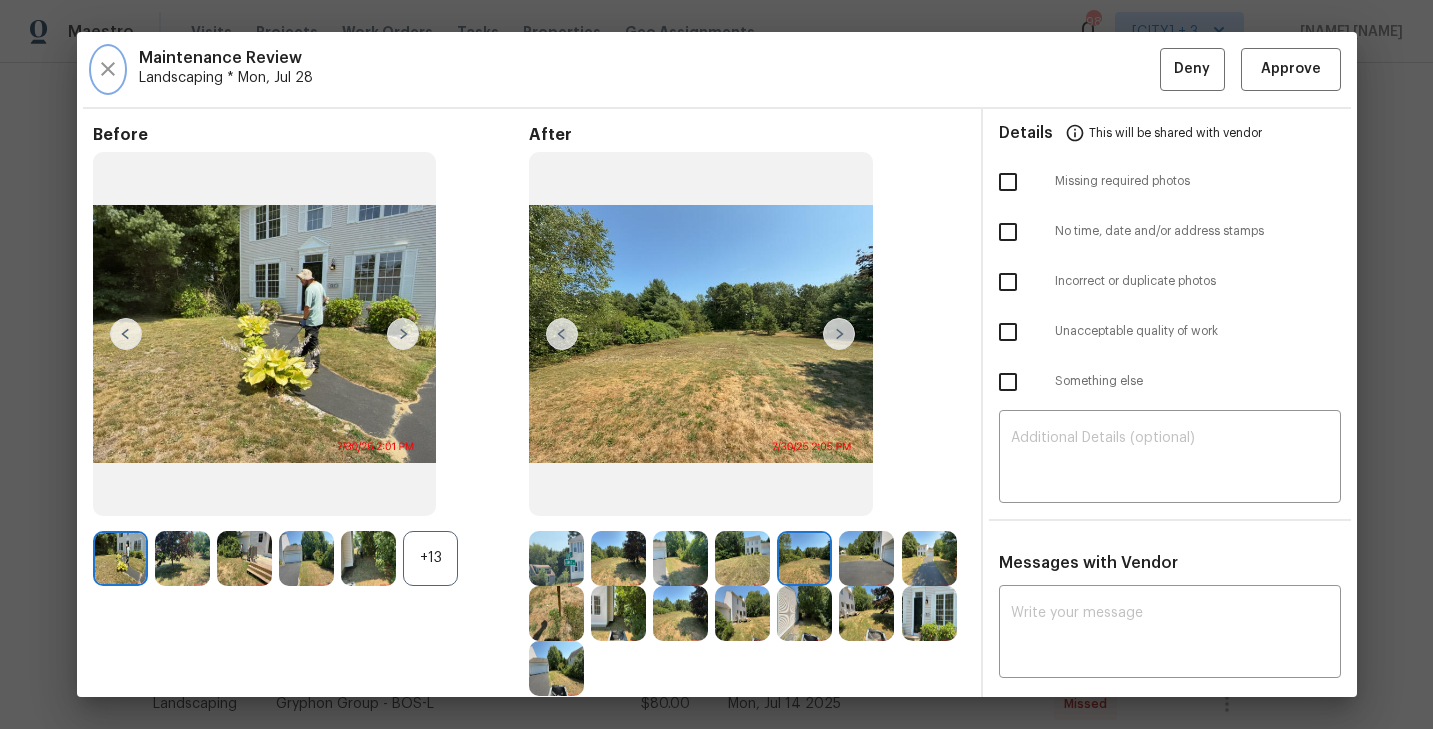 click 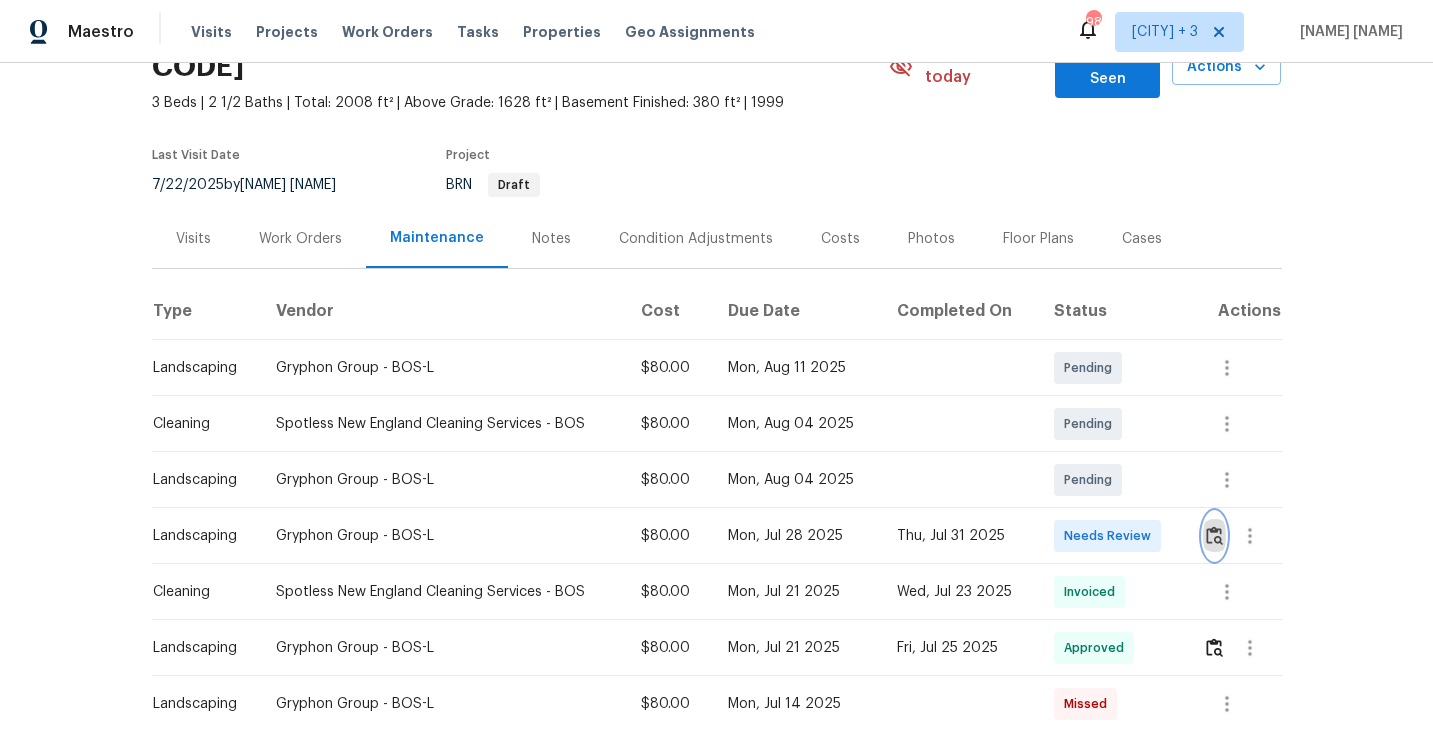 click at bounding box center [1214, 535] 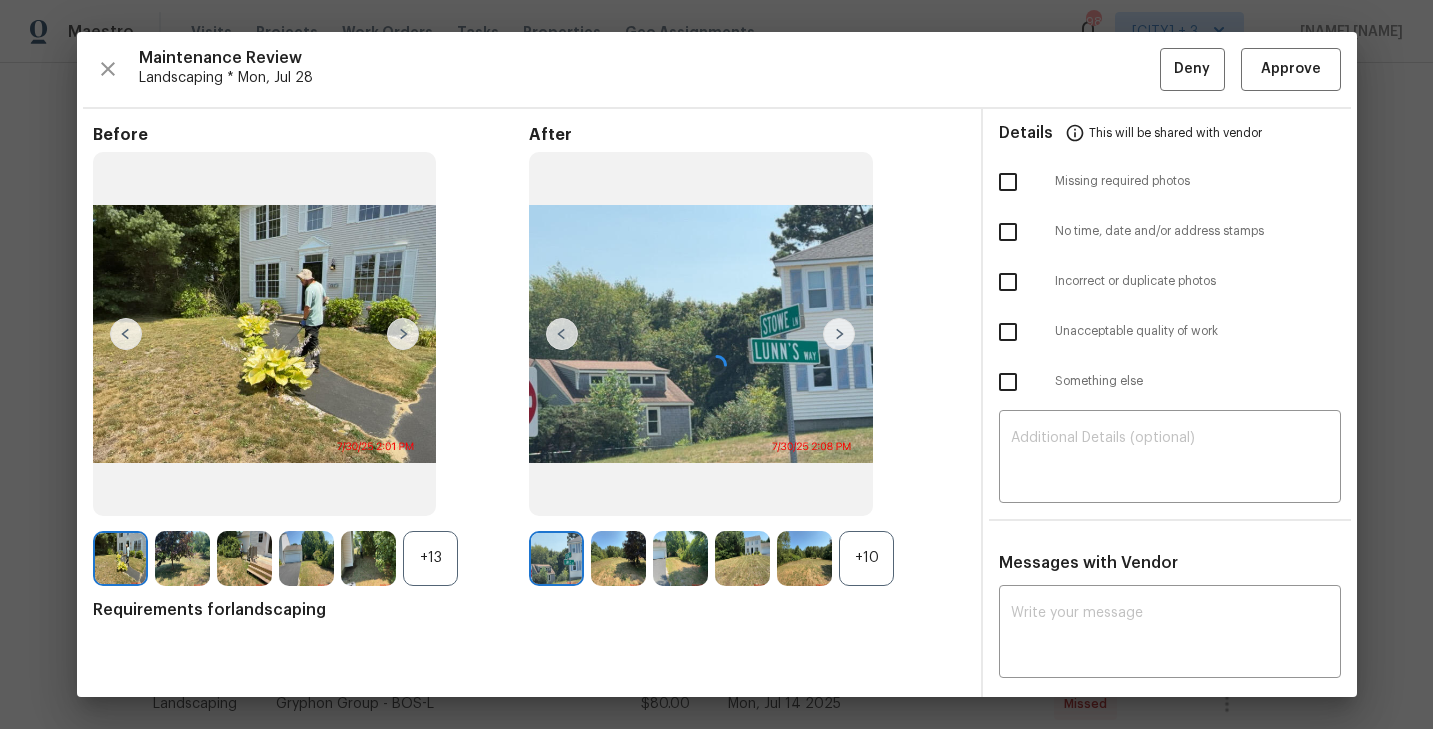 click at bounding box center [1008, 232] 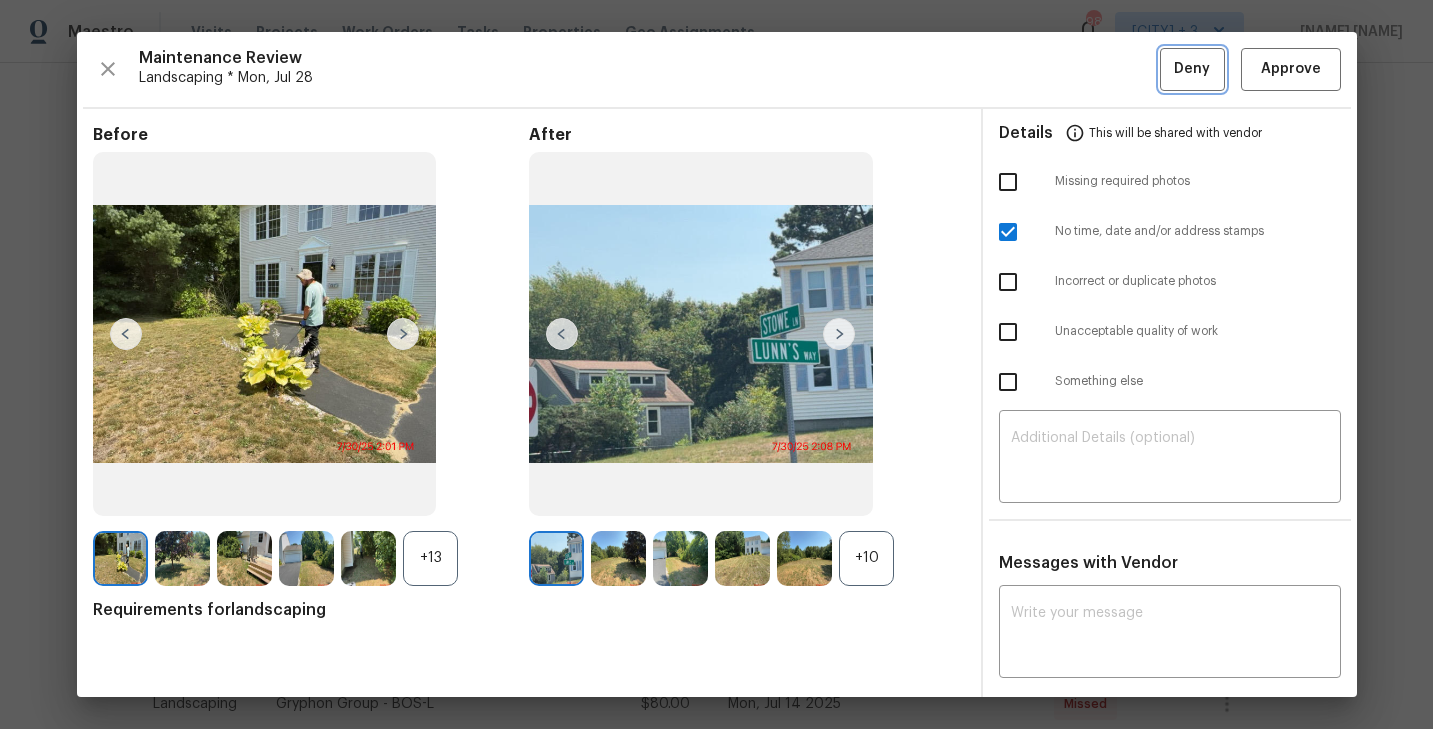 click on "Deny" at bounding box center (1192, 69) 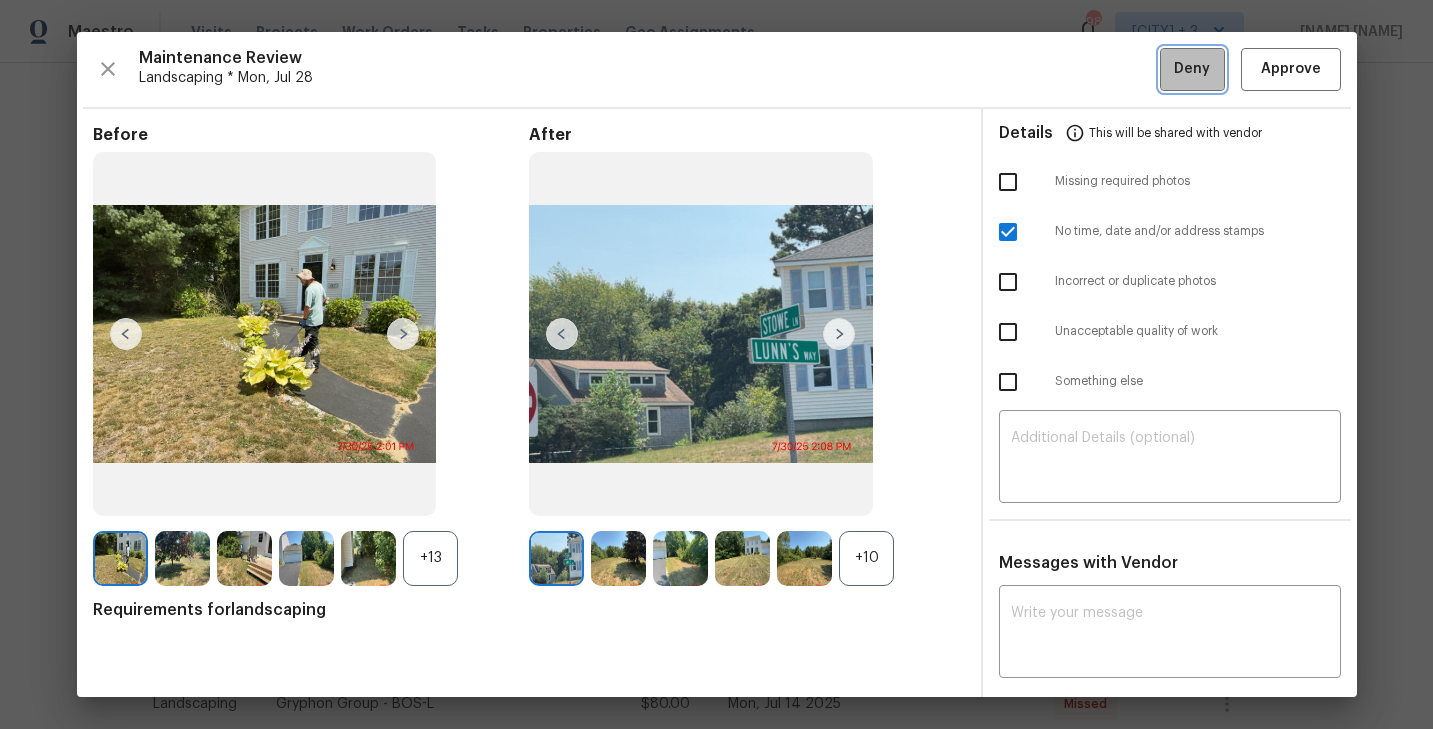 click on "Deny" at bounding box center [1192, 69] 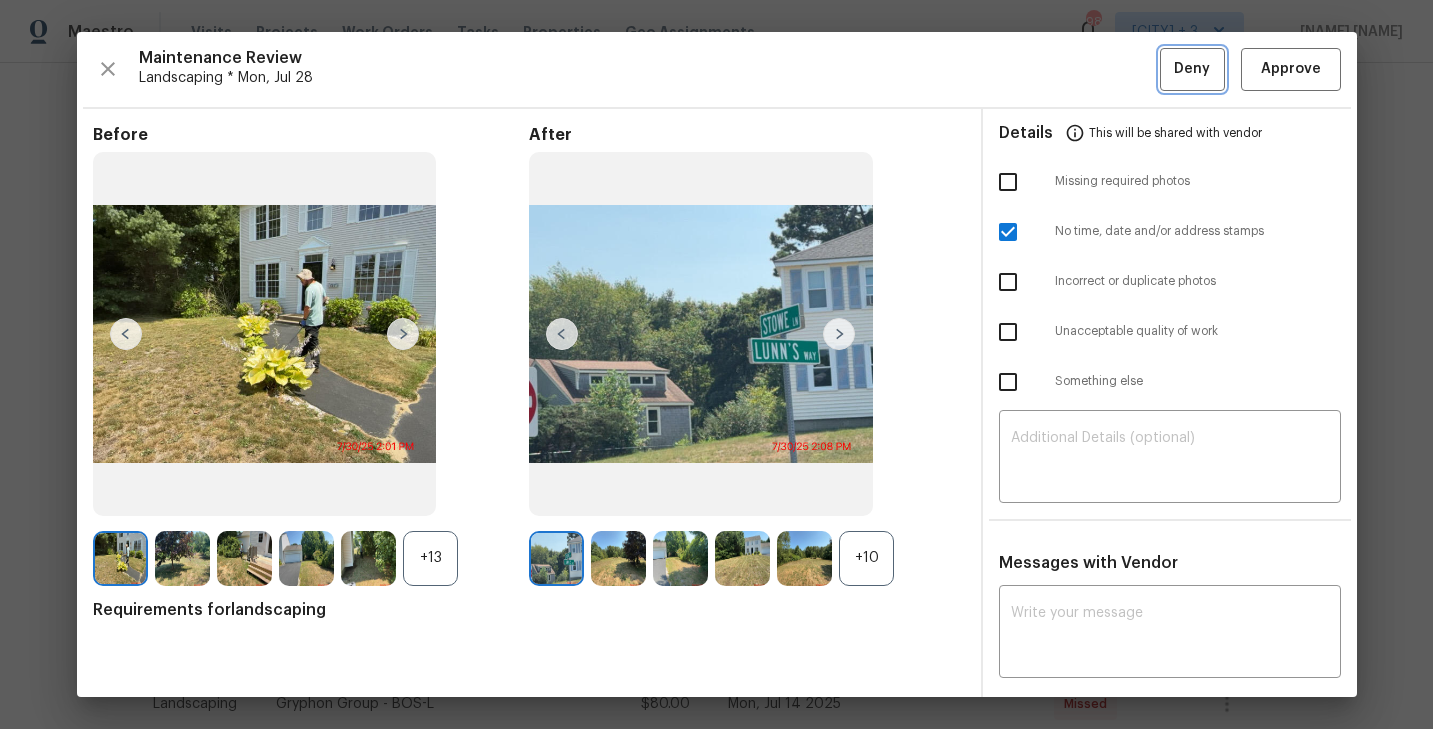 click on "Deny" at bounding box center (1192, 69) 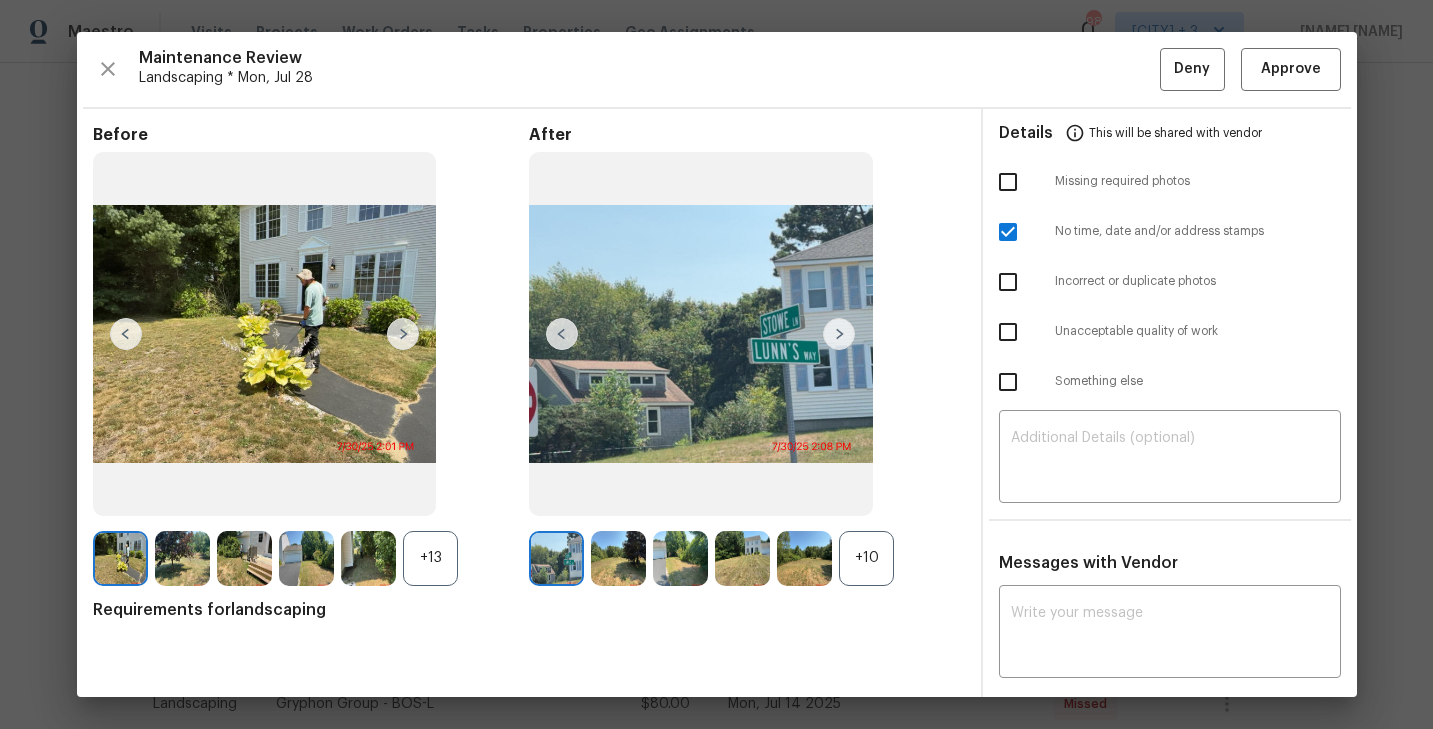 click on "+10" at bounding box center (866, 558) 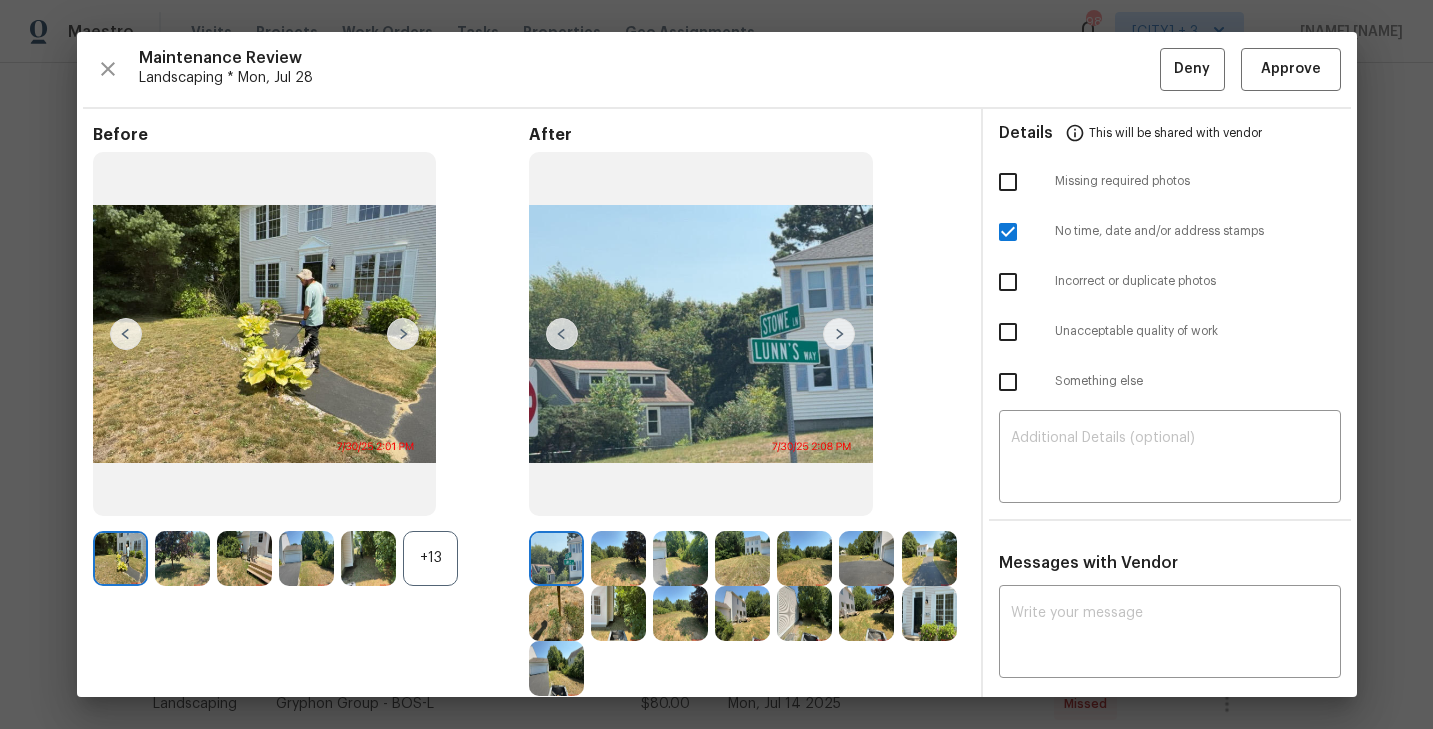 click at bounding box center [556, 558] 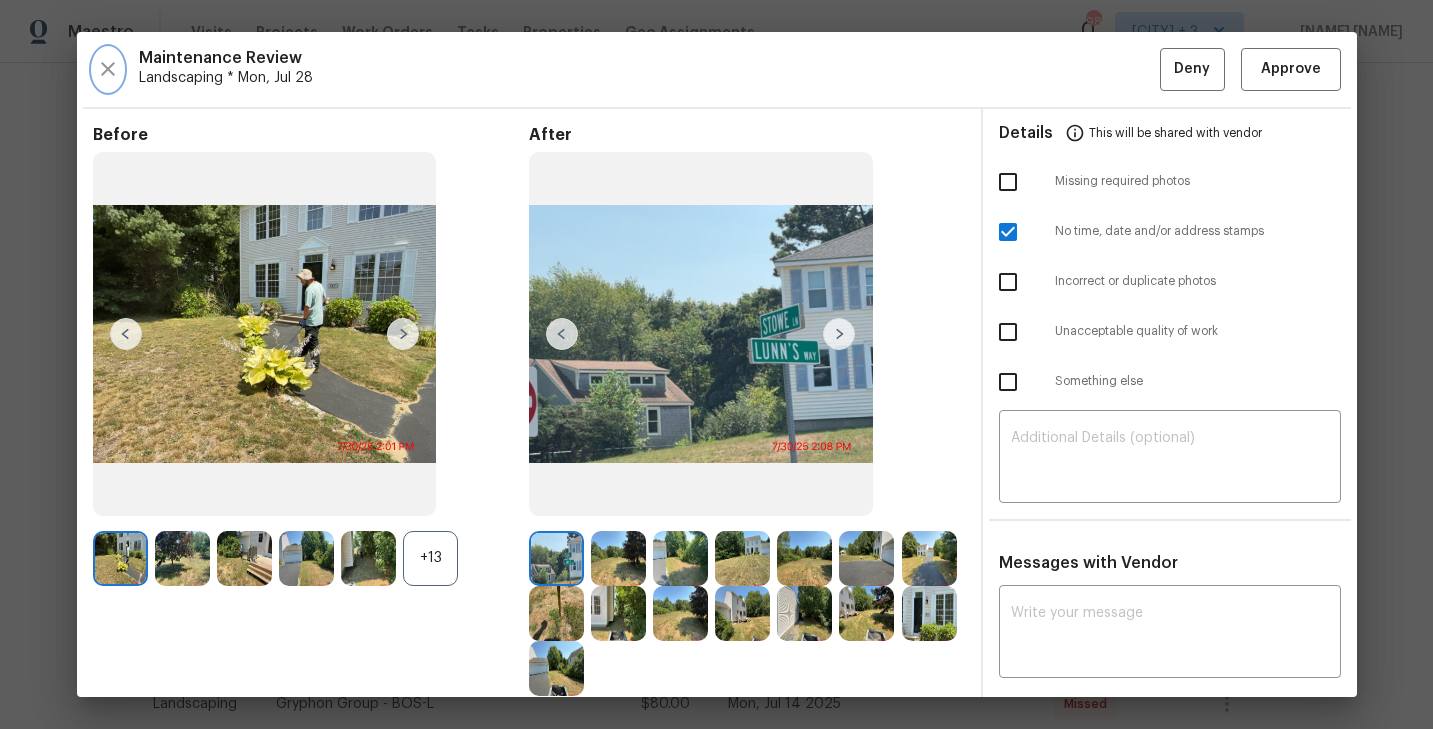 click 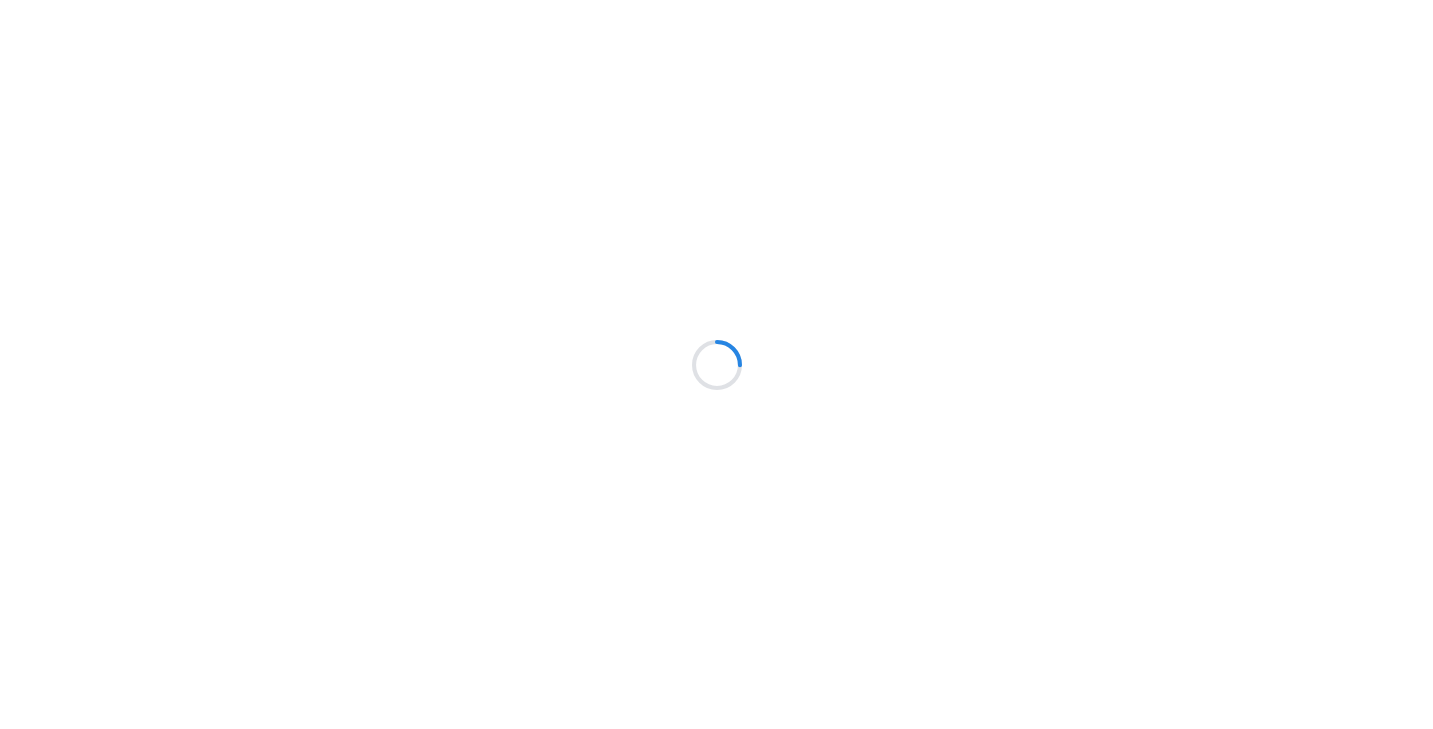 scroll, scrollTop: 0, scrollLeft: 0, axis: both 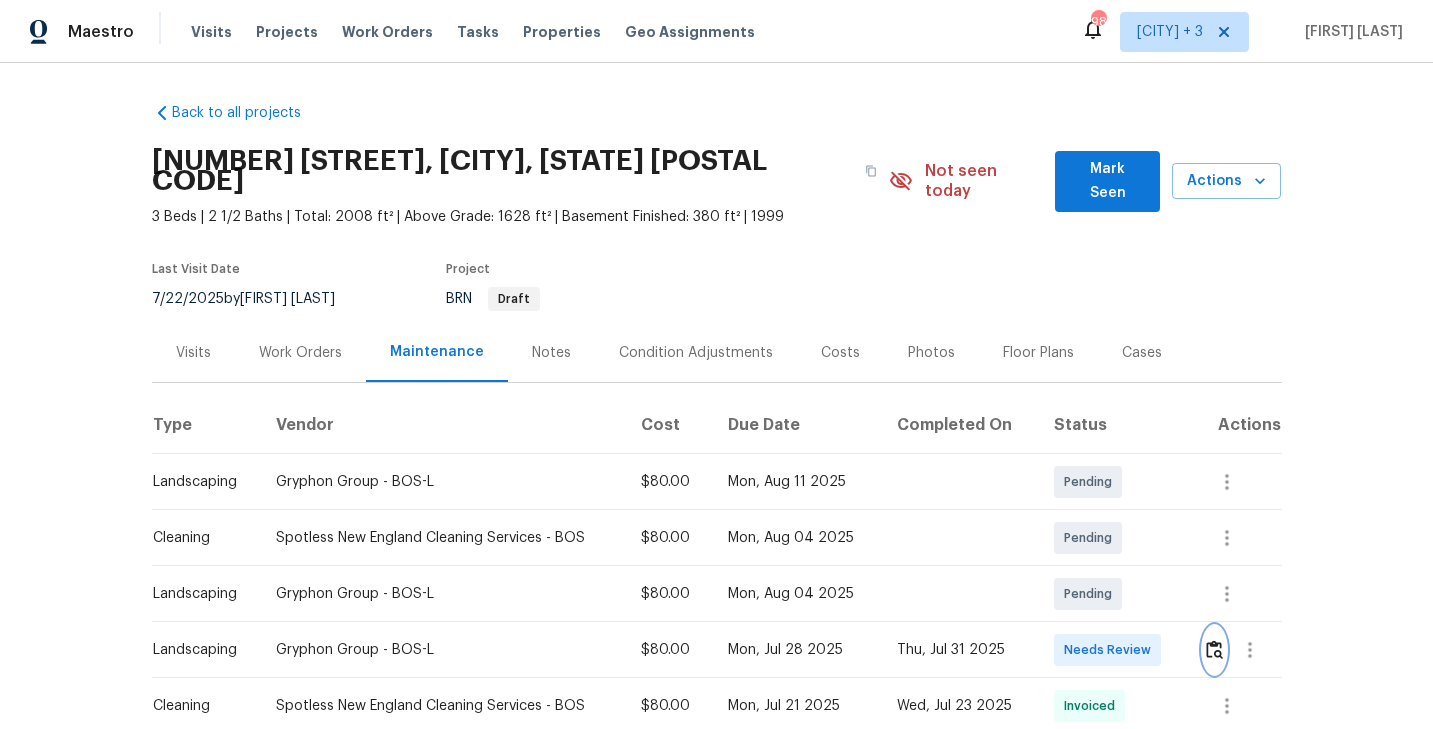 click at bounding box center (1214, 649) 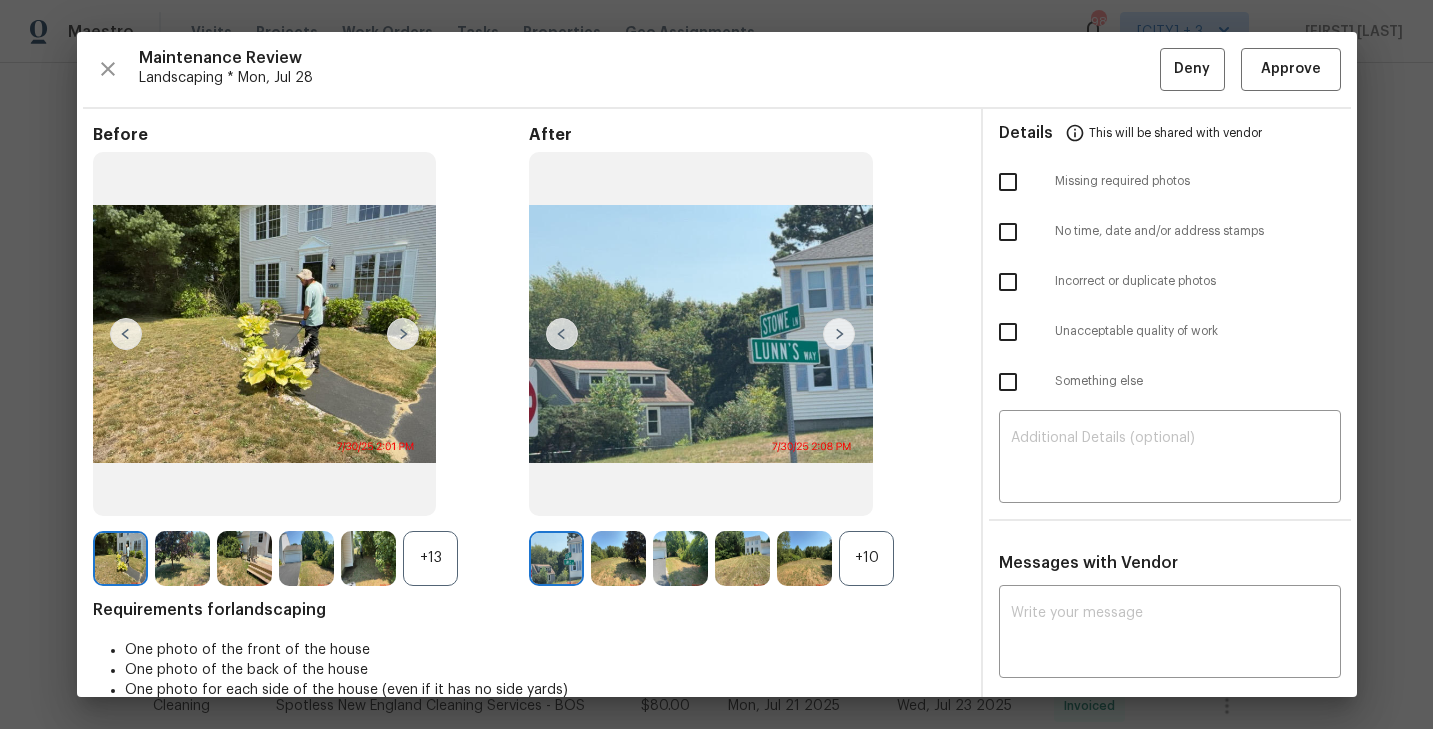 click on "+10" at bounding box center (866, 558) 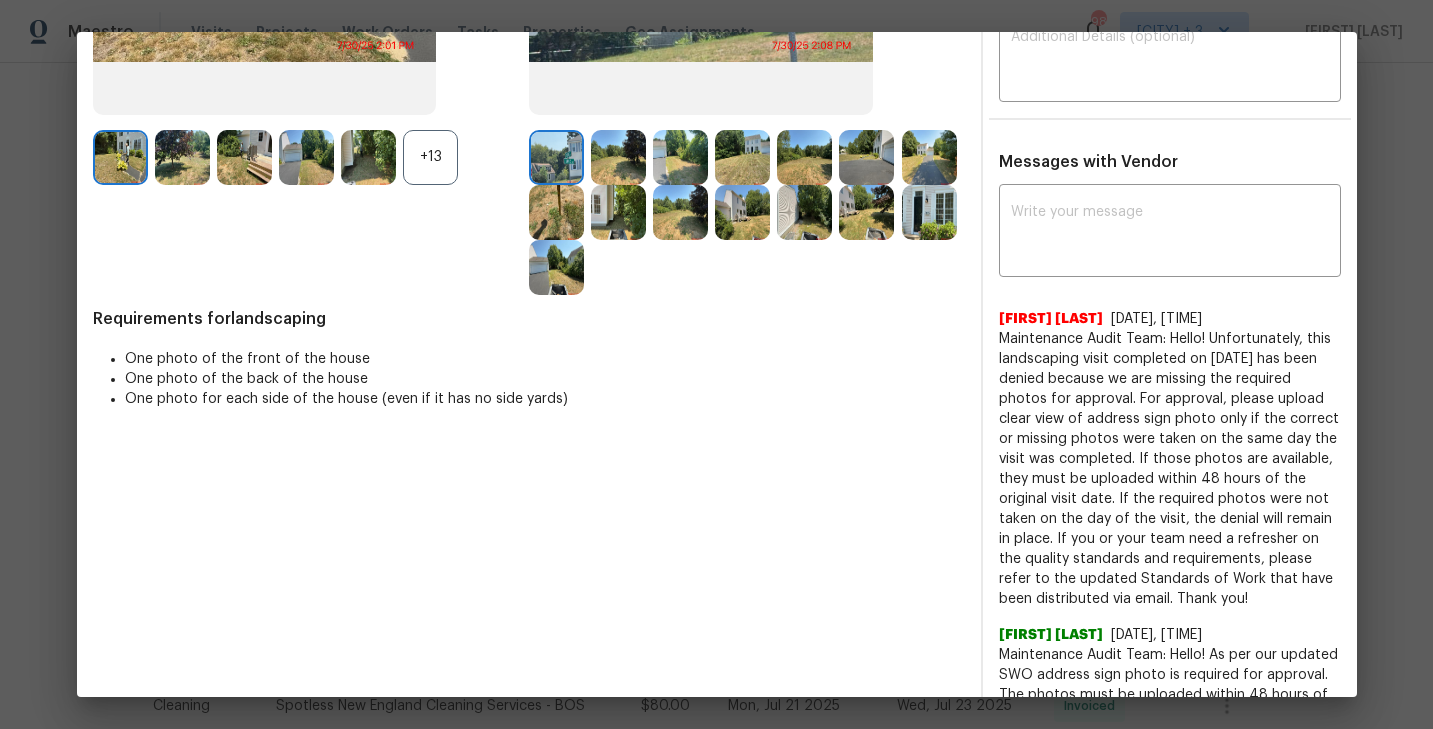 scroll, scrollTop: 0, scrollLeft: 0, axis: both 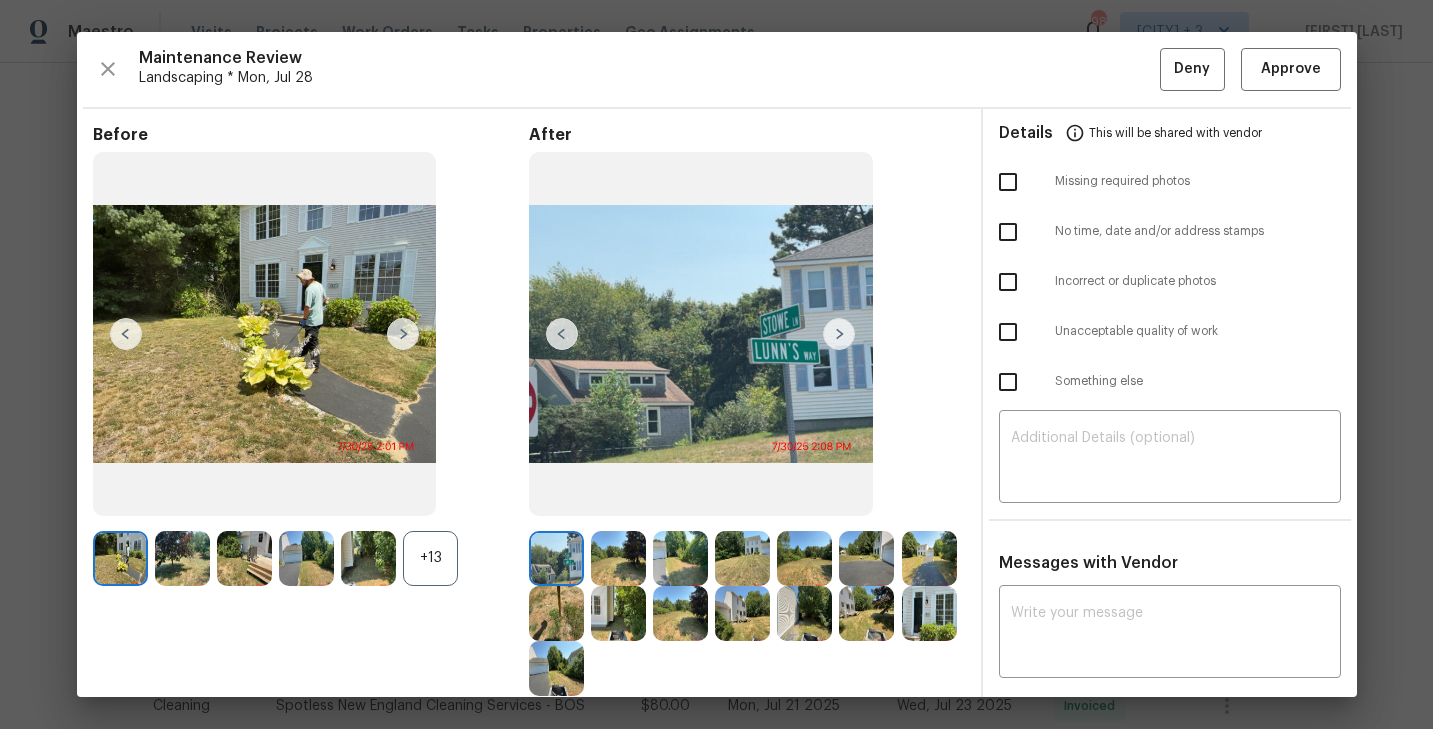 click at bounding box center (1008, 182) 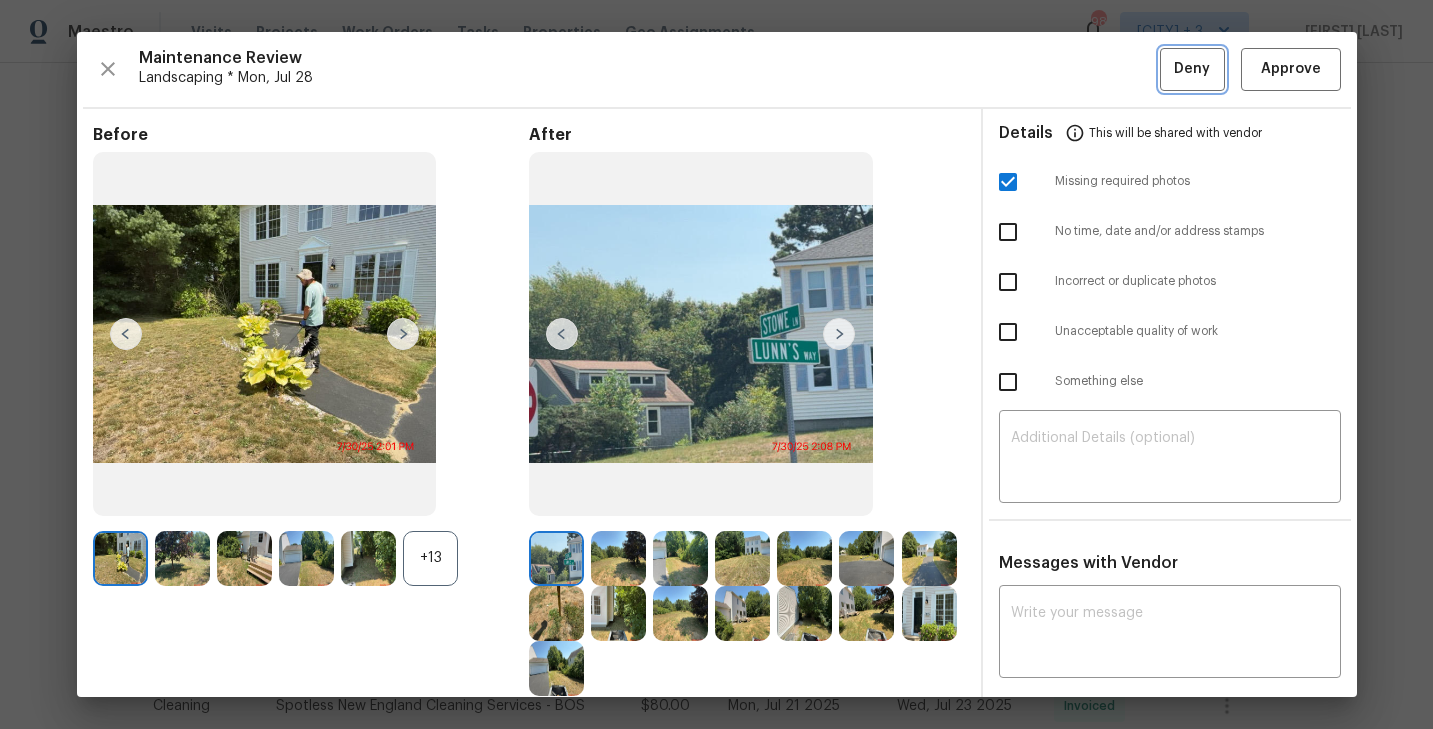 click on "Deny" at bounding box center (1192, 69) 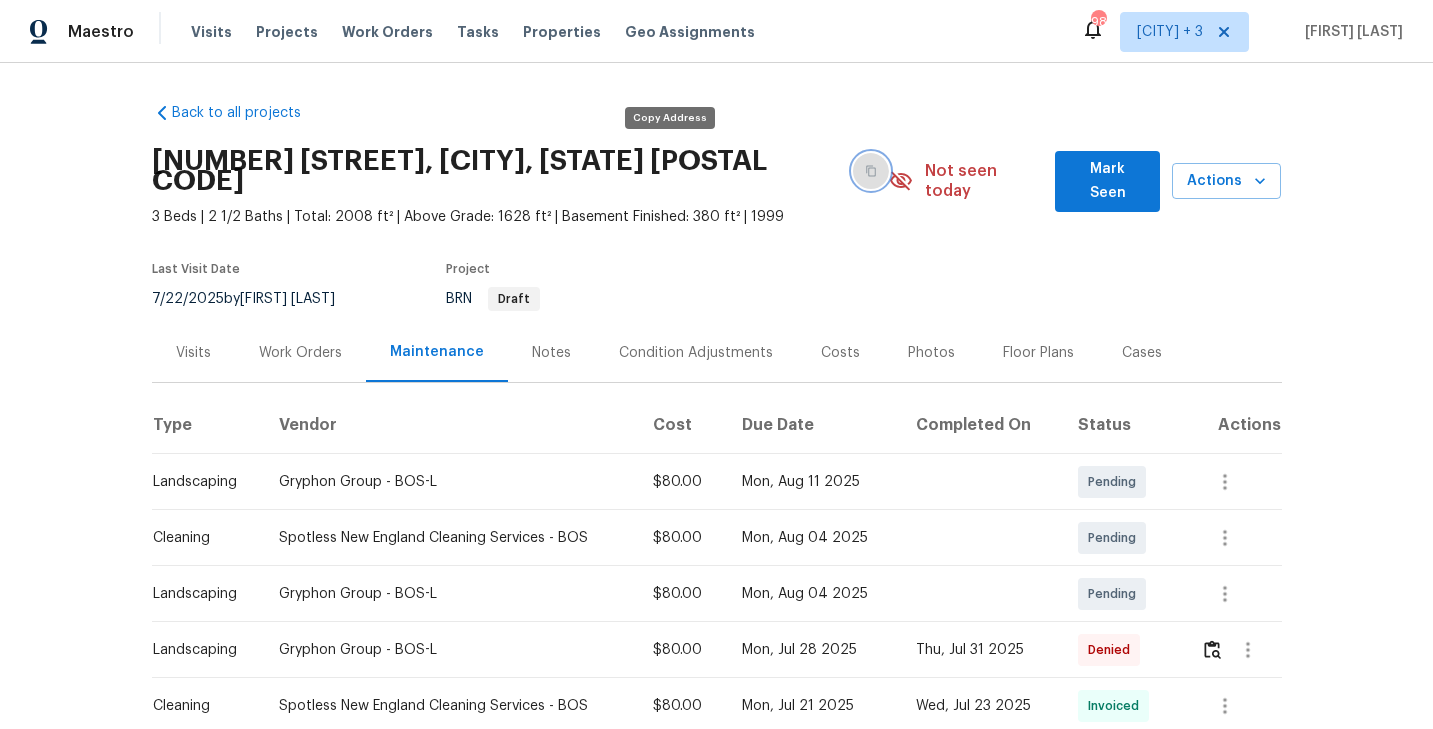 click 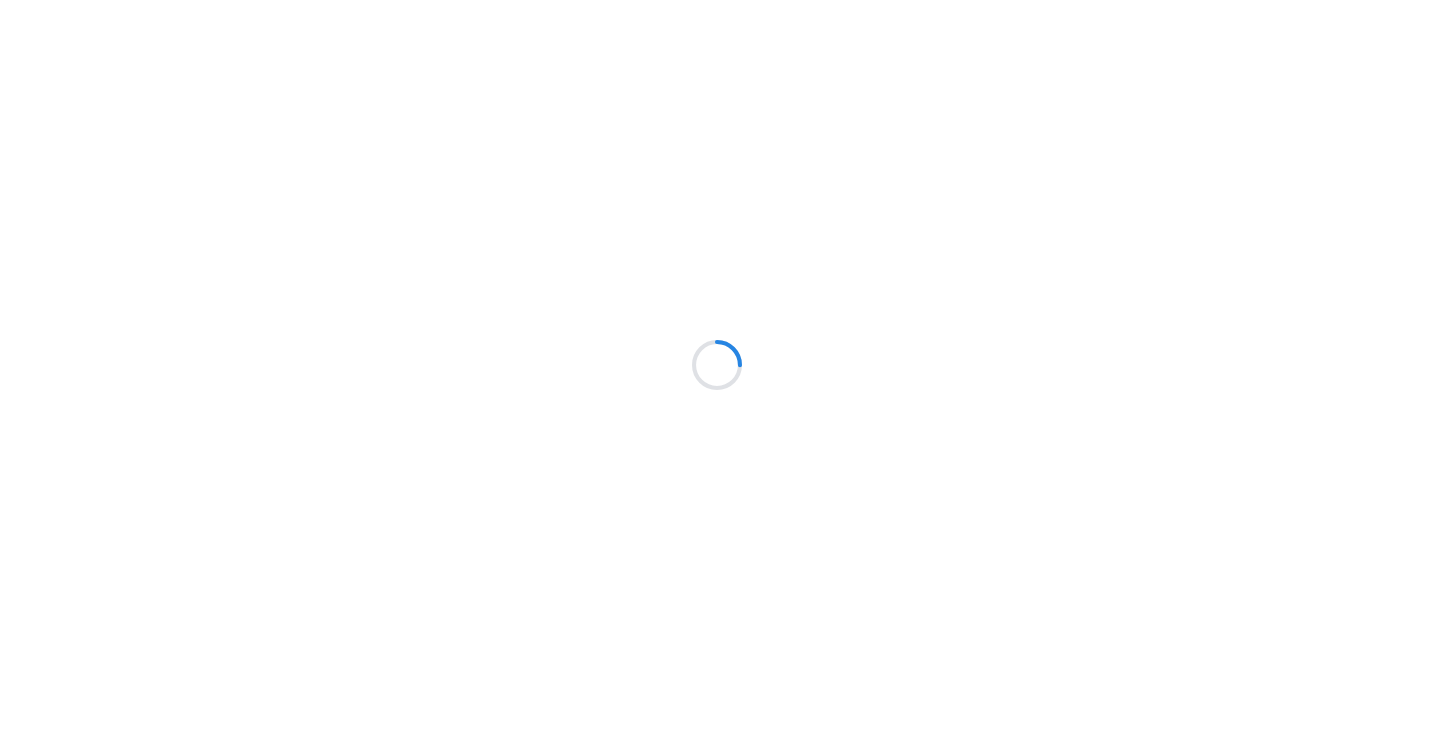 scroll, scrollTop: 0, scrollLeft: 0, axis: both 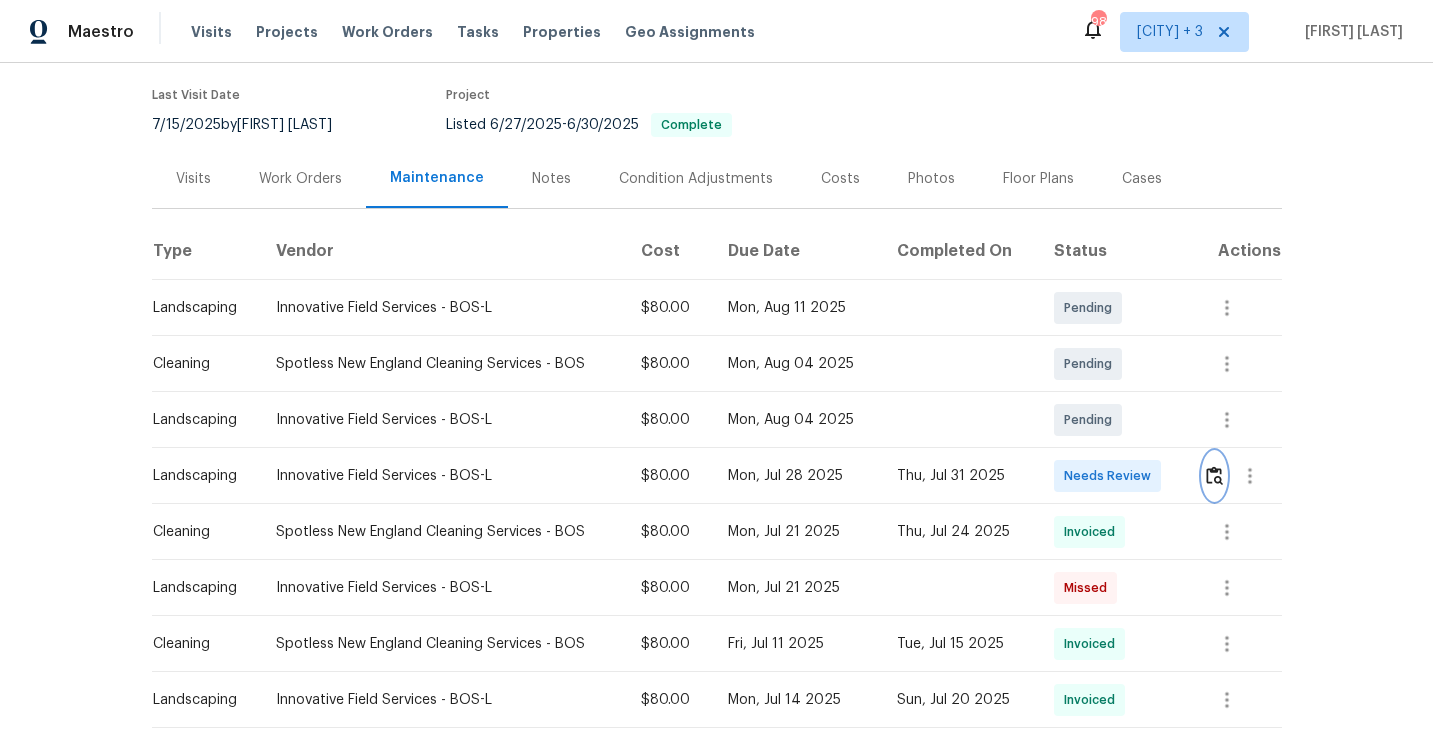click at bounding box center [1214, 475] 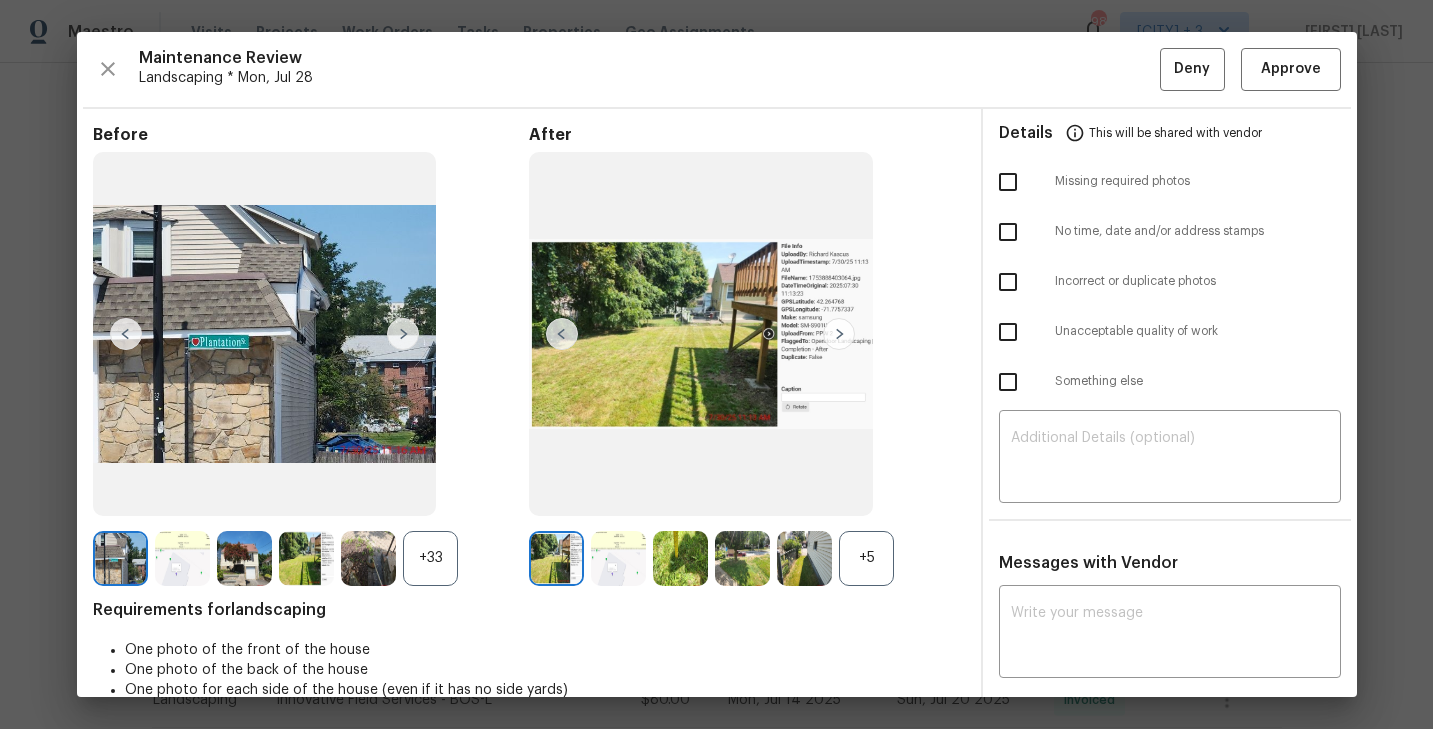 scroll, scrollTop: 40, scrollLeft: 0, axis: vertical 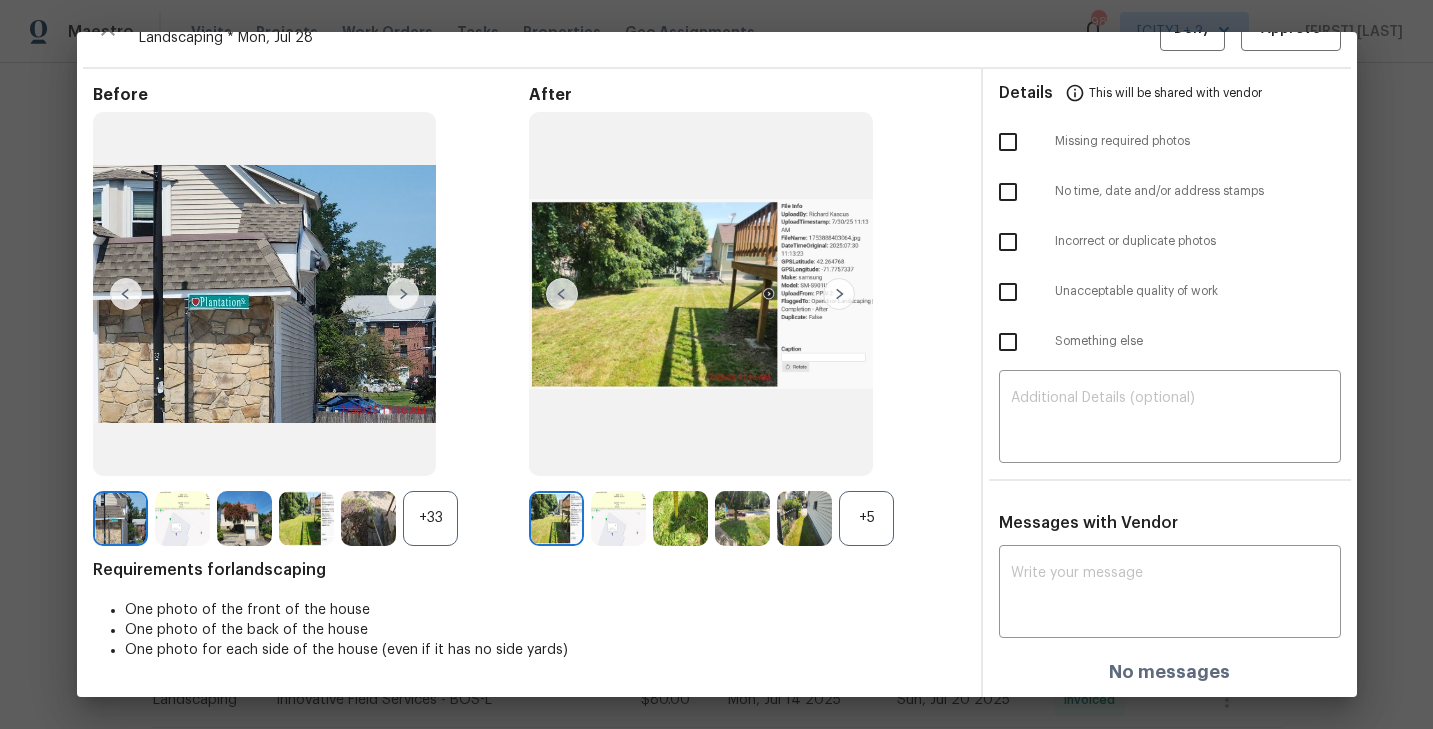 click on "+5" at bounding box center [866, 518] 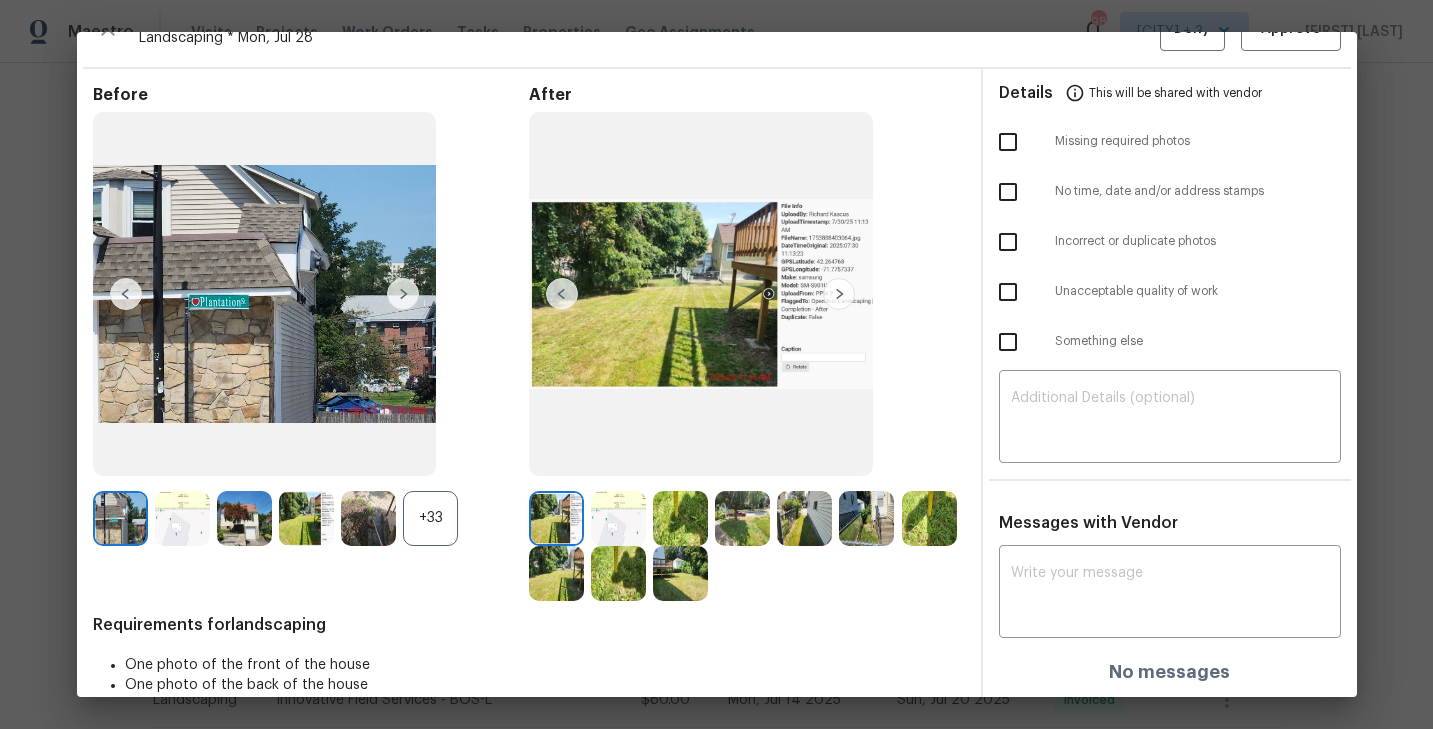 click at bounding box center [618, 518] 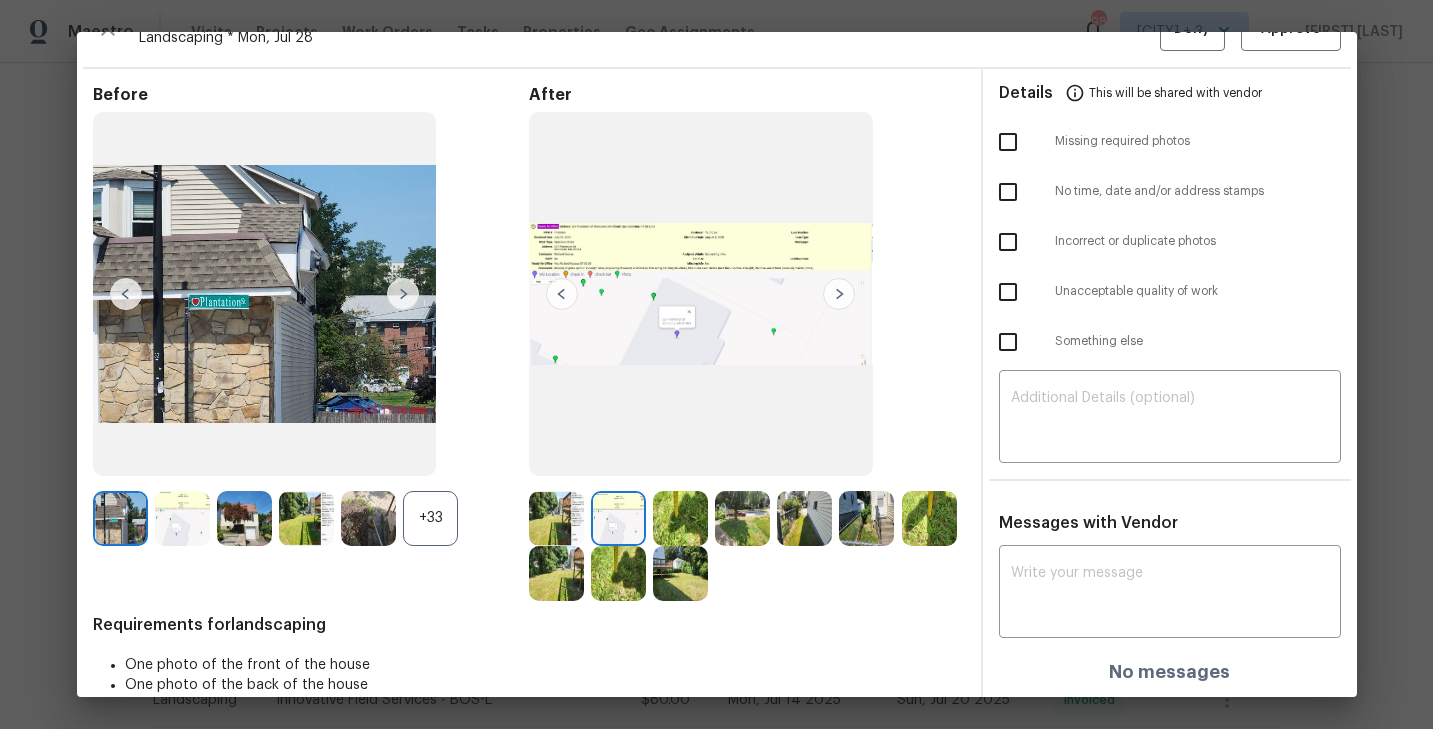 click at bounding box center [680, 573] 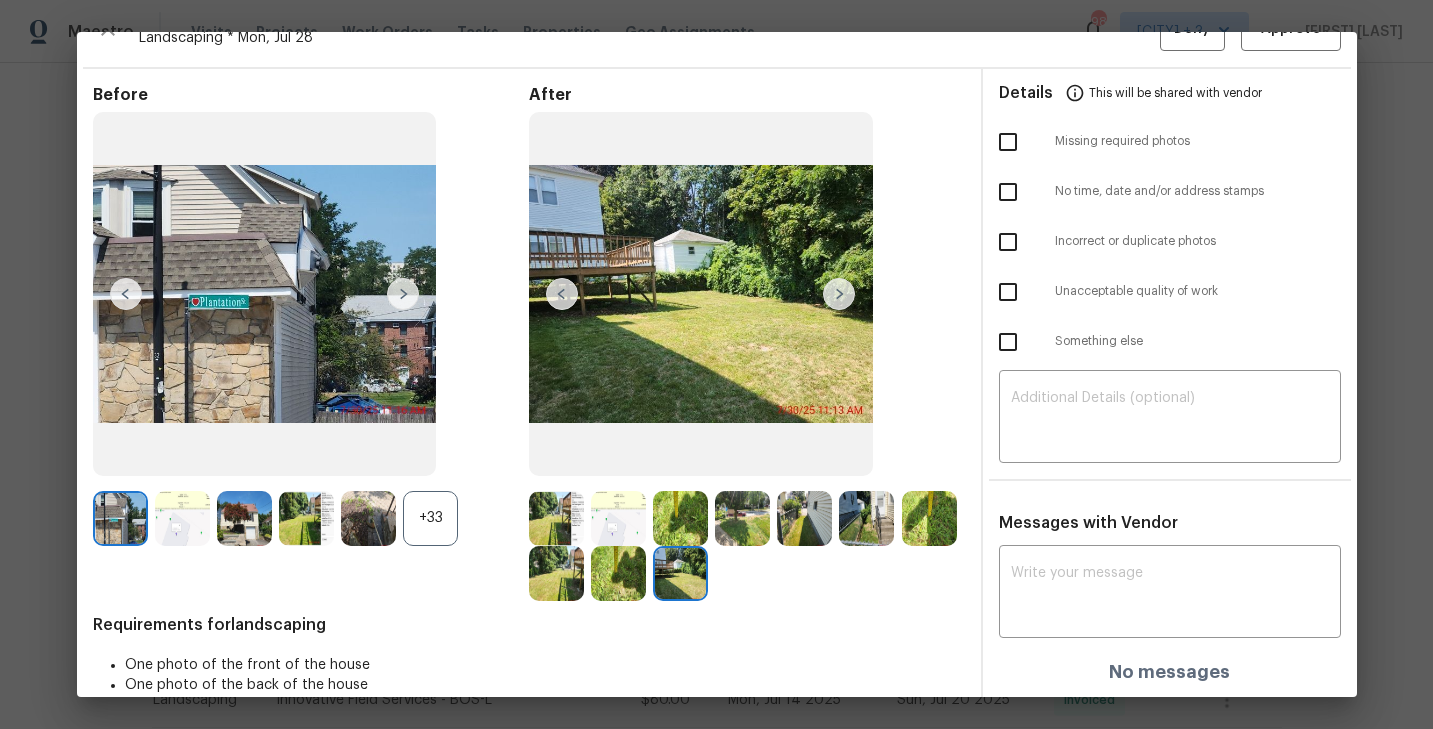 click at bounding box center [804, 518] 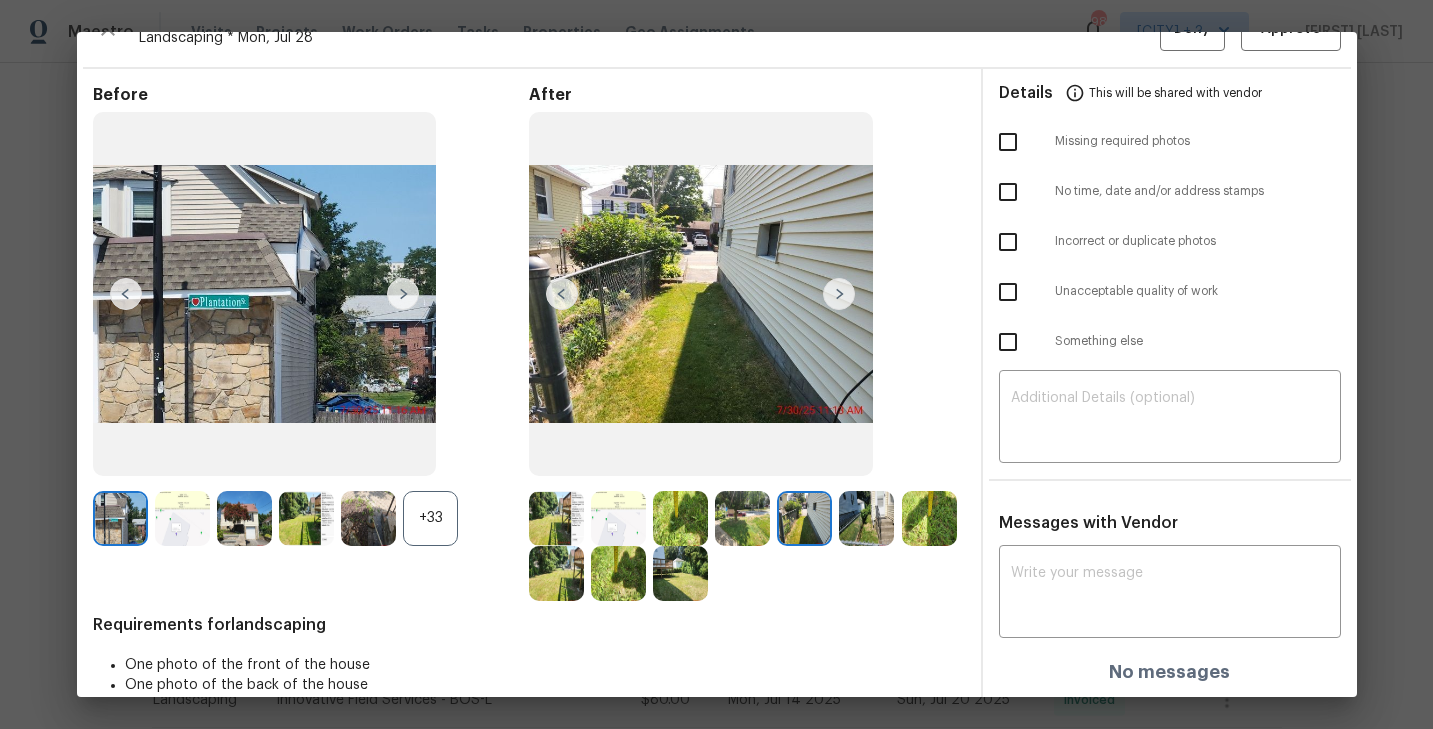 click at bounding box center (742, 518) 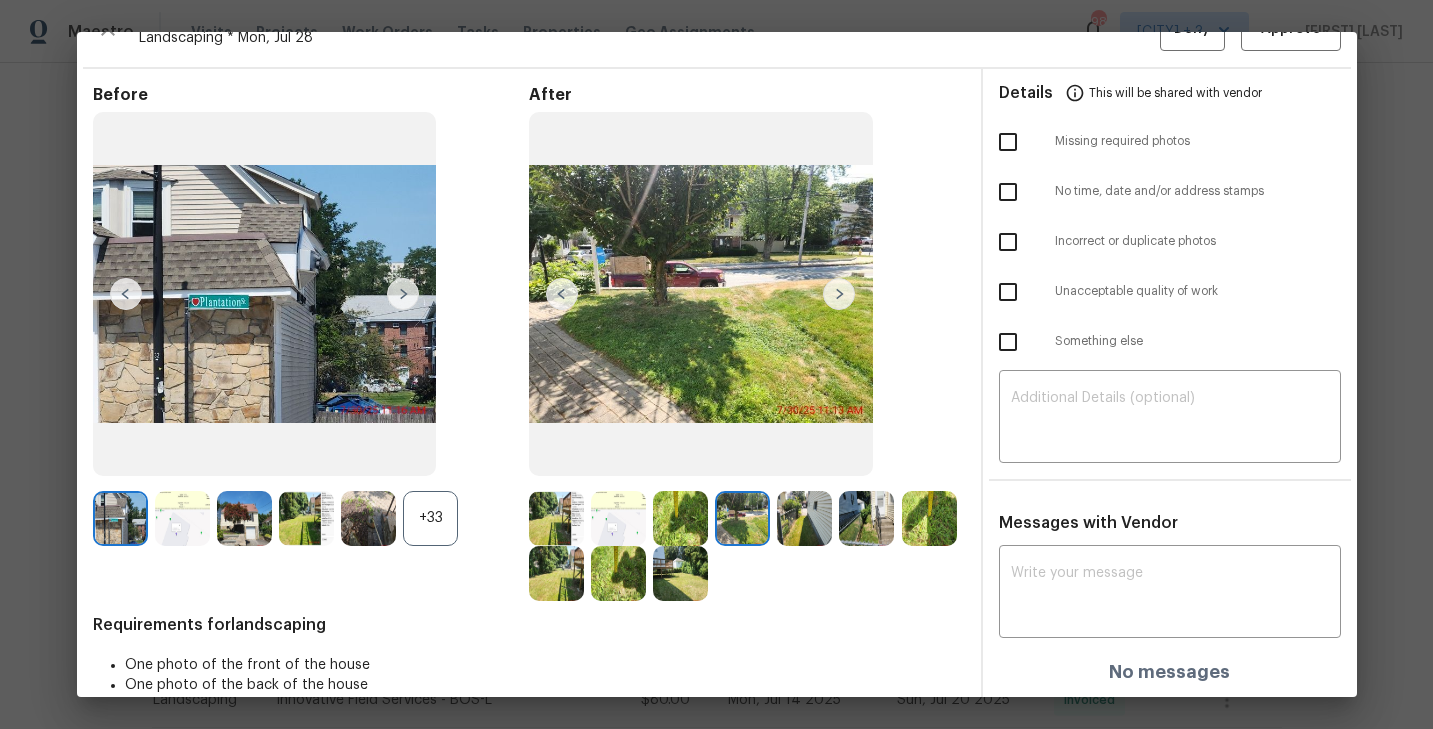click at bounding box center [866, 518] 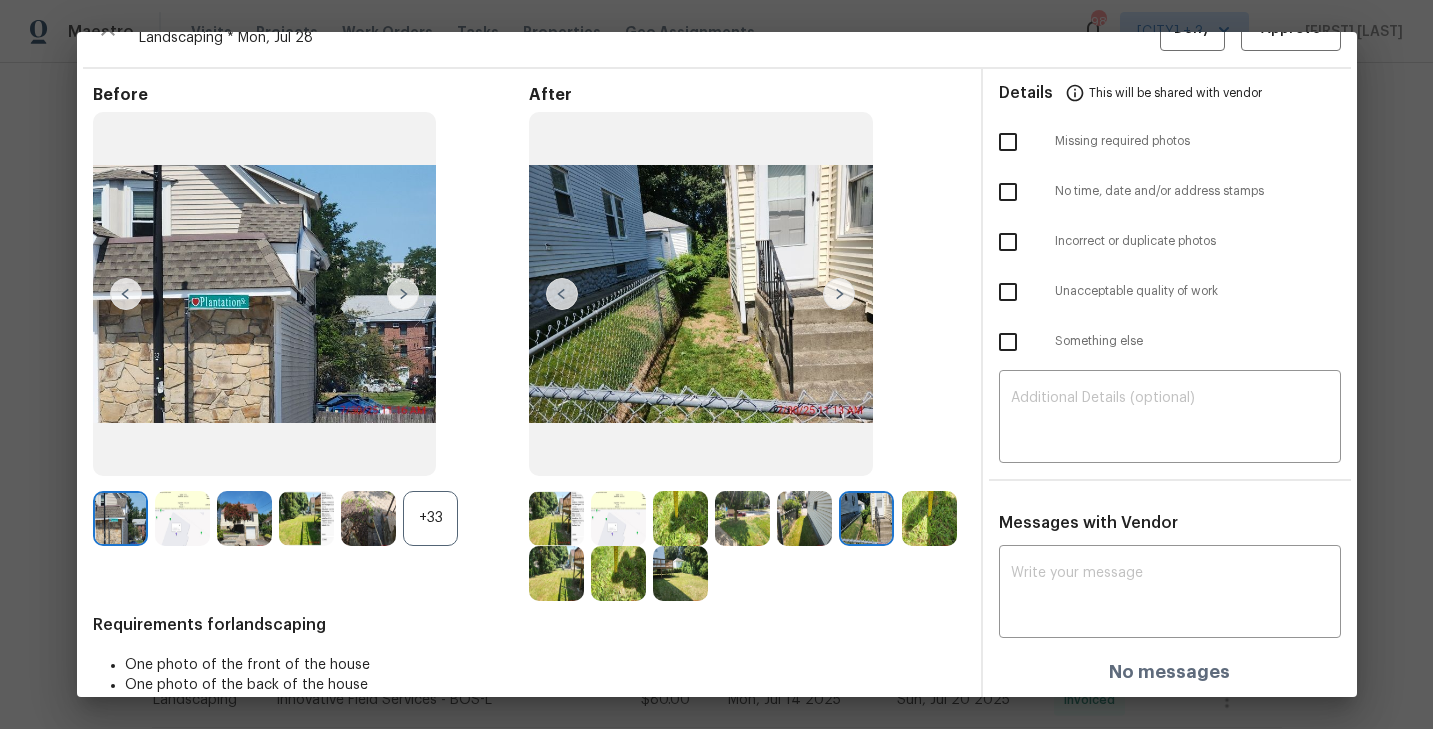 click at bounding box center [929, 518] 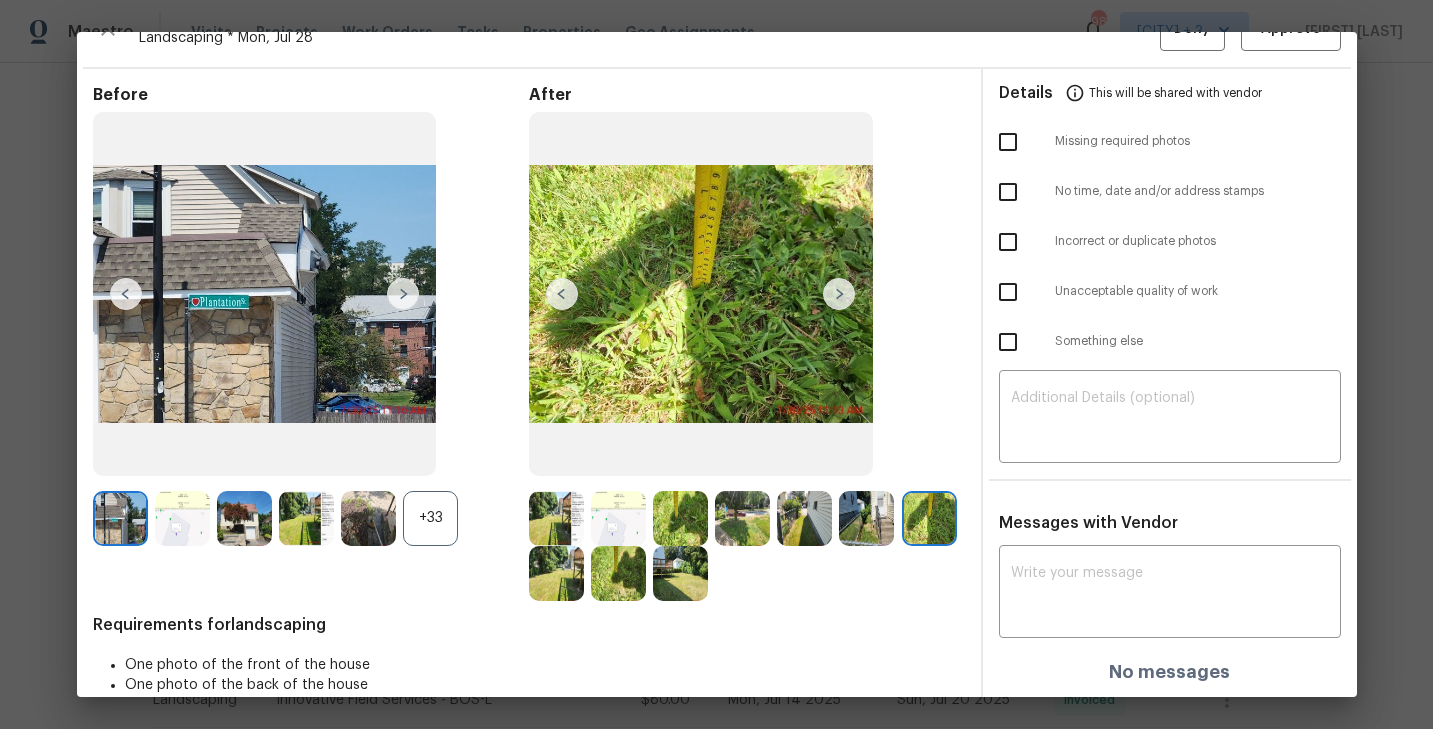 click at bounding box center (556, 573) 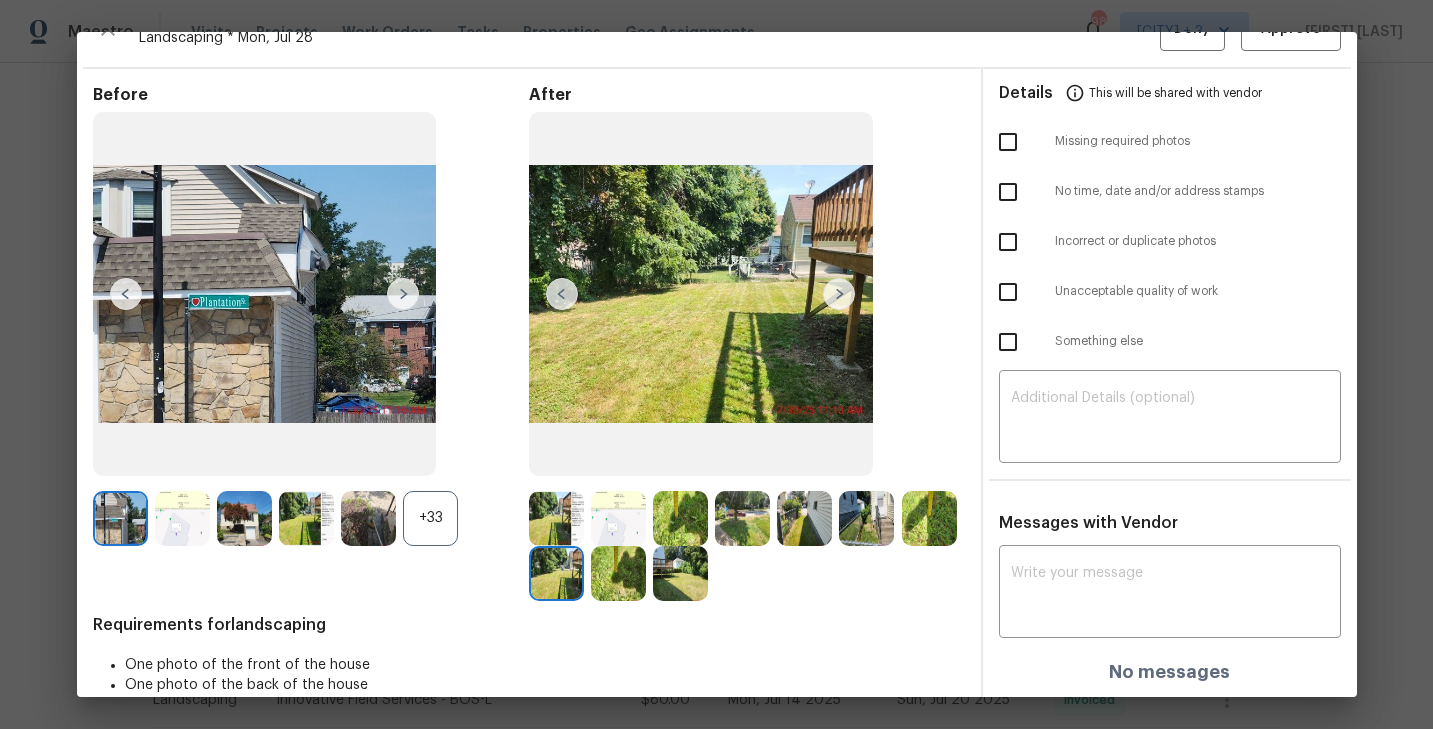 click at bounding box center [618, 573] 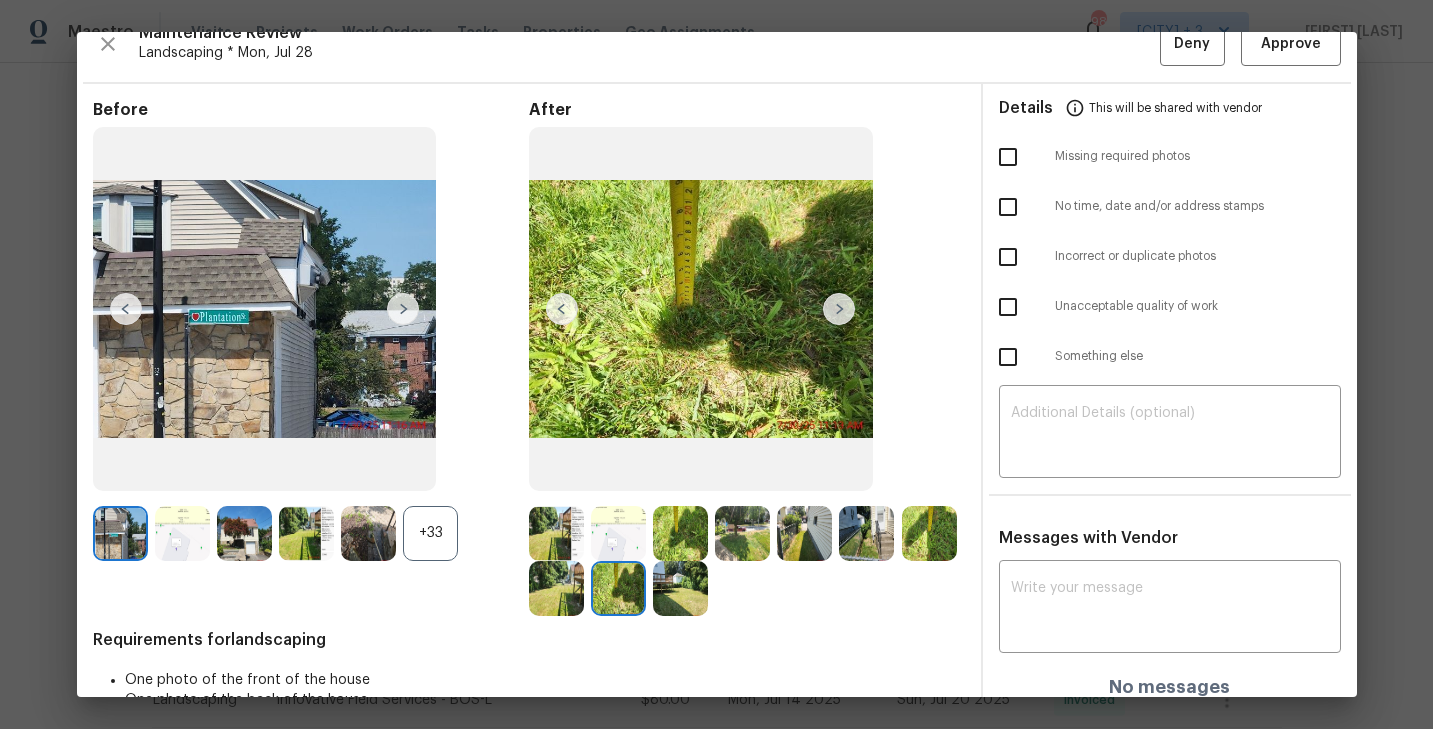 scroll, scrollTop: 29, scrollLeft: 0, axis: vertical 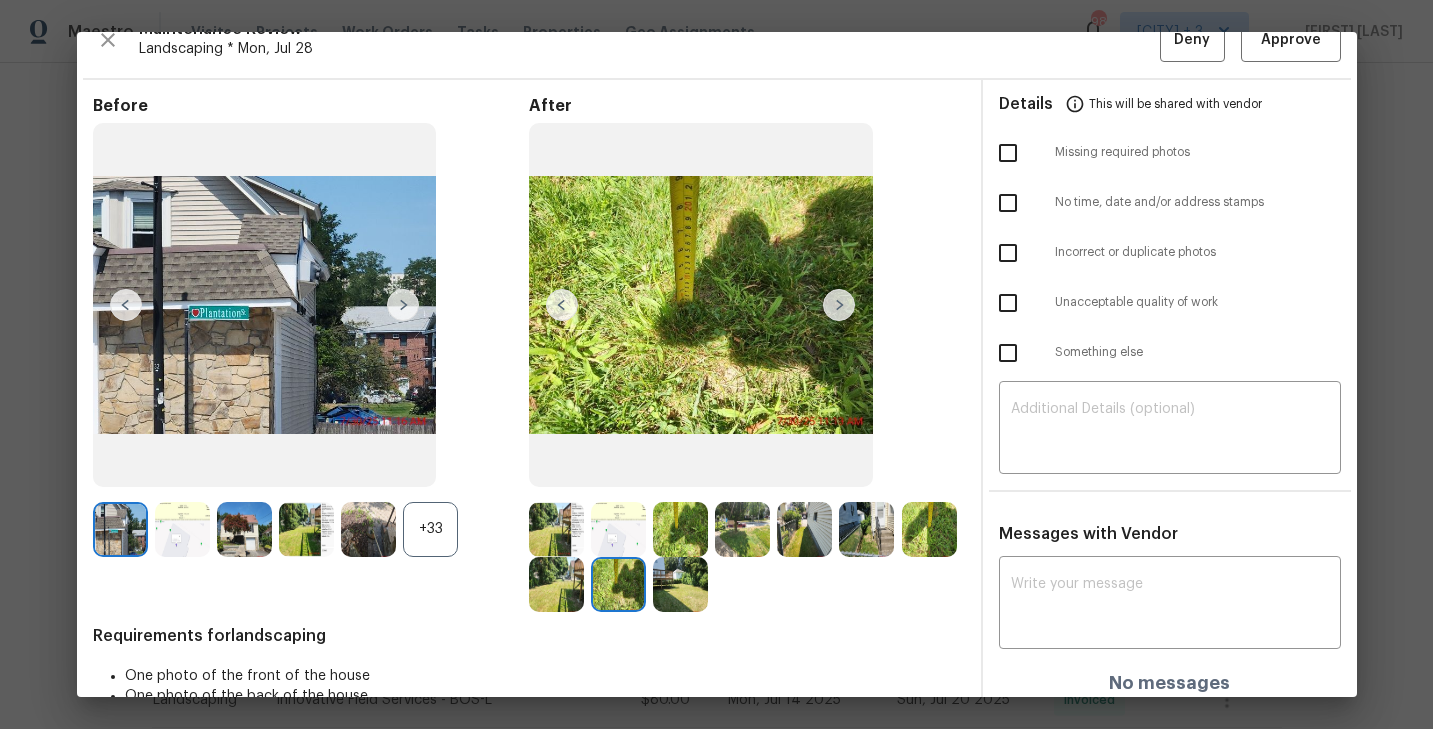 click at bounding box center [556, 529] 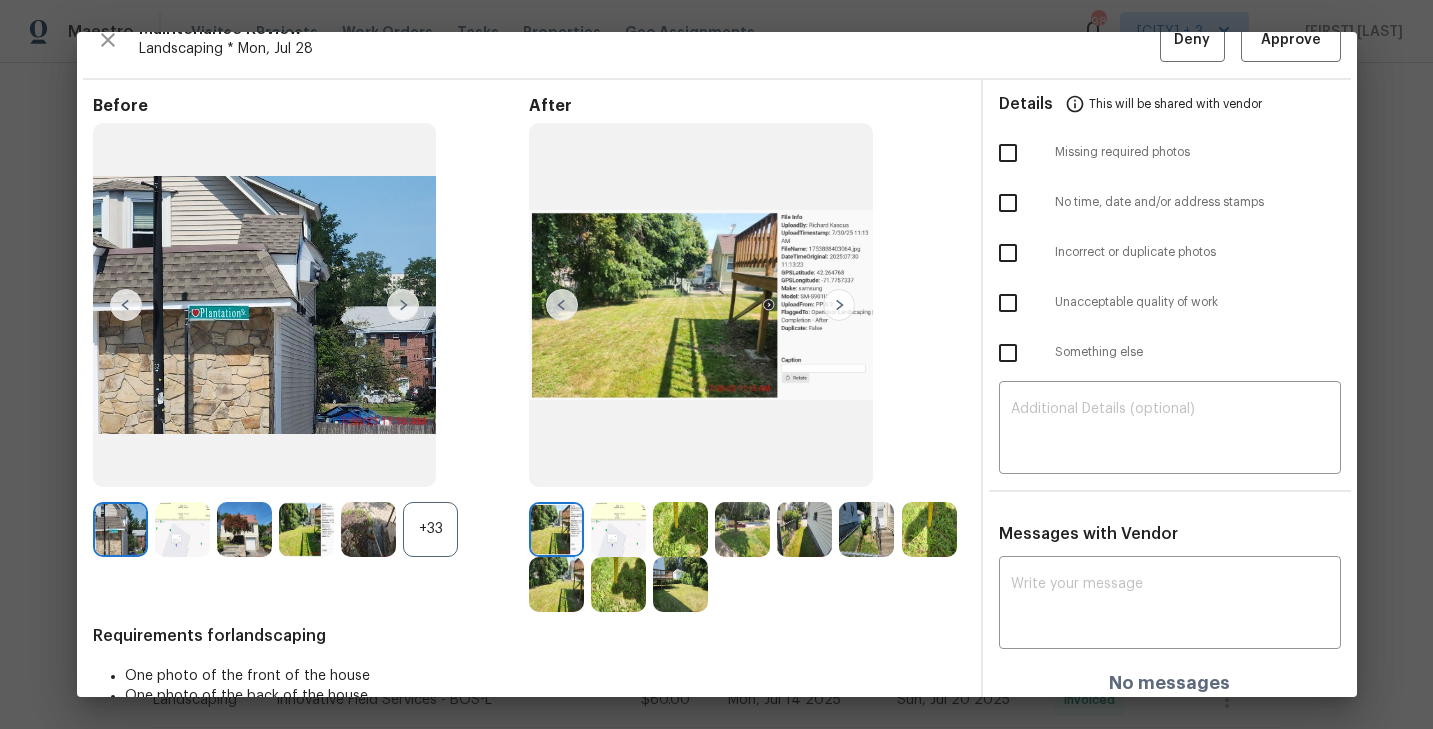 click at bounding box center [742, 529] 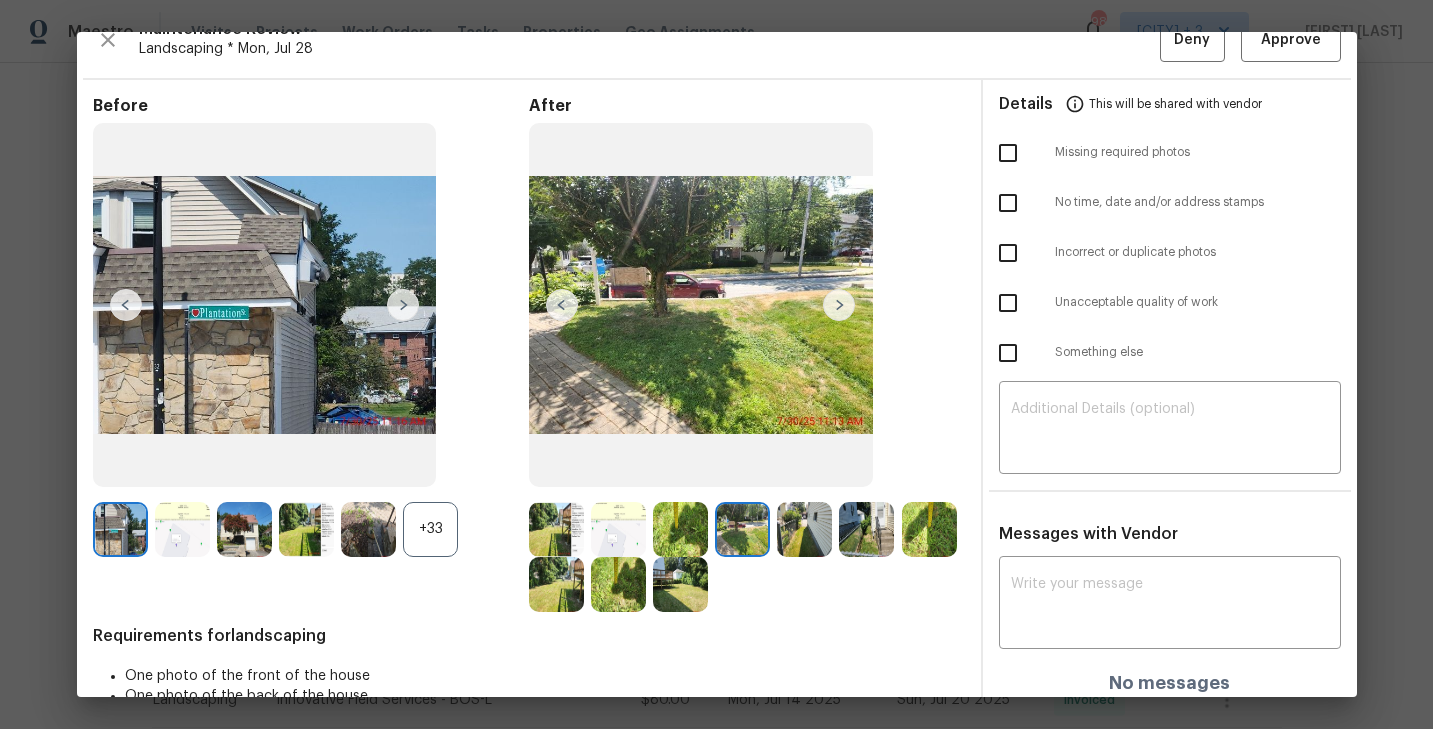click at bounding box center (742, 529) 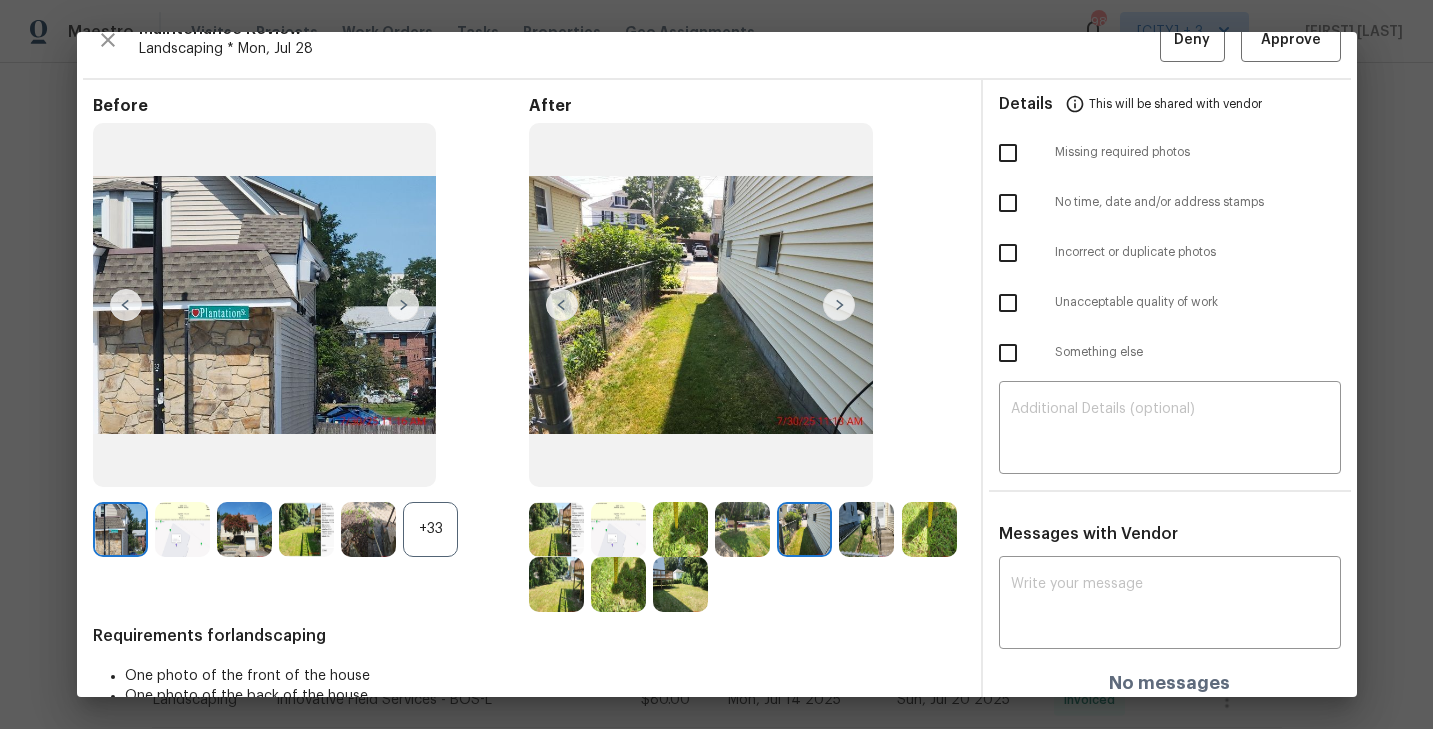 click at bounding box center [866, 529] 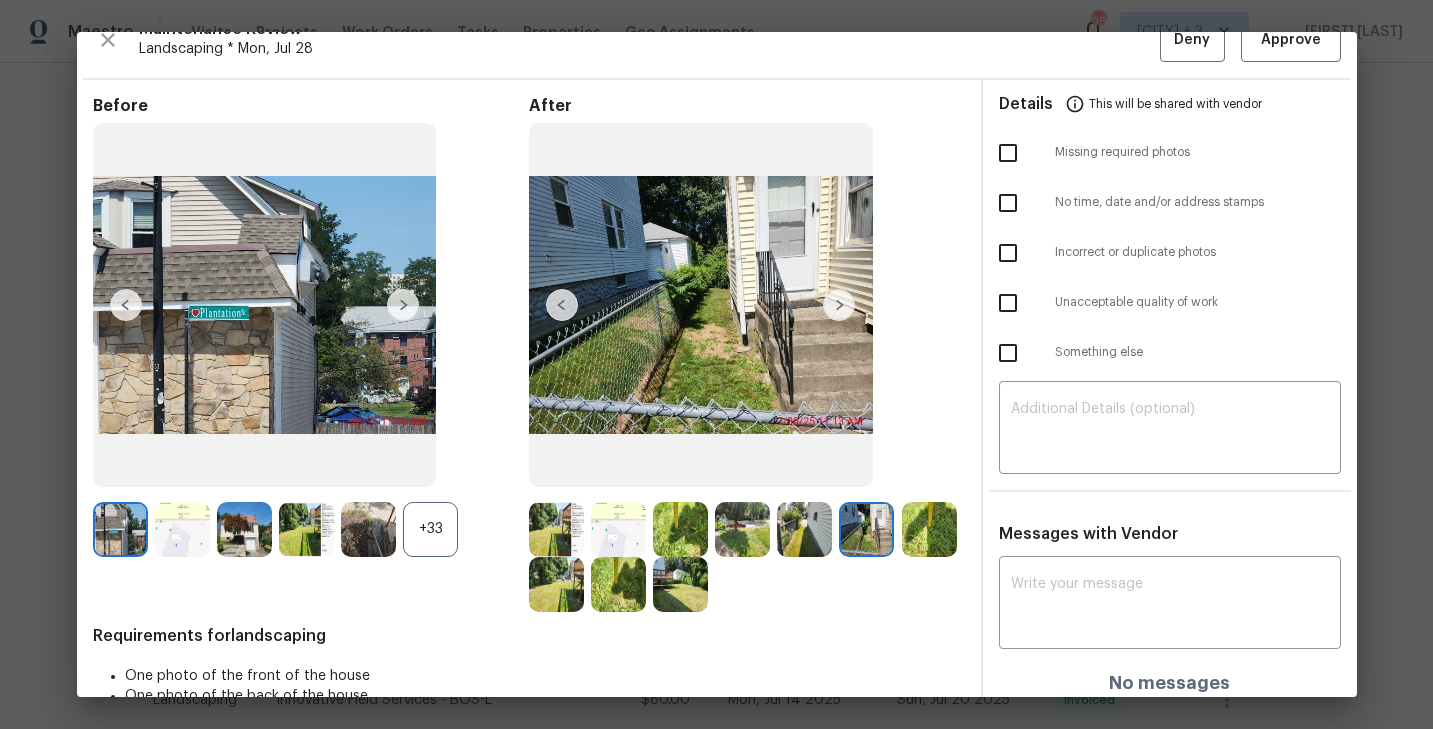 click at bounding box center [929, 529] 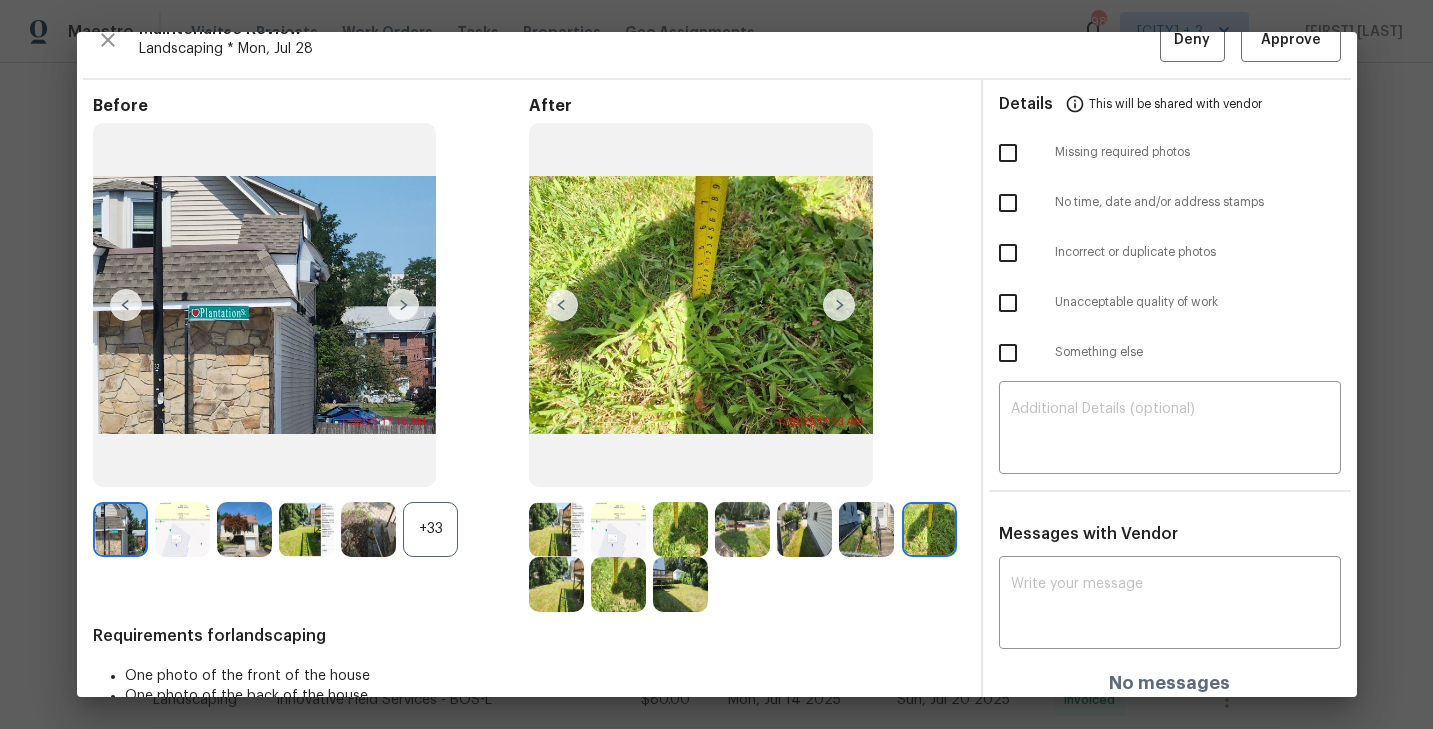 click at bounding box center (560, 584) 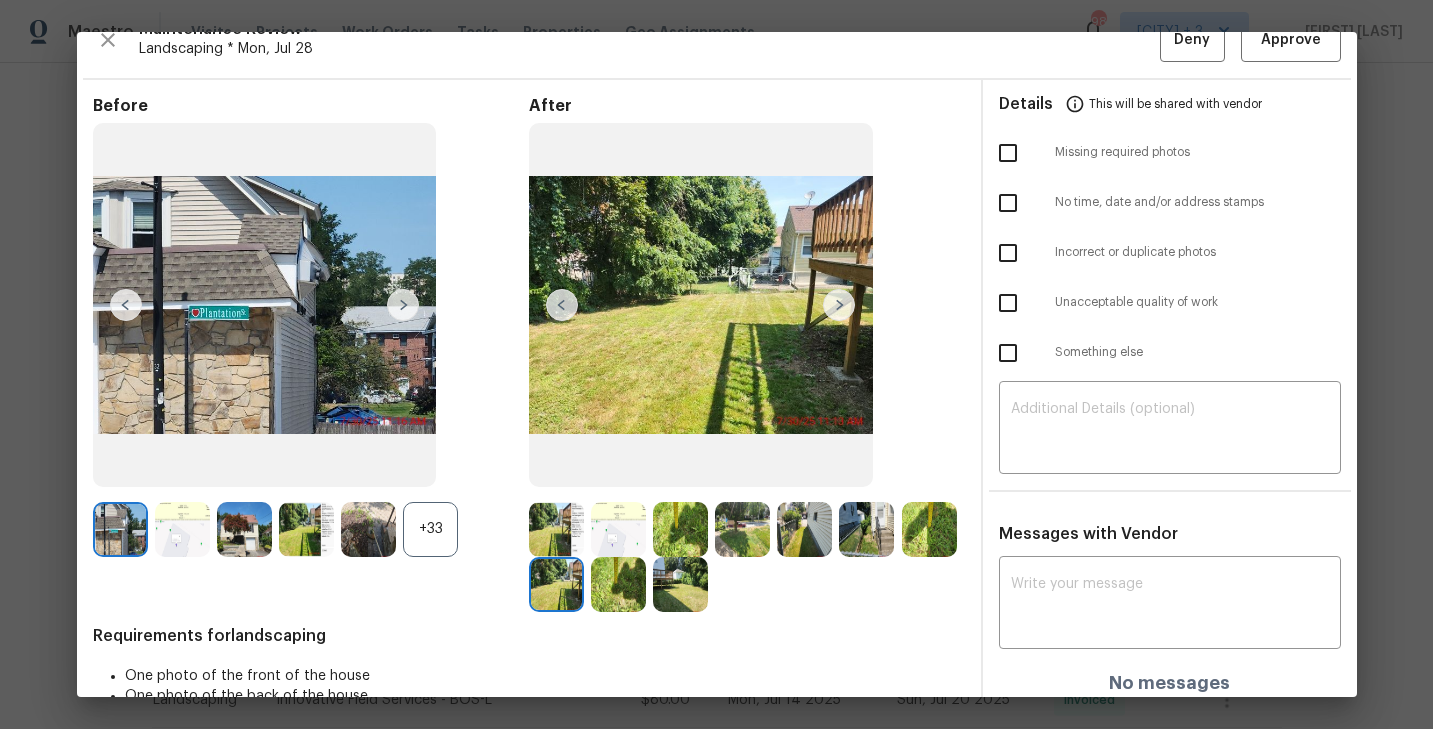 click at bounding box center [618, 584] 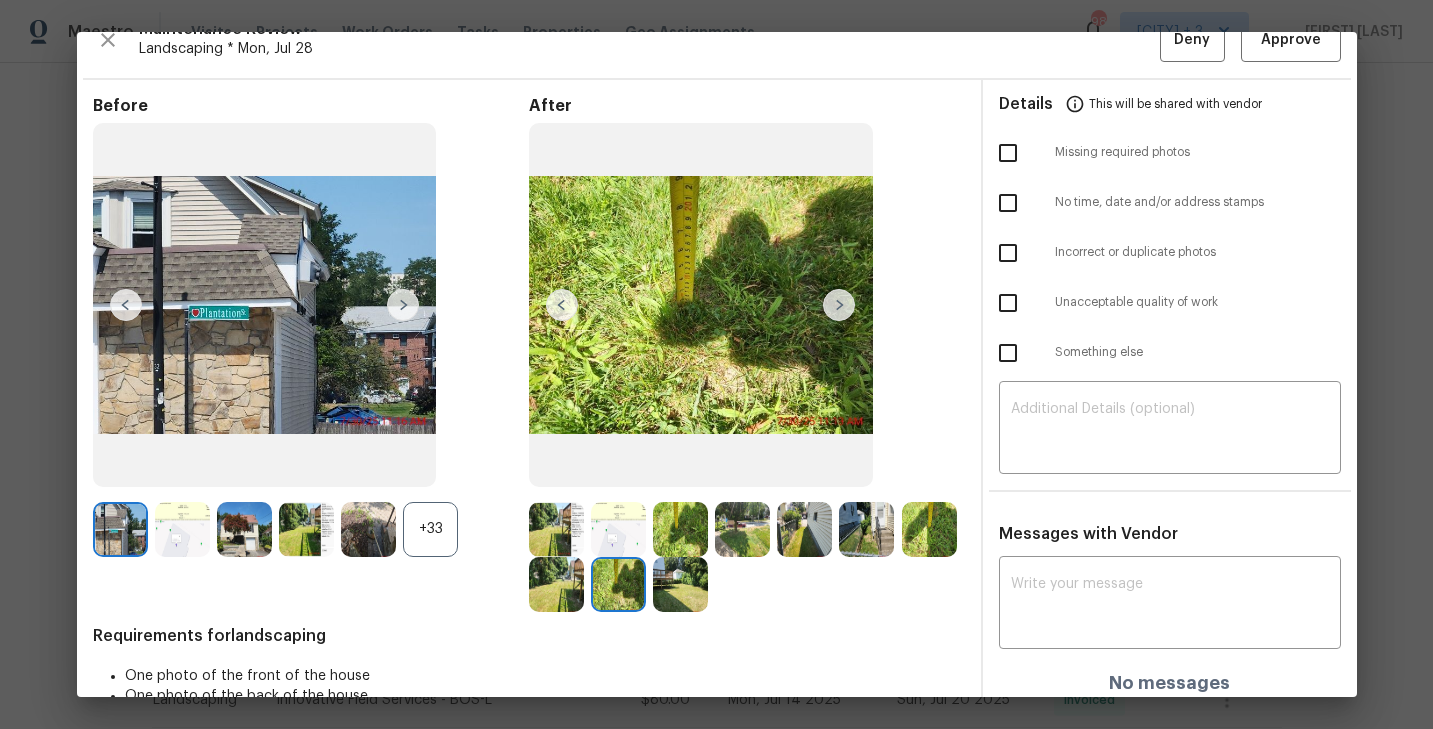 click at bounding box center [680, 584] 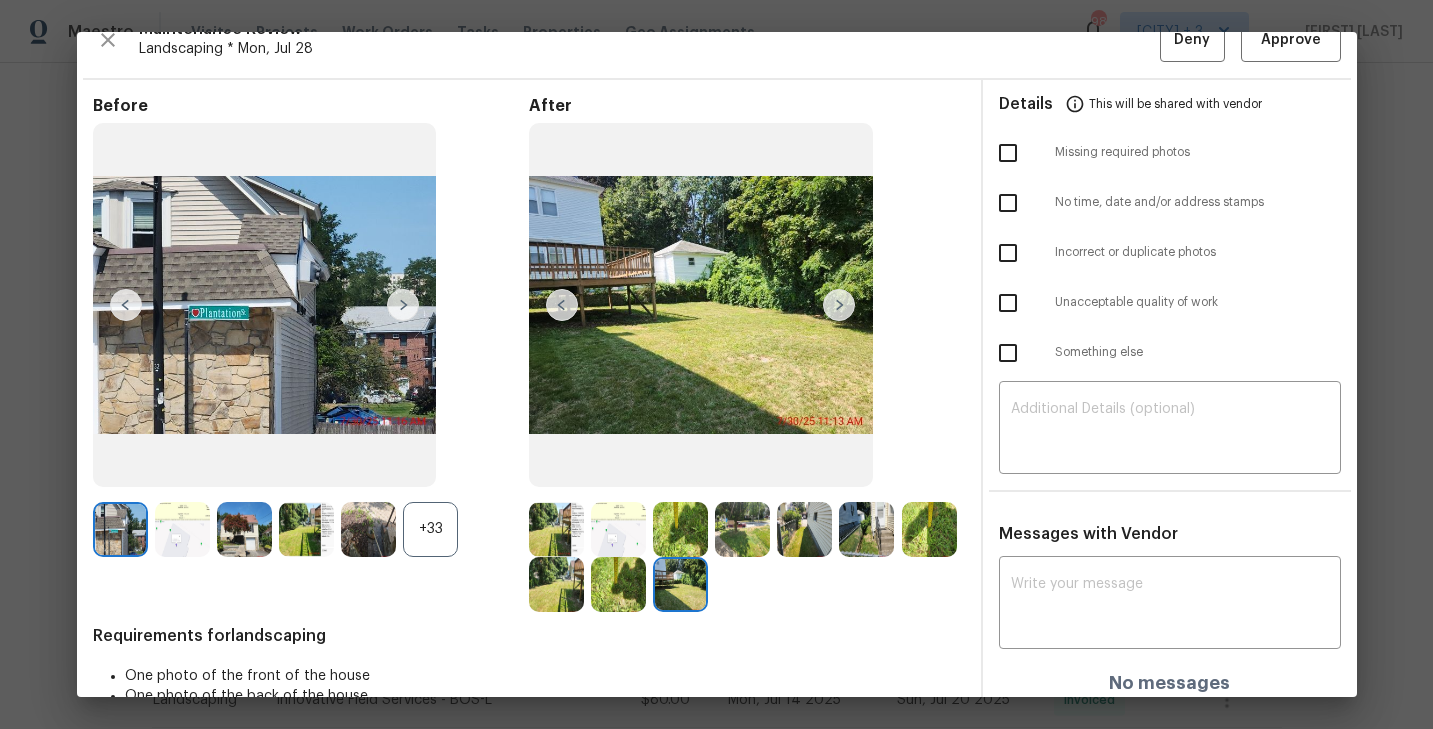 scroll, scrollTop: 0, scrollLeft: 0, axis: both 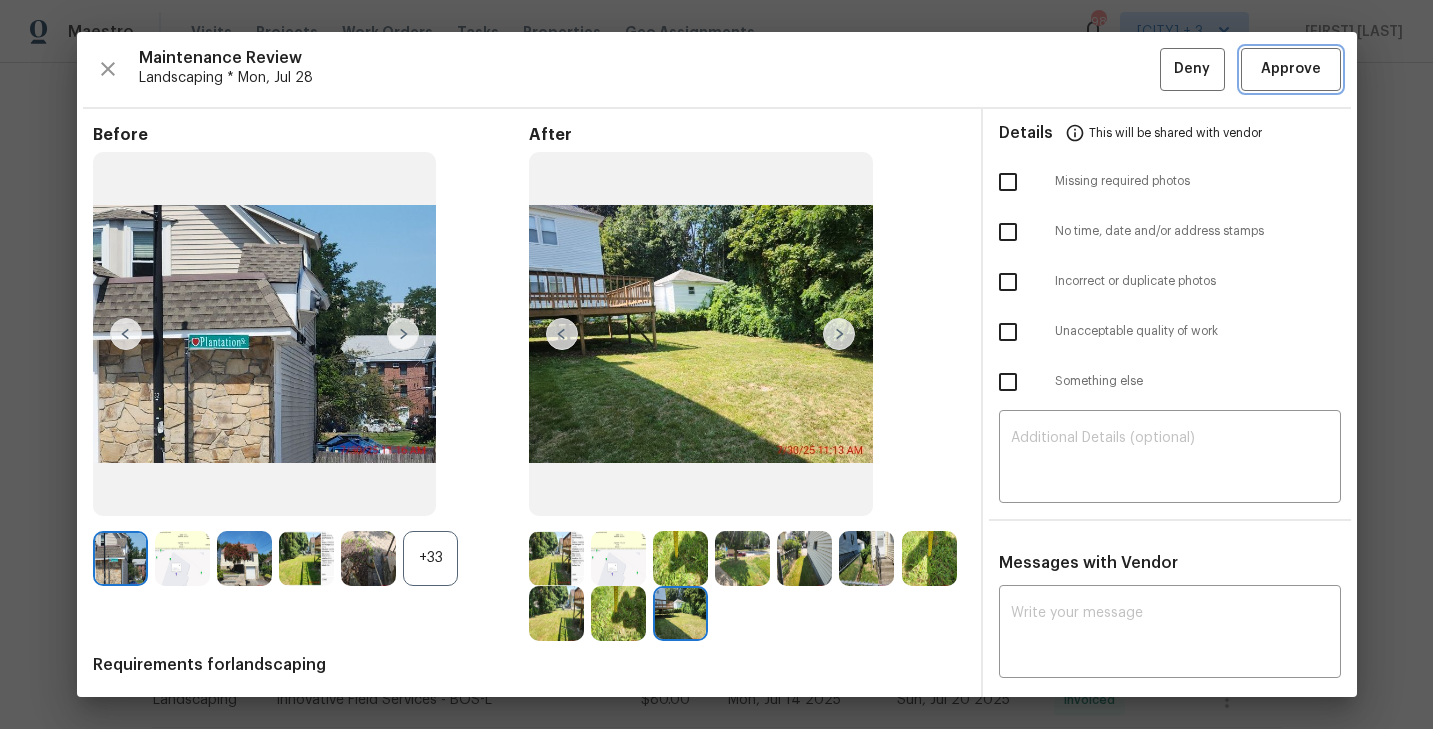 click on "Approve" at bounding box center [1291, 69] 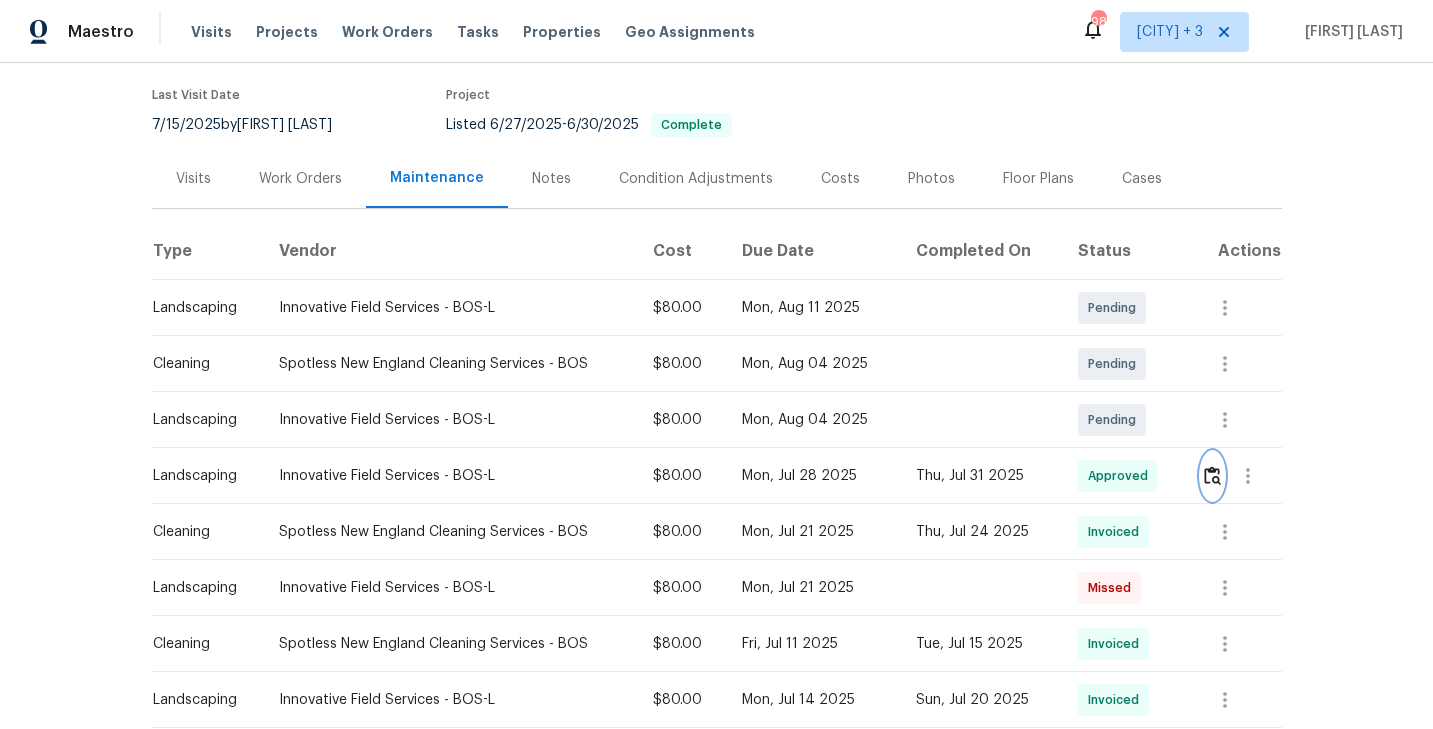 scroll, scrollTop: 0, scrollLeft: 0, axis: both 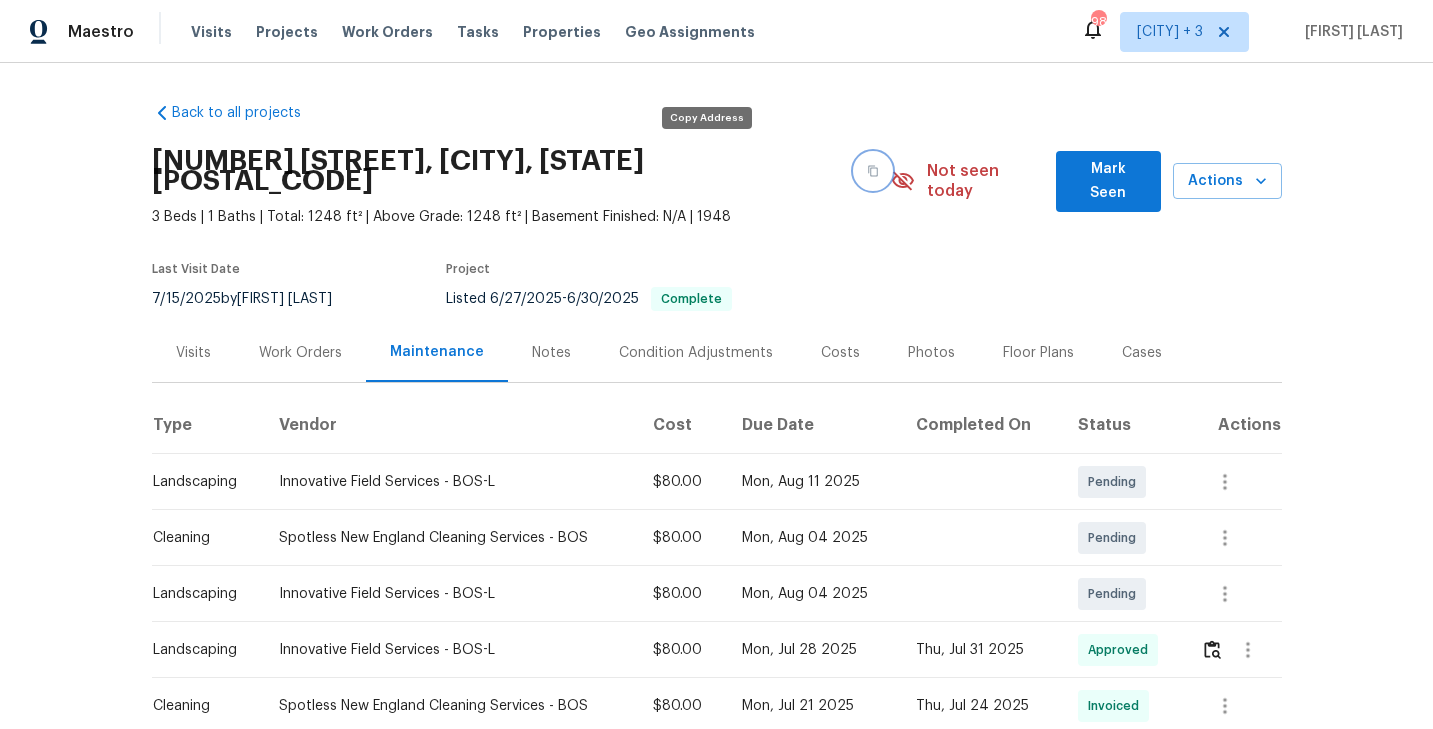click at bounding box center [873, 171] 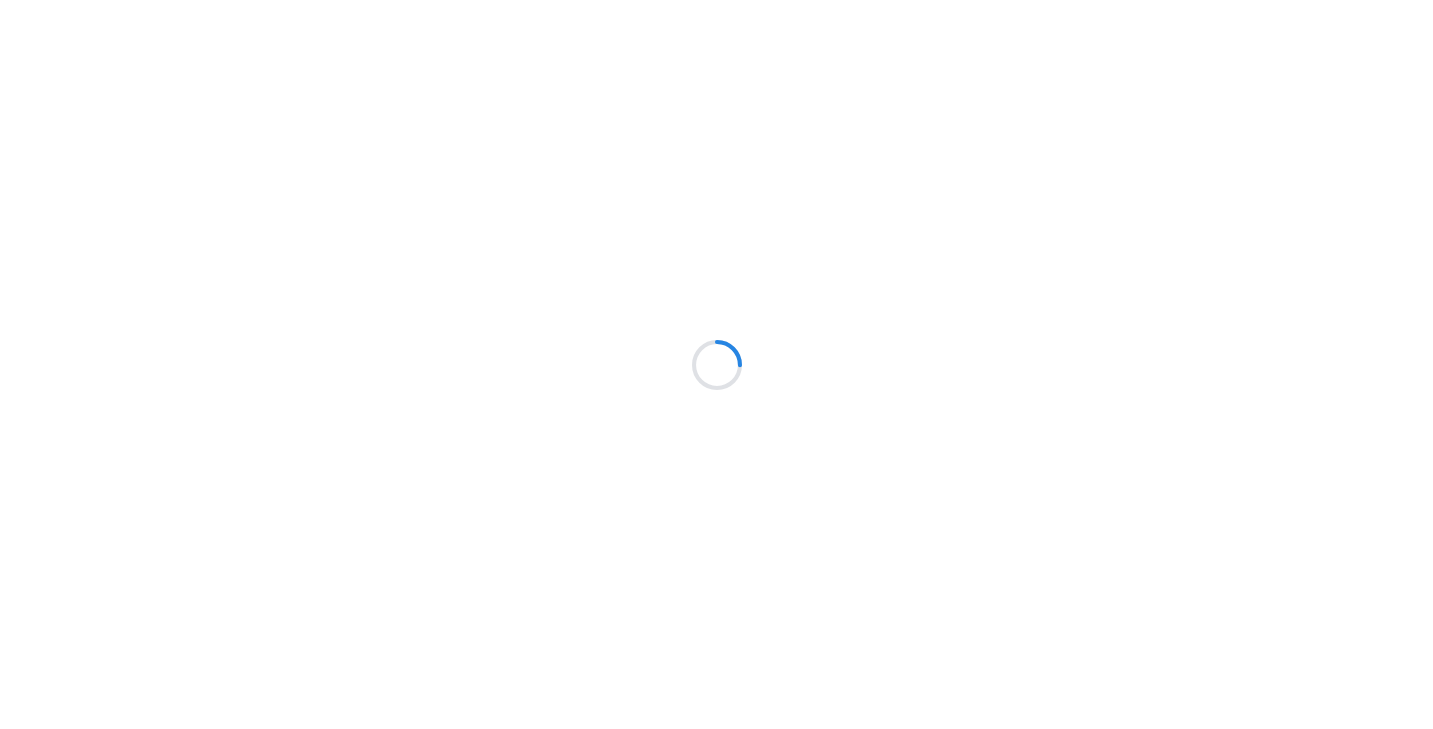 scroll, scrollTop: 0, scrollLeft: 0, axis: both 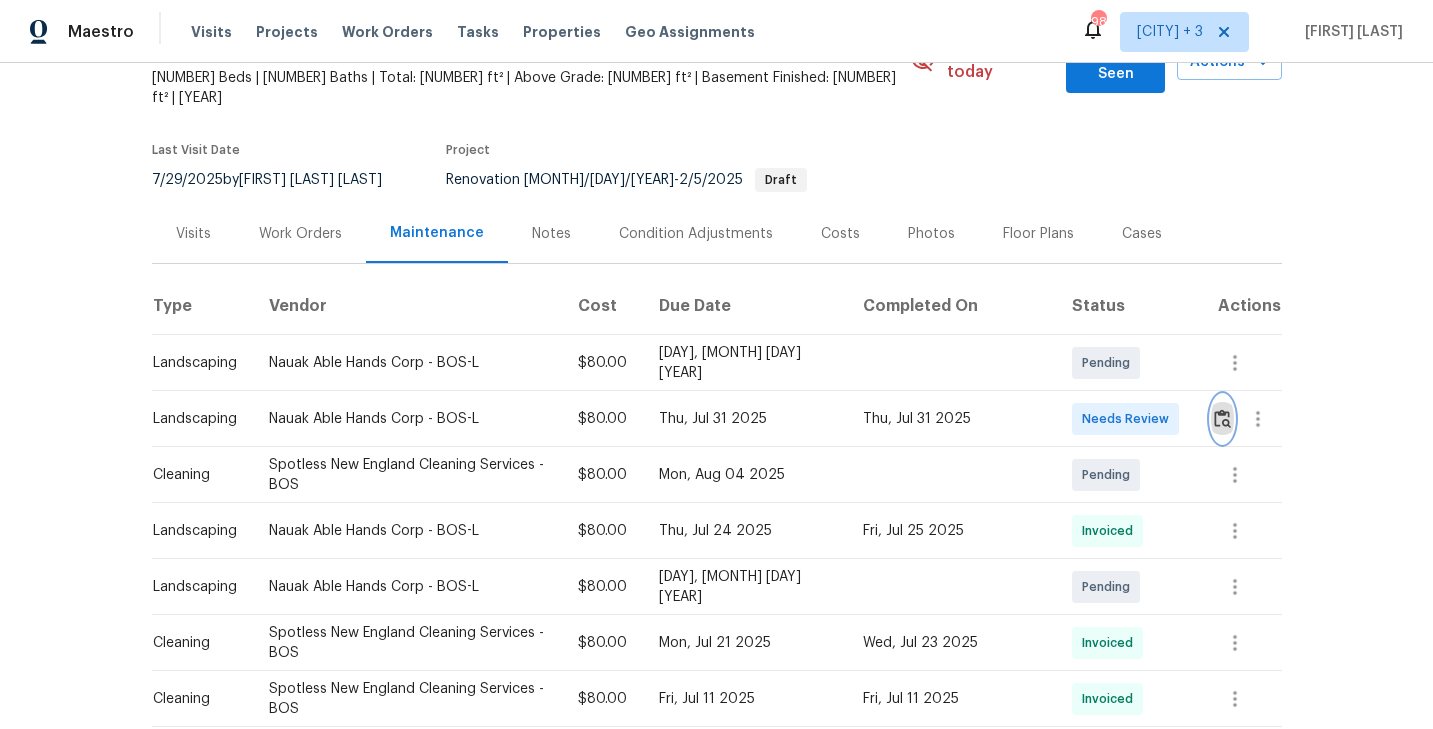 click at bounding box center (1222, 418) 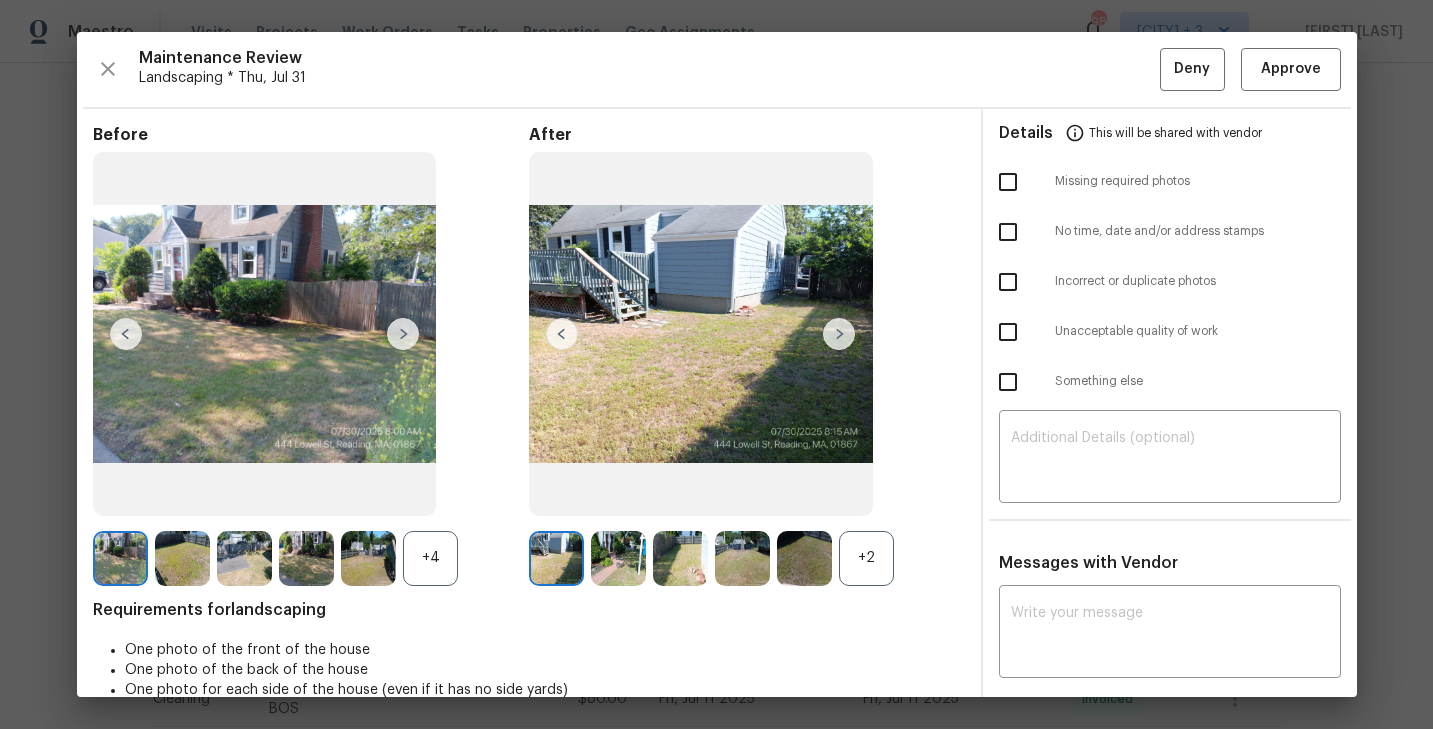 click on "+2" at bounding box center [866, 558] 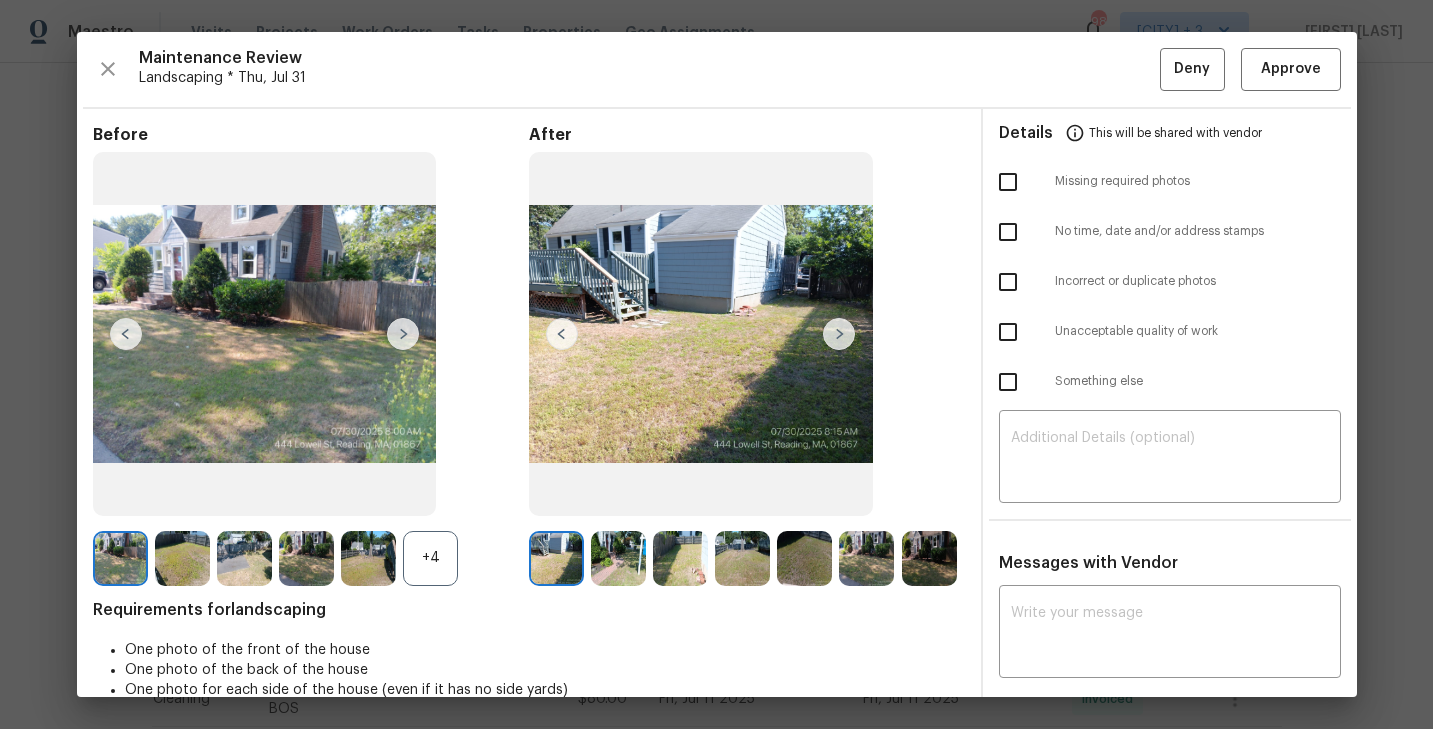 click at bounding box center [839, 334] 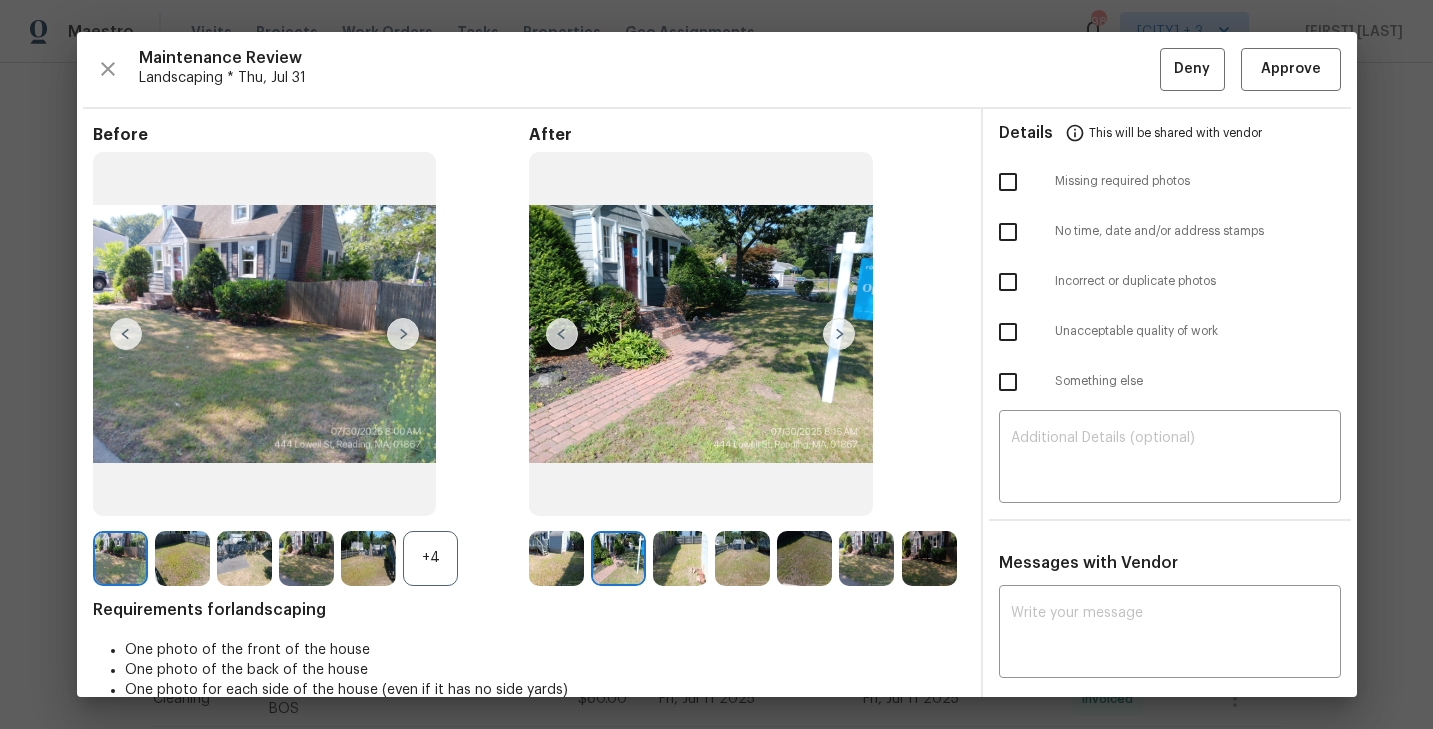 click at bounding box center [839, 334] 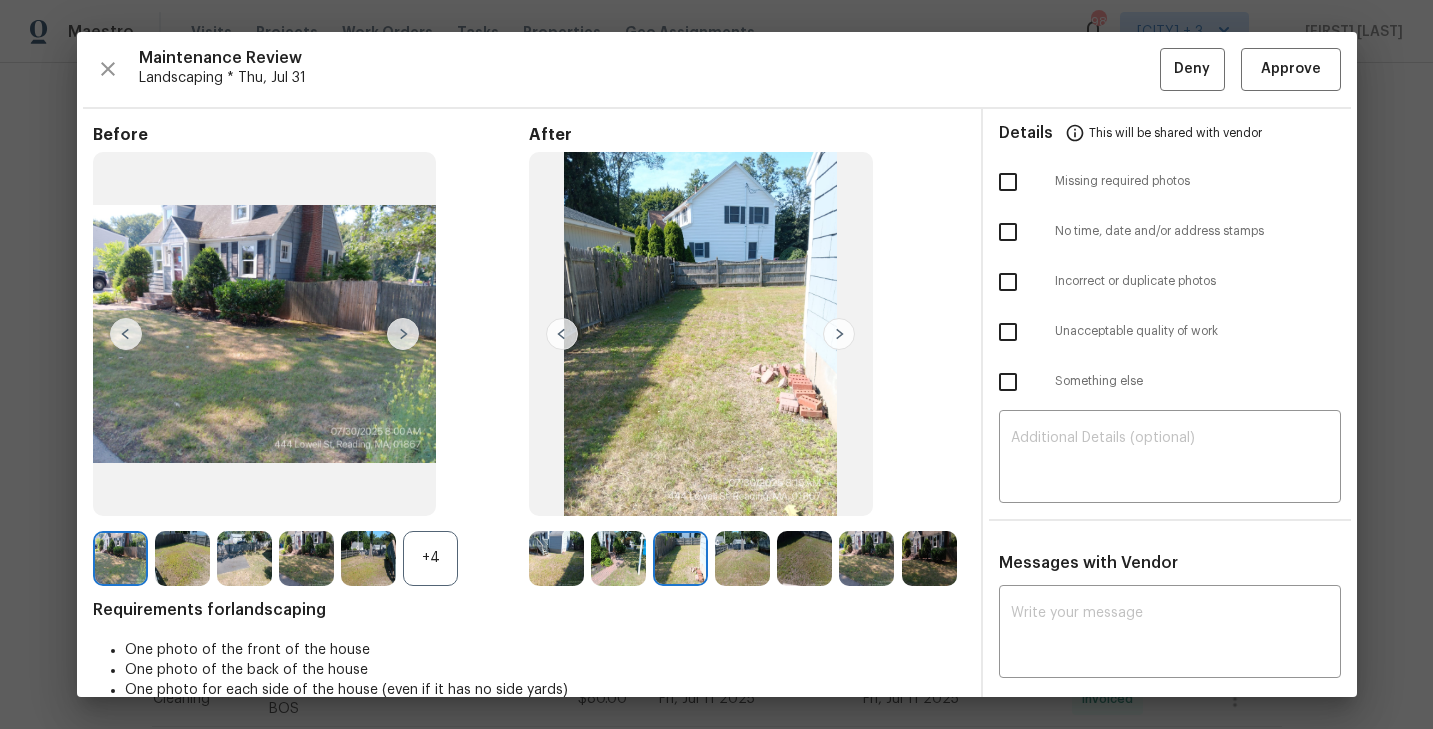 click at bounding box center [839, 334] 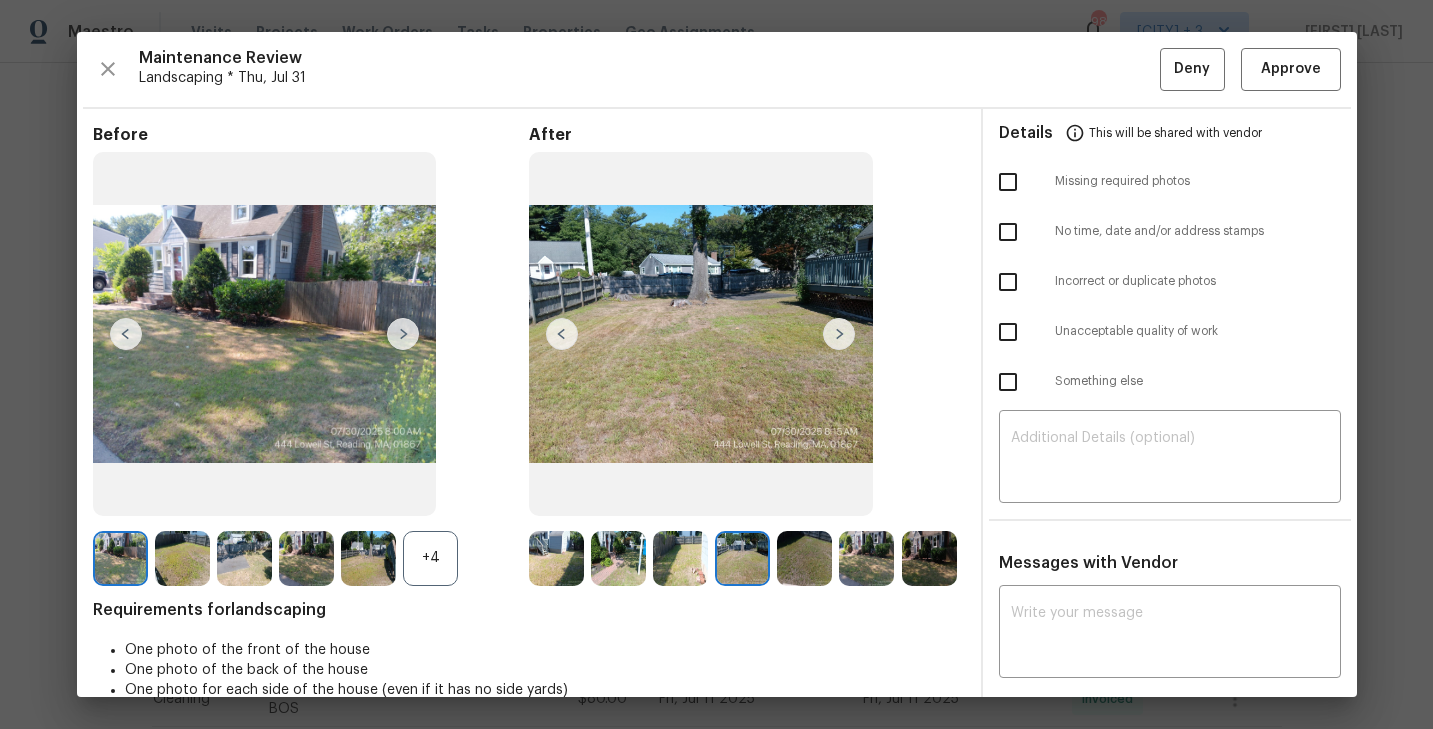 click at bounding box center (839, 334) 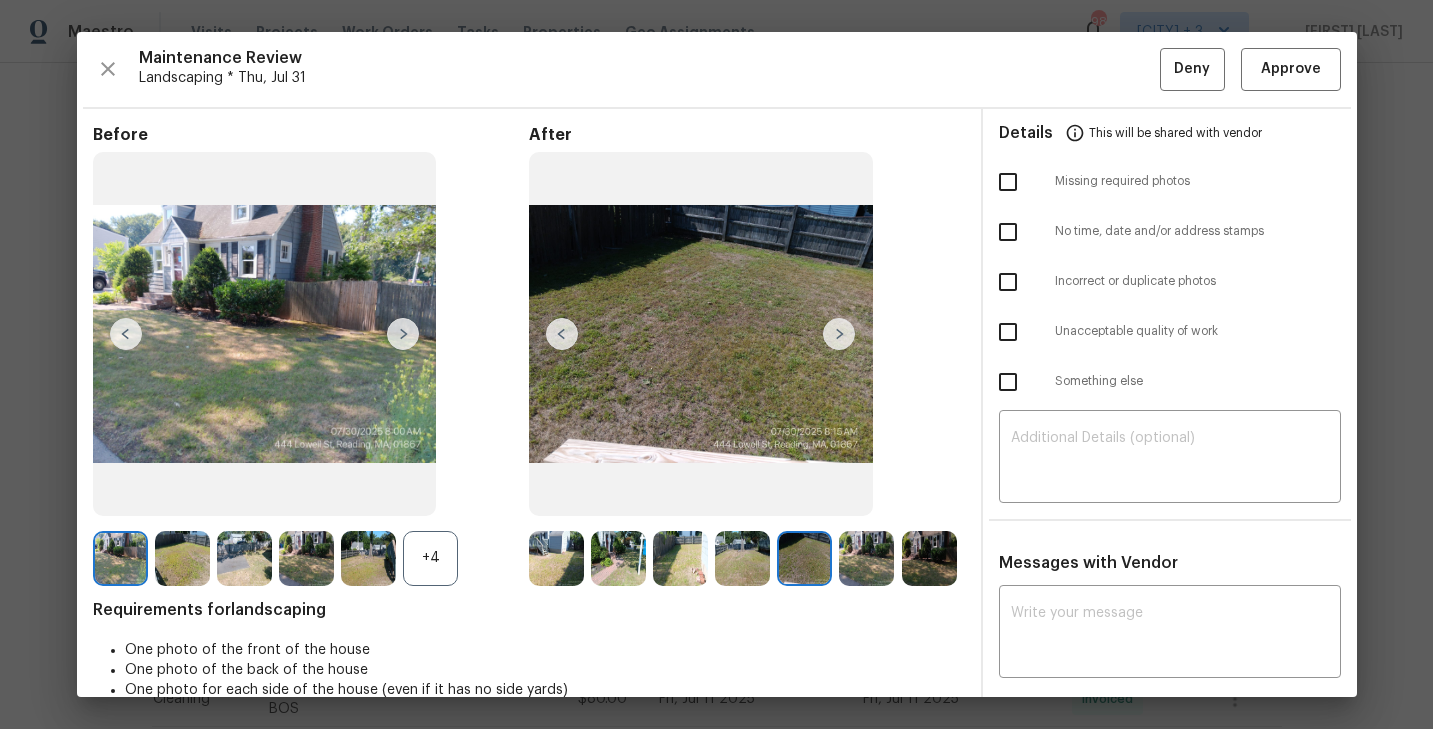 click at bounding box center (839, 334) 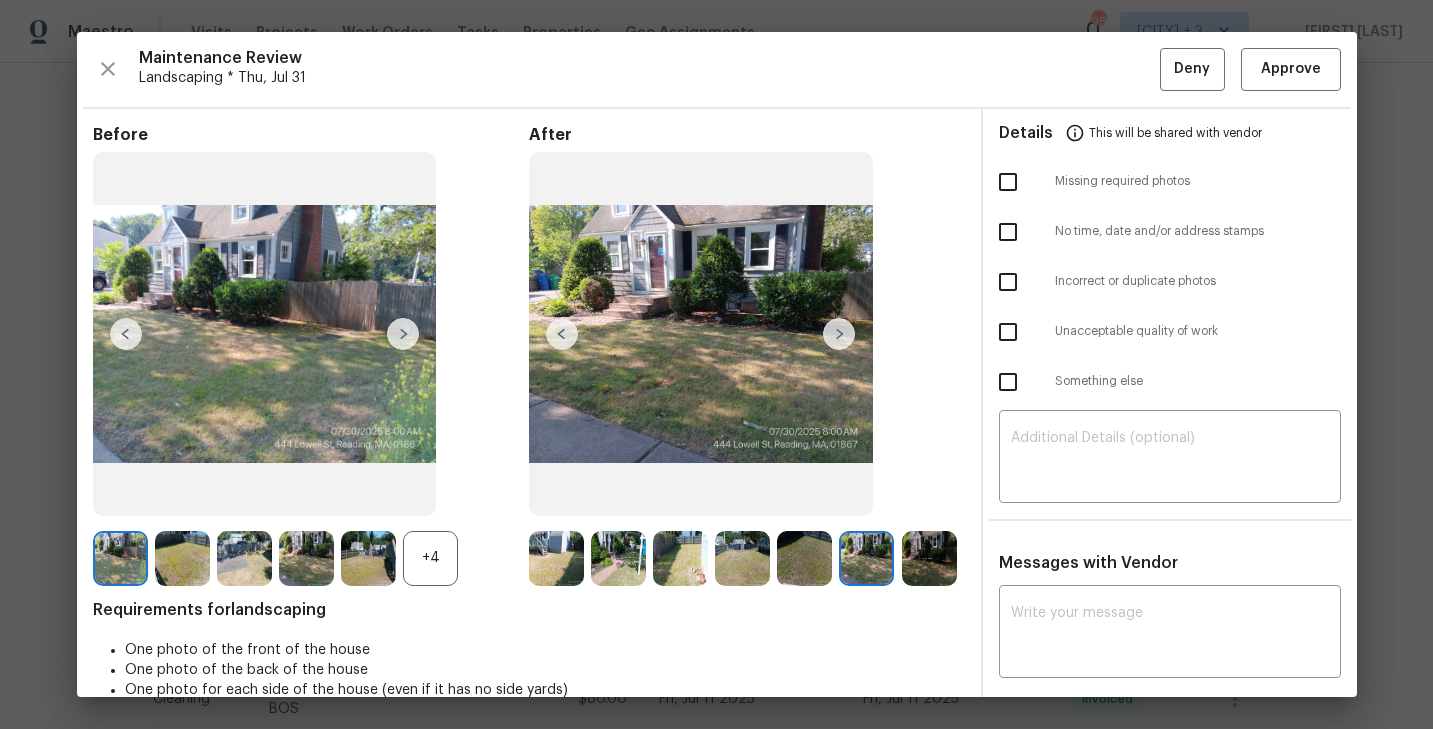 click at bounding box center (839, 334) 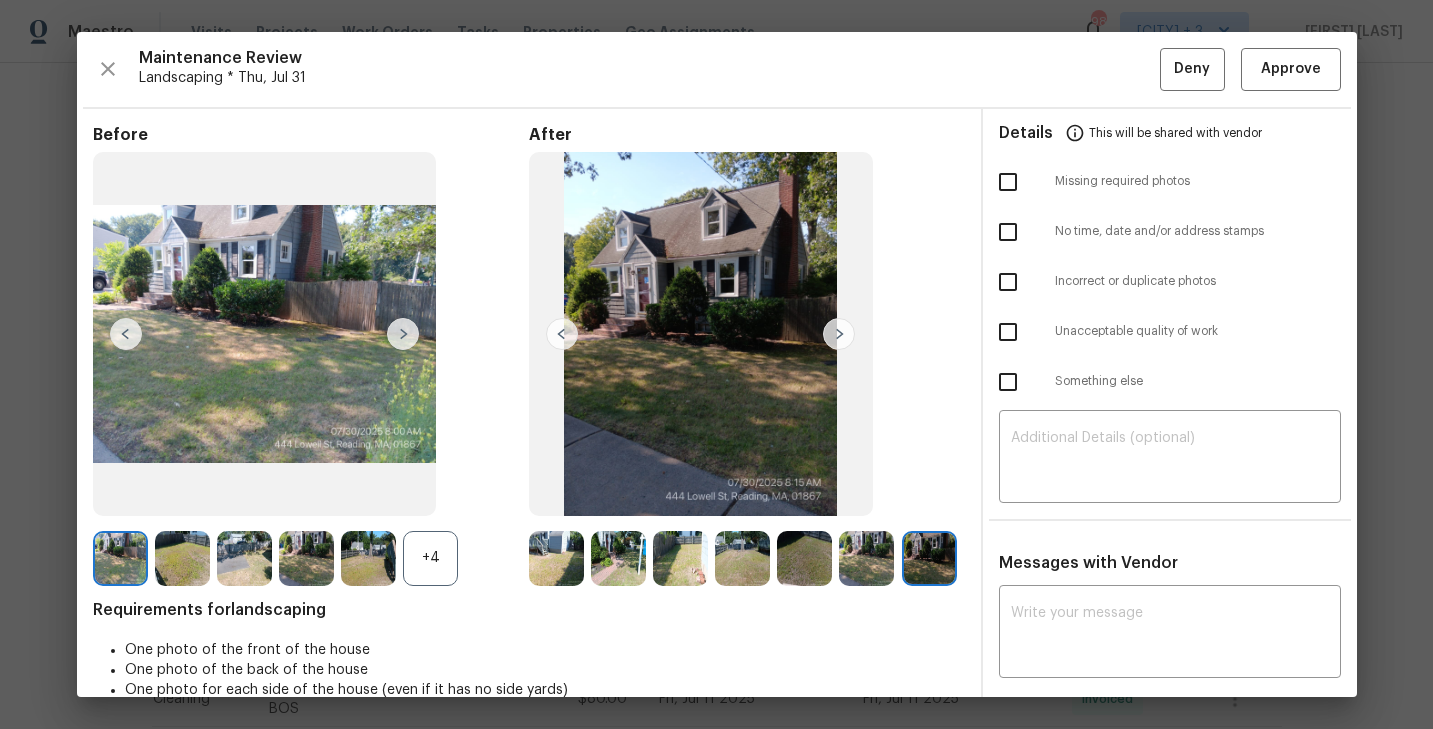 click at bounding box center [839, 334] 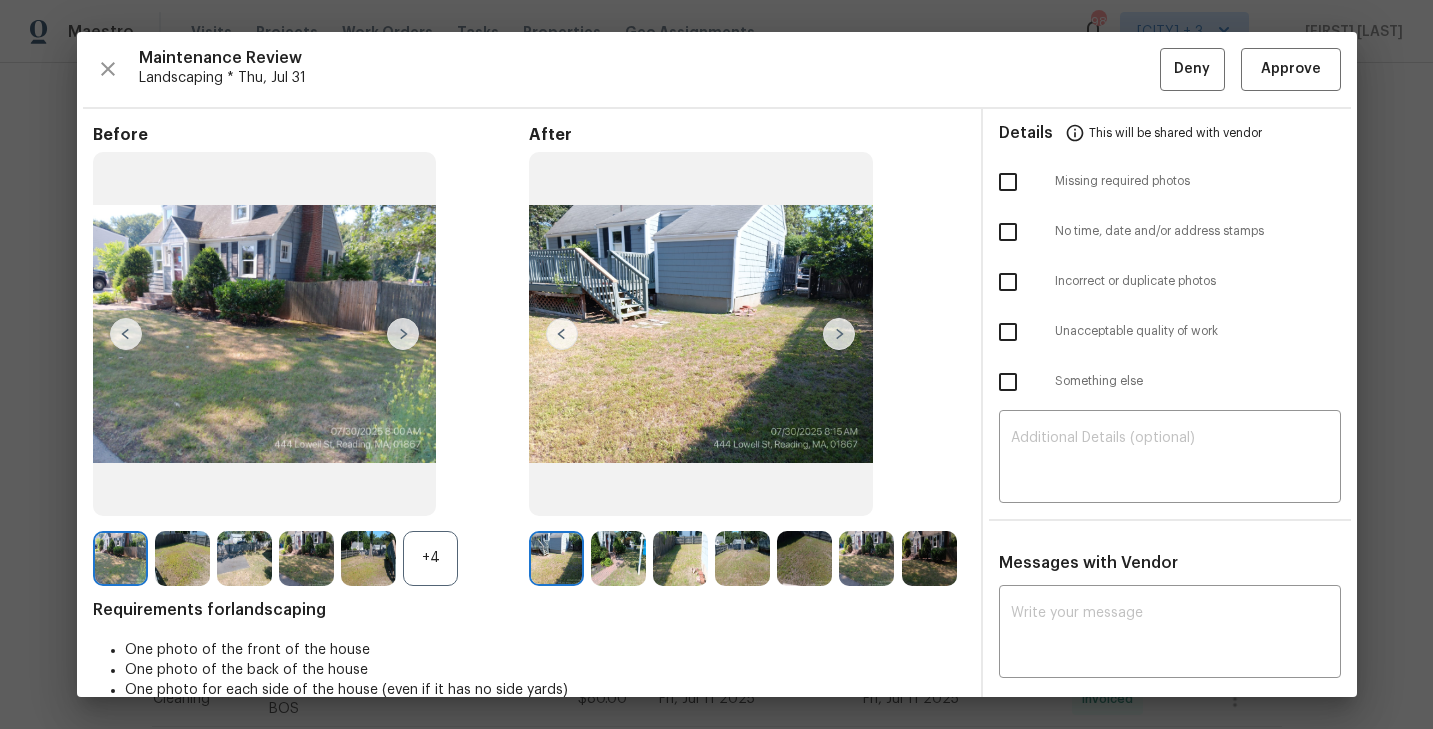 click at bounding box center [839, 334] 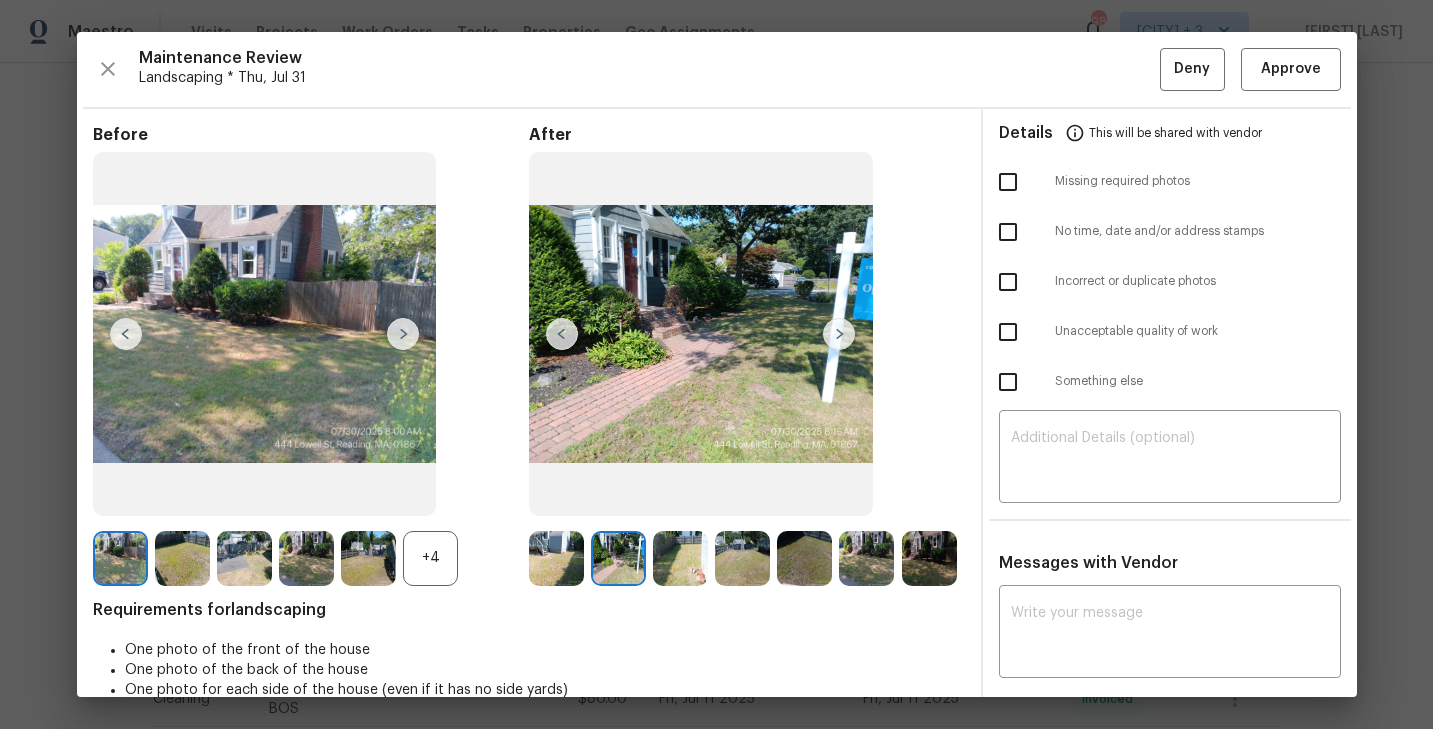 click at bounding box center (839, 334) 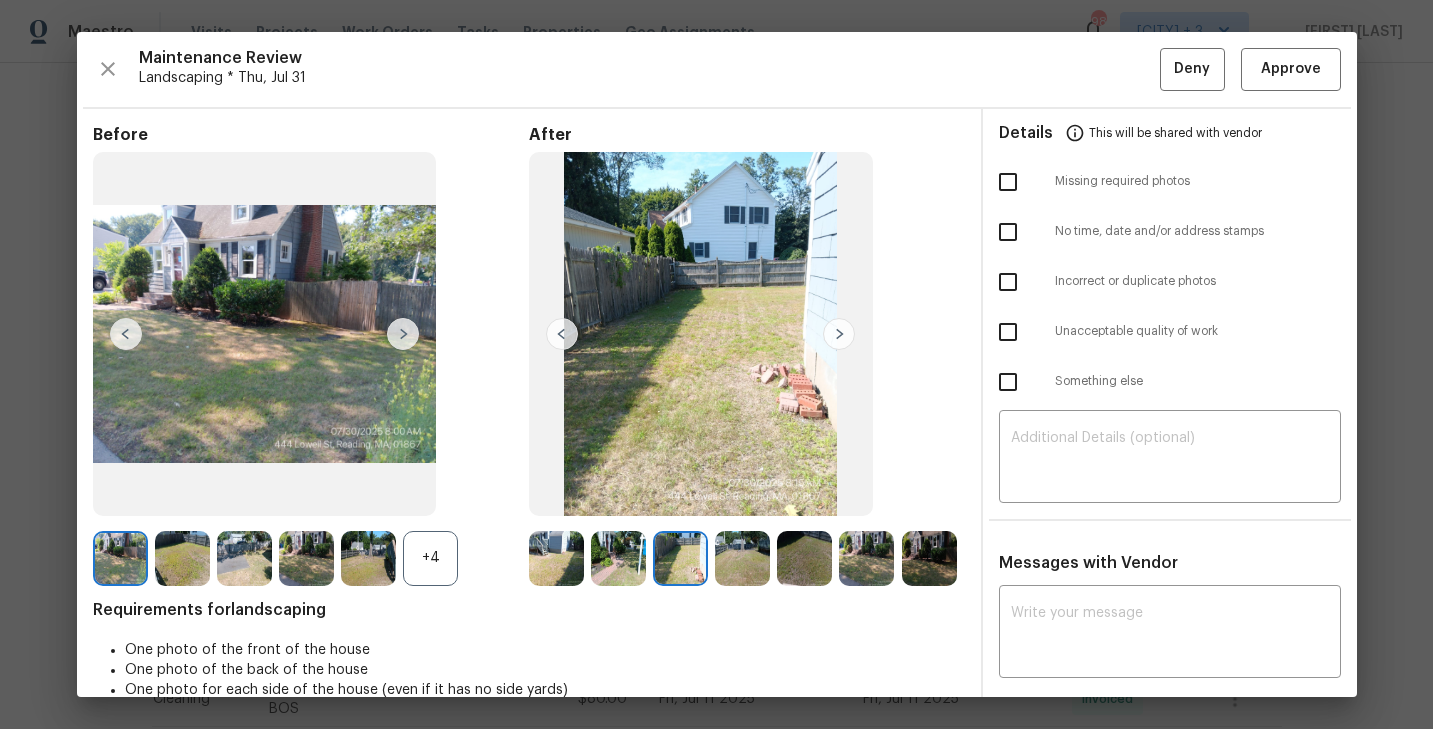 click at bounding box center (839, 334) 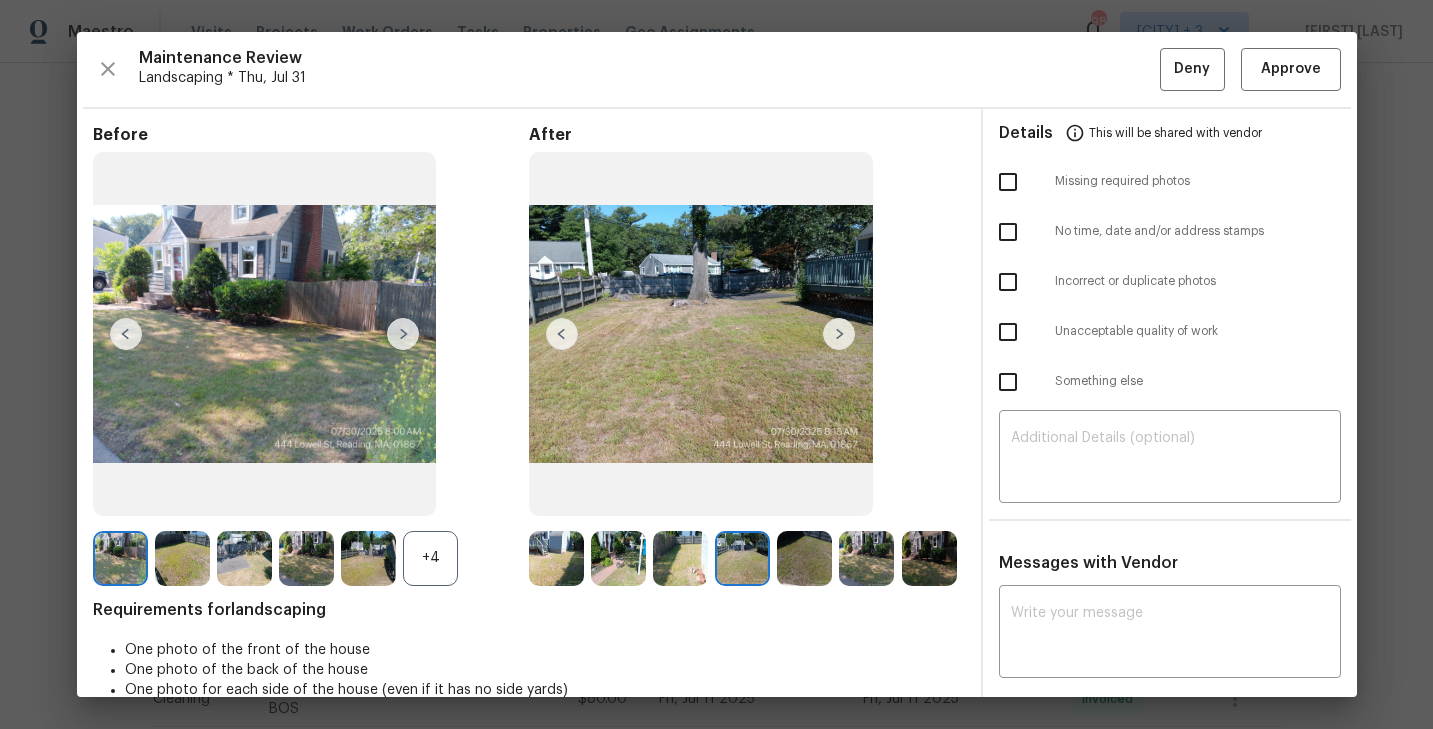 click at bounding box center (839, 334) 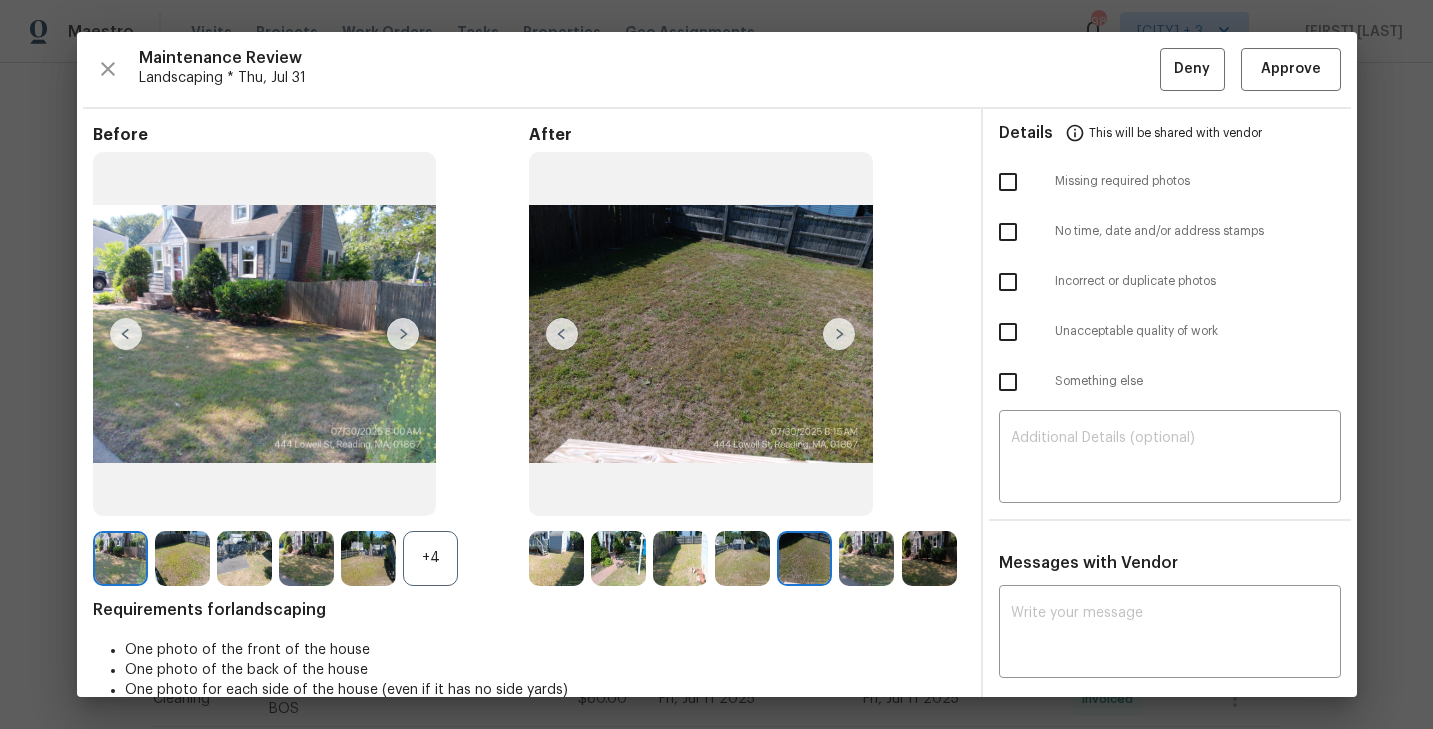 click at bounding box center [839, 334] 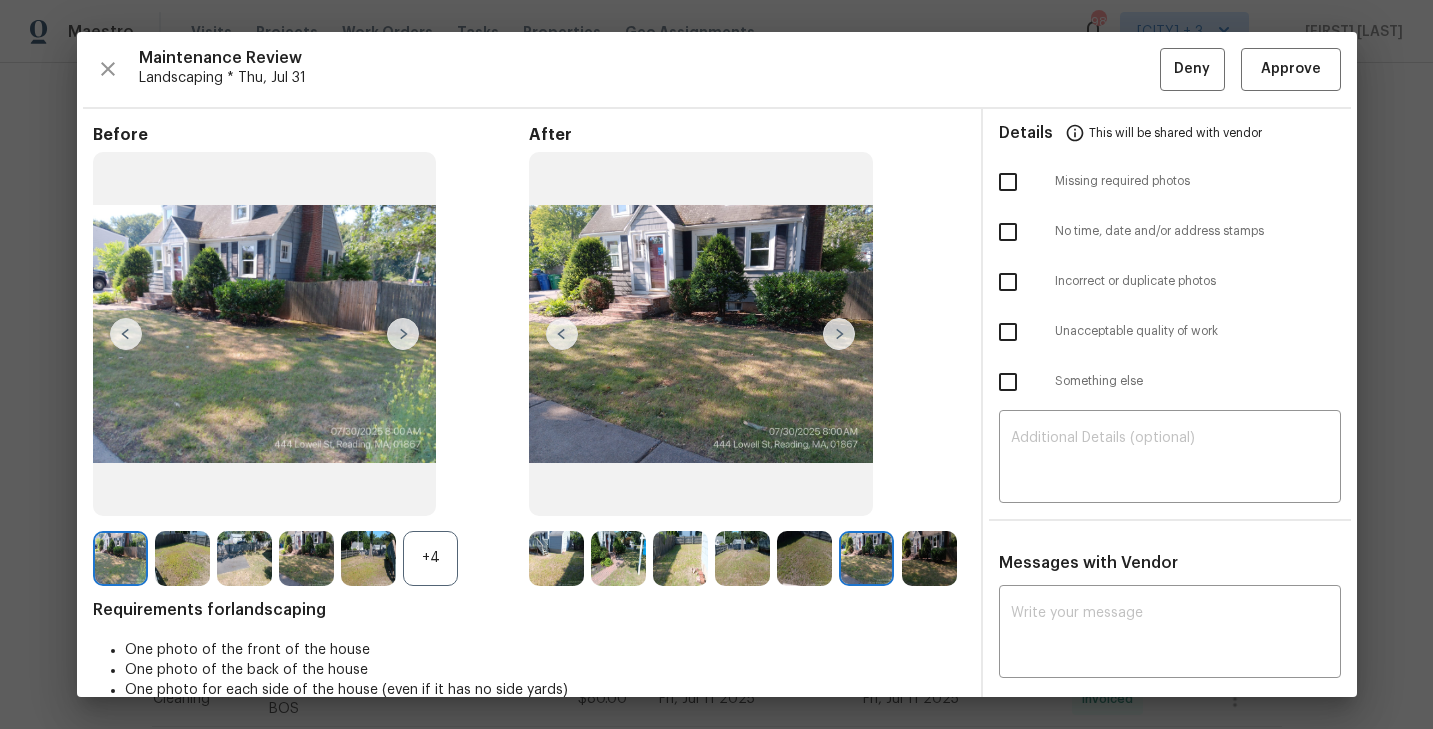 click at bounding box center [839, 334] 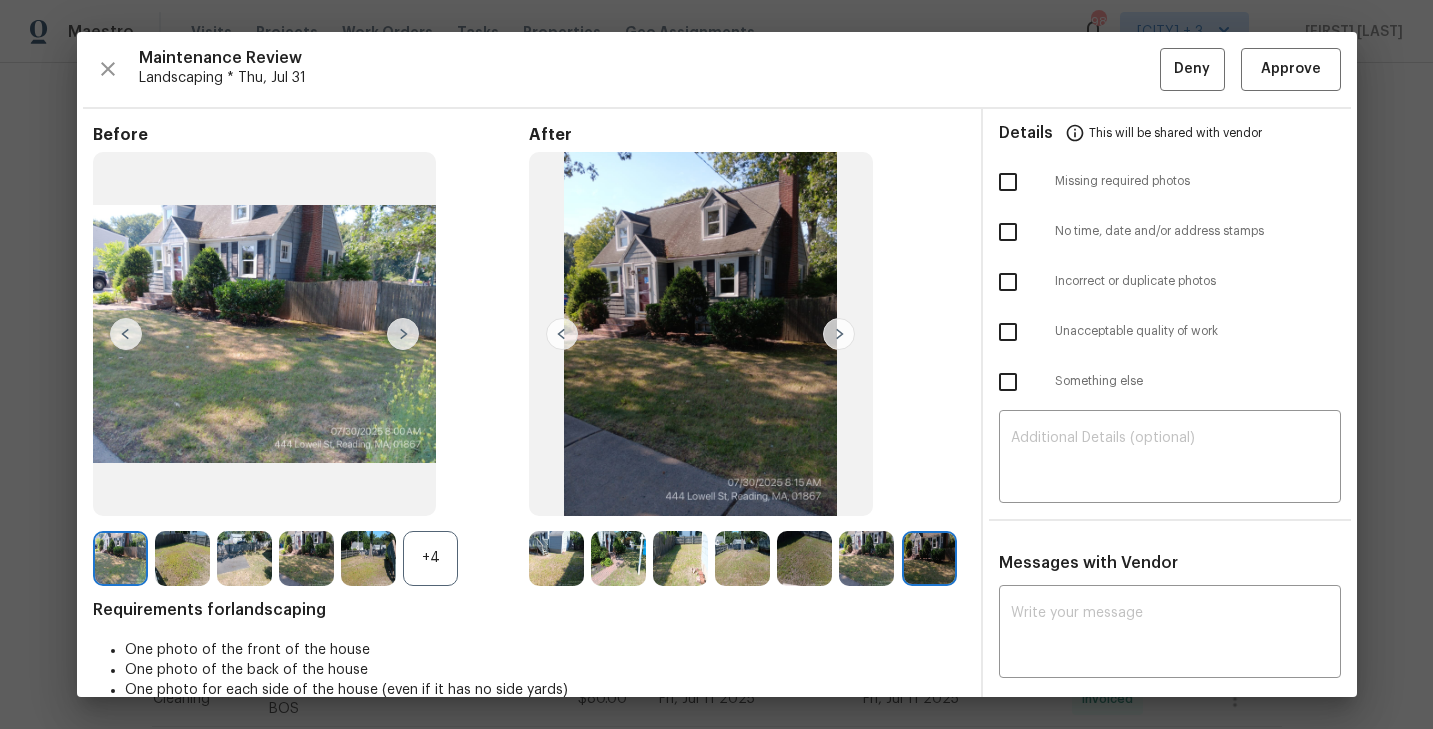 click at bounding box center [839, 334] 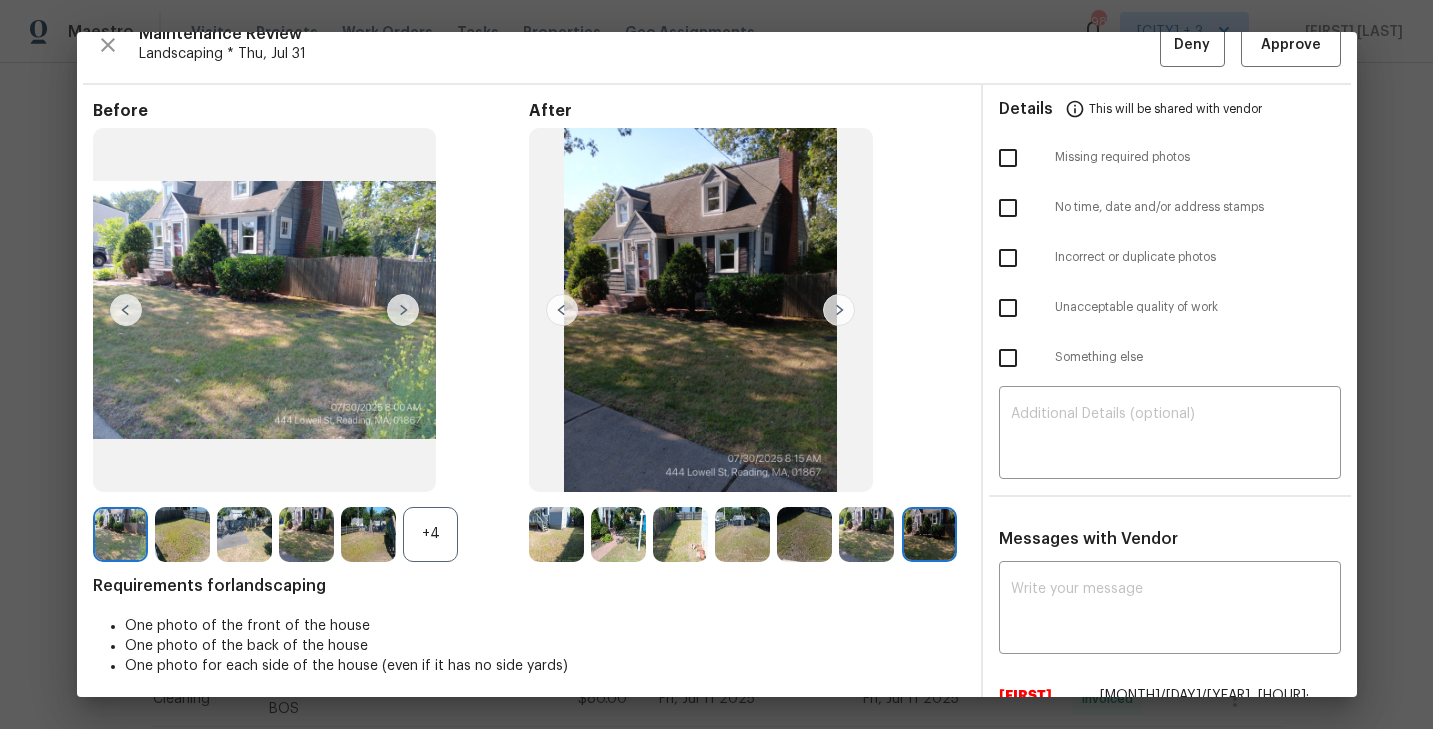 scroll, scrollTop: 0, scrollLeft: 0, axis: both 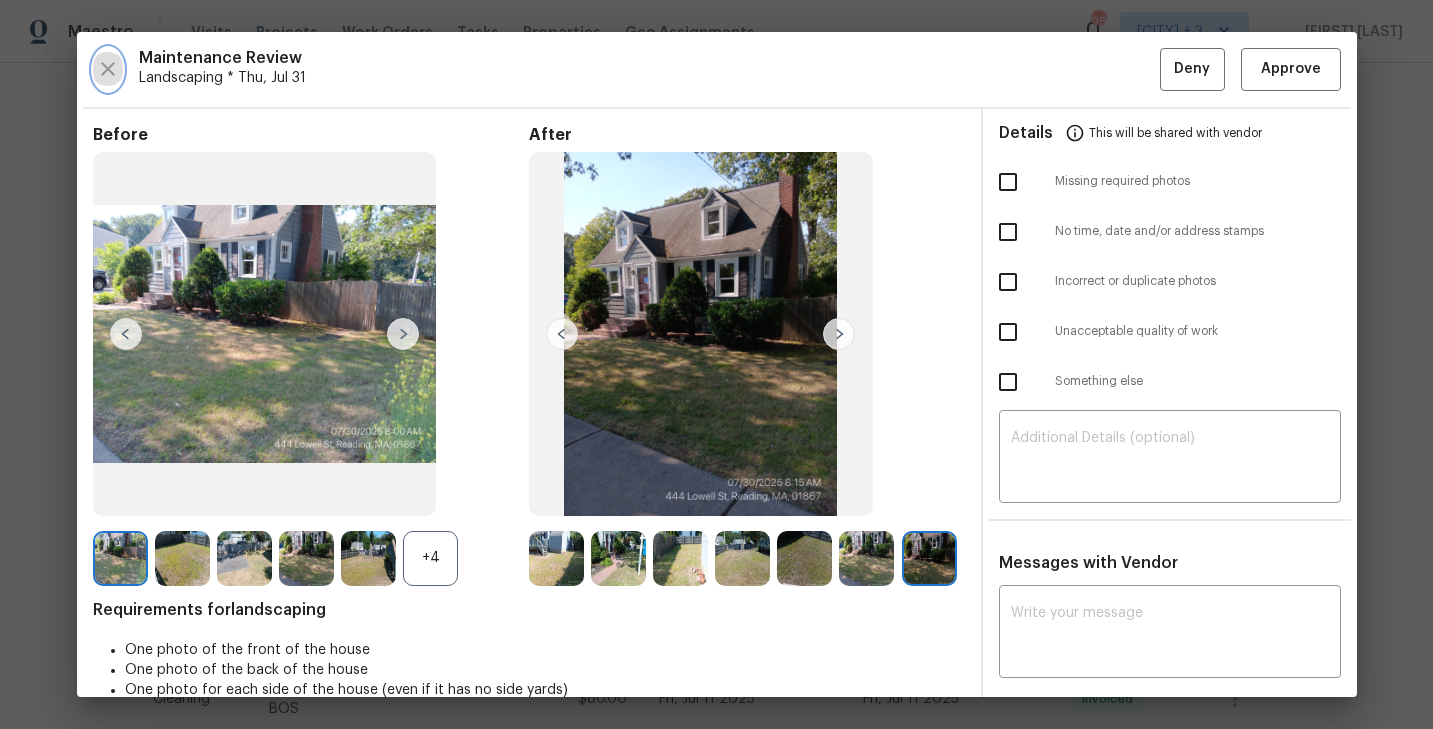 click 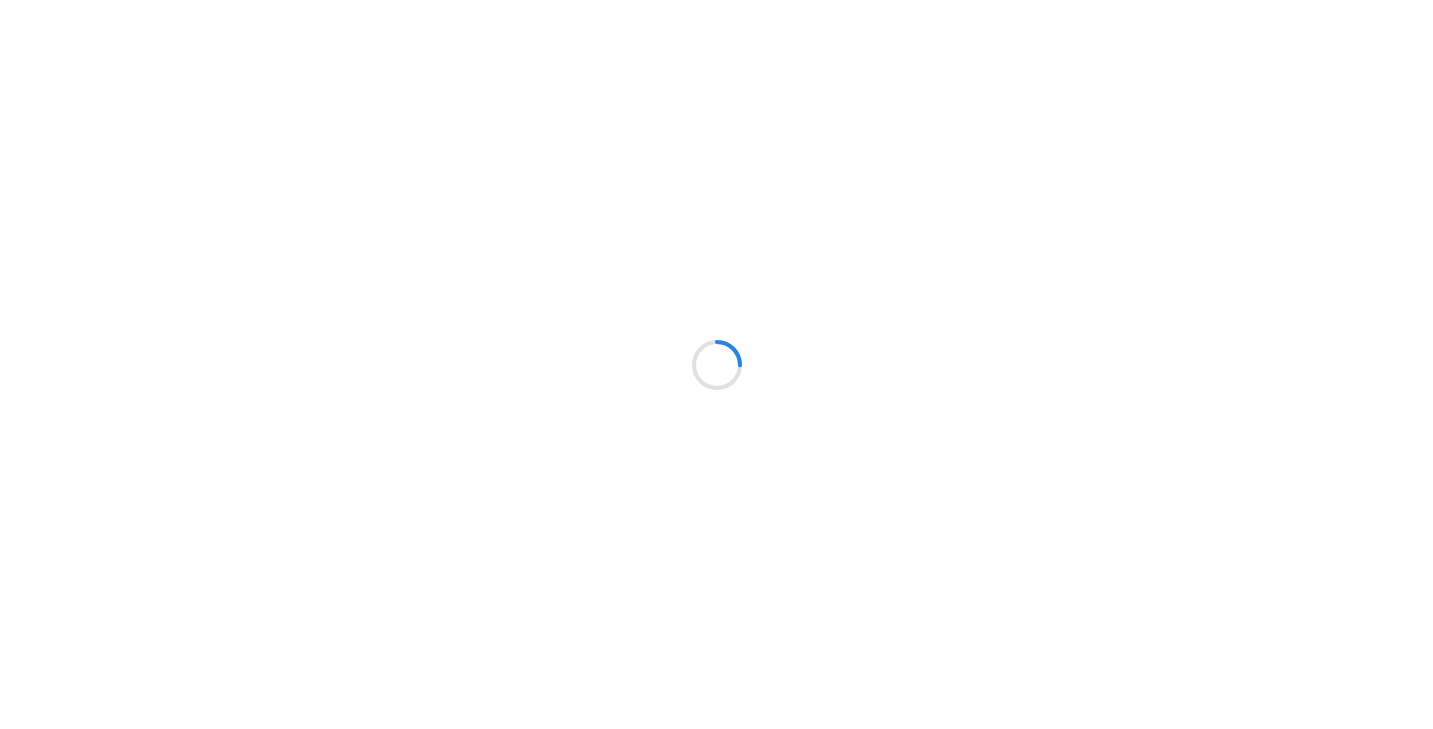 scroll, scrollTop: 0, scrollLeft: 0, axis: both 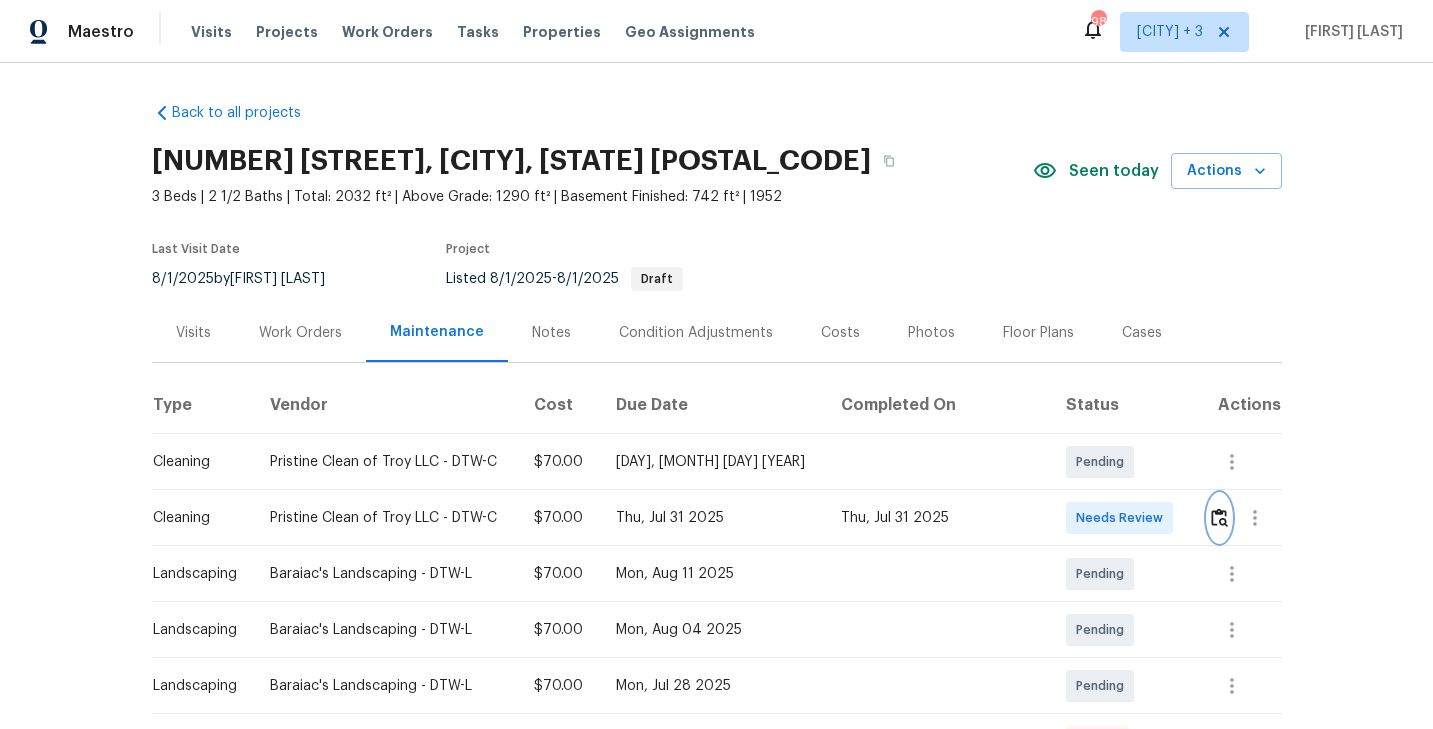 click at bounding box center [1219, 517] 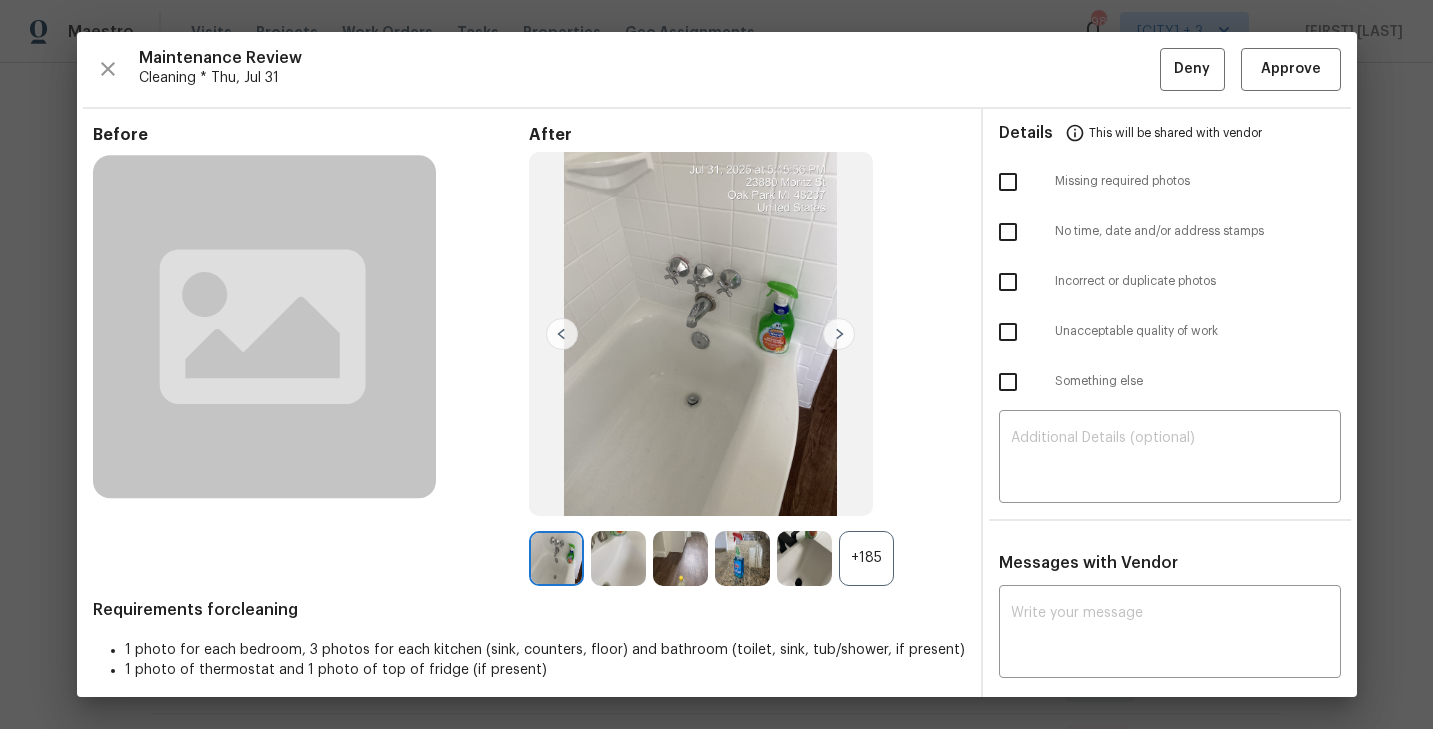 click on "+185" at bounding box center [866, 558] 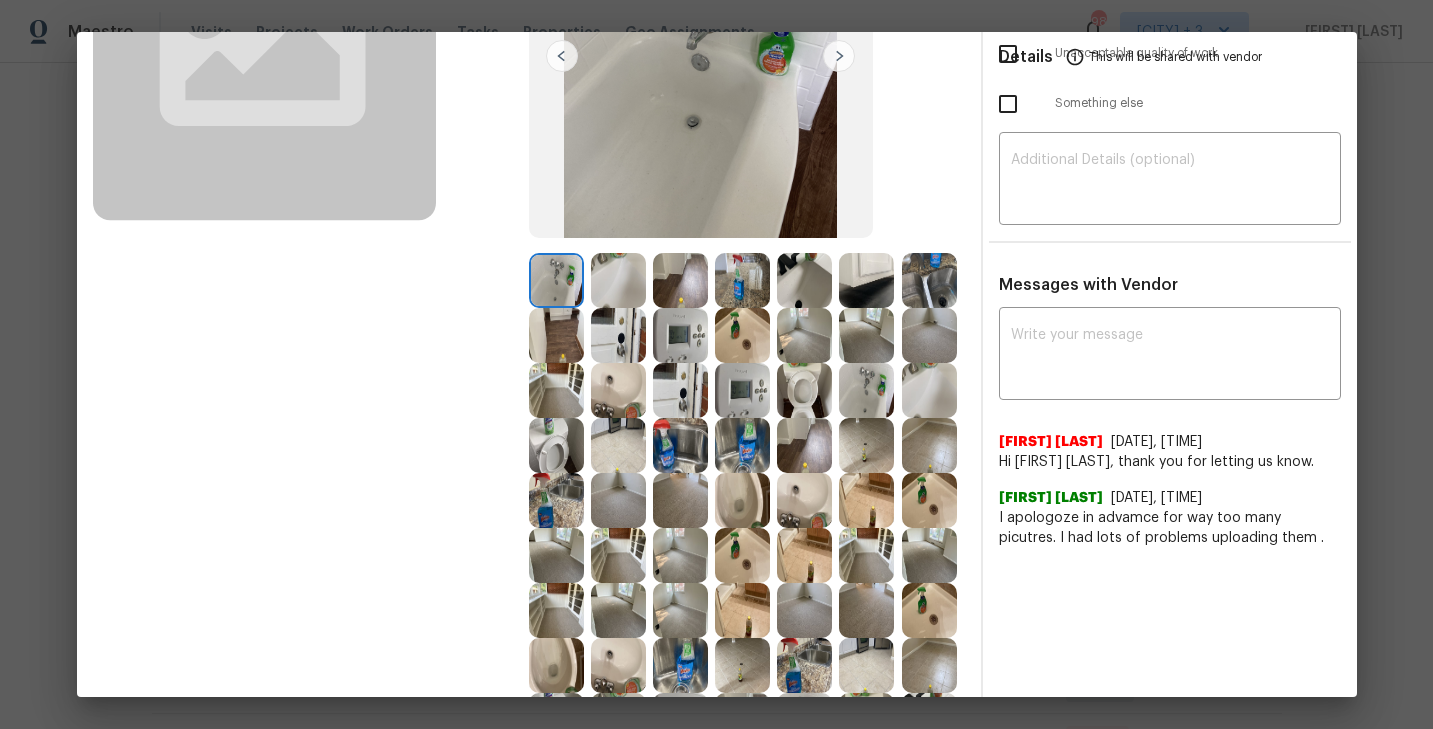 scroll, scrollTop: 277, scrollLeft: 0, axis: vertical 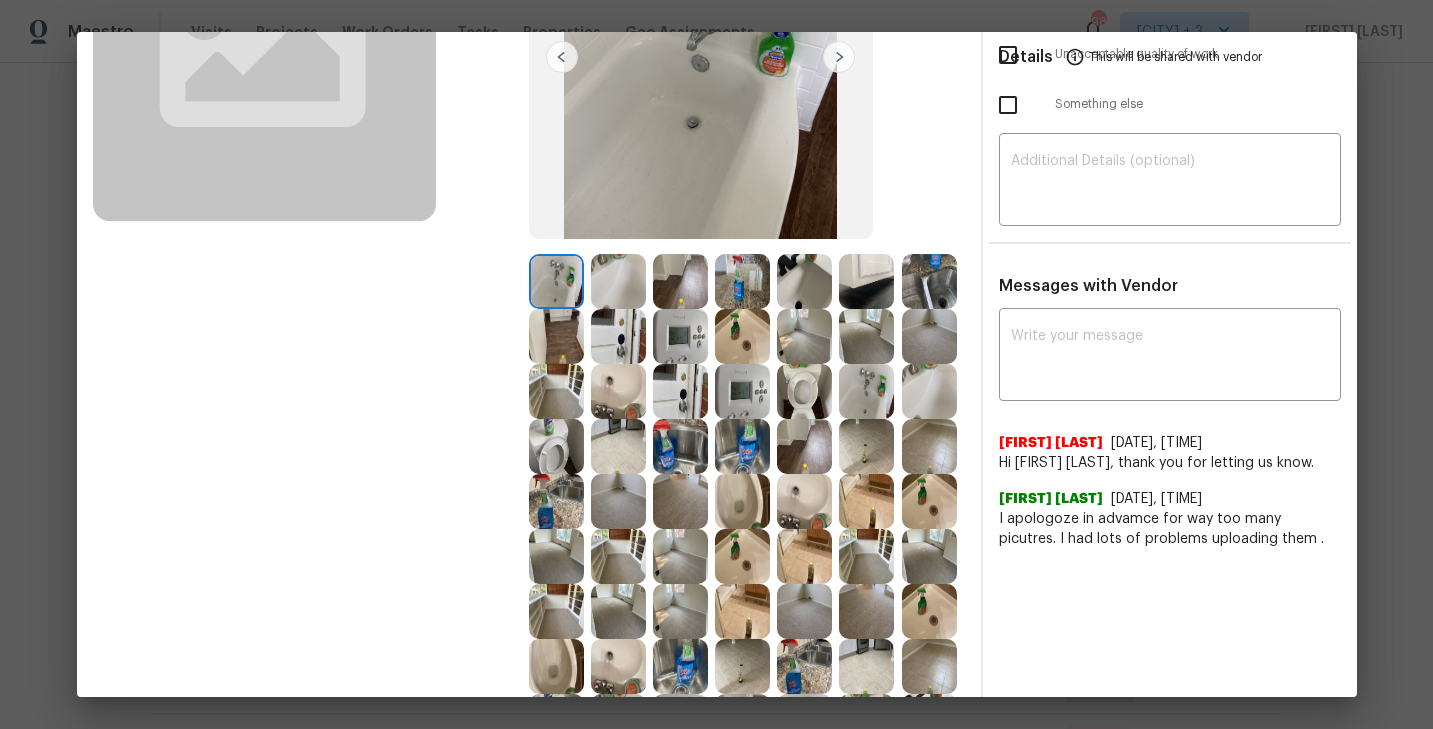 click at bounding box center (742, 446) 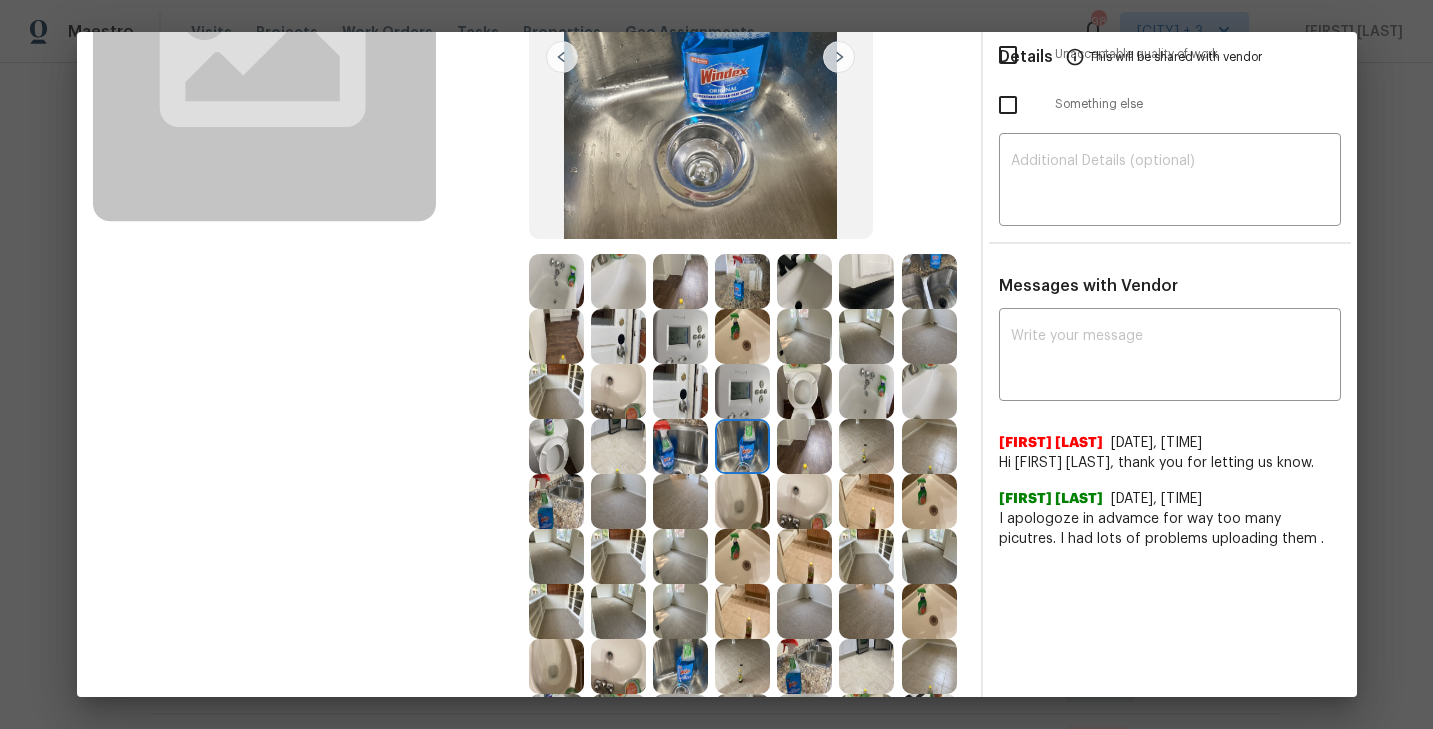scroll, scrollTop: 0, scrollLeft: 0, axis: both 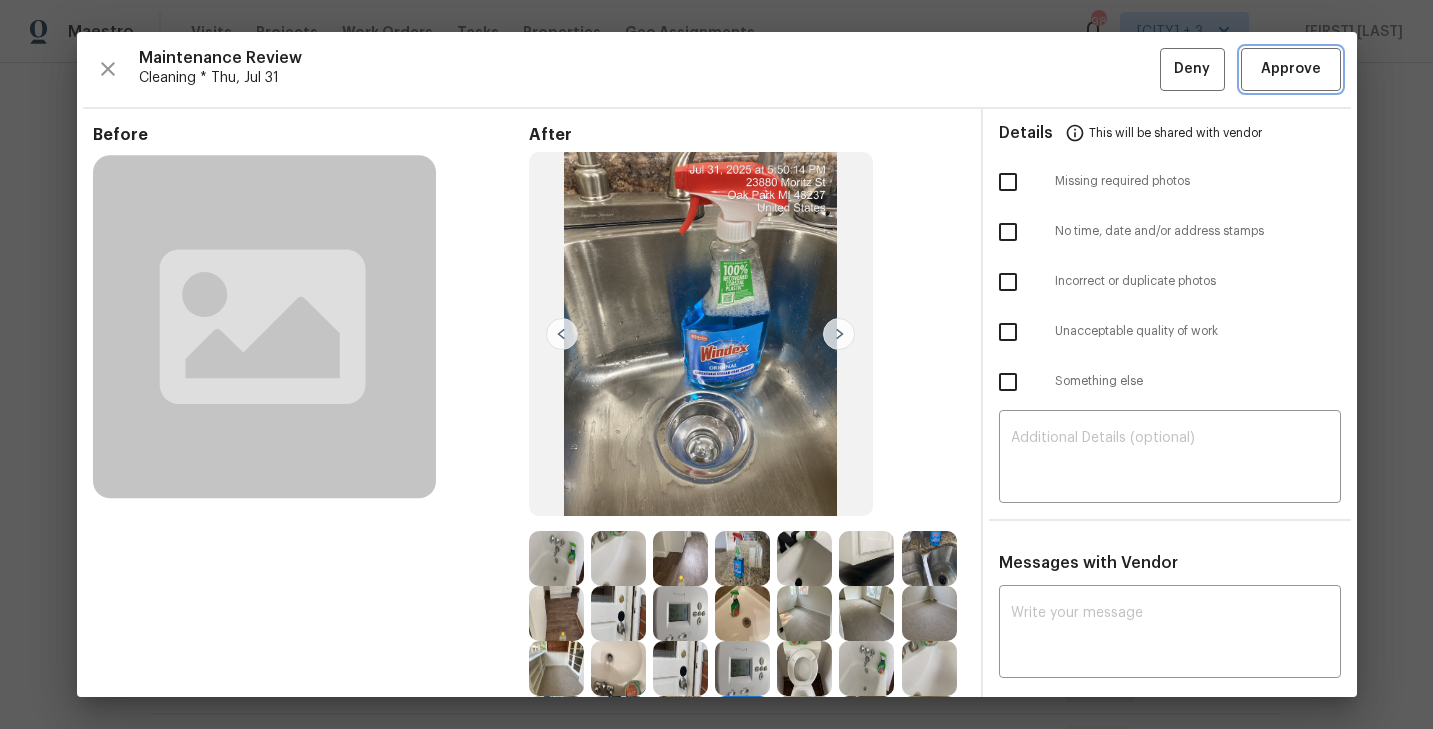 click on "Approve" at bounding box center [1291, 69] 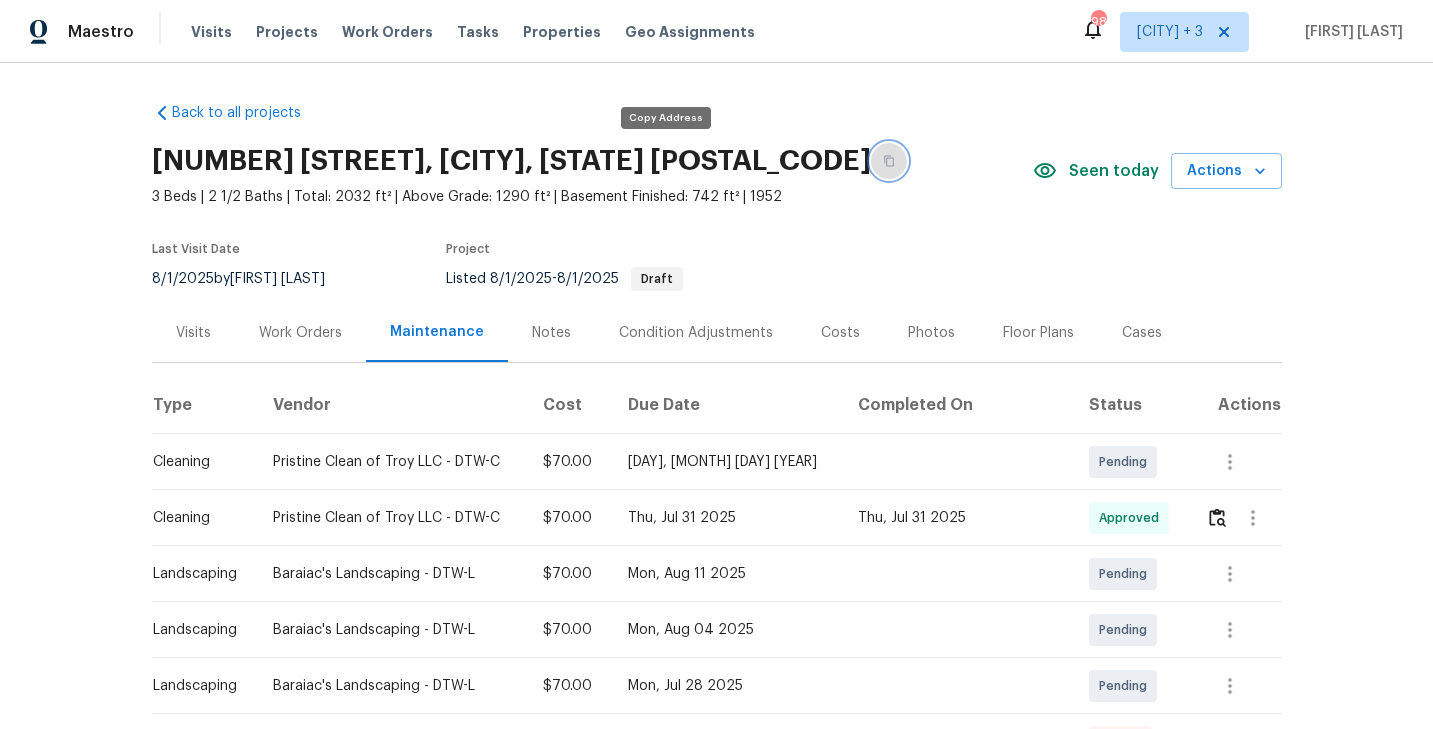 click 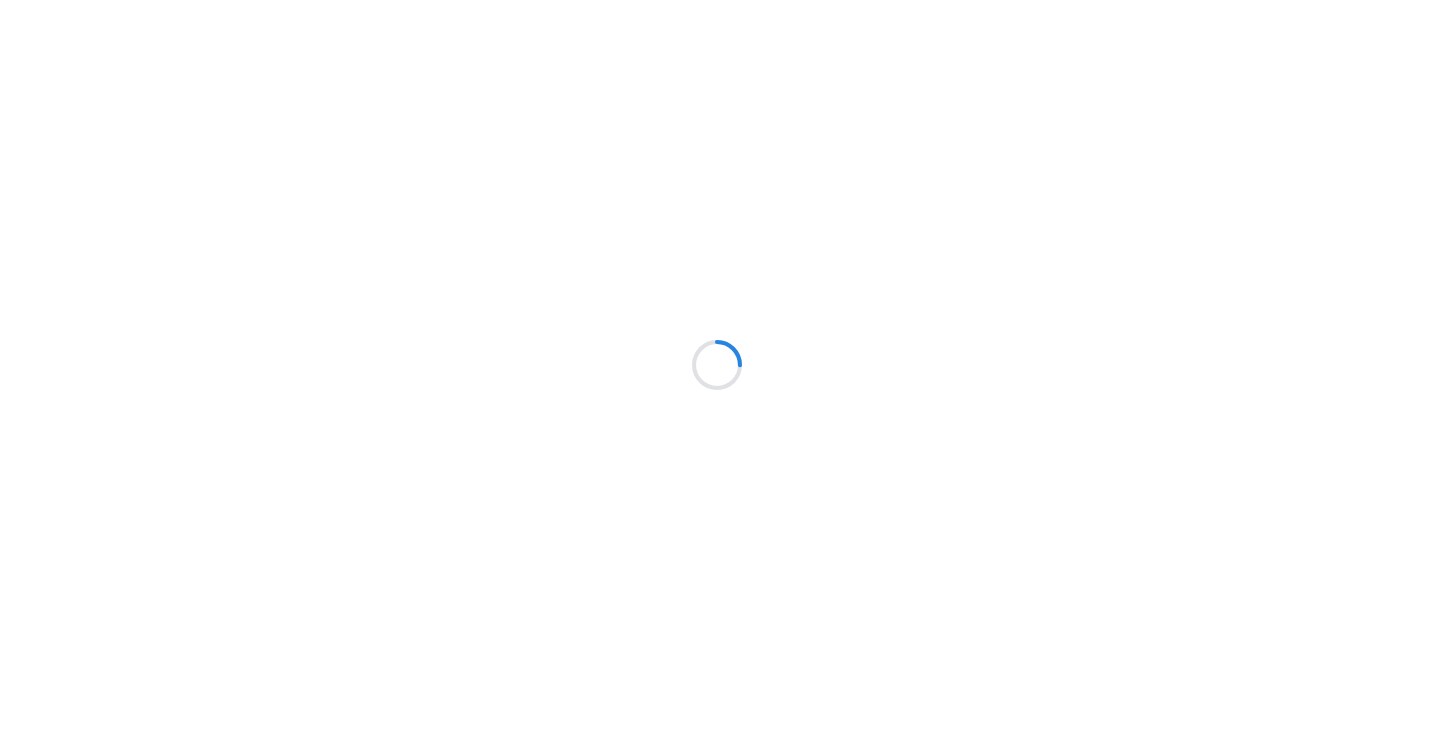 scroll, scrollTop: 0, scrollLeft: 0, axis: both 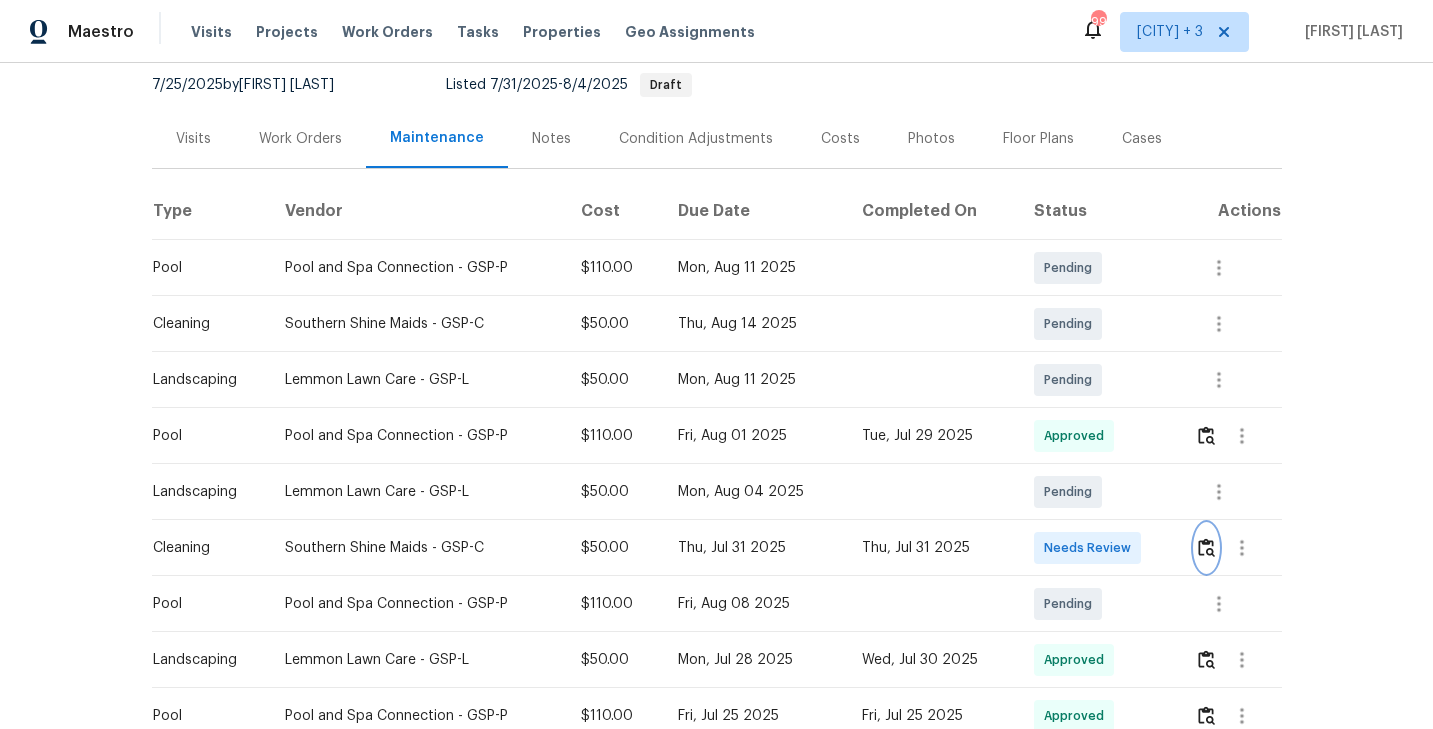 click at bounding box center (1206, 547) 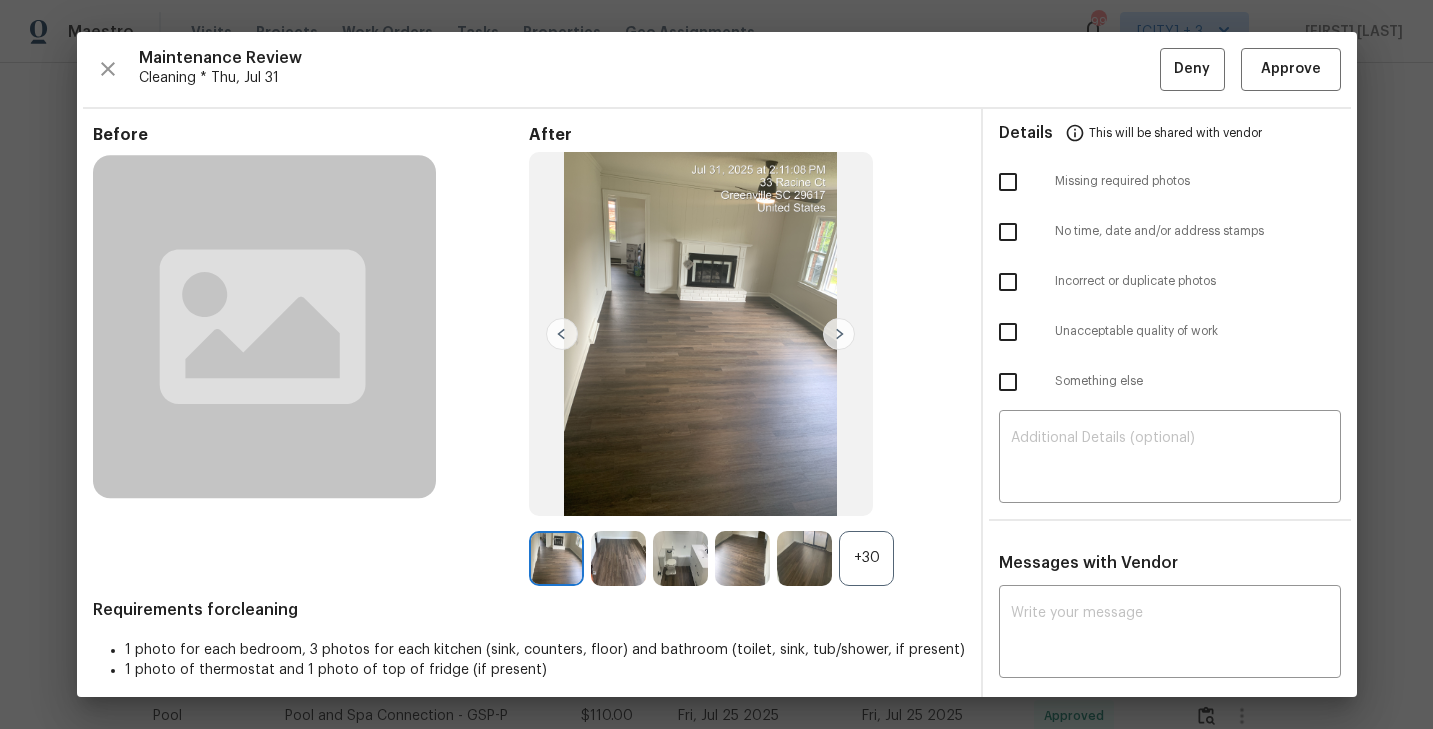 click on "+30" at bounding box center (866, 558) 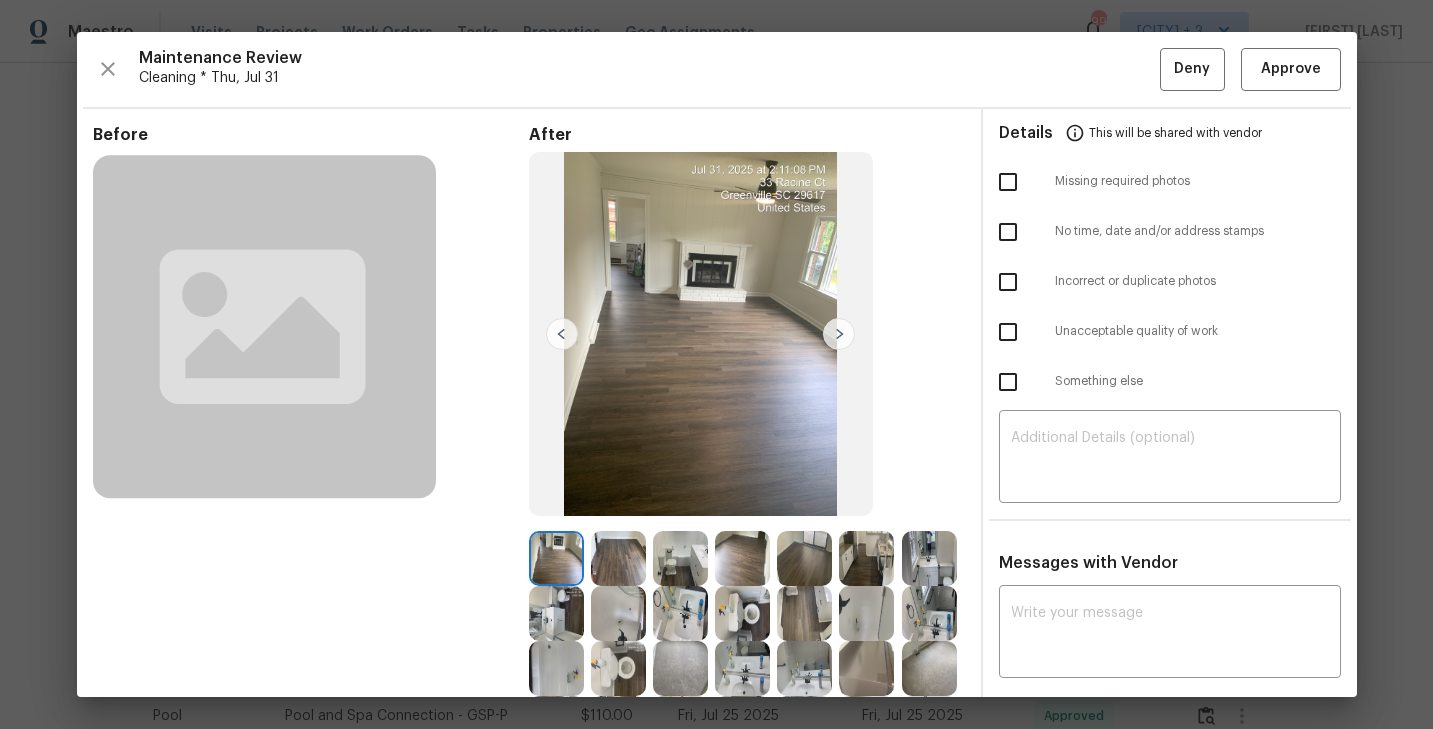 scroll, scrollTop: 165, scrollLeft: 0, axis: vertical 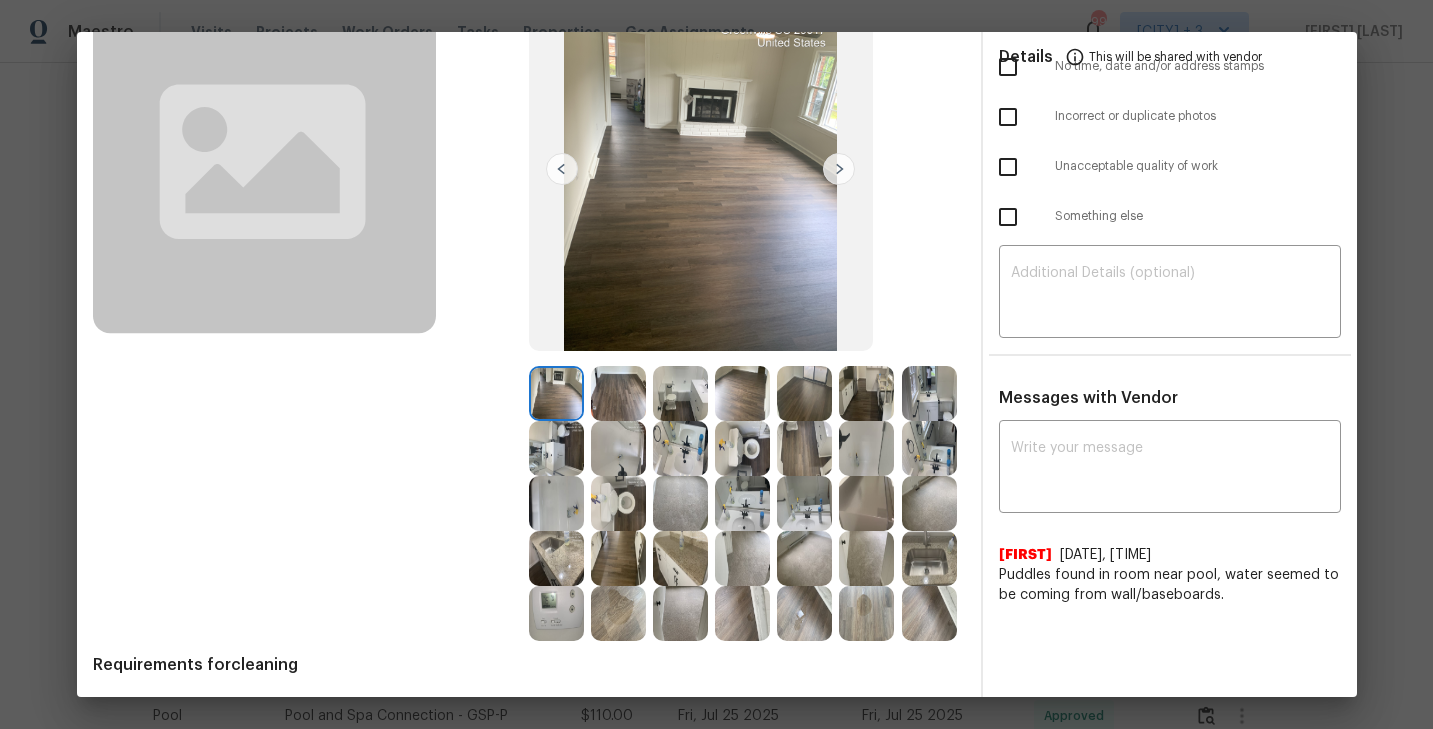 click at bounding box center [618, 503] 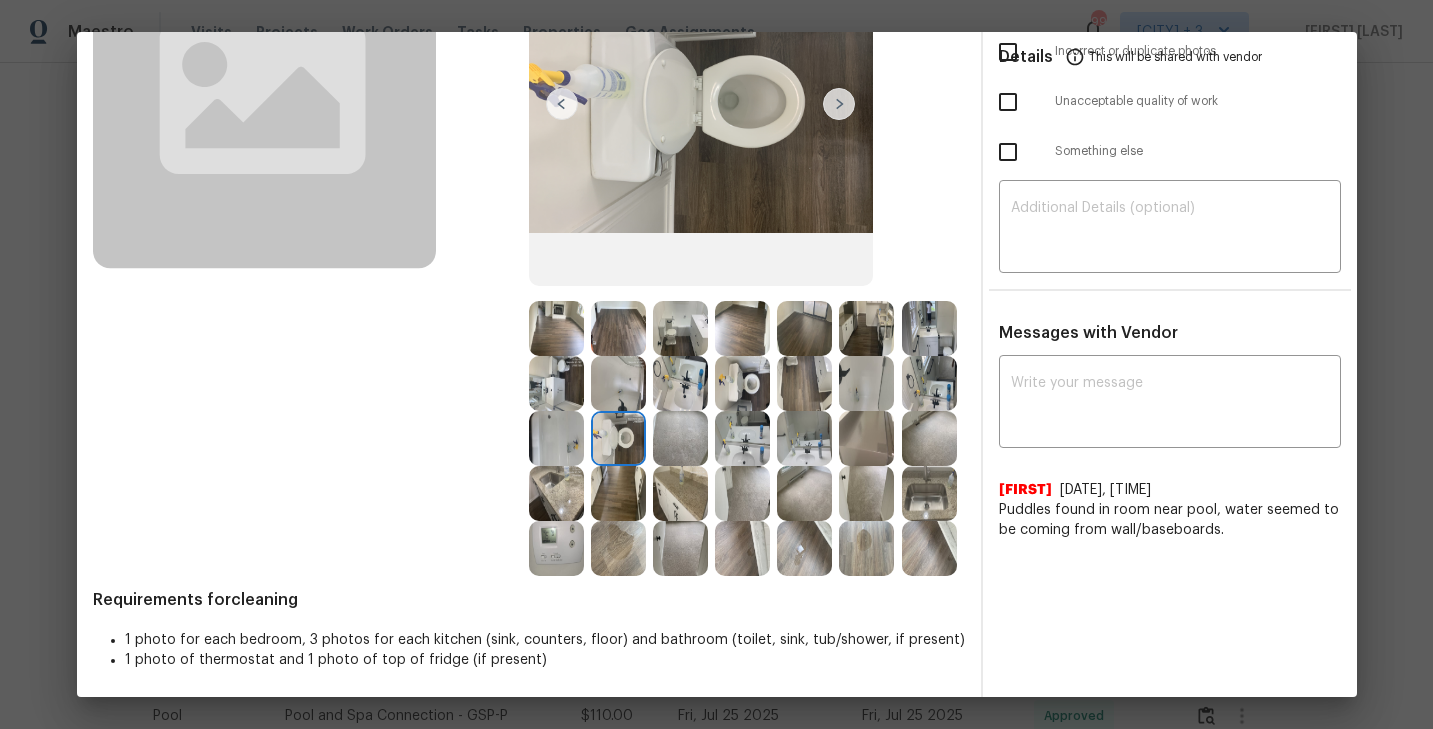 scroll, scrollTop: 0, scrollLeft: 0, axis: both 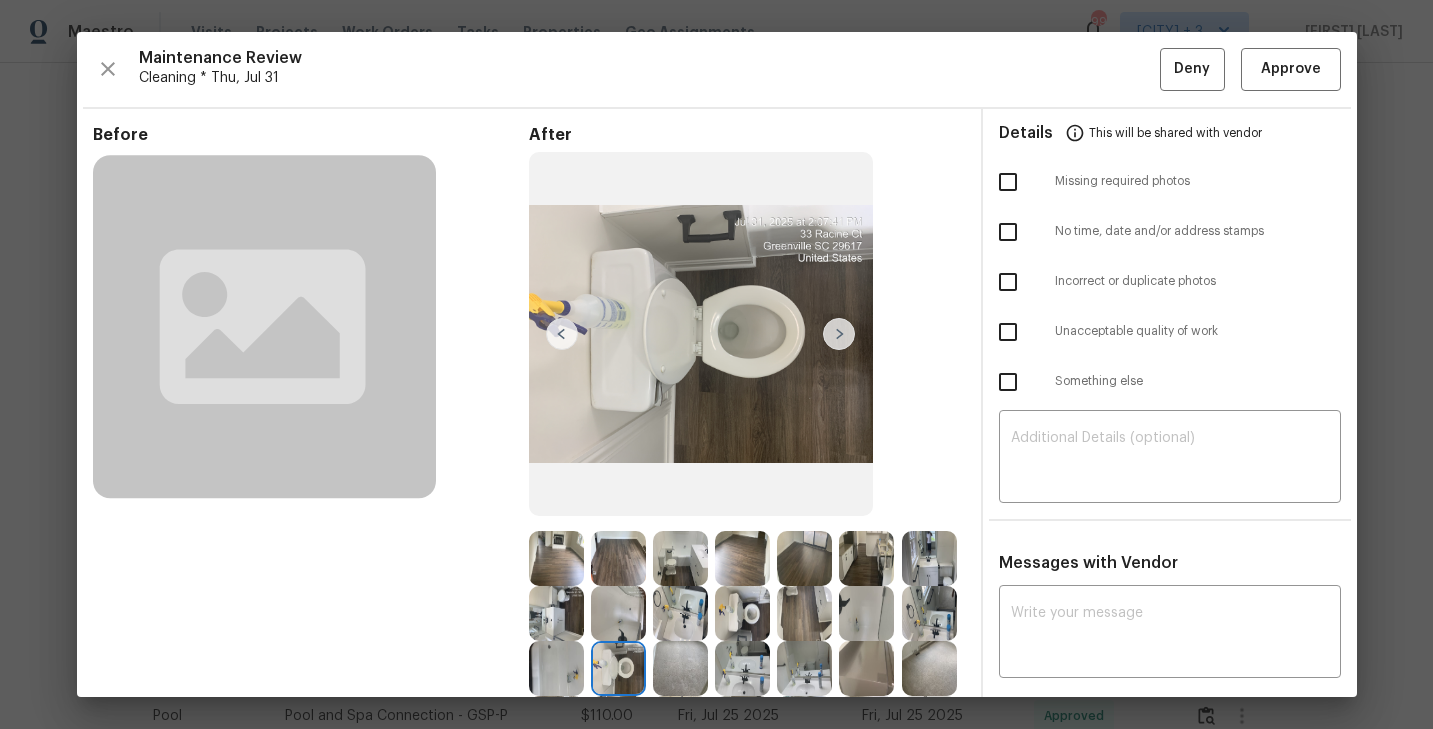 click at bounding box center (742, 558) 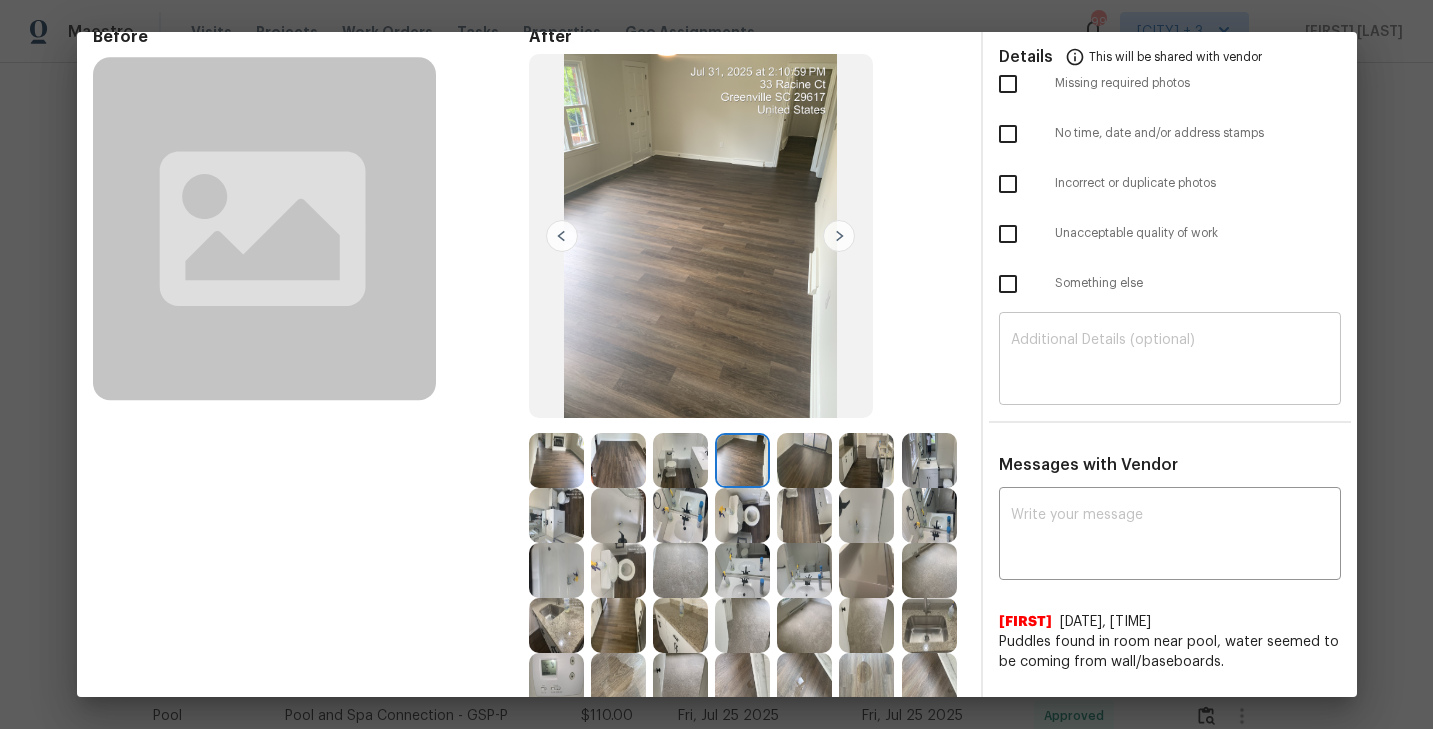 scroll, scrollTop: 0, scrollLeft: 0, axis: both 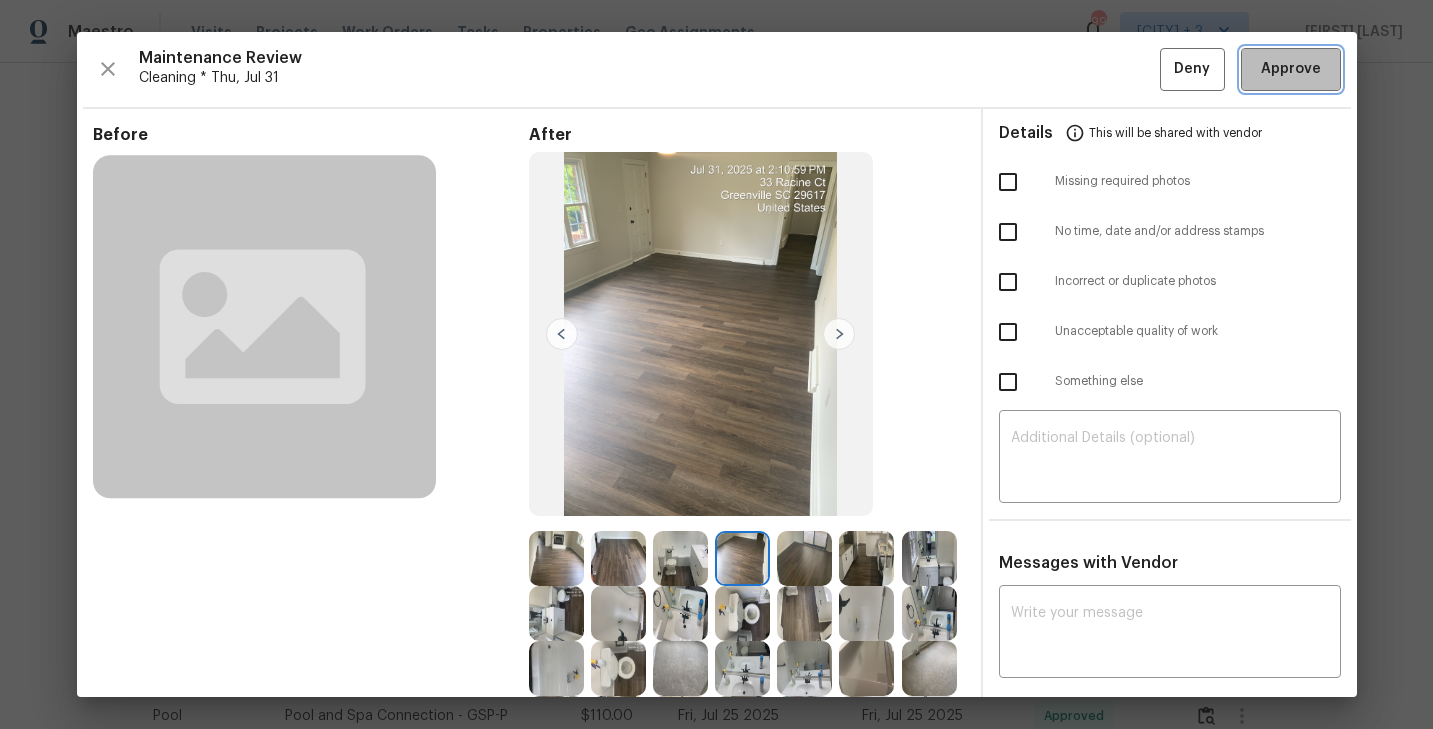 click on "Approve" at bounding box center (1291, 69) 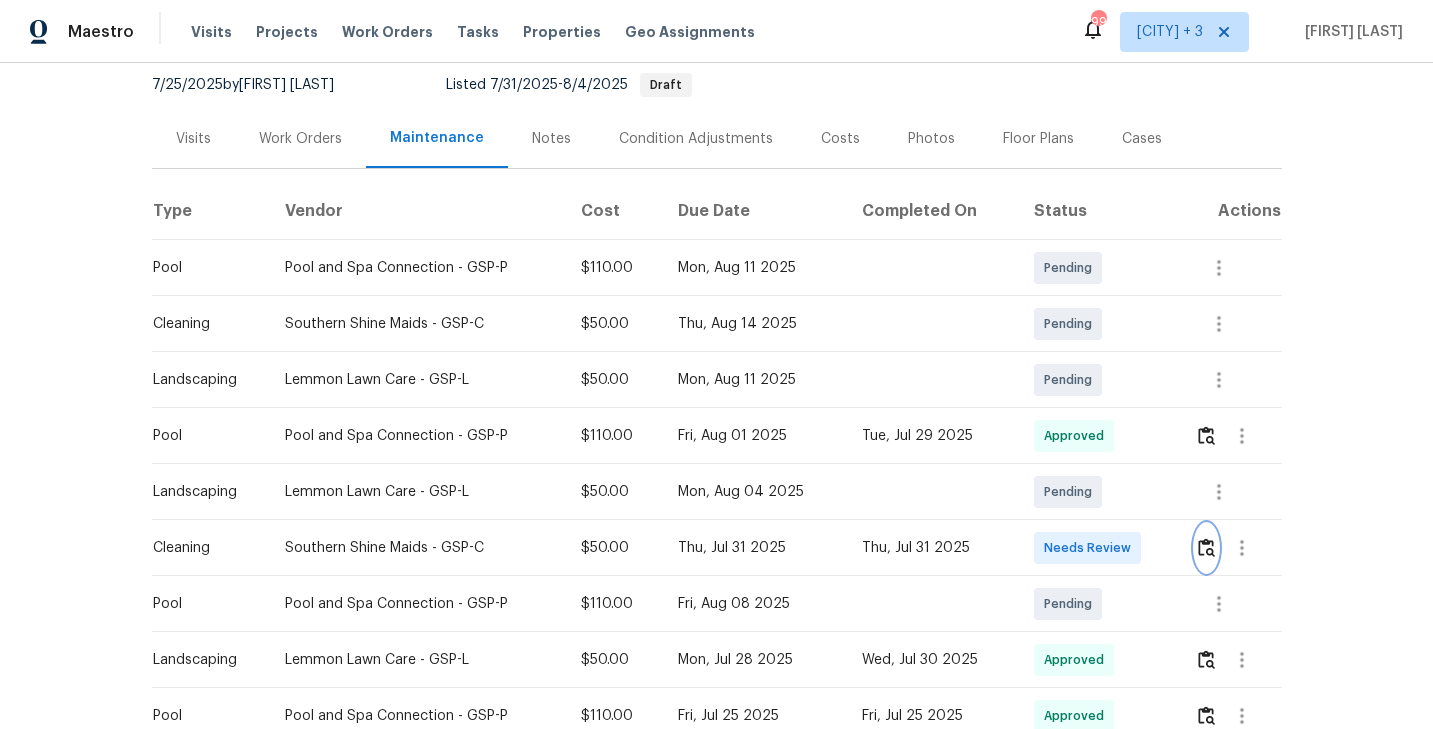 scroll, scrollTop: 0, scrollLeft: 0, axis: both 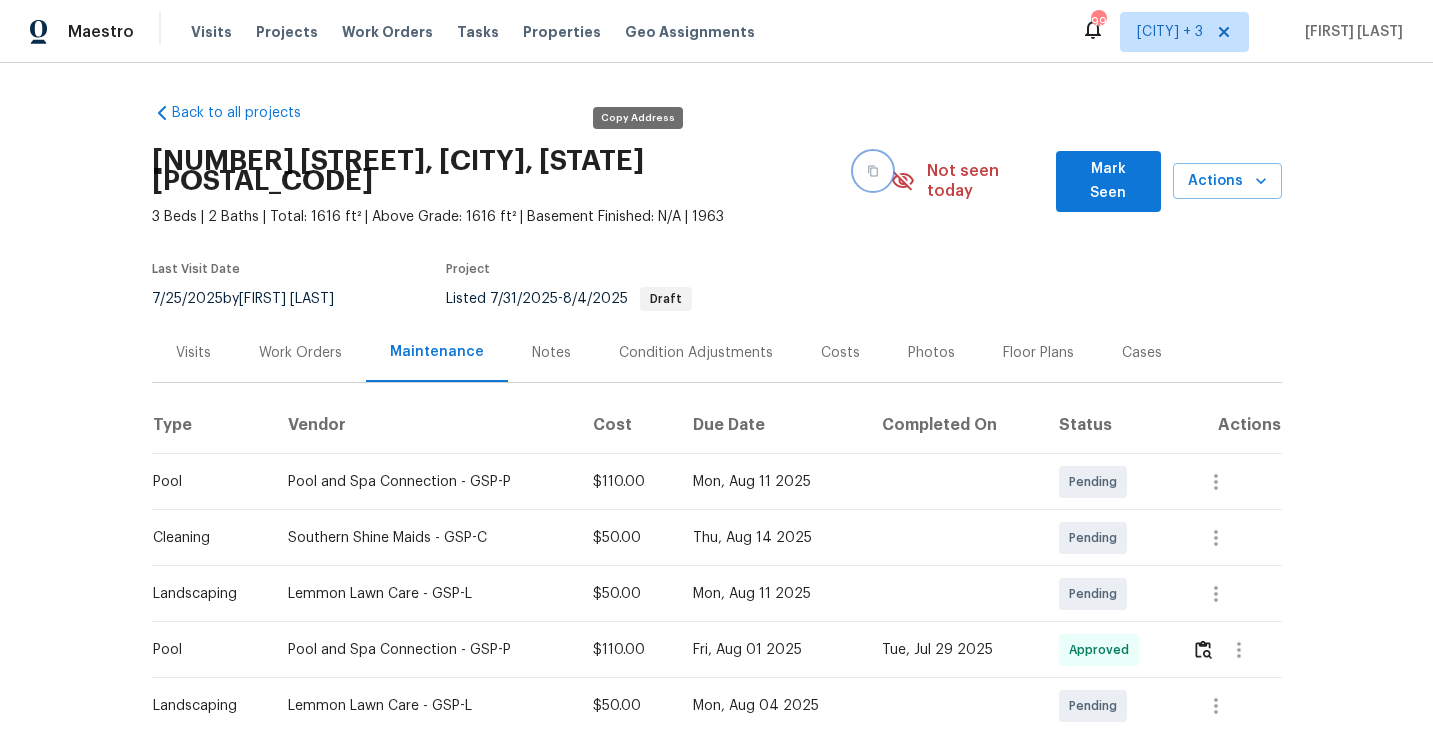 click at bounding box center (873, 171) 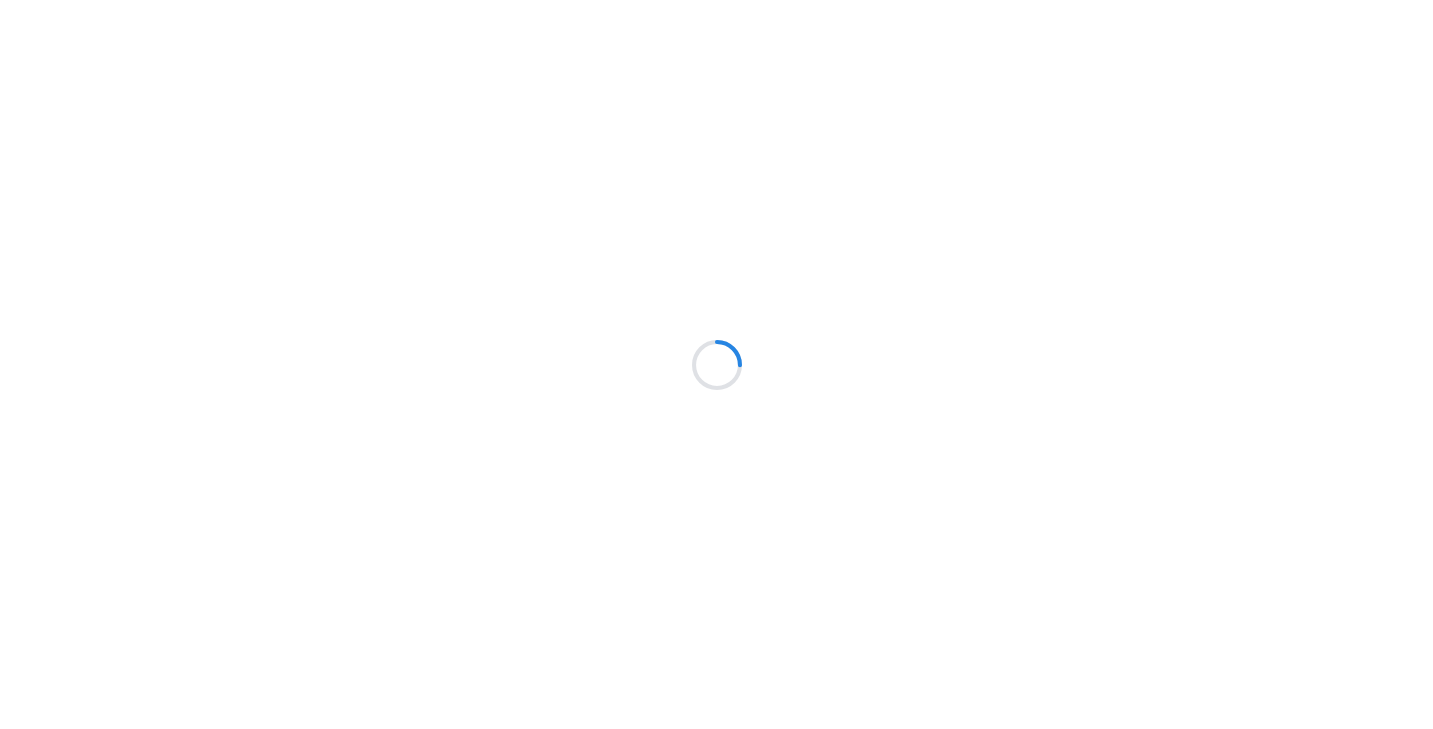 scroll, scrollTop: 0, scrollLeft: 0, axis: both 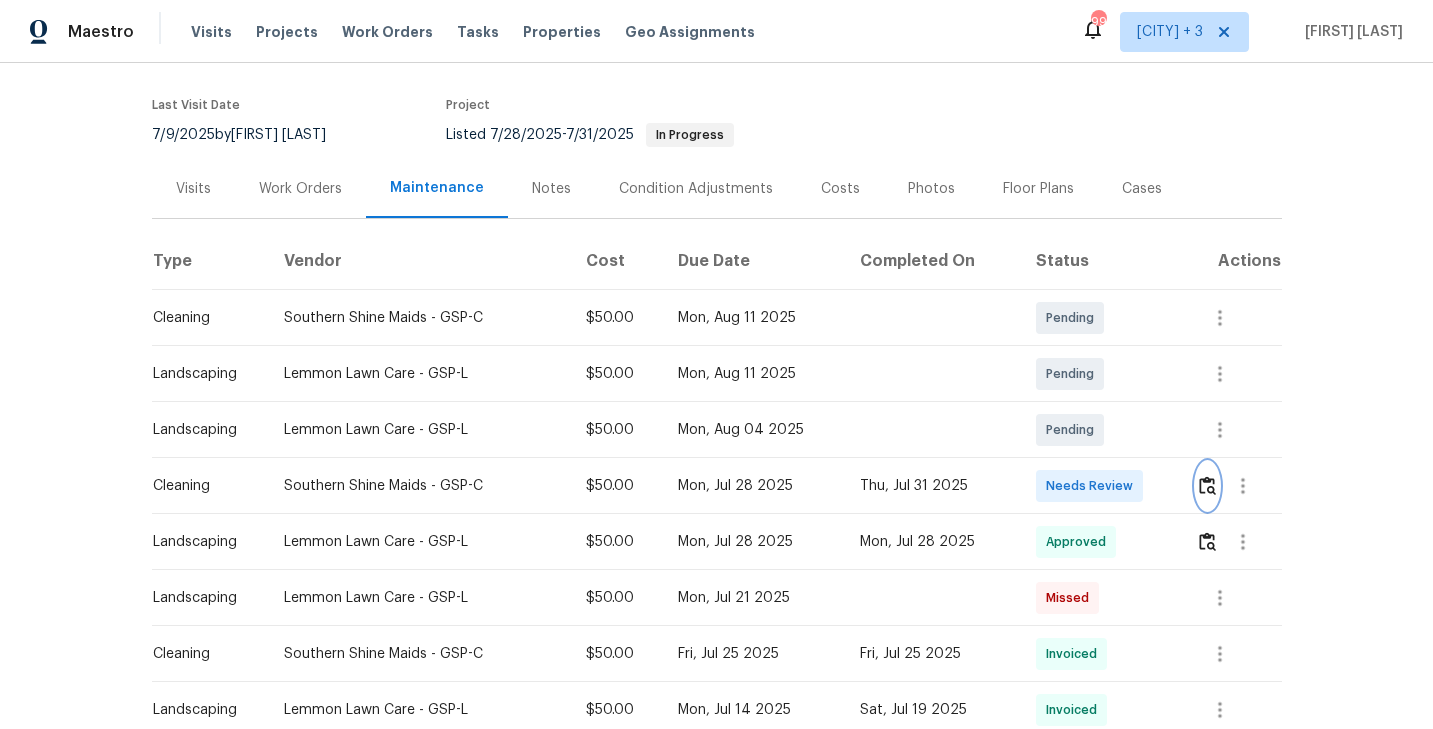 click at bounding box center [1207, 485] 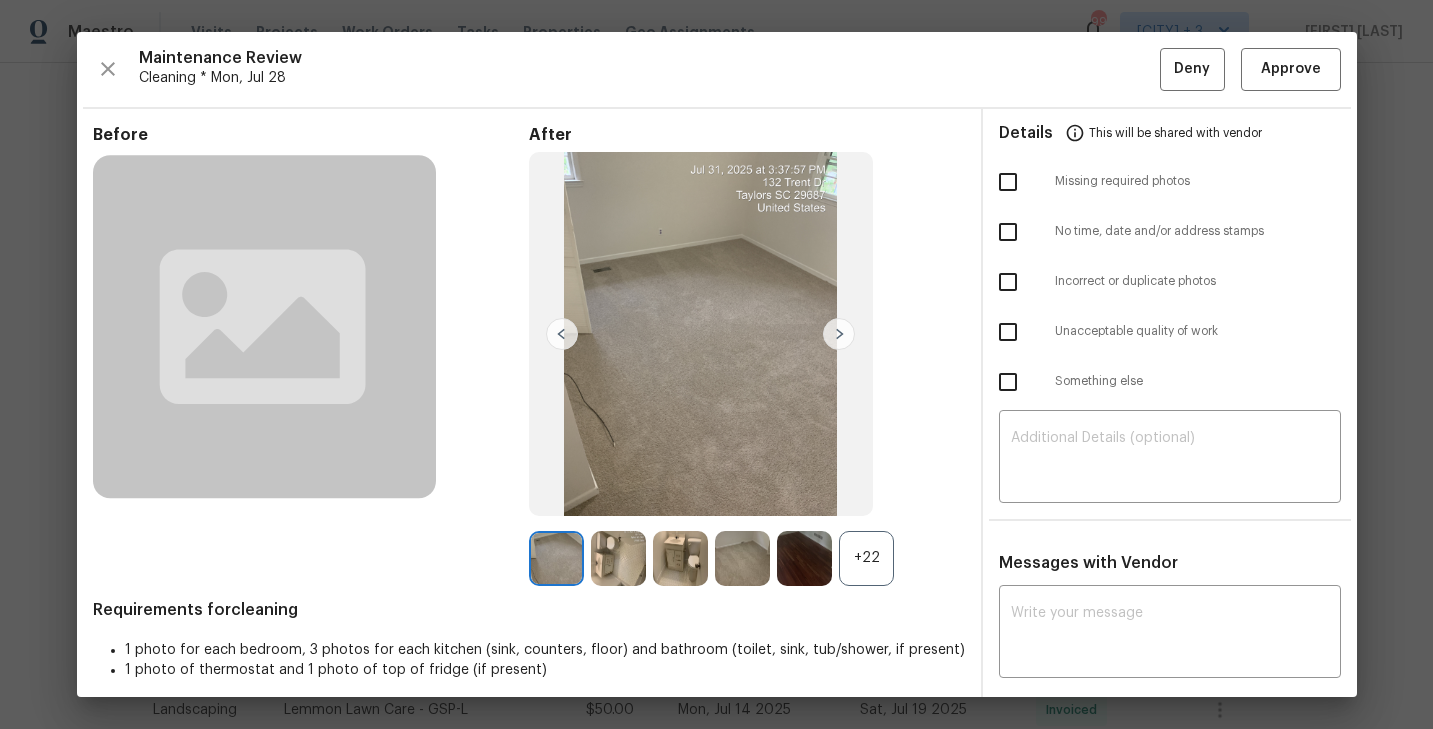 click on "+22" at bounding box center [866, 558] 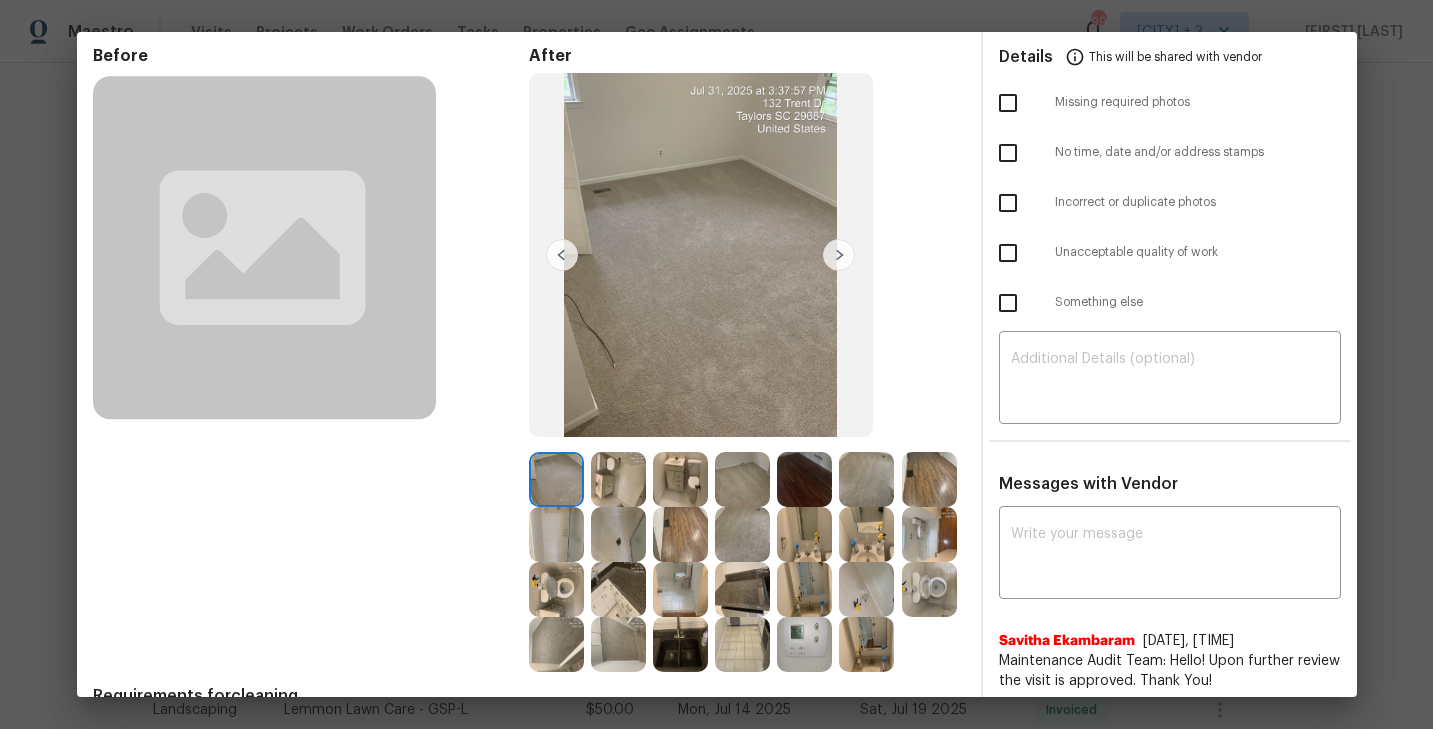 scroll, scrollTop: 179, scrollLeft: 0, axis: vertical 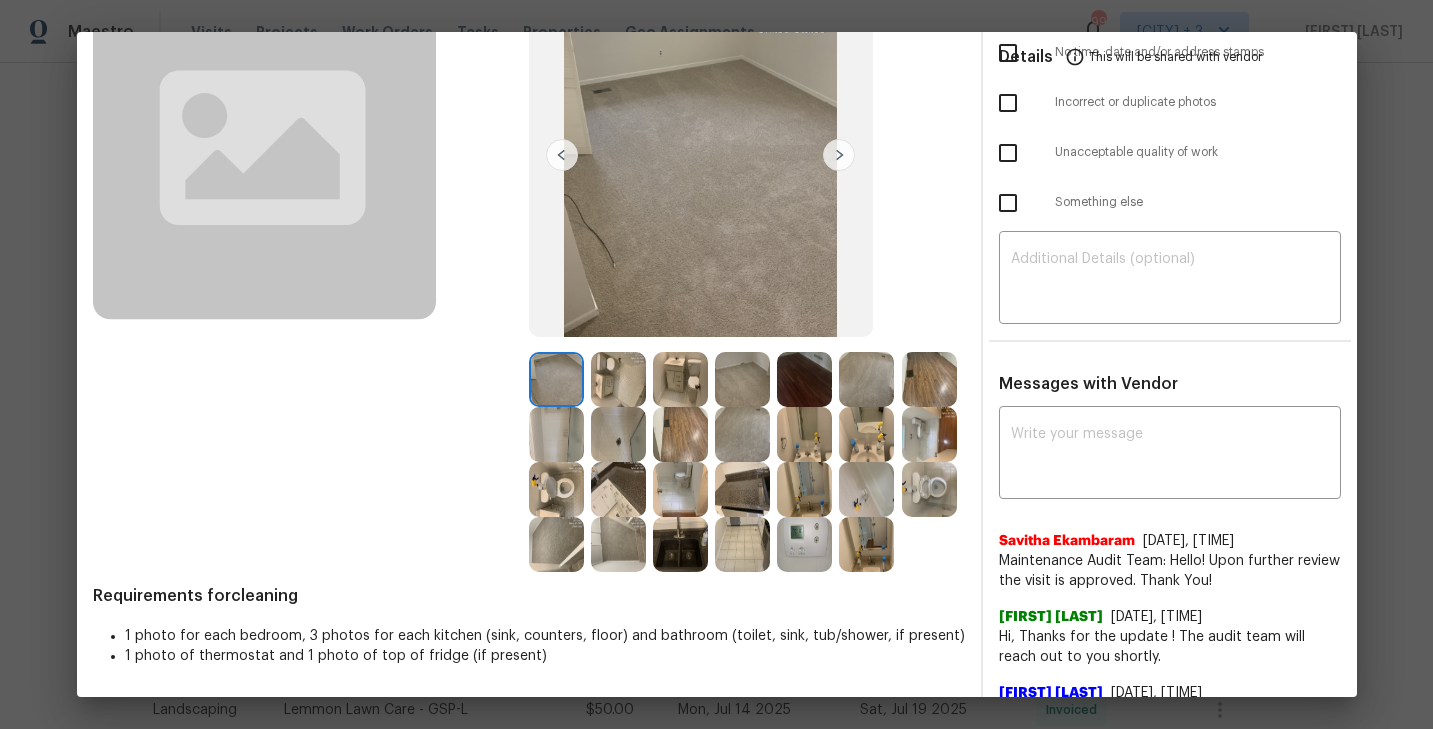 click at bounding box center [742, 489] 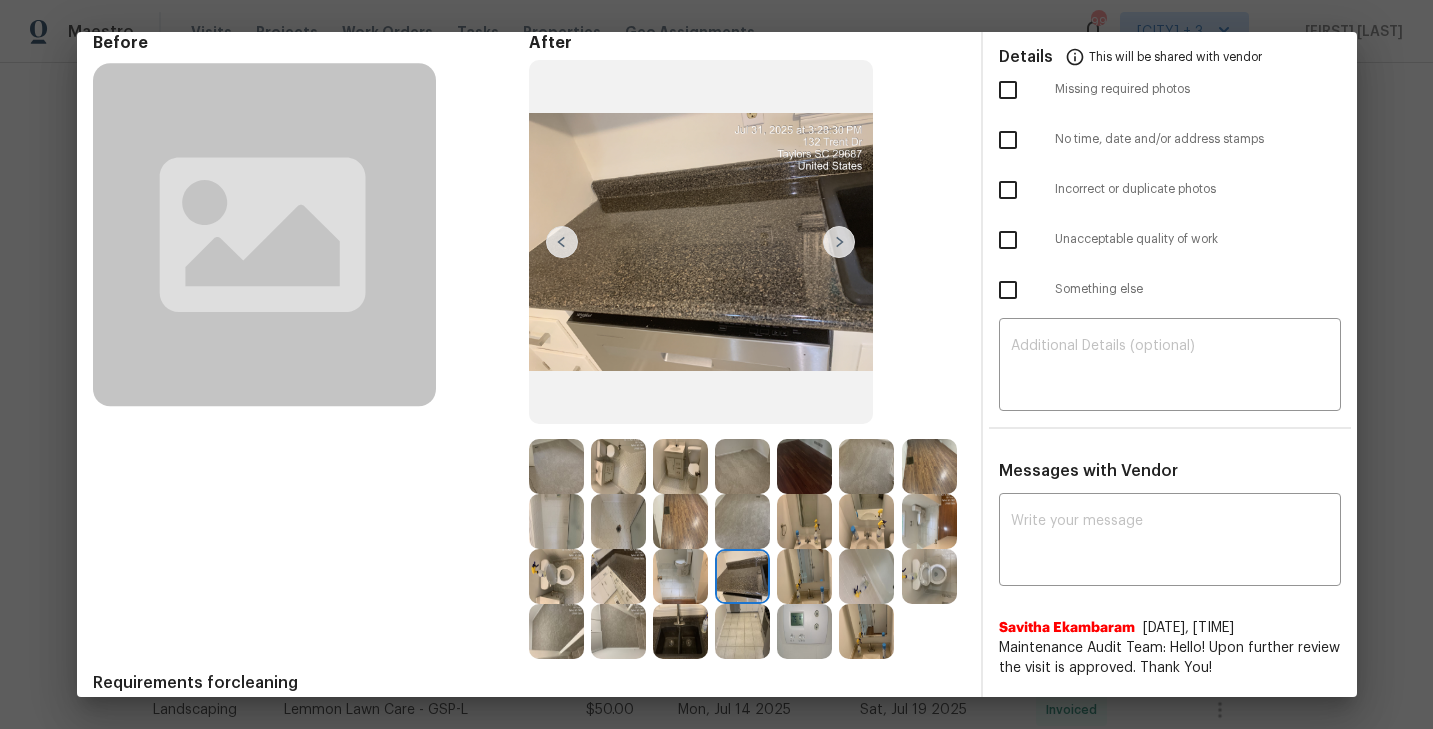 scroll, scrollTop: 128, scrollLeft: 0, axis: vertical 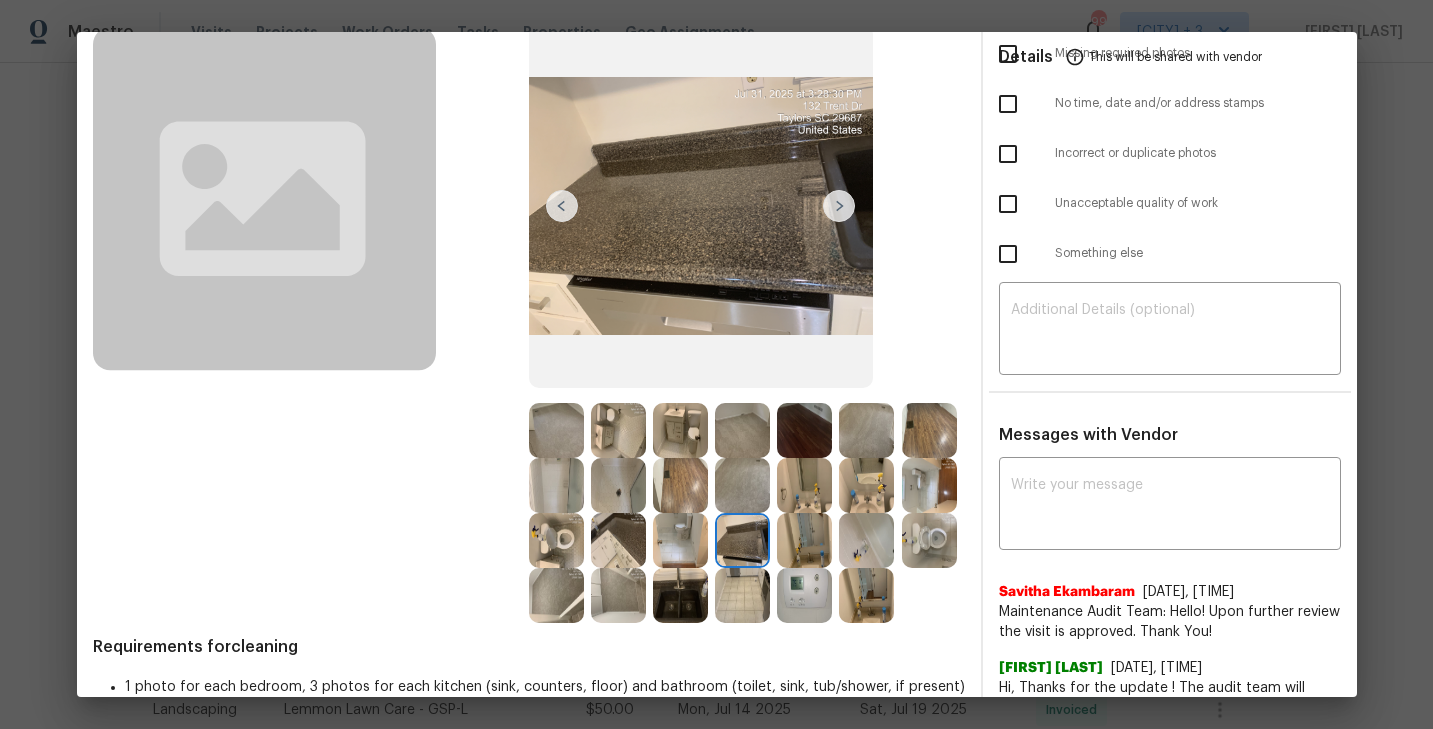 click at bounding box center (556, 595) 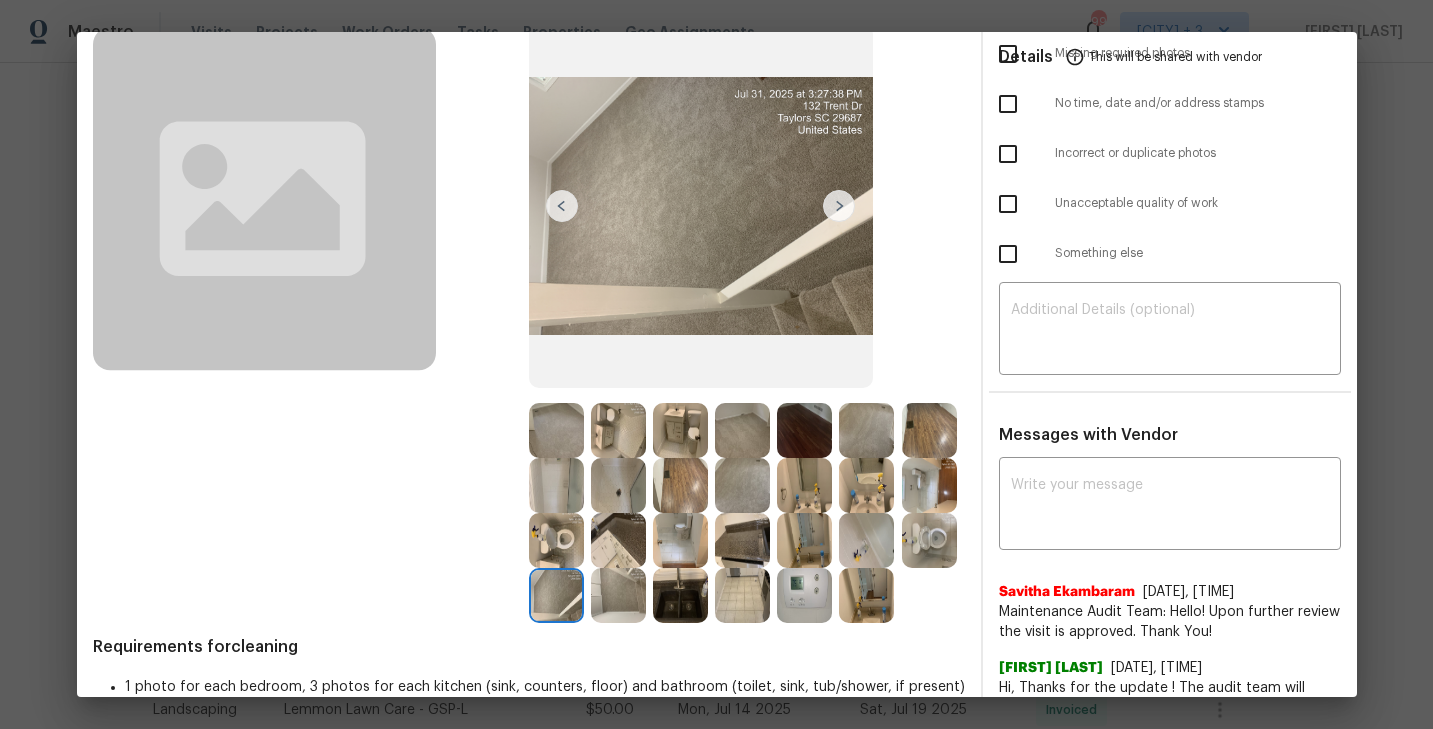 scroll, scrollTop: 0, scrollLeft: 0, axis: both 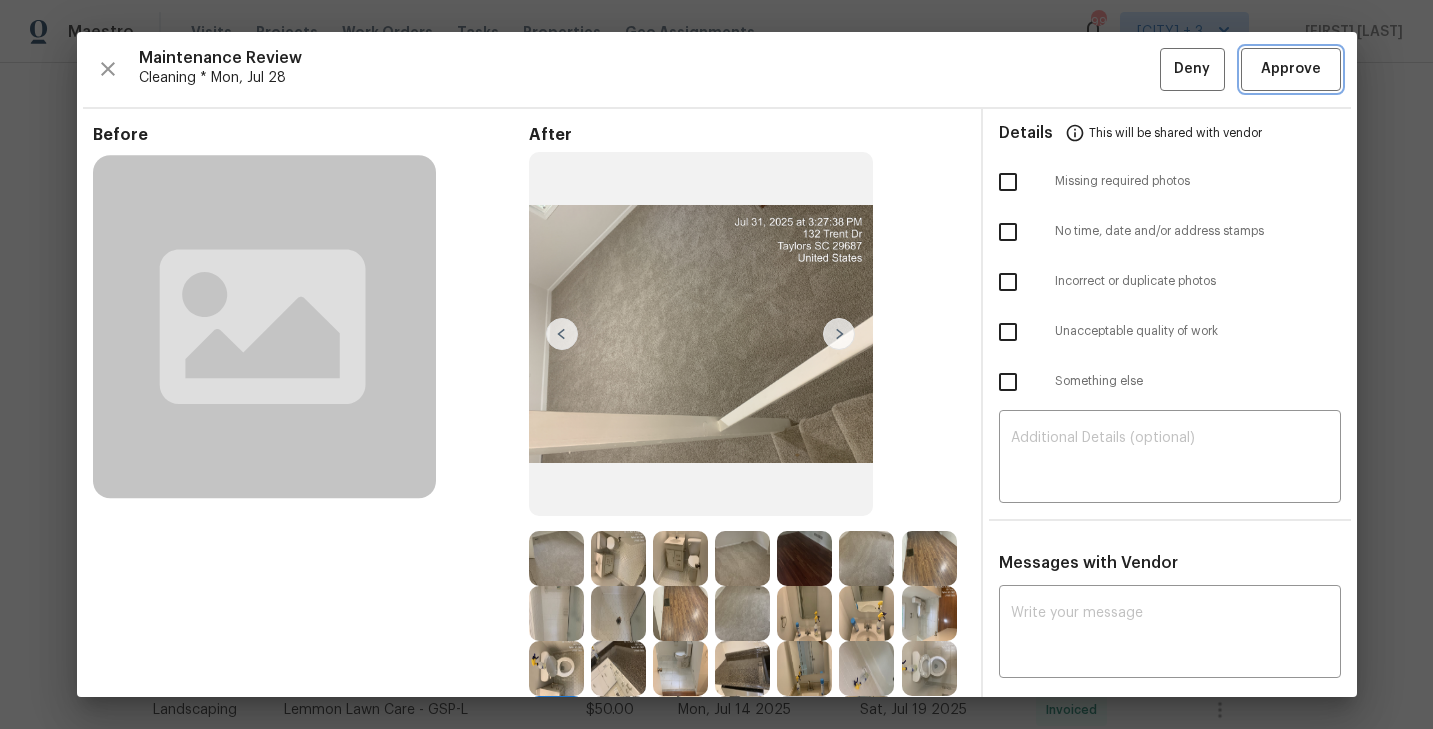 click on "Approve" at bounding box center (1291, 69) 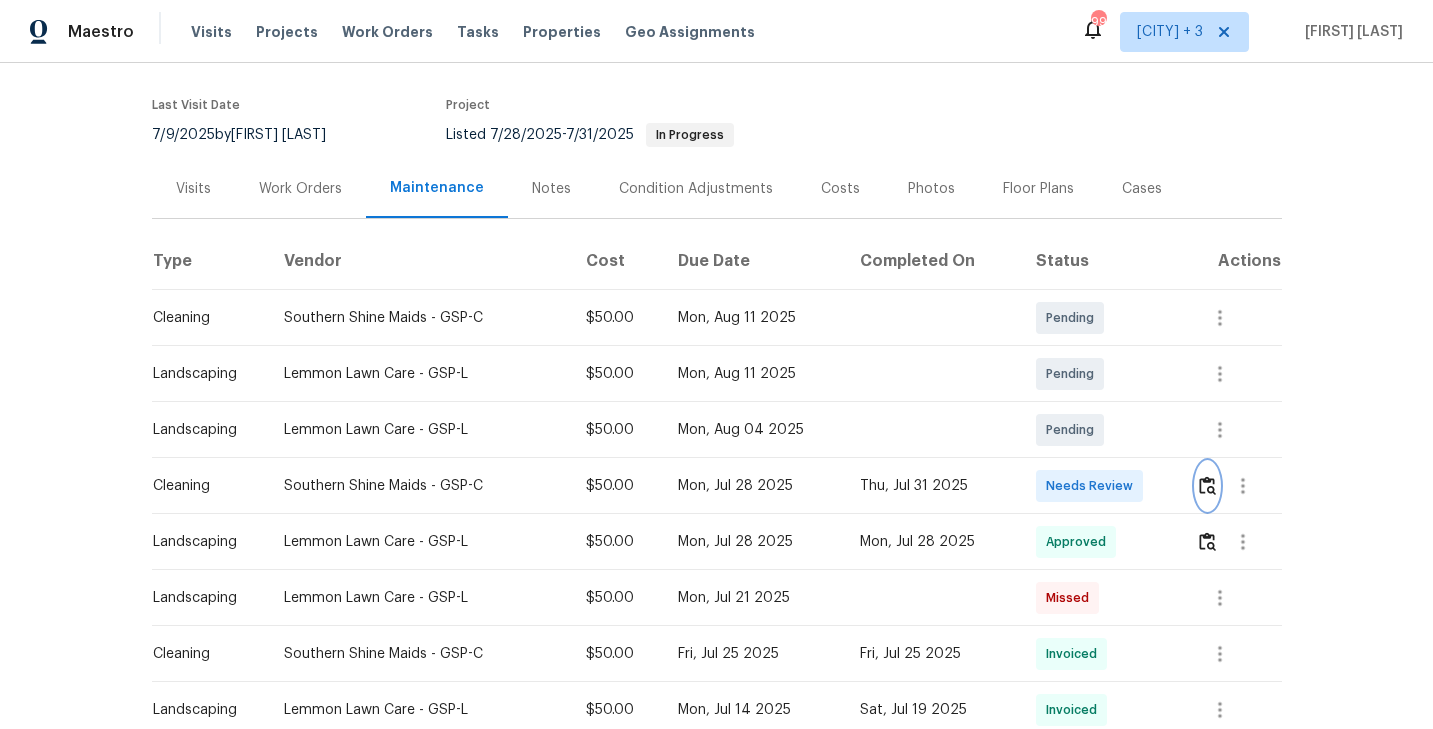 scroll, scrollTop: 0, scrollLeft: 0, axis: both 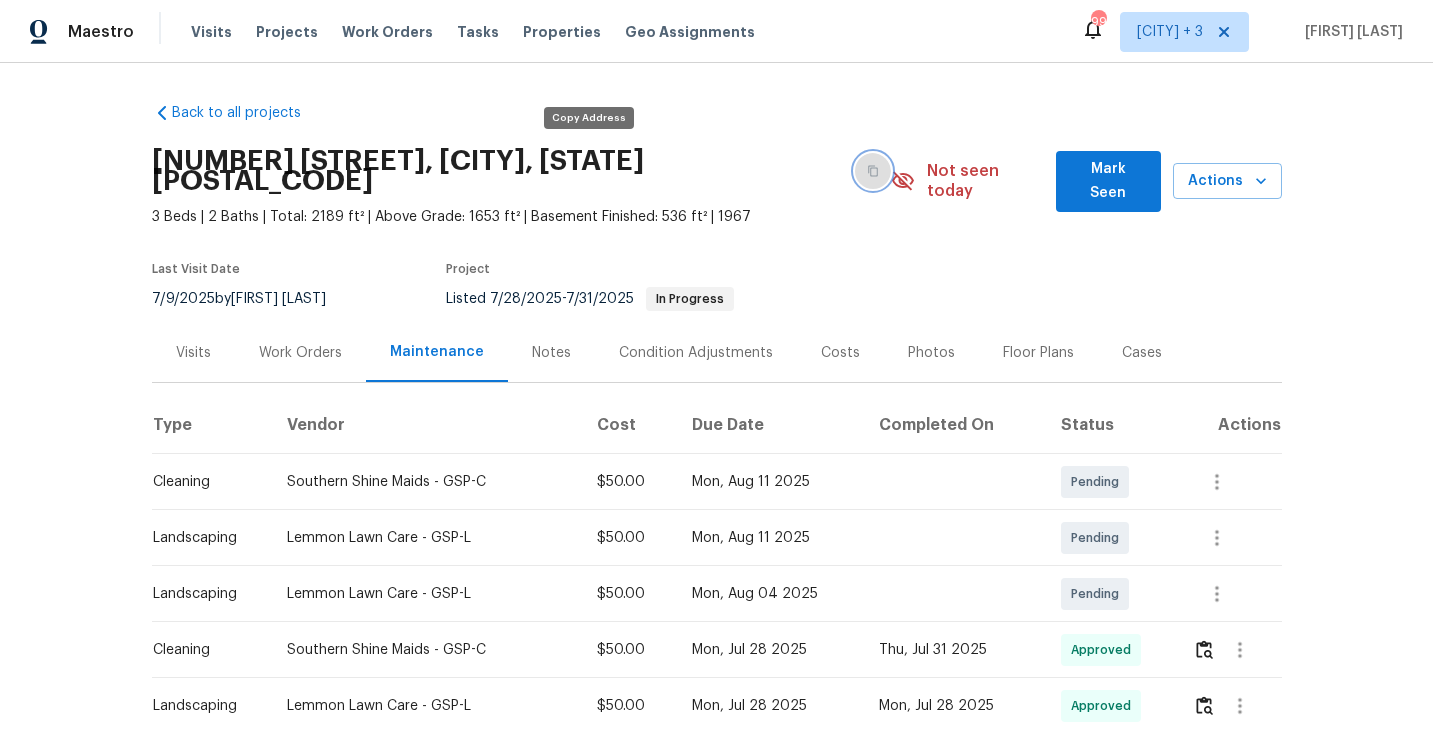 click 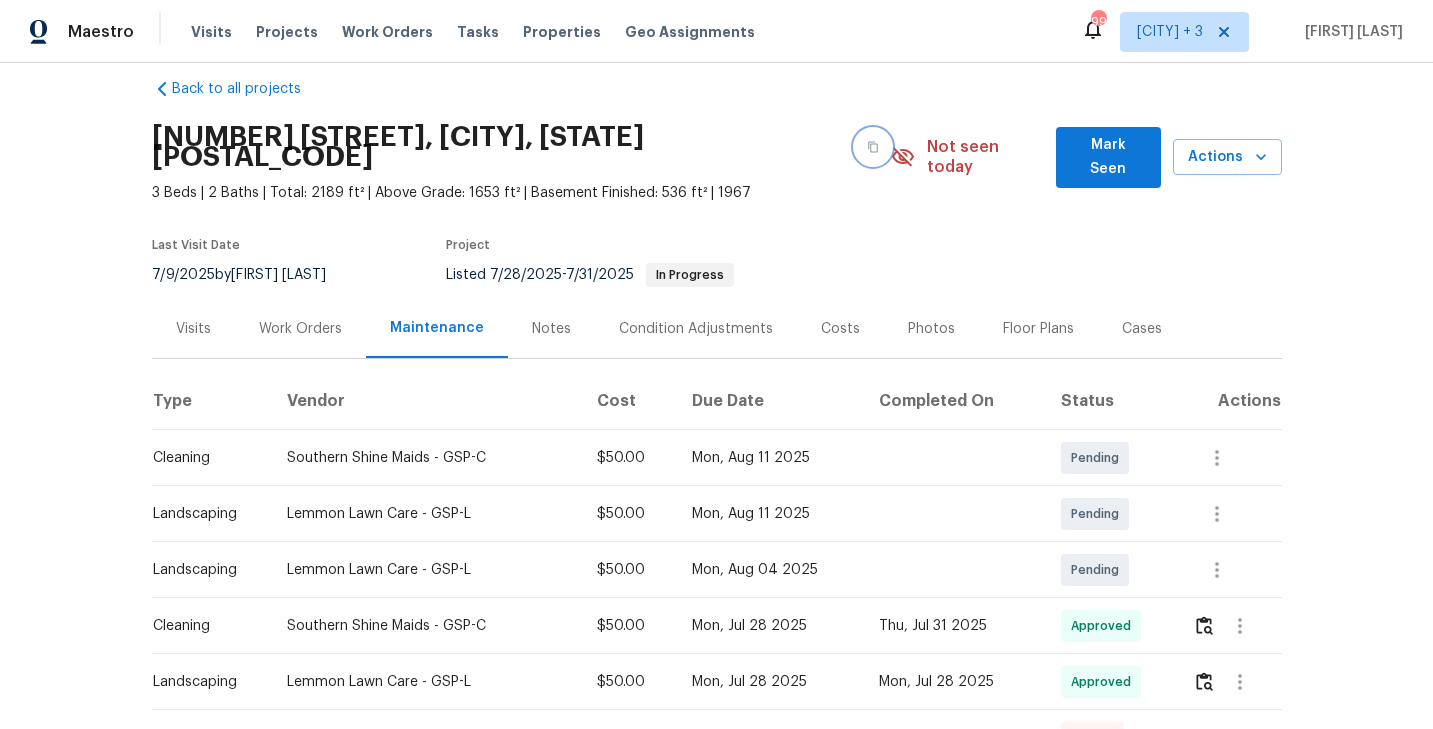 scroll, scrollTop: 0, scrollLeft: 0, axis: both 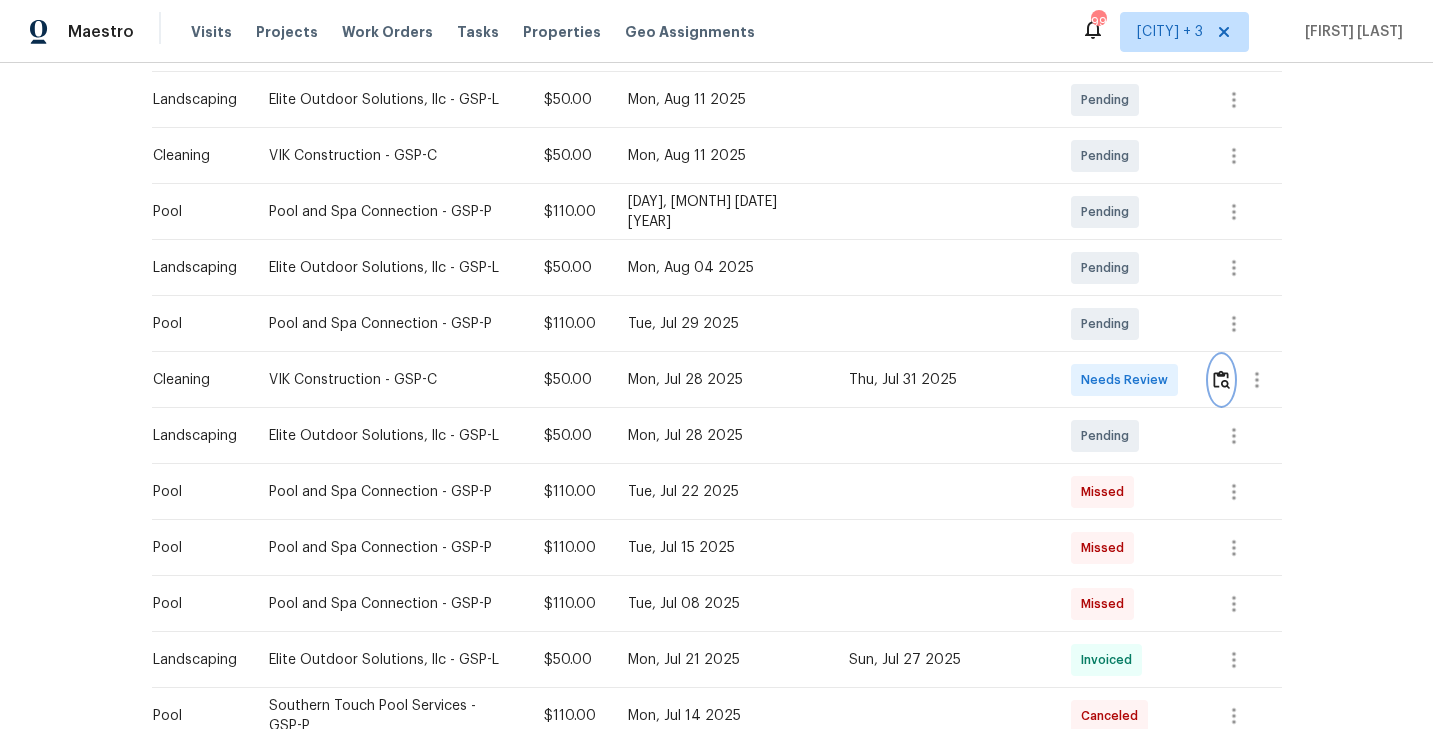 click at bounding box center [1221, 380] 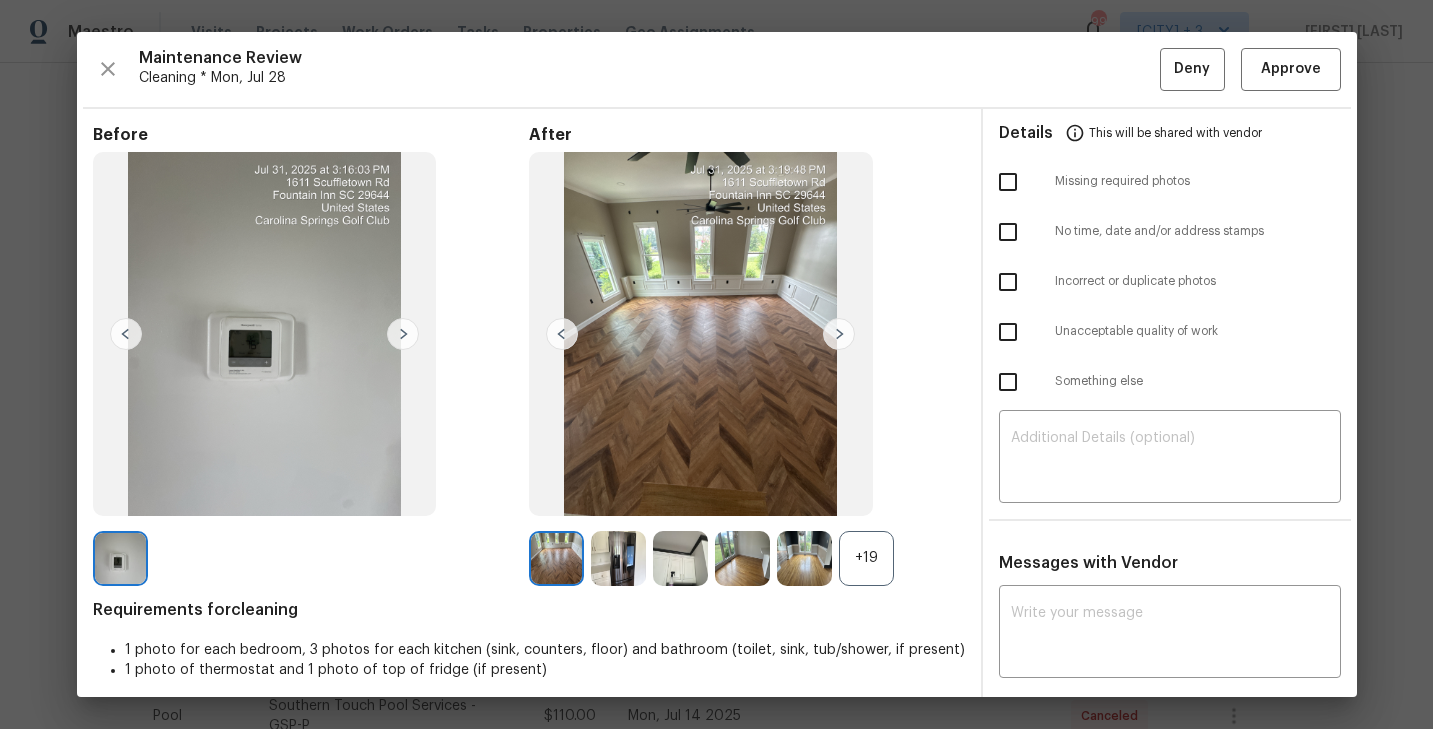 click on "+19" at bounding box center [866, 558] 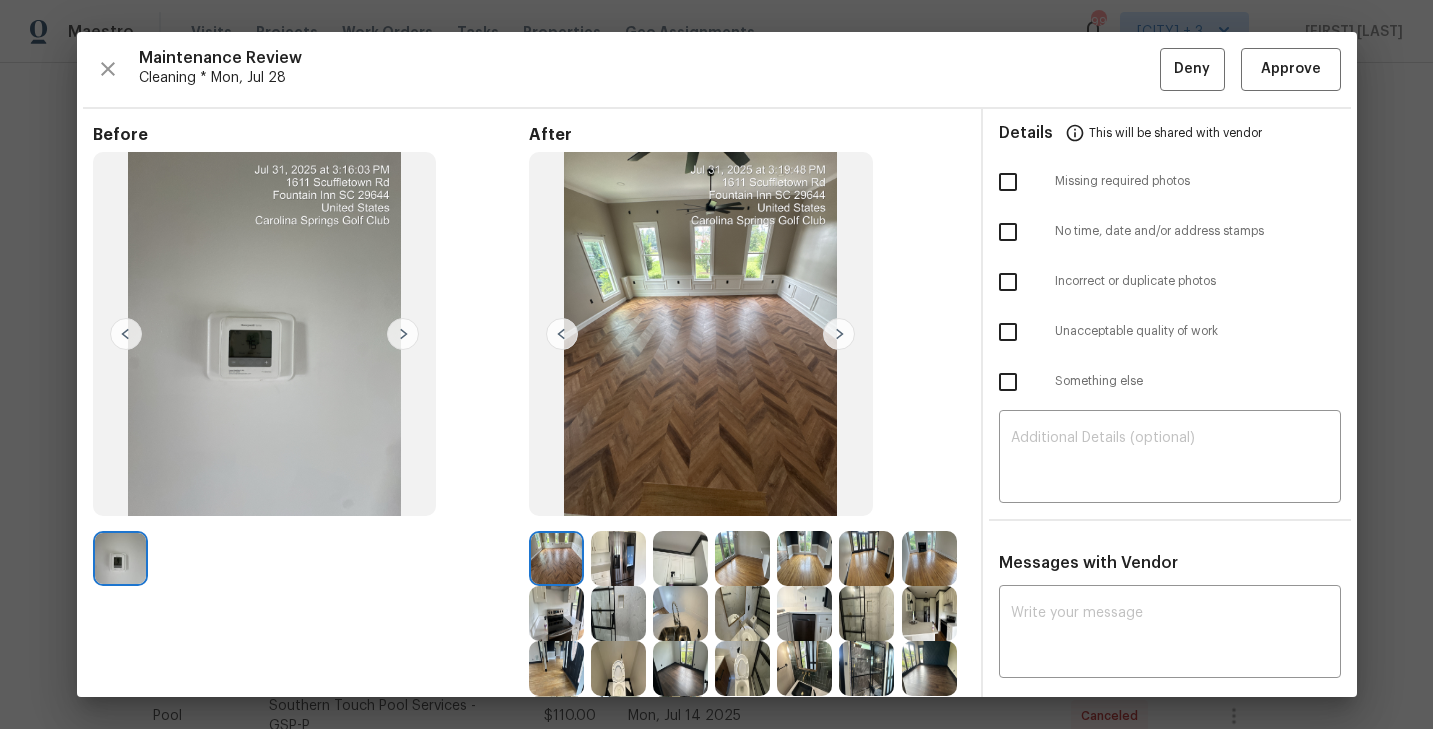 scroll, scrollTop: 159, scrollLeft: 0, axis: vertical 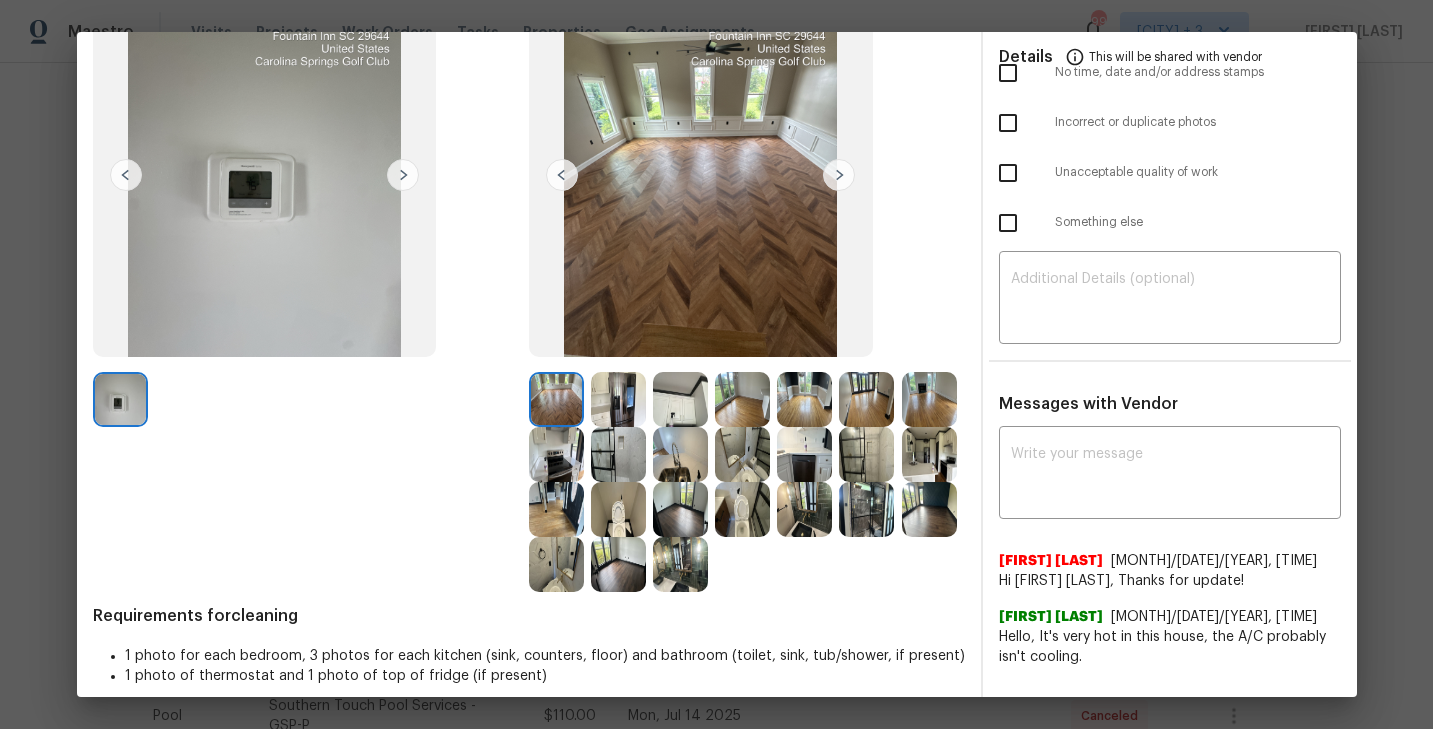 click at bounding box center [618, 399] 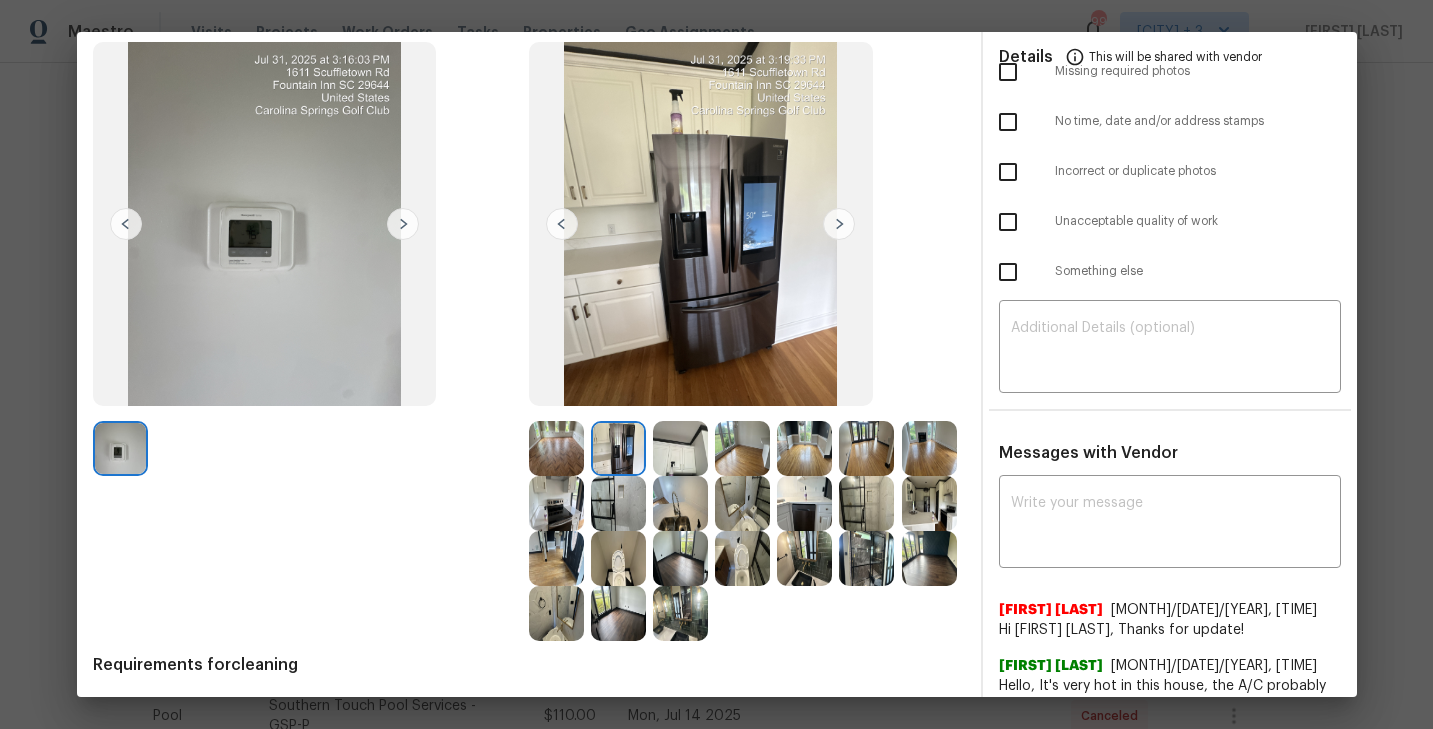 scroll, scrollTop: 109, scrollLeft: 0, axis: vertical 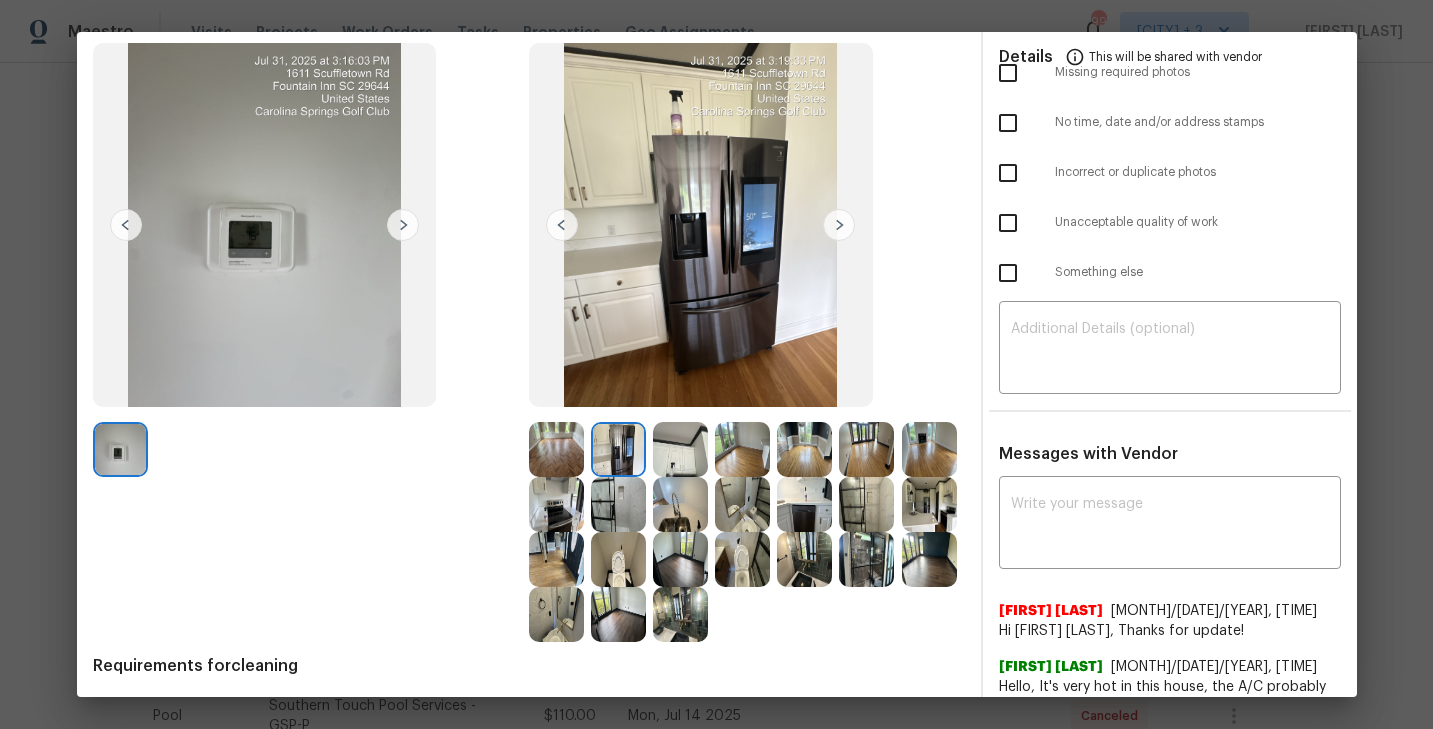 click at bounding box center [680, 449] 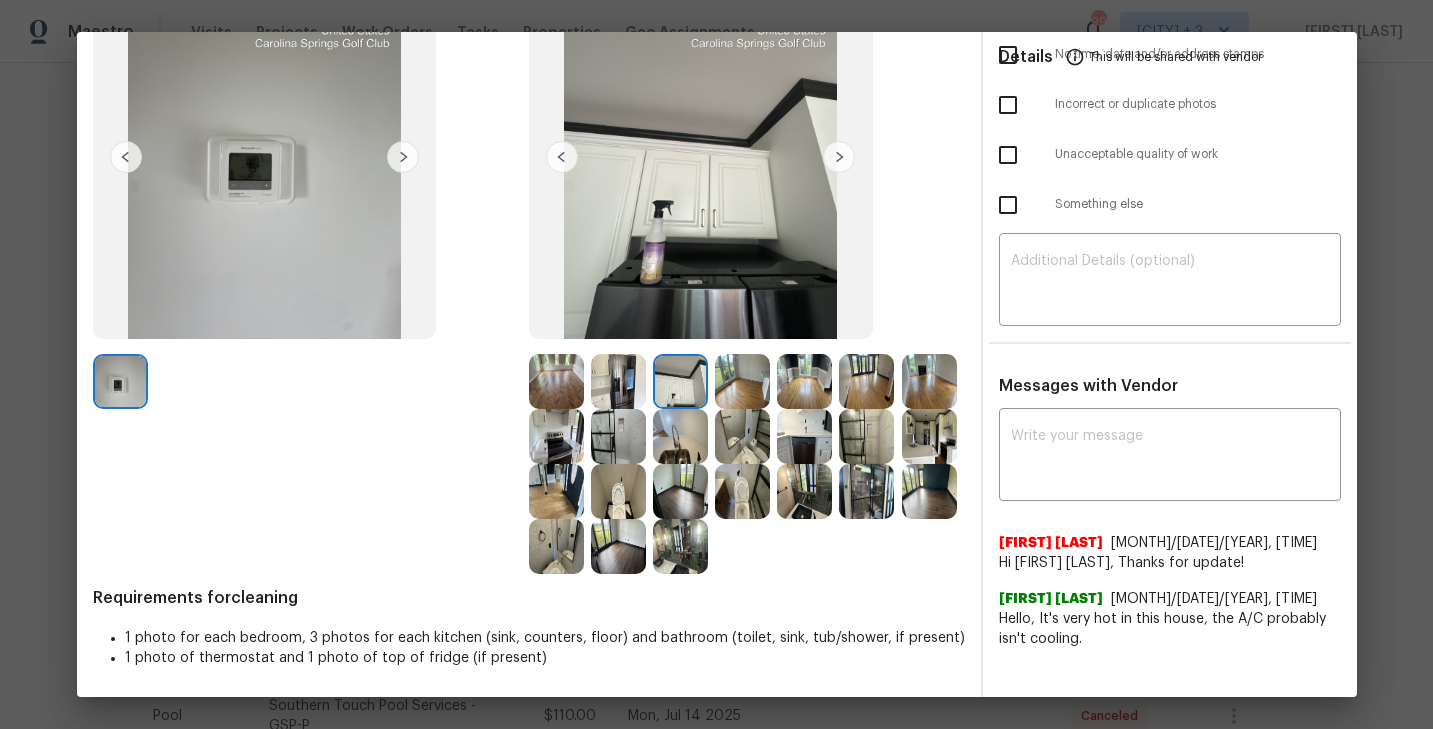 scroll, scrollTop: 0, scrollLeft: 0, axis: both 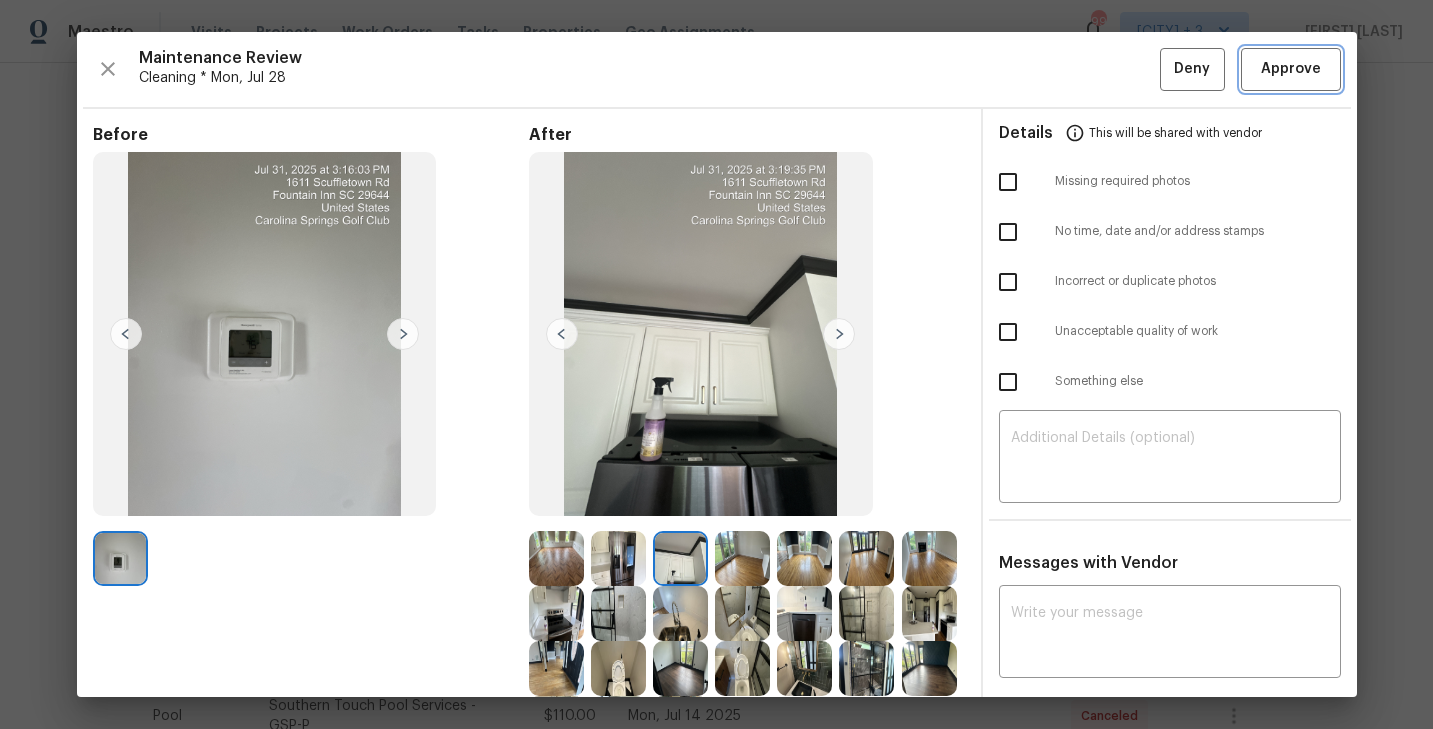 click on "Approve" at bounding box center [1291, 69] 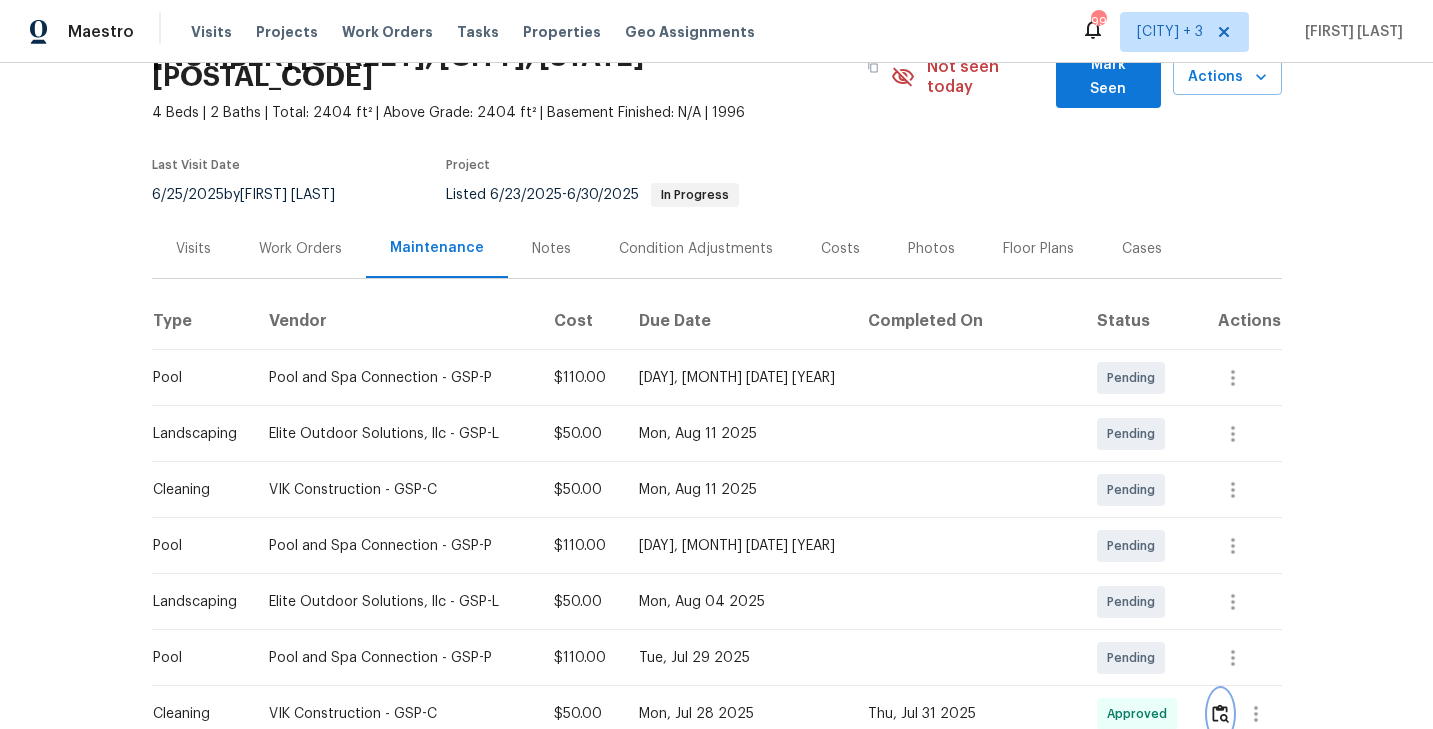 scroll, scrollTop: 0, scrollLeft: 0, axis: both 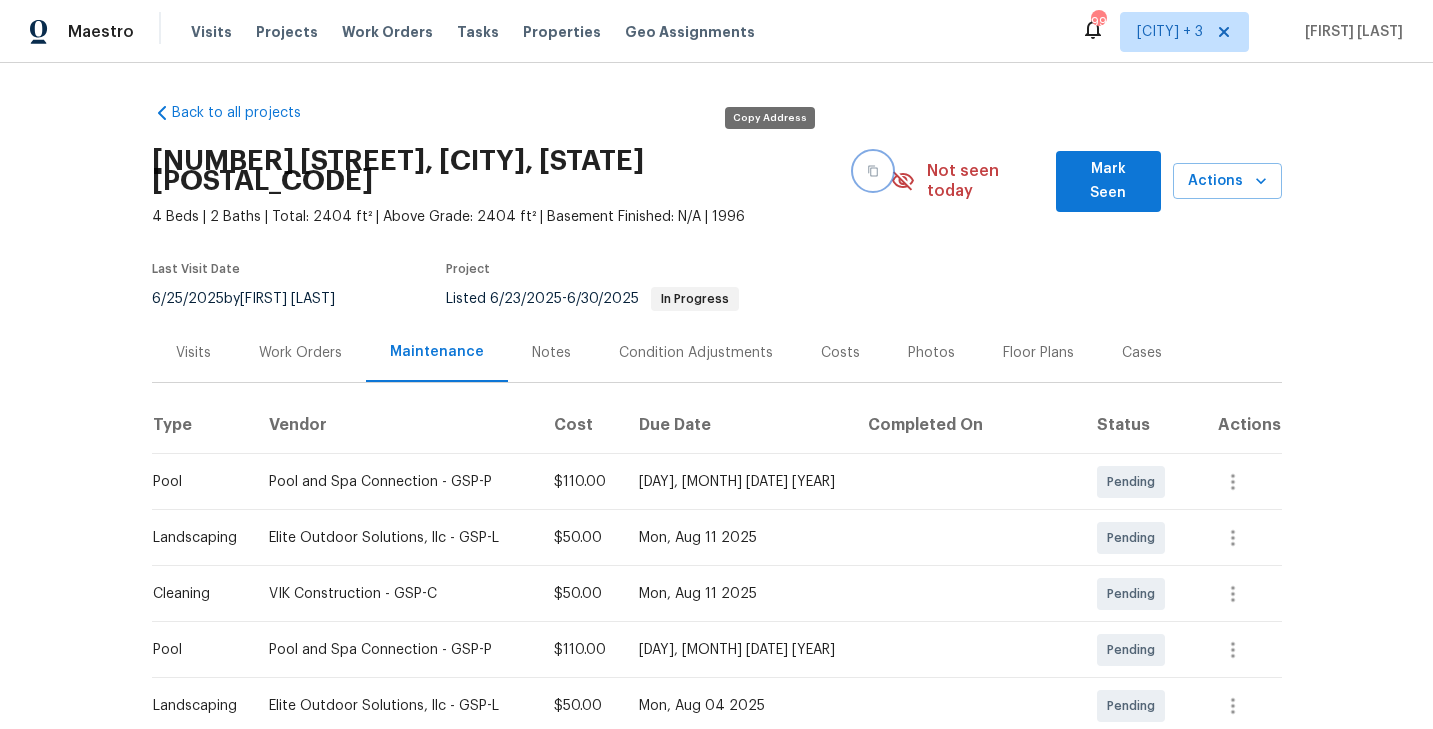 click at bounding box center [873, 171] 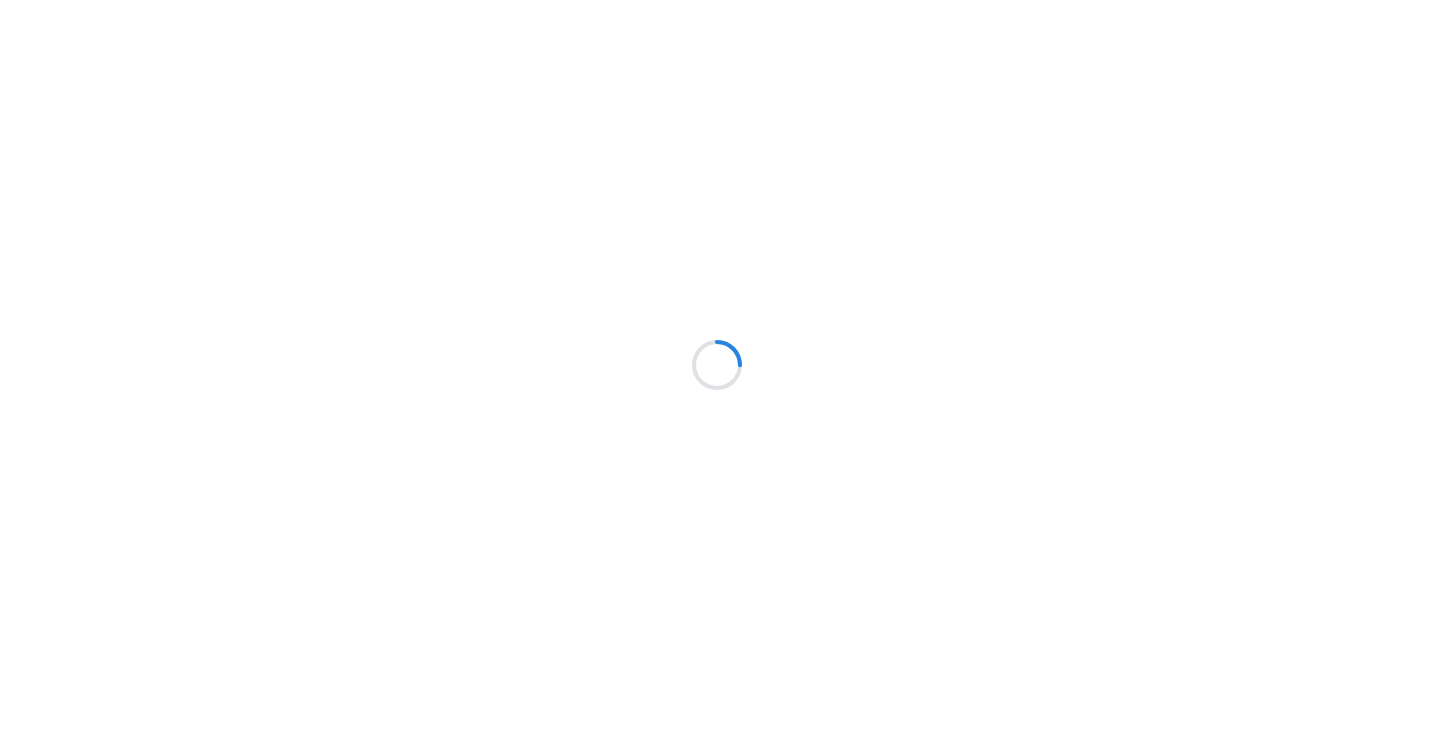scroll, scrollTop: 0, scrollLeft: 0, axis: both 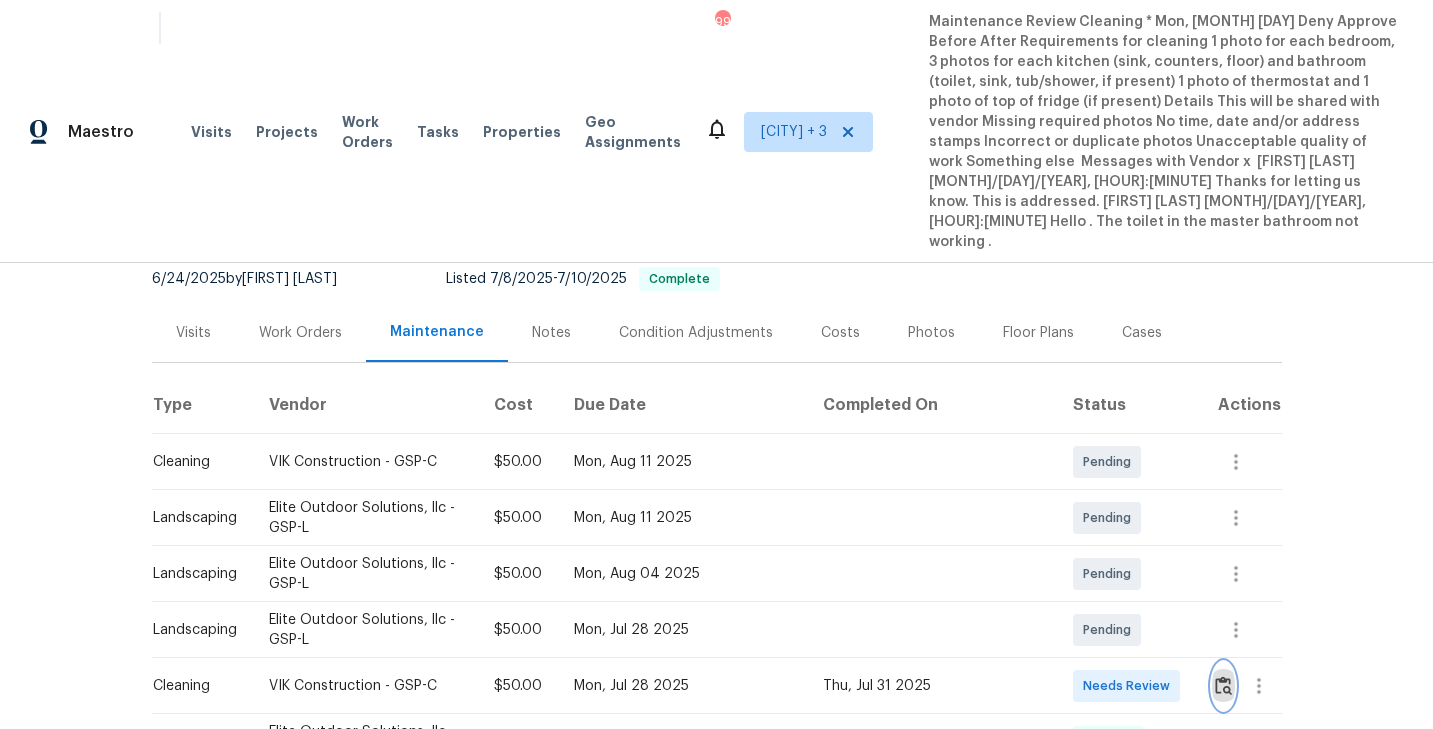 click at bounding box center [1223, 685] 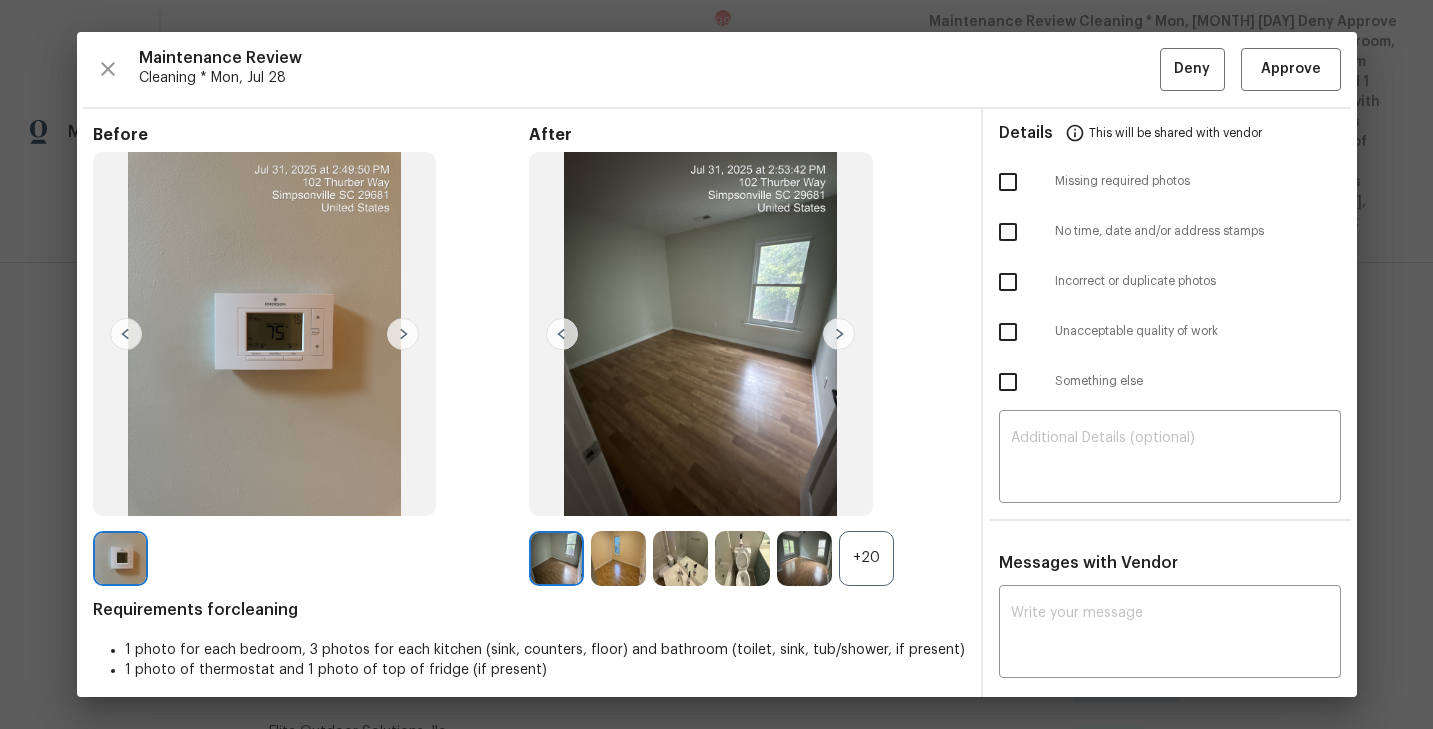 click on "+20" at bounding box center [866, 558] 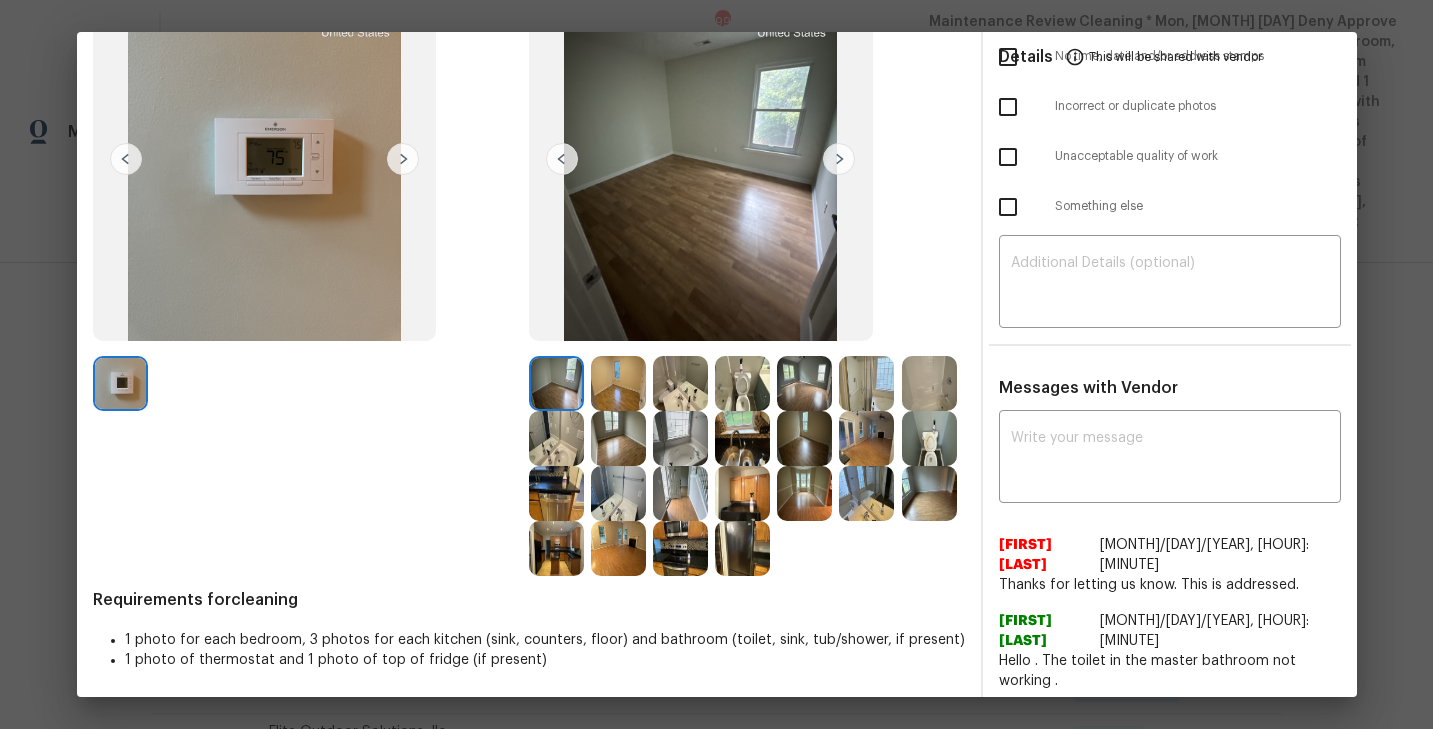 scroll, scrollTop: 0, scrollLeft: 0, axis: both 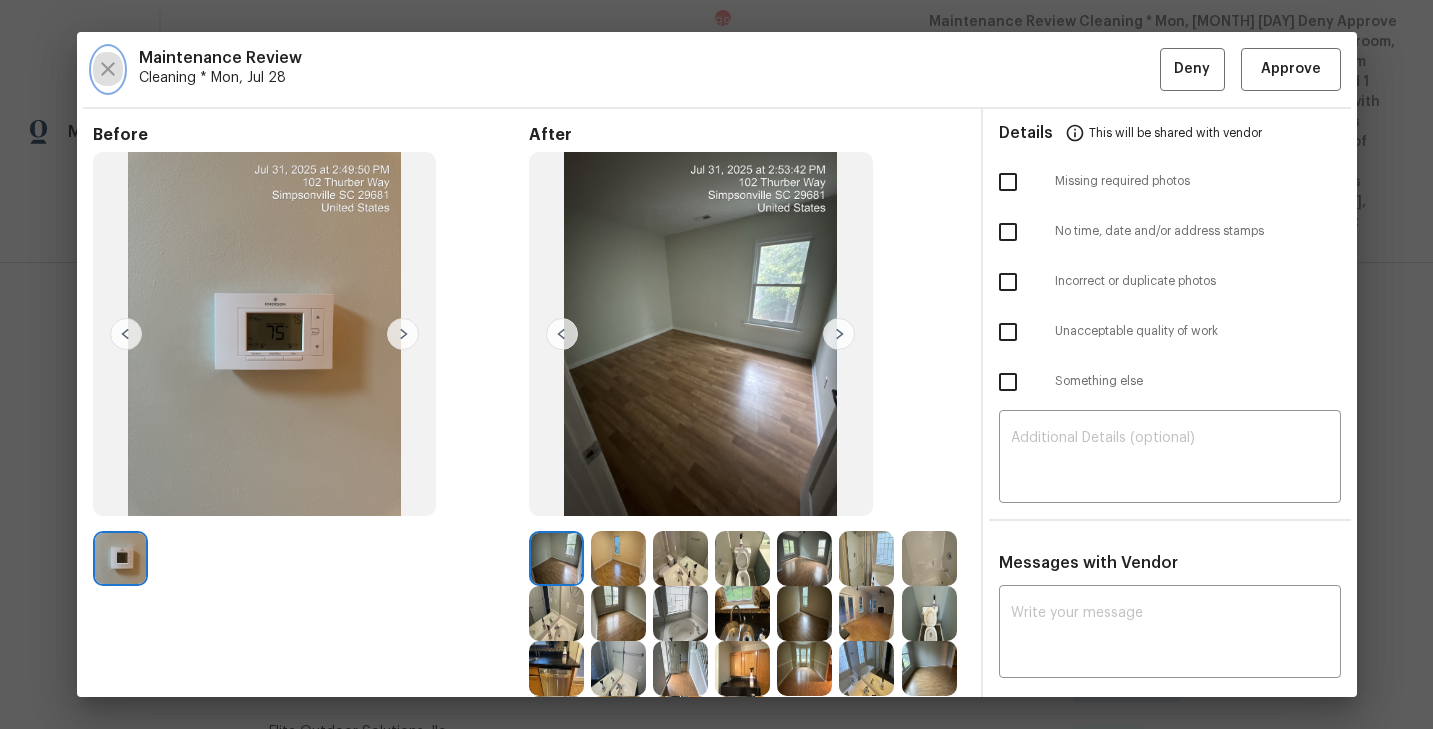 click 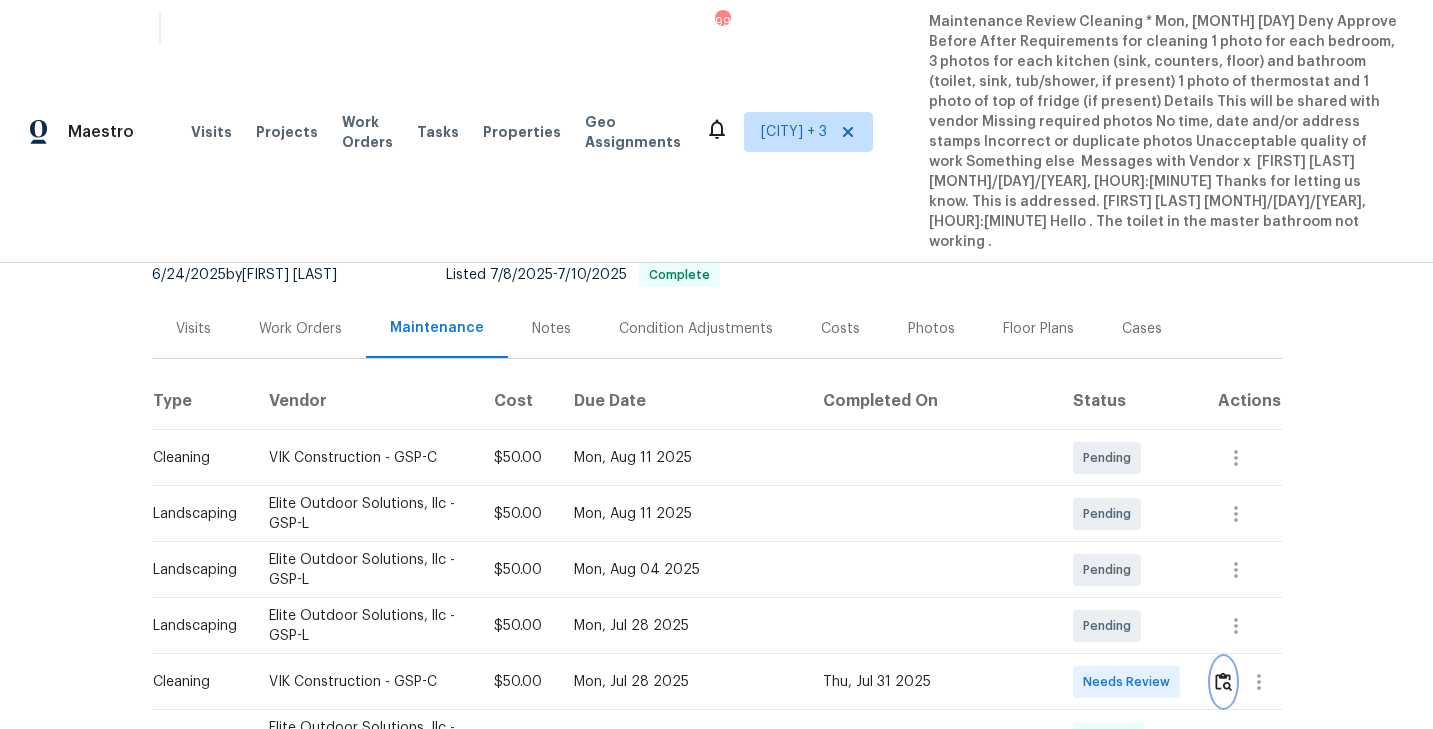 scroll, scrollTop: 228, scrollLeft: 0, axis: vertical 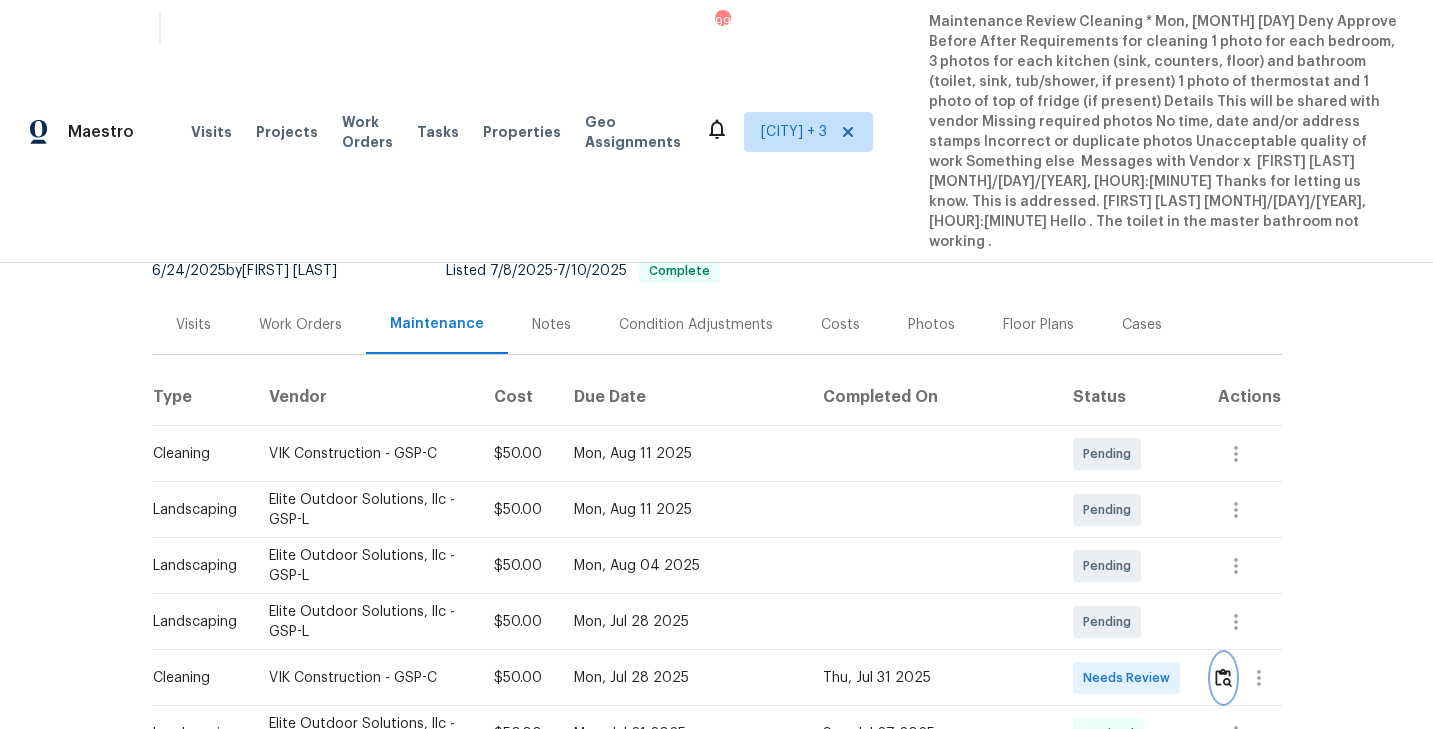 click at bounding box center (1223, 677) 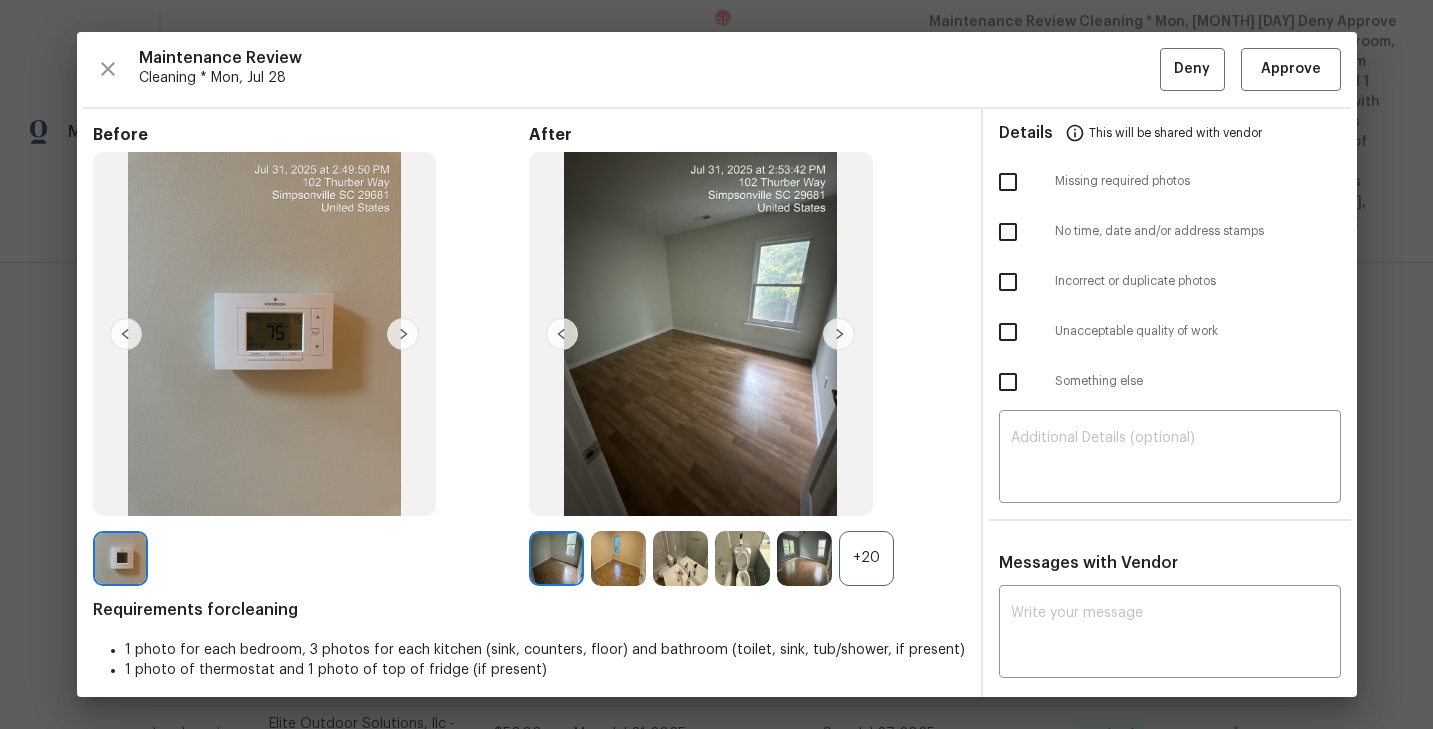 click on "+20" at bounding box center [866, 558] 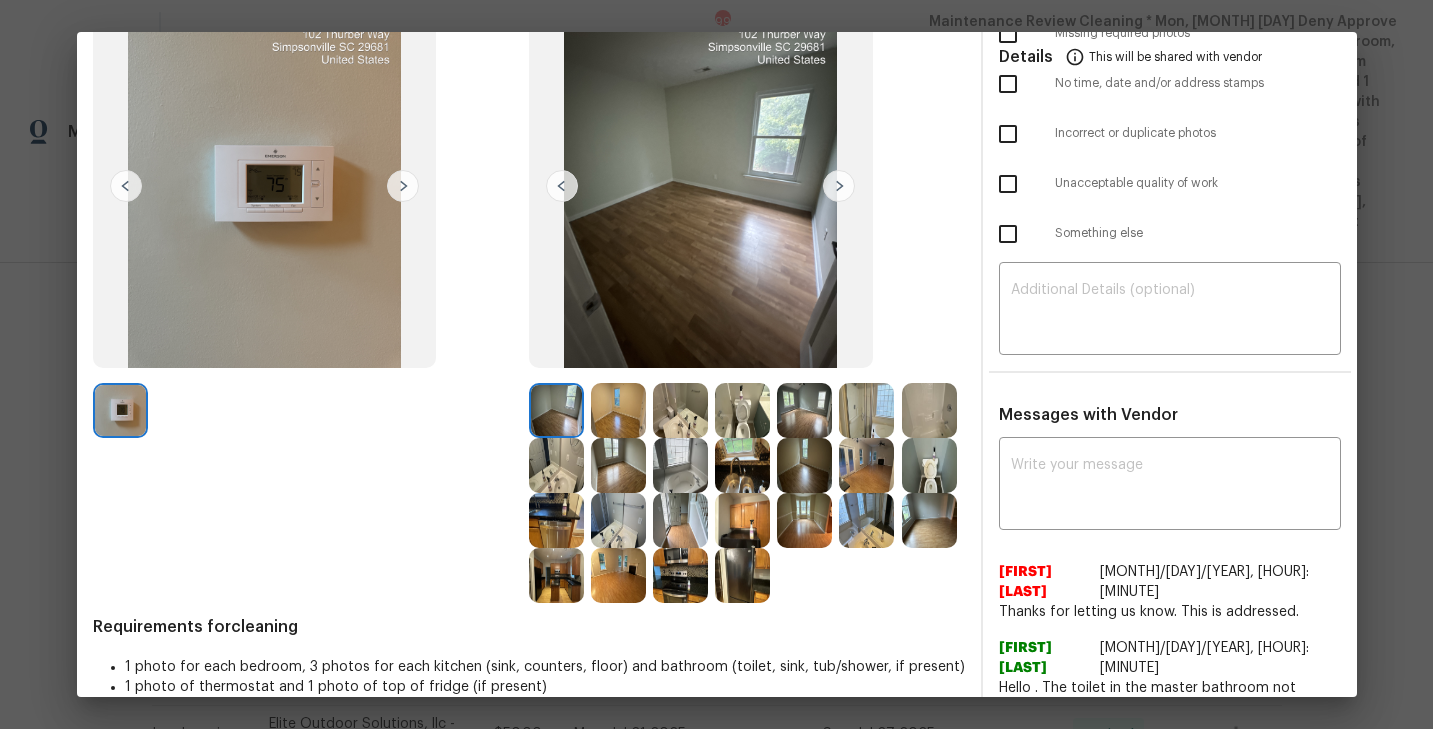scroll, scrollTop: 177, scrollLeft: 0, axis: vertical 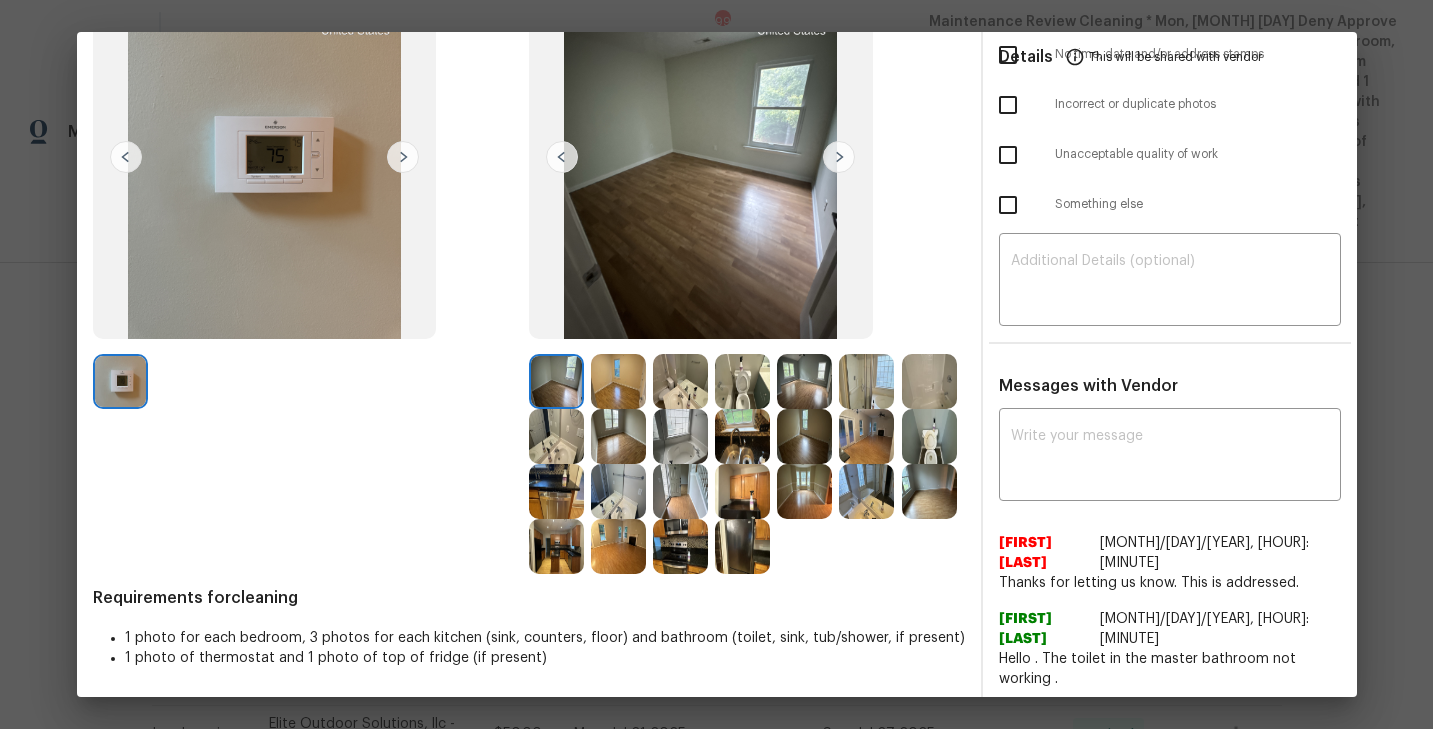 click at bounding box center (556, 491) 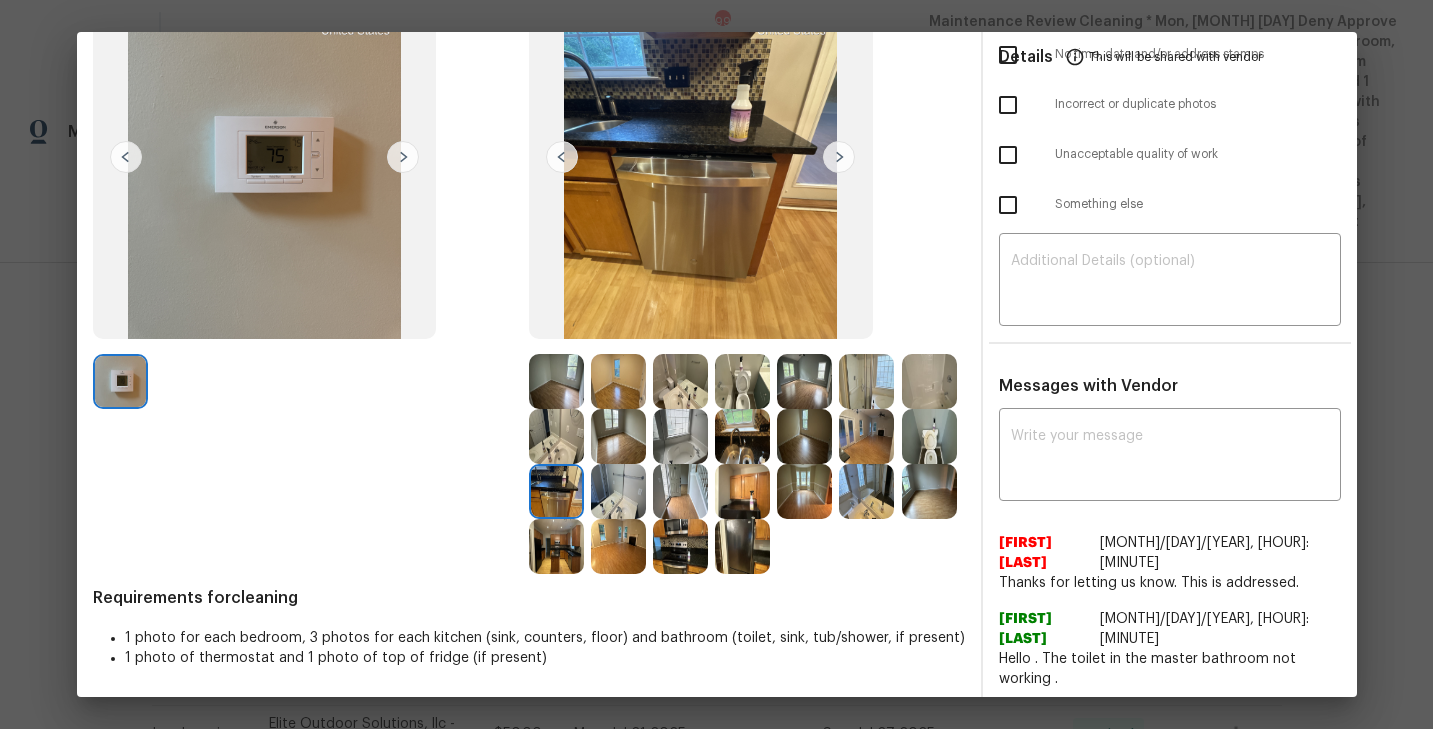 click at bounding box center (742, 546) 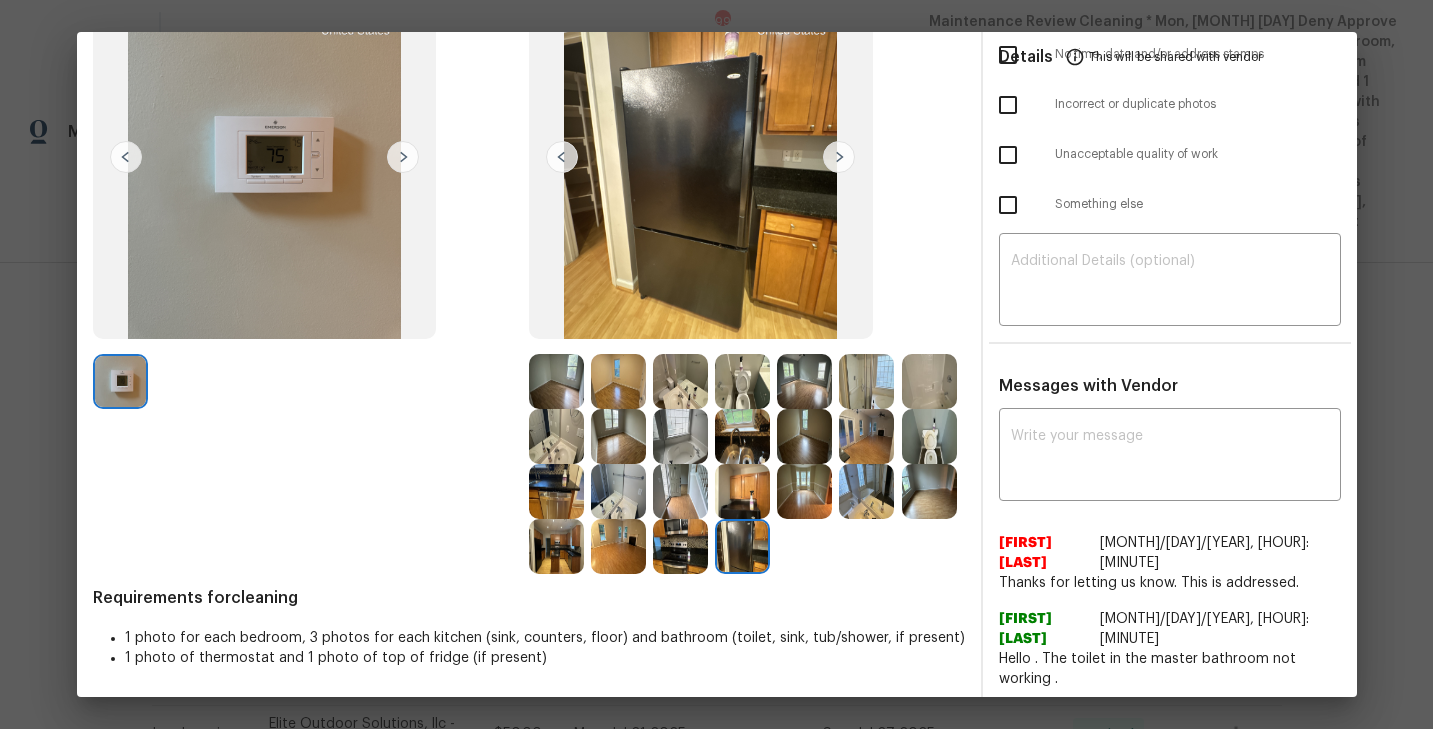 click at bounding box center (556, 381) 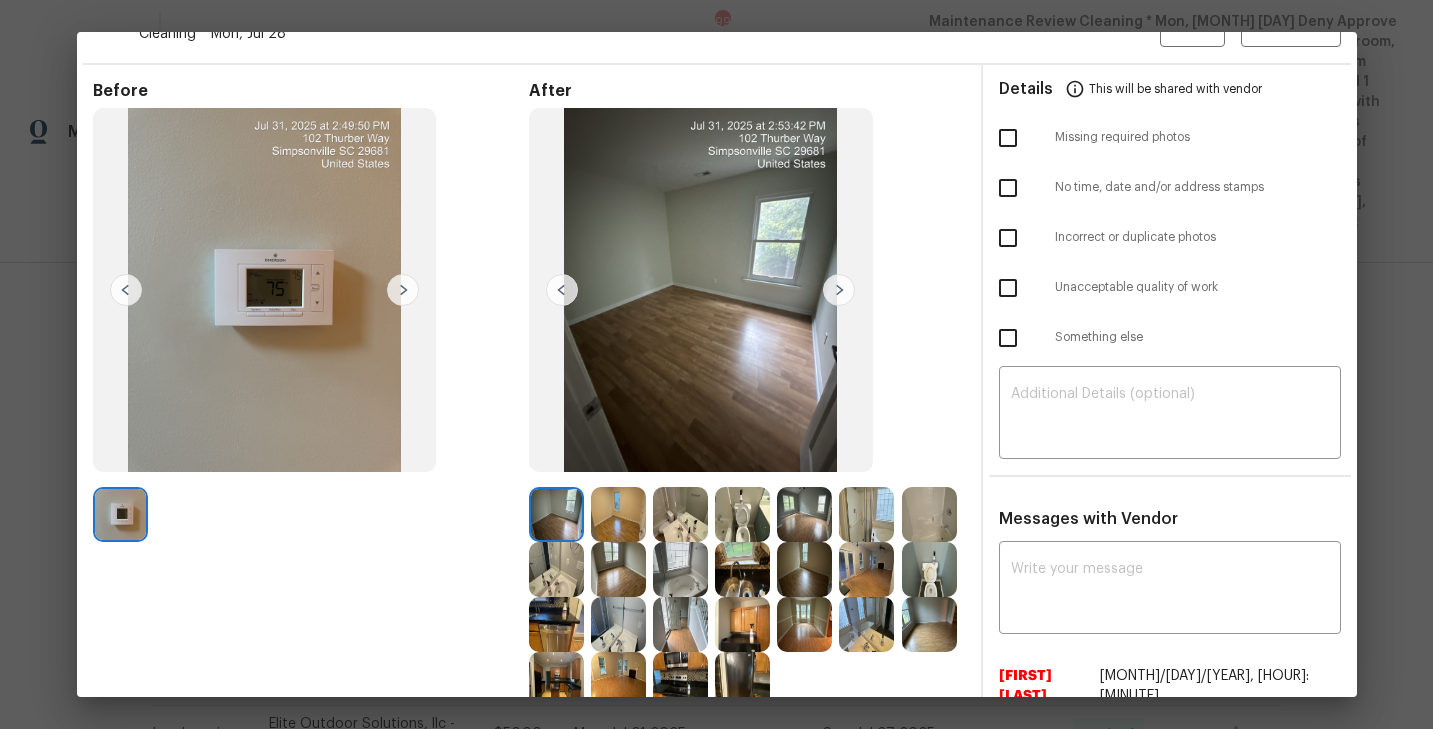 scroll, scrollTop: 0, scrollLeft: 0, axis: both 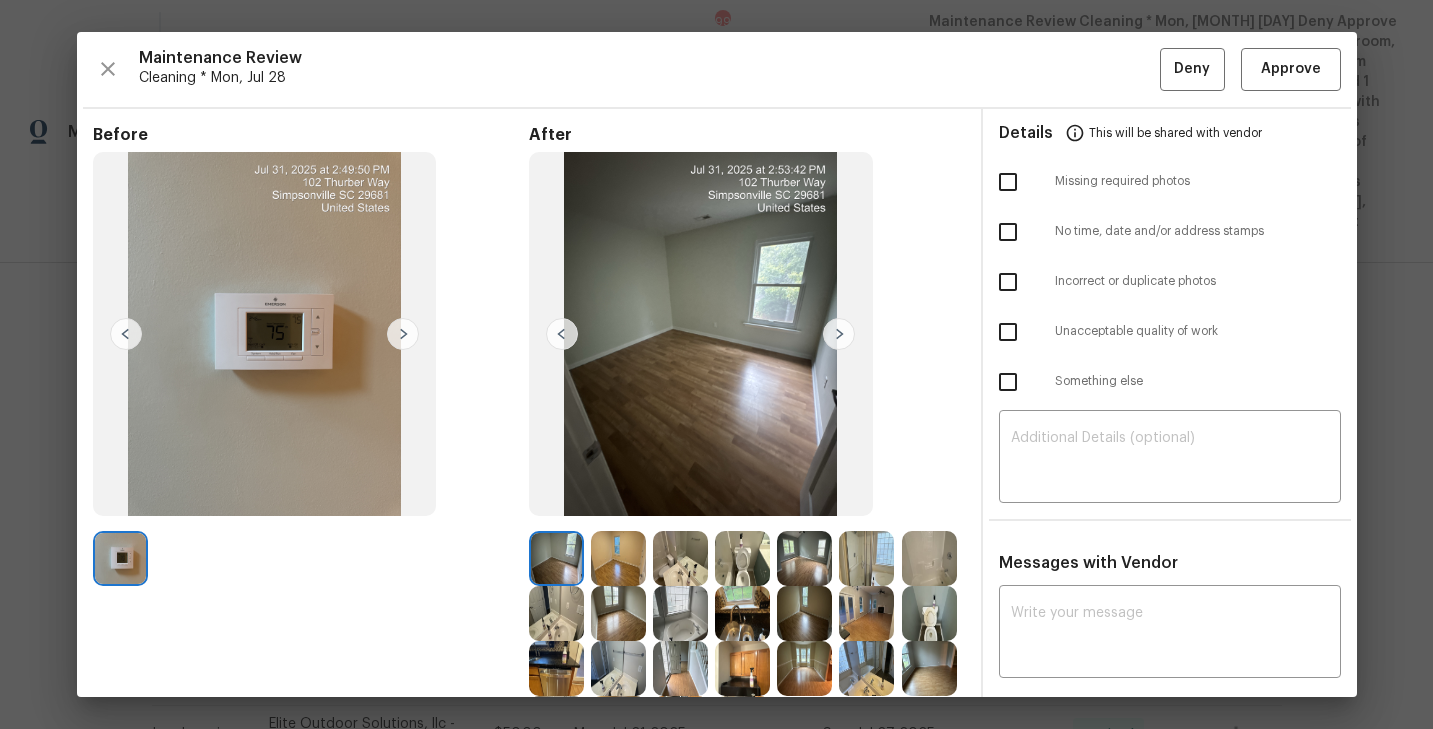 click at bounding box center (839, 334) 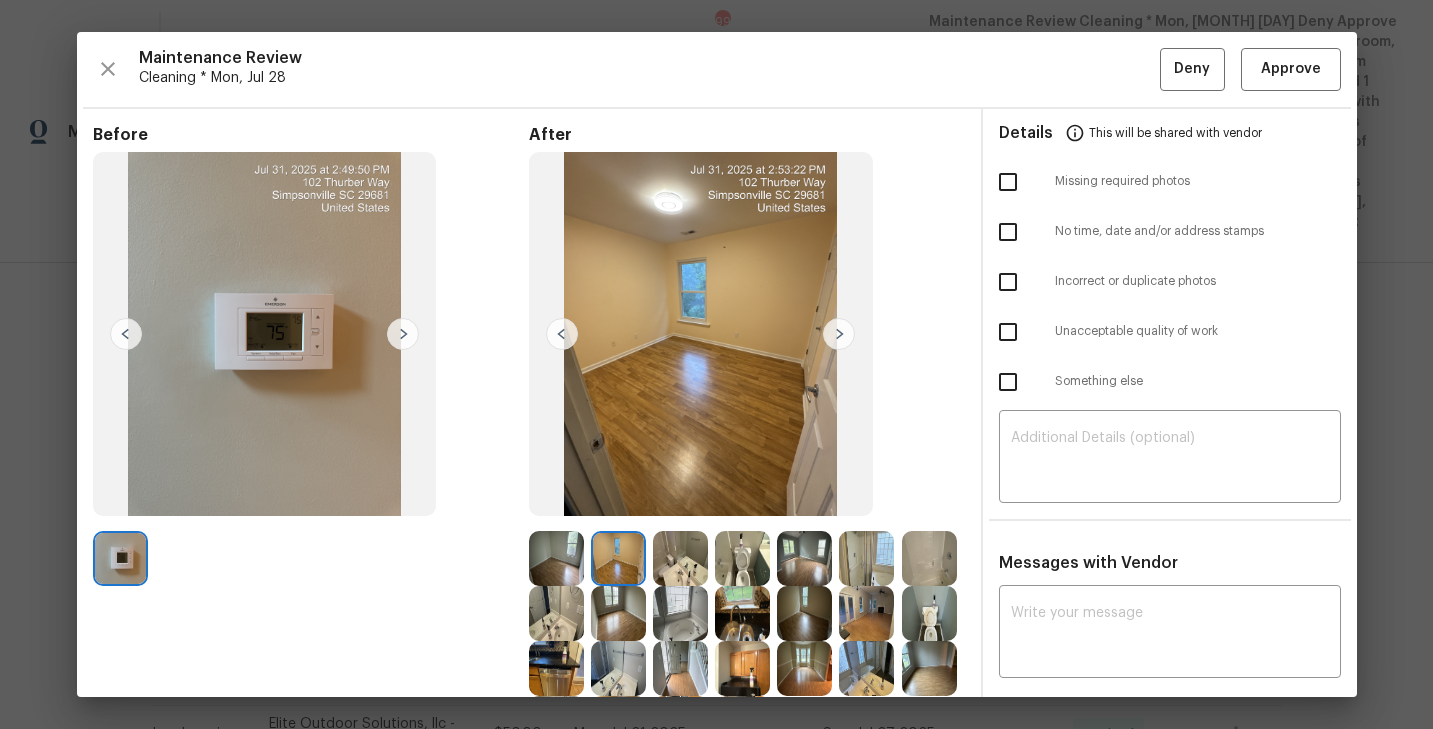 click at bounding box center [839, 334] 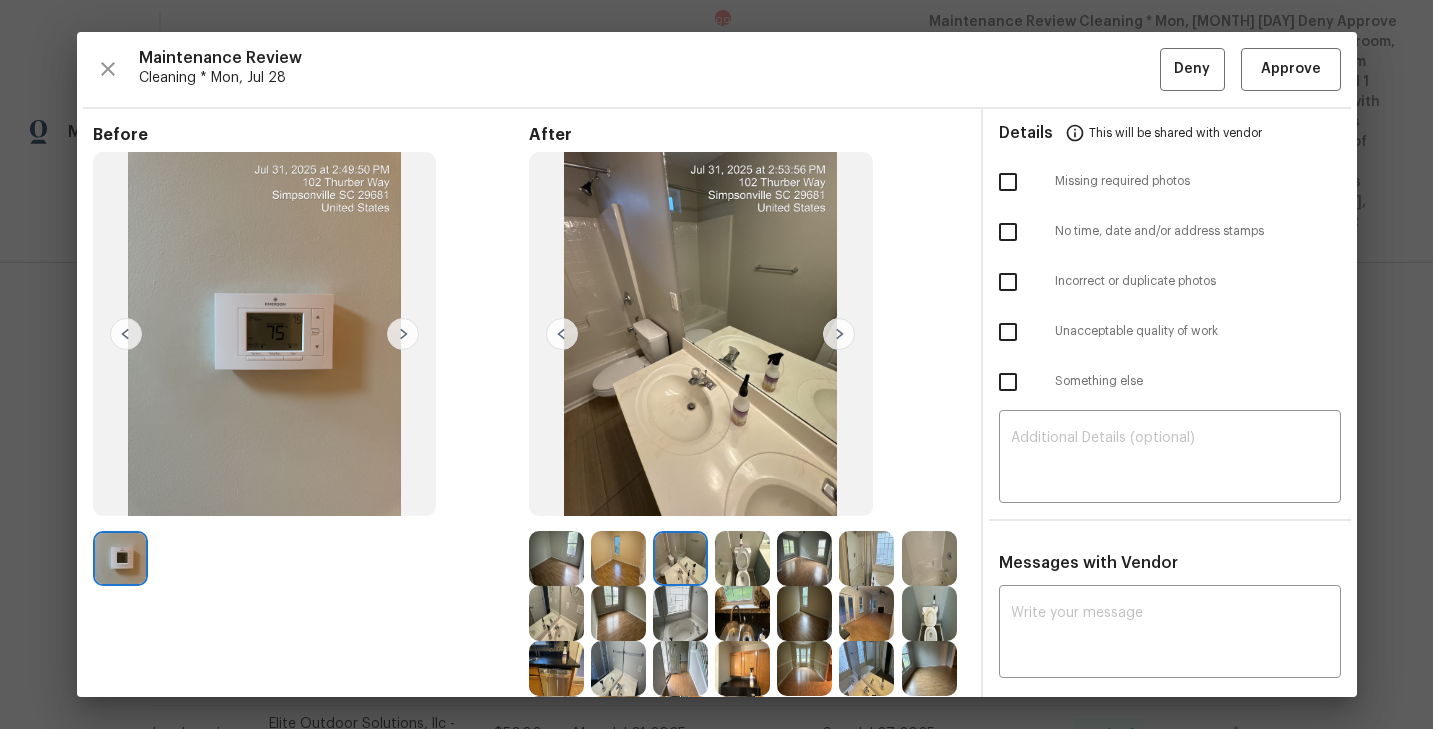 click at bounding box center [839, 334] 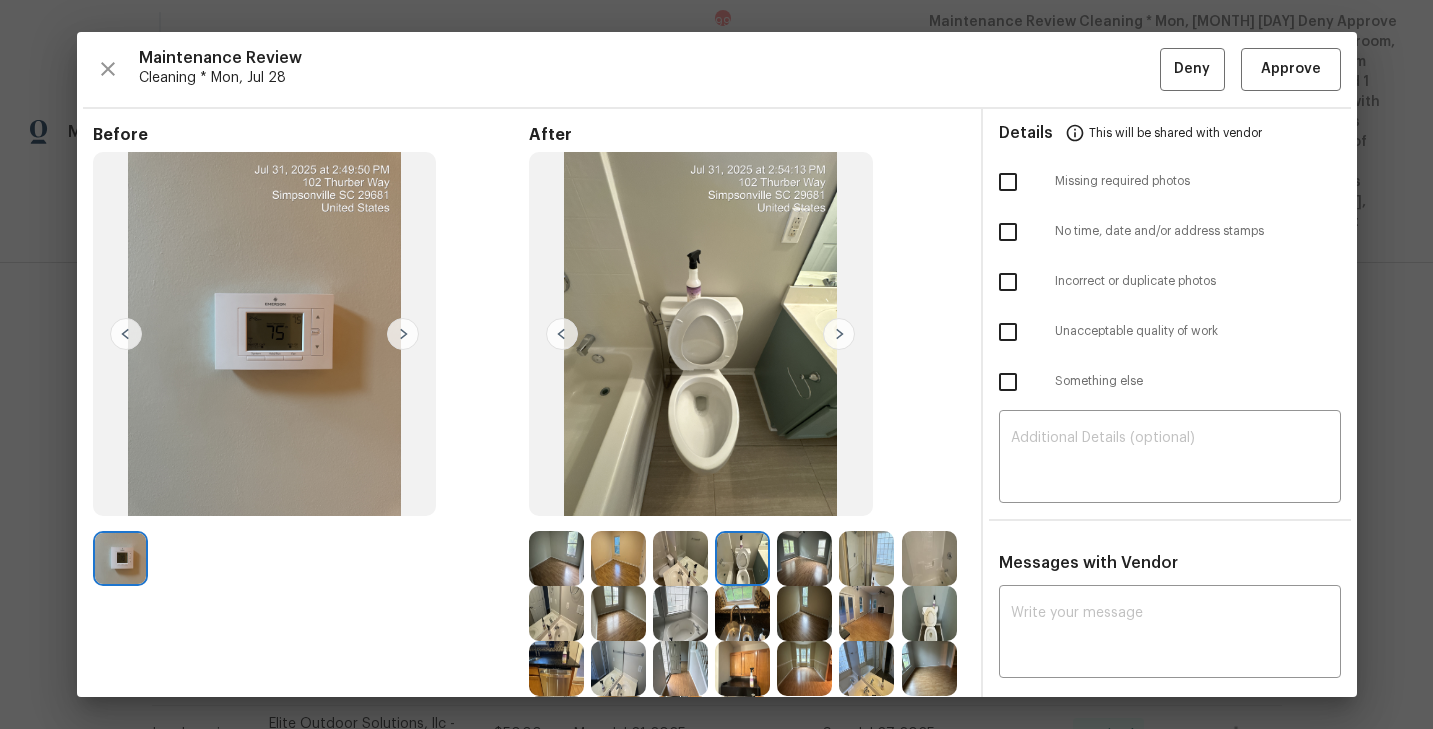 click at bounding box center (839, 334) 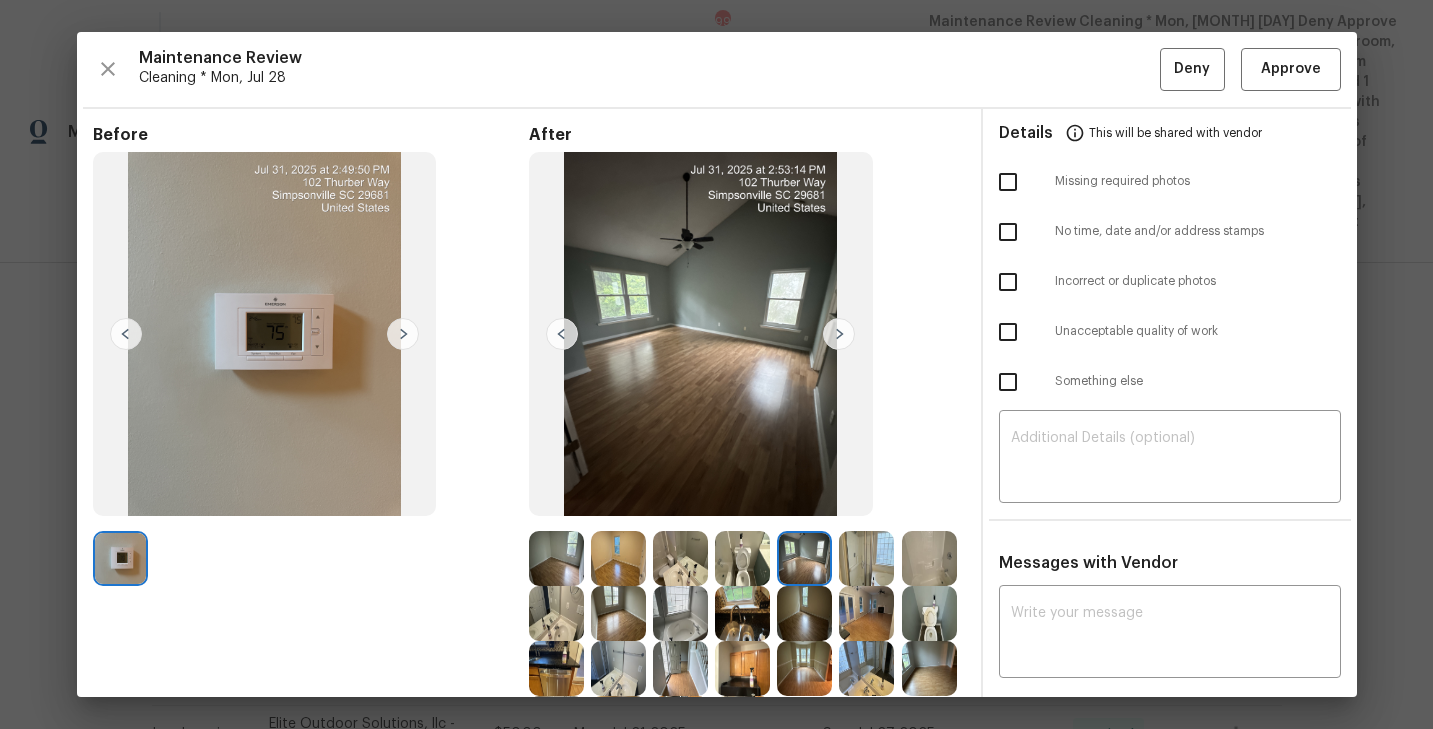 click at bounding box center [839, 334] 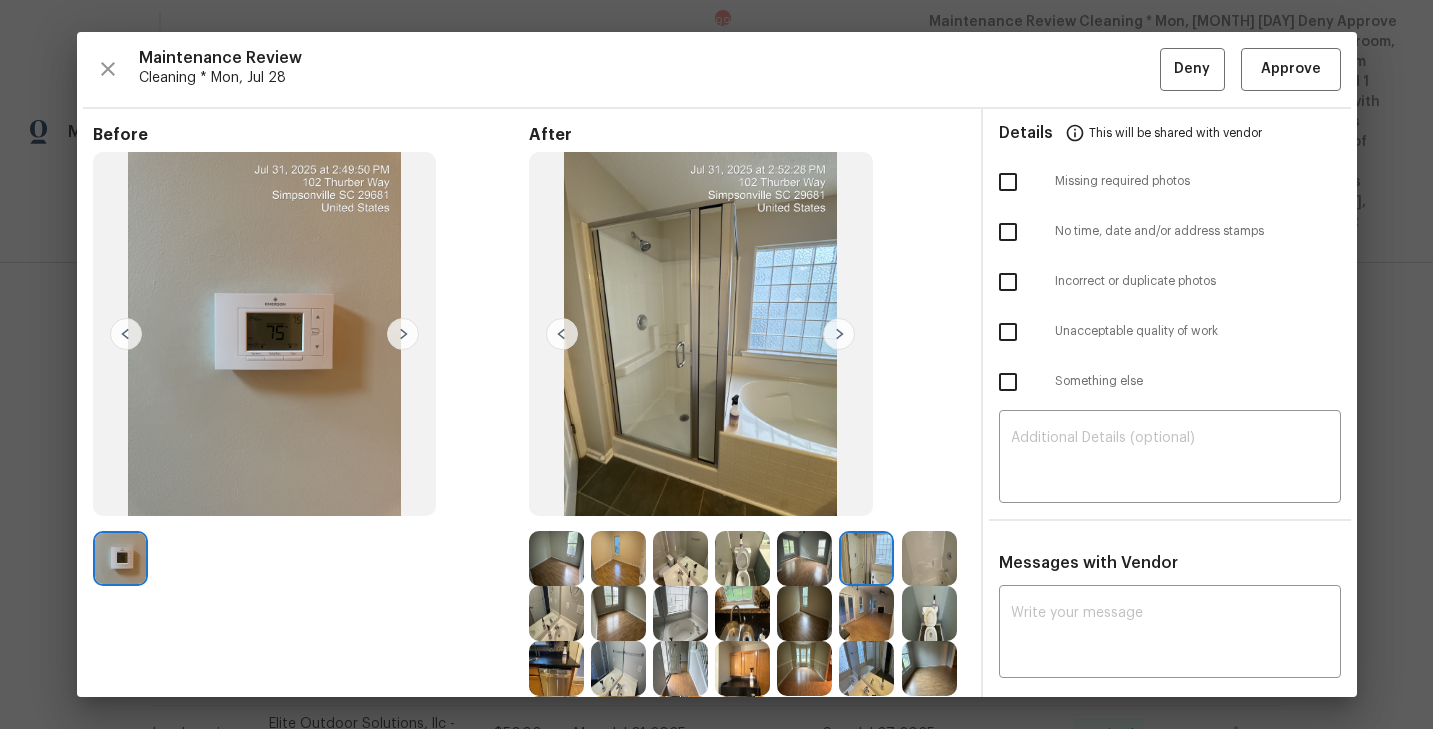 click at bounding box center (839, 334) 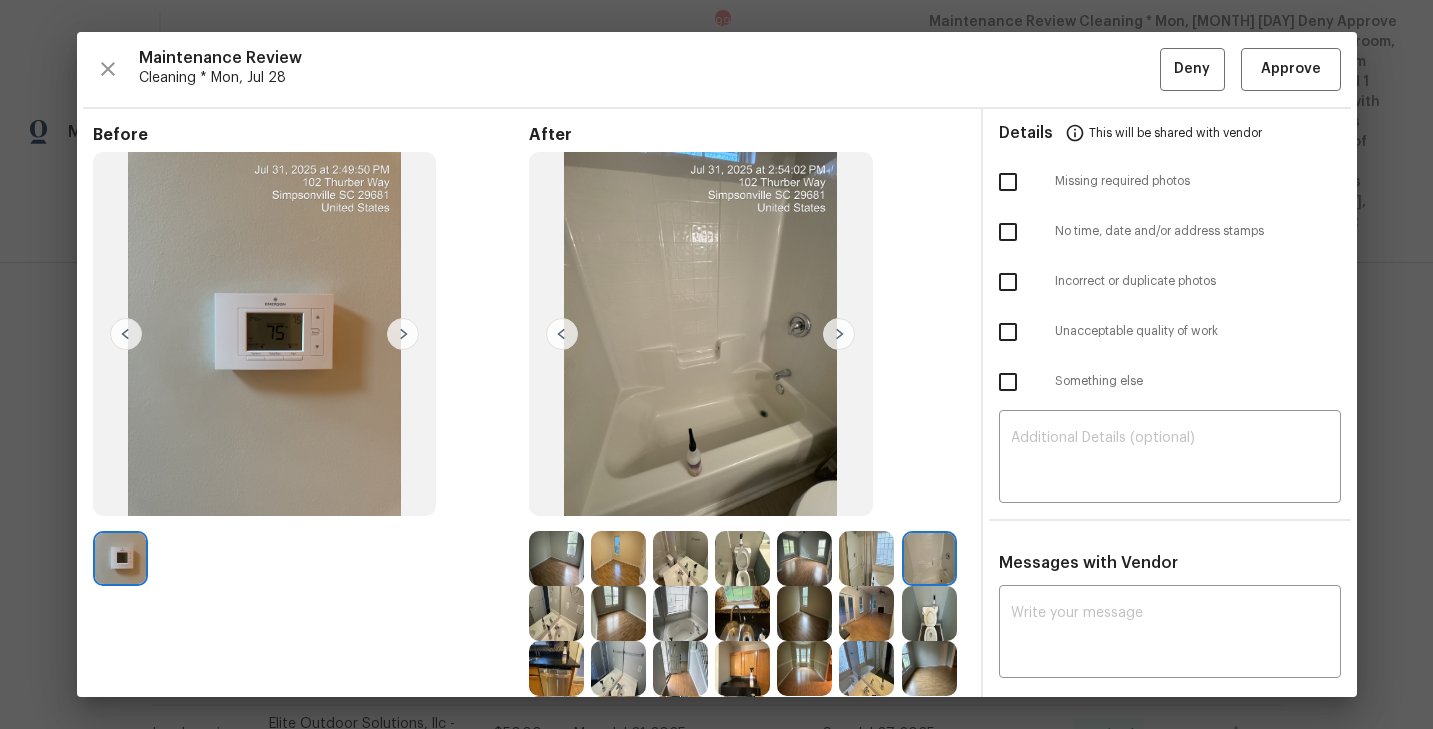 click at bounding box center [839, 334] 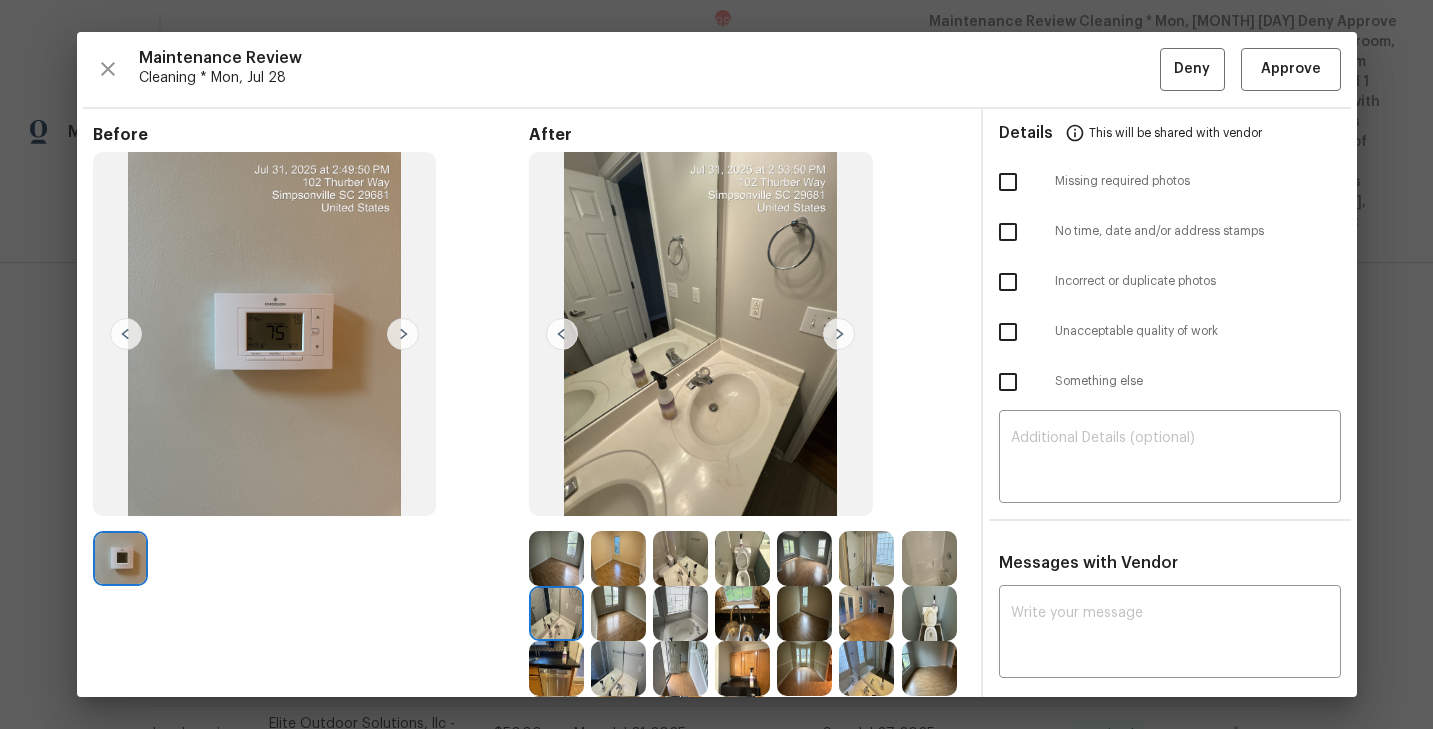 click at bounding box center [839, 334] 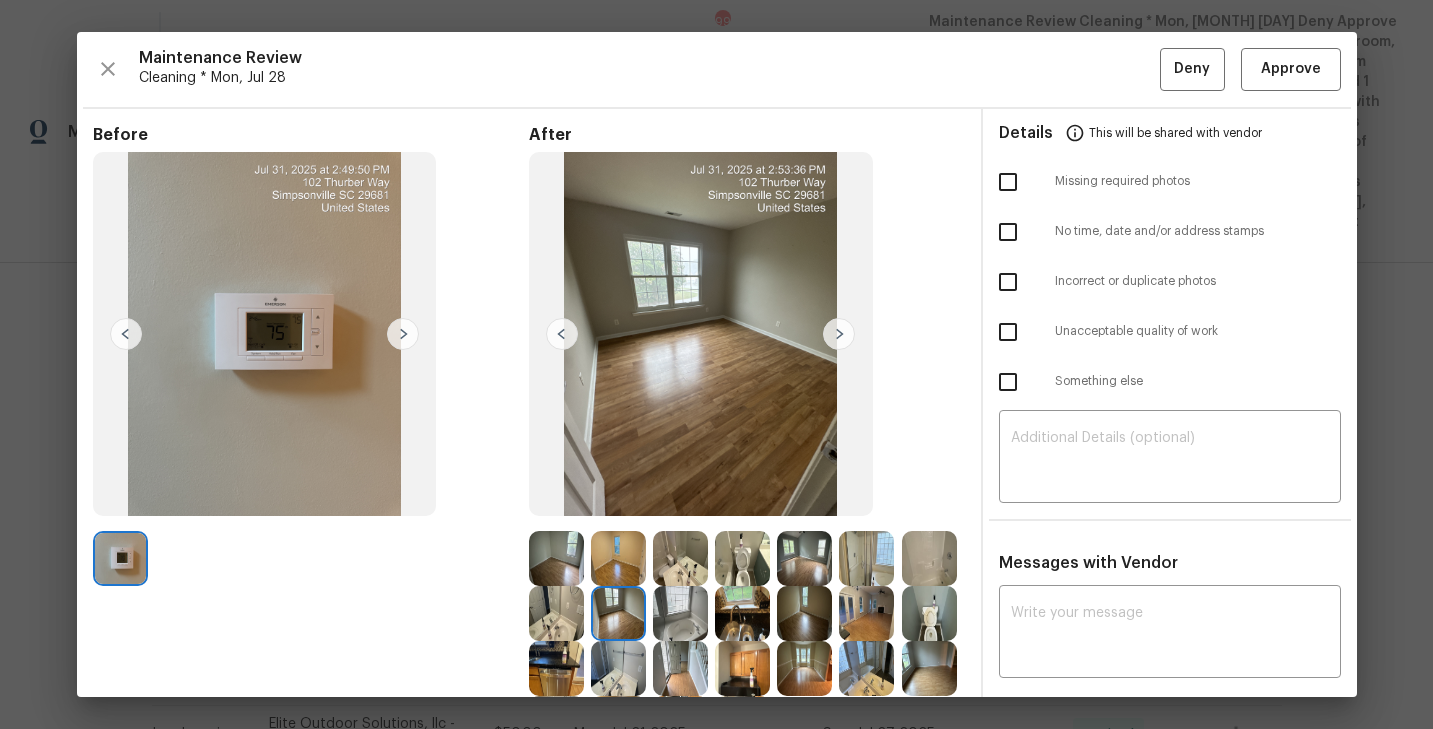 click at bounding box center [839, 334] 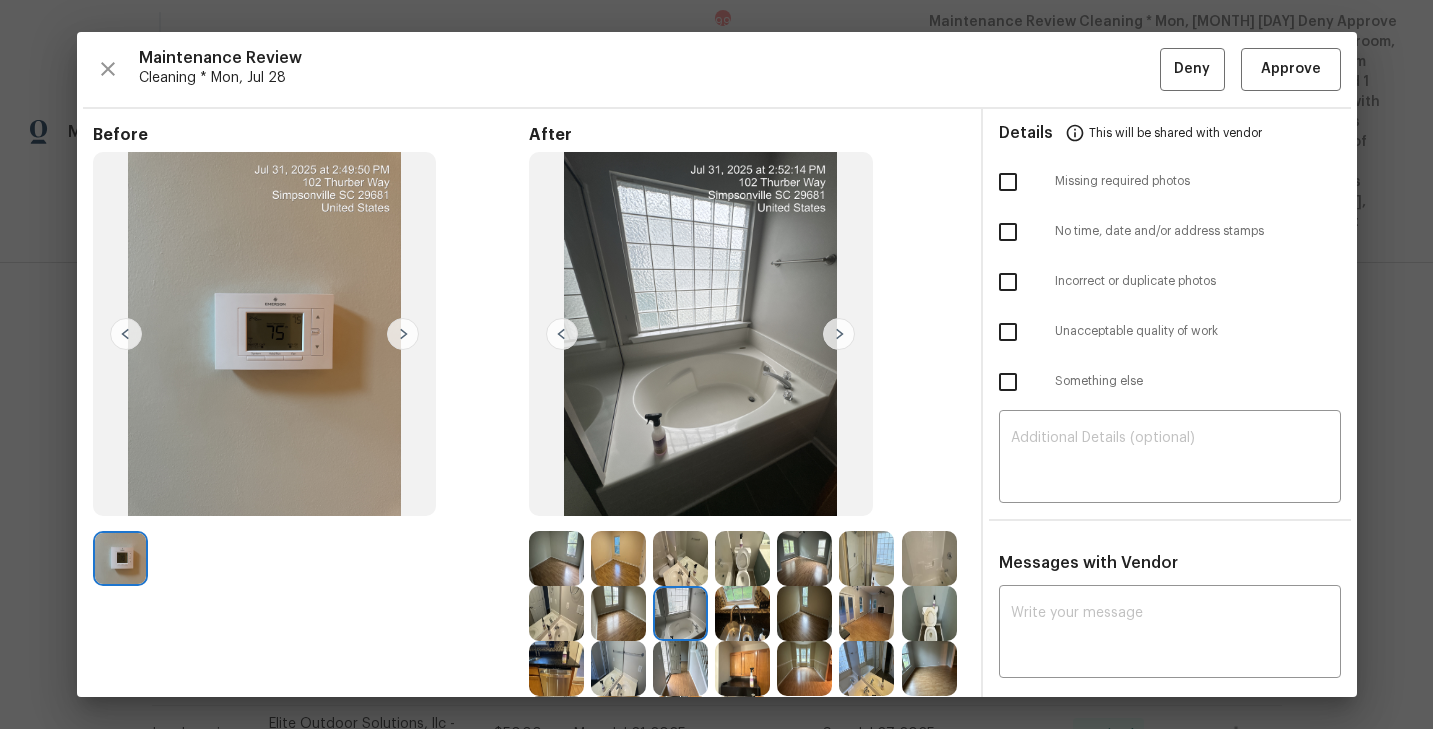 click at bounding box center (839, 334) 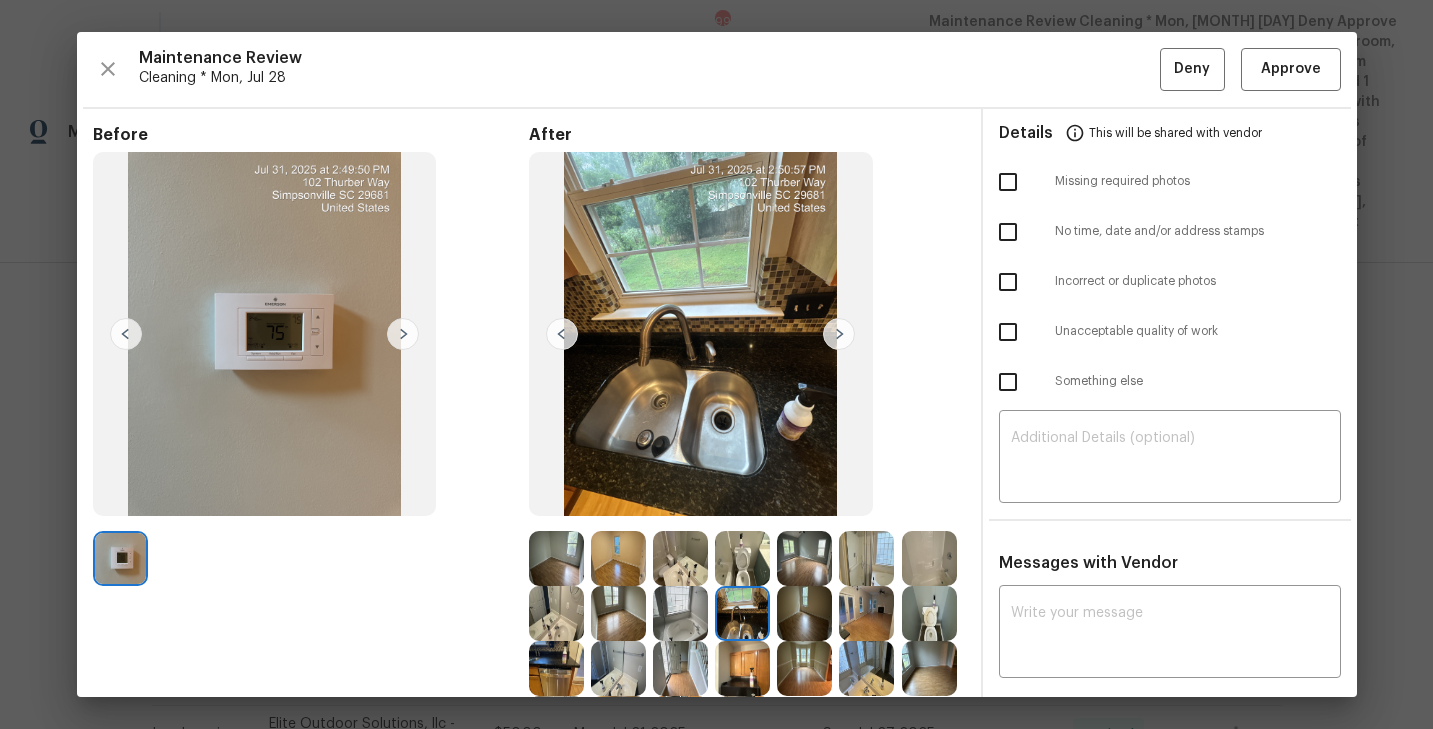 click at bounding box center (839, 334) 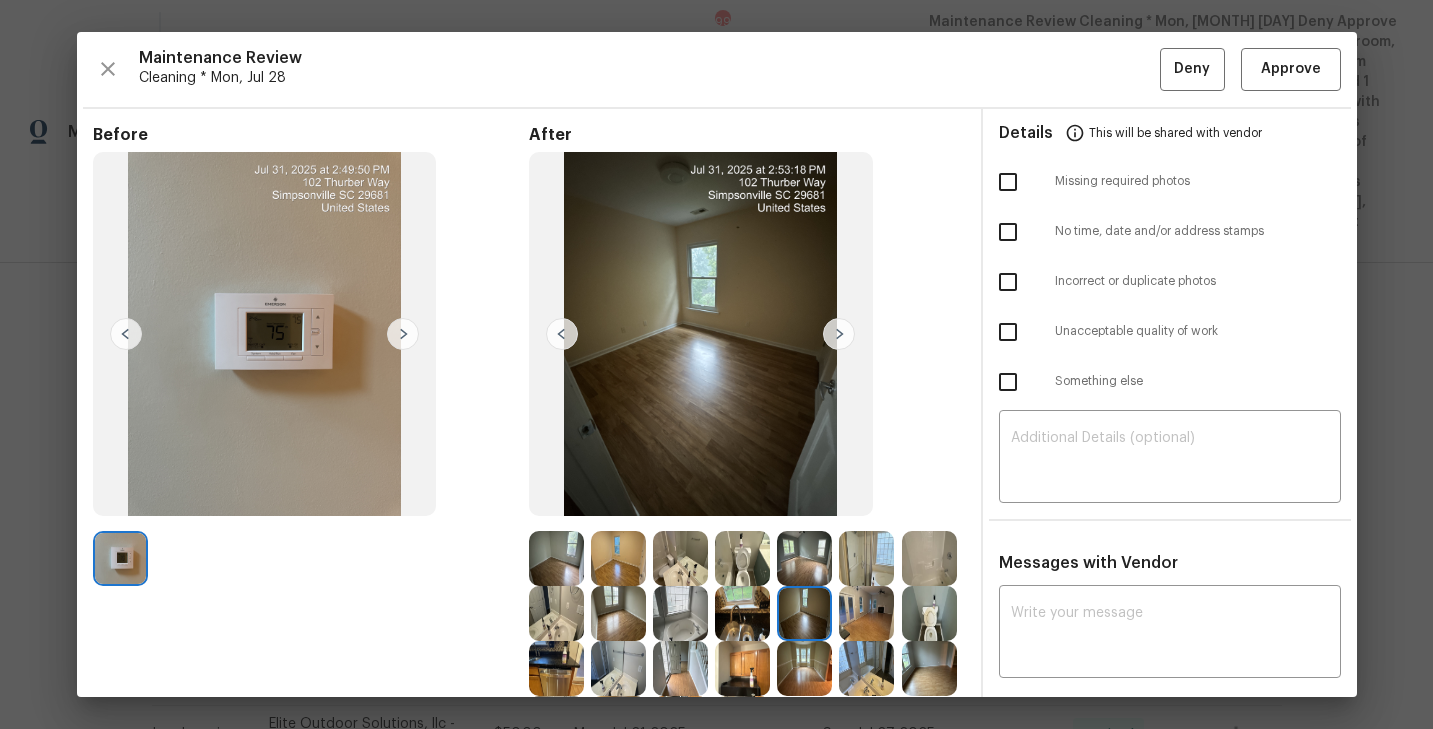click at bounding box center (839, 334) 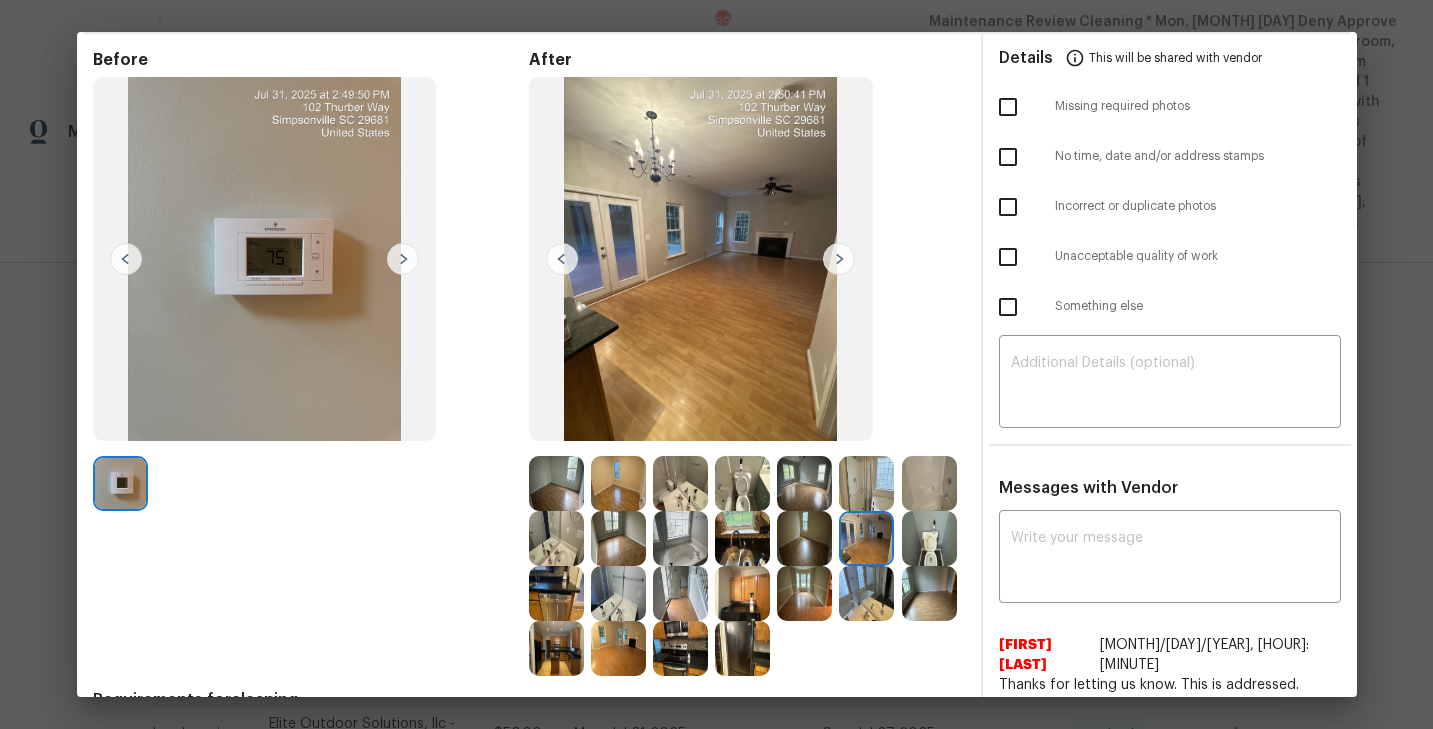 scroll, scrollTop: 76, scrollLeft: 0, axis: vertical 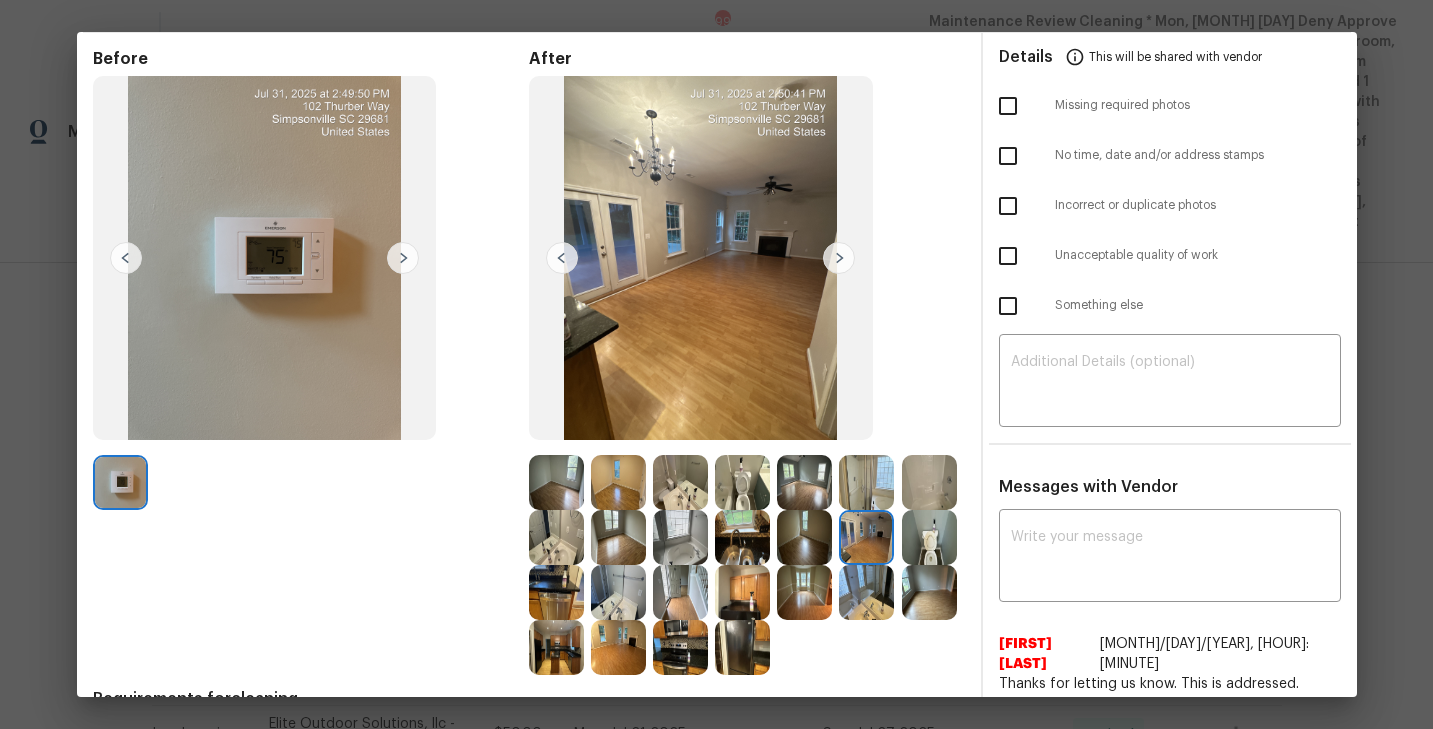 click at bounding box center (839, 258) 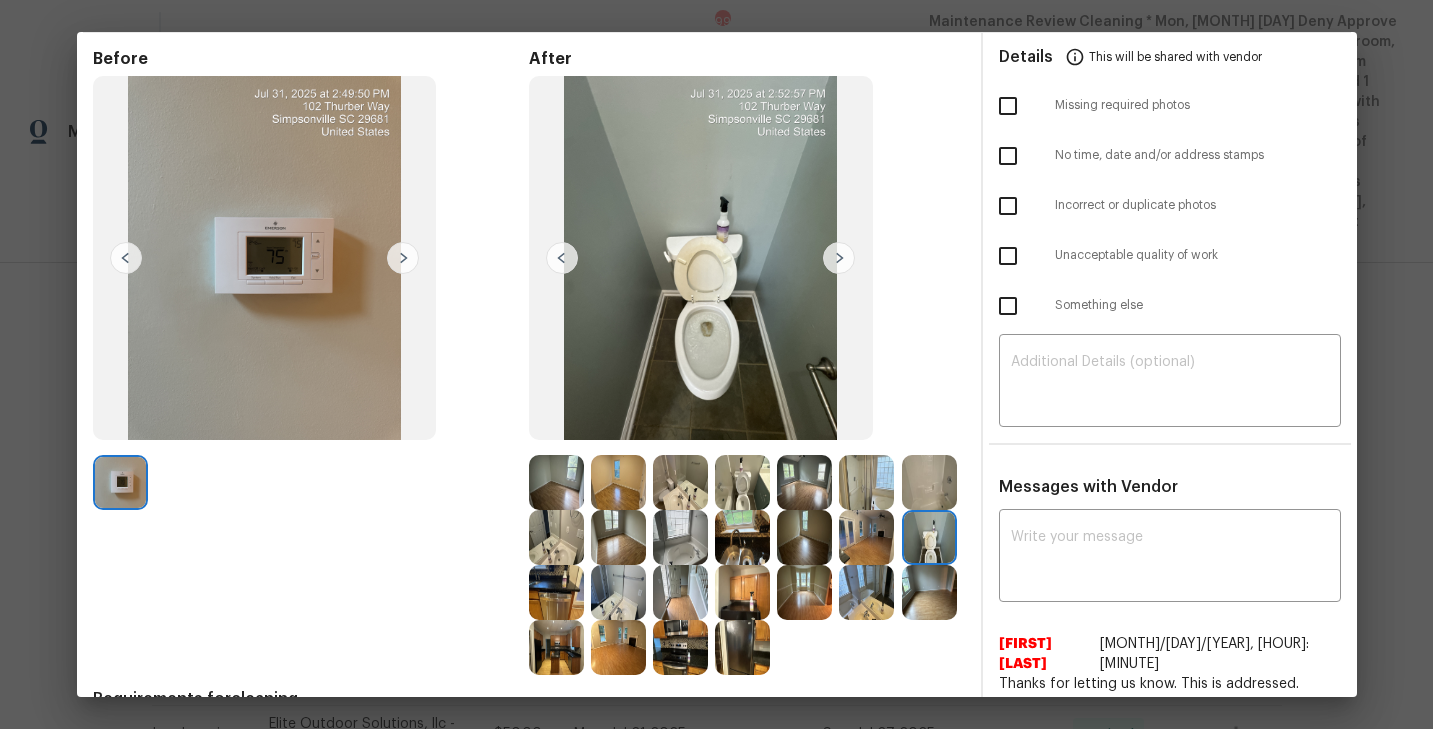 click at bounding box center [839, 258] 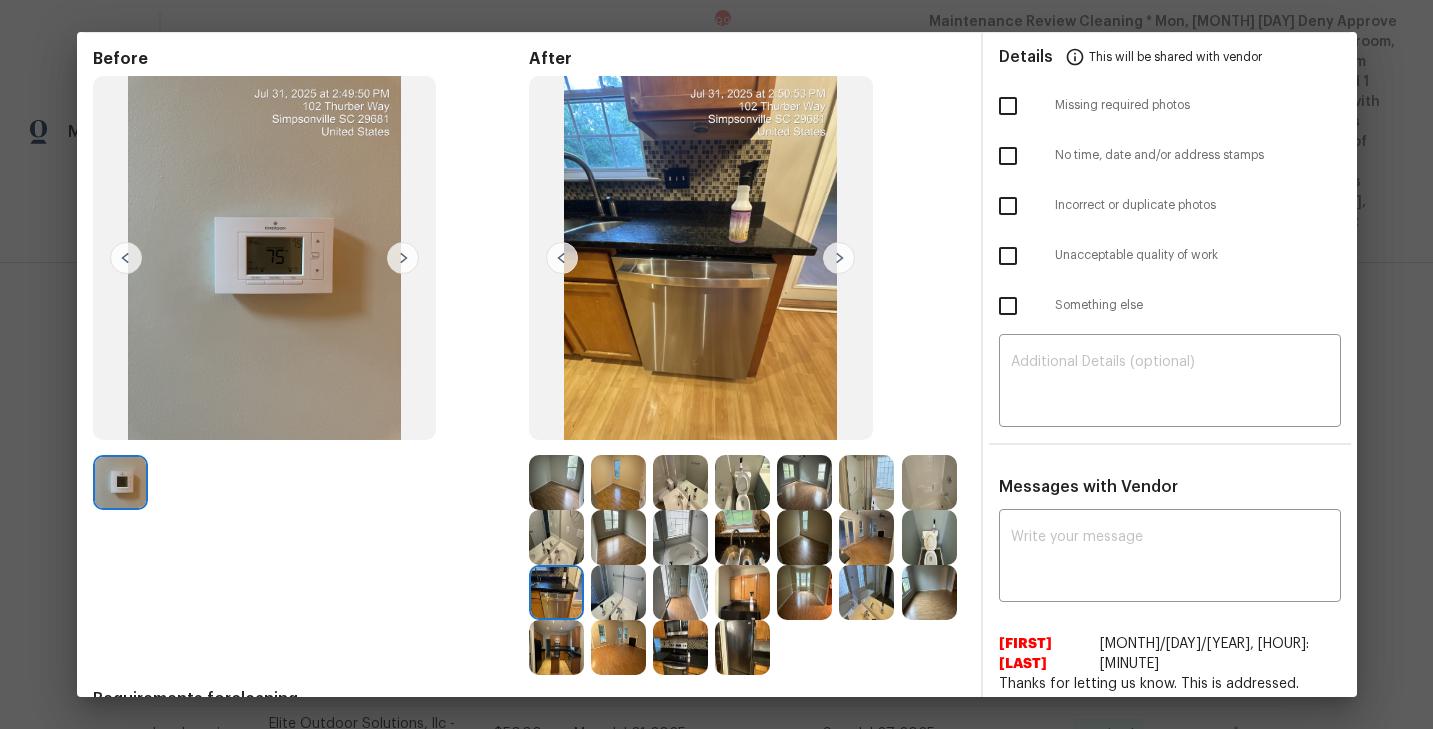 click at bounding box center (839, 258) 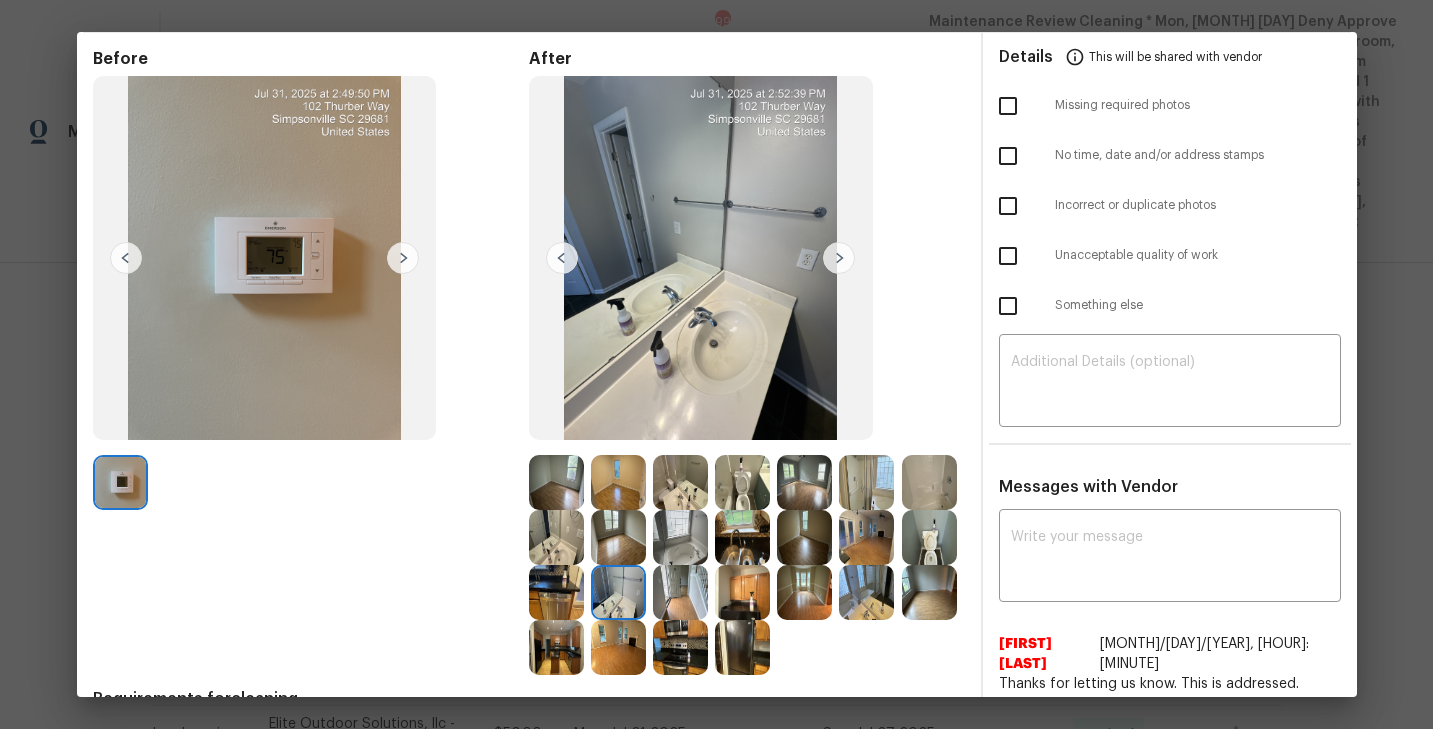 click at bounding box center [839, 258] 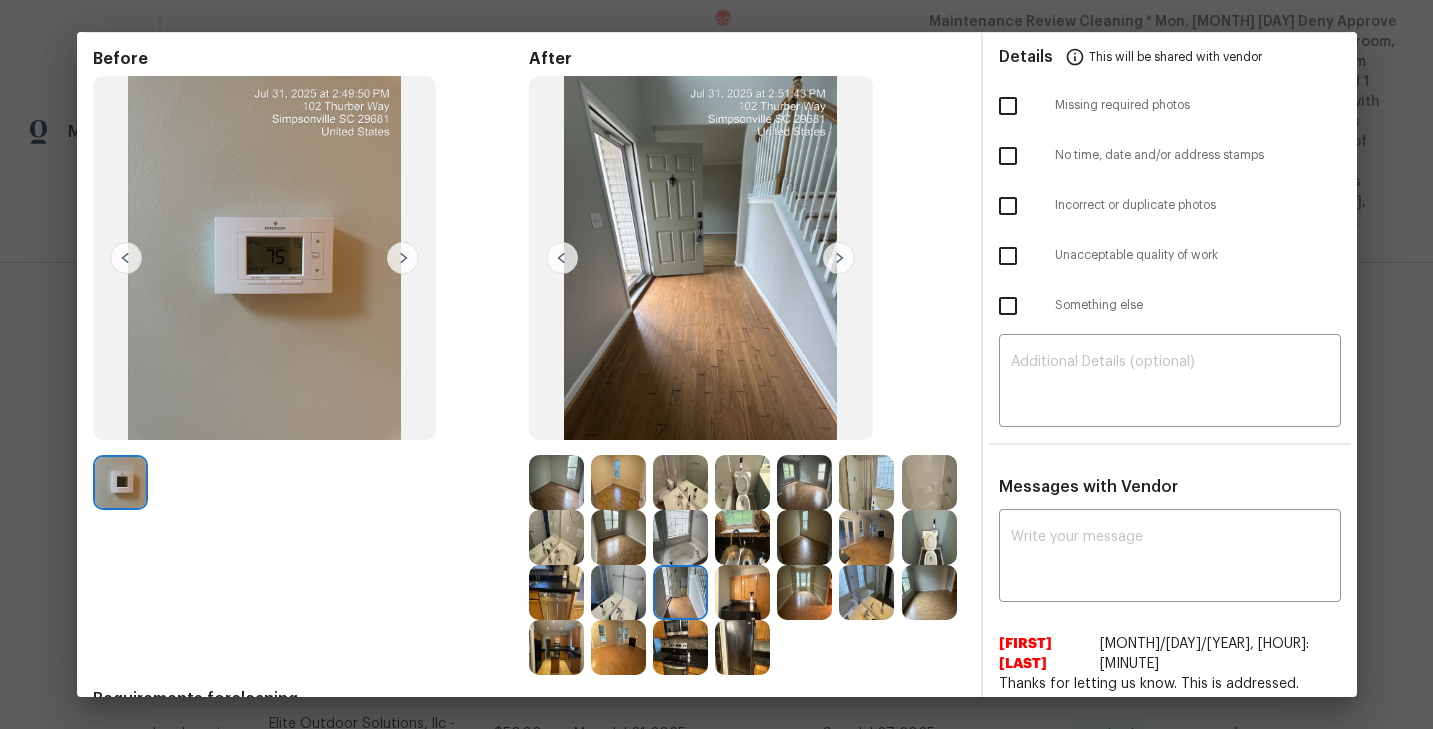 click at bounding box center [839, 258] 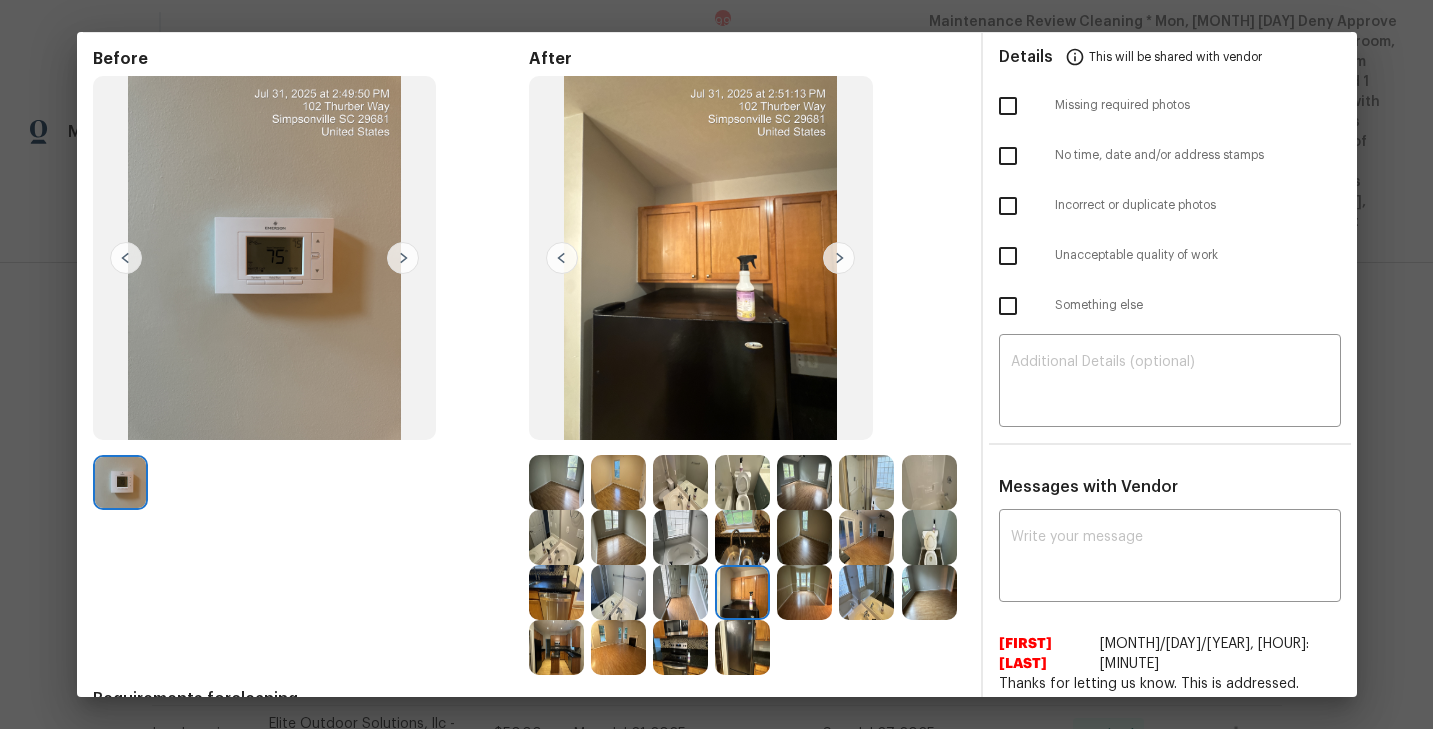 click at bounding box center (839, 258) 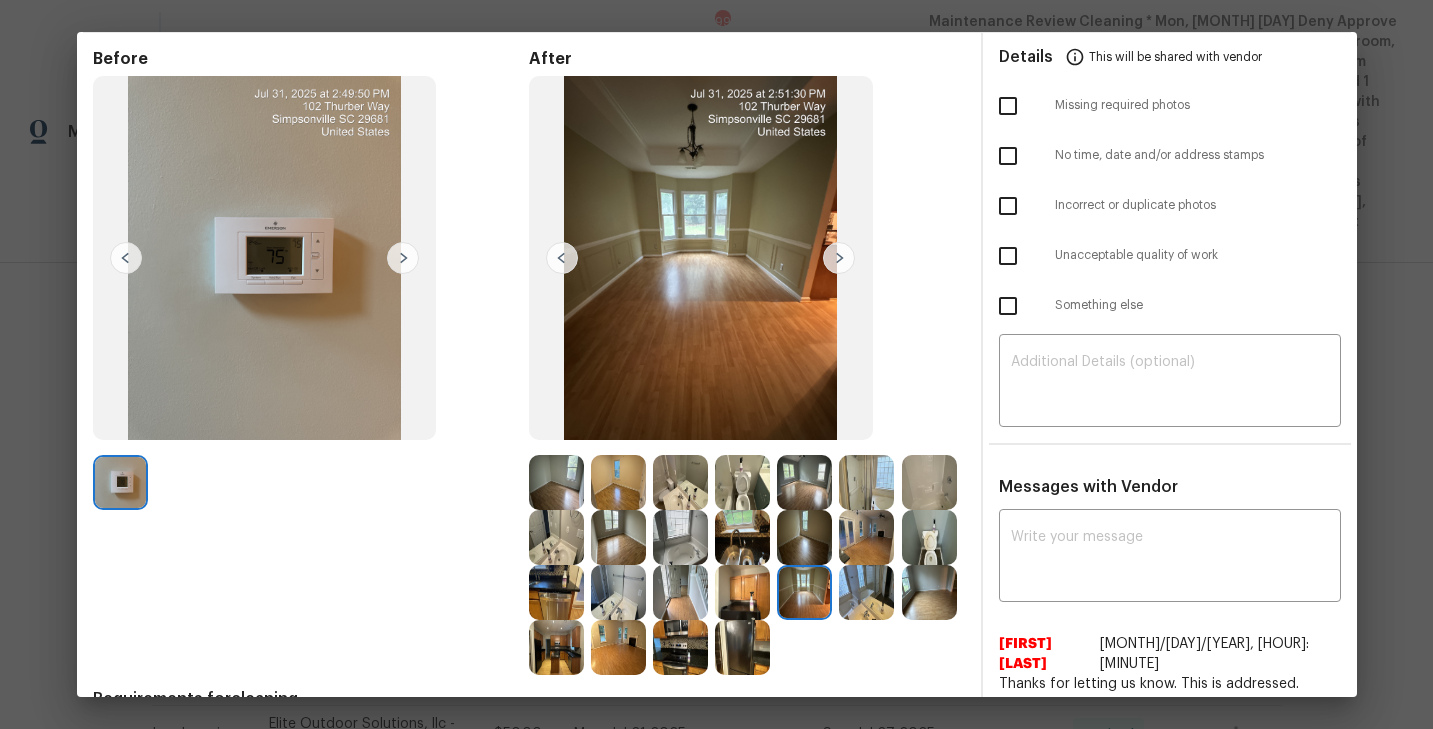 scroll, scrollTop: 0, scrollLeft: 0, axis: both 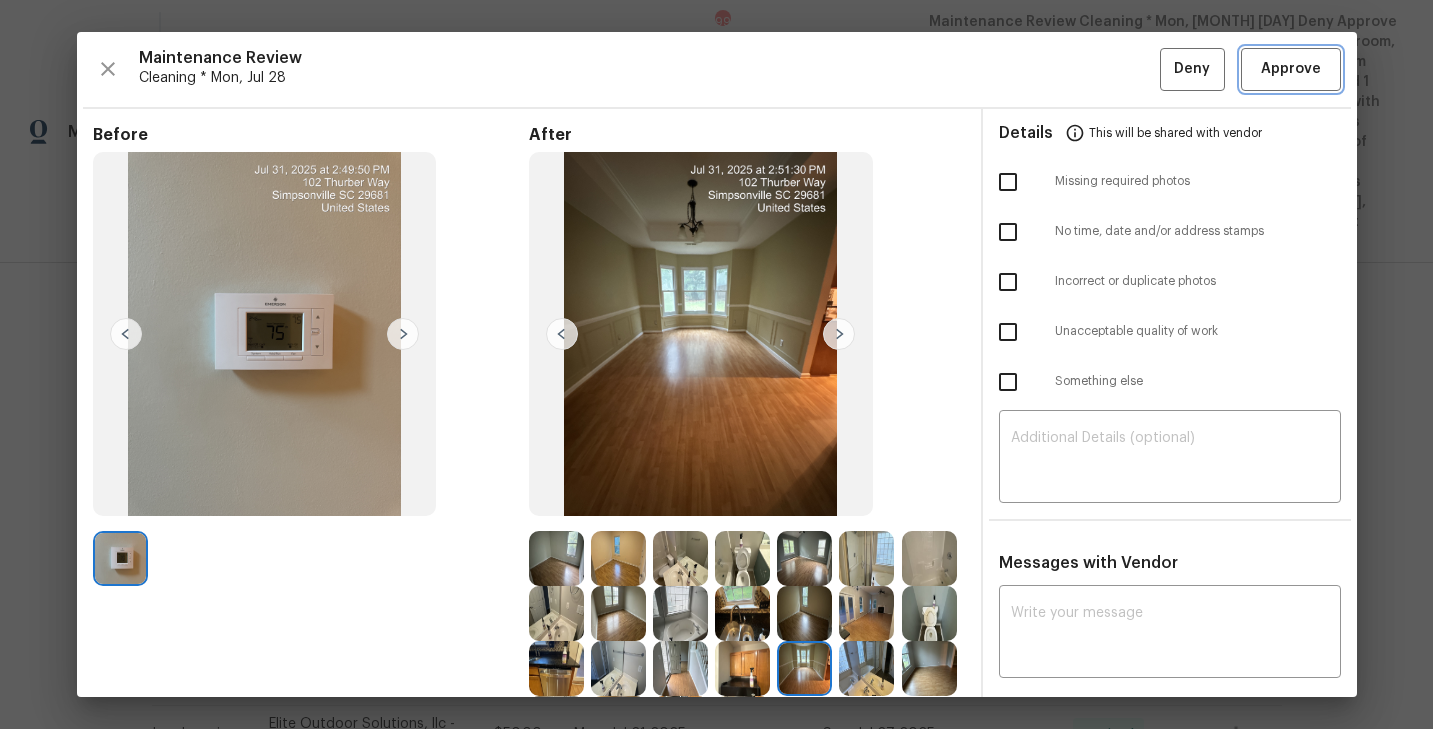 click on "Approve" at bounding box center (1291, 69) 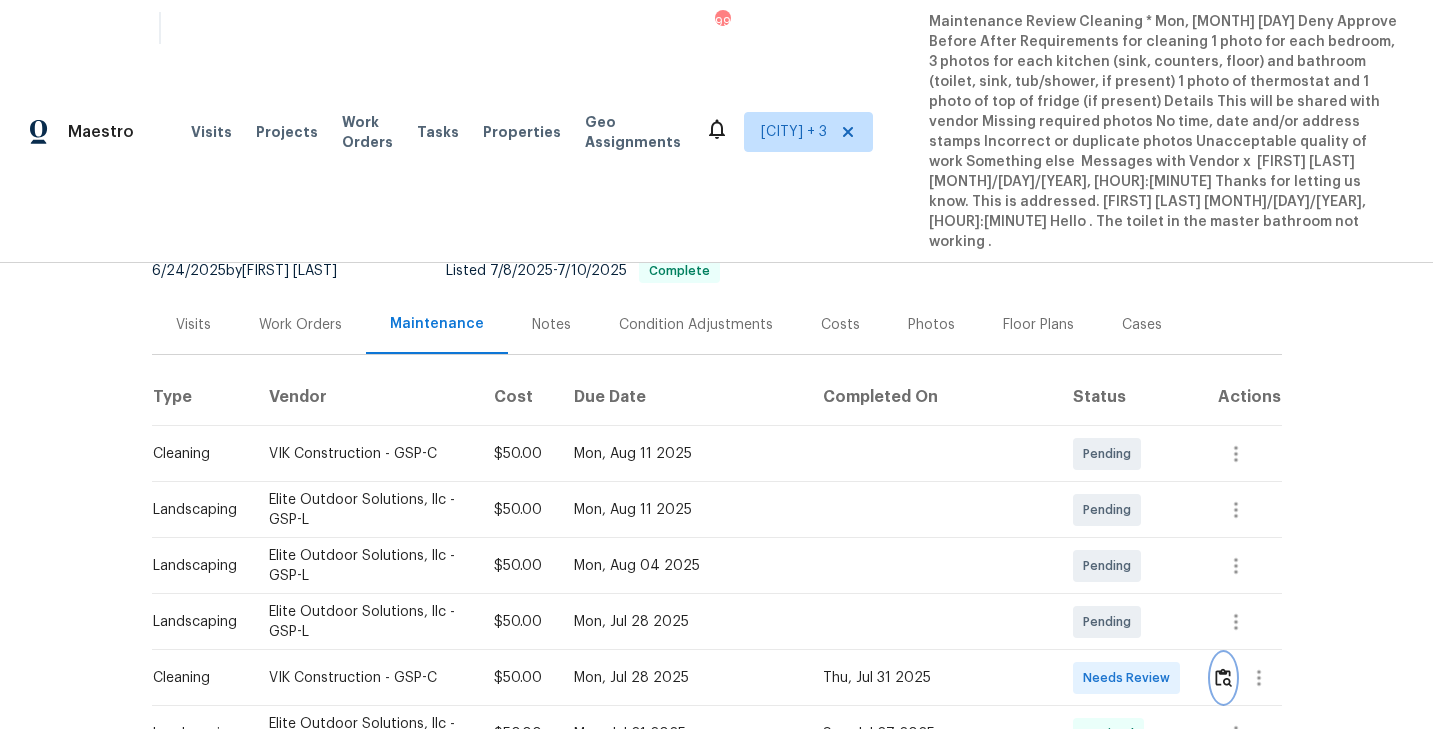 scroll, scrollTop: 0, scrollLeft: 0, axis: both 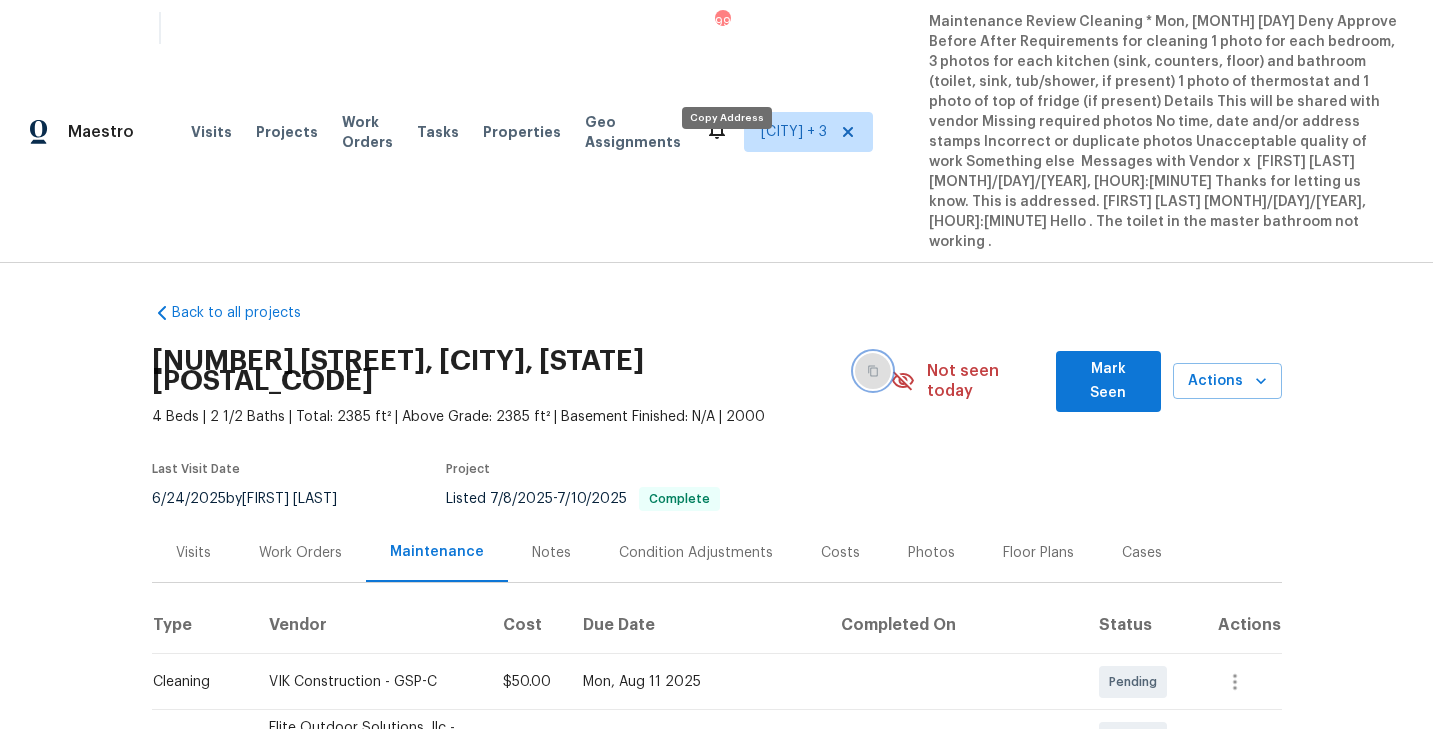 click at bounding box center [873, 371] 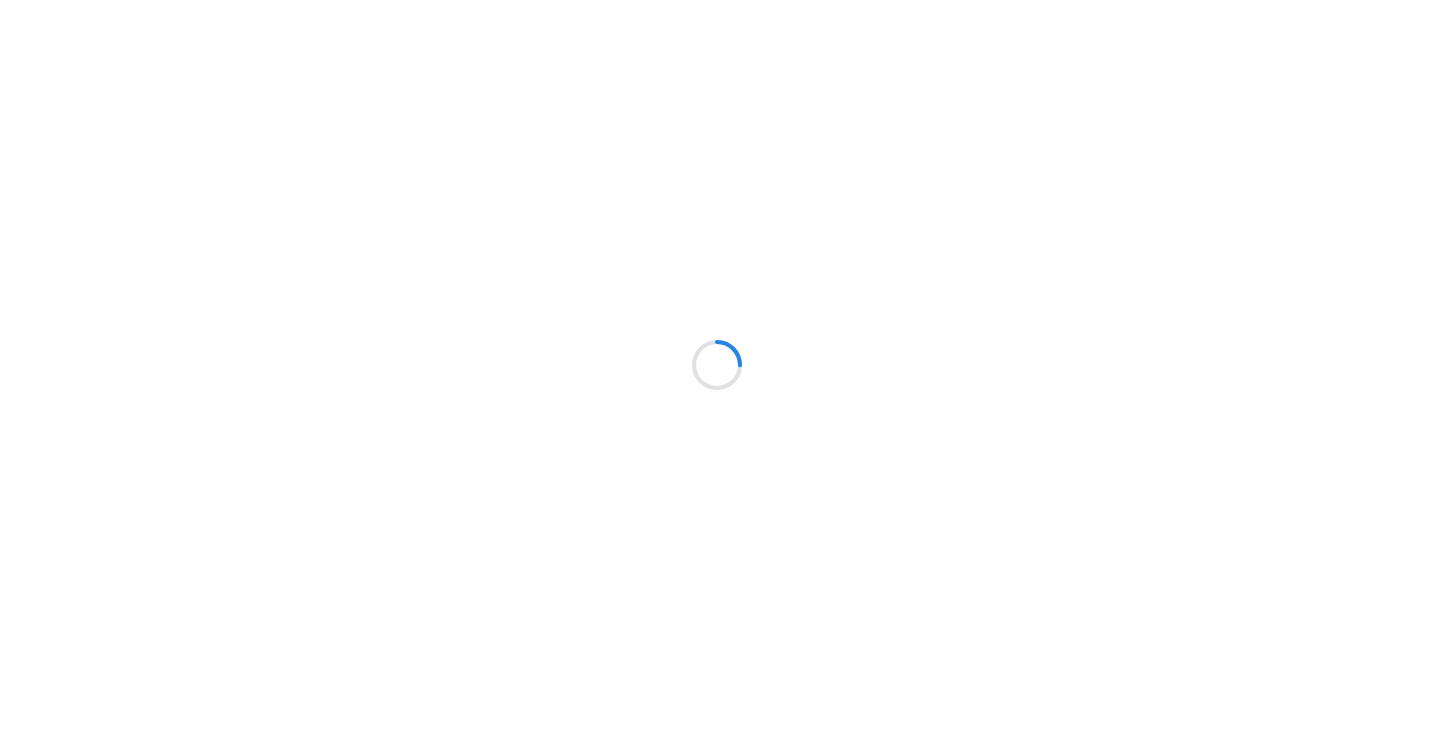 scroll, scrollTop: 0, scrollLeft: 0, axis: both 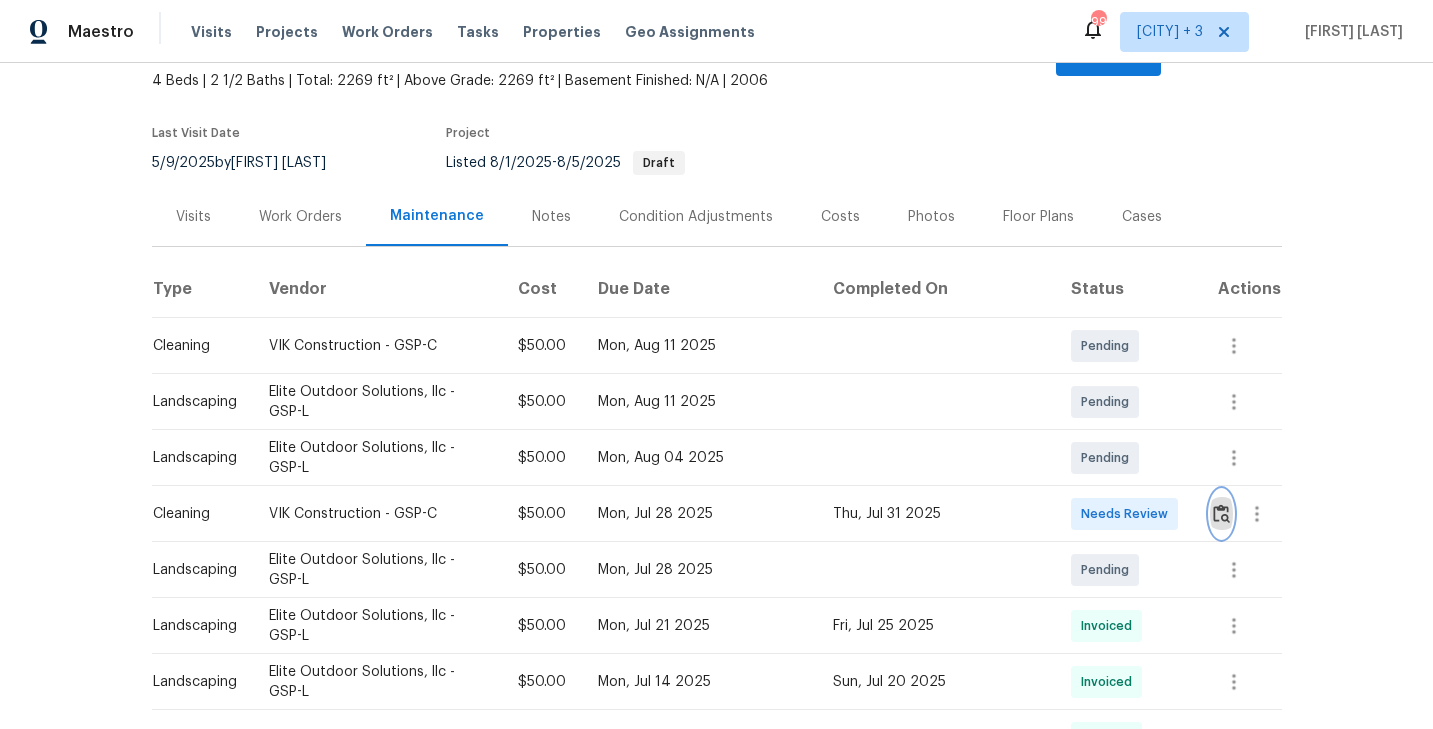 click at bounding box center [1221, 513] 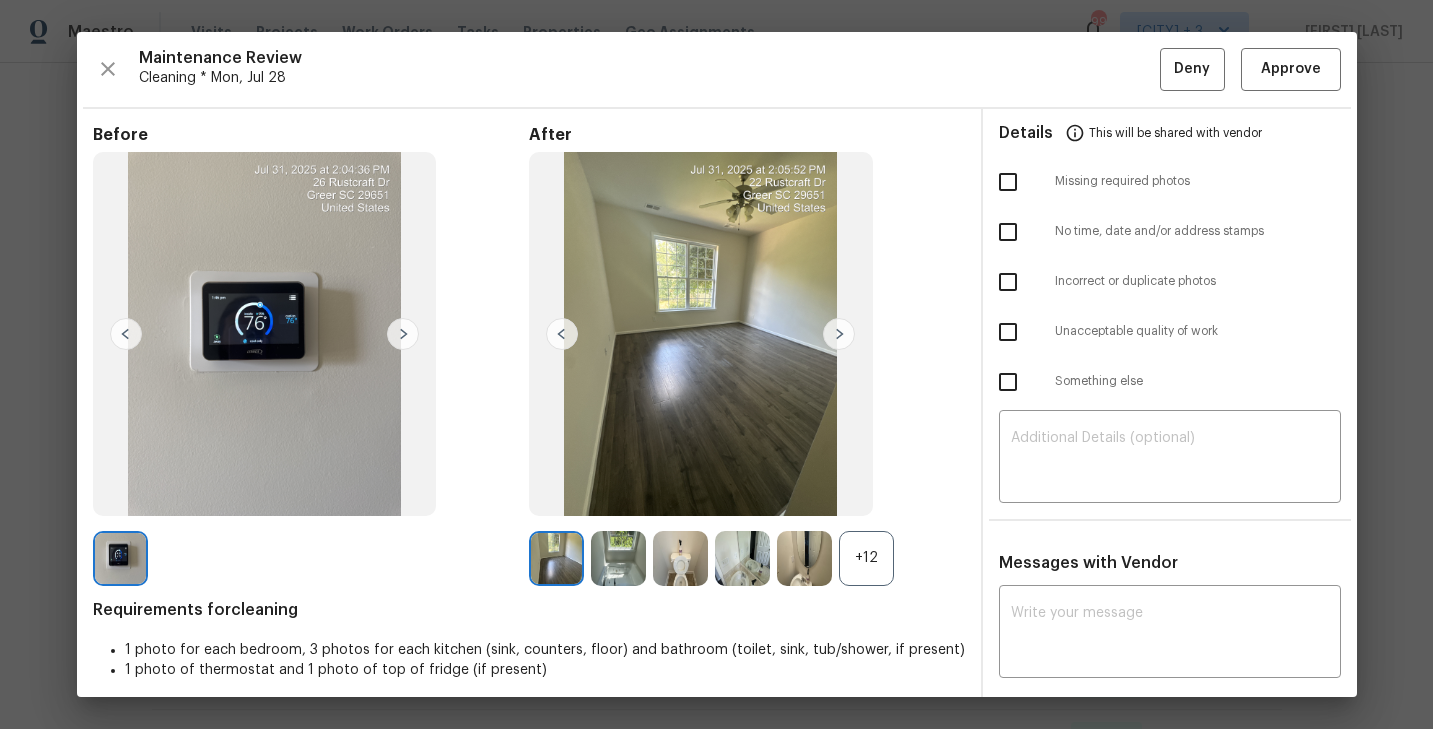 click on "+12" at bounding box center [866, 558] 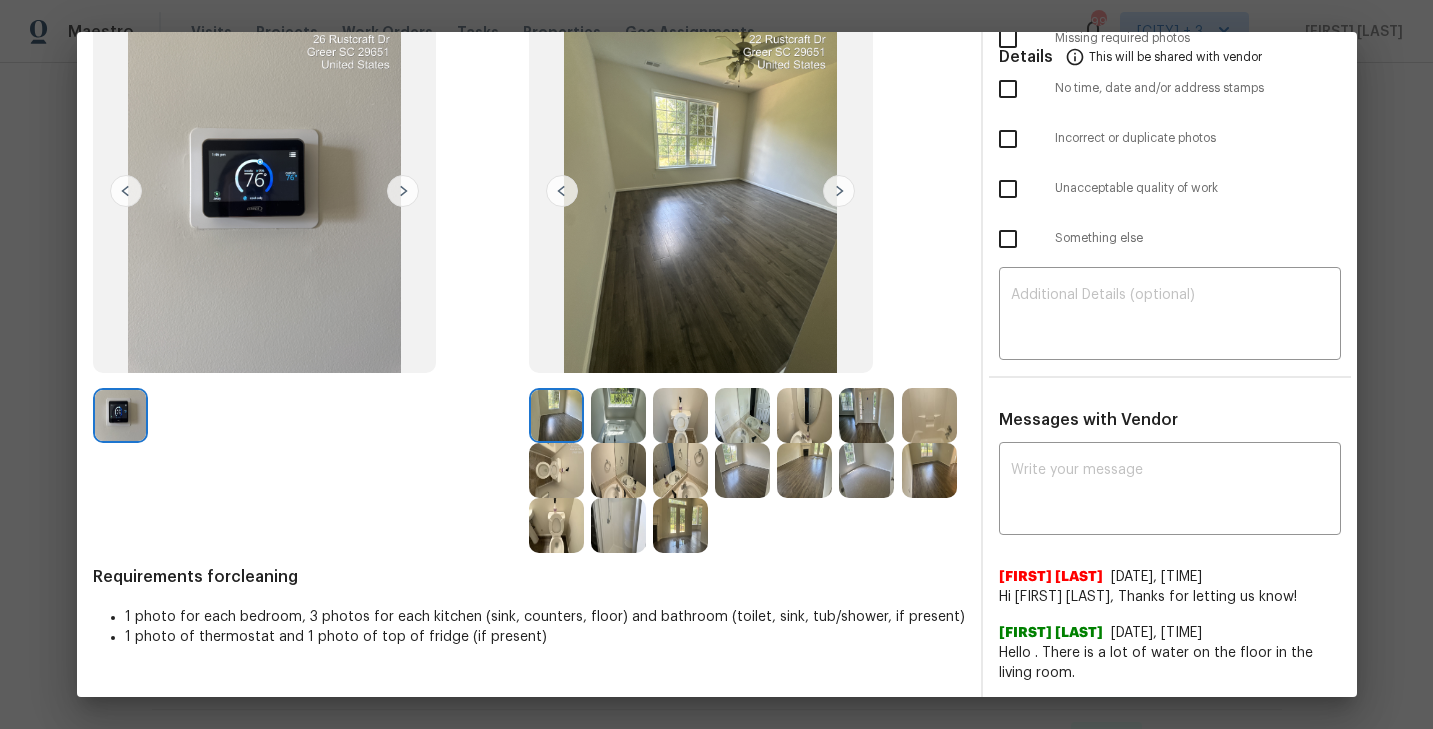 scroll, scrollTop: 0, scrollLeft: 0, axis: both 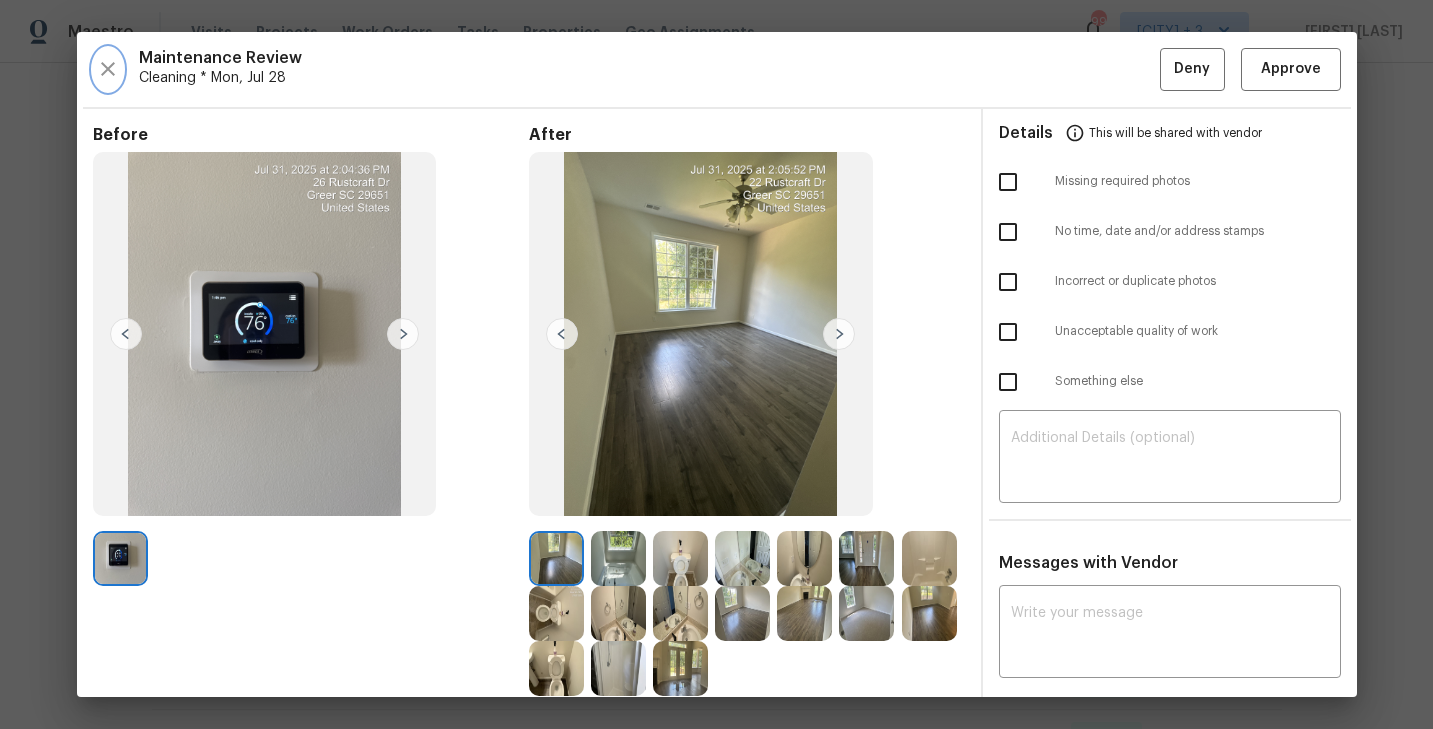 click 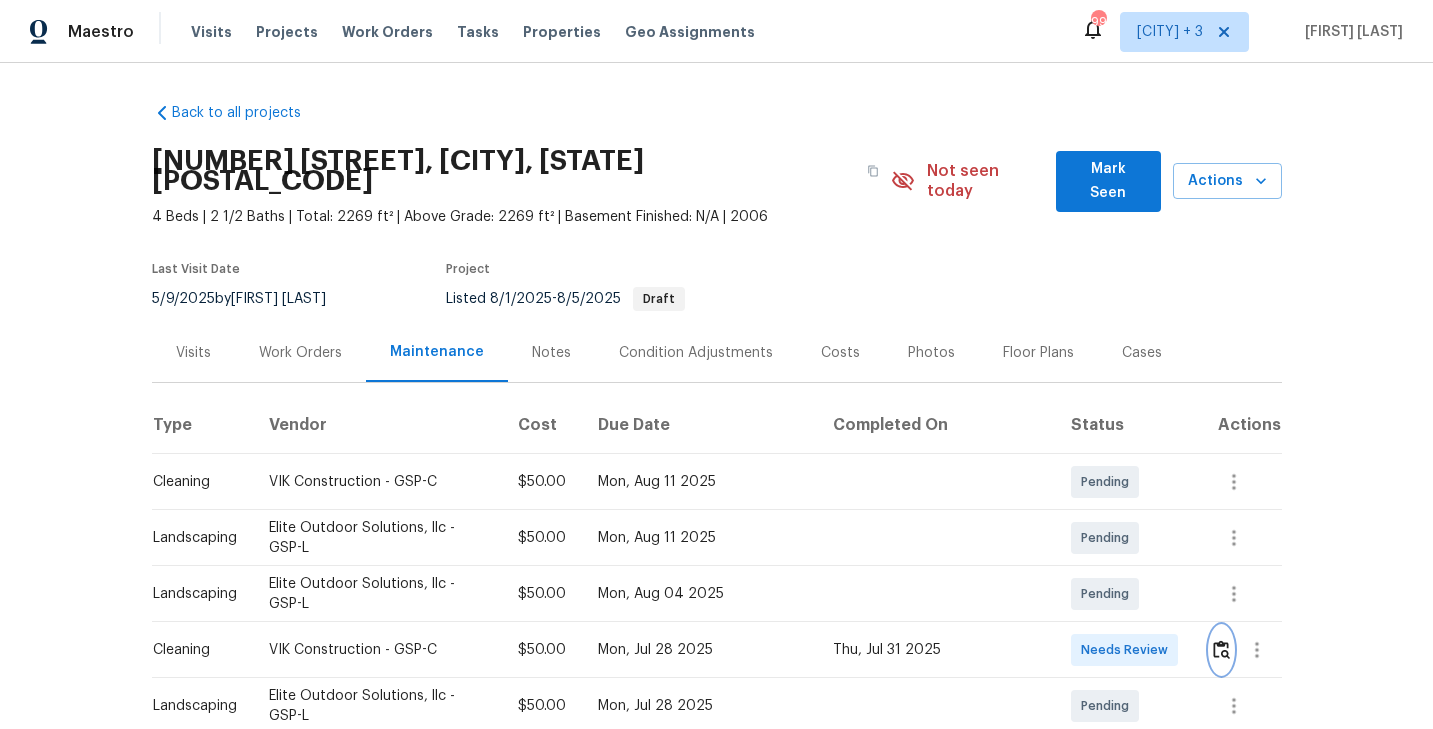 scroll, scrollTop: 164, scrollLeft: 0, axis: vertical 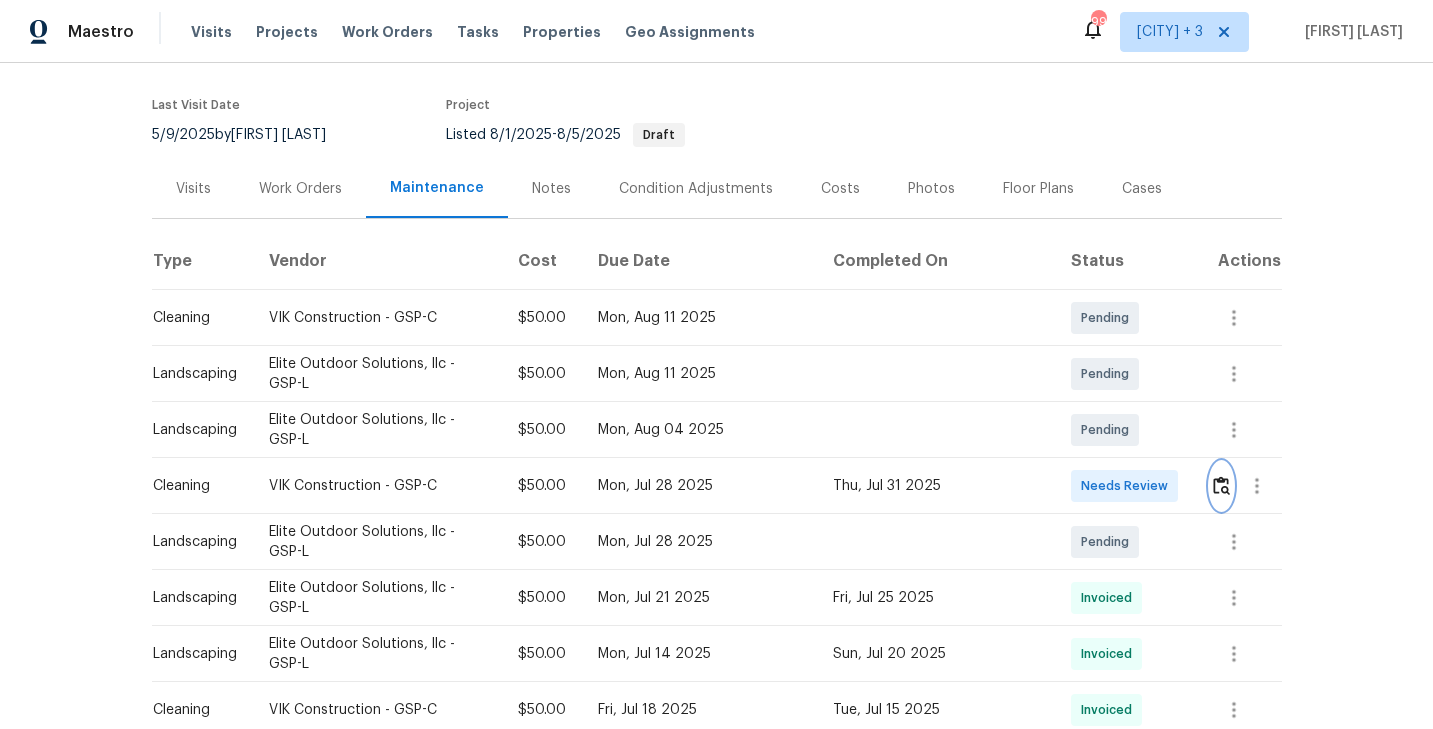 click at bounding box center [1221, 485] 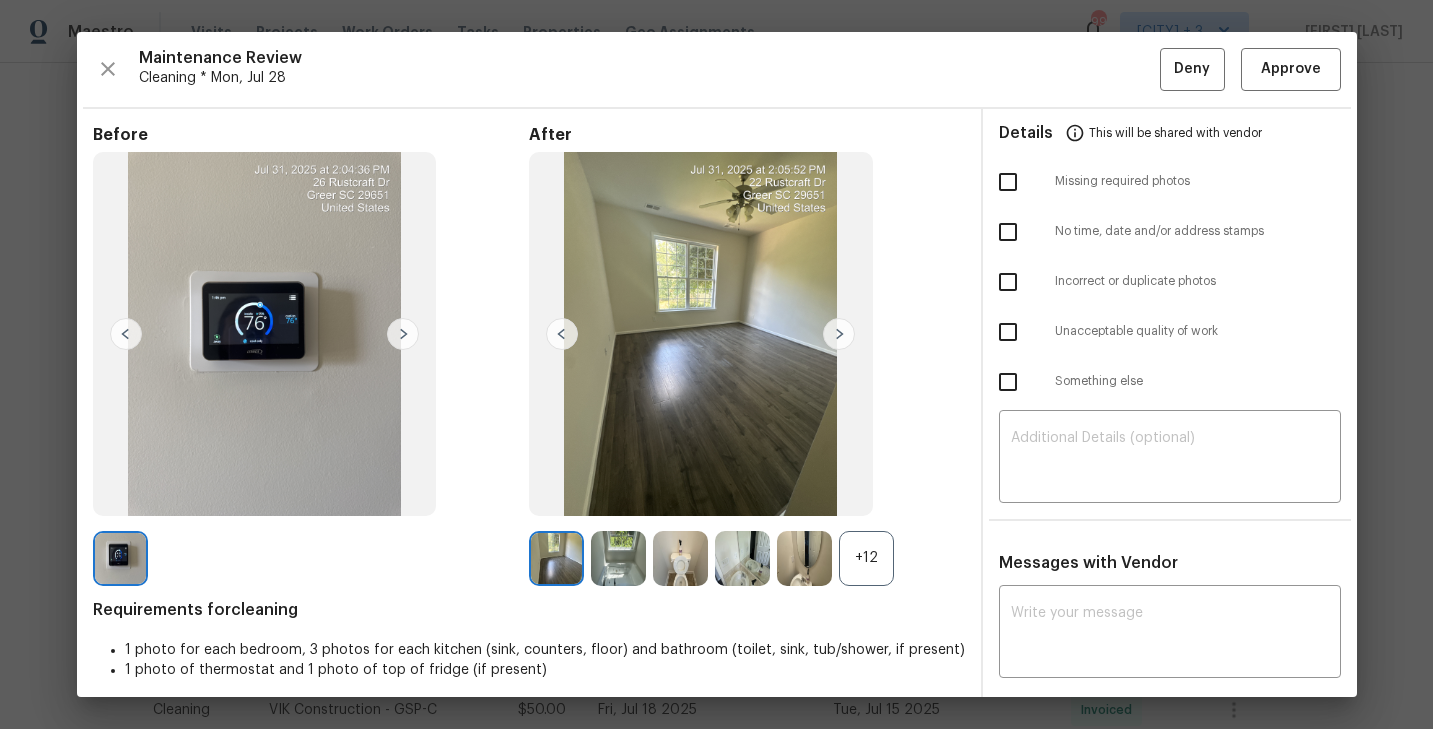 click on "+12" at bounding box center [866, 558] 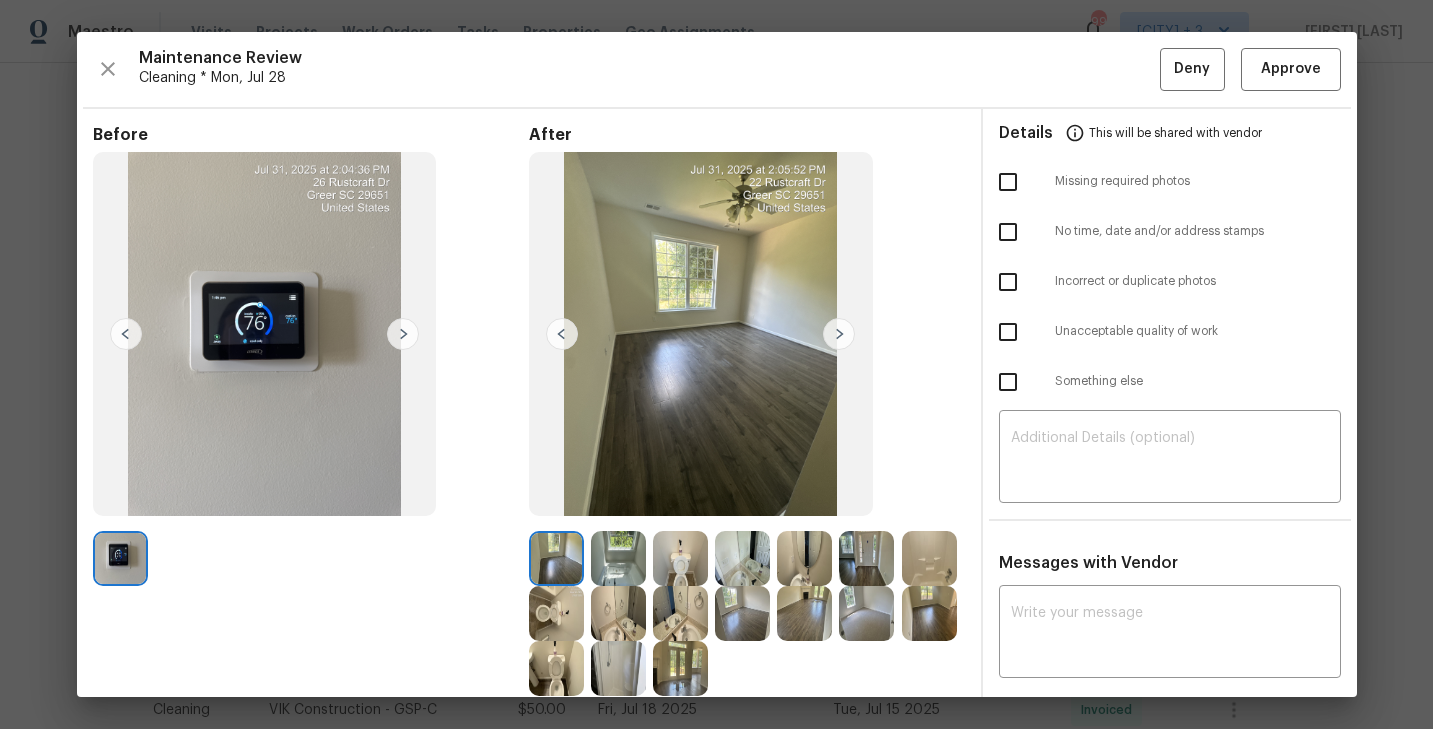 scroll, scrollTop: 81, scrollLeft: 0, axis: vertical 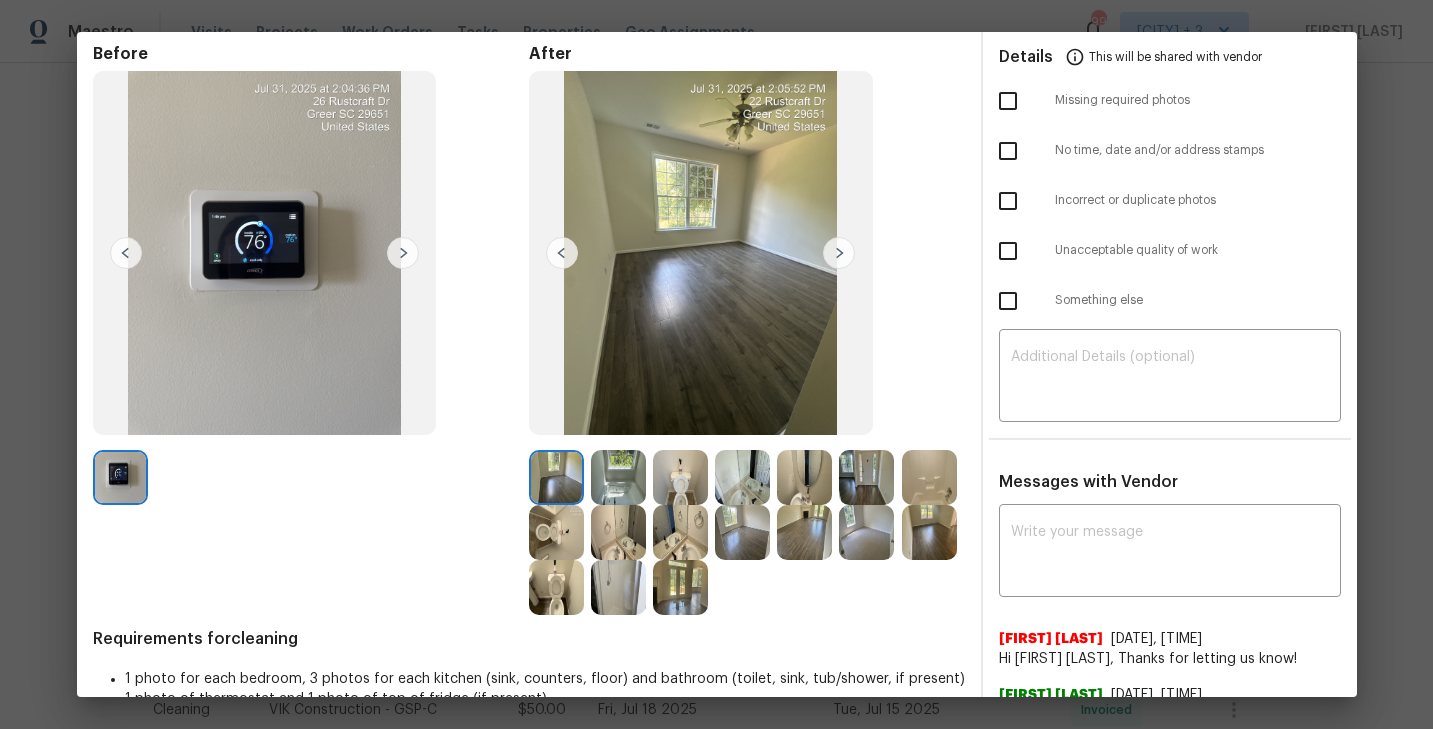 click at bounding box center (742, 477) 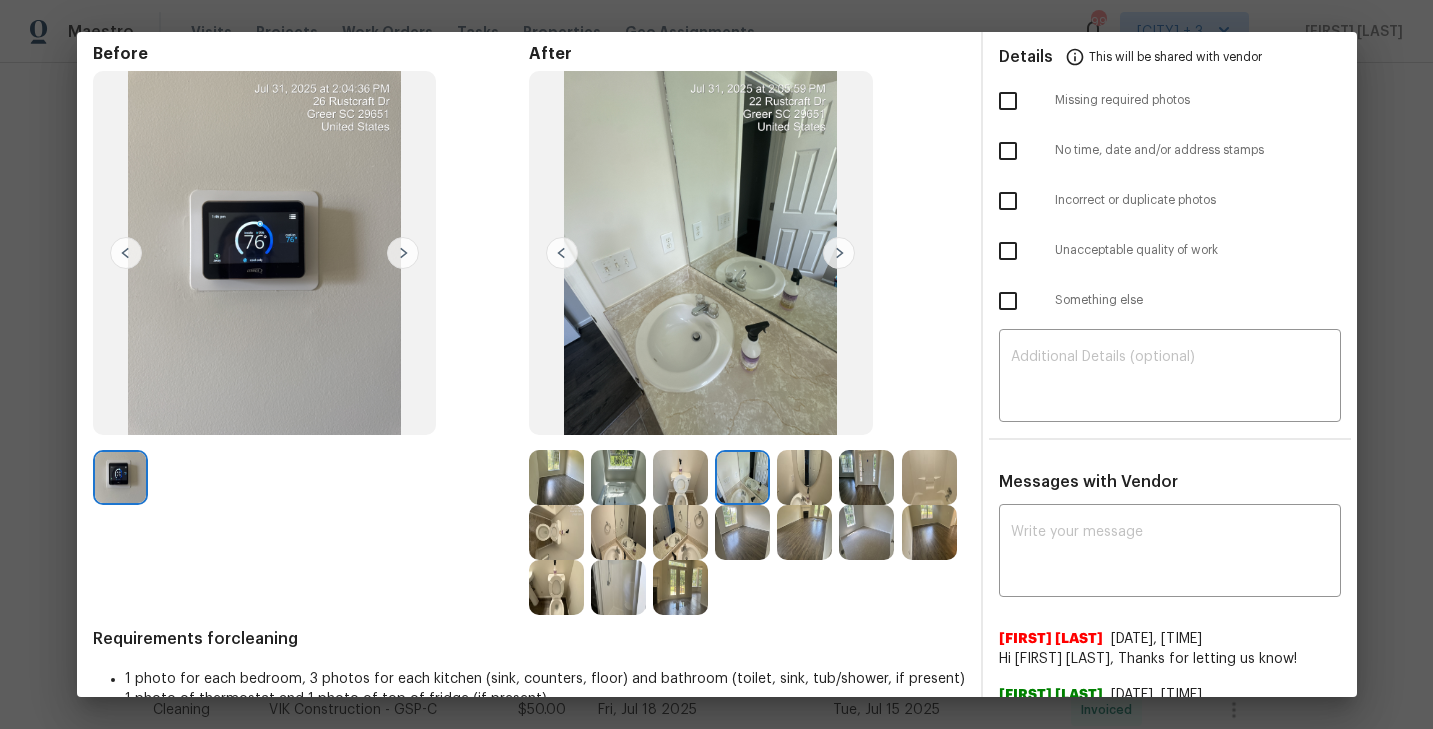 click at bounding box center [929, 477] 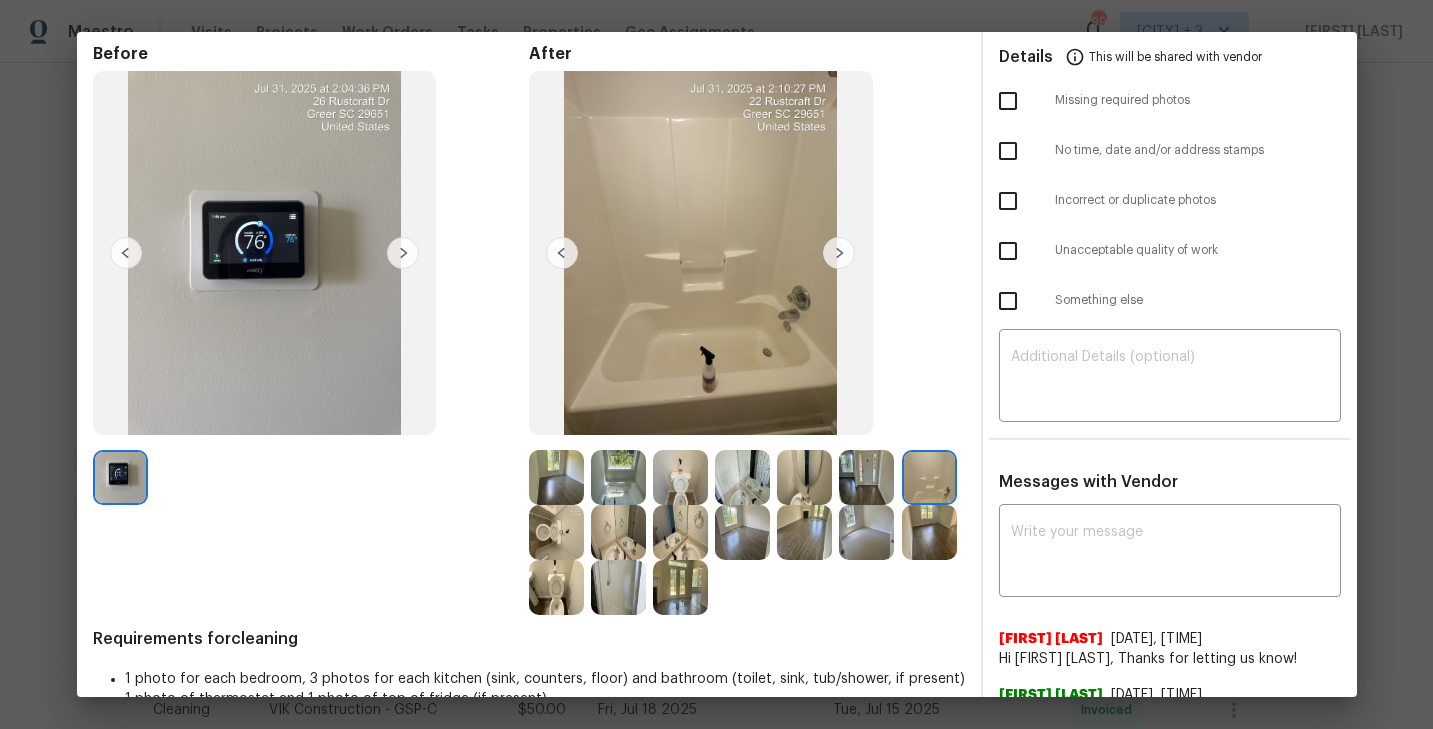 click at bounding box center [556, 532] 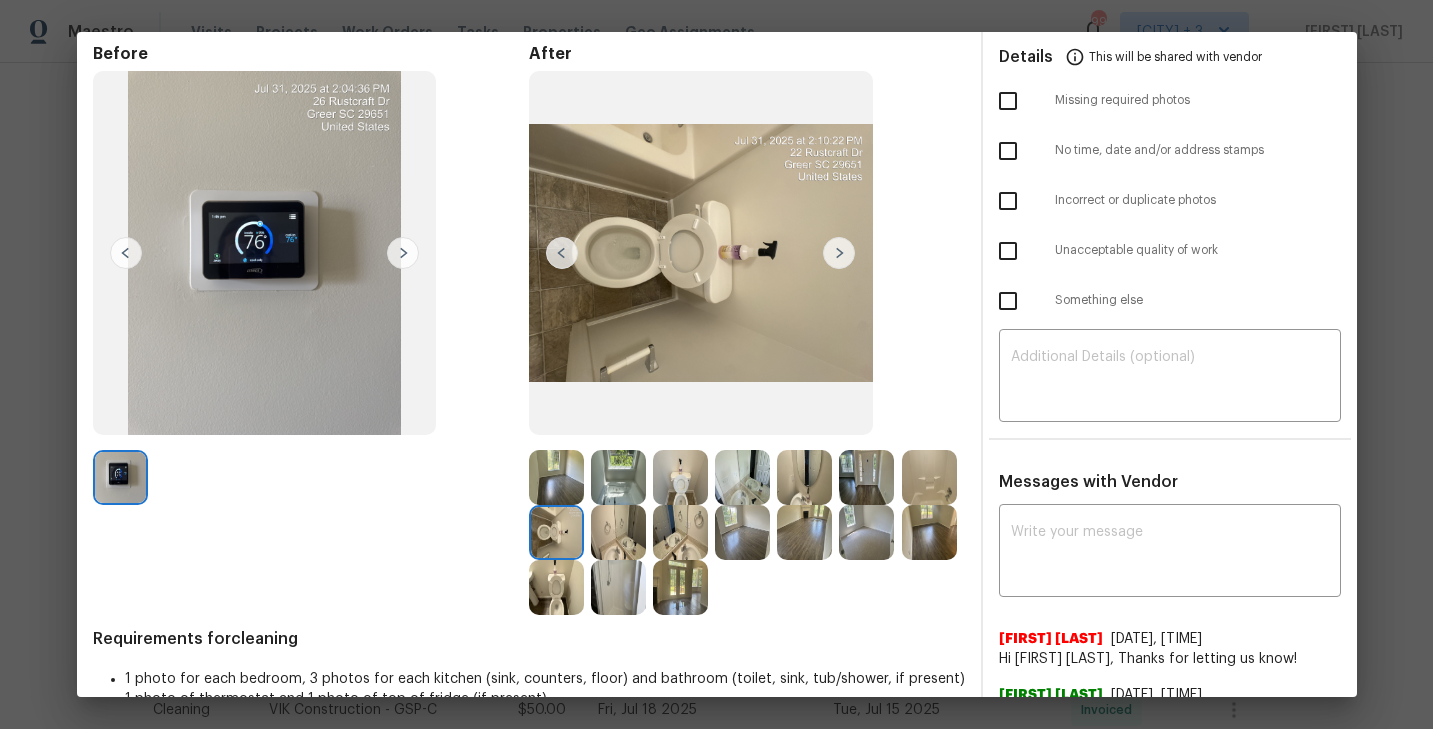 click at bounding box center (618, 532) 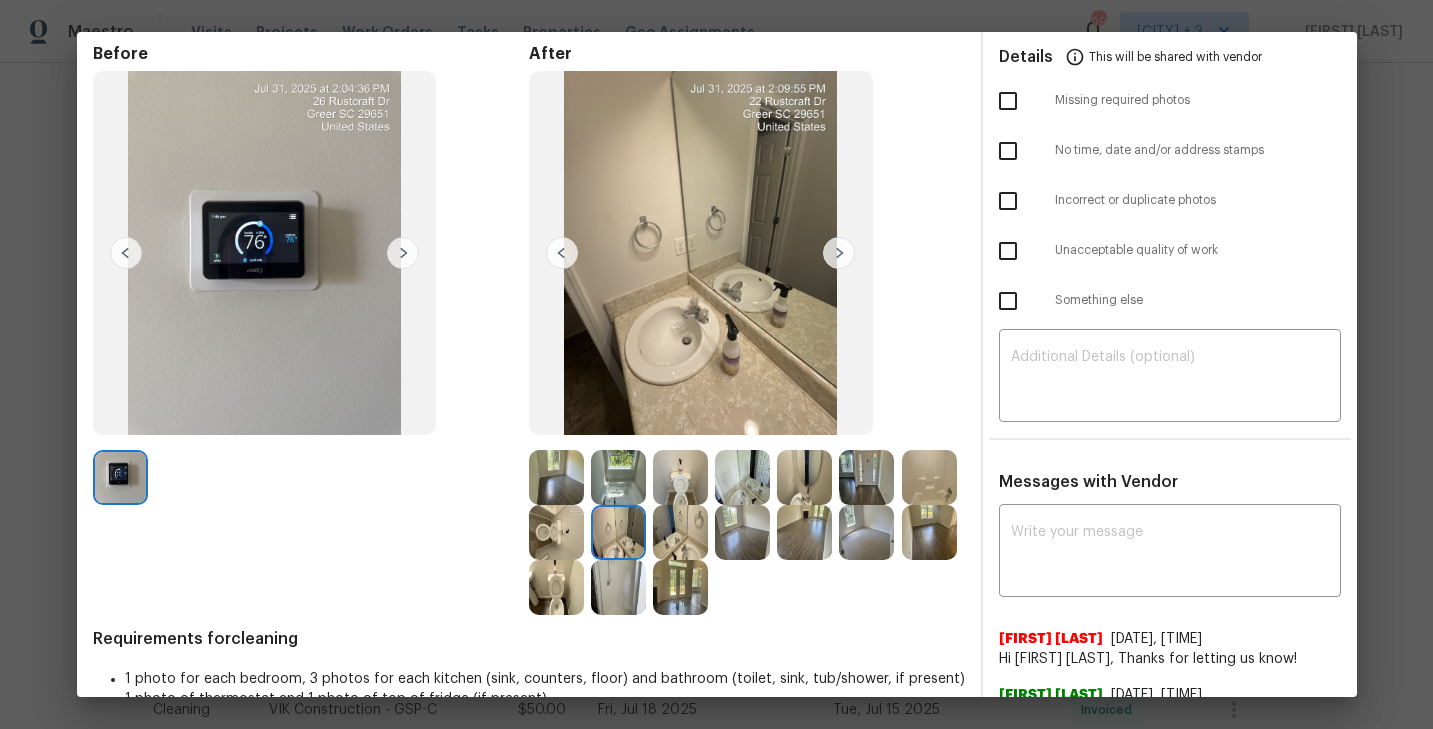 scroll, scrollTop: 0, scrollLeft: 0, axis: both 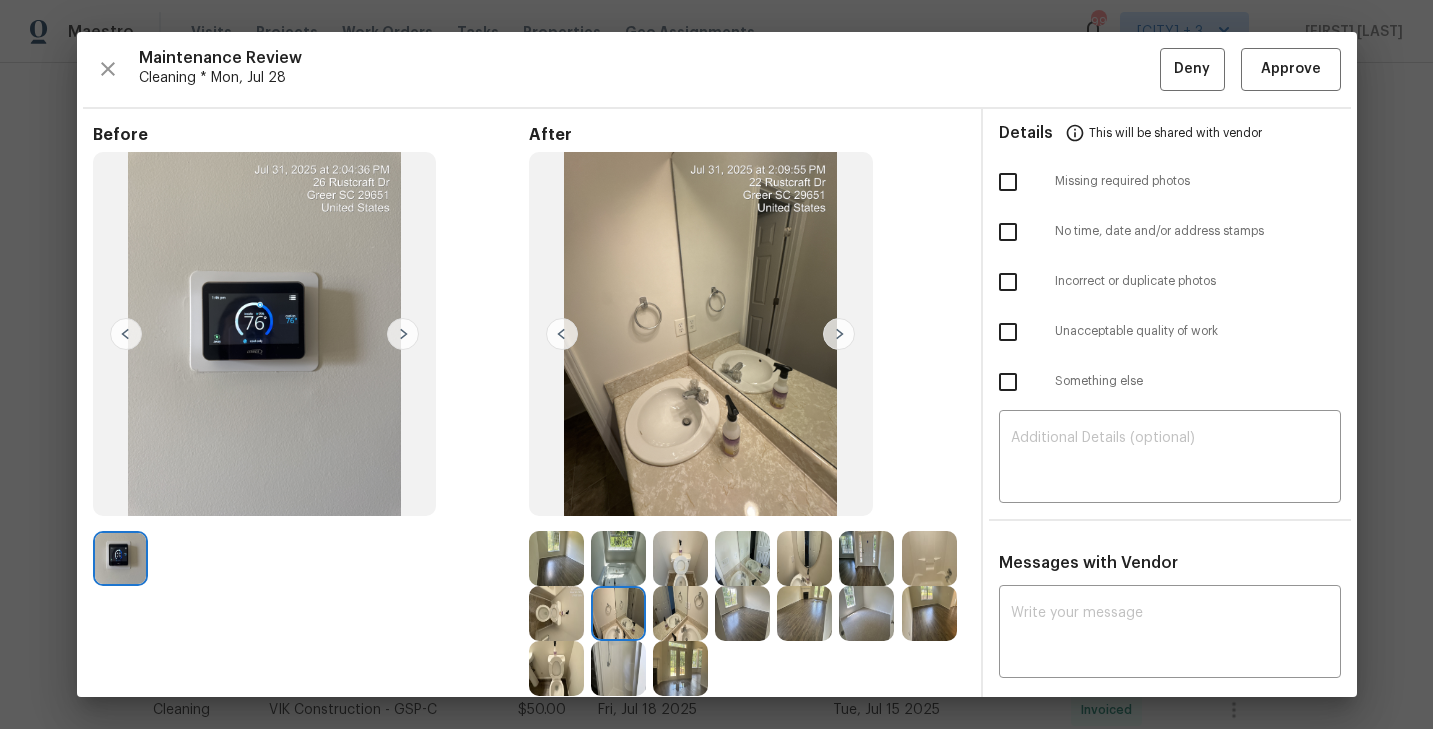 click at bounding box center (618, 668) 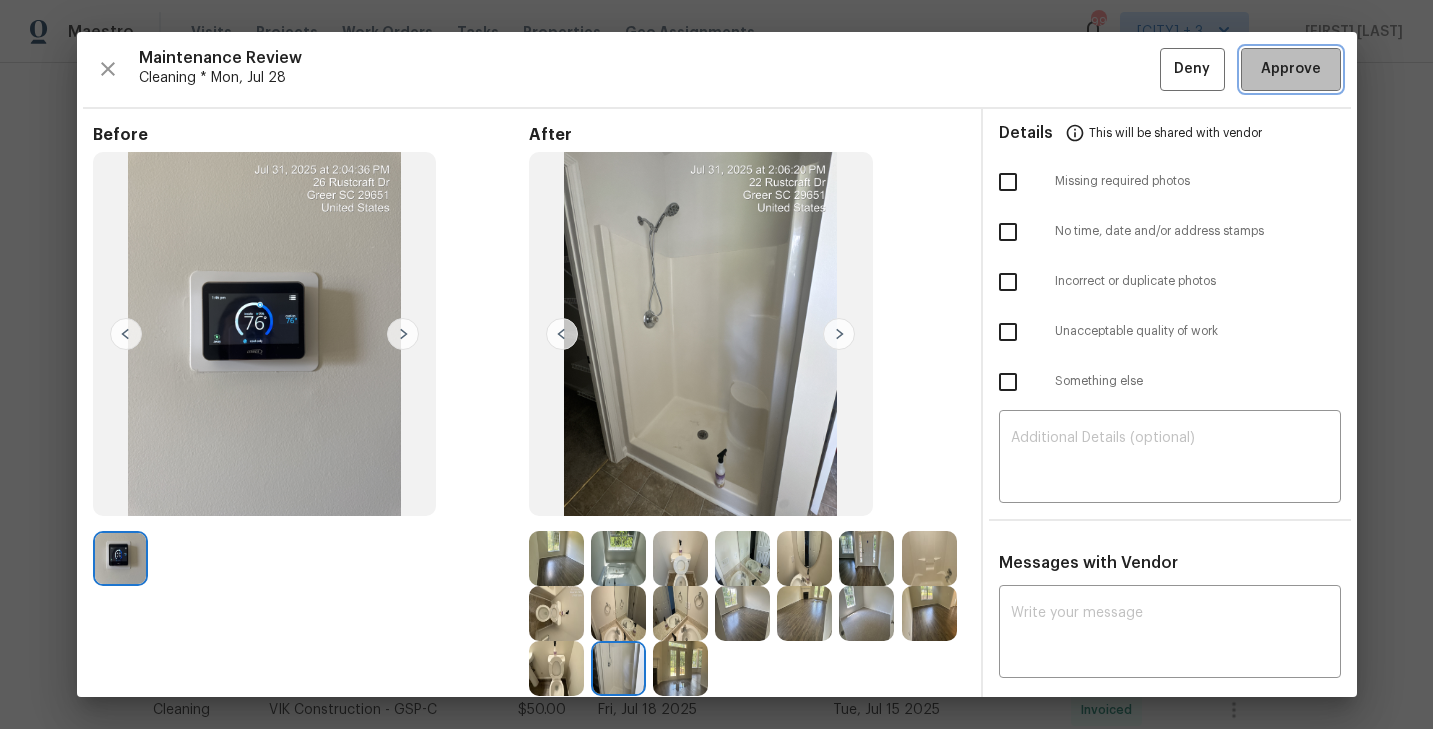 click on "Approve" at bounding box center [1291, 69] 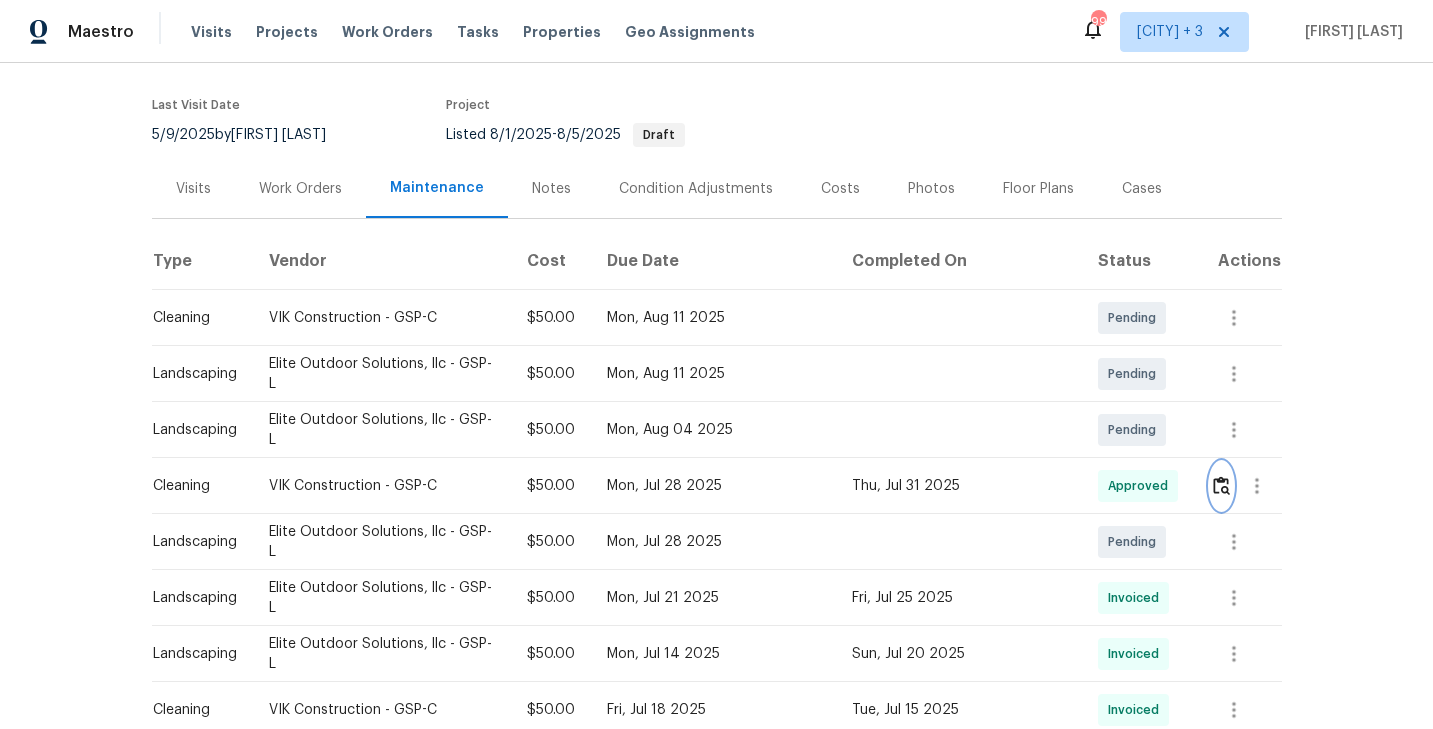 scroll, scrollTop: 0, scrollLeft: 0, axis: both 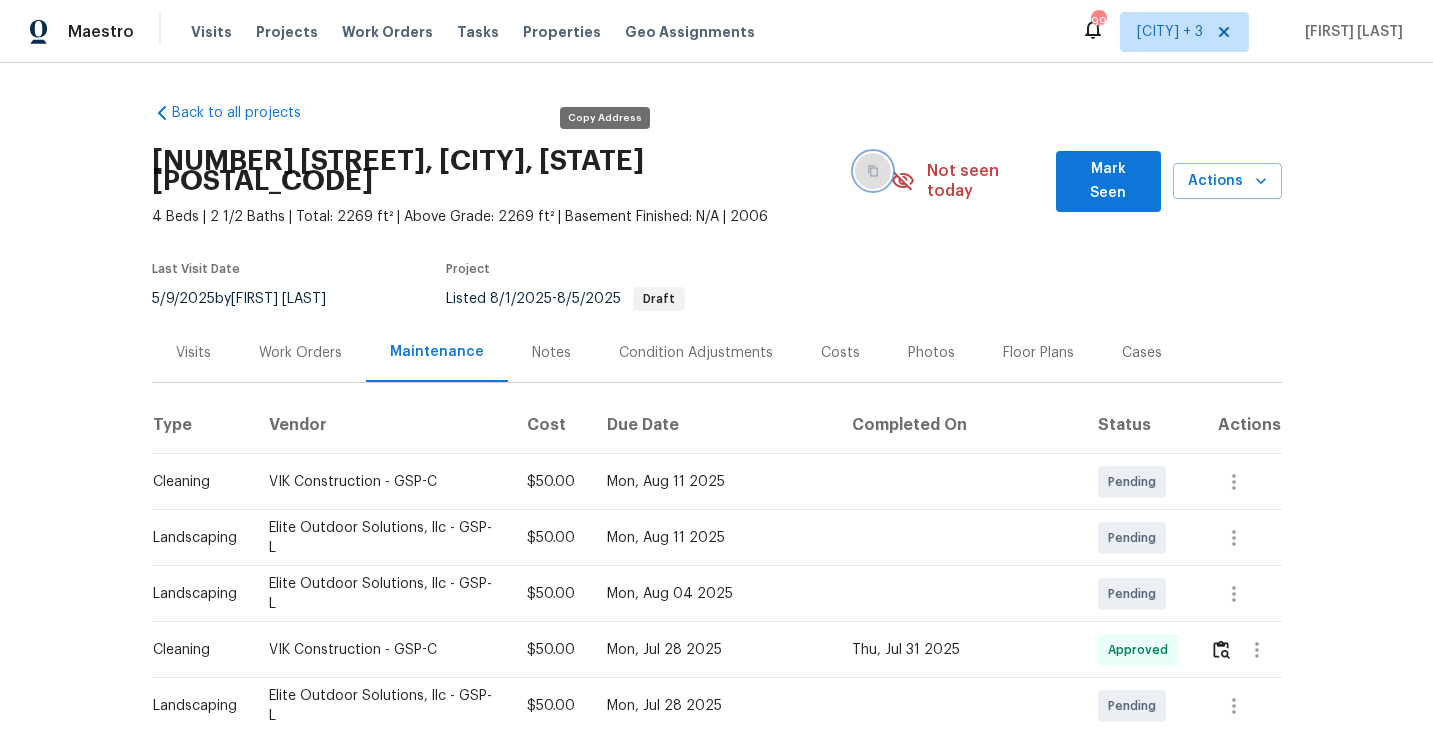 click 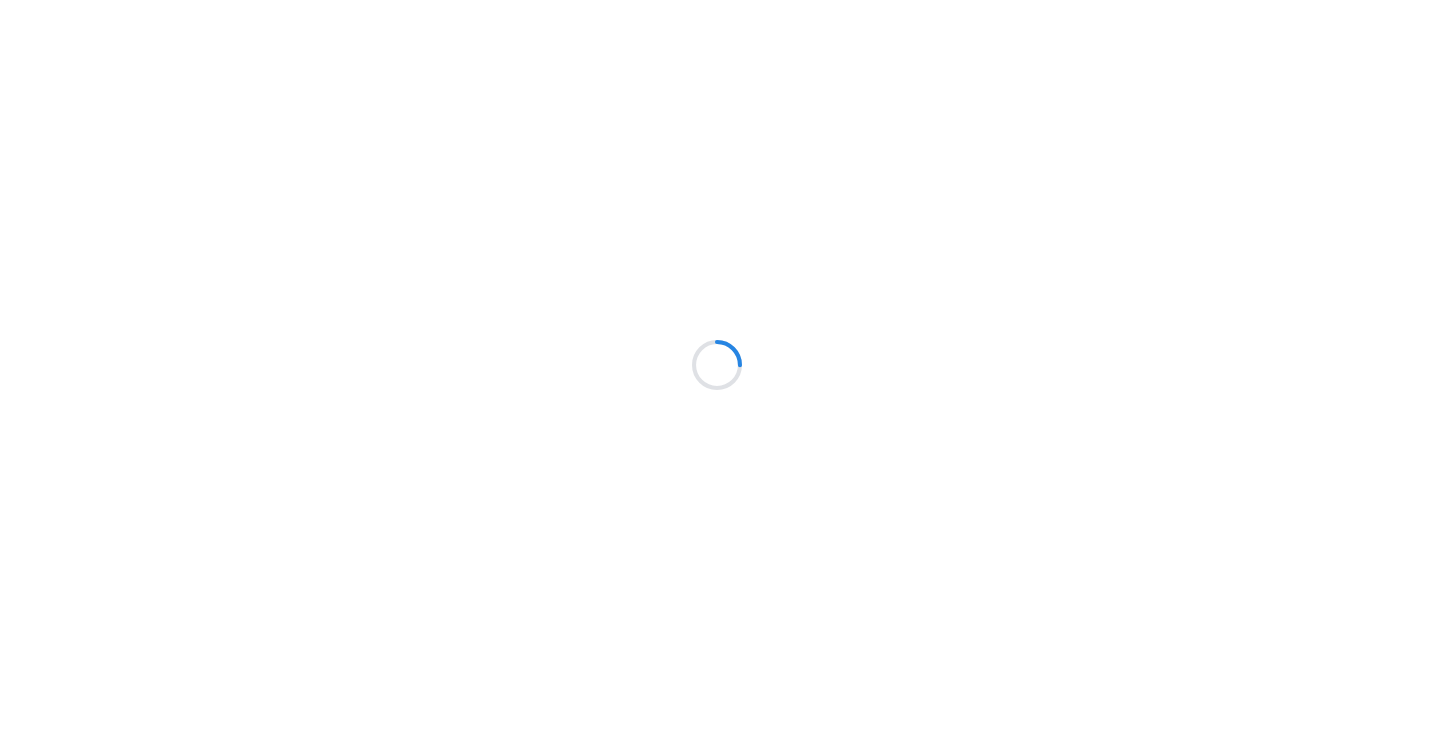 scroll, scrollTop: 0, scrollLeft: 0, axis: both 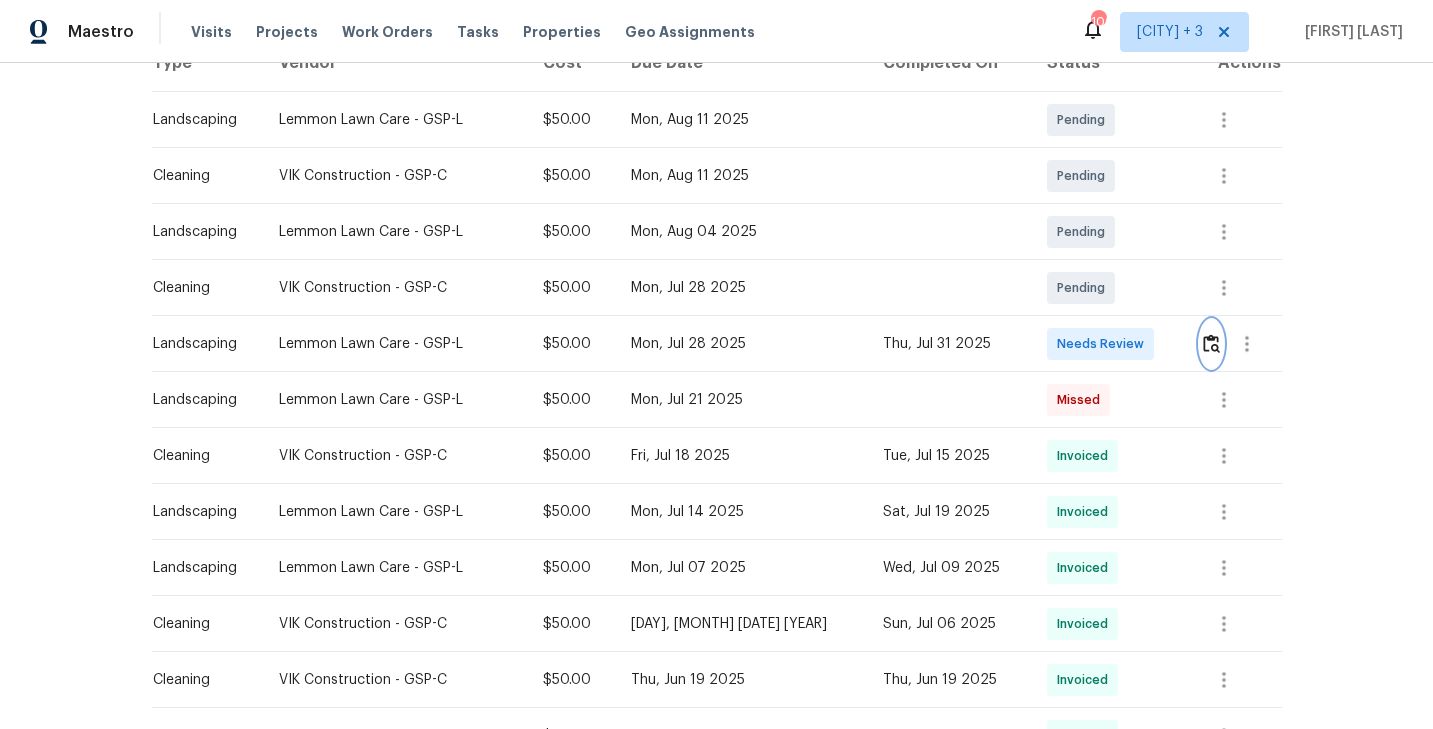 click at bounding box center [1211, 344] 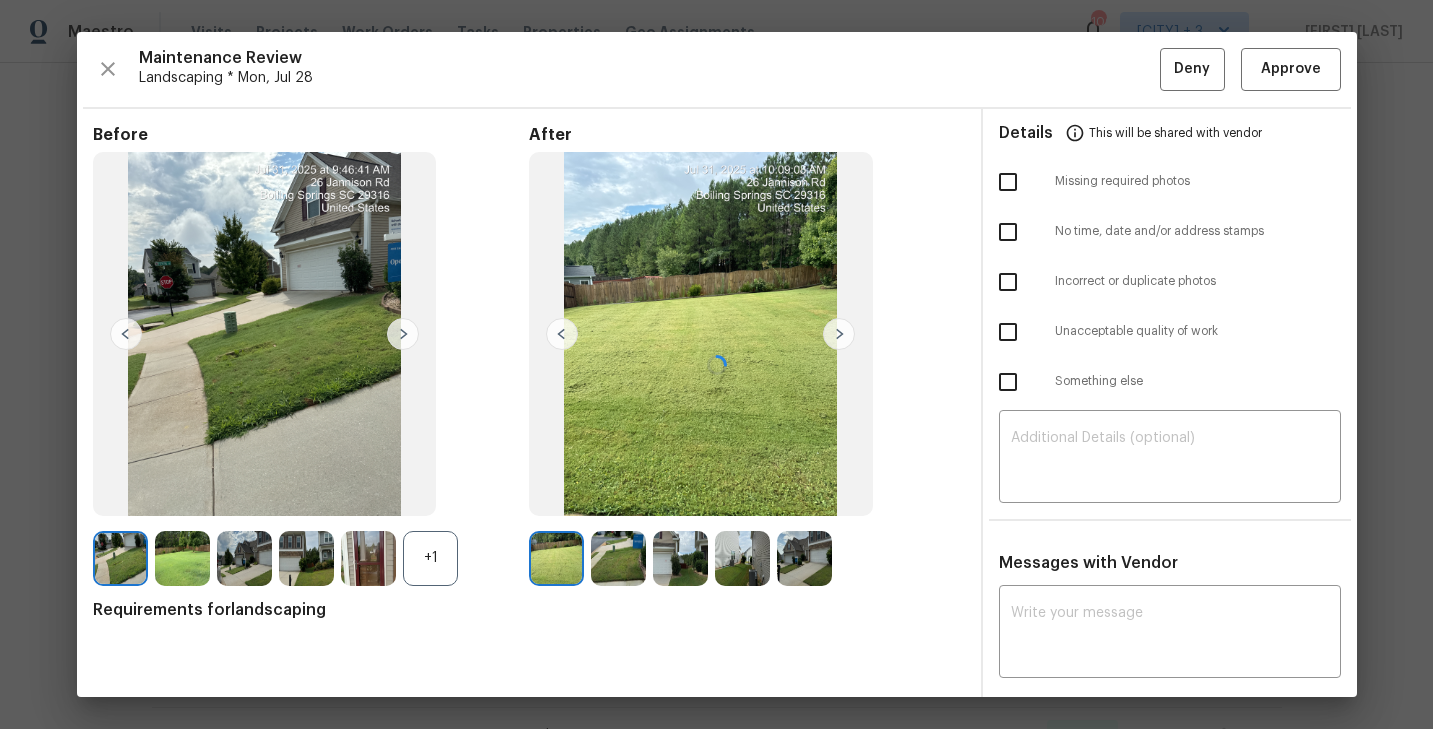 scroll, scrollTop: 36, scrollLeft: 0, axis: vertical 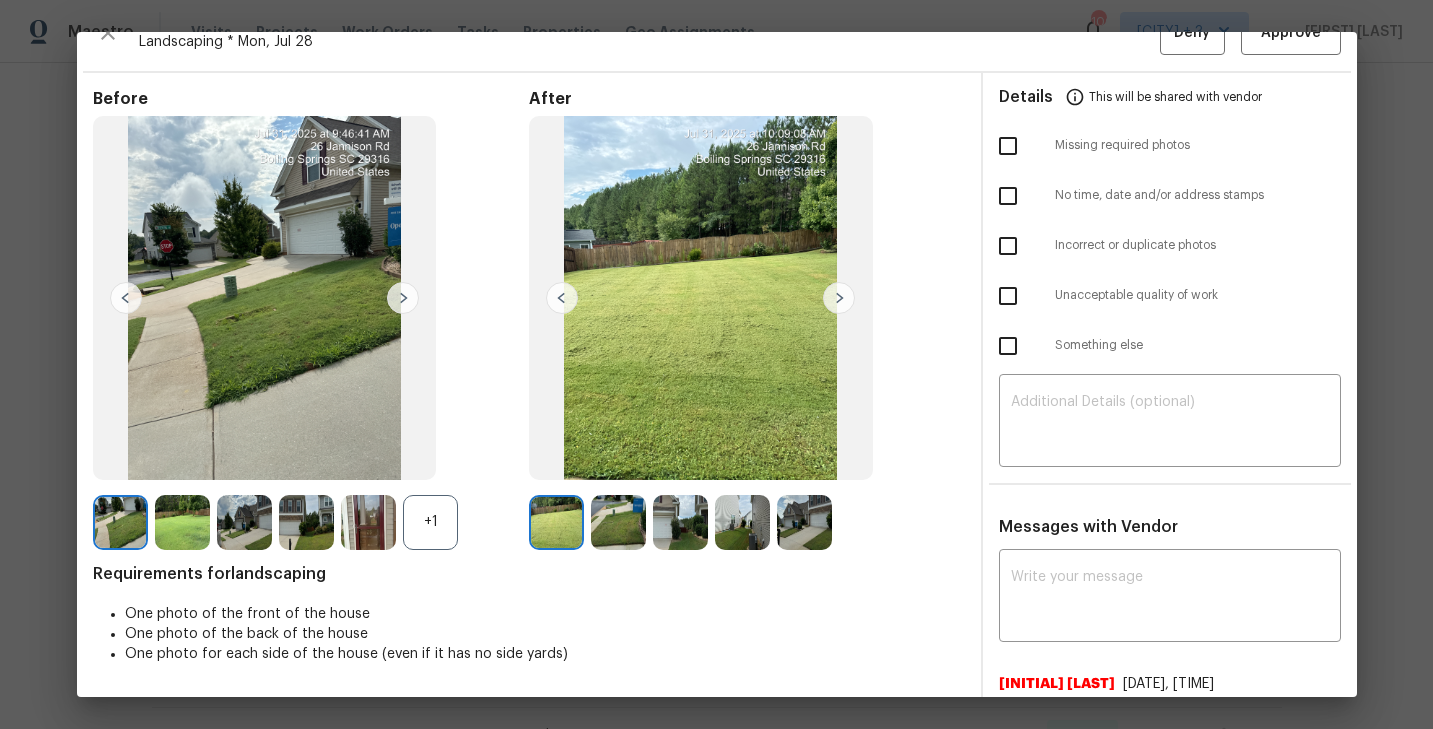 click at bounding box center [839, 298] 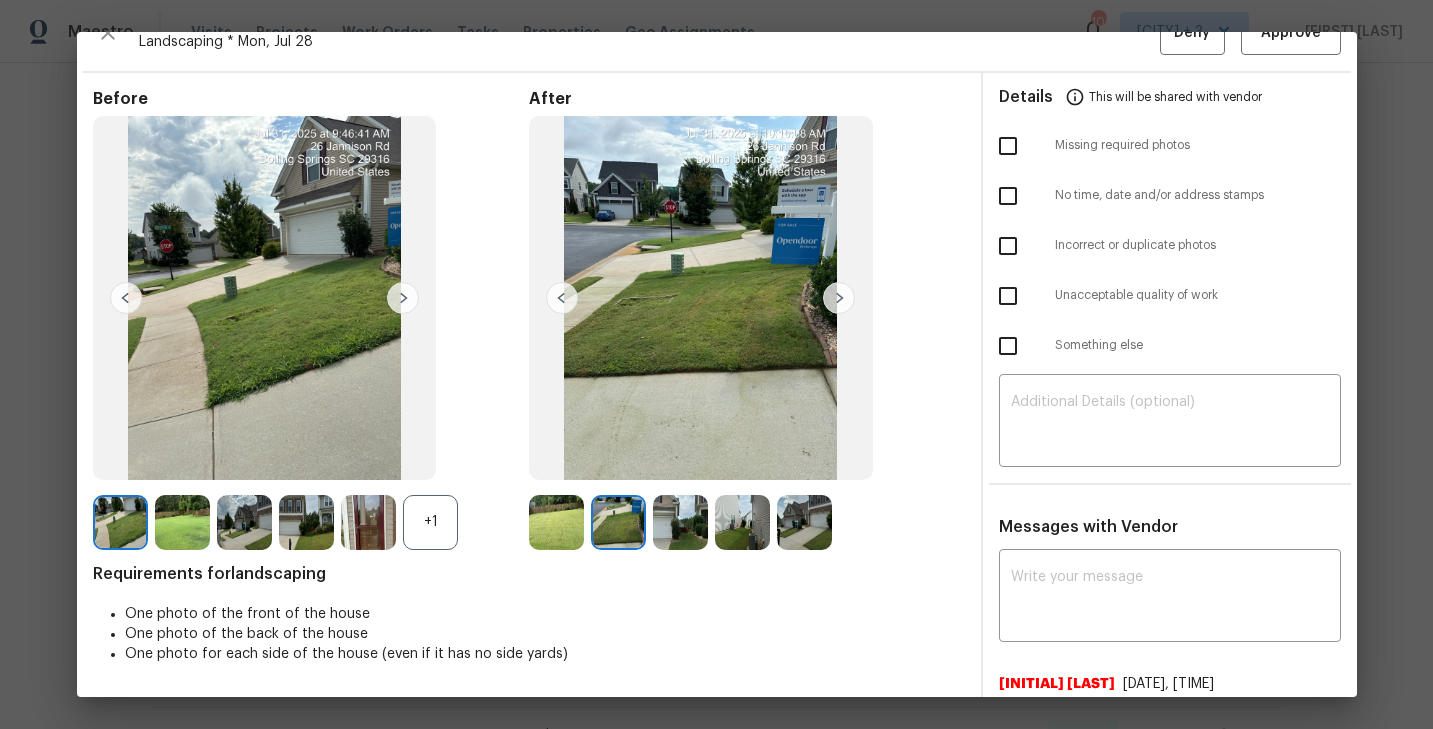 click at bounding box center [839, 298] 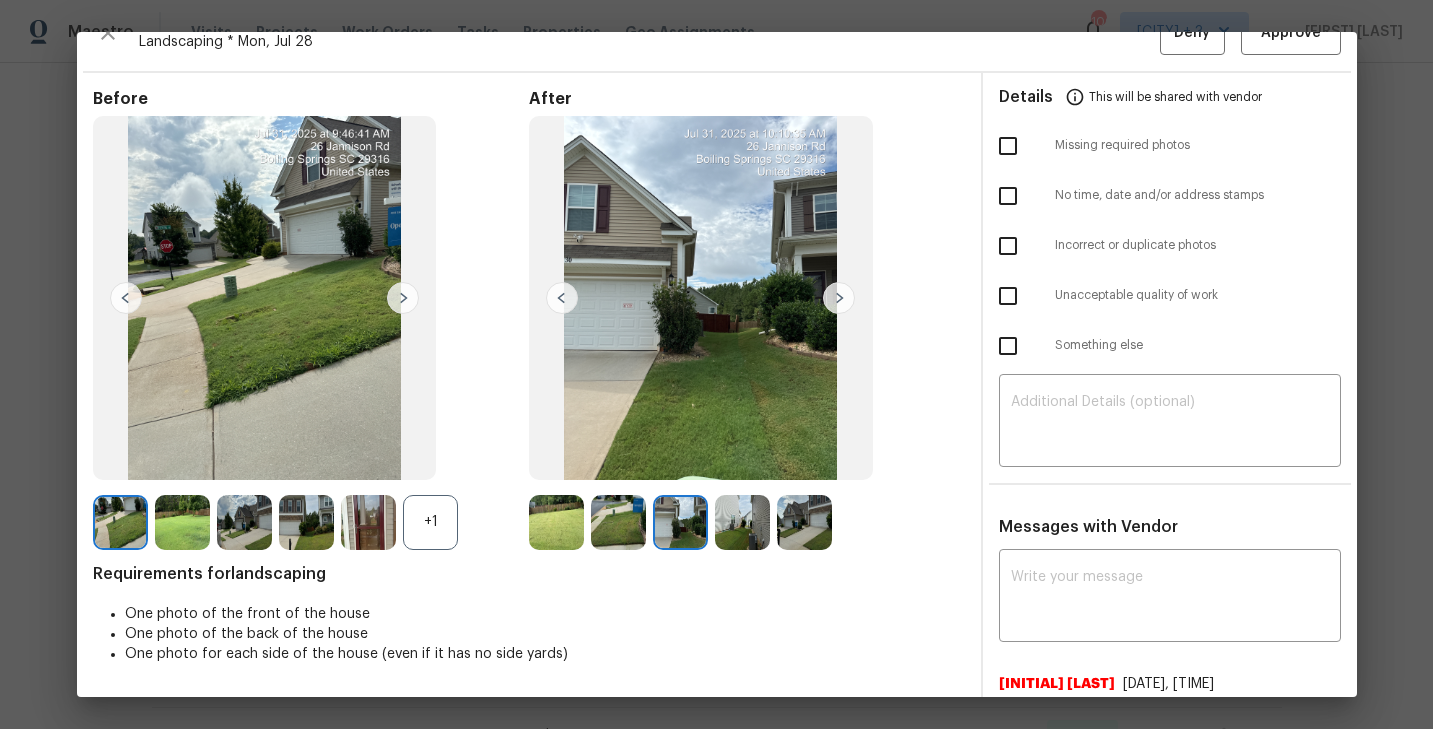 click at bounding box center (839, 298) 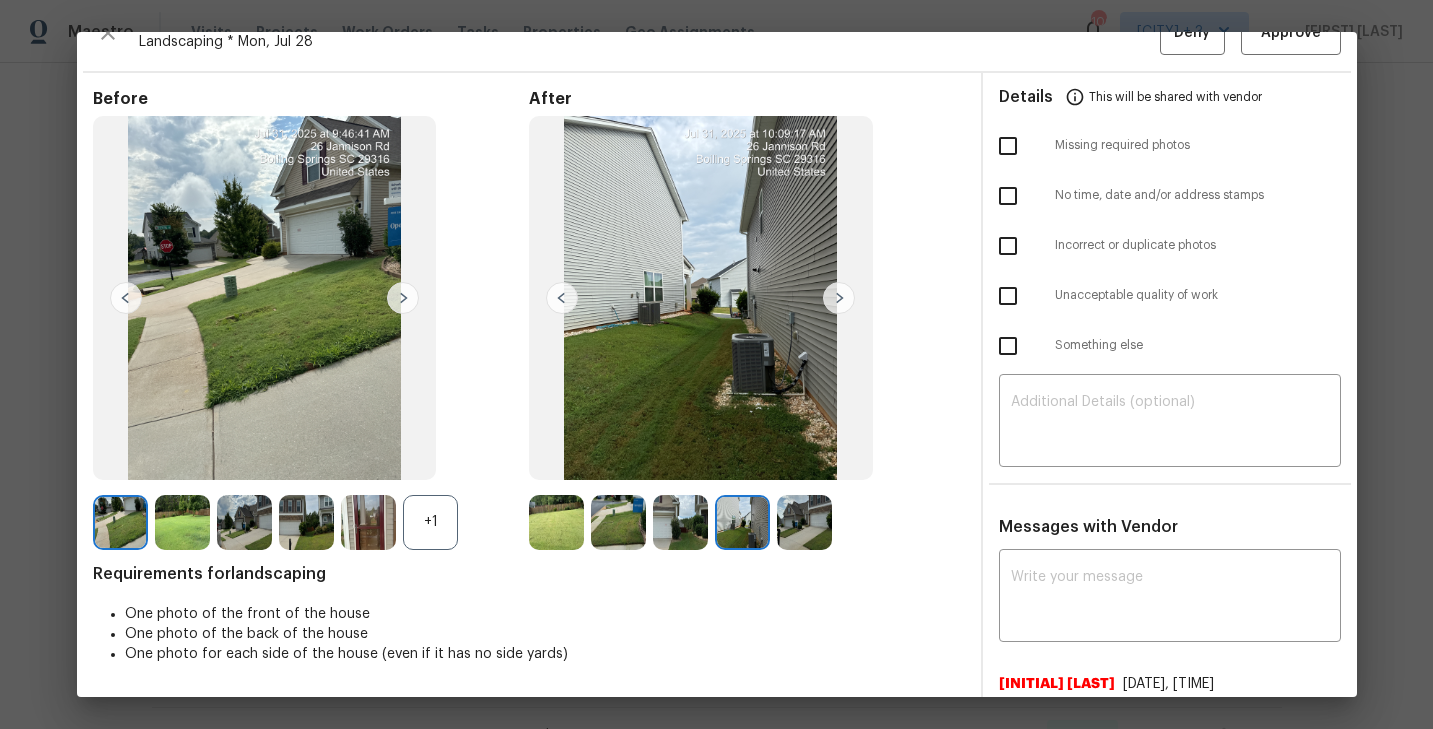 click at bounding box center [839, 298] 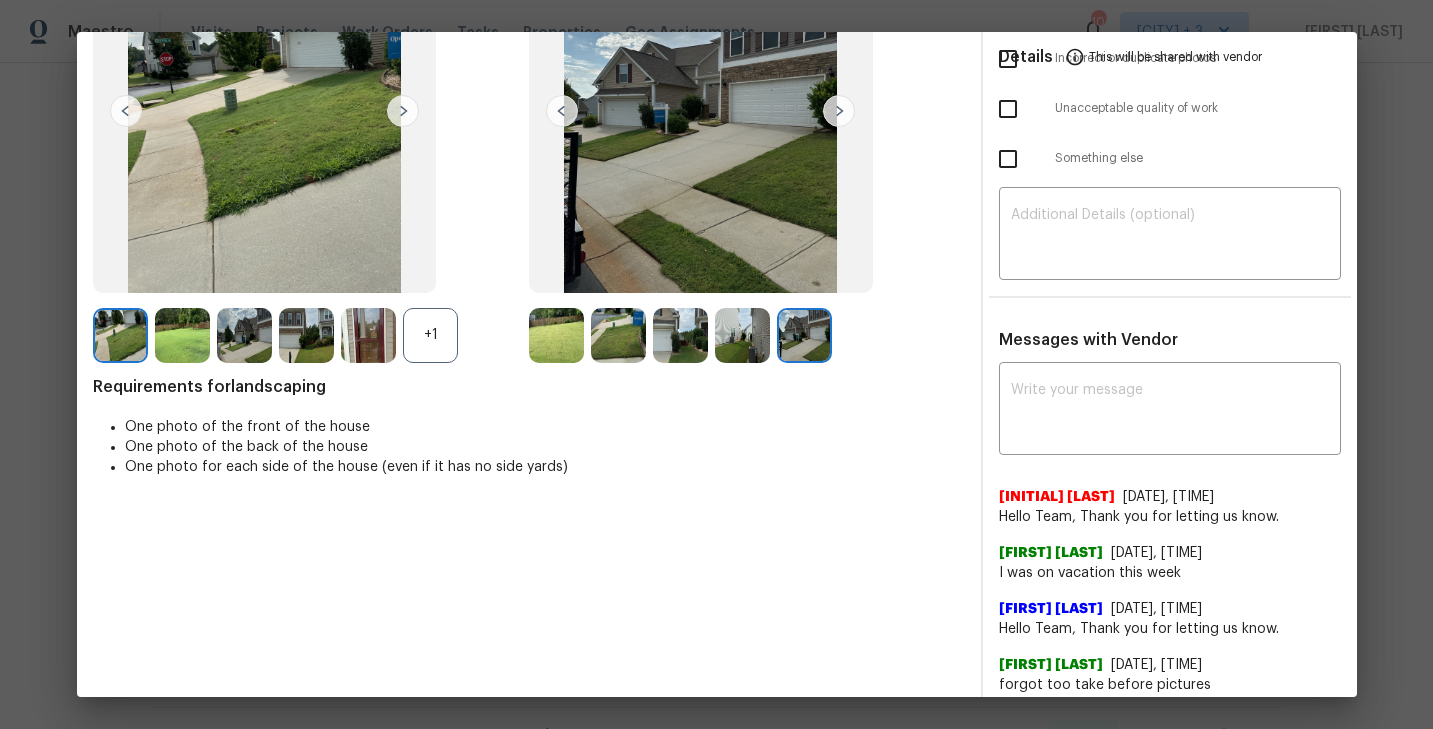 scroll, scrollTop: 0, scrollLeft: 0, axis: both 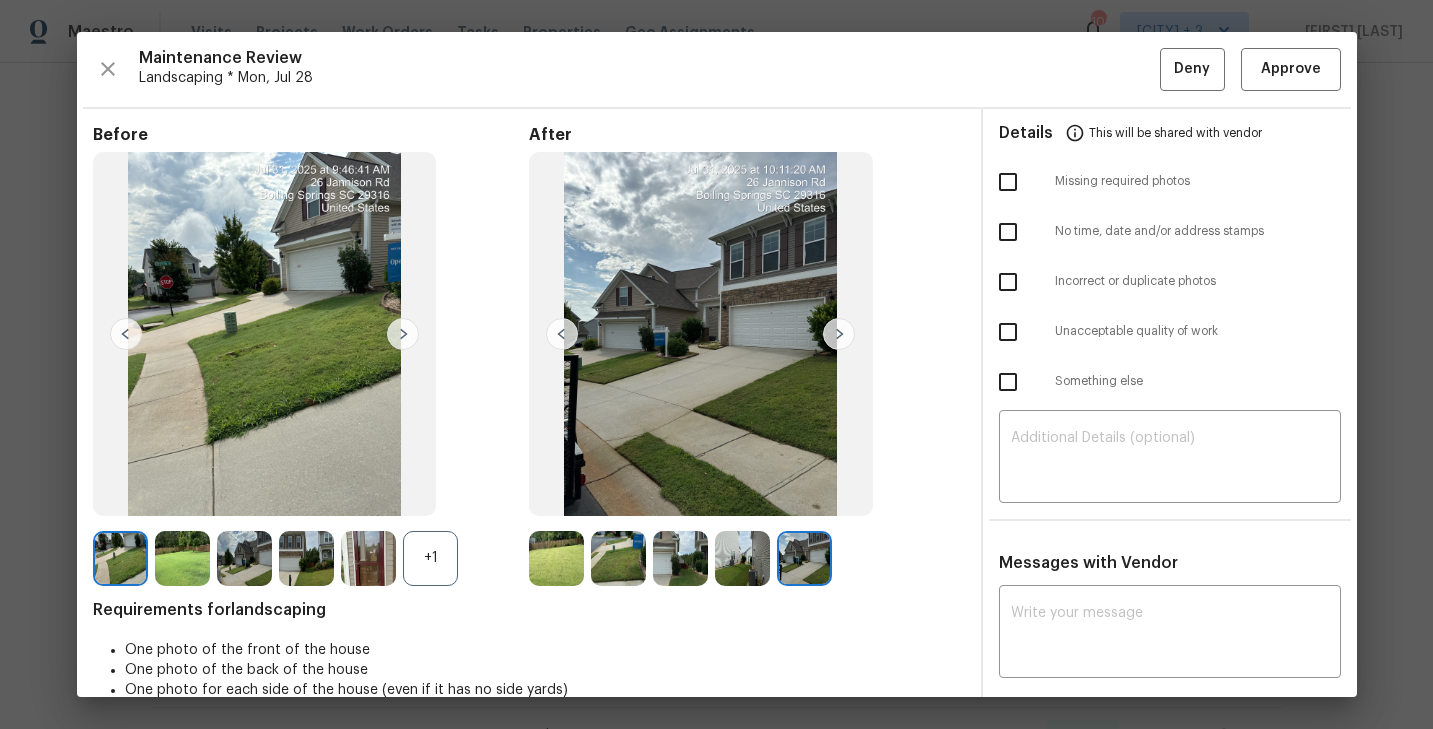 click at bounding box center [839, 334] 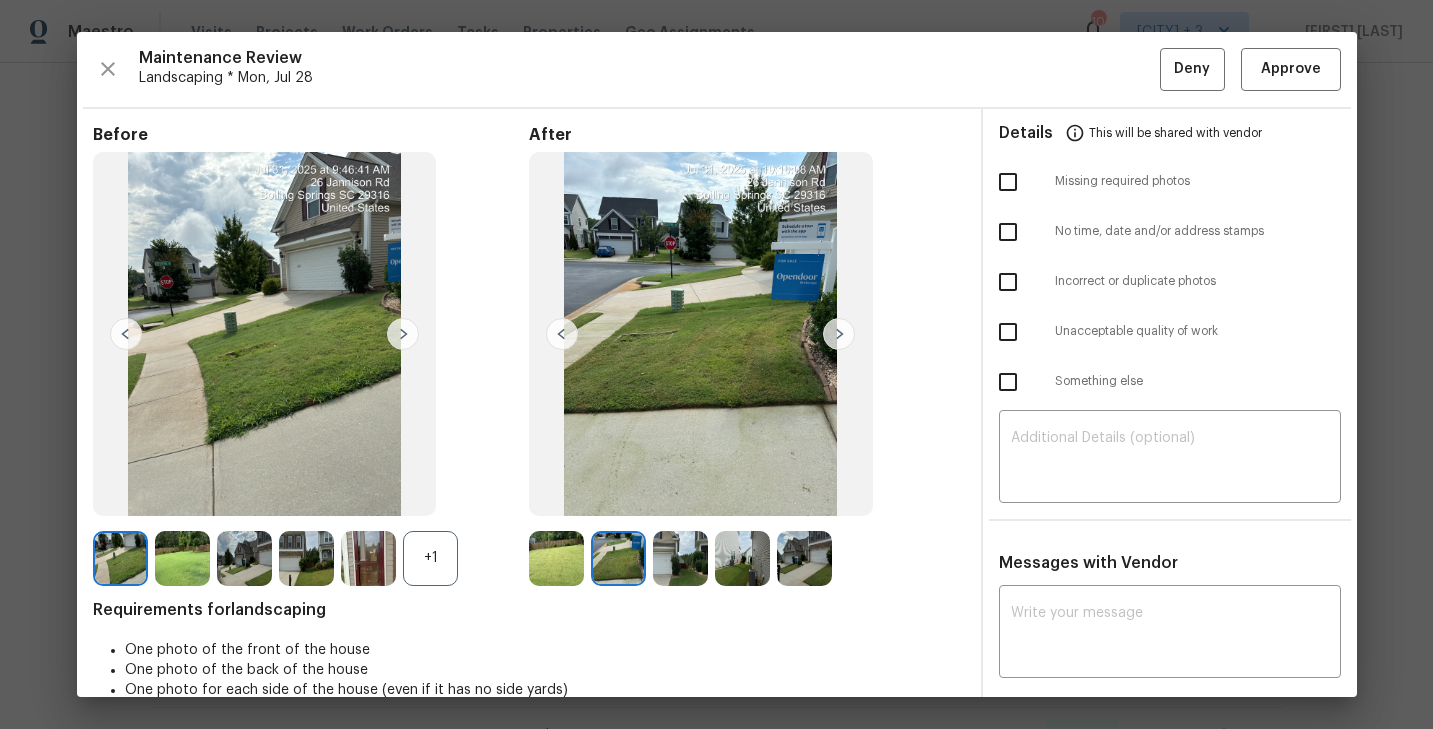 click at bounding box center [680, 558] 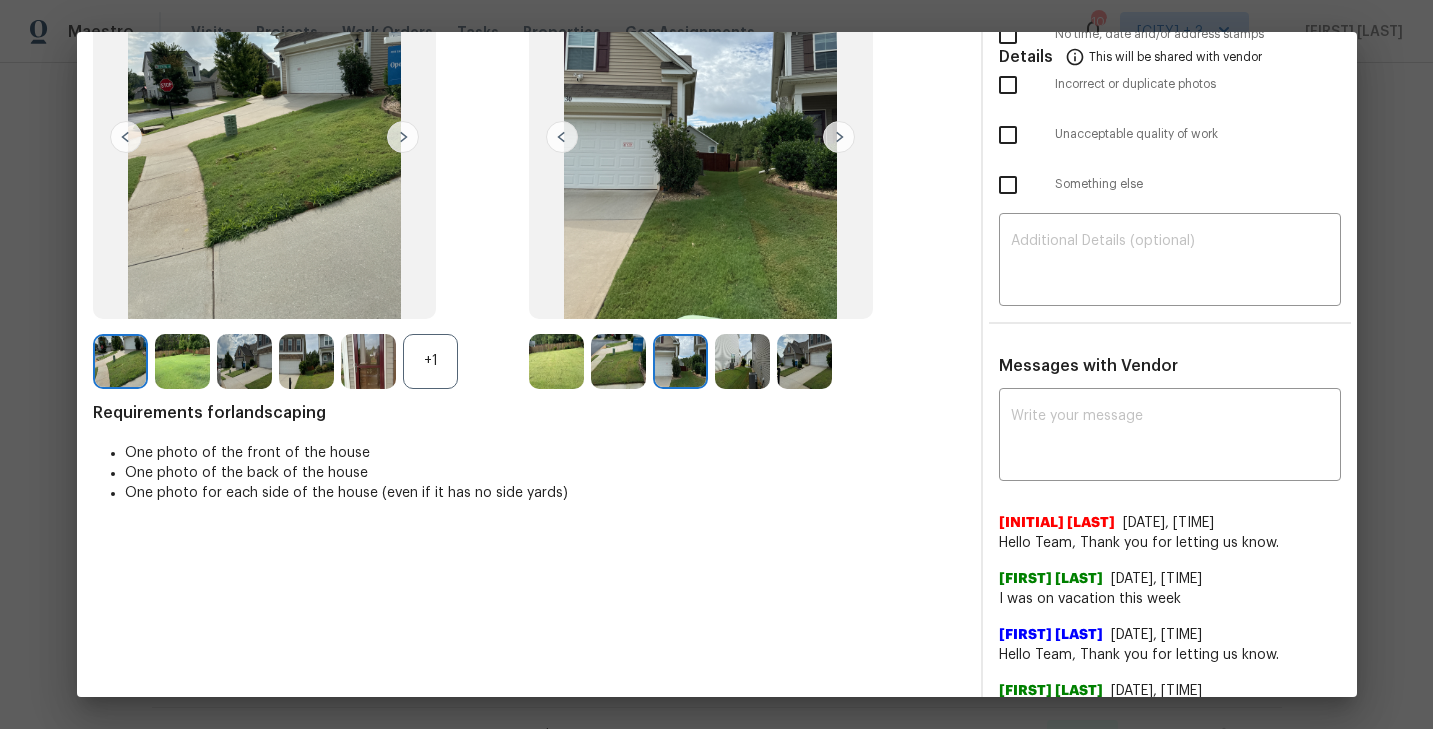 scroll, scrollTop: 0, scrollLeft: 0, axis: both 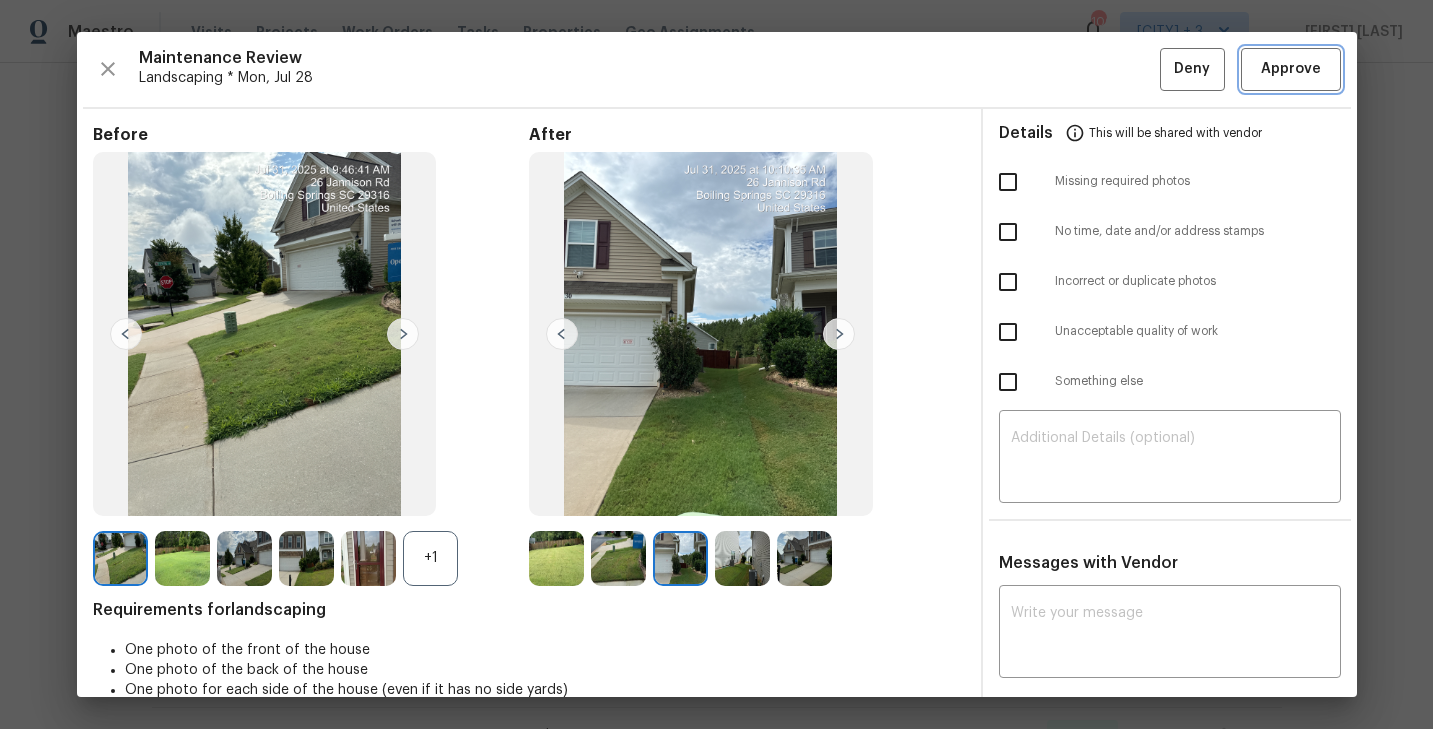 click on "Approve" at bounding box center (1291, 69) 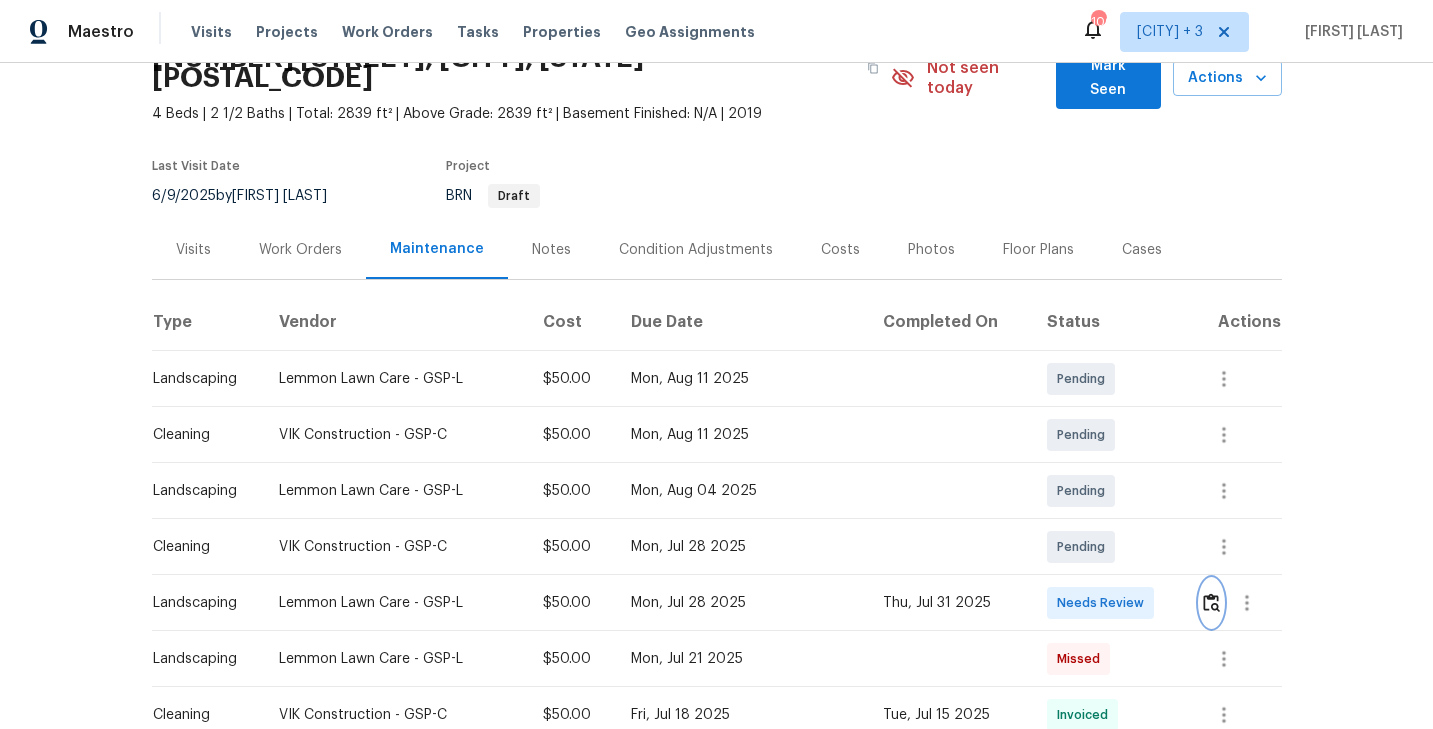 scroll, scrollTop: 0, scrollLeft: 0, axis: both 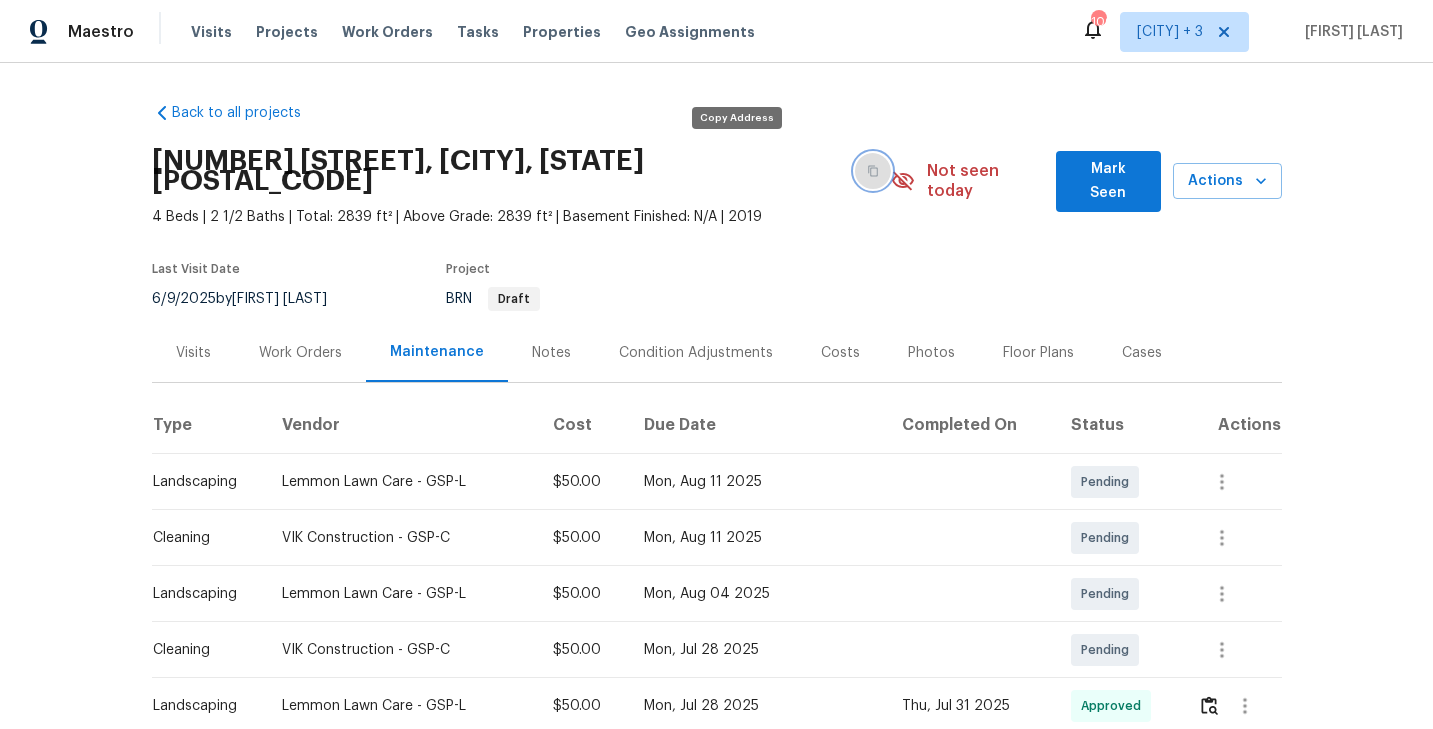 click at bounding box center (873, 171) 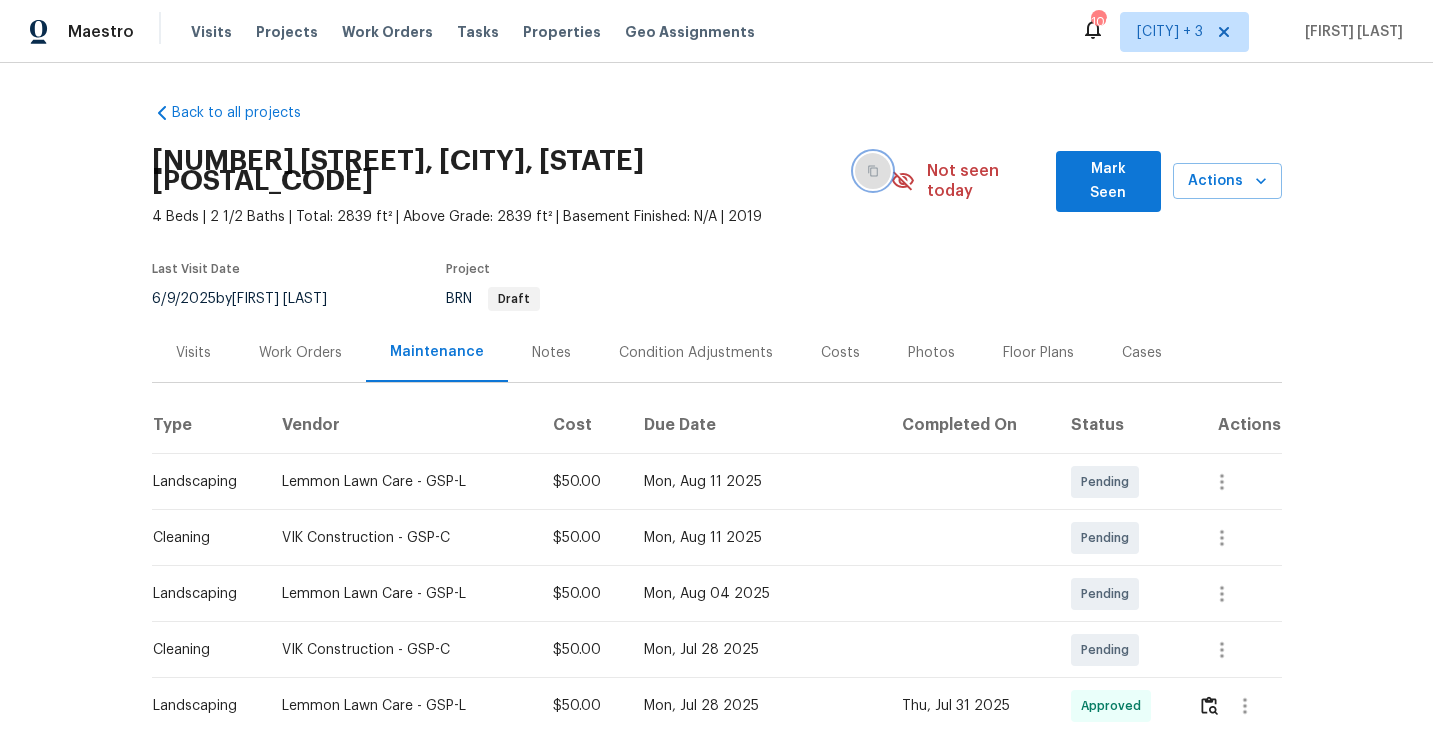 click 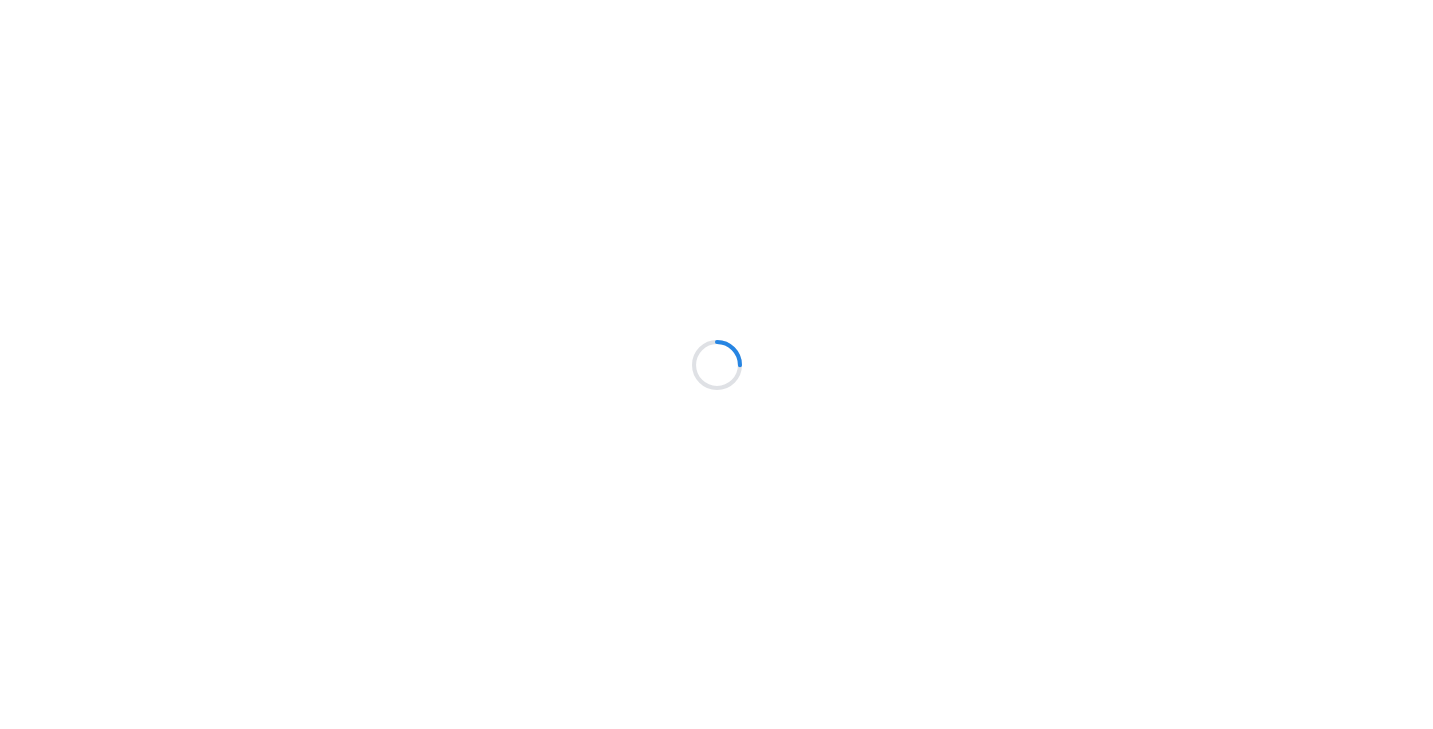 scroll, scrollTop: 0, scrollLeft: 0, axis: both 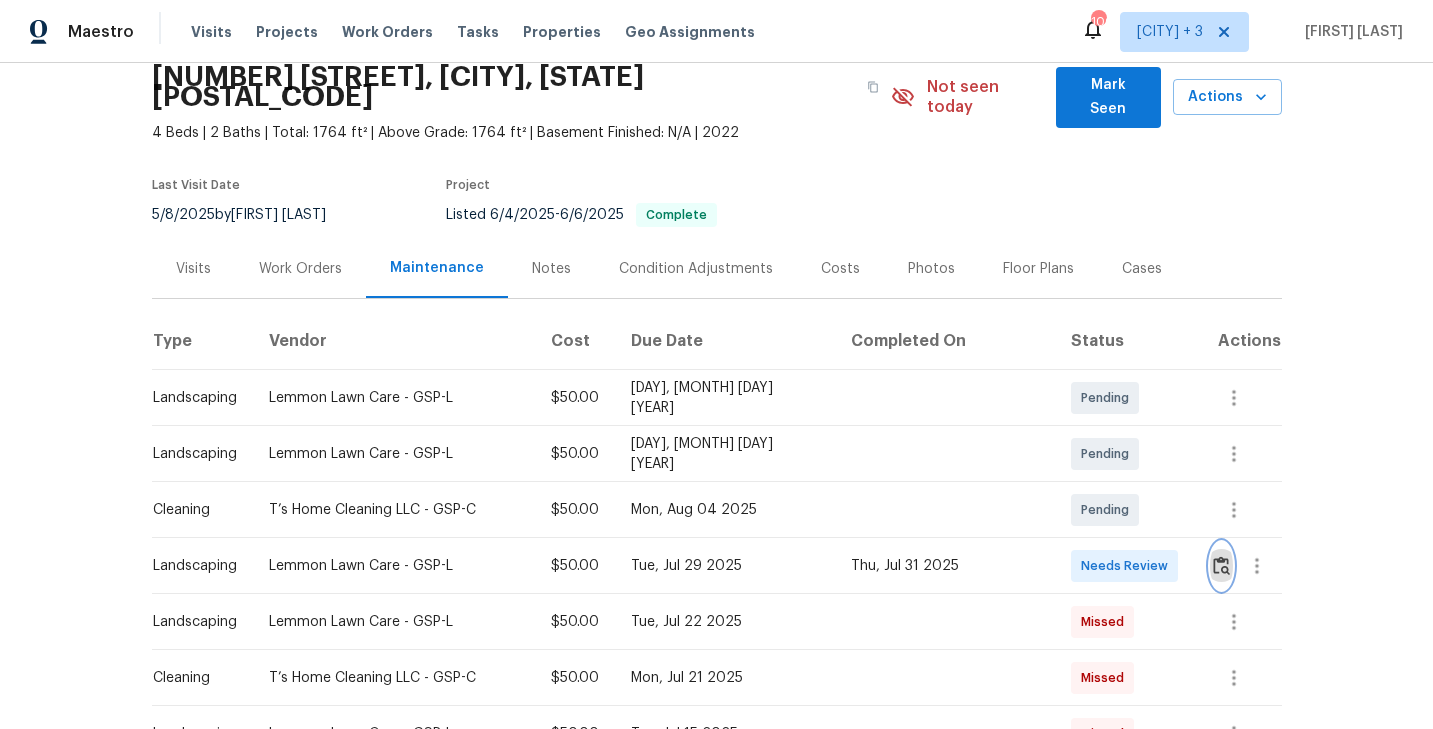 click at bounding box center [1221, 566] 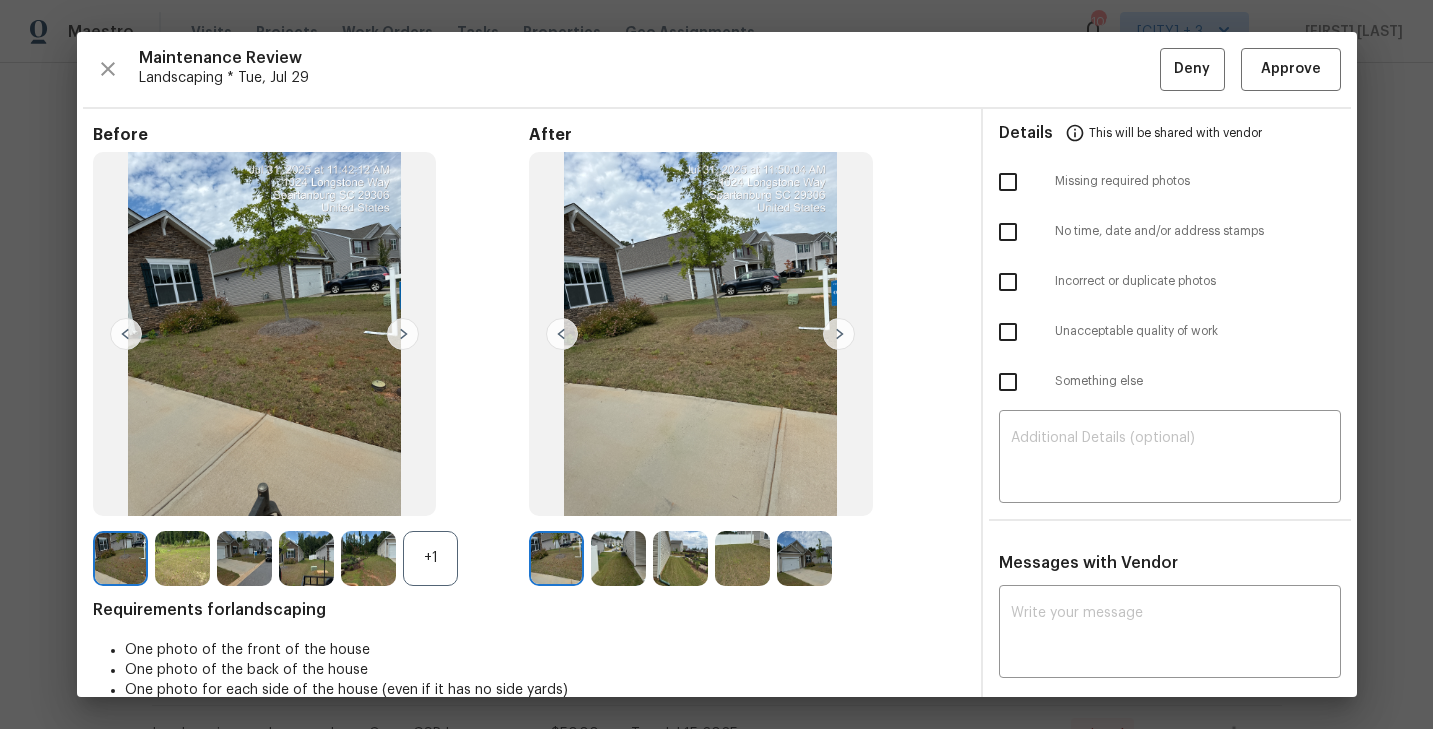 click at bounding box center (701, 334) 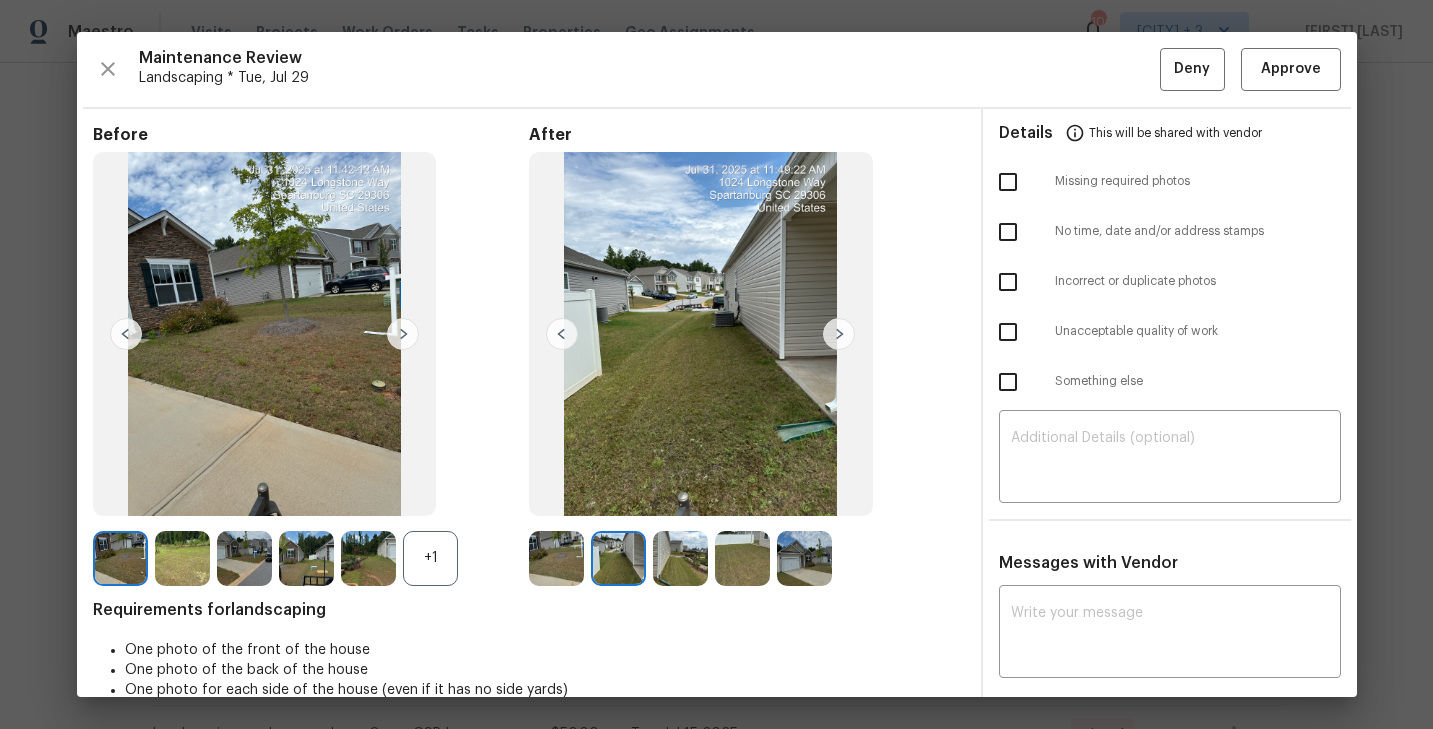 click at bounding box center (839, 334) 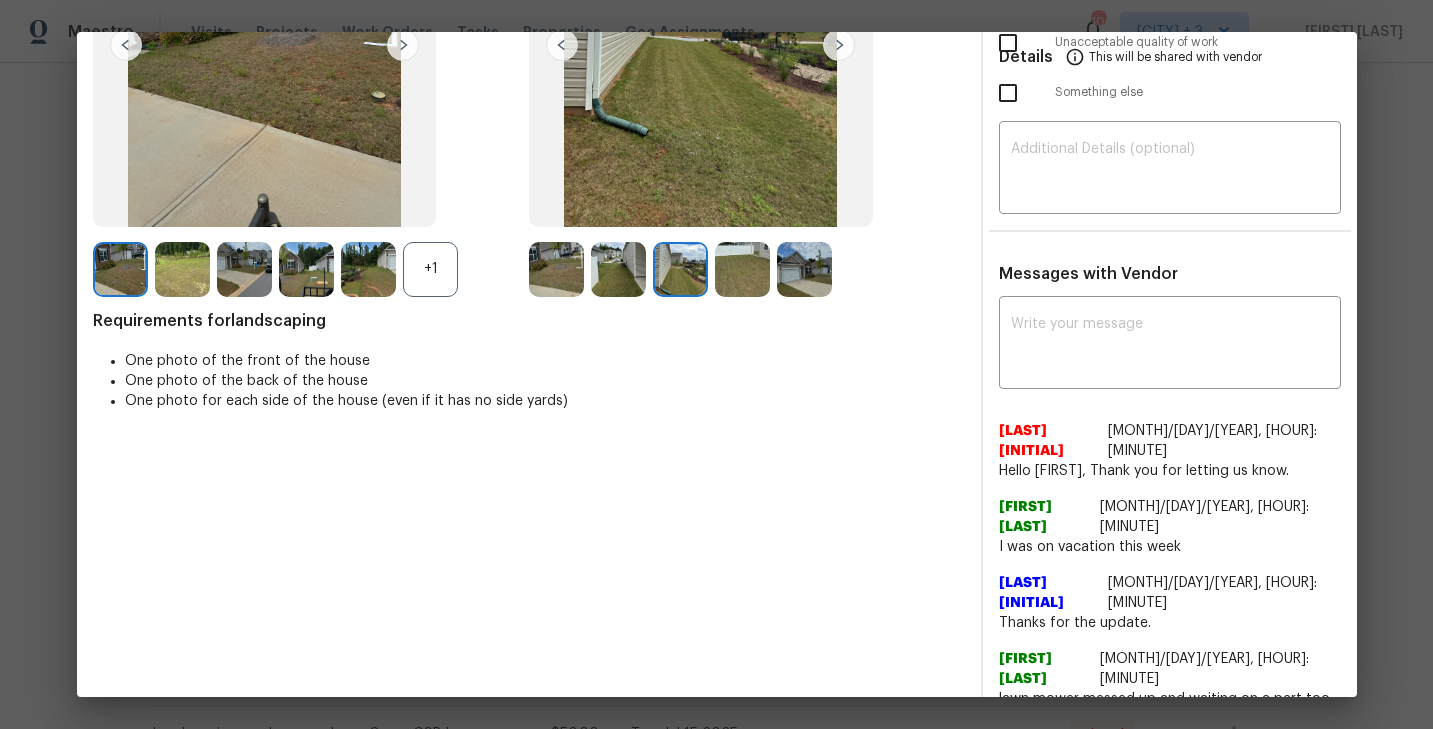 scroll, scrollTop: 0, scrollLeft: 0, axis: both 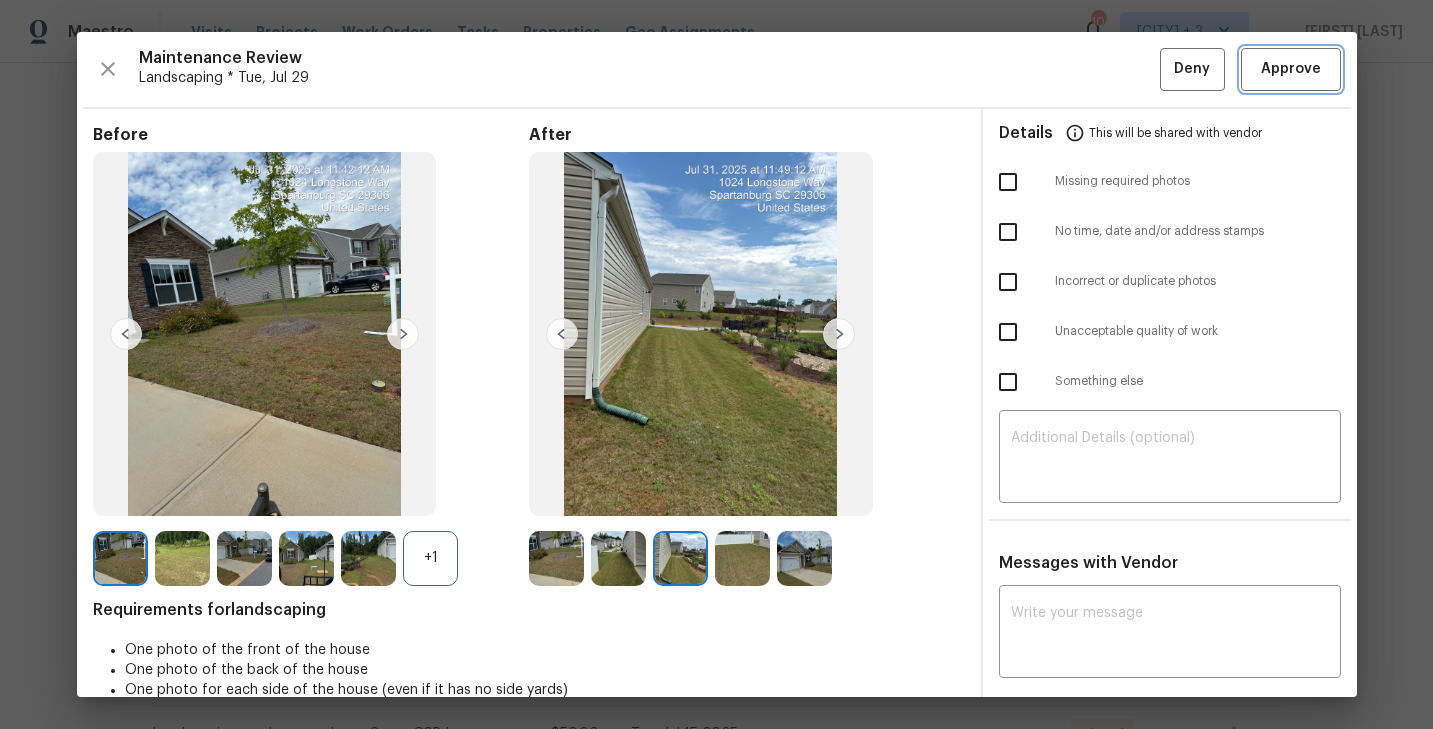 click on "Approve" at bounding box center (1291, 69) 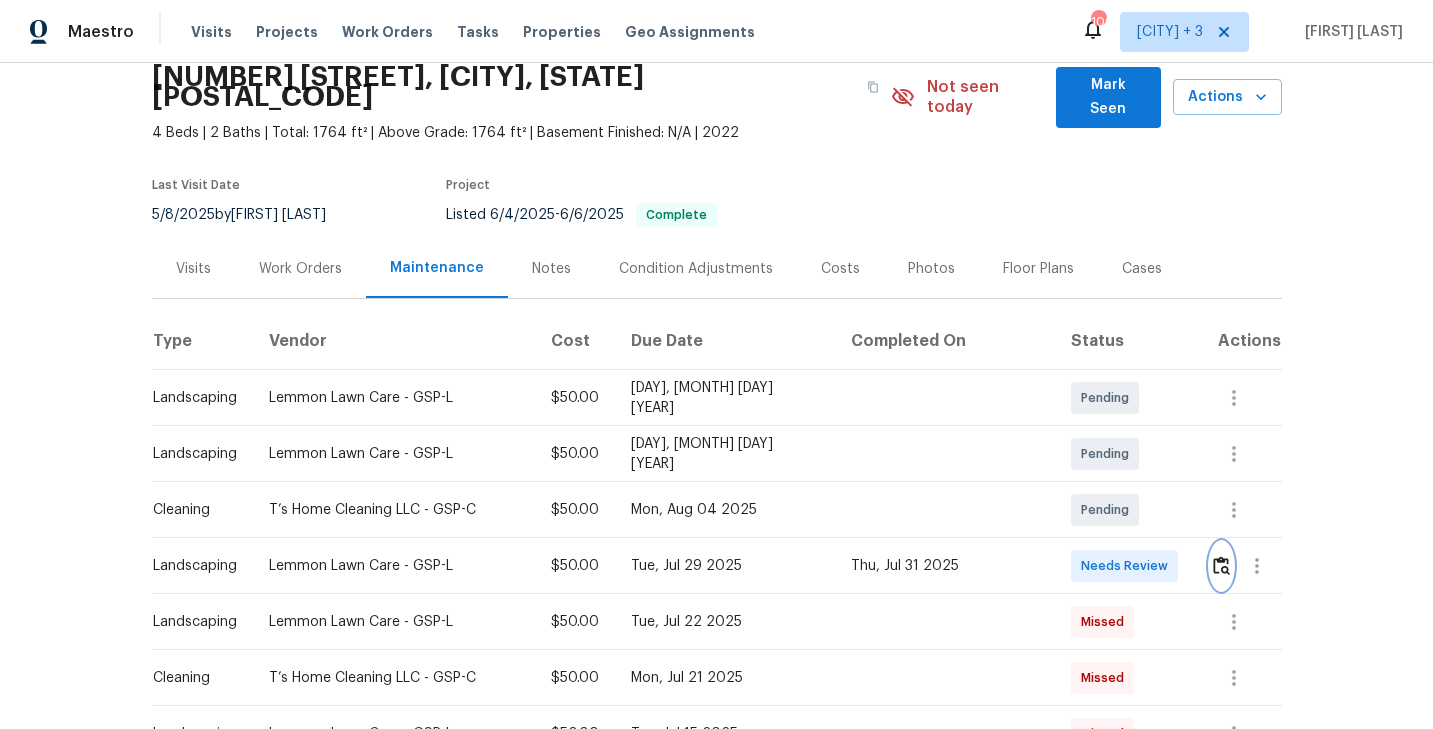 scroll, scrollTop: 0, scrollLeft: 0, axis: both 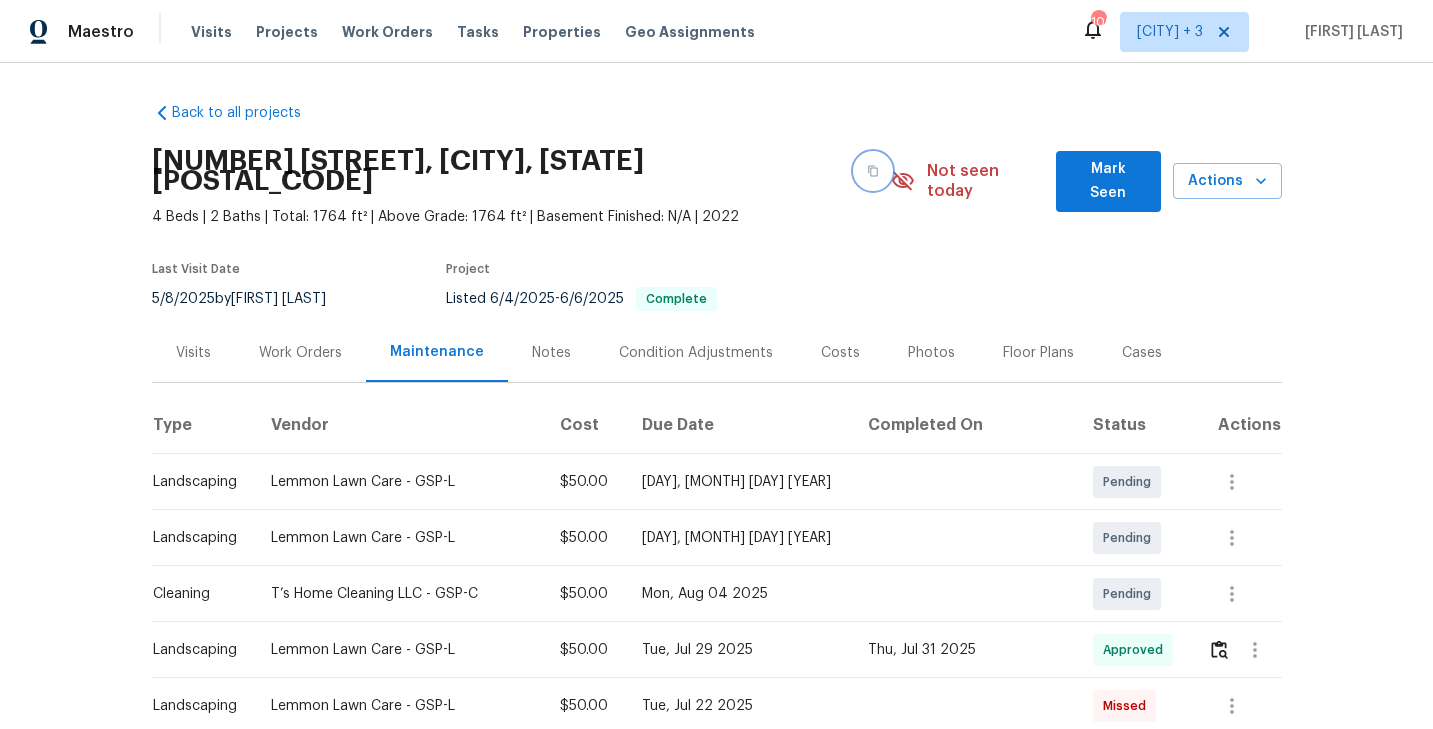 click at bounding box center (873, 171) 